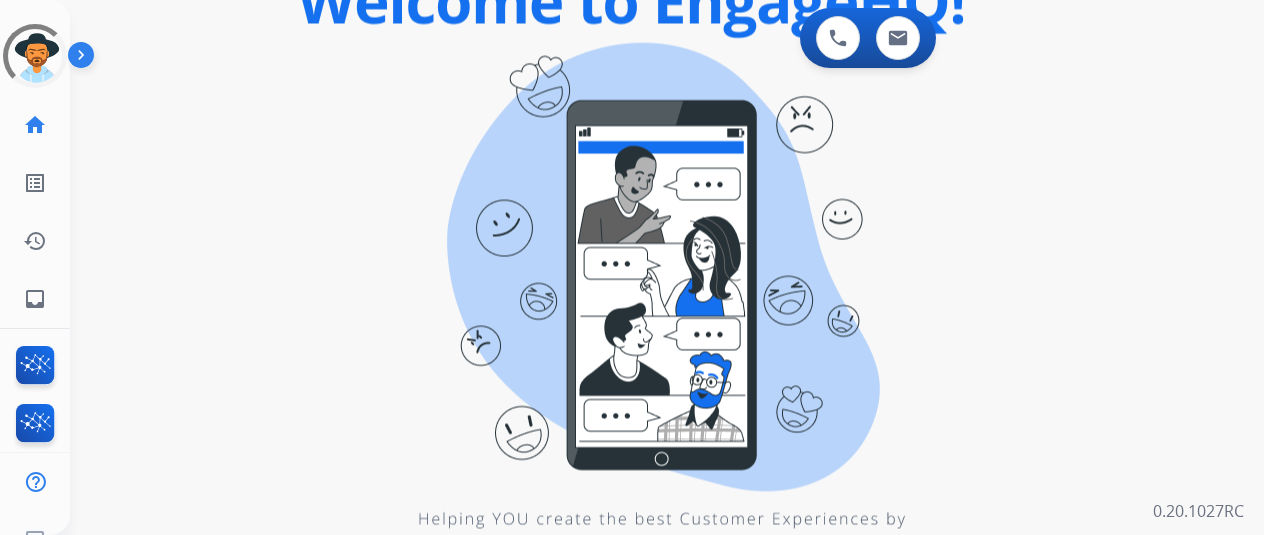 scroll, scrollTop: 0, scrollLeft: 0, axis: both 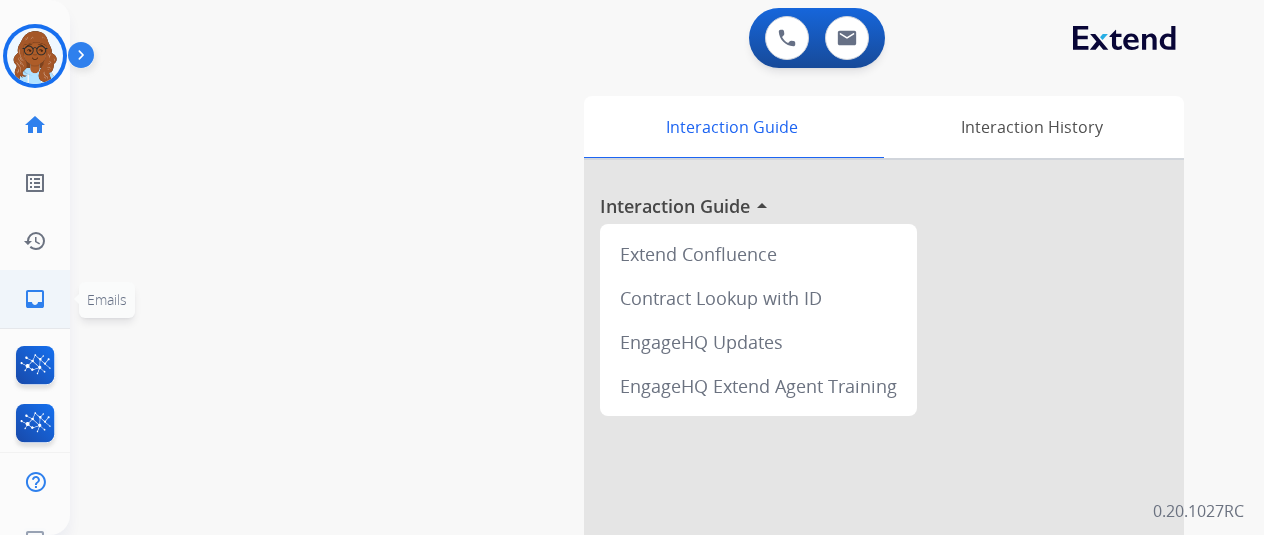 click on "inbox  Emails" 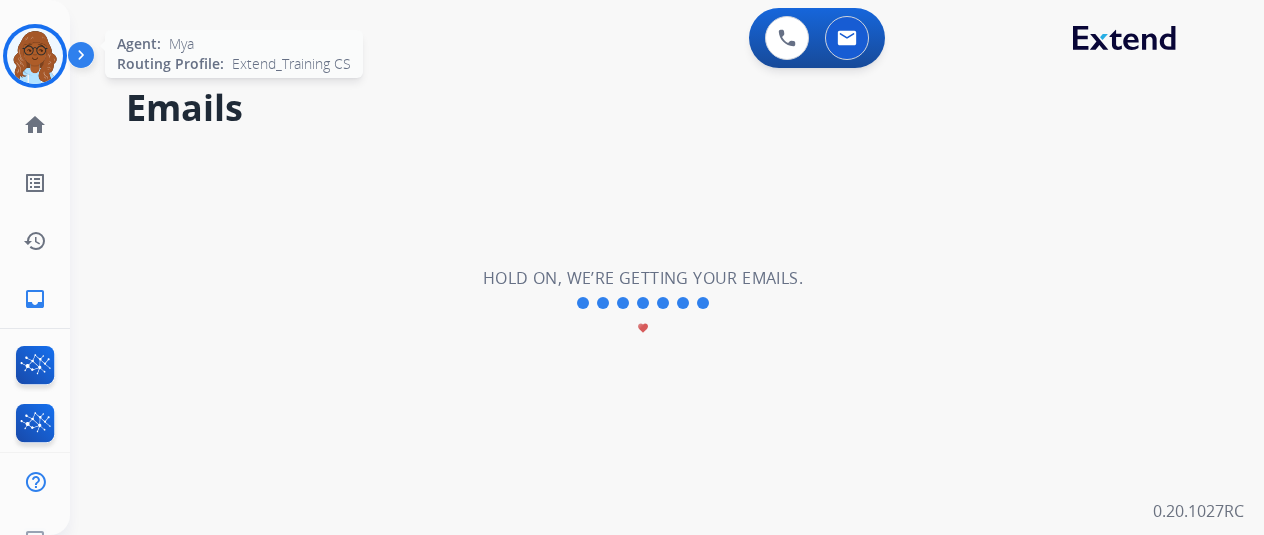 click at bounding box center [35, 56] 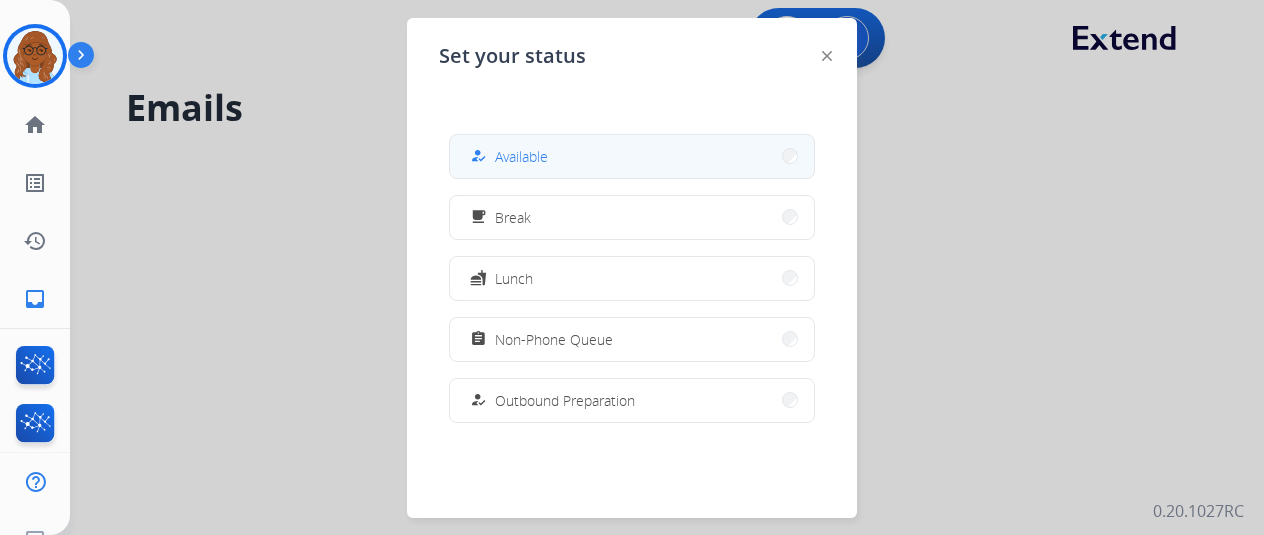 click on "how_to_reg Available" at bounding box center (507, 156) 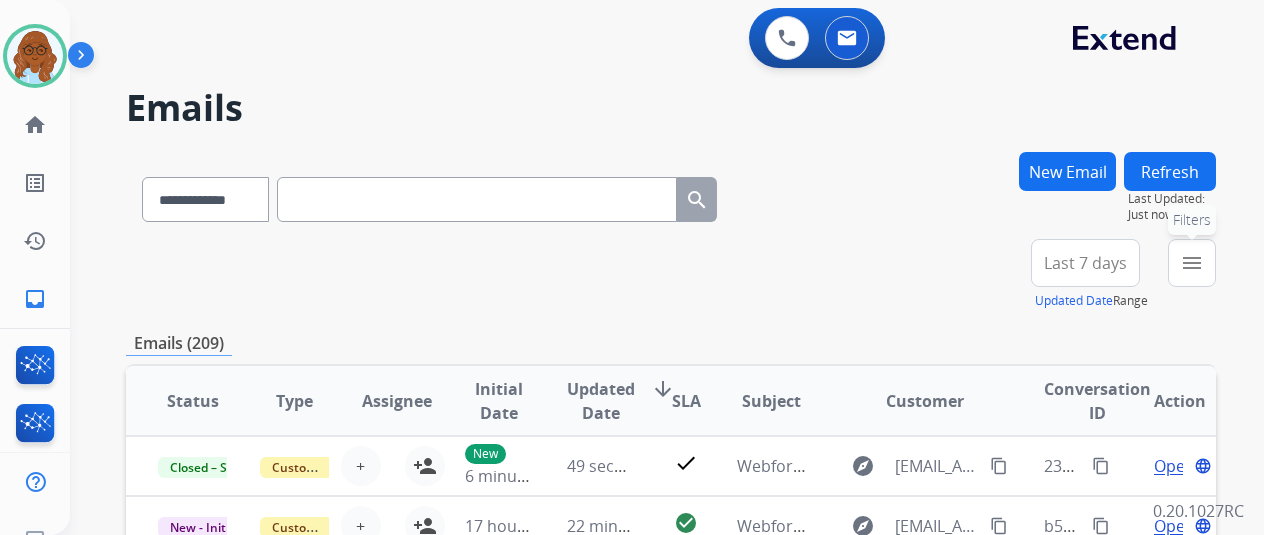 click on "menu  Filters" at bounding box center (1192, 263) 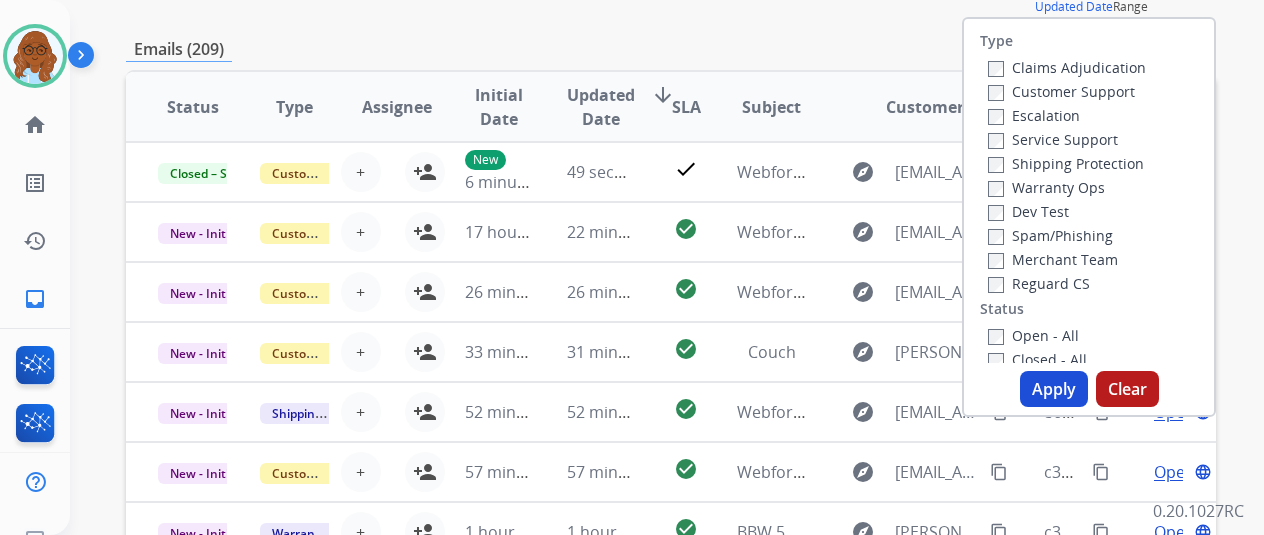 scroll, scrollTop: 300, scrollLeft: 0, axis: vertical 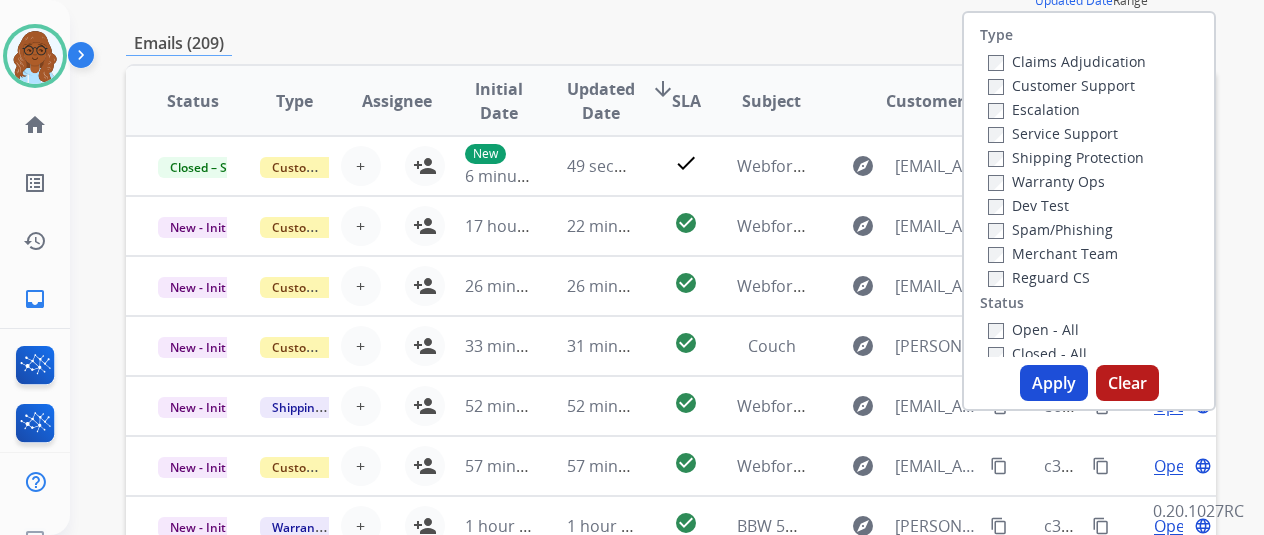 click on "Apply" at bounding box center (1054, 383) 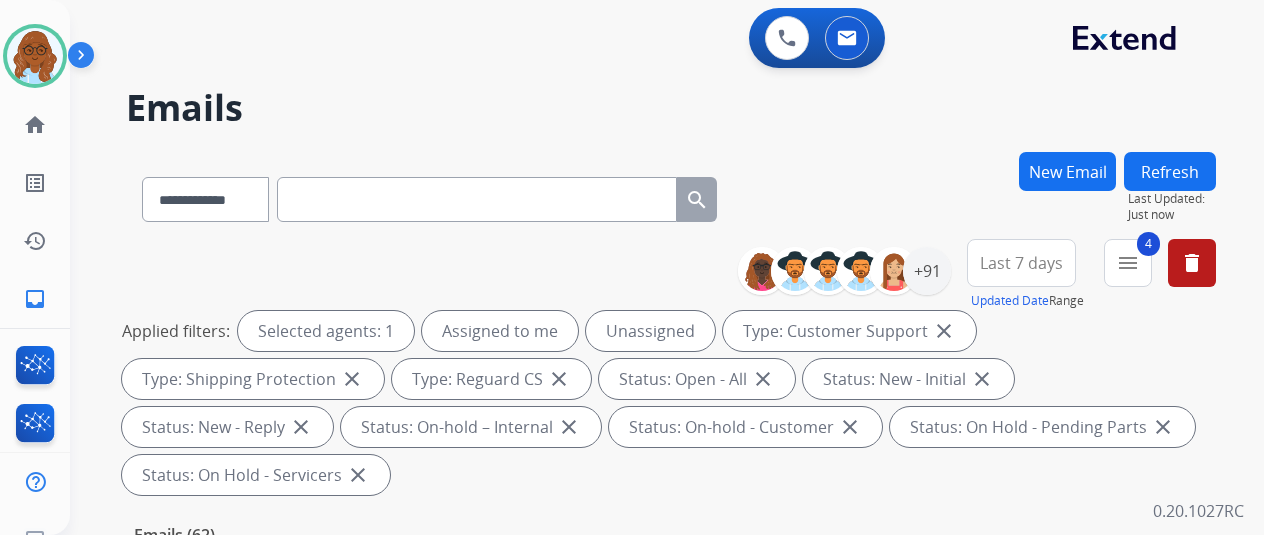 click on "Last 7 days" at bounding box center (1021, 263) 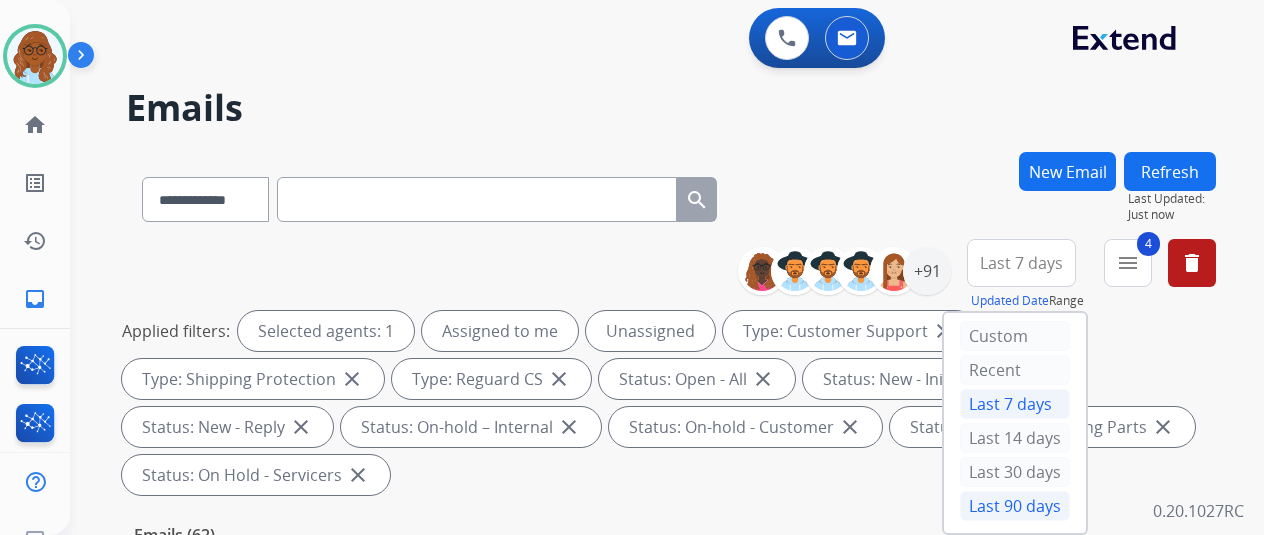 click on "Last 90 days" at bounding box center [1015, 506] 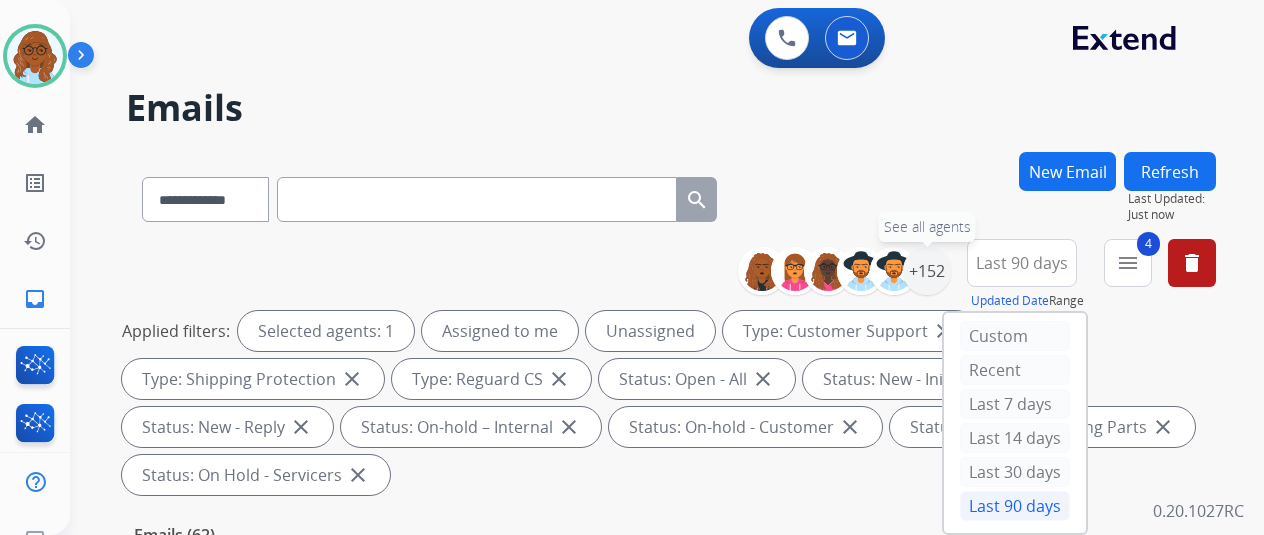 click on "+152" at bounding box center [927, 271] 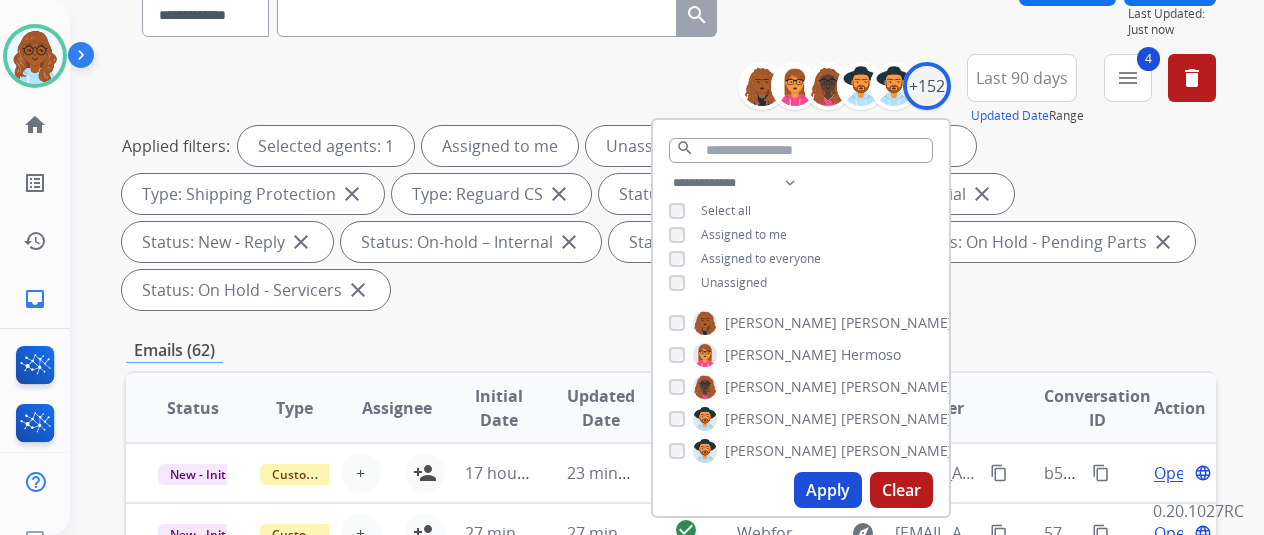 scroll, scrollTop: 200, scrollLeft: 0, axis: vertical 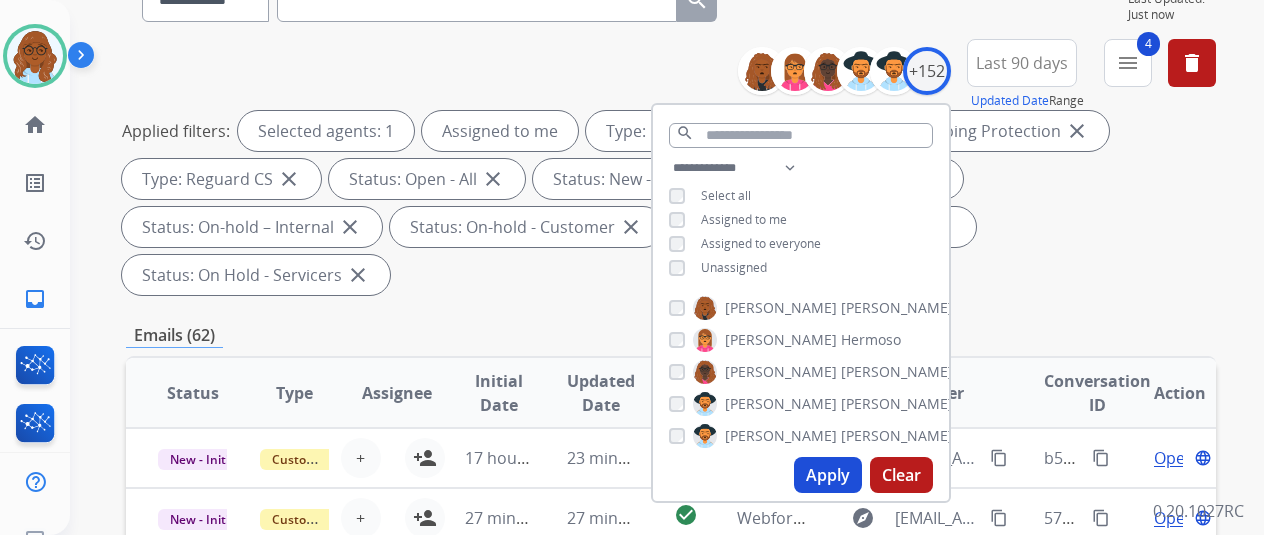 click on "Apply" at bounding box center [828, 475] 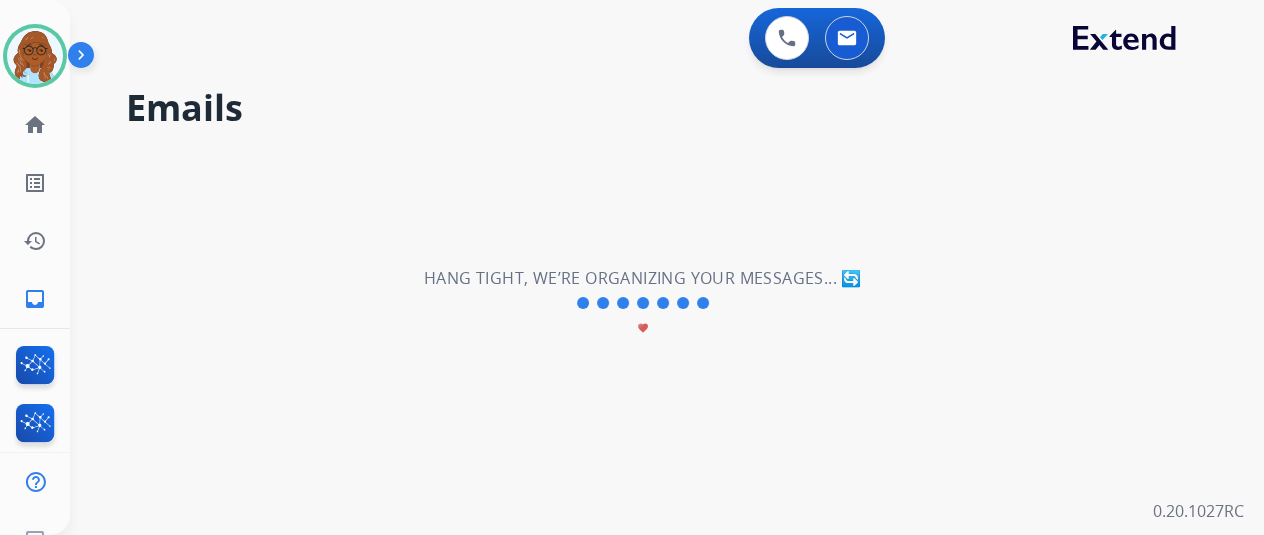 scroll, scrollTop: 0, scrollLeft: 0, axis: both 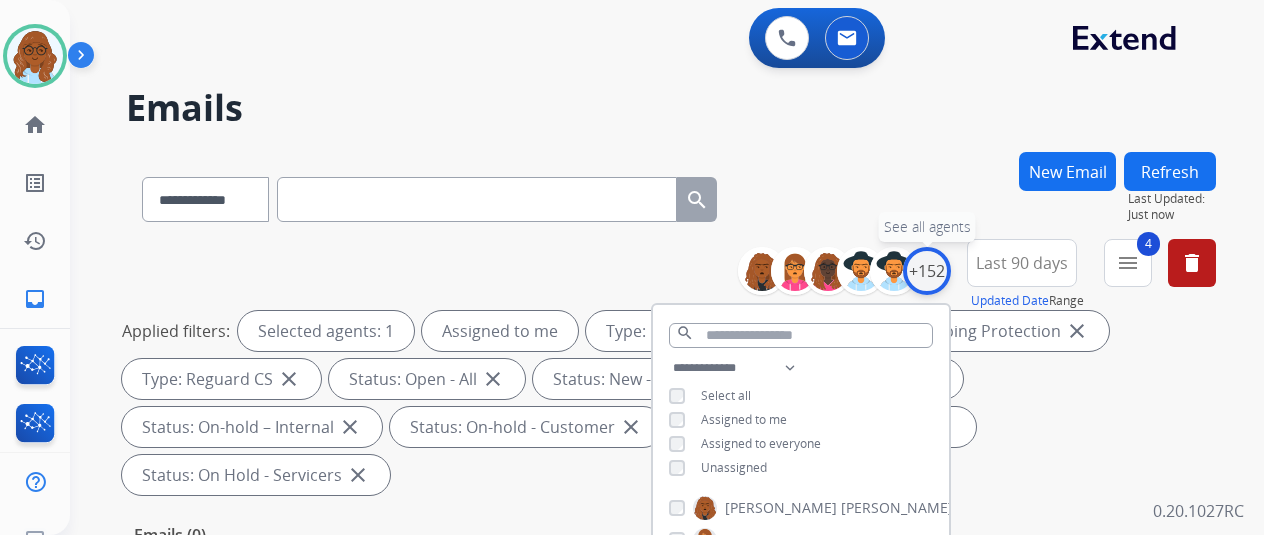 click on "+152" at bounding box center (927, 271) 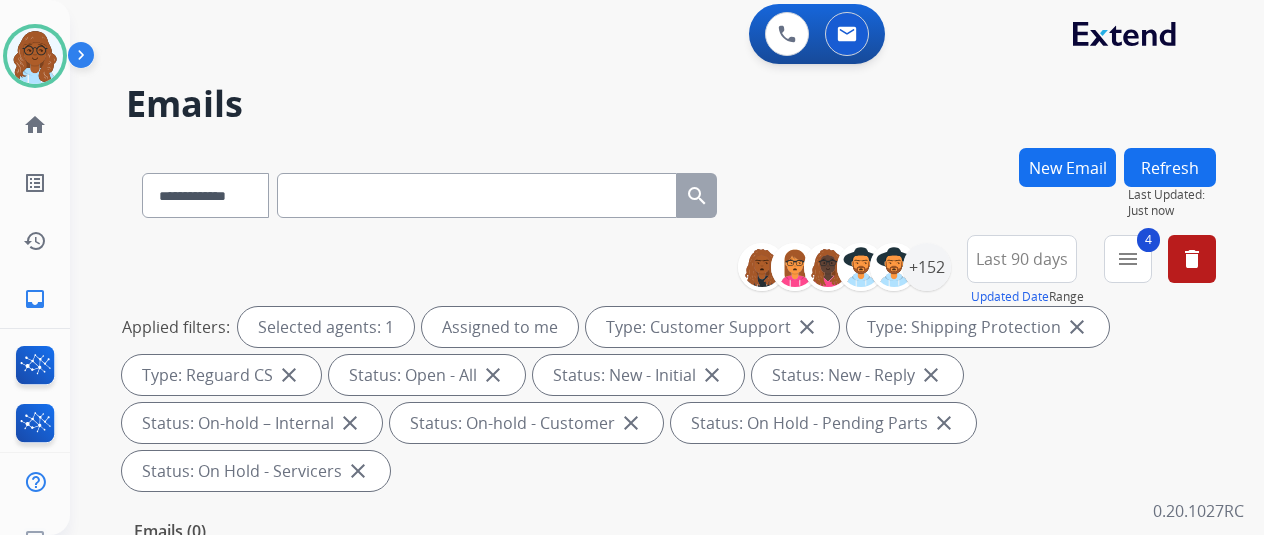 scroll, scrollTop: 0, scrollLeft: 0, axis: both 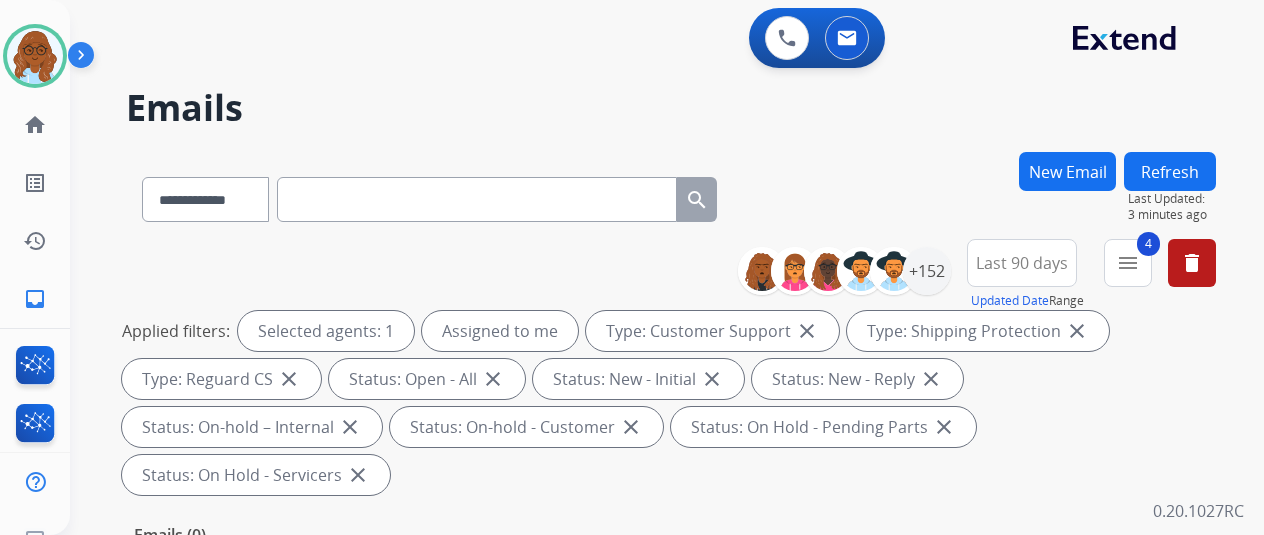 click on "New Email" at bounding box center [1067, 171] 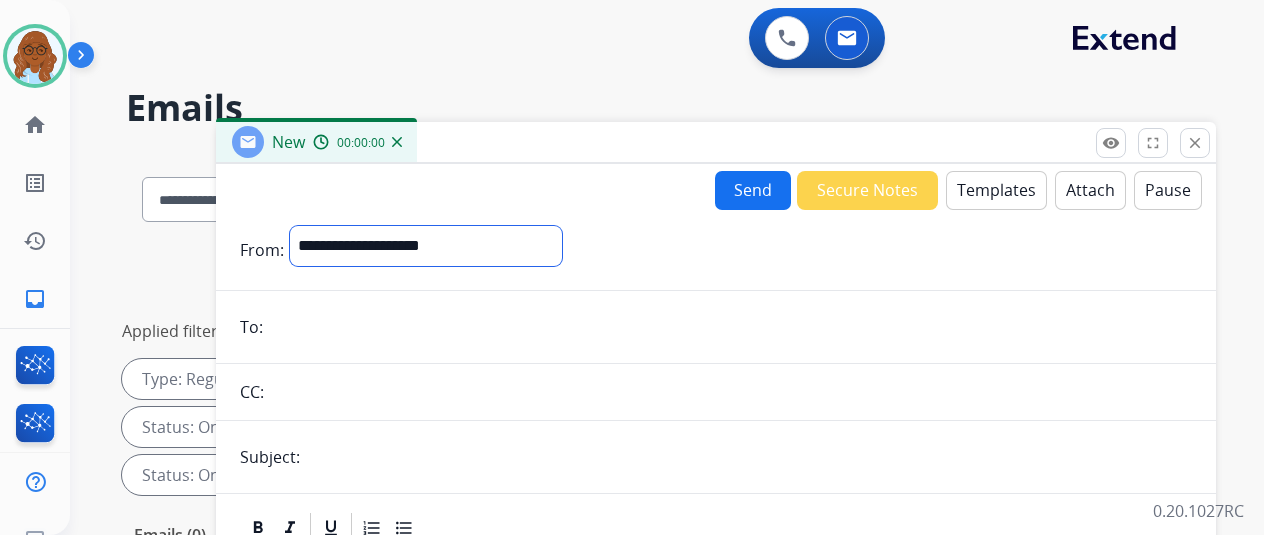 click on "**********" at bounding box center (426, 246) 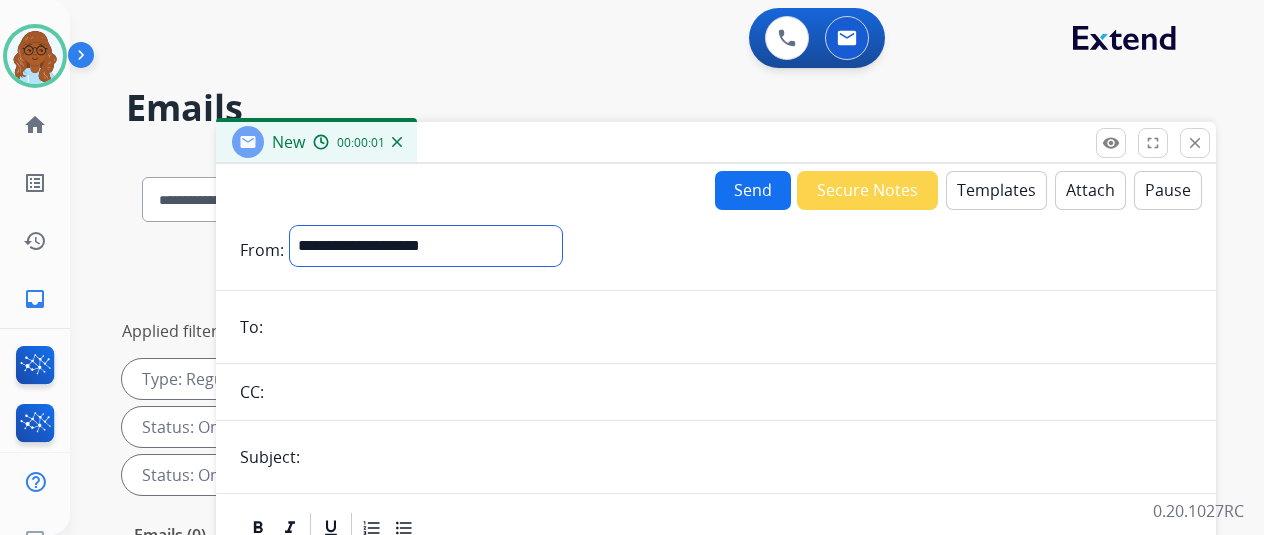 select on "**********" 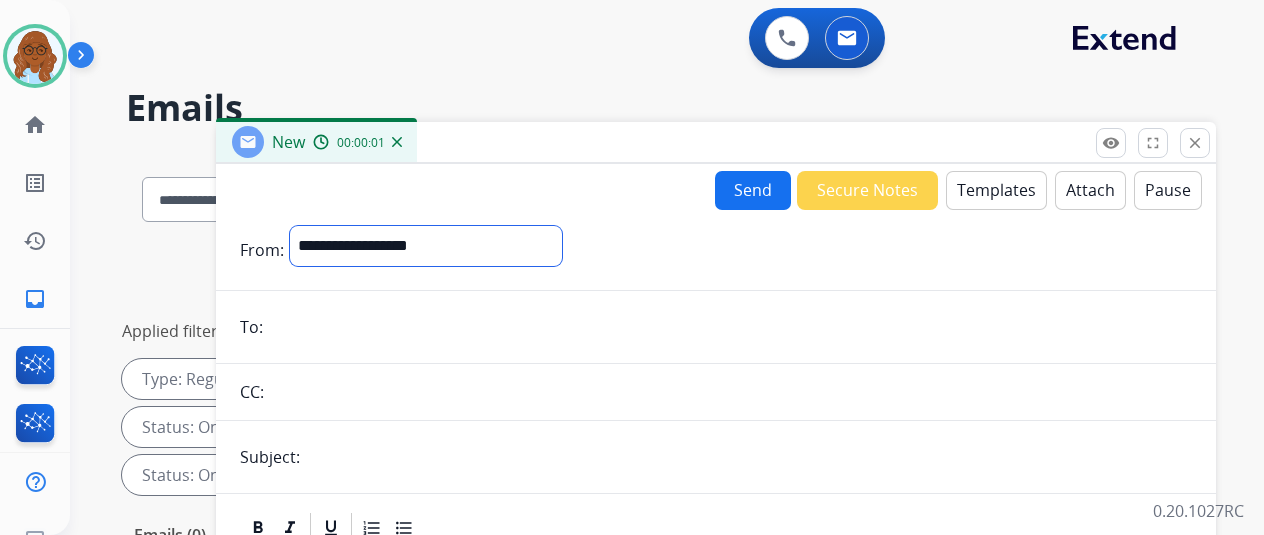 click on "**********" at bounding box center [426, 246] 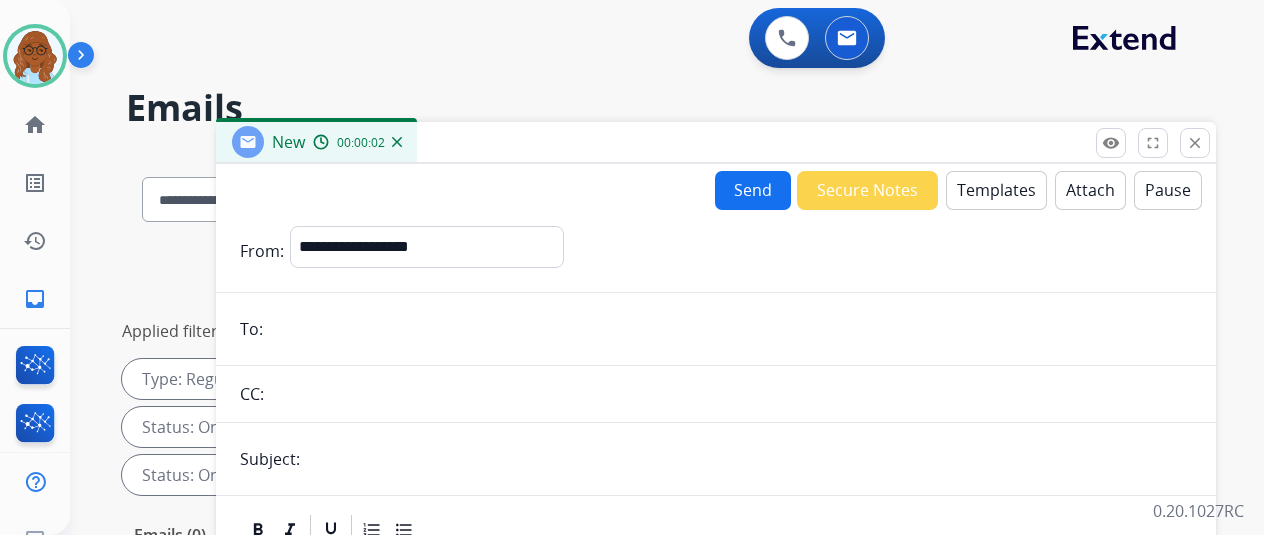 click at bounding box center (730, 329) 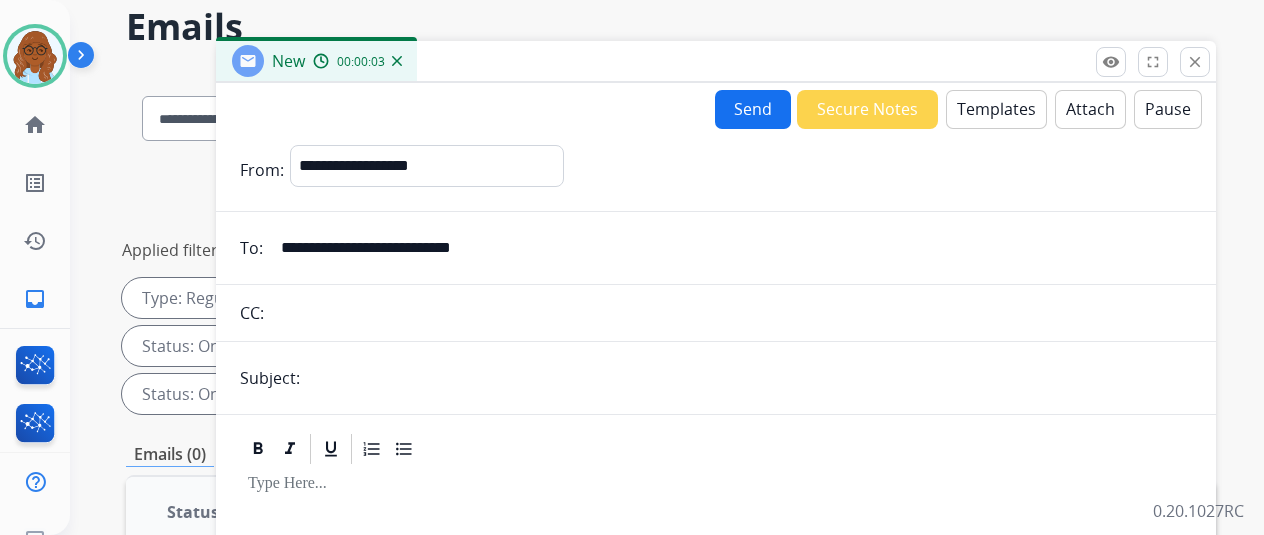 scroll, scrollTop: 100, scrollLeft: 0, axis: vertical 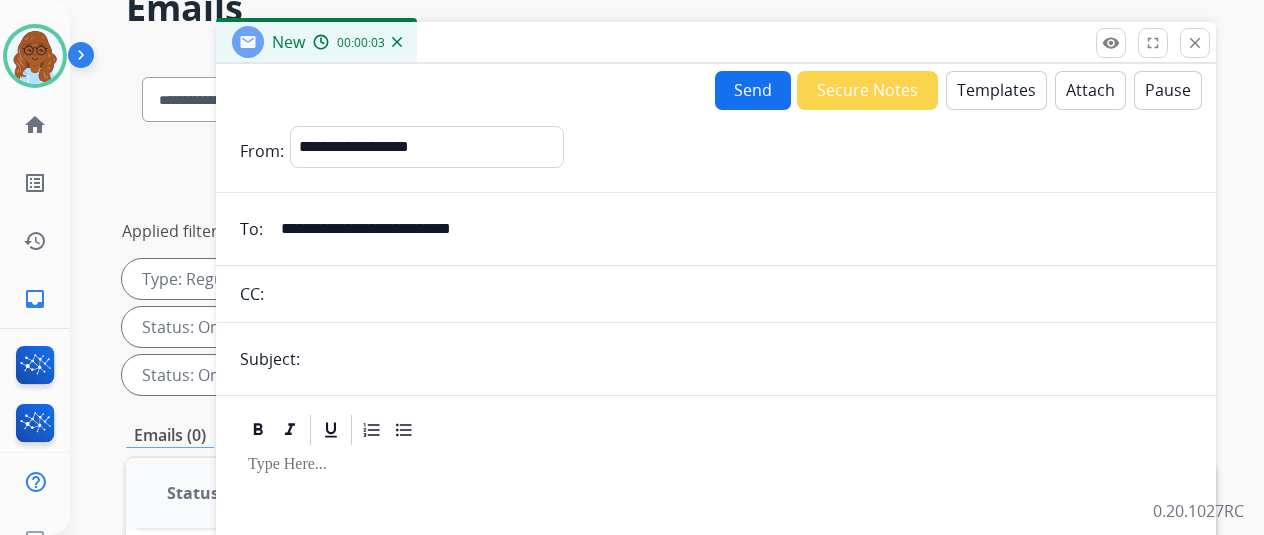 type on "**********" 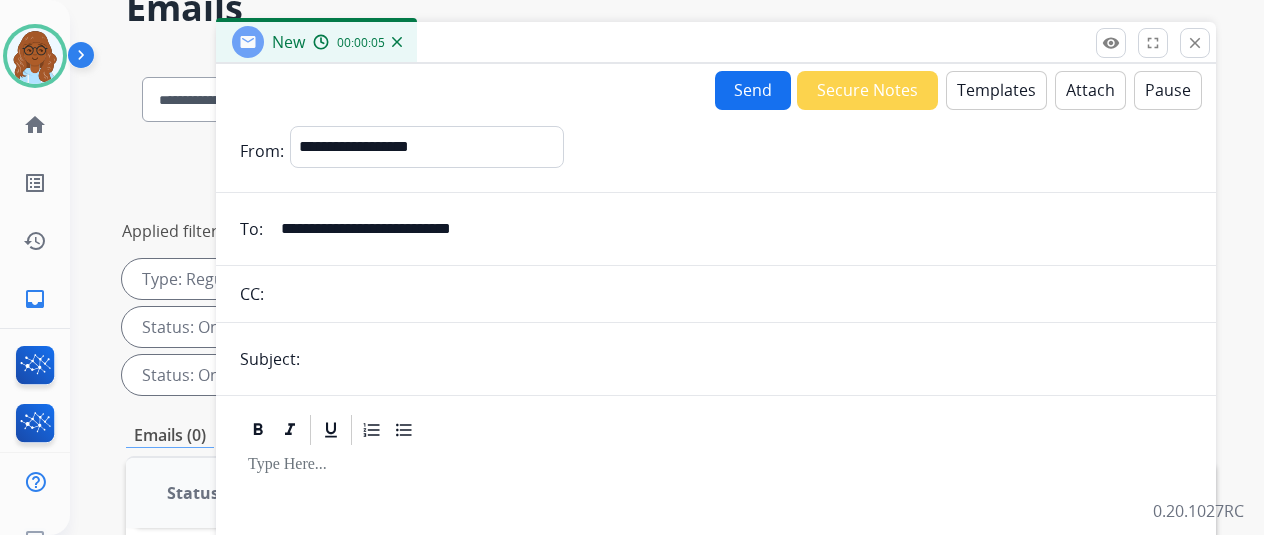 type on "**********" 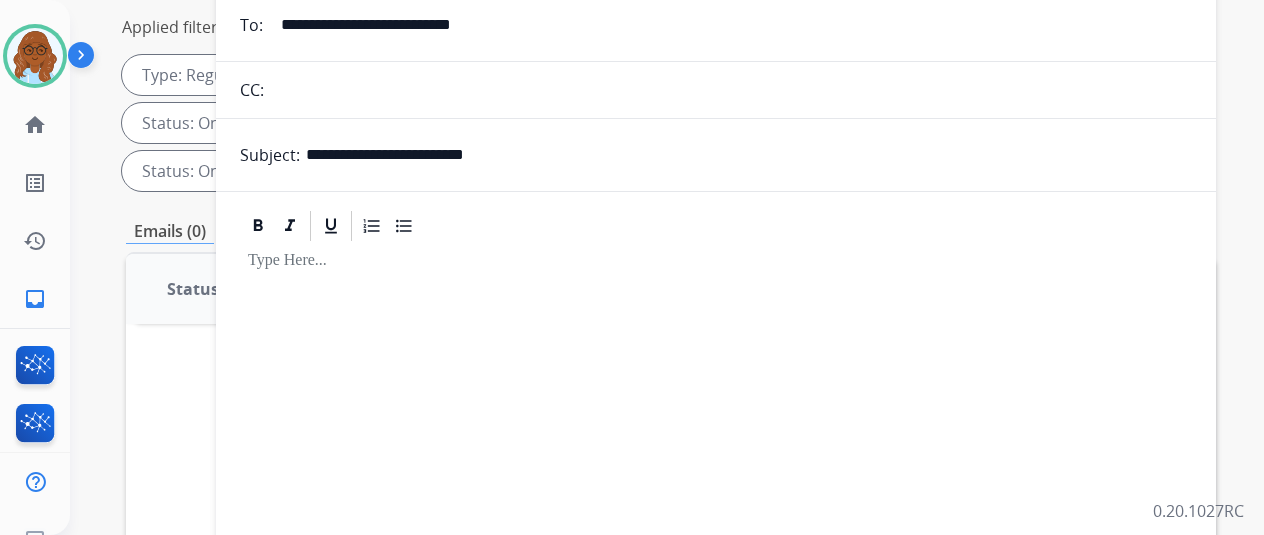 scroll, scrollTop: 100, scrollLeft: 0, axis: vertical 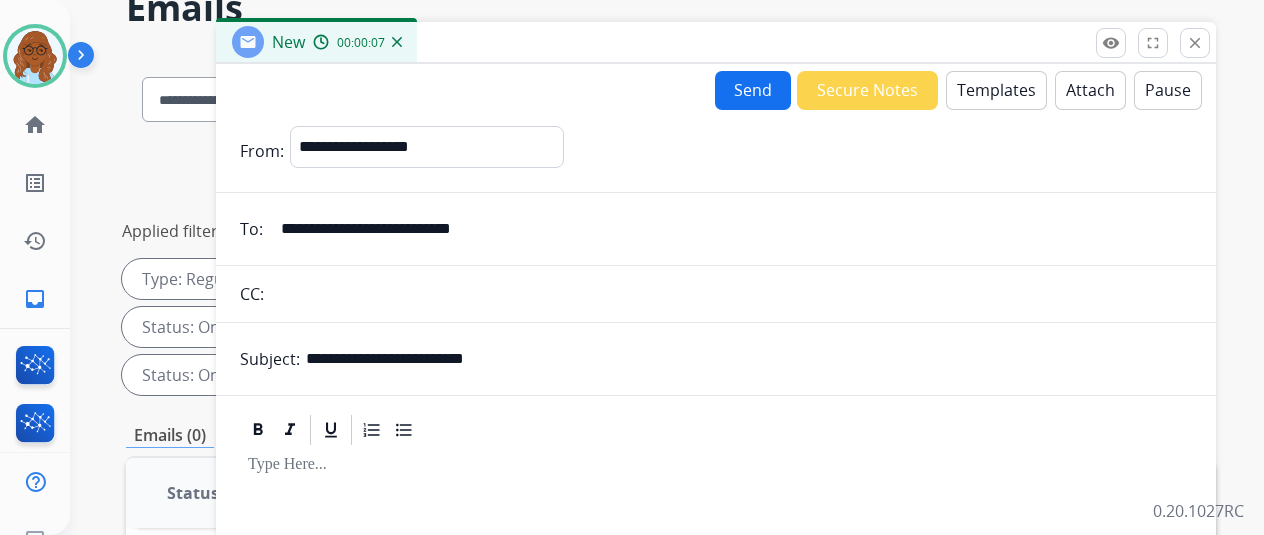 click on "Templates" at bounding box center (996, 90) 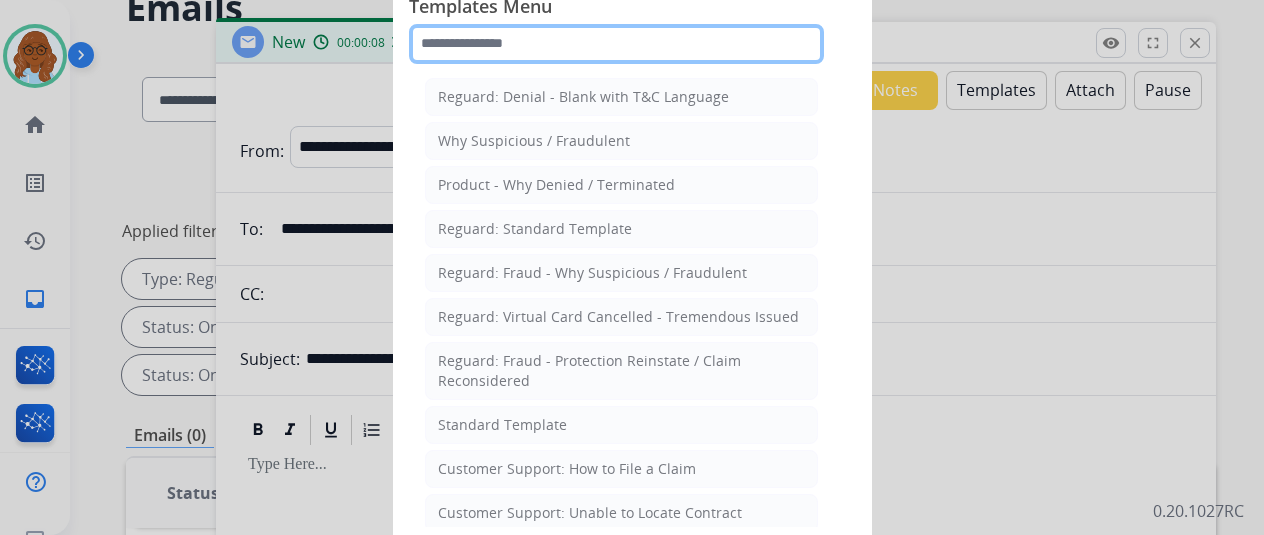 click 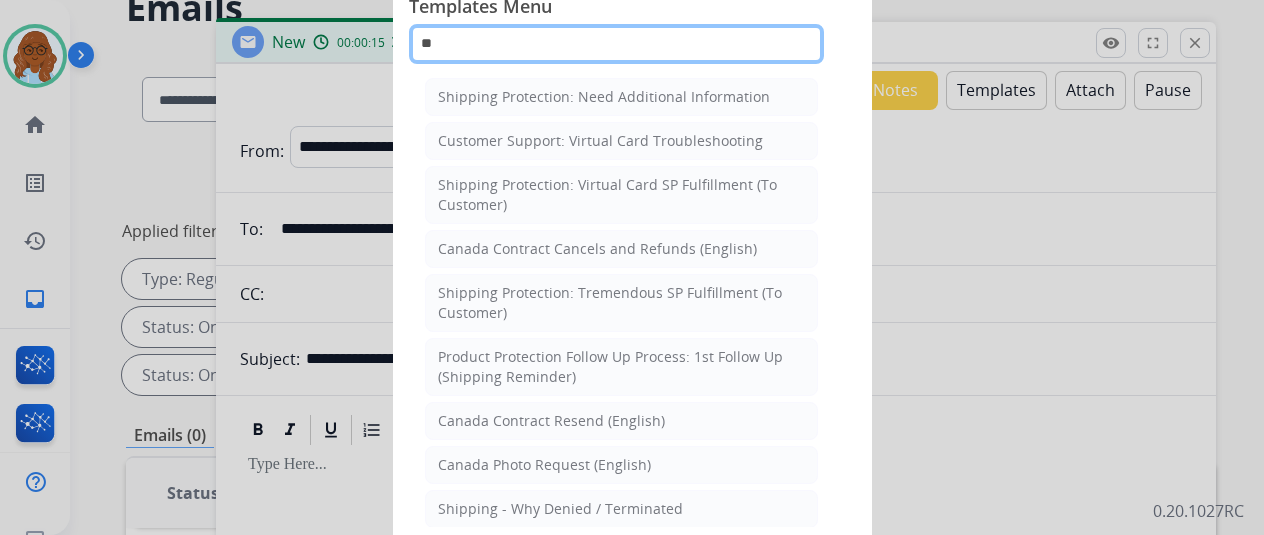 type on "*" 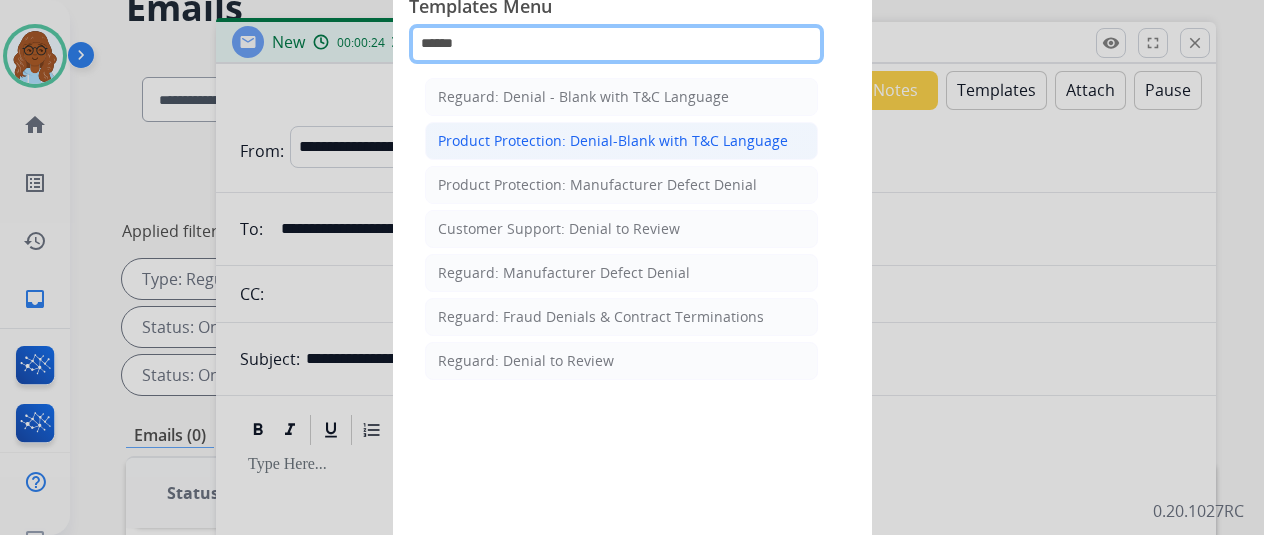 type on "******" 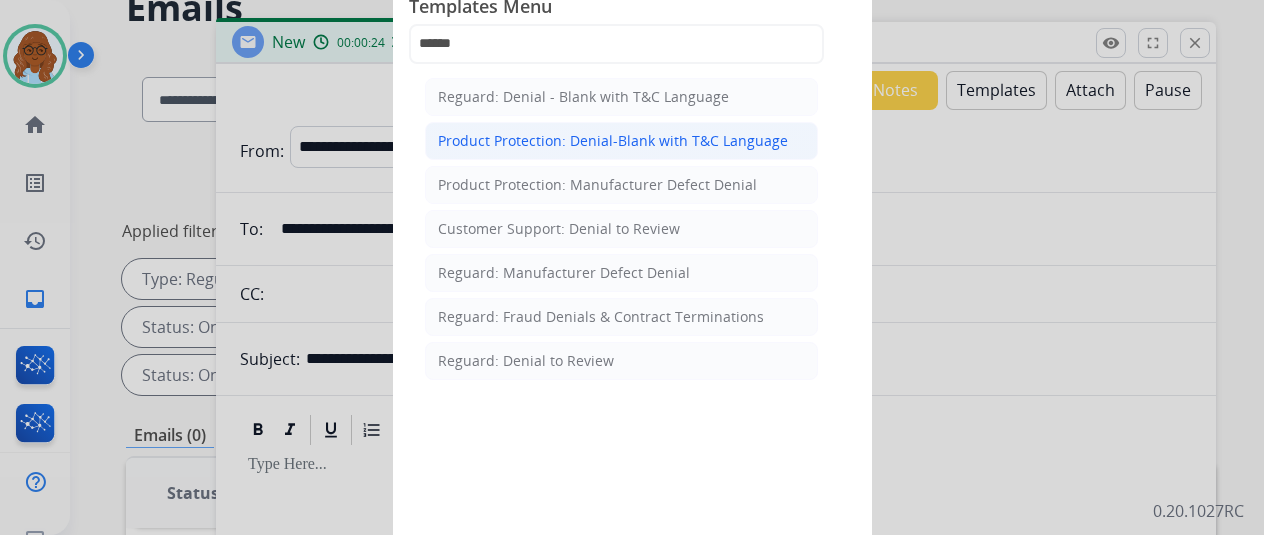 click on "Product Protection: Denial-Blank with T&C Language" 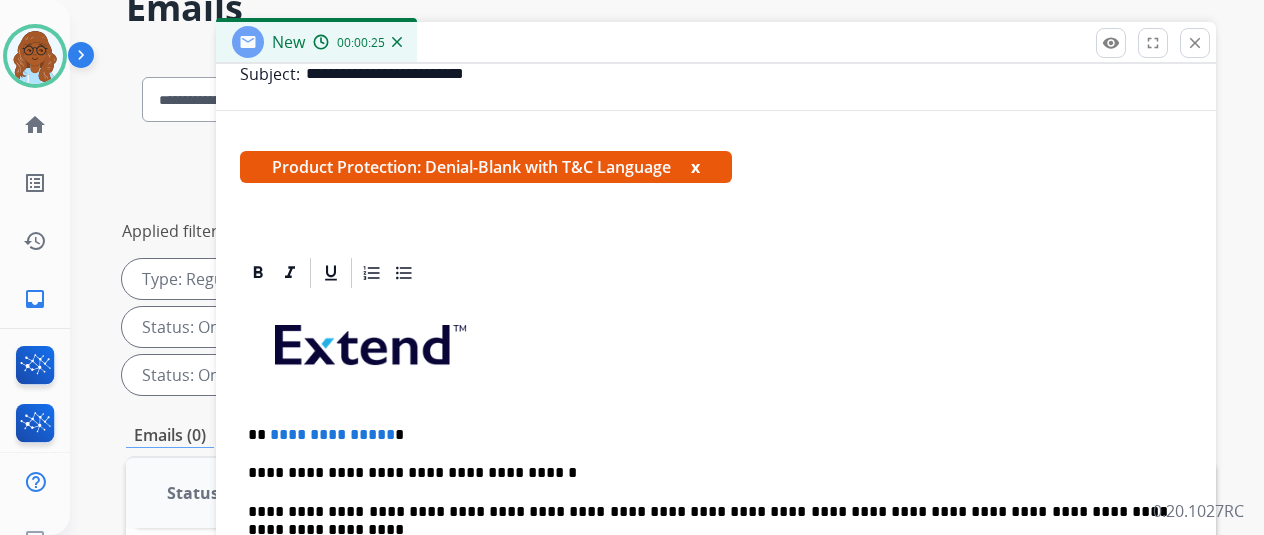 scroll, scrollTop: 300, scrollLeft: 0, axis: vertical 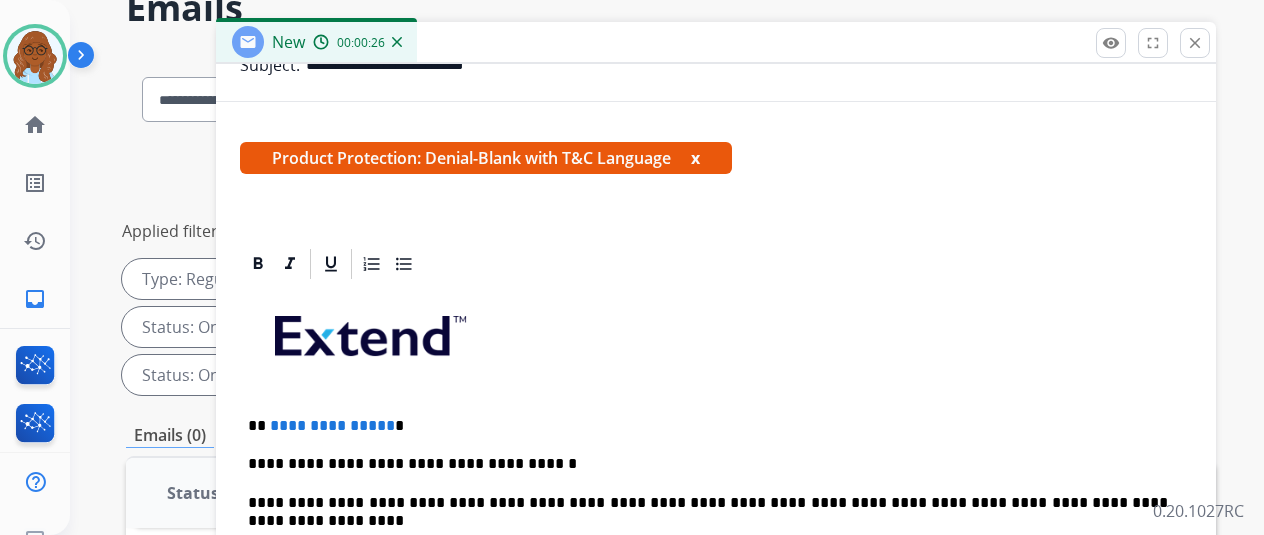 click on "x" at bounding box center (695, 158) 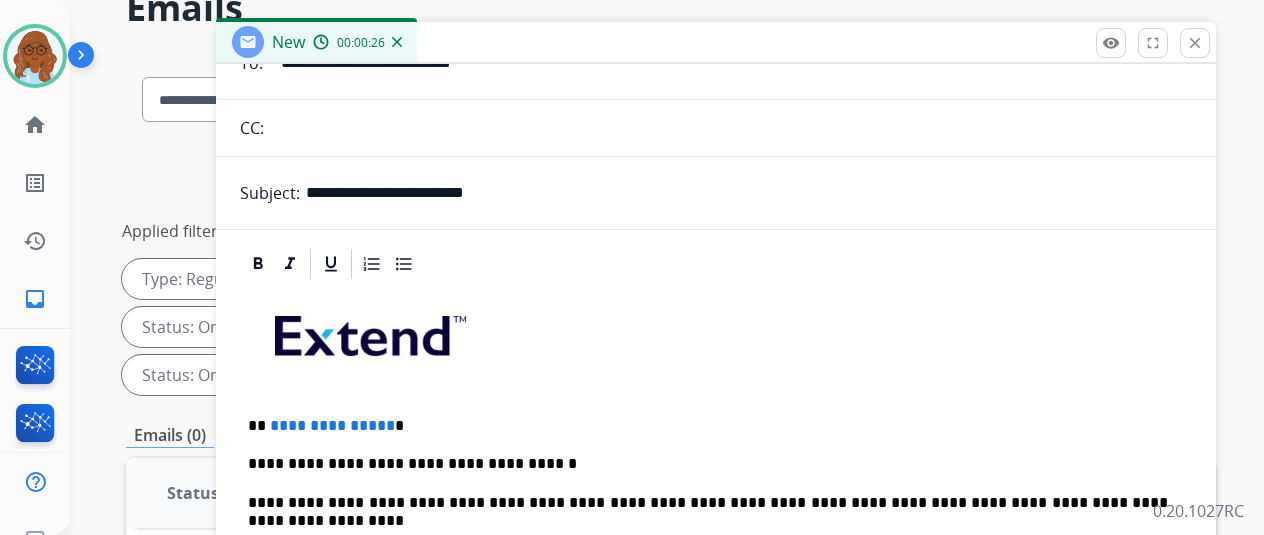 scroll, scrollTop: 198, scrollLeft: 0, axis: vertical 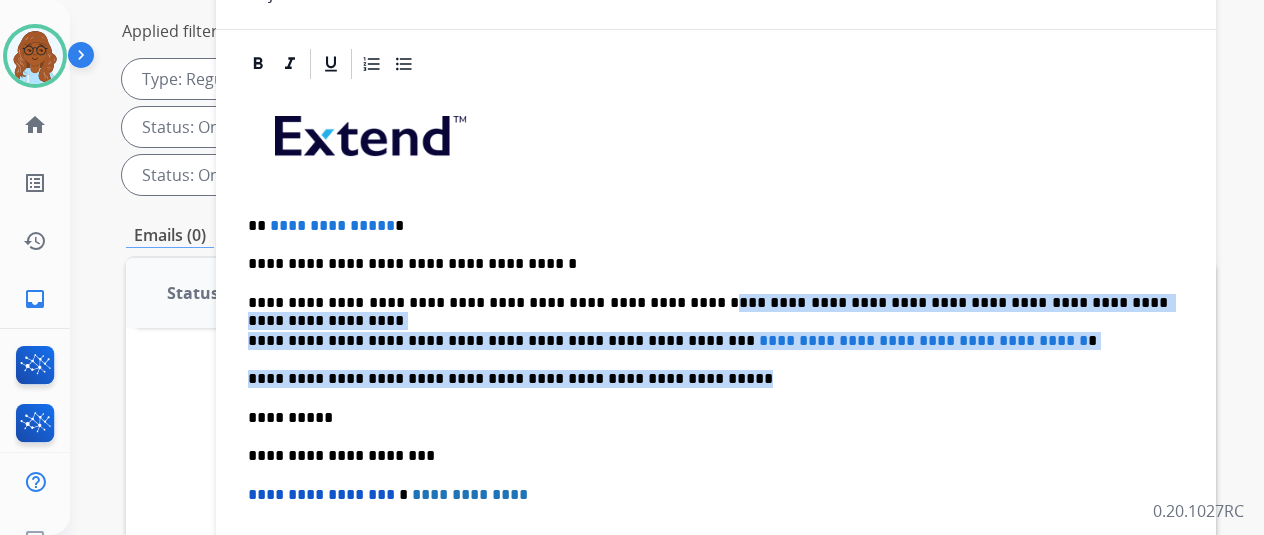 drag, startPoint x: 704, startPoint y: 343, endPoint x: 660, endPoint y: 266, distance: 88.68484 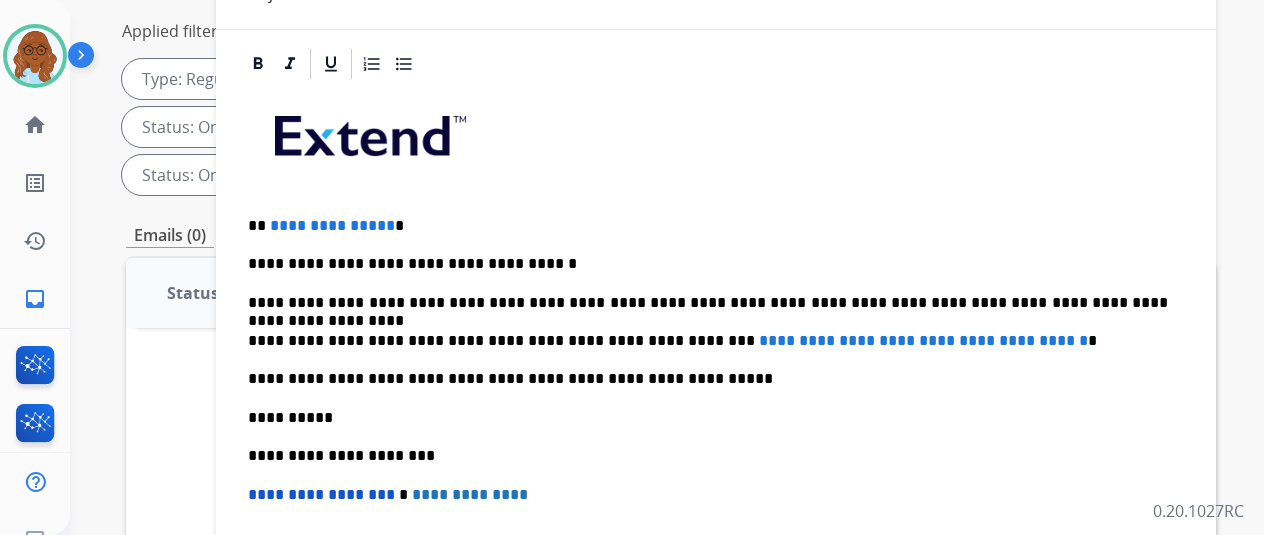 type 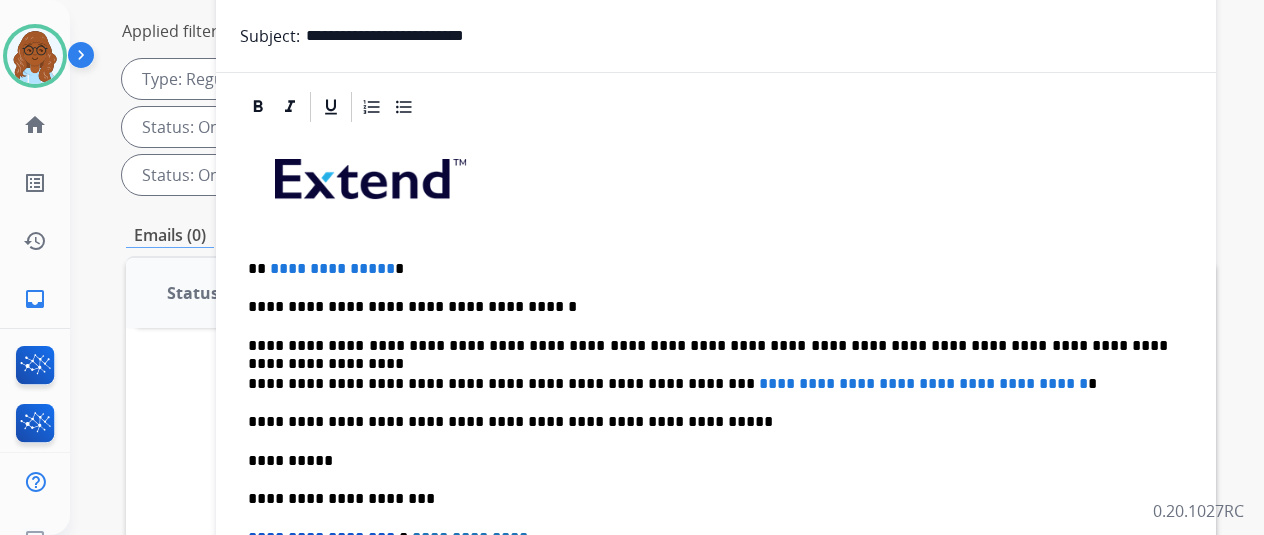 scroll, scrollTop: 376, scrollLeft: 0, axis: vertical 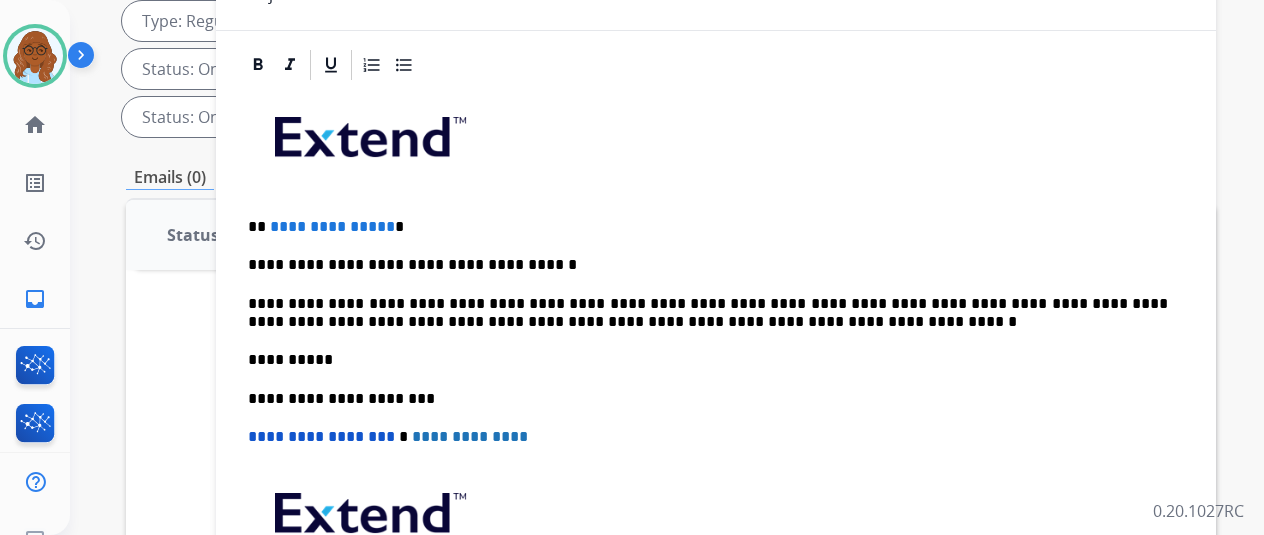 click on "**********" at bounding box center (708, 313) 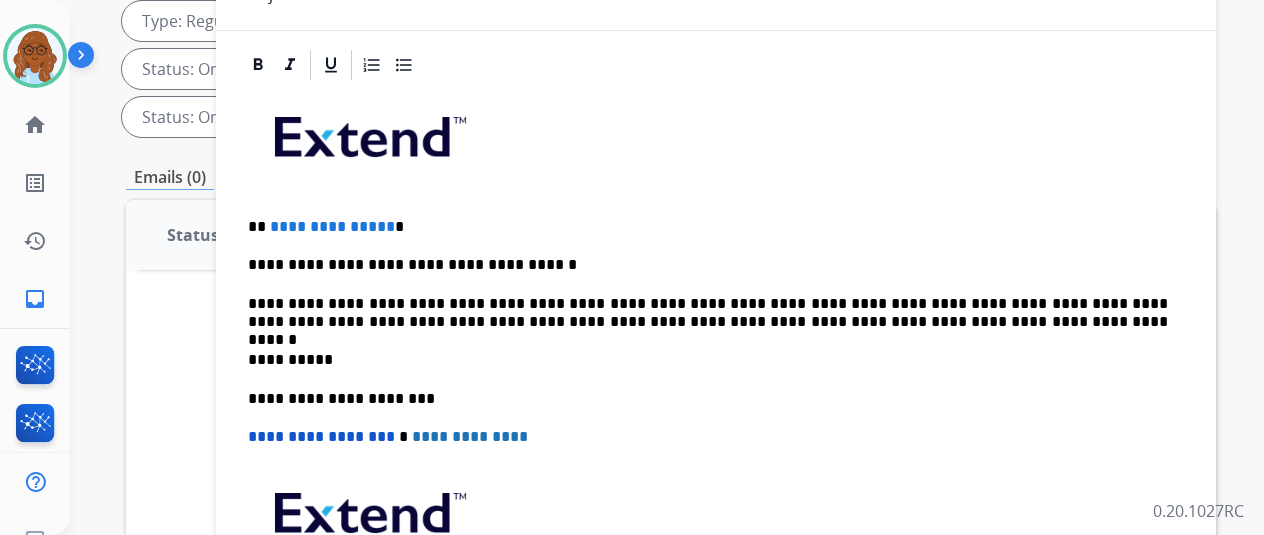 click on "**********" at bounding box center [708, 313] 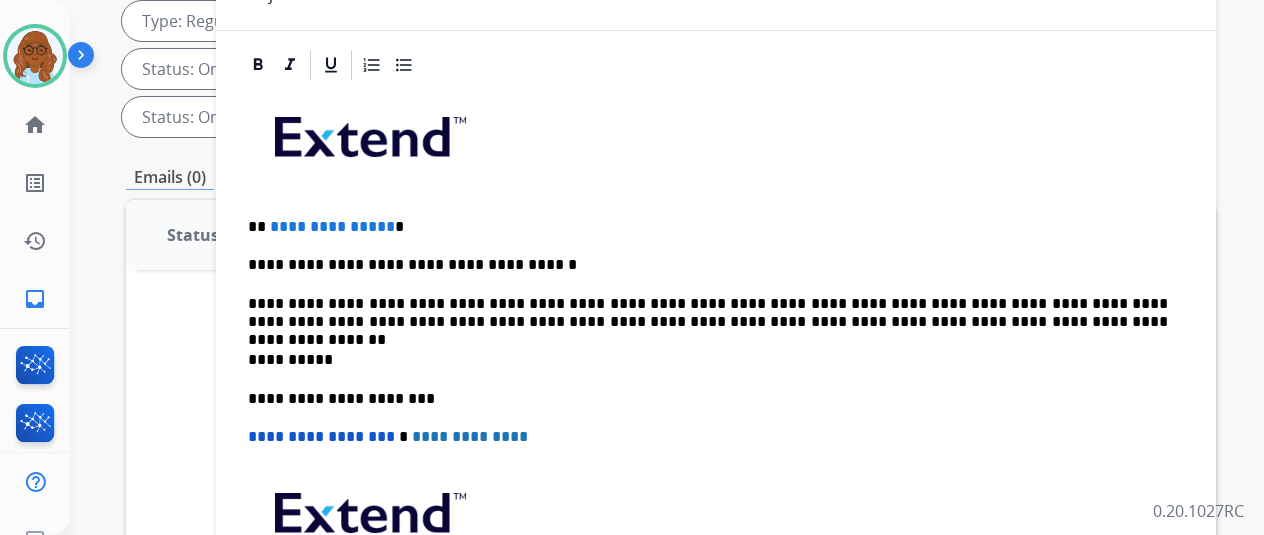 click on "**********" at bounding box center (708, 313) 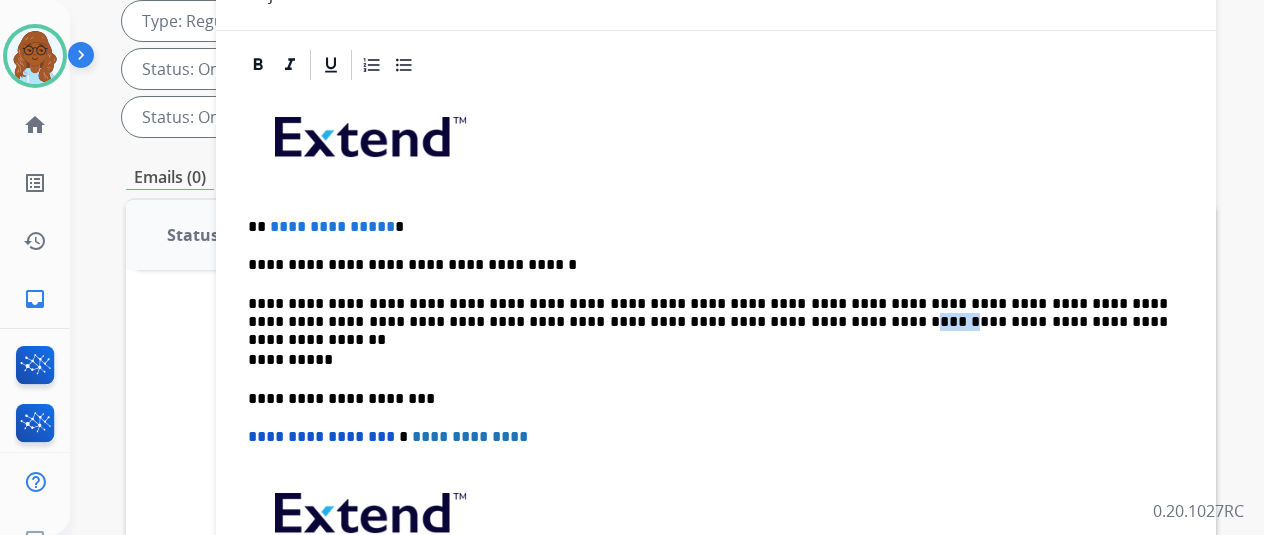 click on "**********" at bounding box center [708, 313] 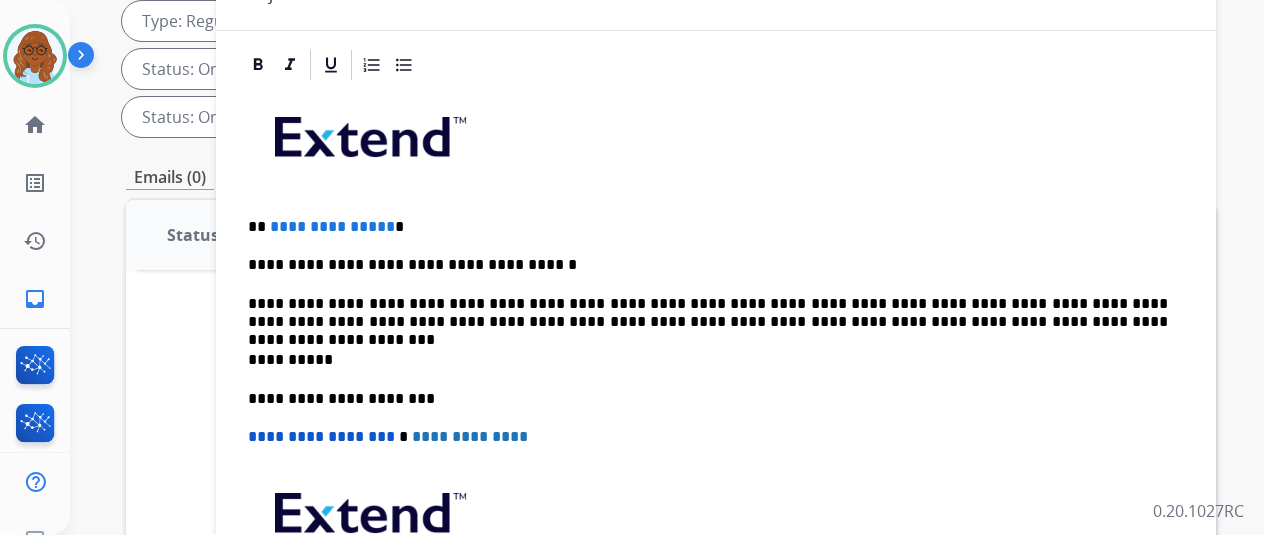 click on "**********" at bounding box center [332, 226] 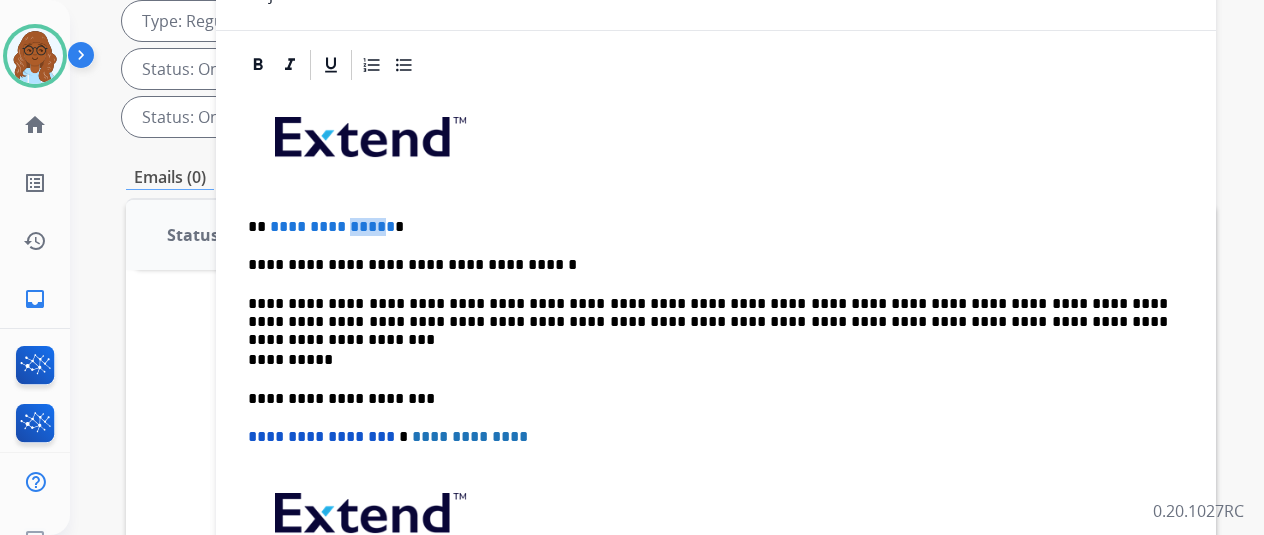click on "**********" at bounding box center [332, 226] 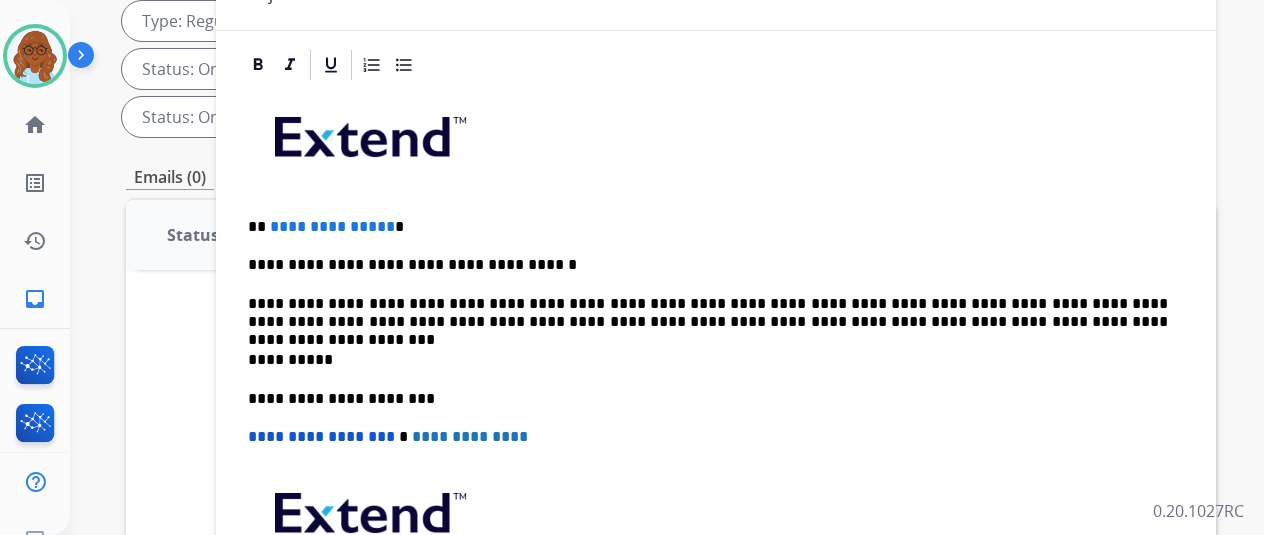 click on "**********" at bounding box center (708, 227) 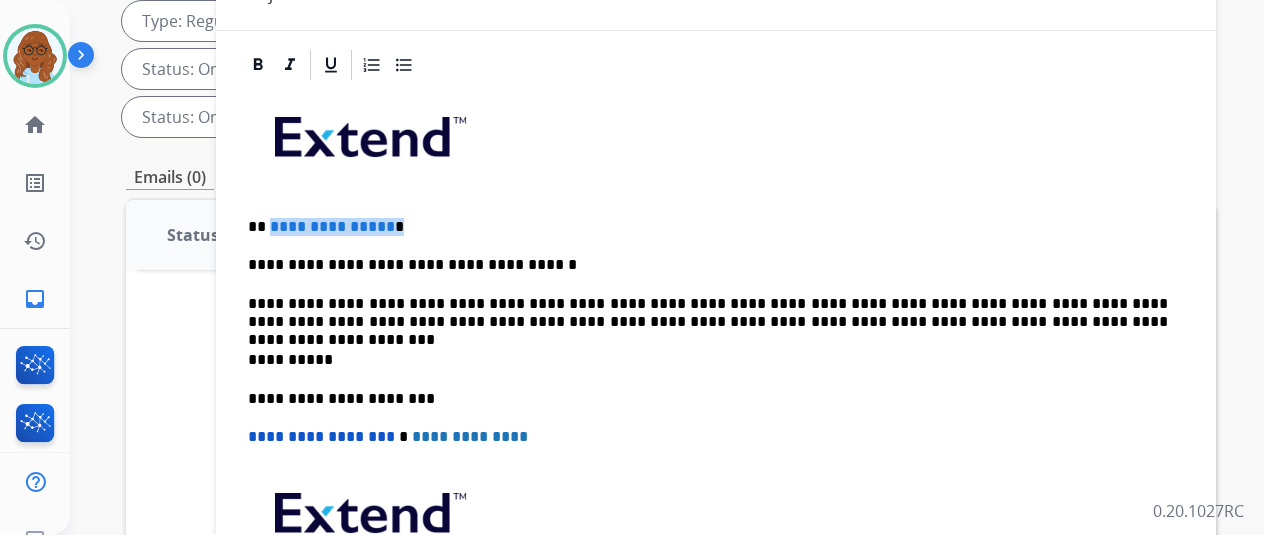 drag, startPoint x: 400, startPoint y: 189, endPoint x: 282, endPoint y: 191, distance: 118.016945 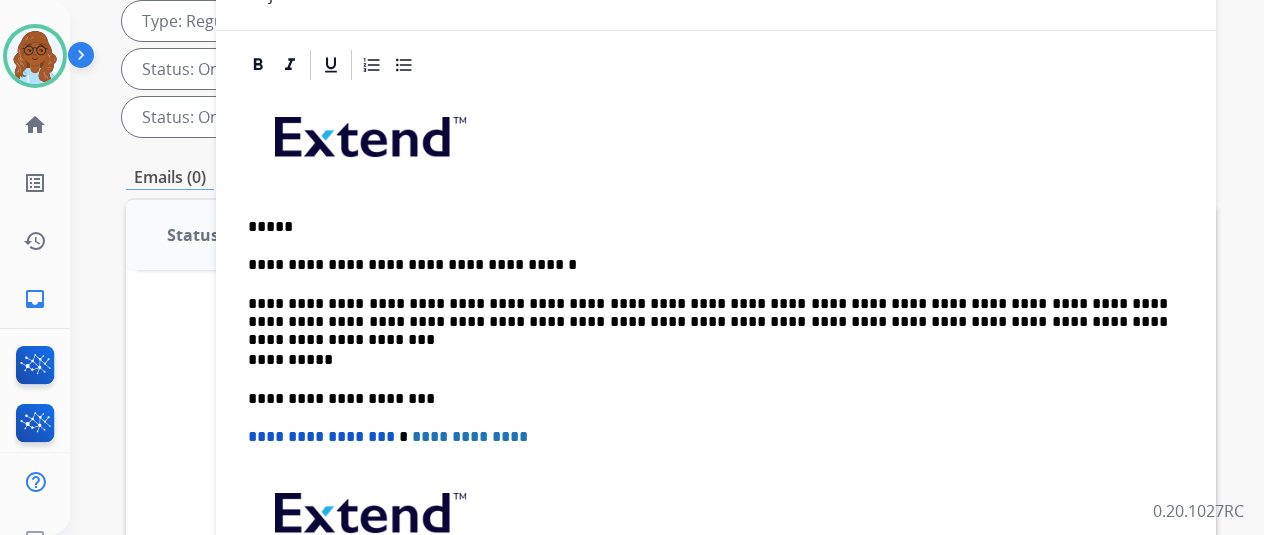 click on "**********" at bounding box center [716, 388] 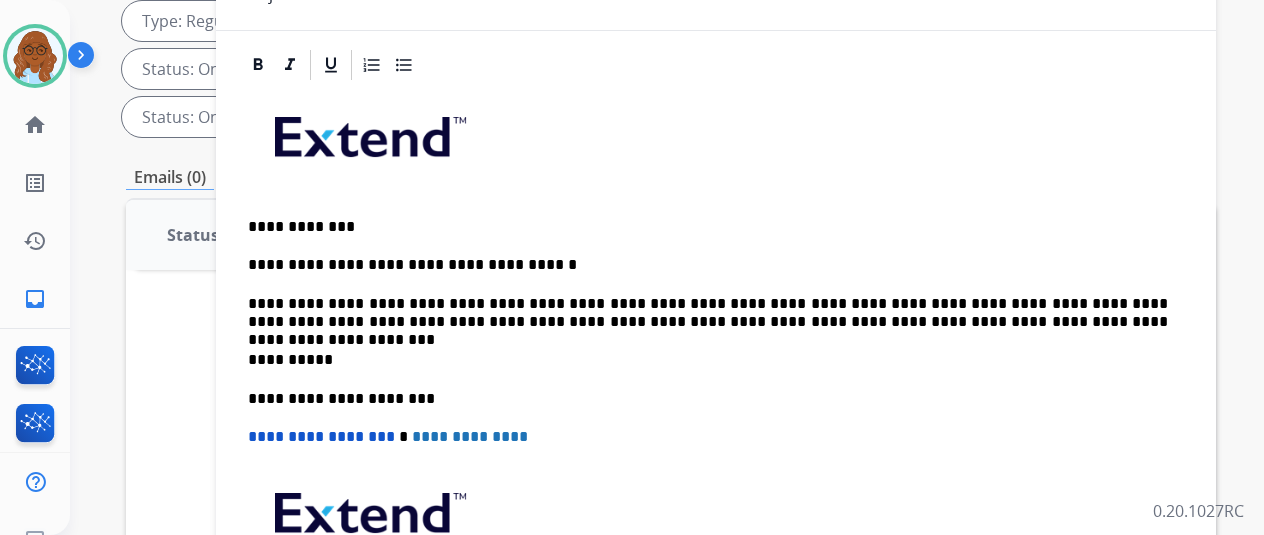 click on "**********" at bounding box center [708, 313] 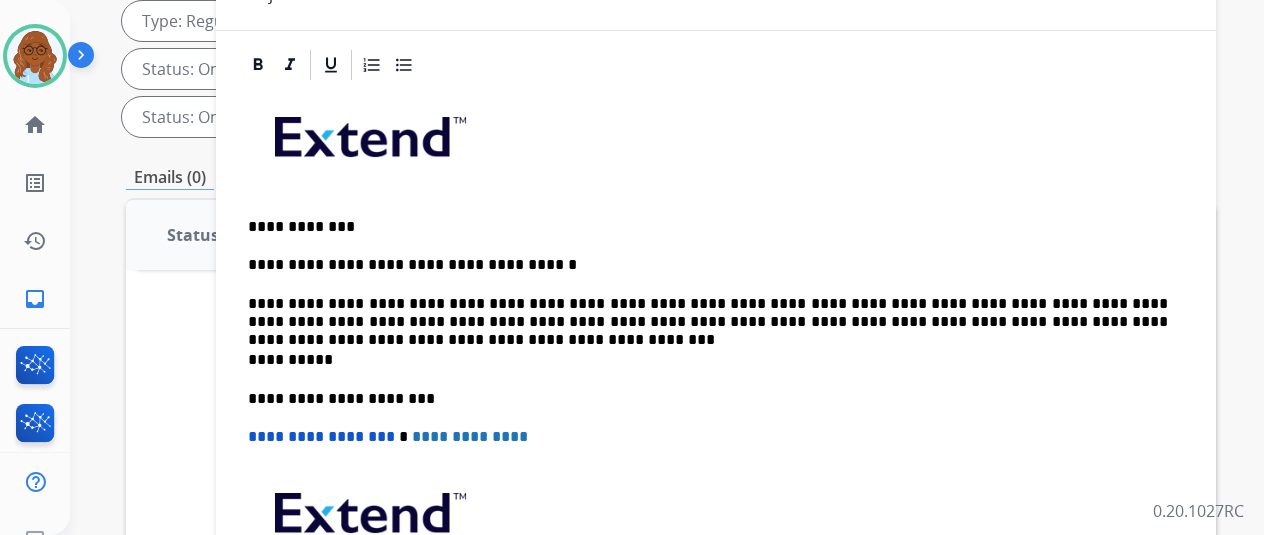 scroll, scrollTop: 158, scrollLeft: 0, axis: vertical 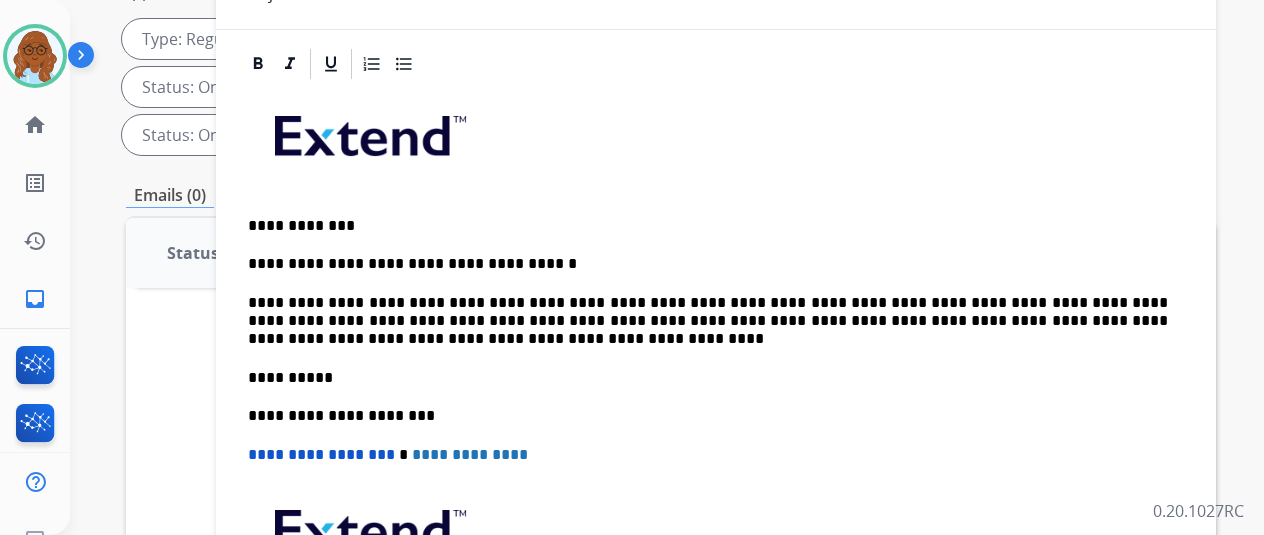 click on "**********" at bounding box center (708, 321) 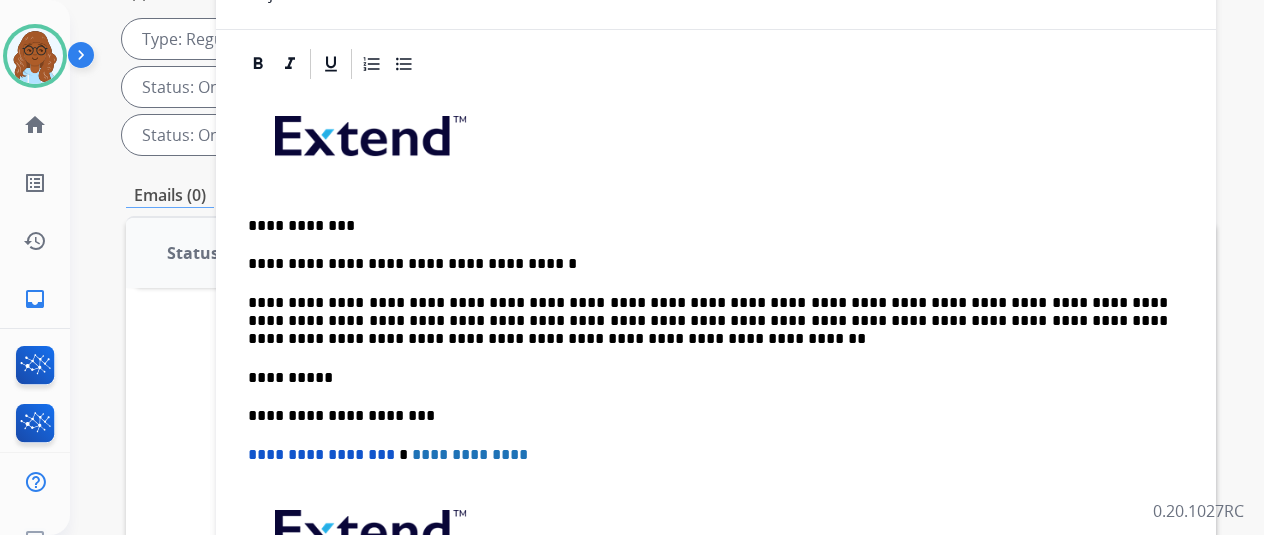 click on "**********" at bounding box center [716, 397] 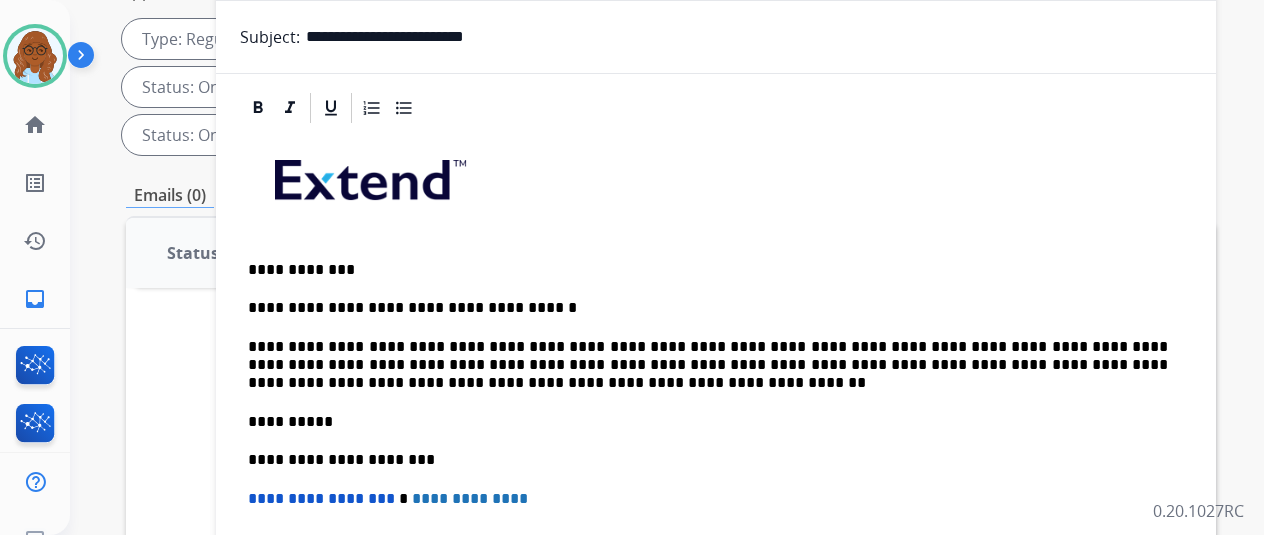 scroll, scrollTop: 0, scrollLeft: 0, axis: both 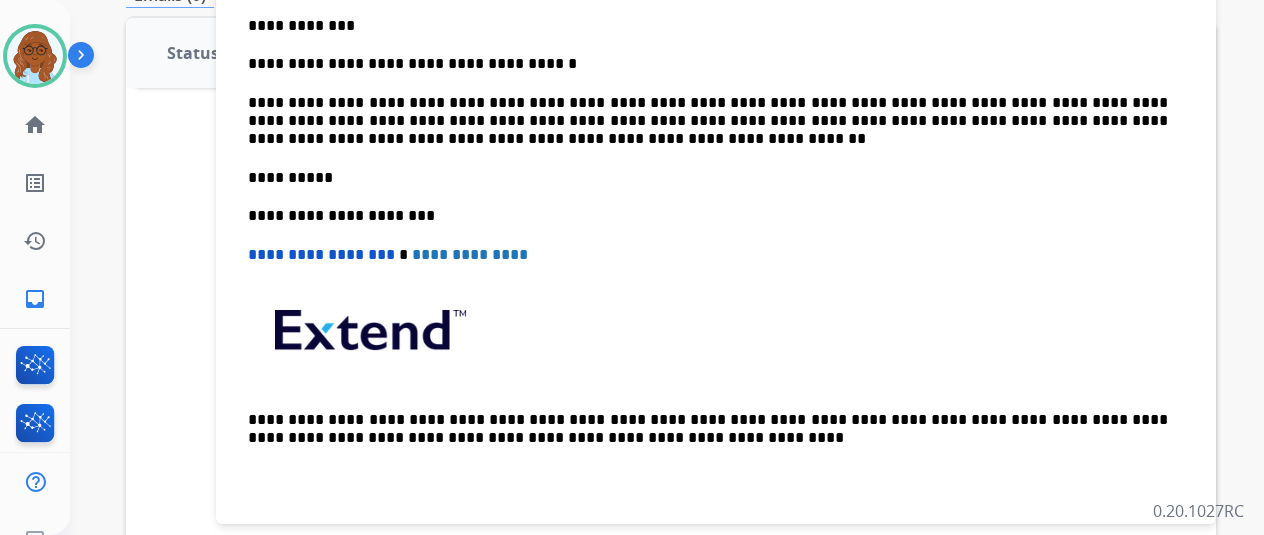 click on "**********" at bounding box center [716, 197] 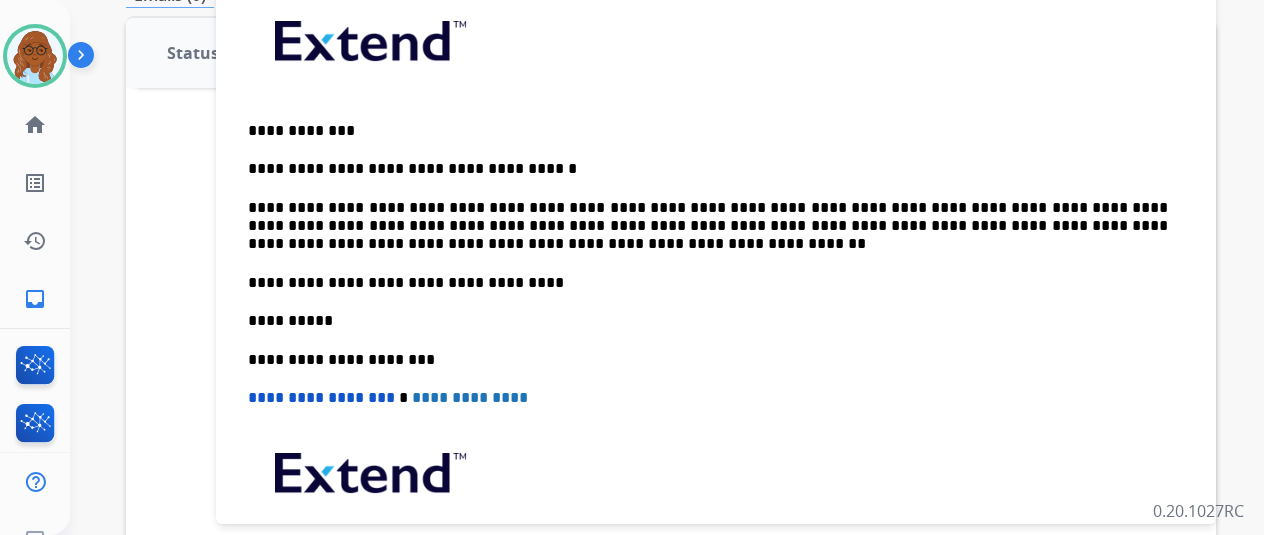 scroll, scrollTop: 0, scrollLeft: 0, axis: both 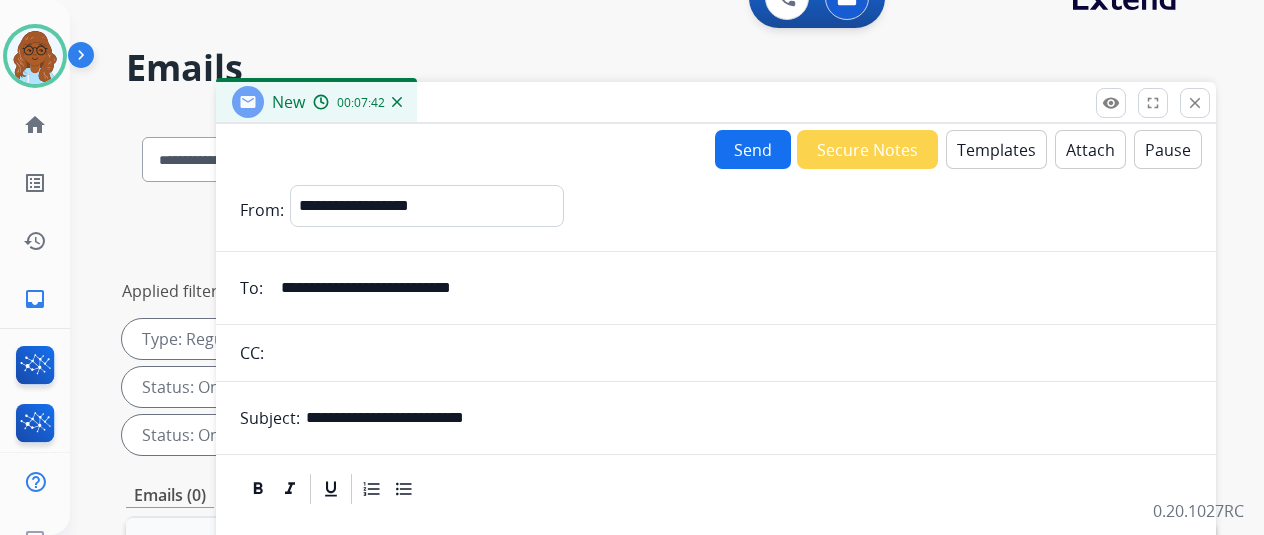 click on "Send" at bounding box center (753, 149) 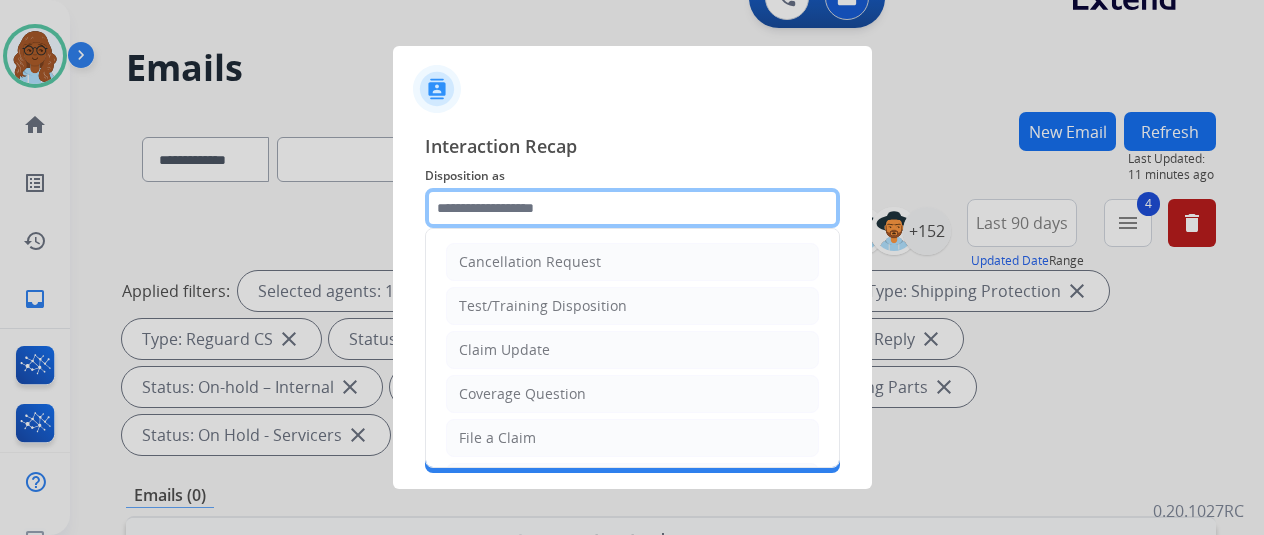 click 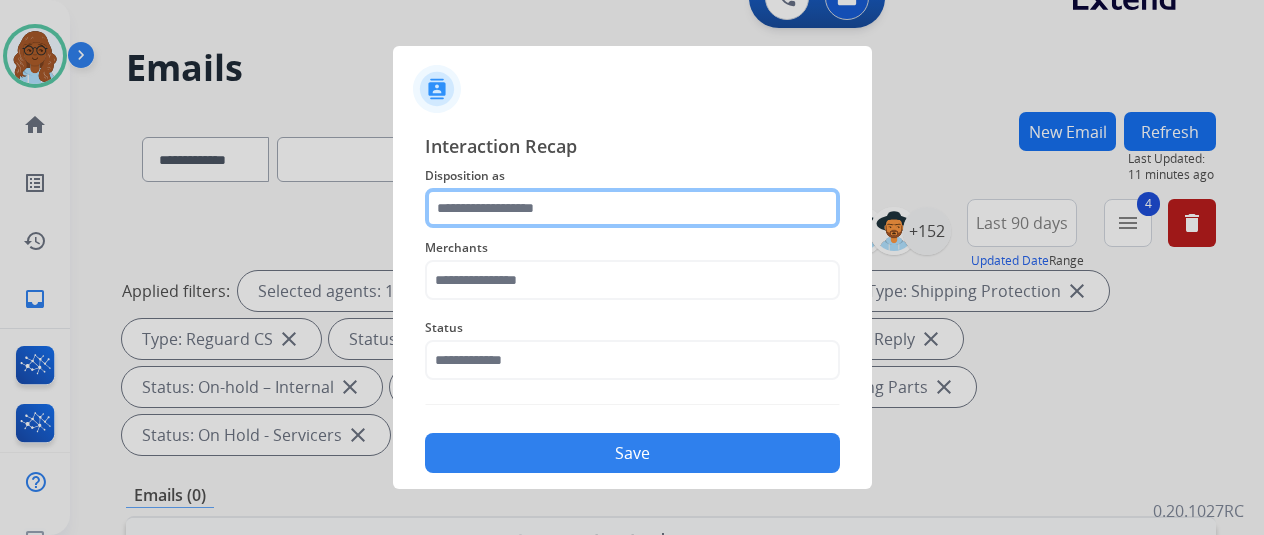 click 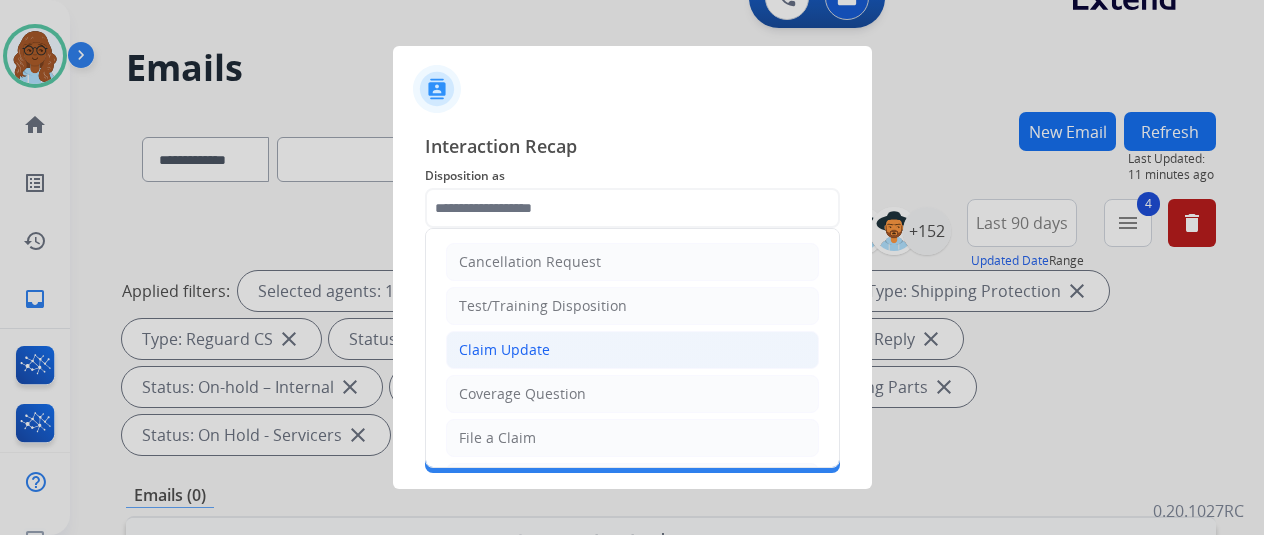 click on "Claim Update" 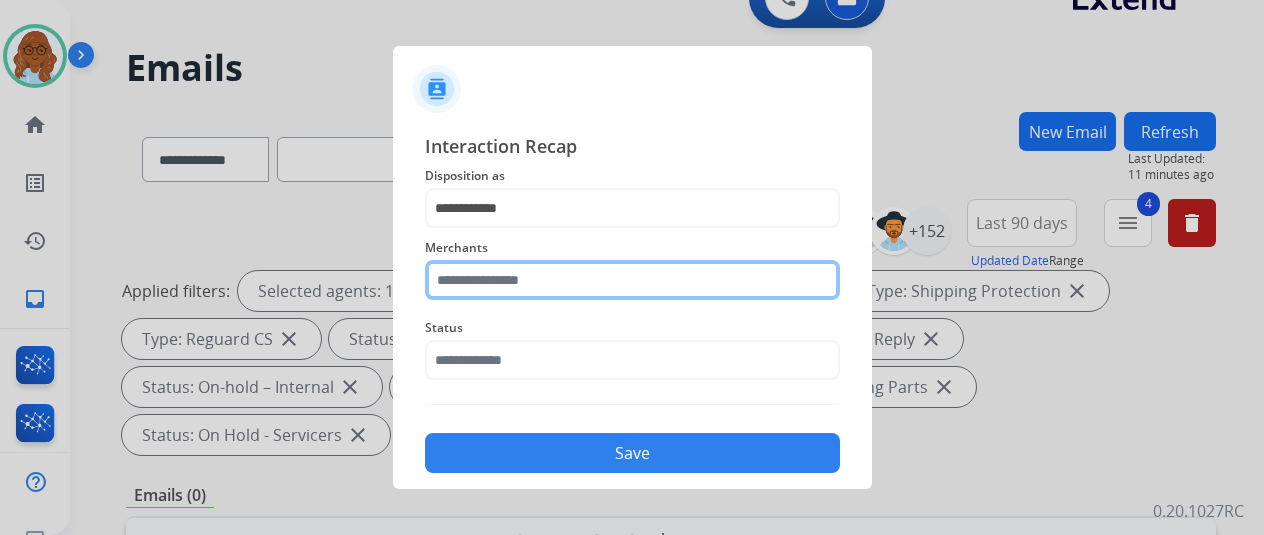 click 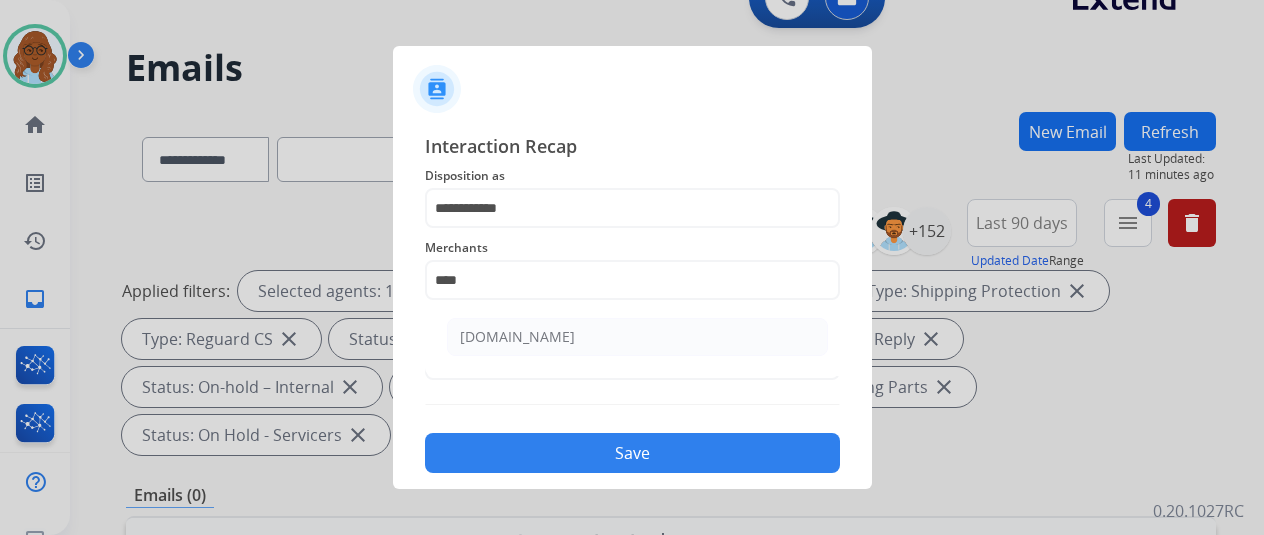 drag, startPoint x: 592, startPoint y: 331, endPoint x: 582, endPoint y: 335, distance: 10.770329 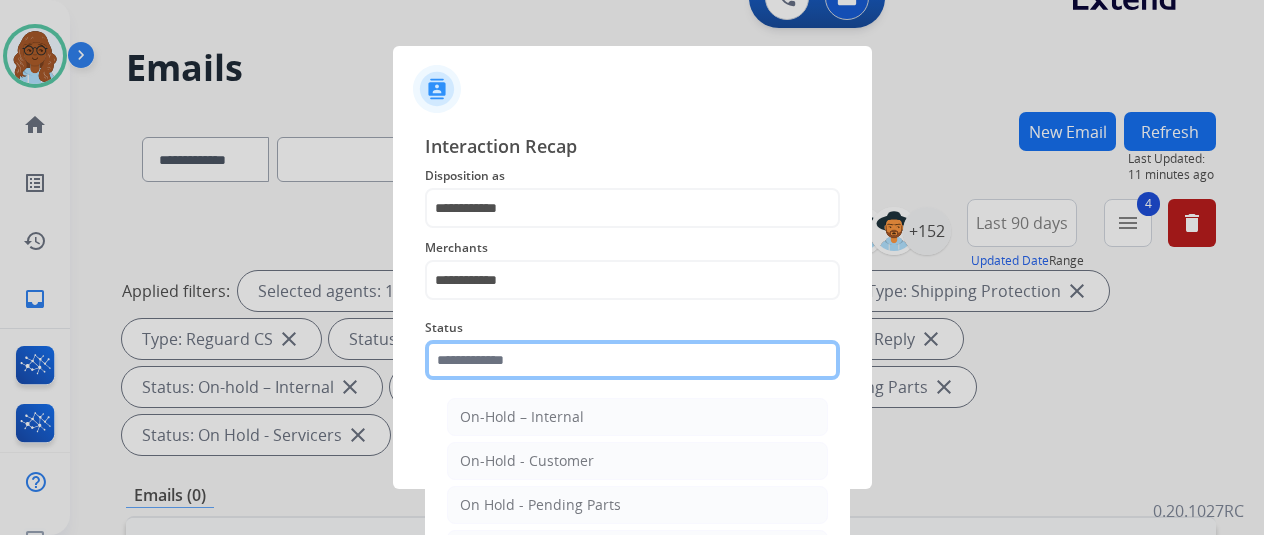 drag, startPoint x: 550, startPoint y: 348, endPoint x: 591, endPoint y: 354, distance: 41.4367 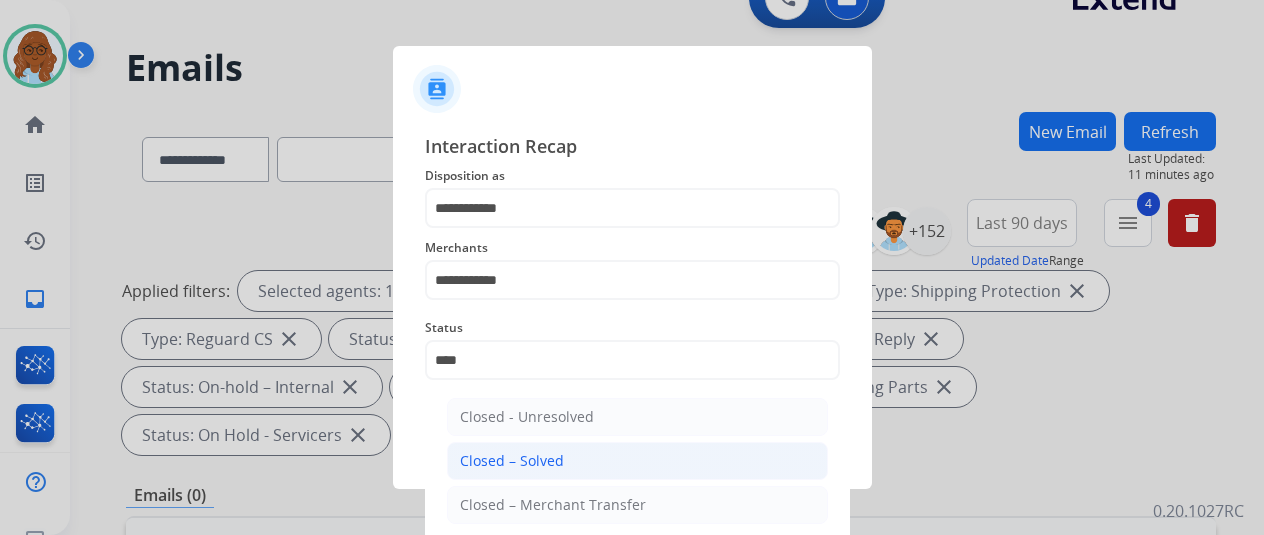 click on "Closed – Solved" 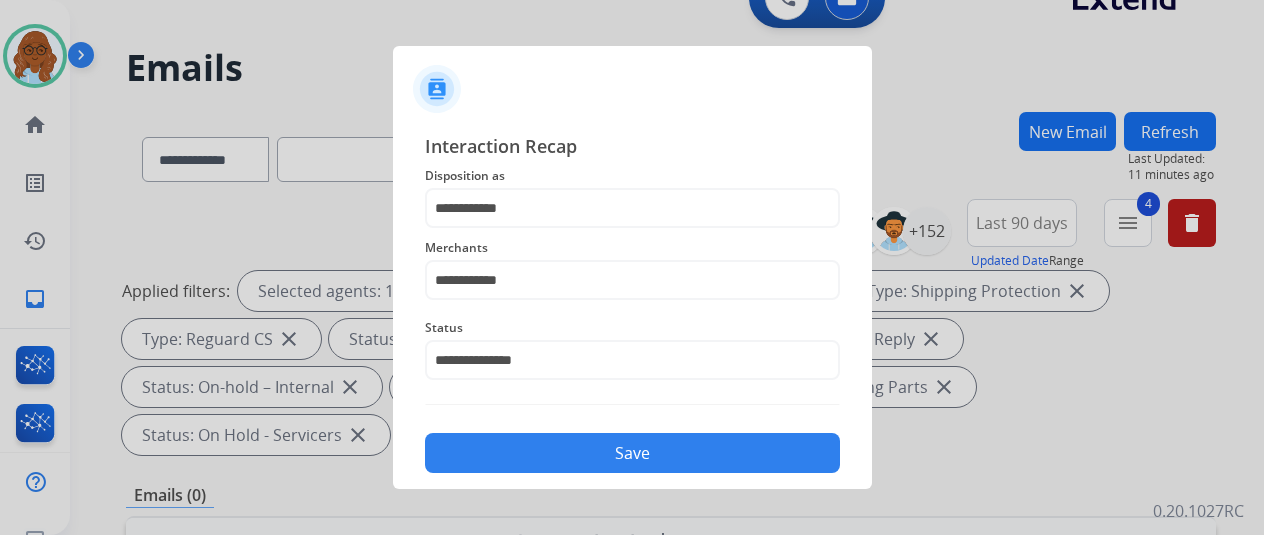 click on "Save" 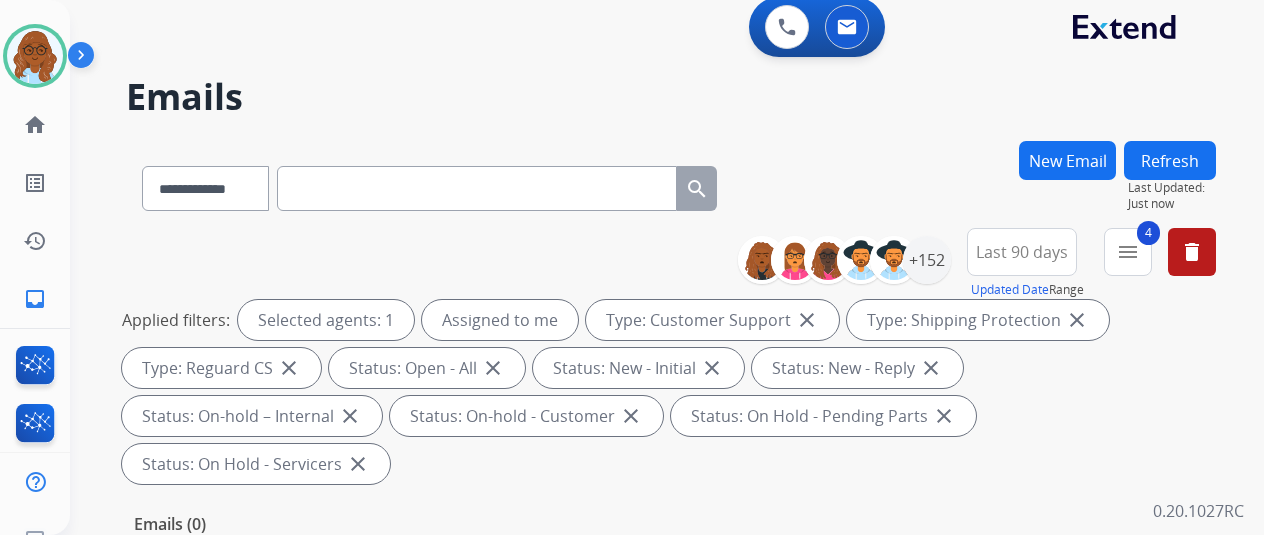 scroll, scrollTop: 0, scrollLeft: 0, axis: both 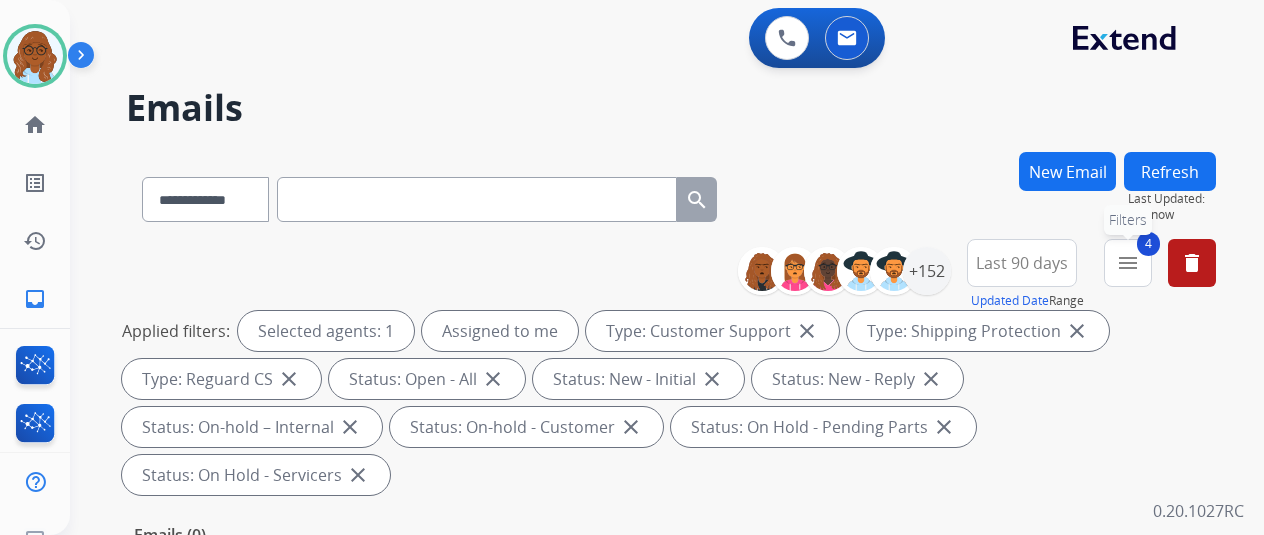 click on "menu" at bounding box center [1128, 263] 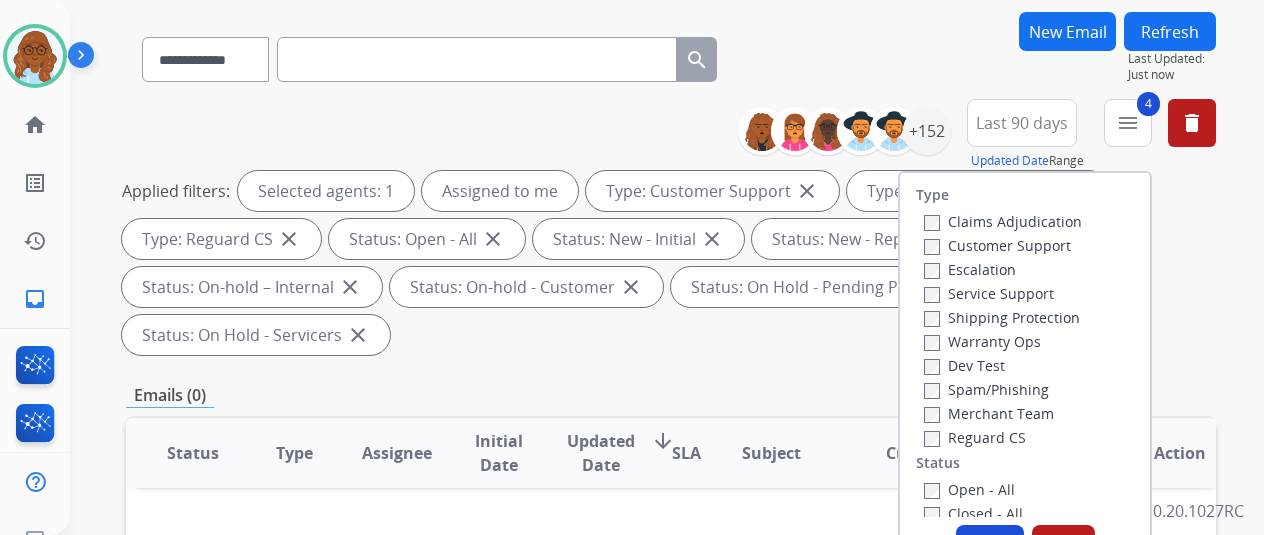 scroll, scrollTop: 300, scrollLeft: 0, axis: vertical 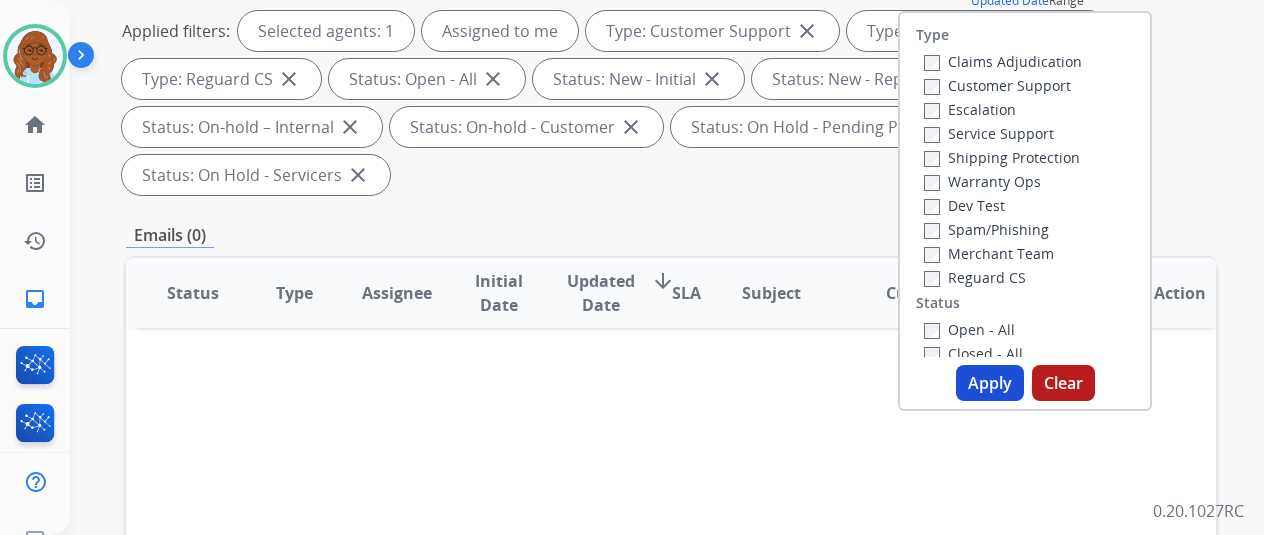 click on "Apply" at bounding box center [990, 383] 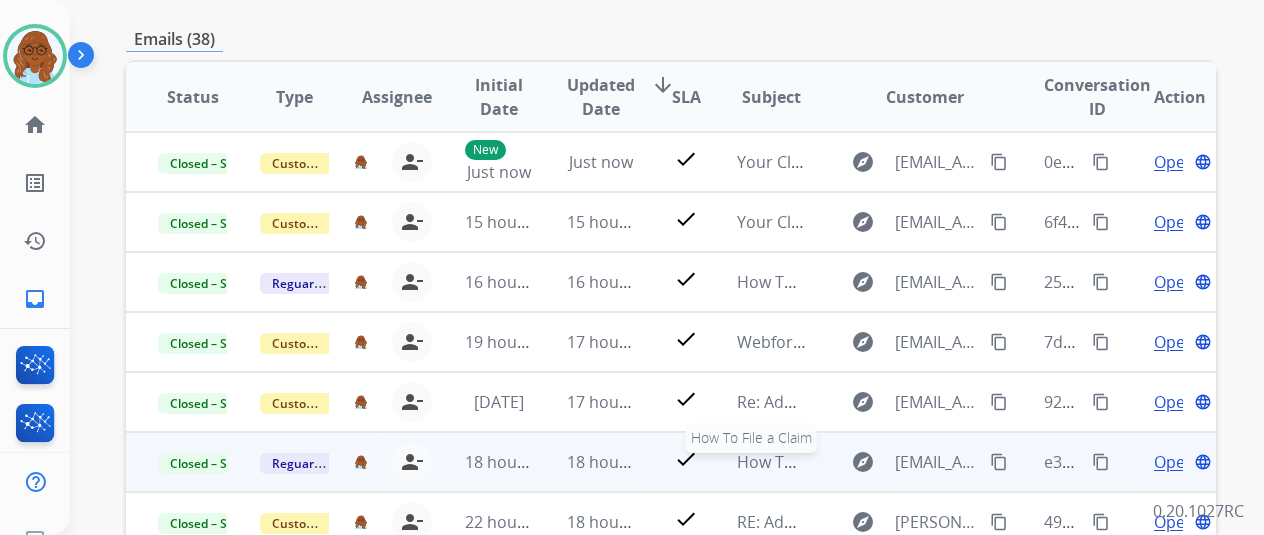 scroll, scrollTop: 200, scrollLeft: 0, axis: vertical 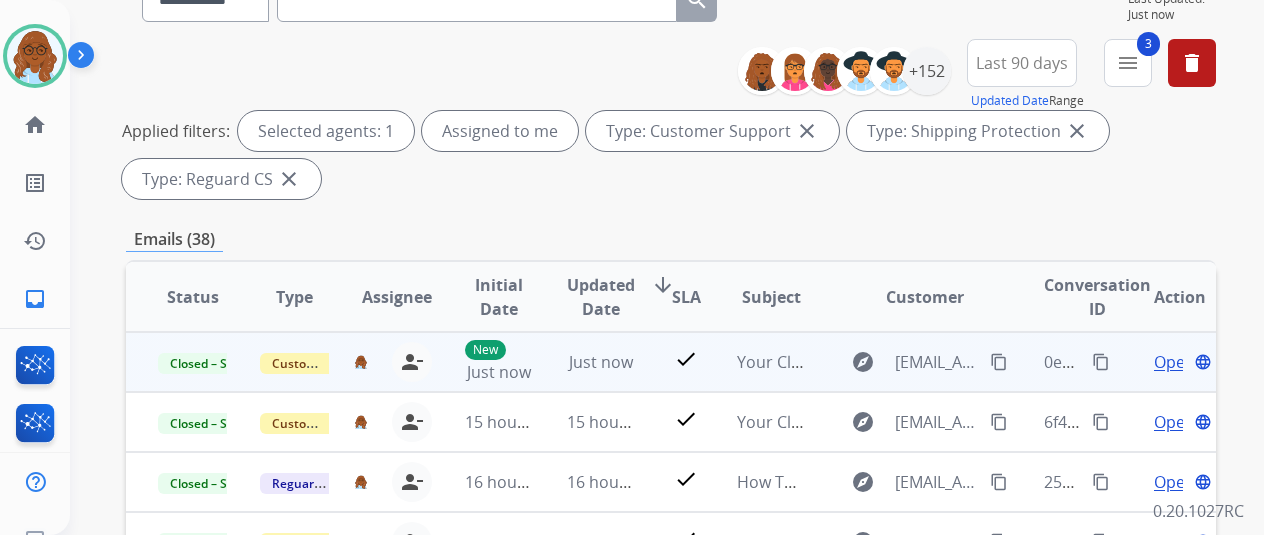 click on "content_copy" at bounding box center [1101, 362] 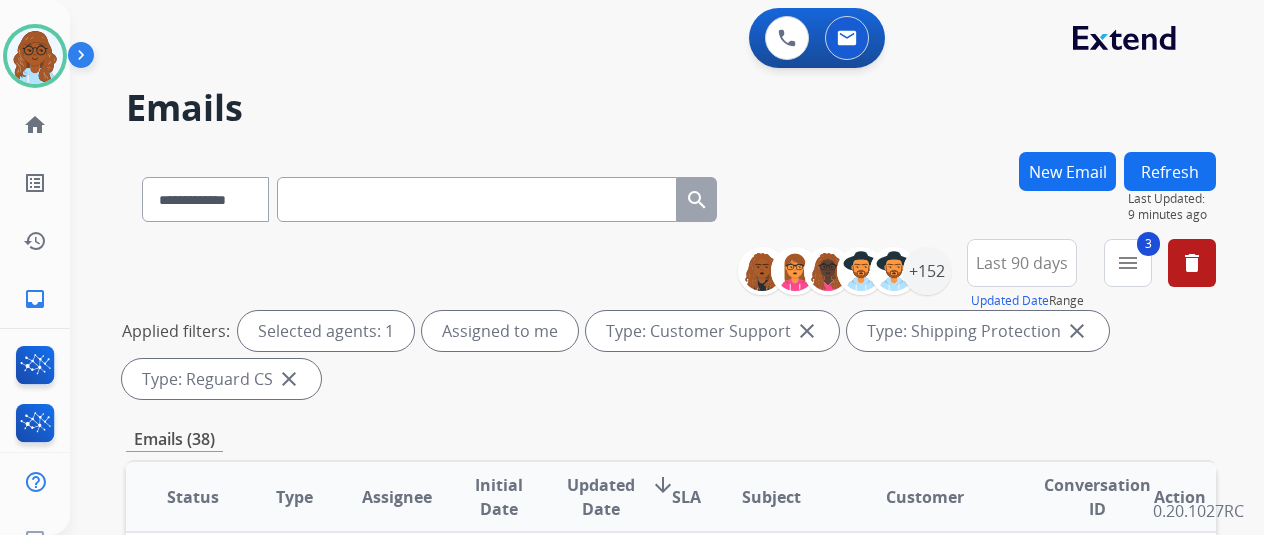 scroll, scrollTop: 0, scrollLeft: 0, axis: both 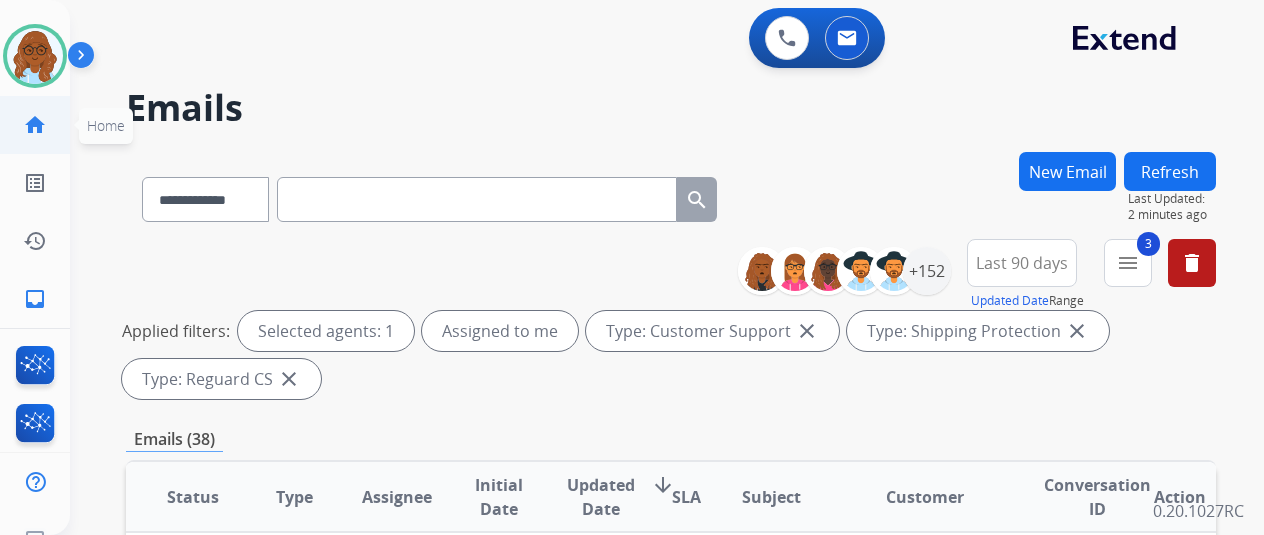 click on "home  Home" 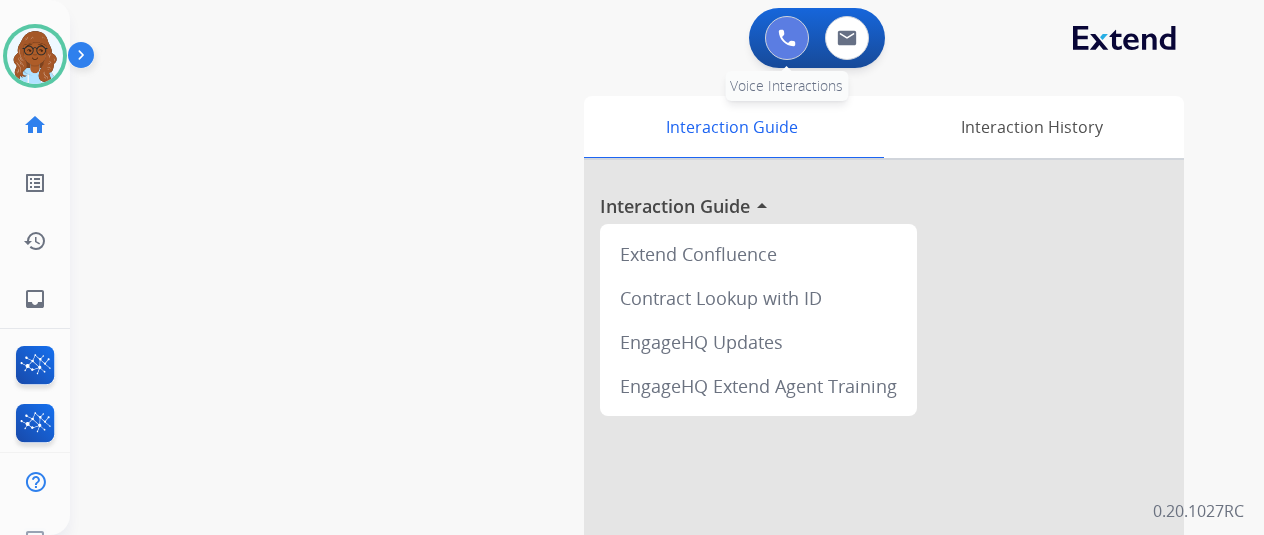 click at bounding box center (787, 38) 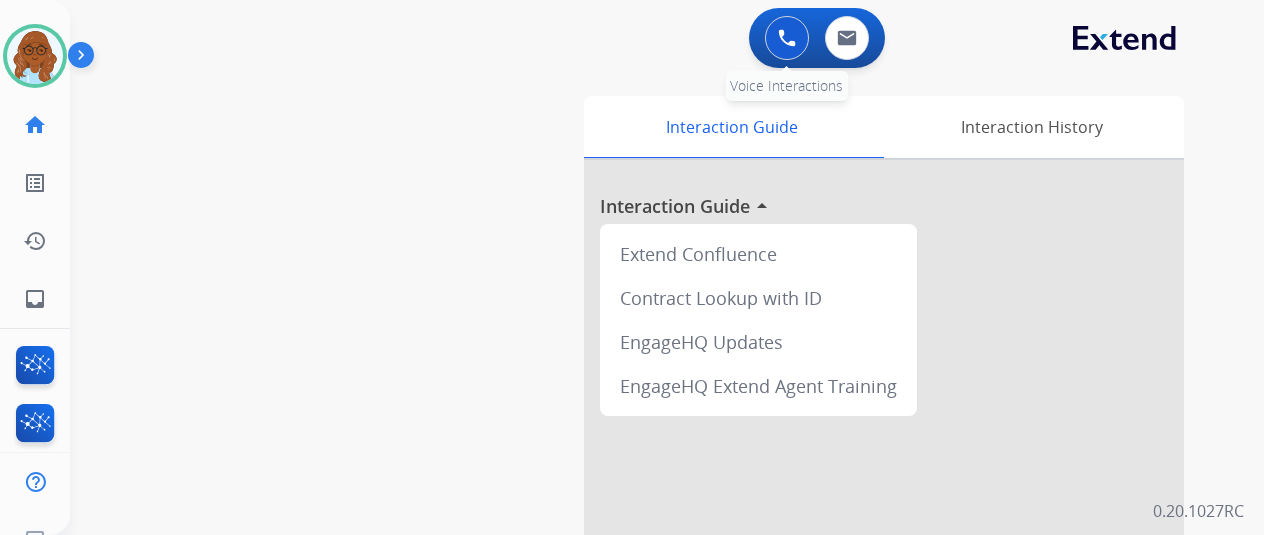 click at bounding box center (787, 38) 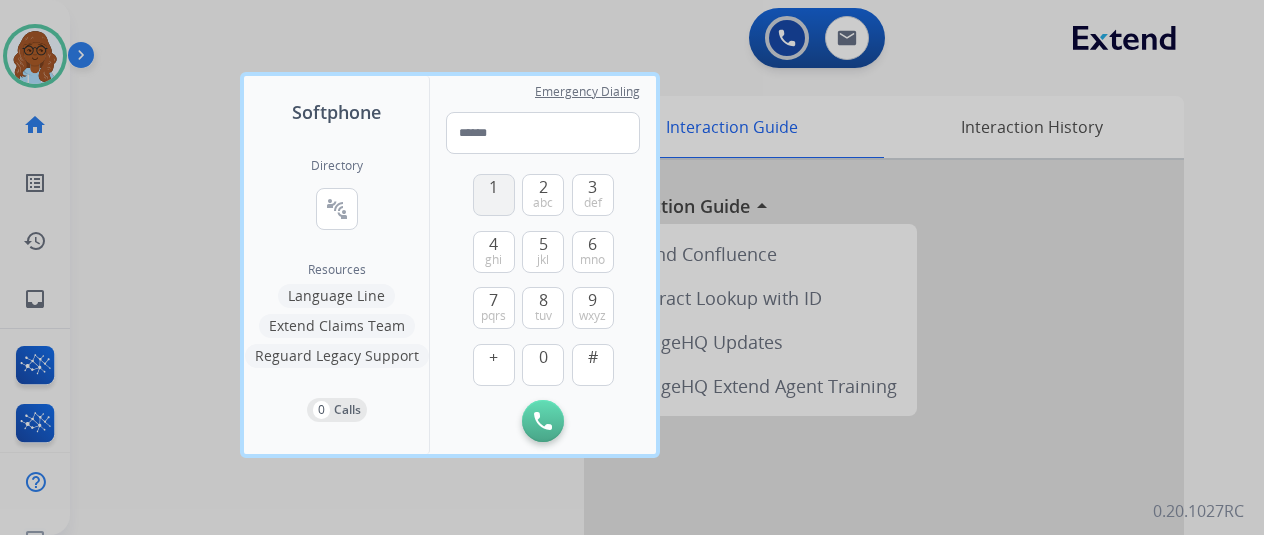 click on "1" at bounding box center [494, 195] 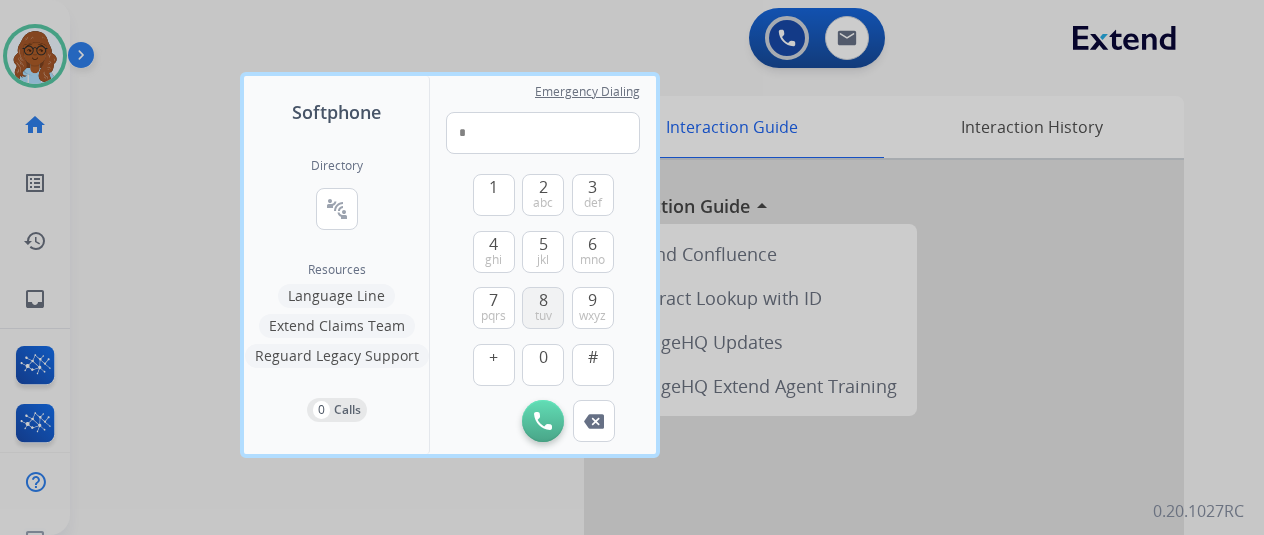 drag, startPoint x: 548, startPoint y: 309, endPoint x: 537, endPoint y: 353, distance: 45.35416 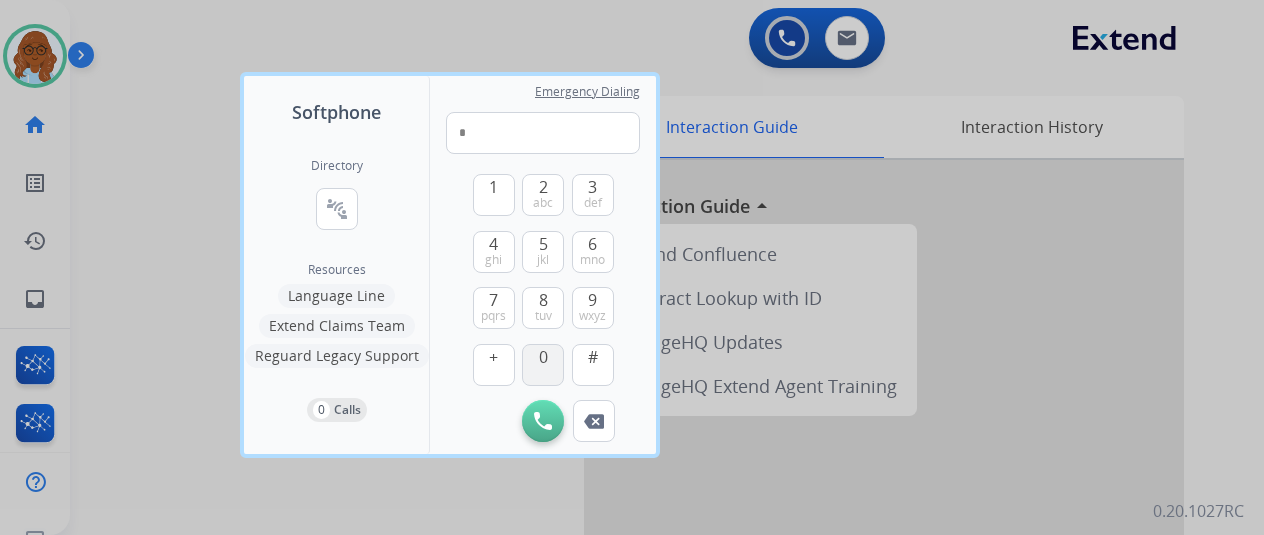 click on "tuv" at bounding box center (543, 316) 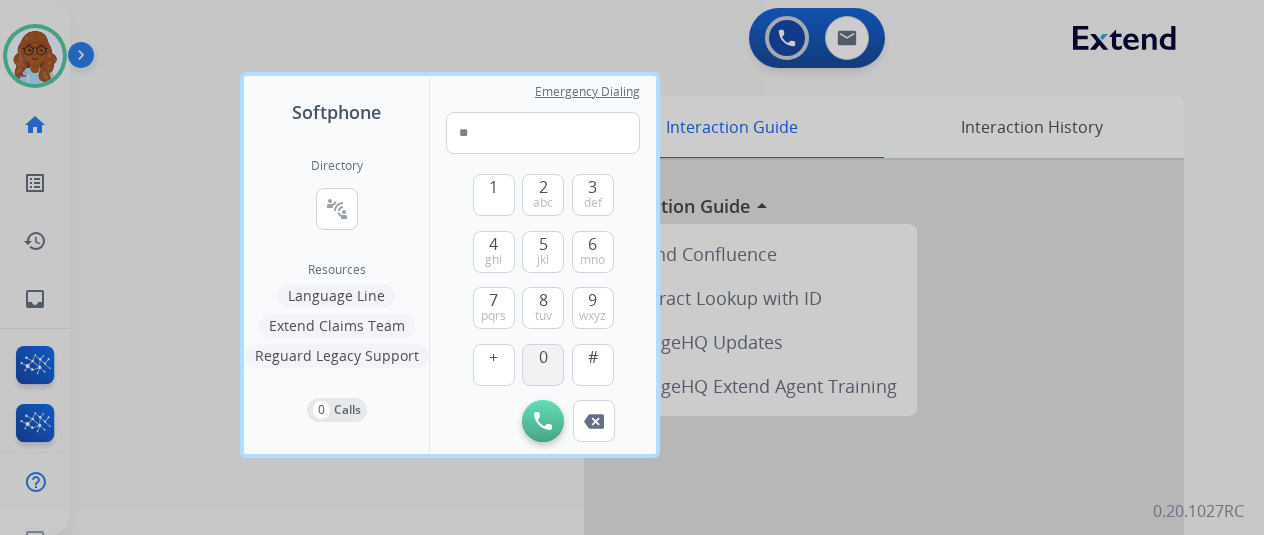 click on "0" at bounding box center [543, 365] 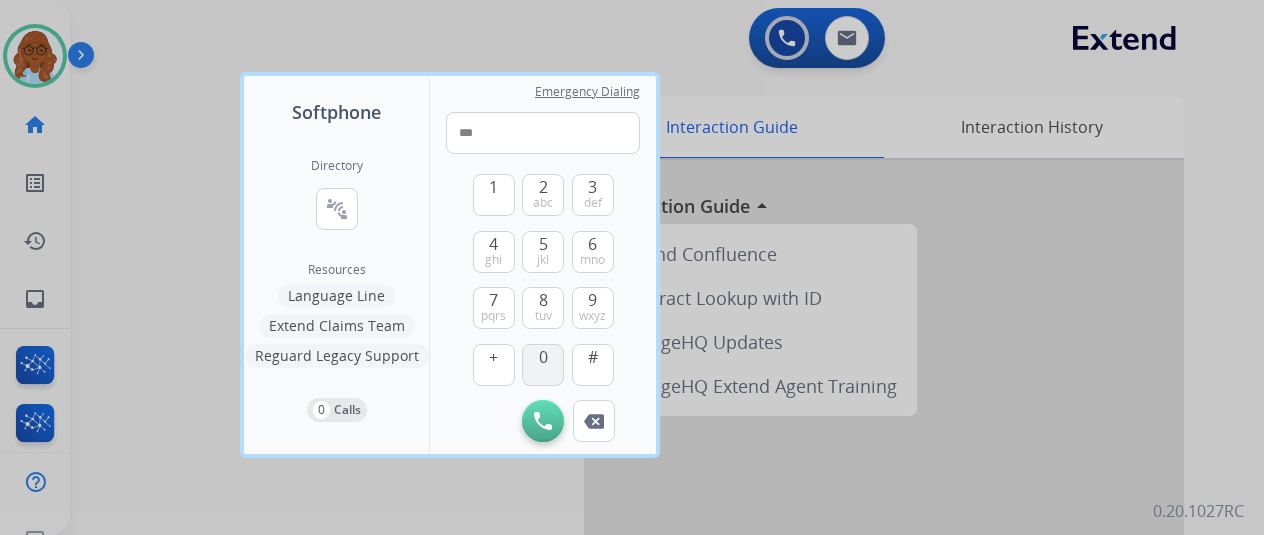 click on "0" at bounding box center (543, 365) 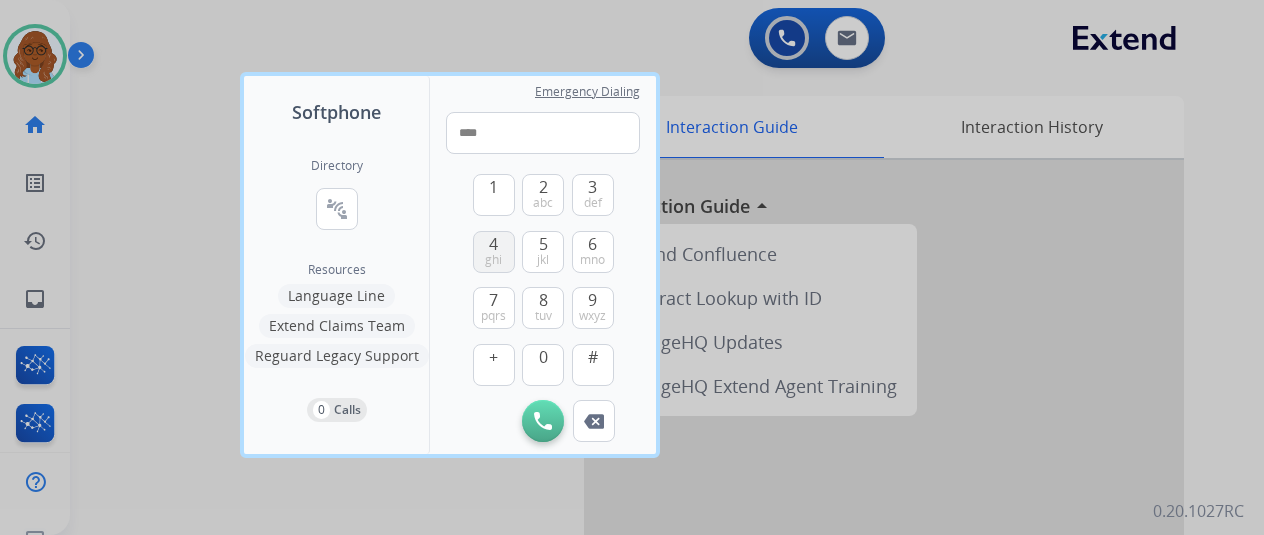 click on "4" at bounding box center [493, 244] 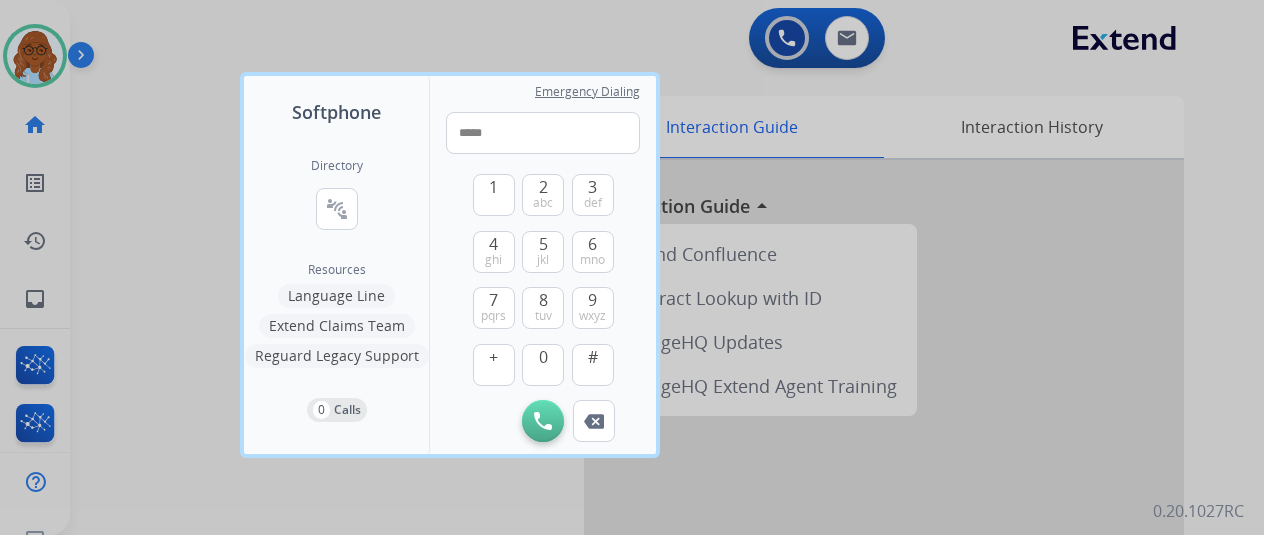 click on "1 2 abc 3 def 4 ghi 5 jkl 6 mno 7 pqrs 8 tuv 9 wxyz + 0 # Initiate Call Remove Number" at bounding box center (543, 298) 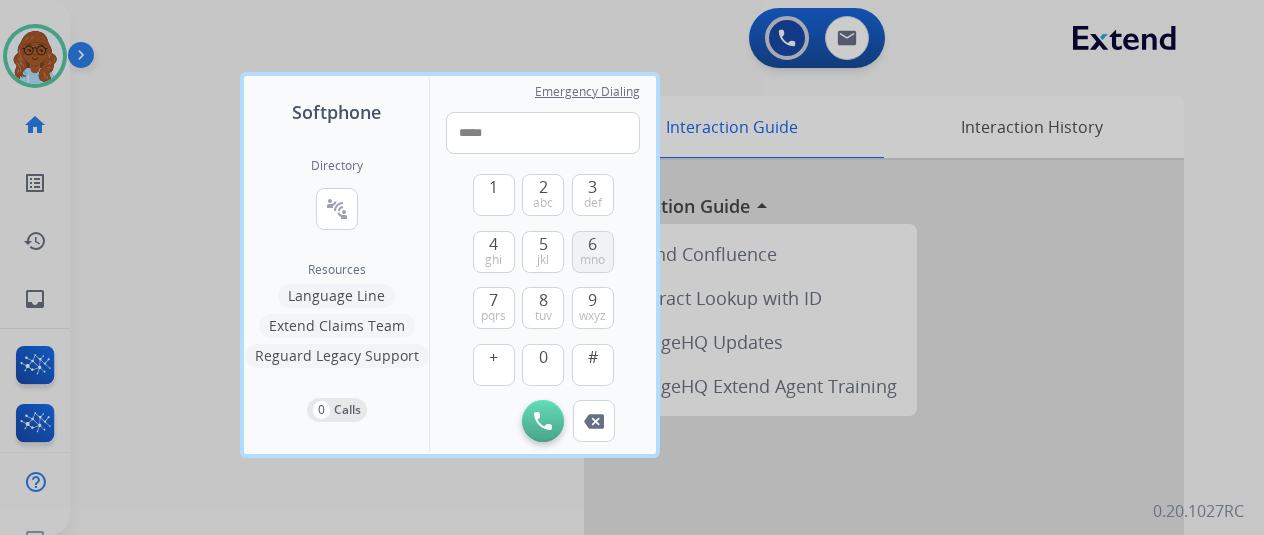 click on "mno" at bounding box center (592, 260) 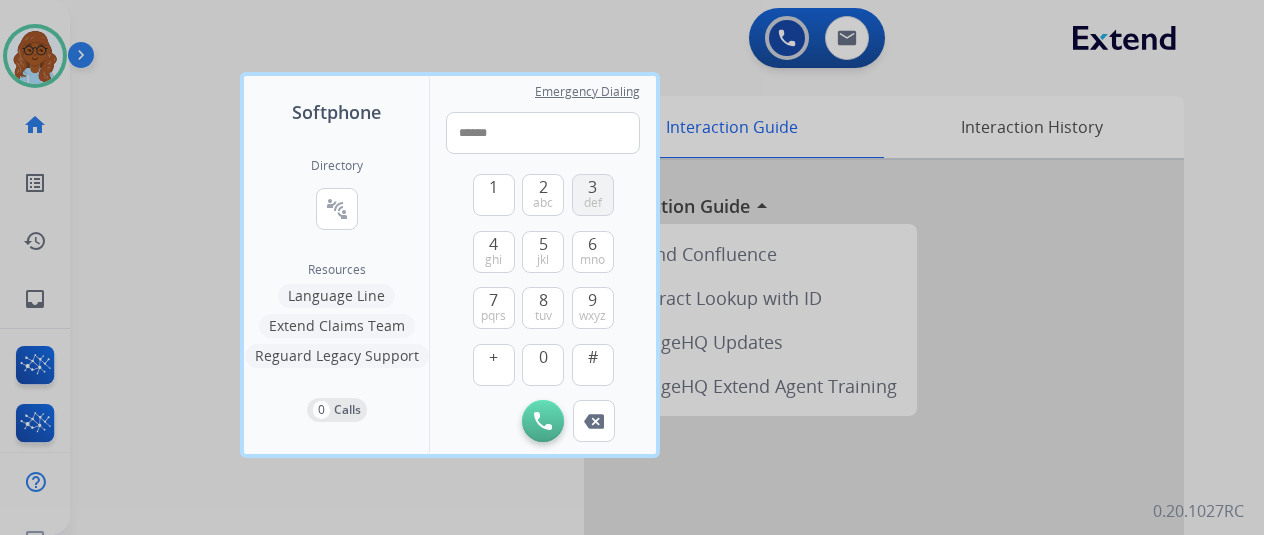click on "3 def" at bounding box center [593, 195] 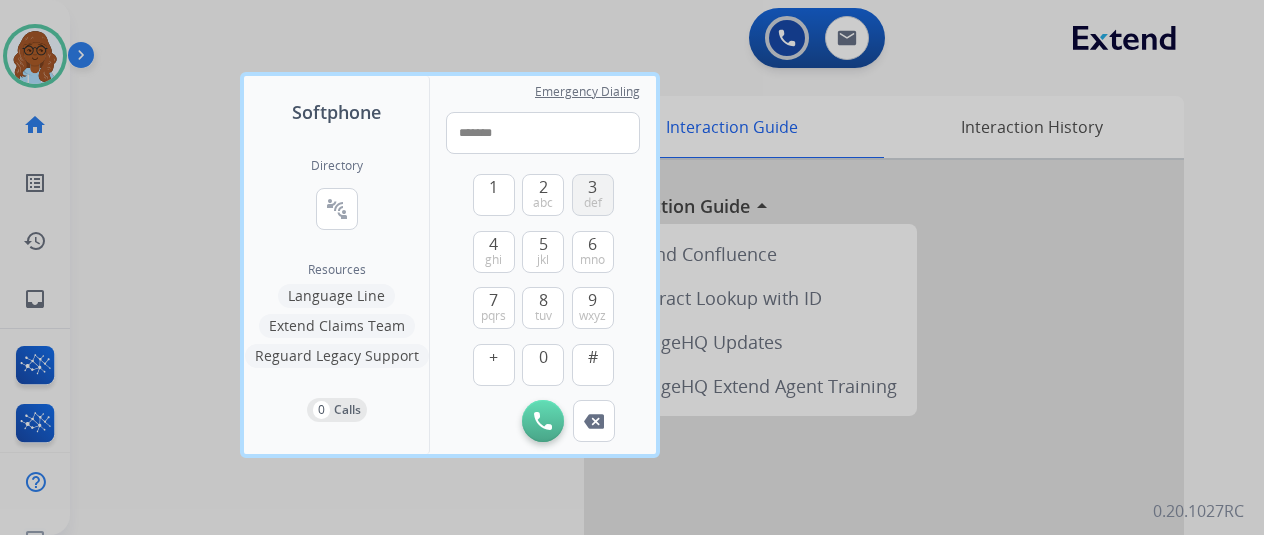 click on "3 def" at bounding box center (593, 195) 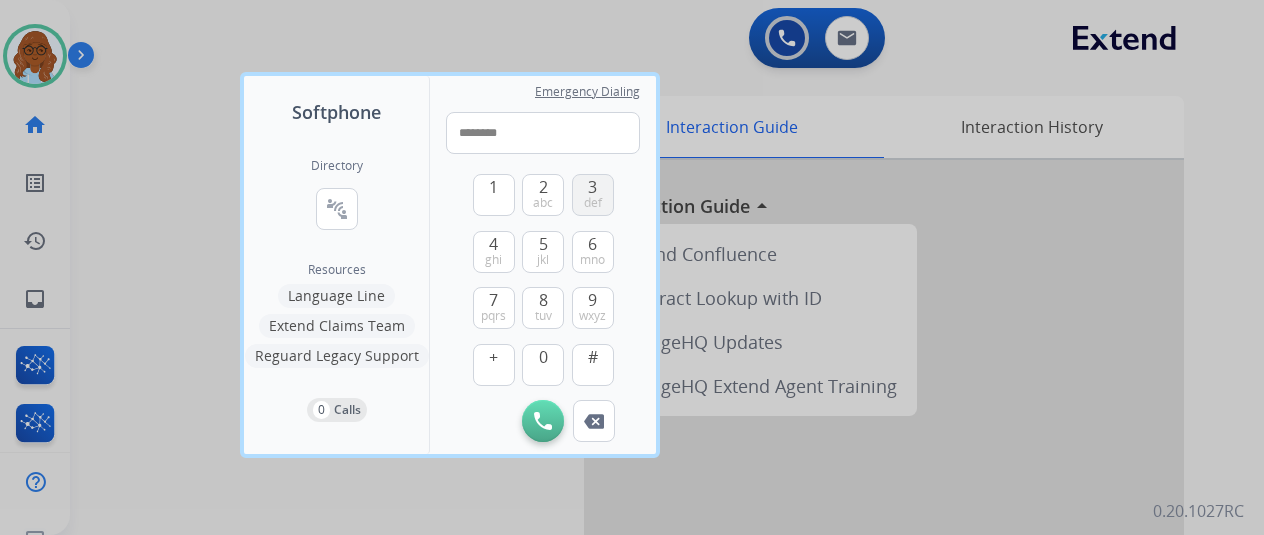 click on "3 def" at bounding box center (593, 195) 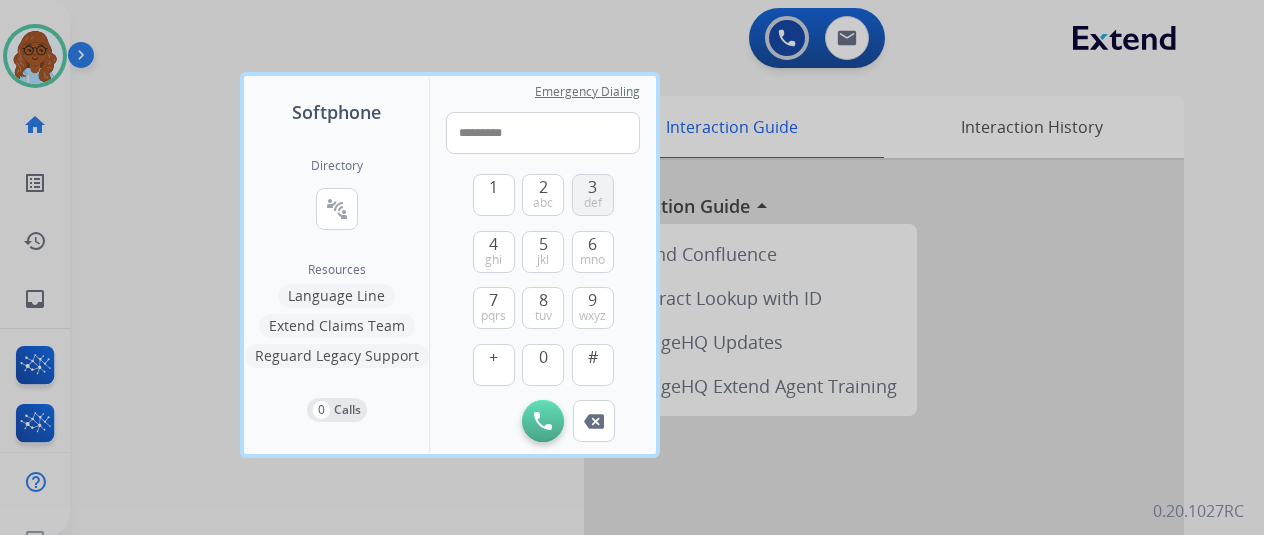 click on "3 def" at bounding box center (593, 195) 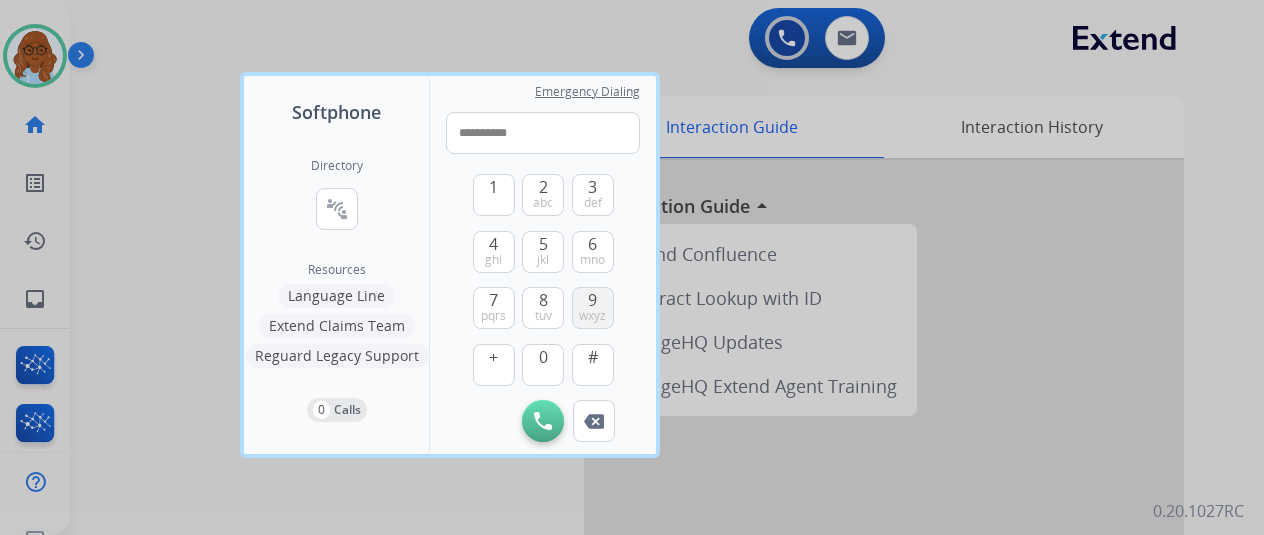 click on "wxyz" at bounding box center [592, 316] 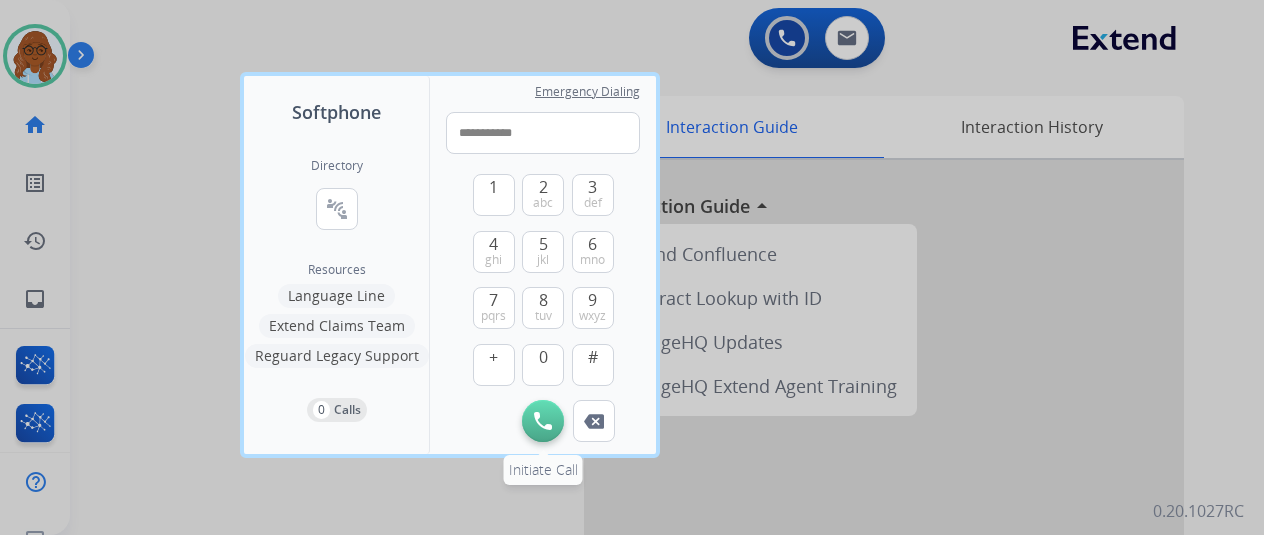 click on "Initiate Call" at bounding box center [543, 421] 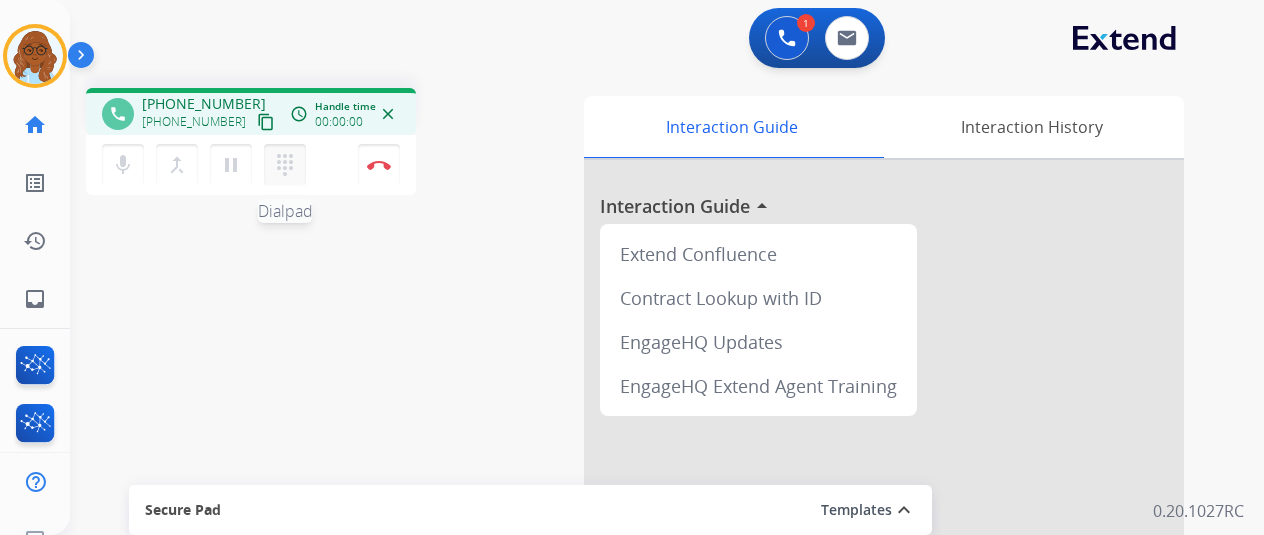 click on "dialpad" at bounding box center (285, 165) 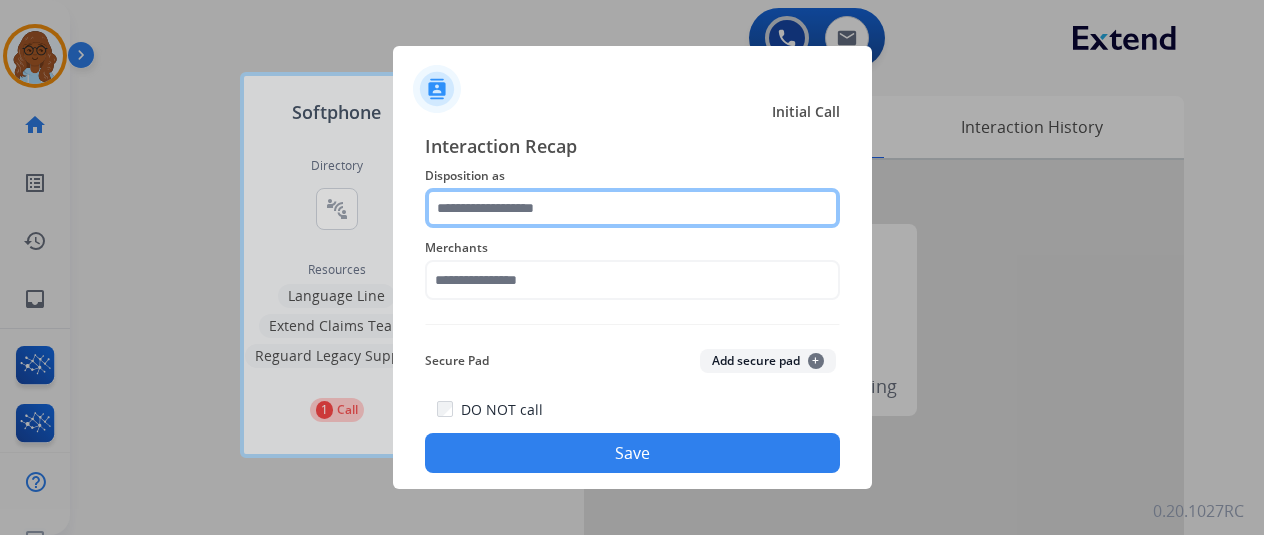 click 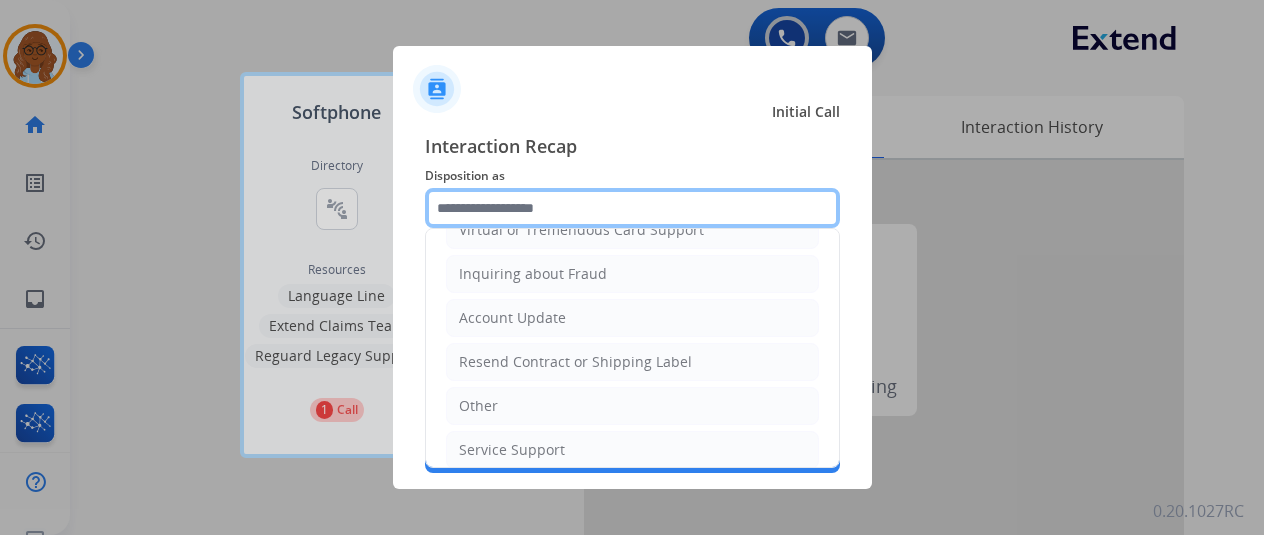 scroll, scrollTop: 390, scrollLeft: 0, axis: vertical 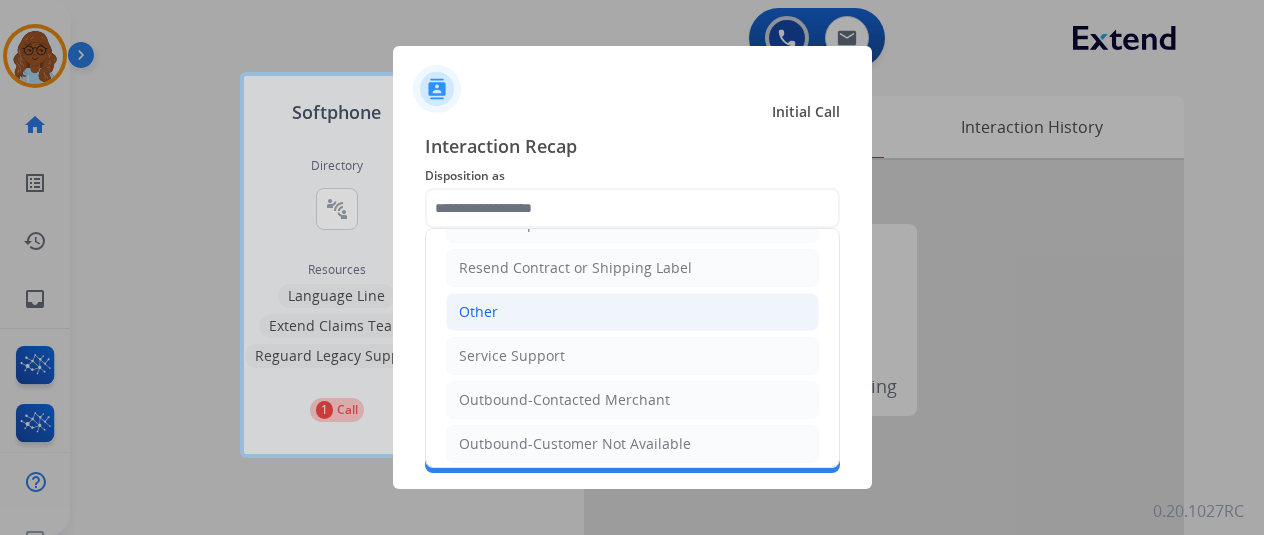 click on "Other" 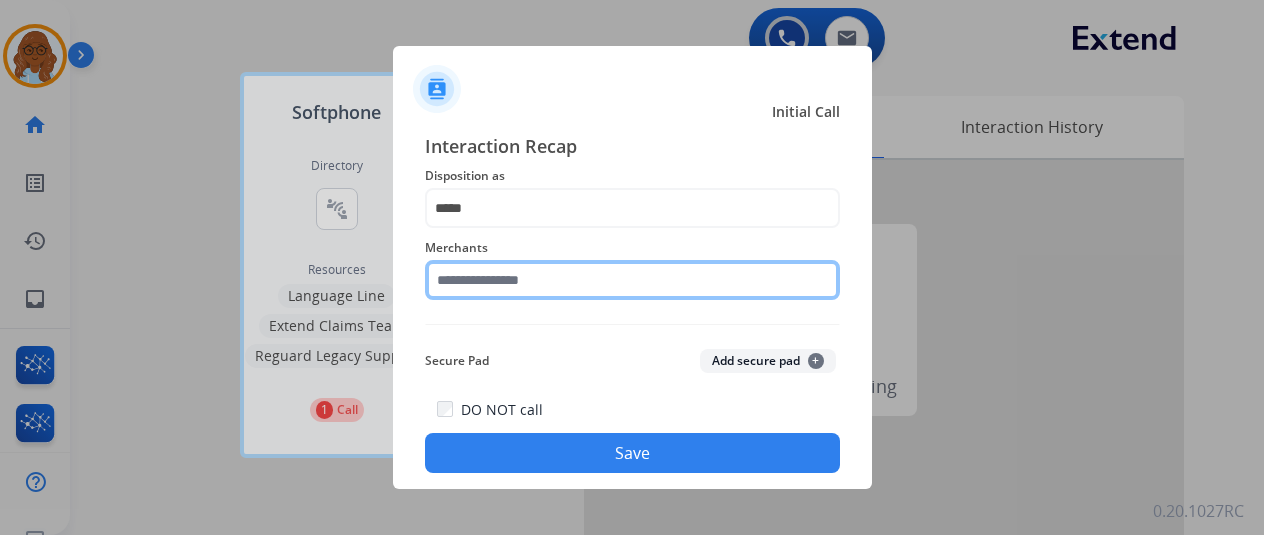 click 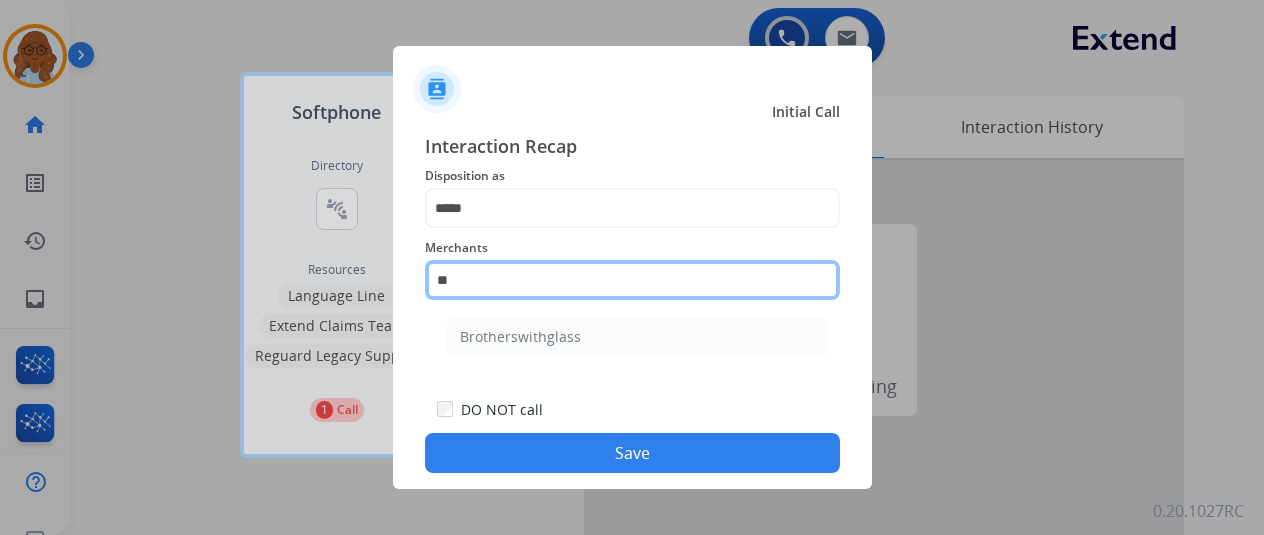 type on "*" 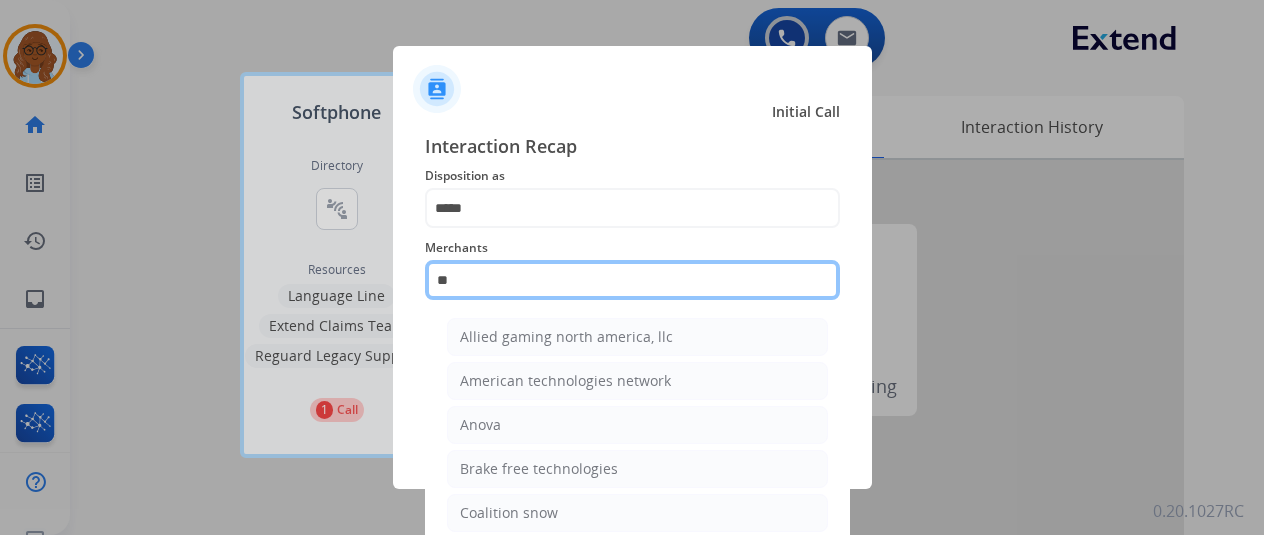 type on "*" 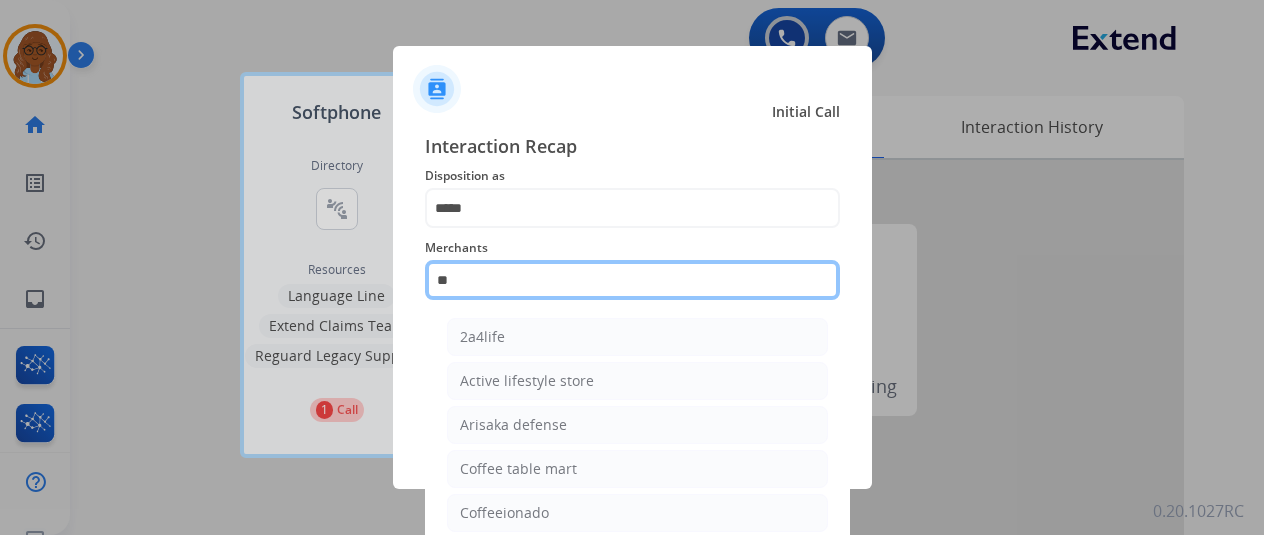 type on "*" 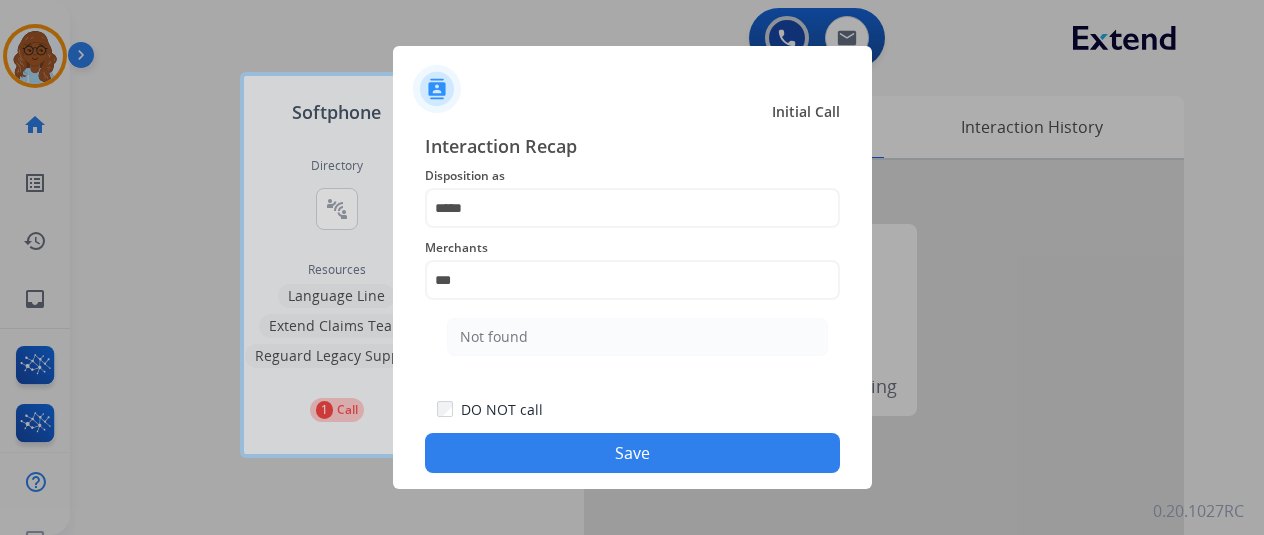 click on "Not found" 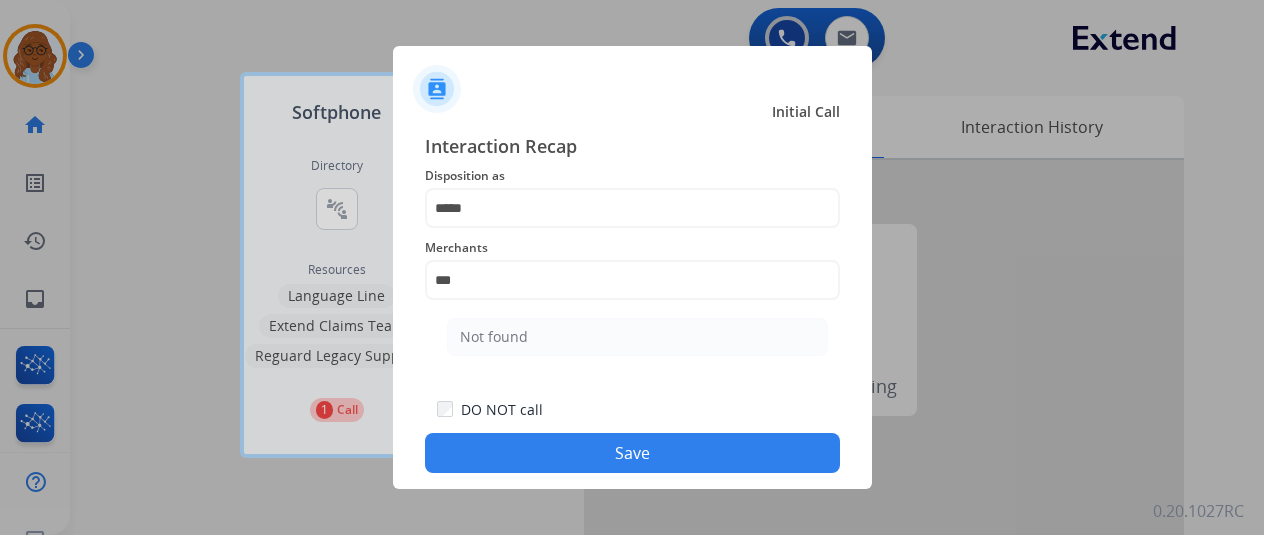 drag, startPoint x: 518, startPoint y: 343, endPoint x: 531, endPoint y: 343, distance: 13 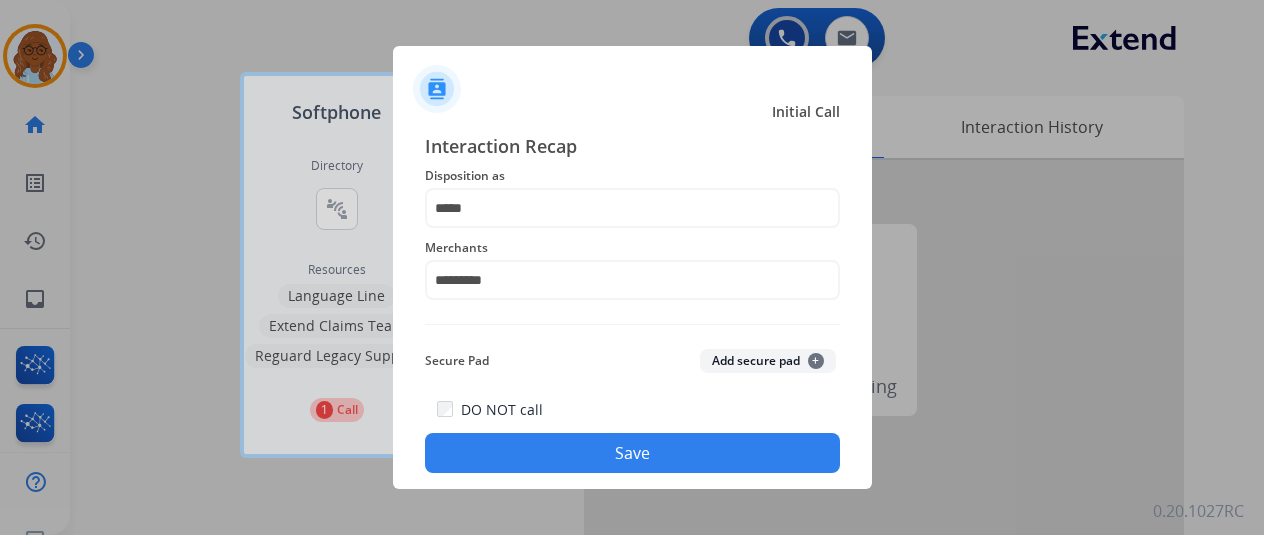 click on "Add secure pad  +" 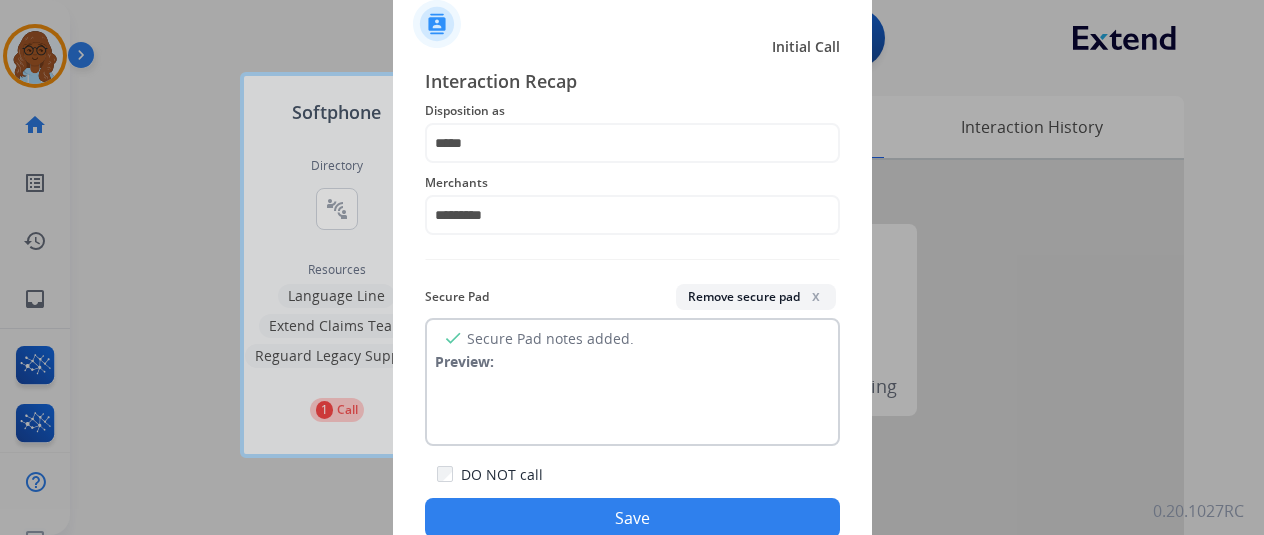 click on "check Secure Pad notes added. Preview:" 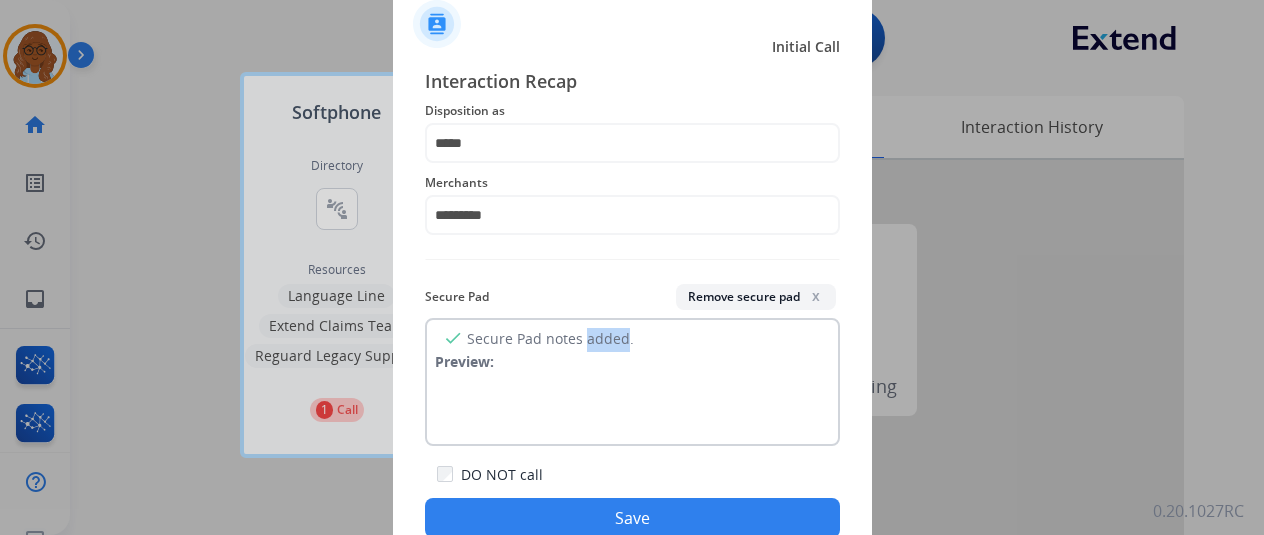 click on "check Secure Pad notes added. Preview:" 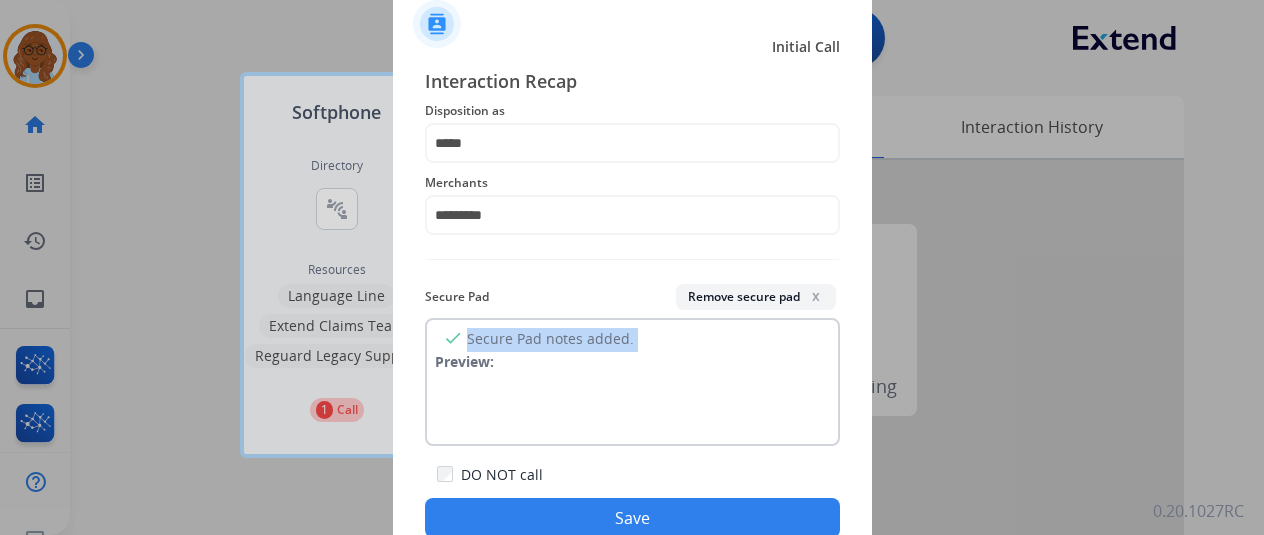 click on "check Secure Pad notes added. Preview:" 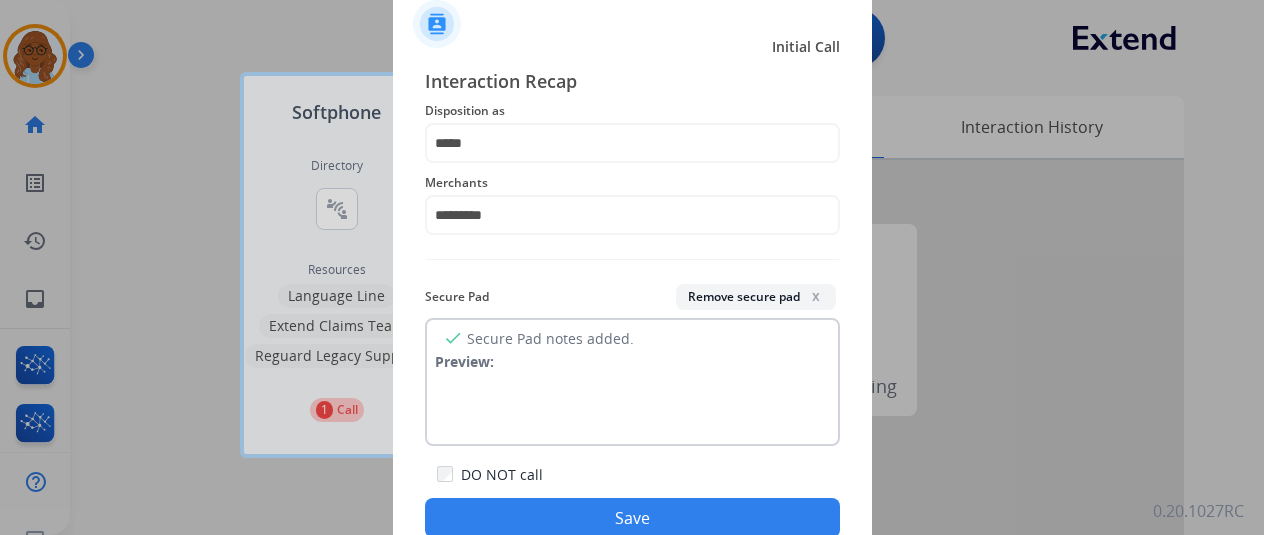 click on "check Secure Pad notes added. Preview:" 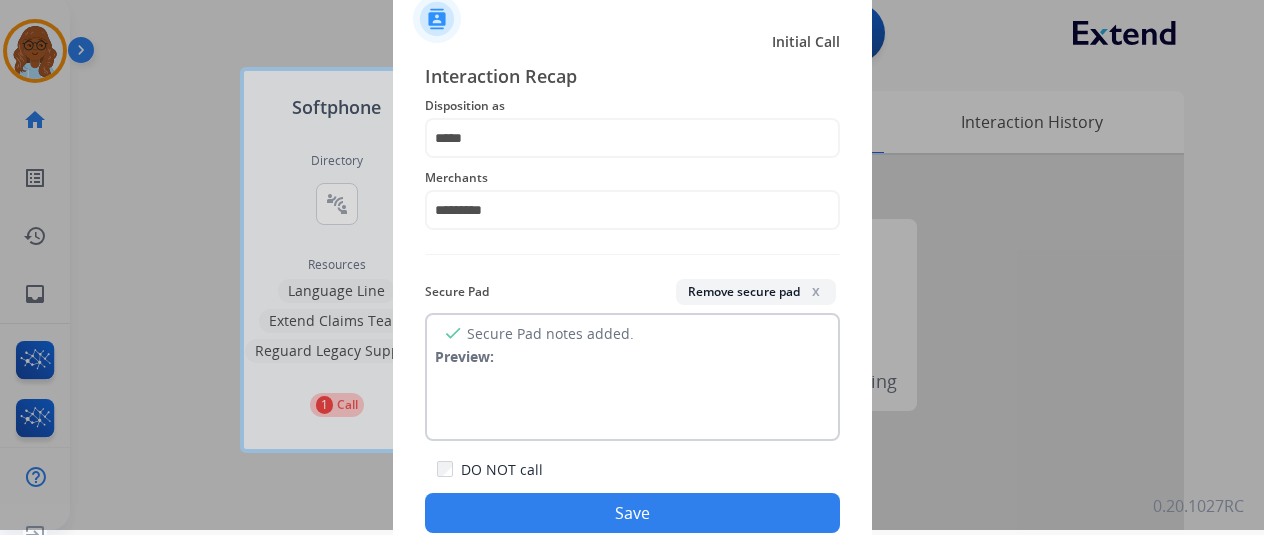 scroll, scrollTop: 0, scrollLeft: 0, axis: both 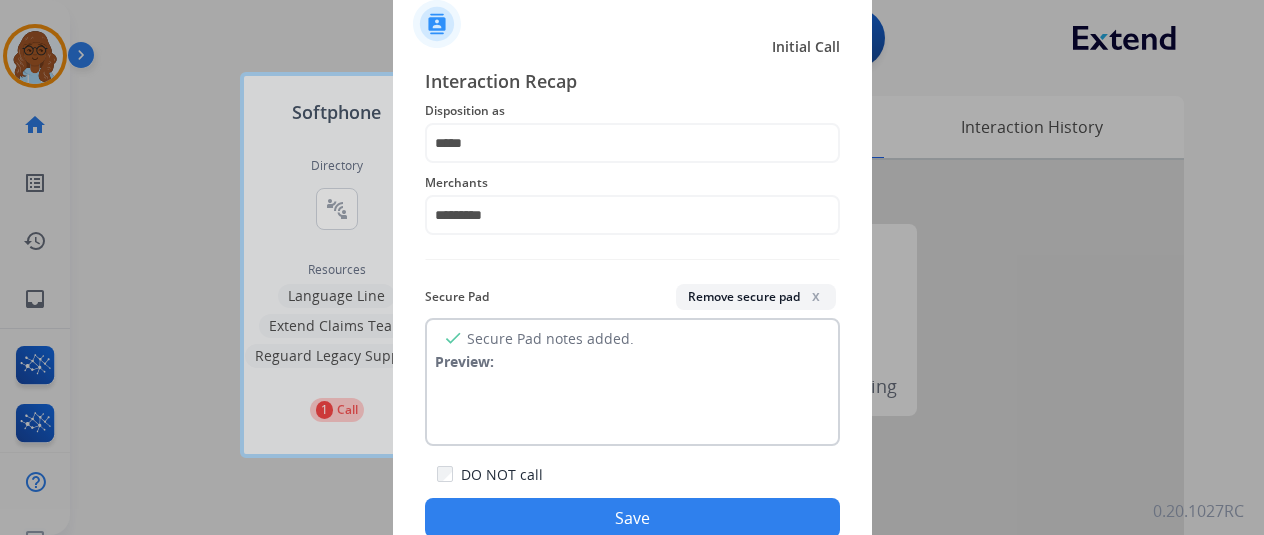 click on "check Secure Pad notes added. Preview:" 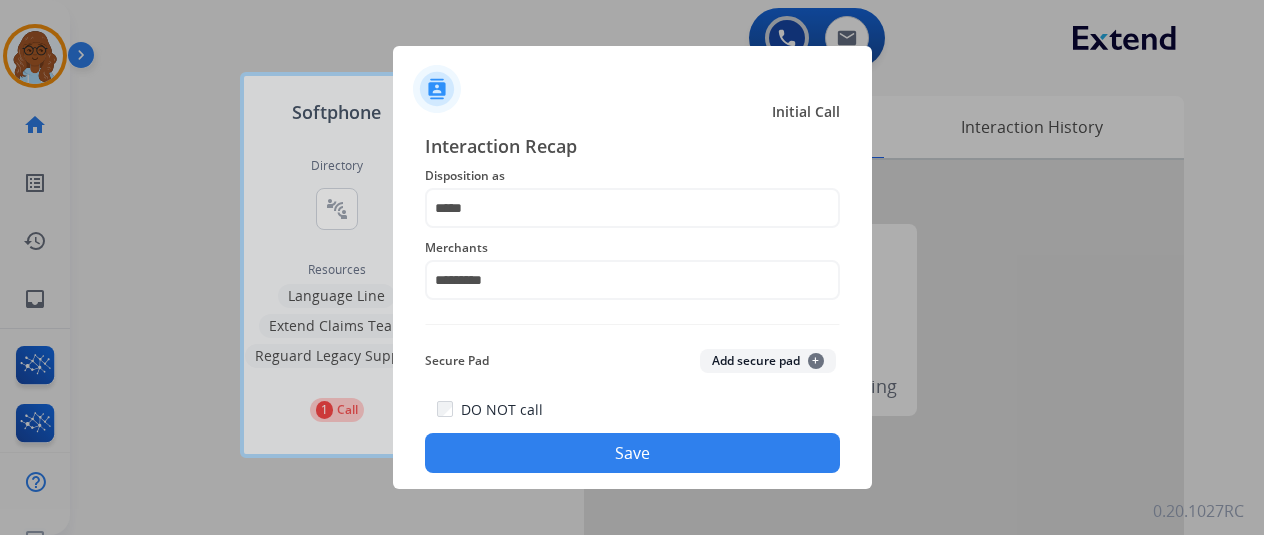 click on "Save" 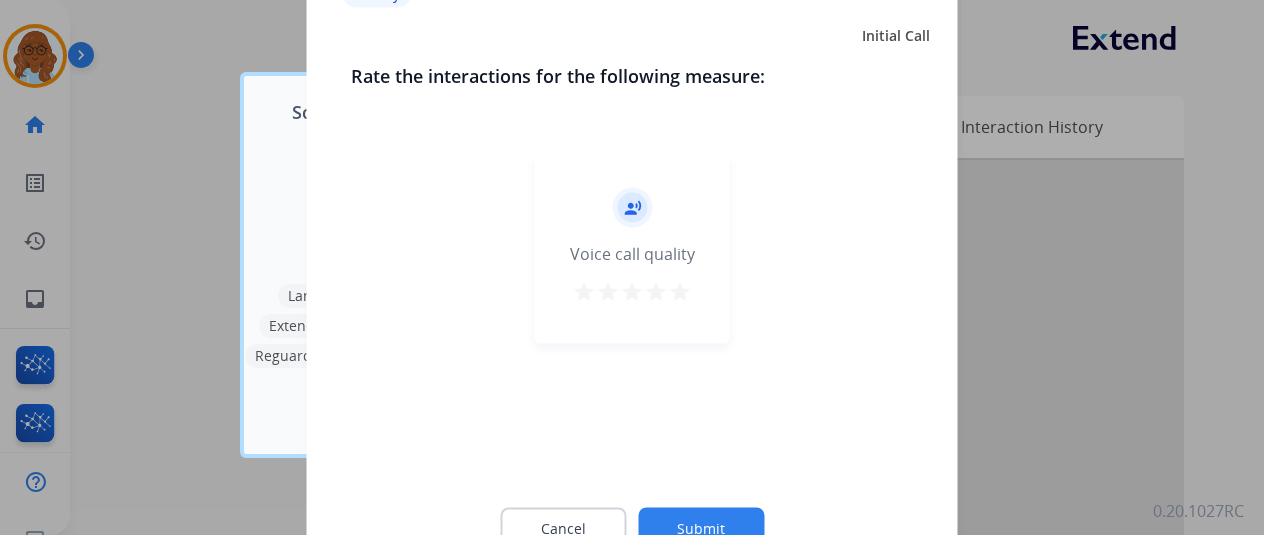 click on "star" at bounding box center [680, 291] 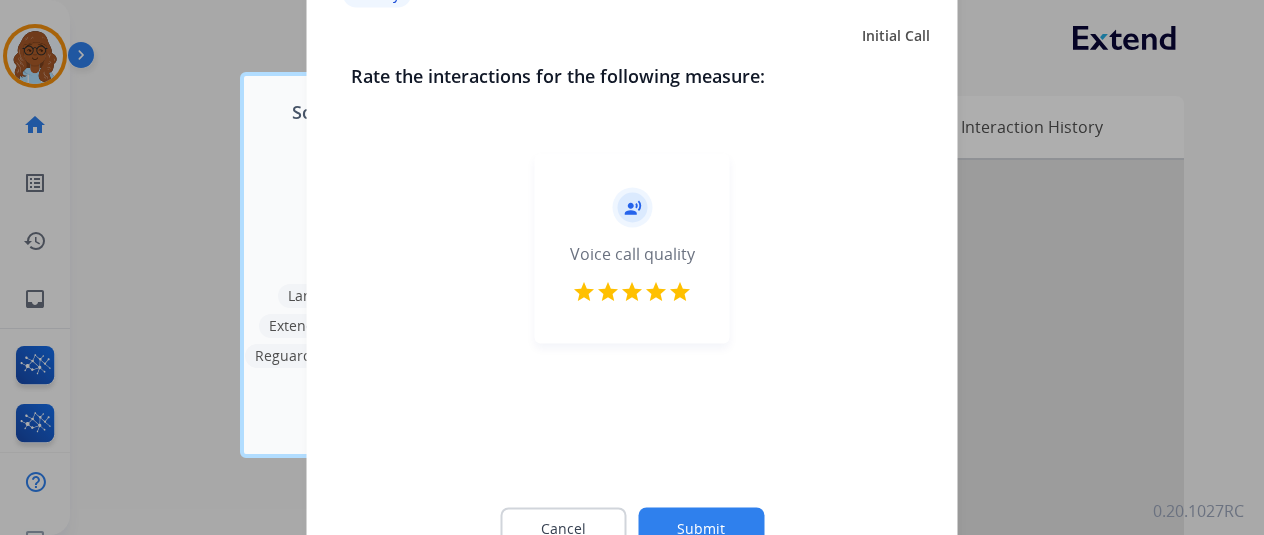 click on "Submit" 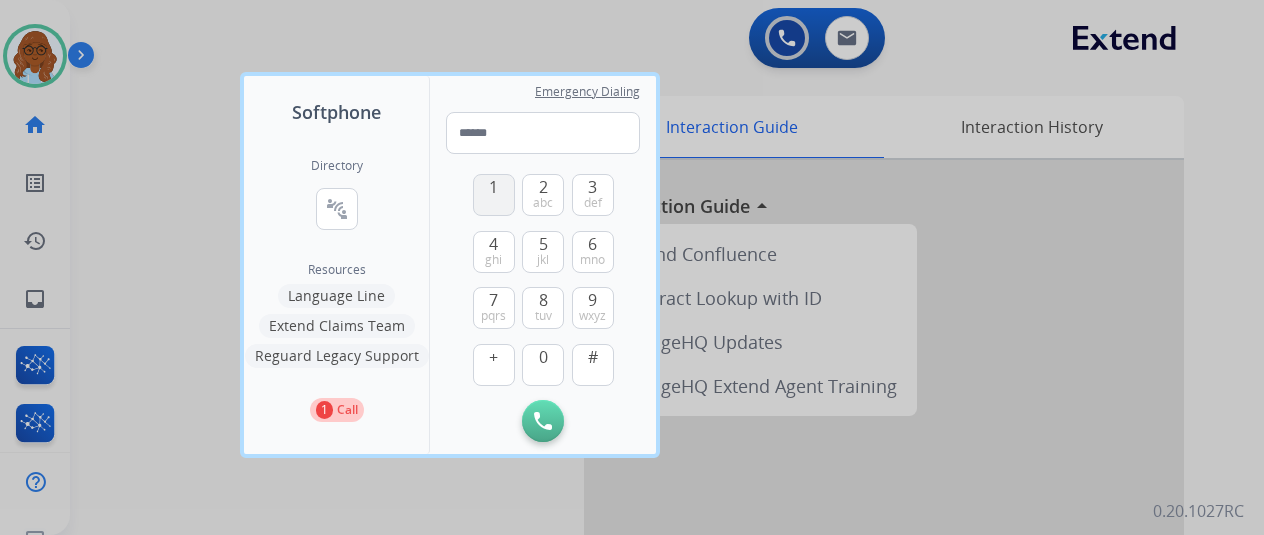 click on "1" at bounding box center [494, 195] 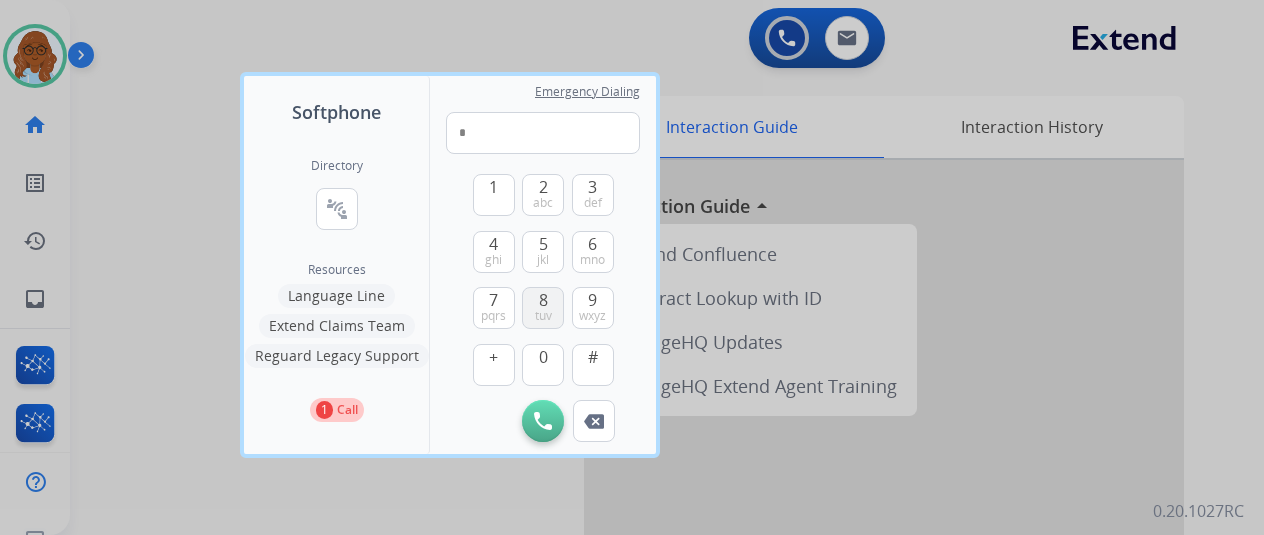 click on "8 tuv" at bounding box center [543, 308] 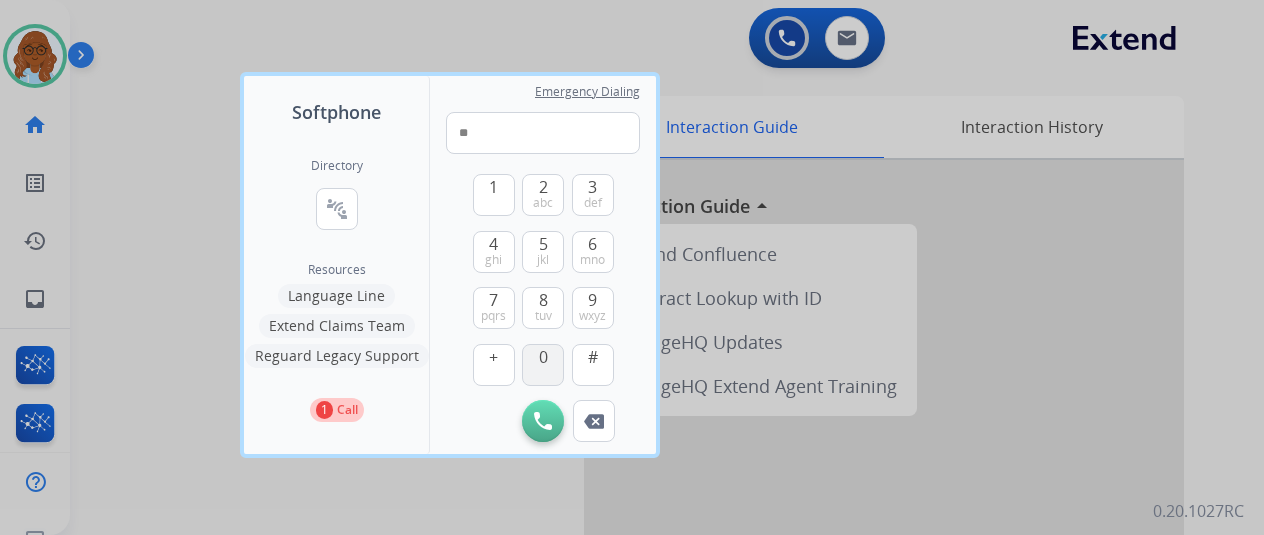 click on "0" at bounding box center [543, 365] 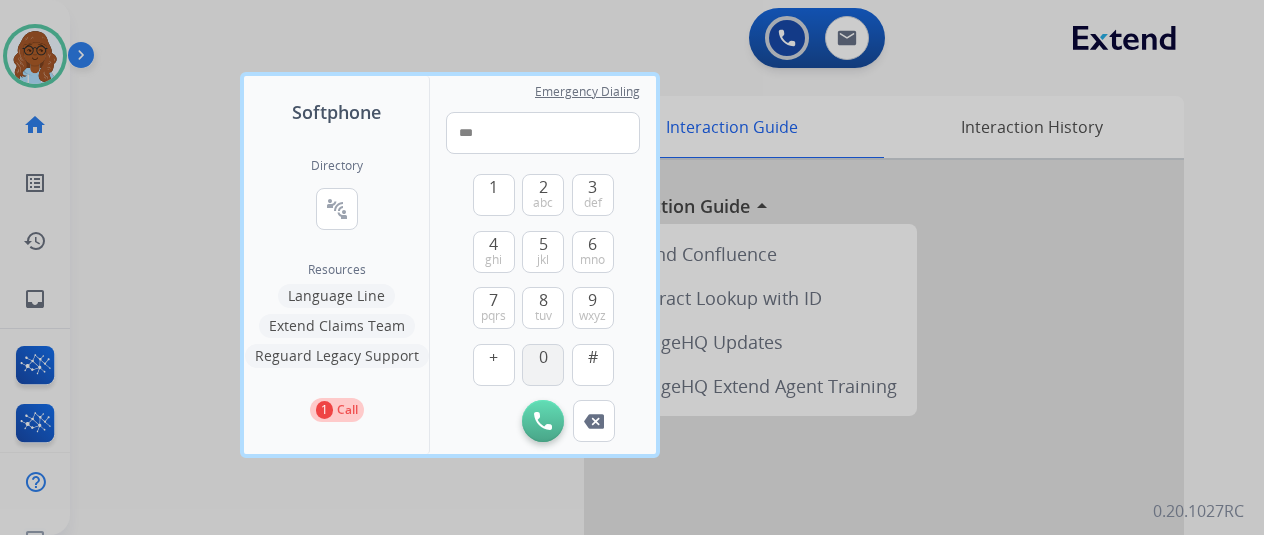 click on "0" at bounding box center (543, 365) 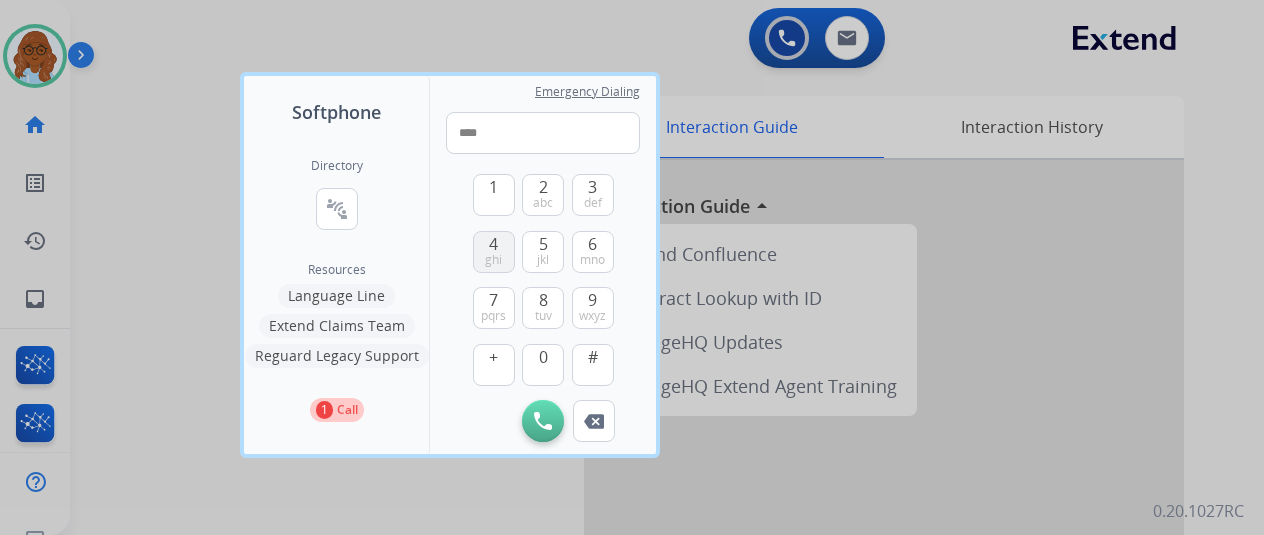 click on "4" at bounding box center [493, 244] 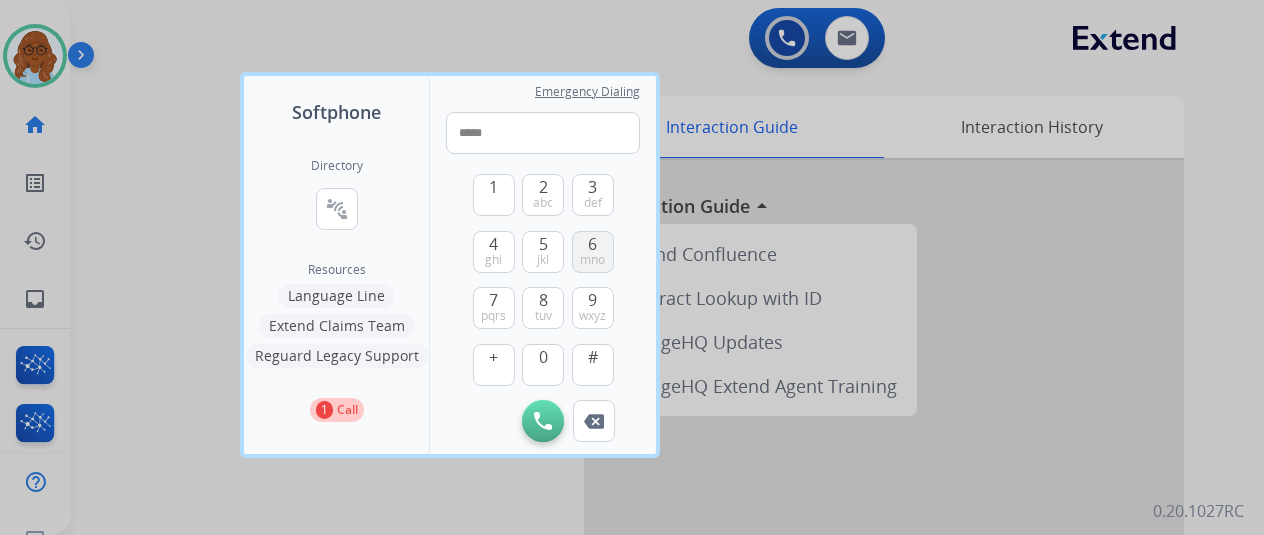 click on "6" at bounding box center (592, 244) 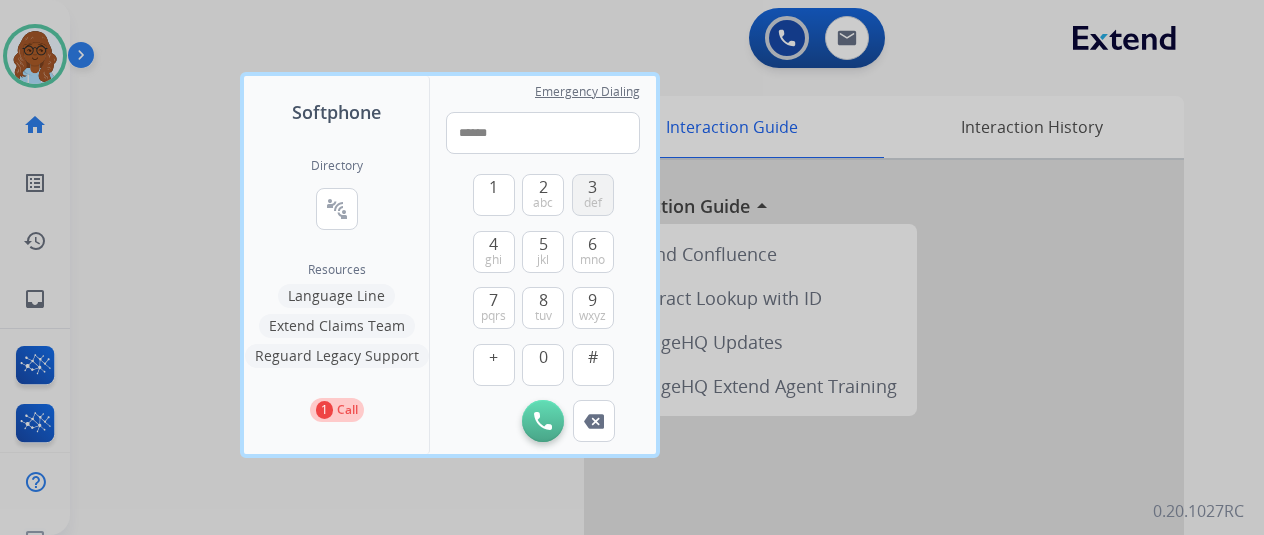 click on "def" at bounding box center [593, 203] 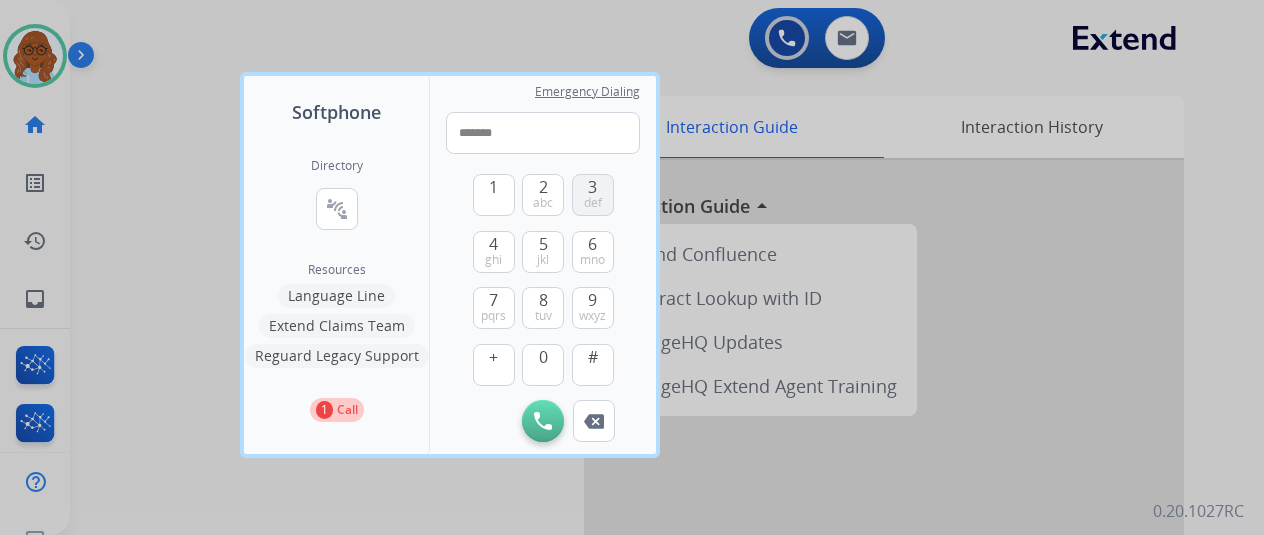 click on "def" at bounding box center [593, 203] 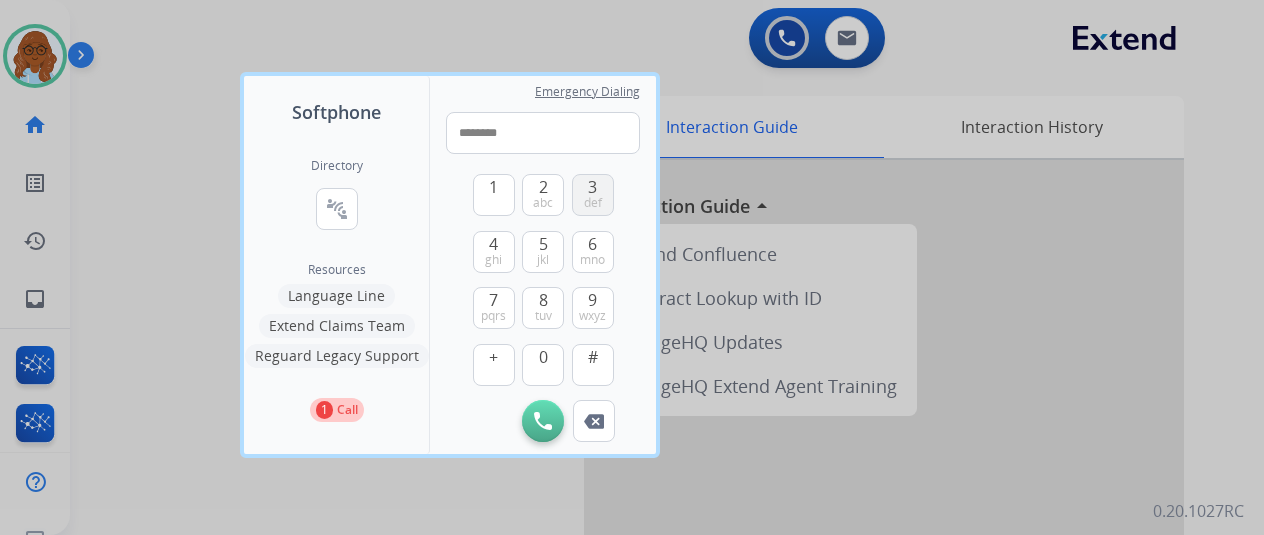 click on "def" at bounding box center [593, 203] 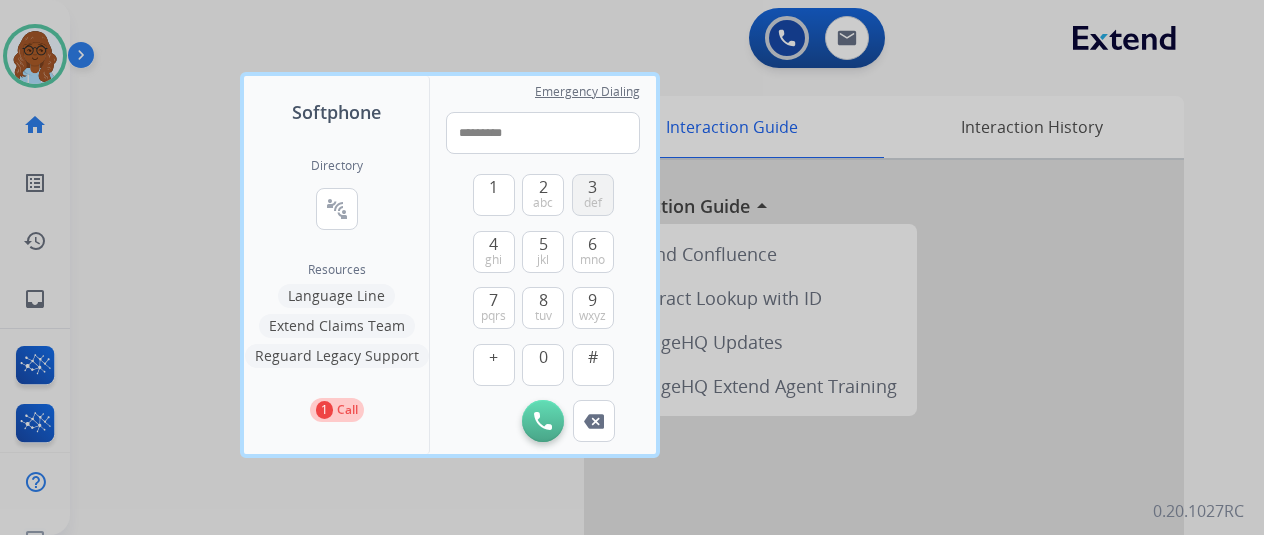 click on "3" at bounding box center [592, 187] 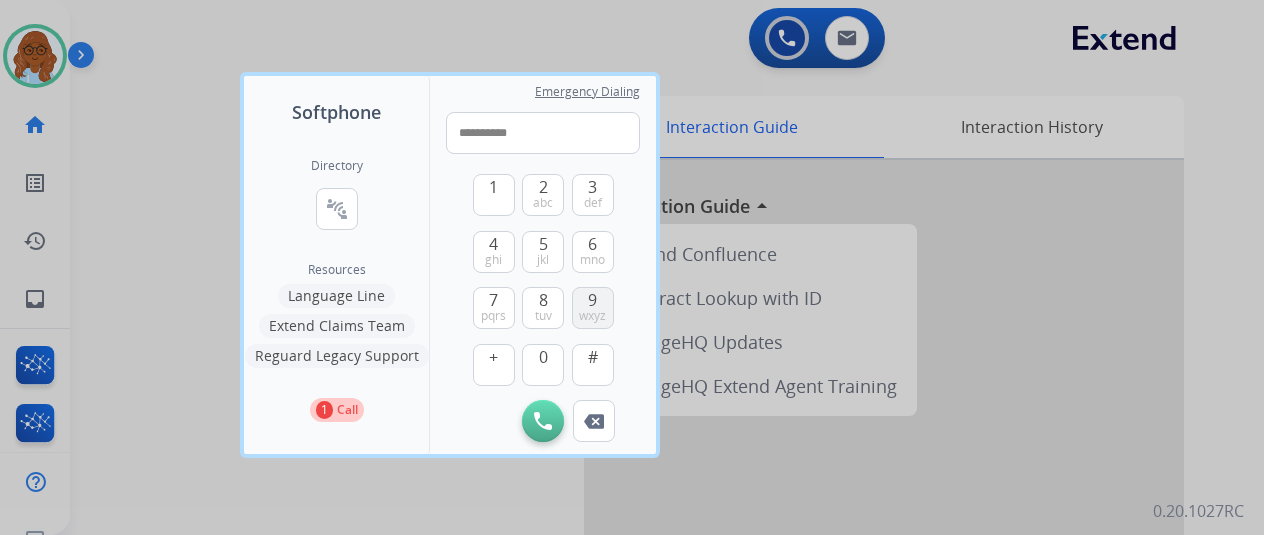 click on "9 wxyz" at bounding box center [593, 308] 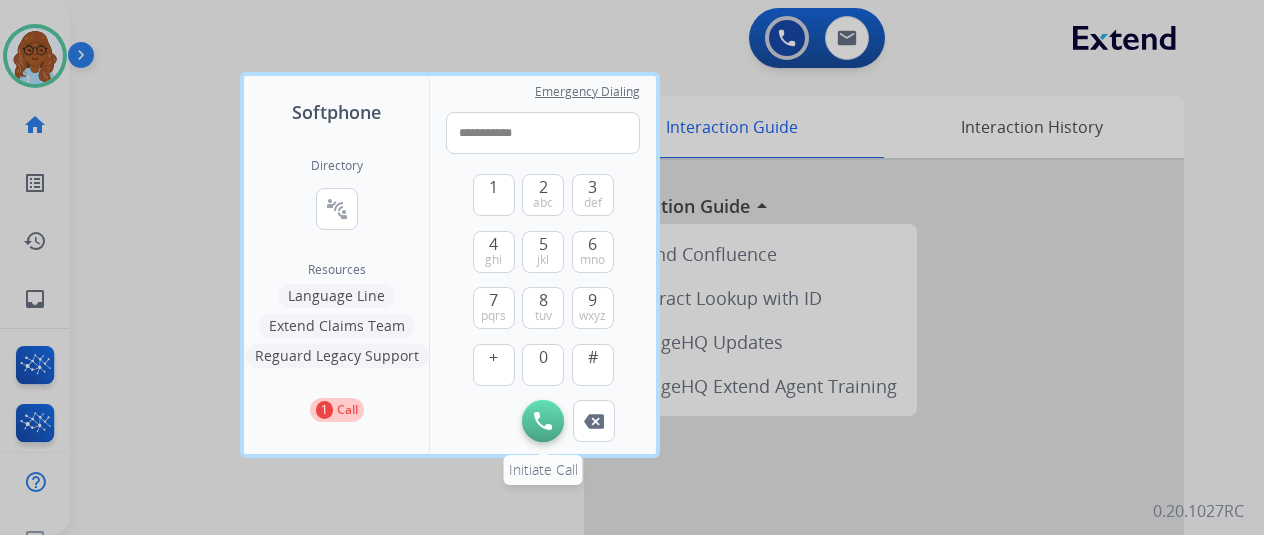 click on "Initiate Call" at bounding box center [543, 421] 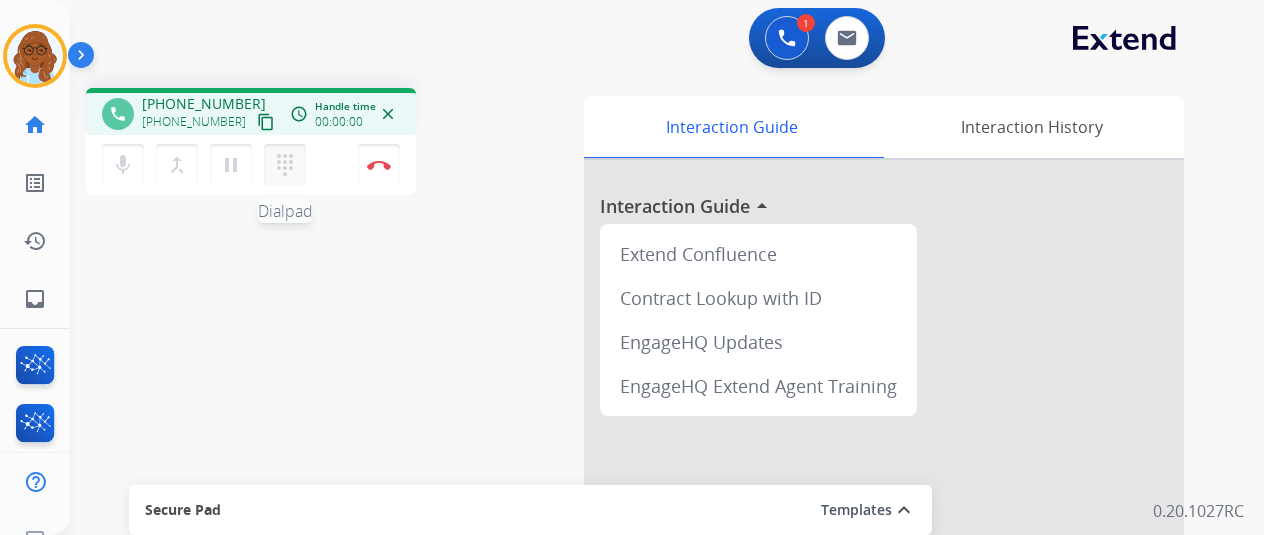 click on "dialpad" at bounding box center (285, 165) 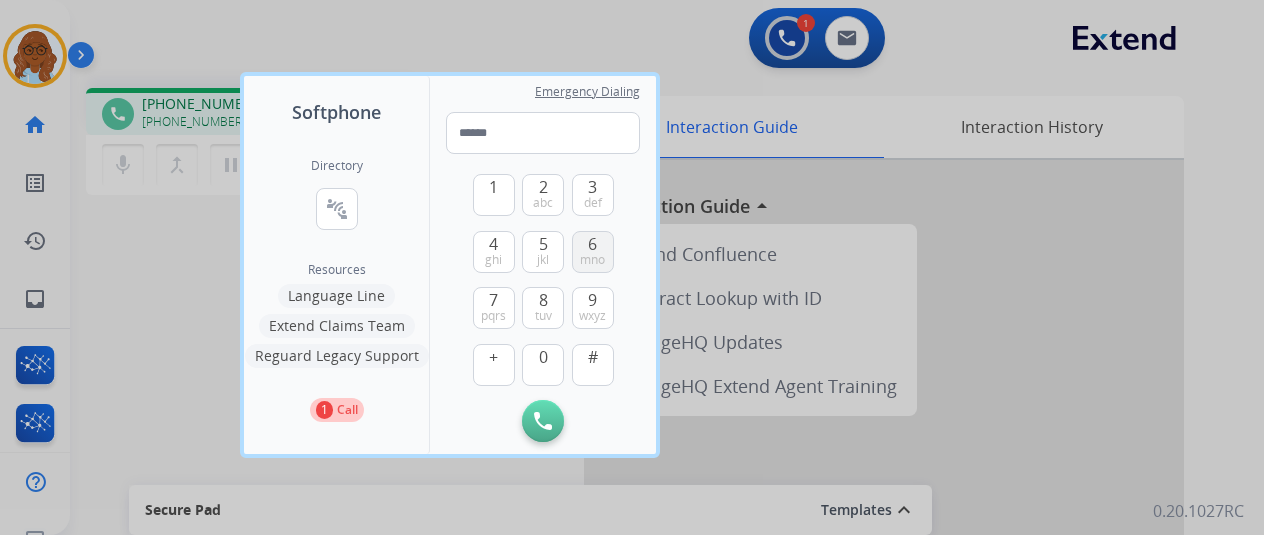 click on "6" at bounding box center [592, 244] 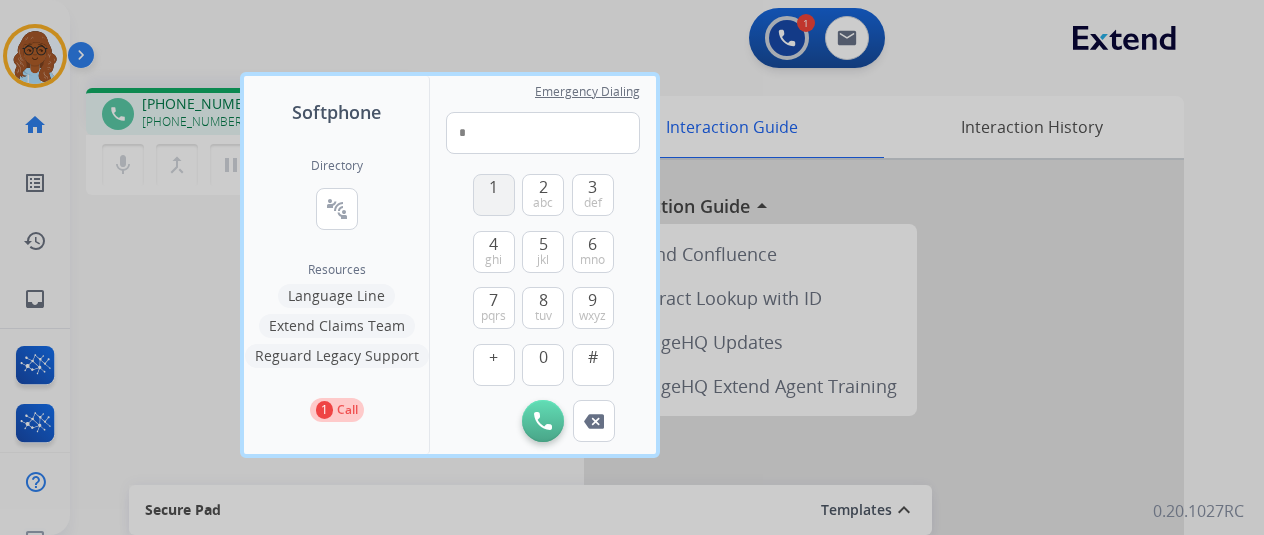 click on "1" at bounding box center (494, 195) 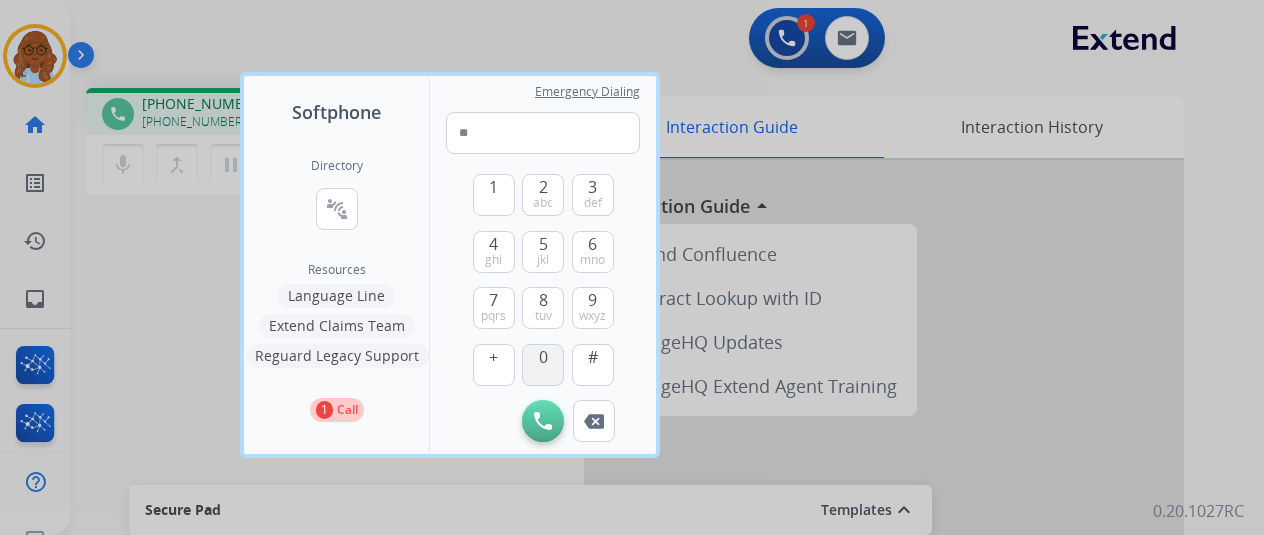click on "0" at bounding box center [543, 365] 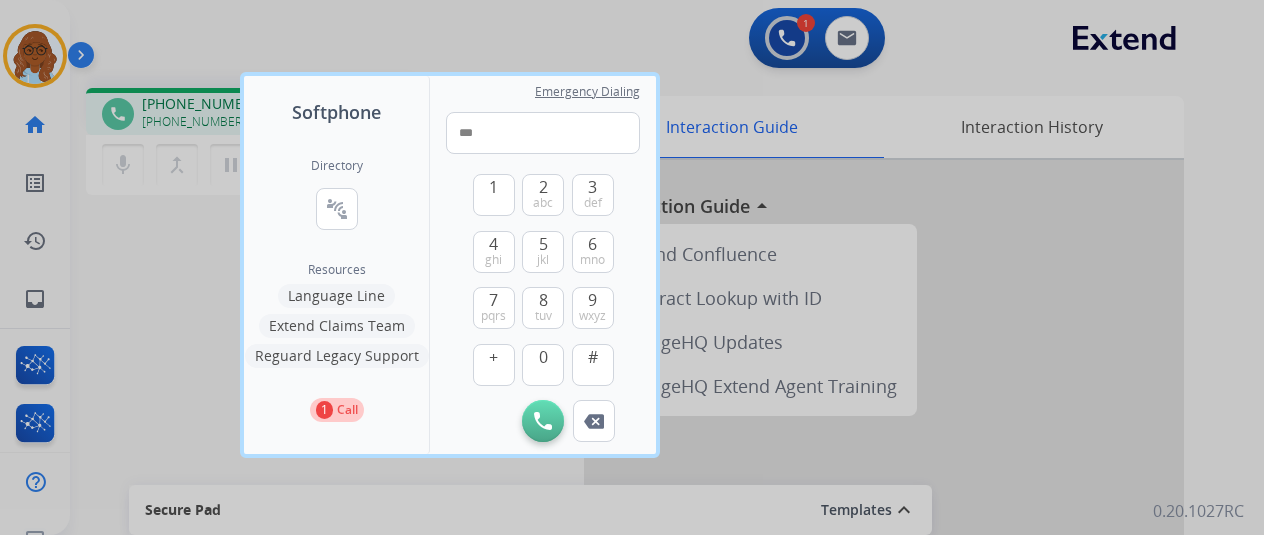 click at bounding box center (632, 267) 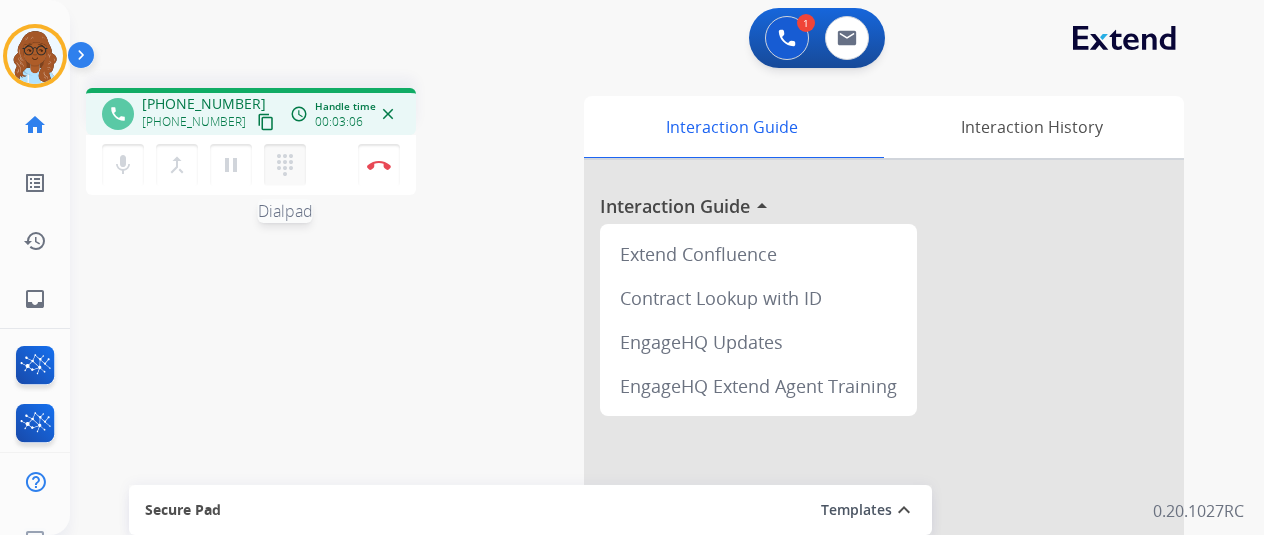 click on "dialpad" at bounding box center [285, 165] 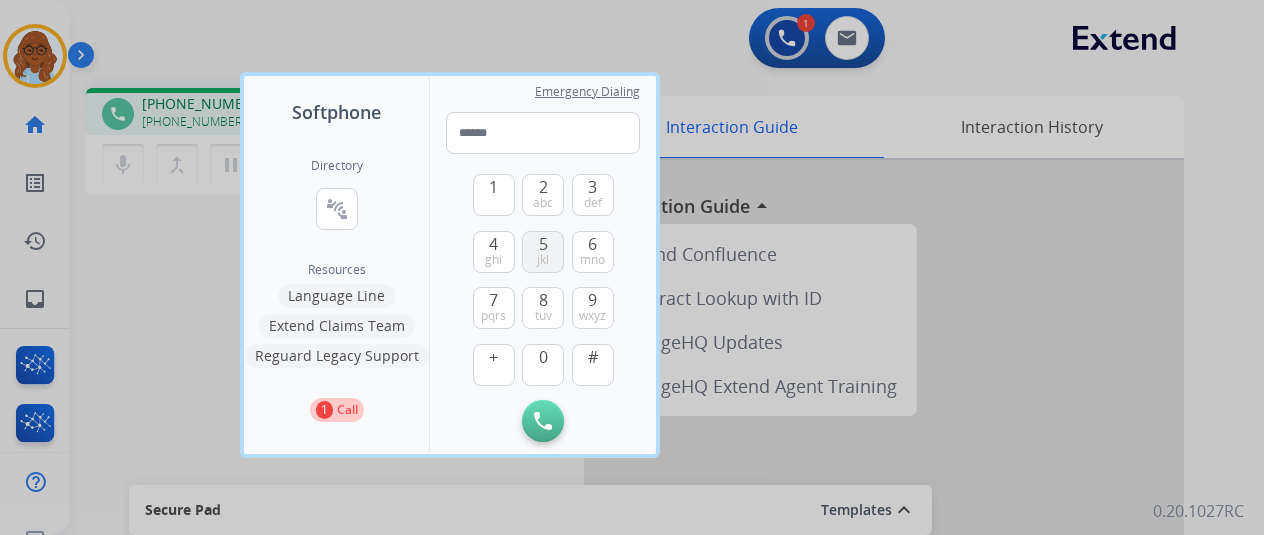 click on "jkl" at bounding box center [543, 260] 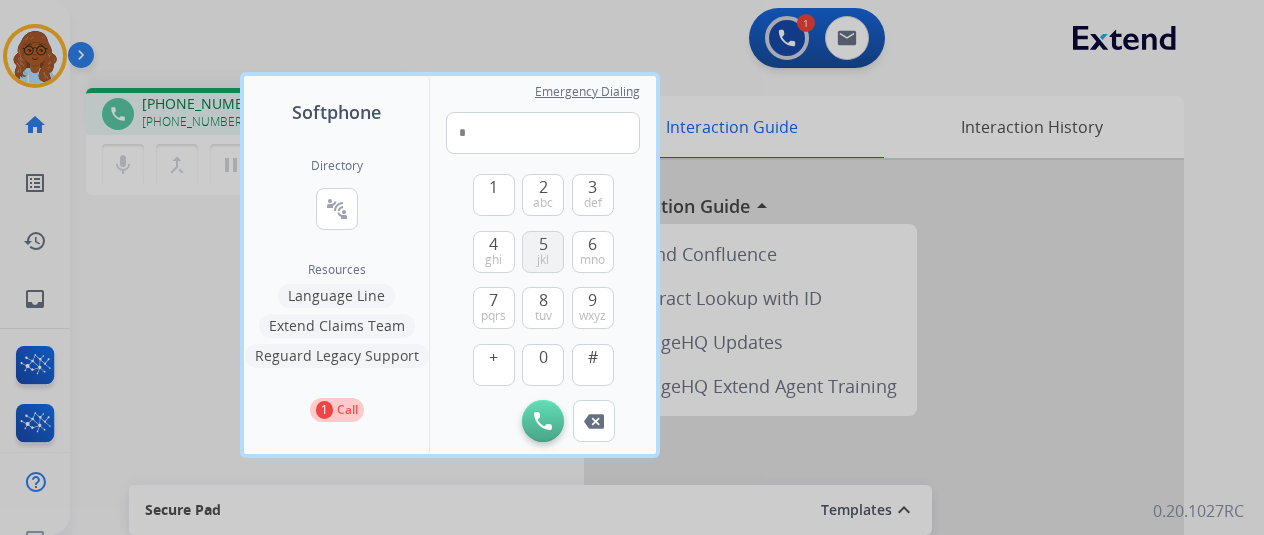 click on "5 jkl" at bounding box center (543, 252) 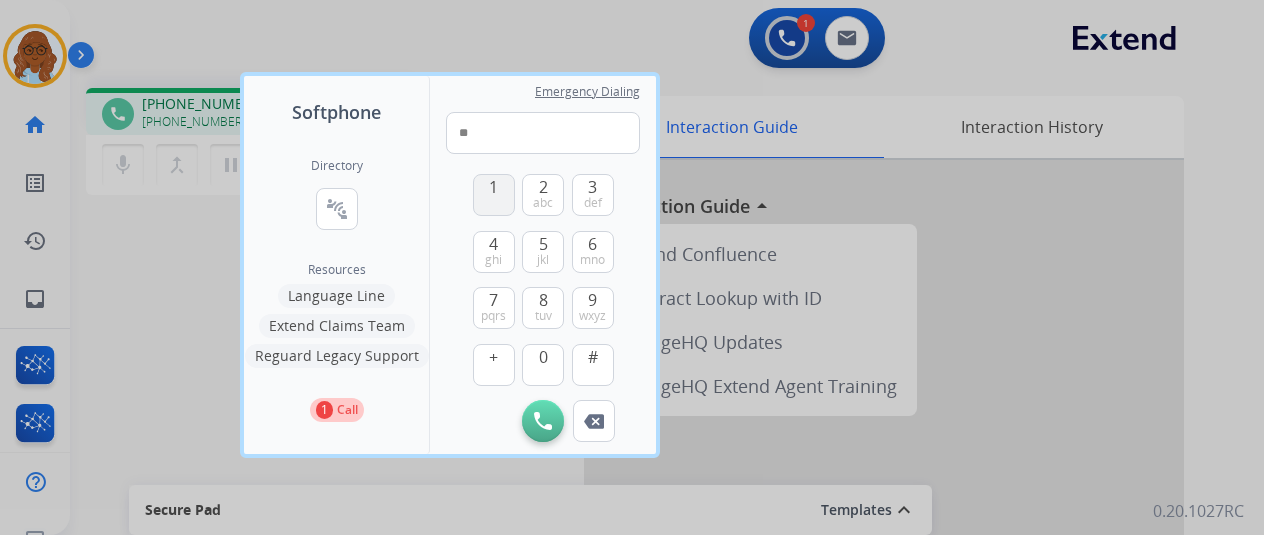 click on "1" at bounding box center (494, 195) 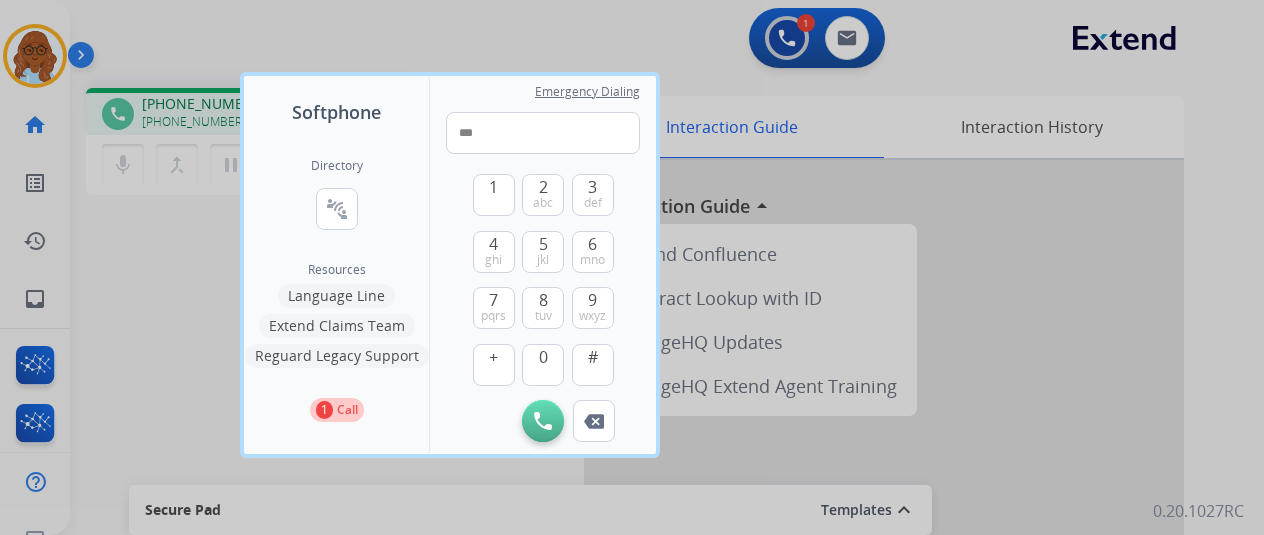 click at bounding box center [632, 267] 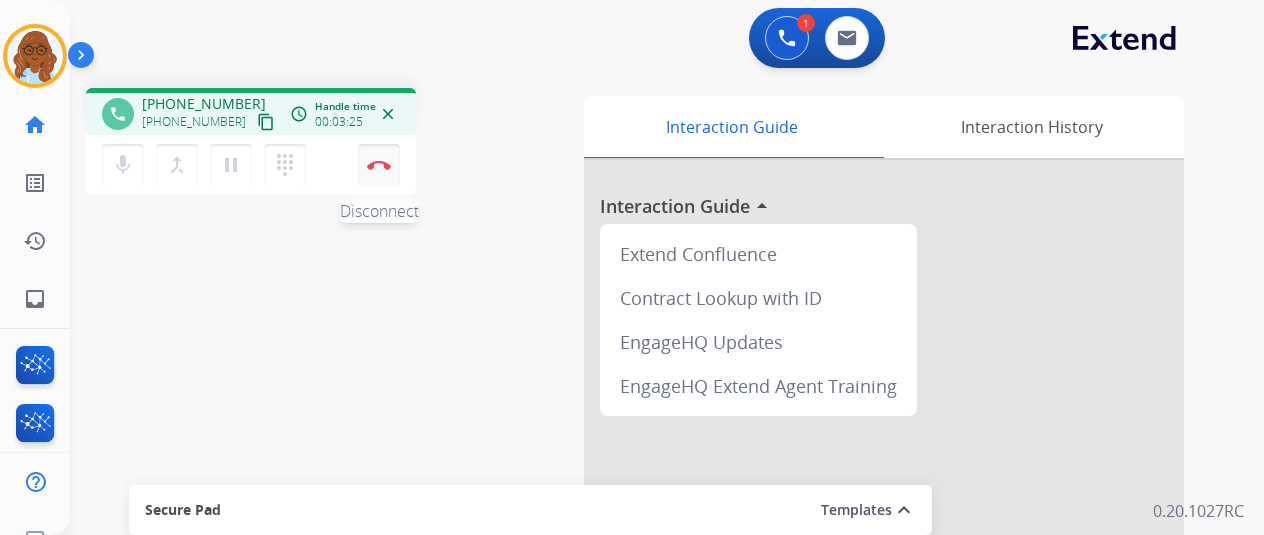 click on "Disconnect" at bounding box center (379, 165) 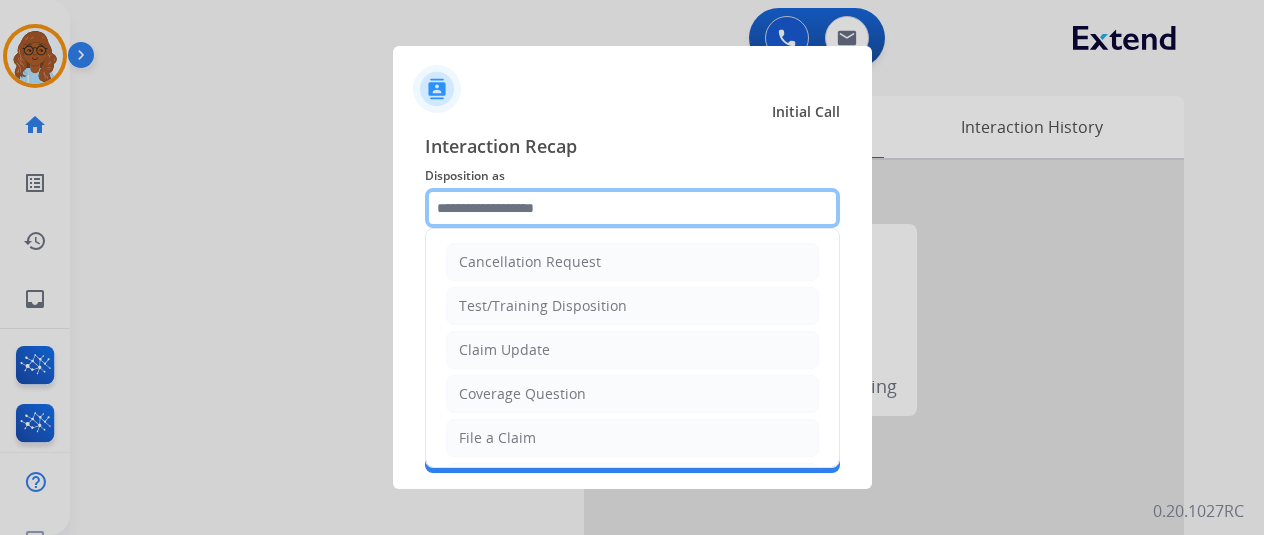 click 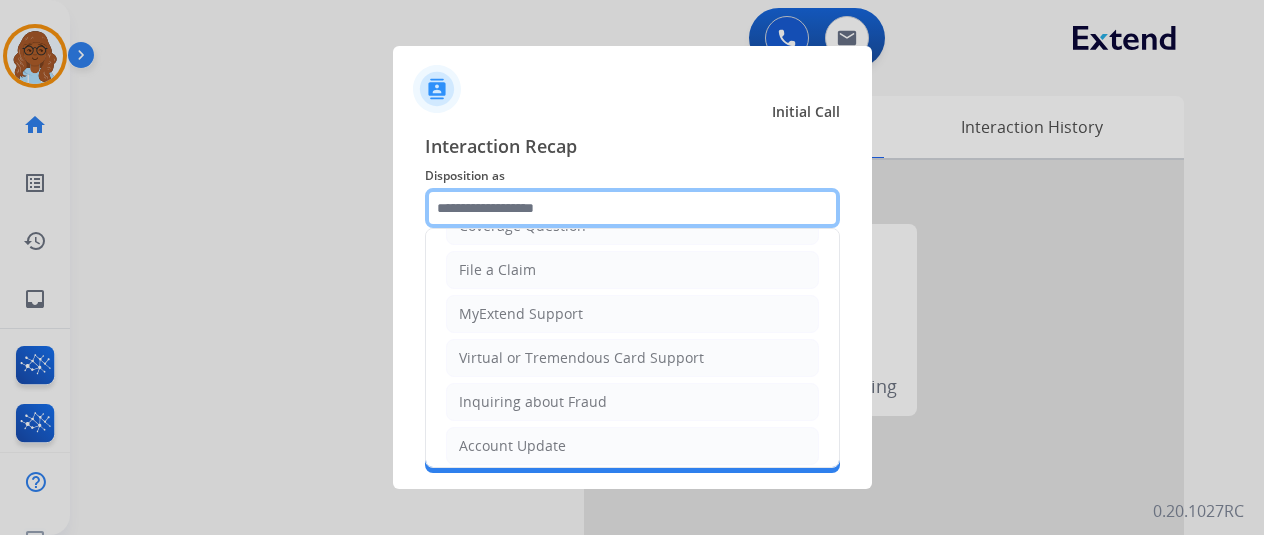 scroll, scrollTop: 390, scrollLeft: 0, axis: vertical 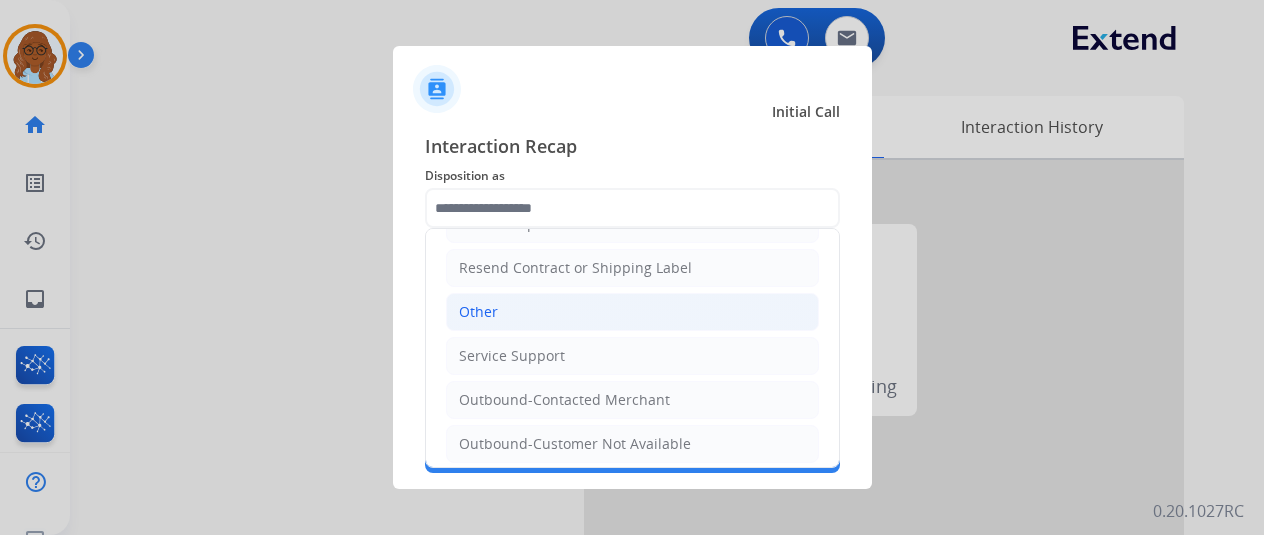 click on "Other" 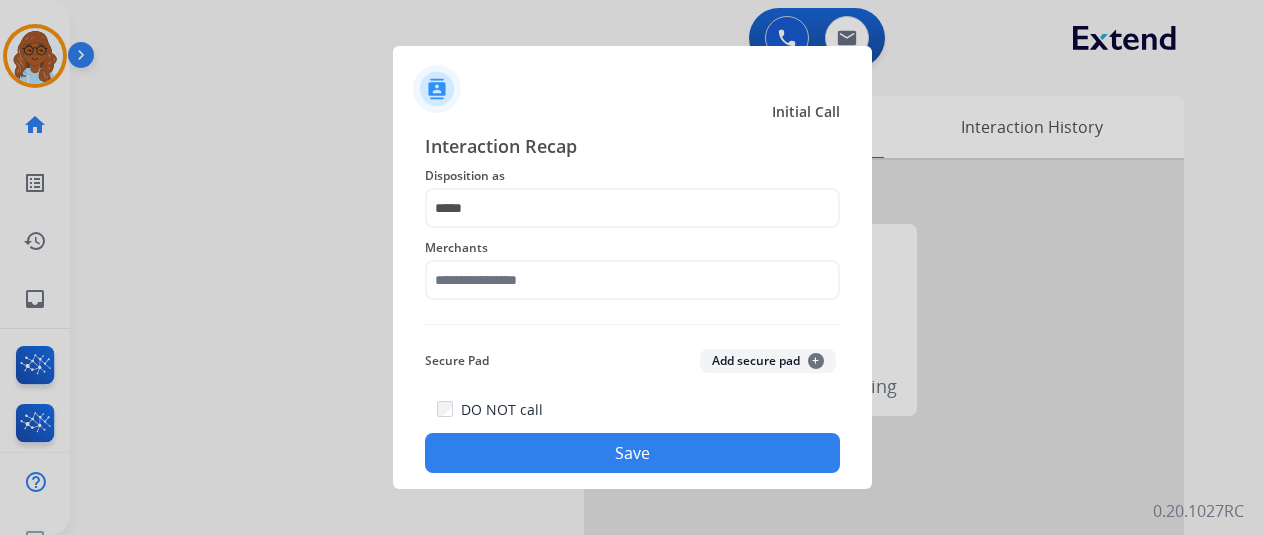 click on "Merchants" 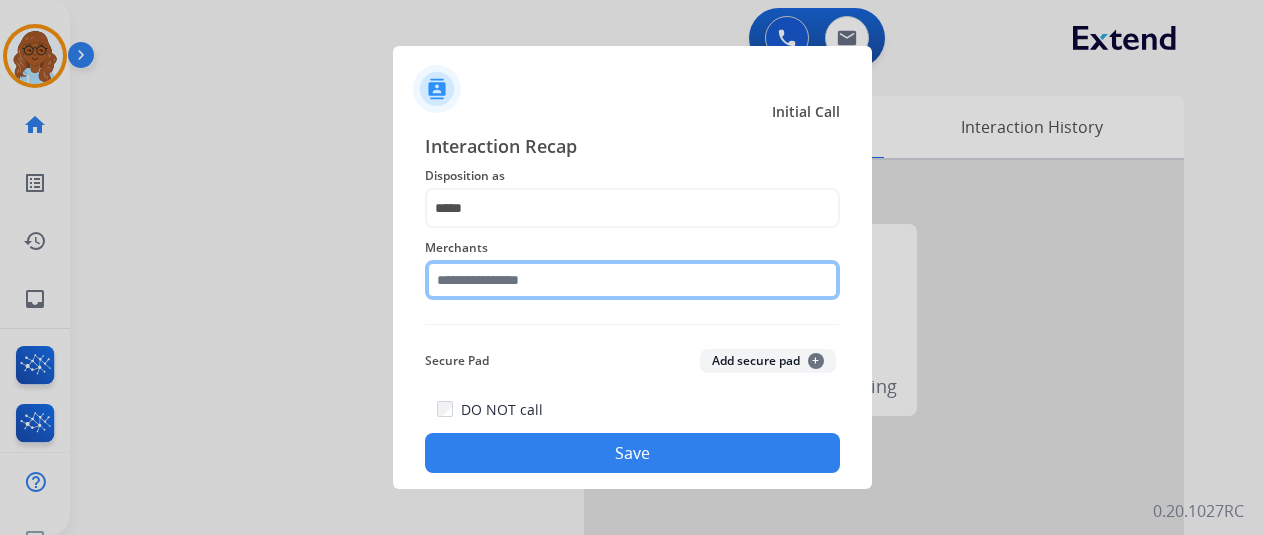 click 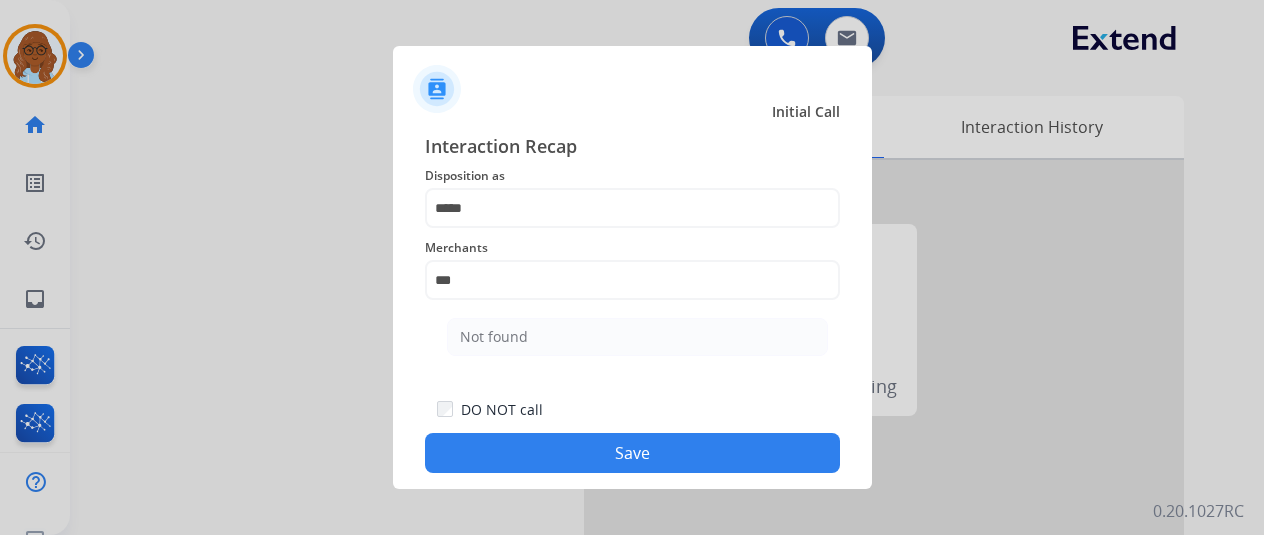 click on "Not found" 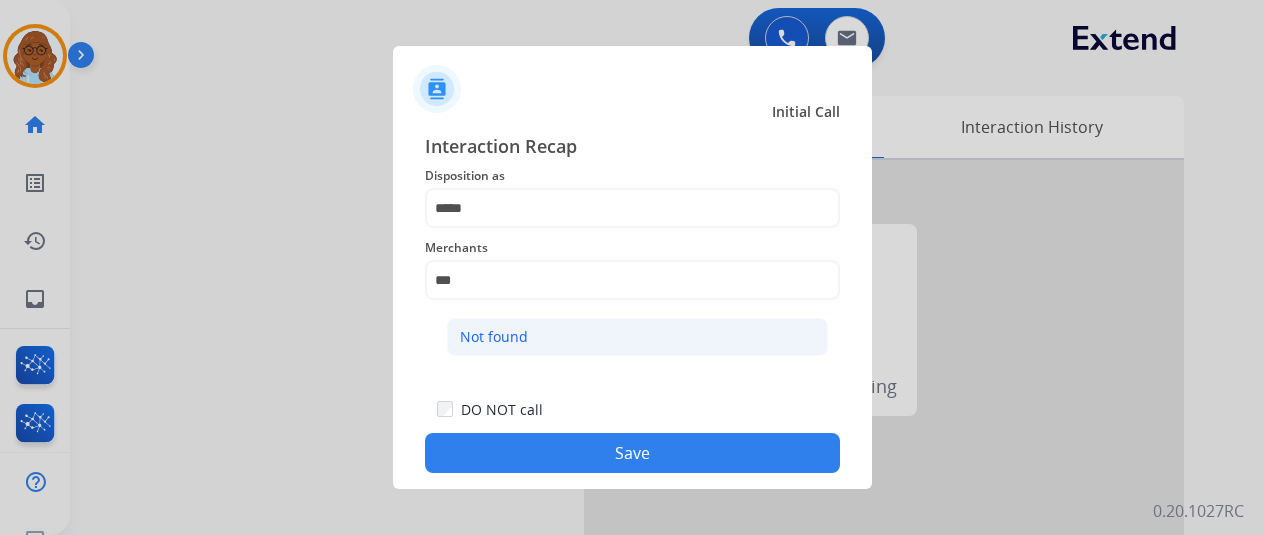 click on "Not found" 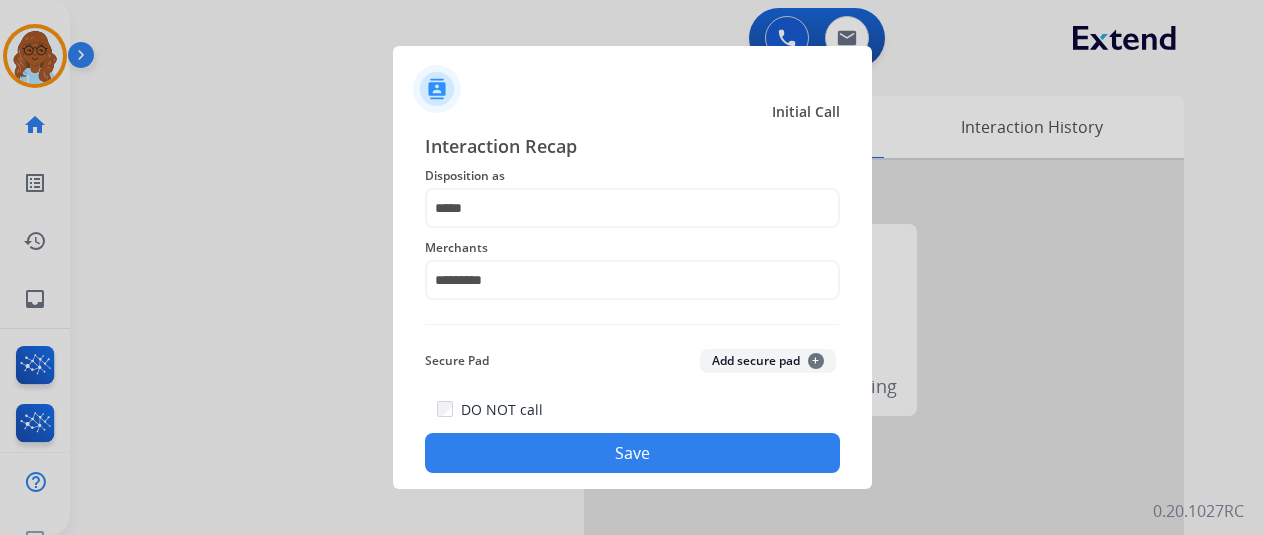click on "Save" 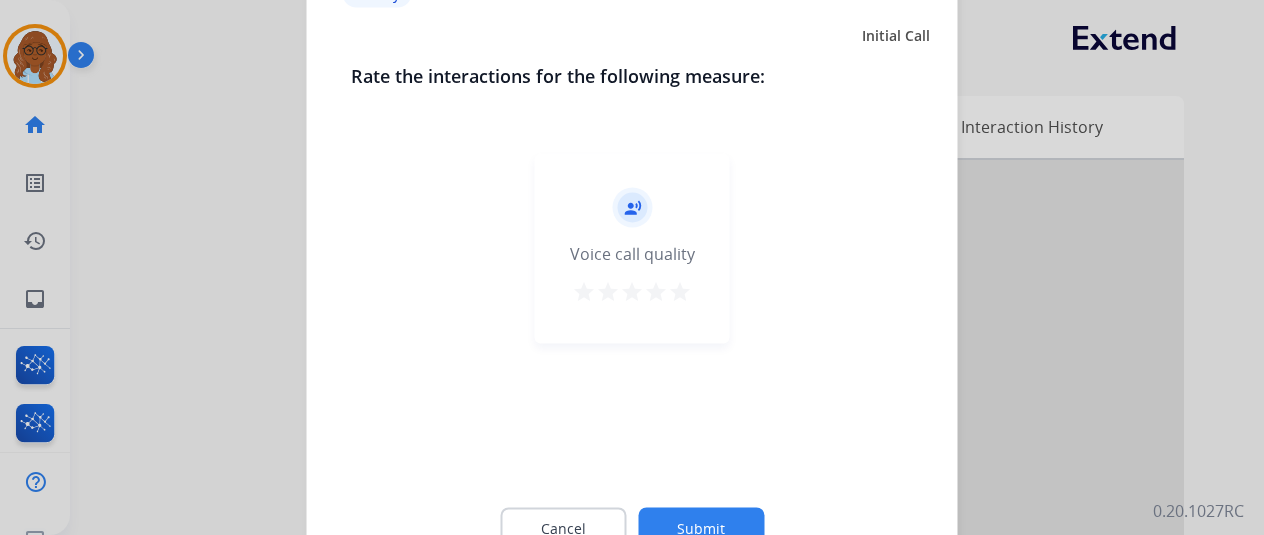 click on "record_voice_over   Voice call quality   star   star   star   star   star" 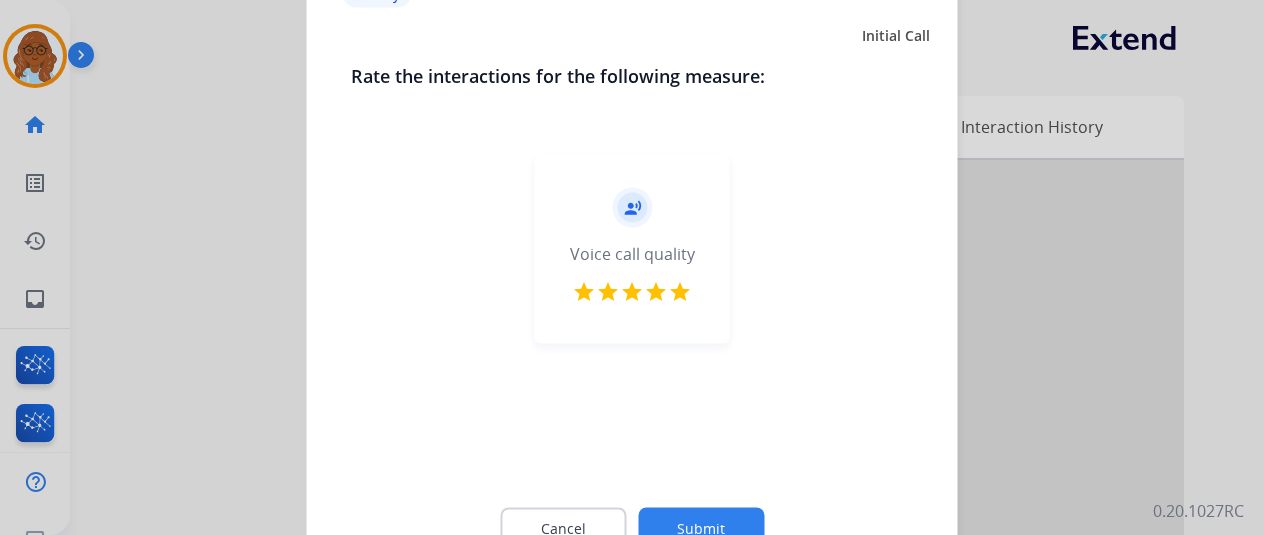 click on "Submit" 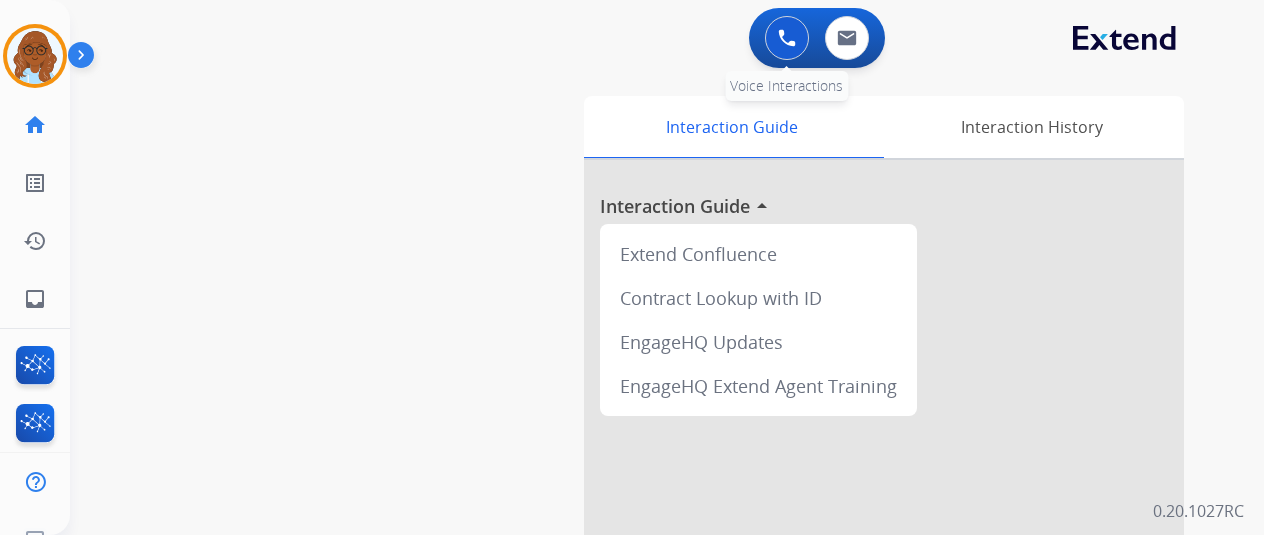 click at bounding box center [787, 38] 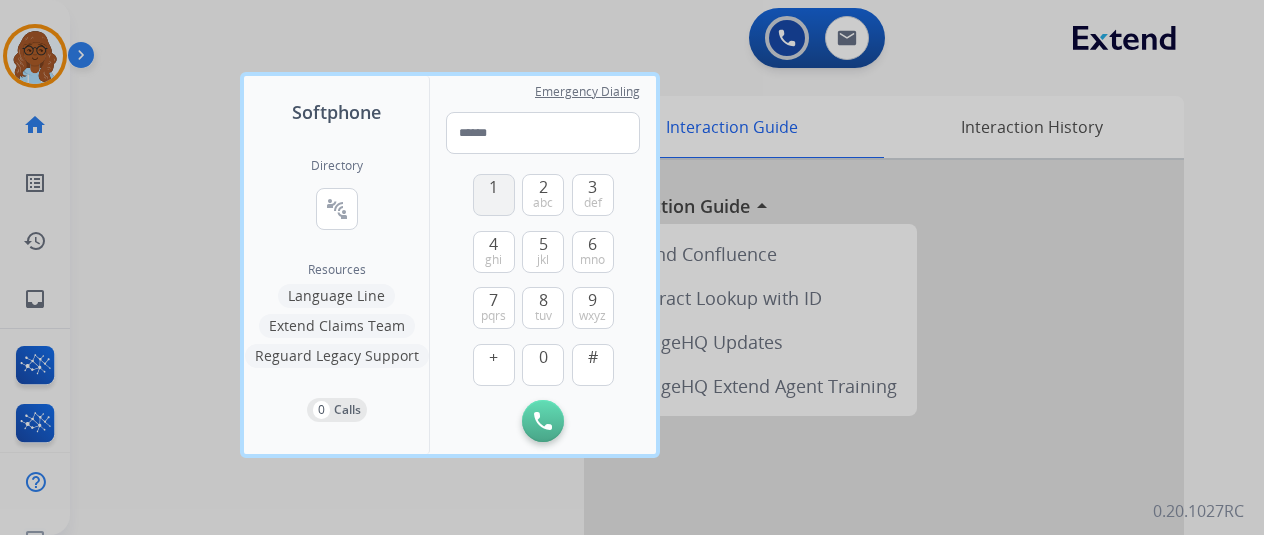 click on "1" at bounding box center [494, 195] 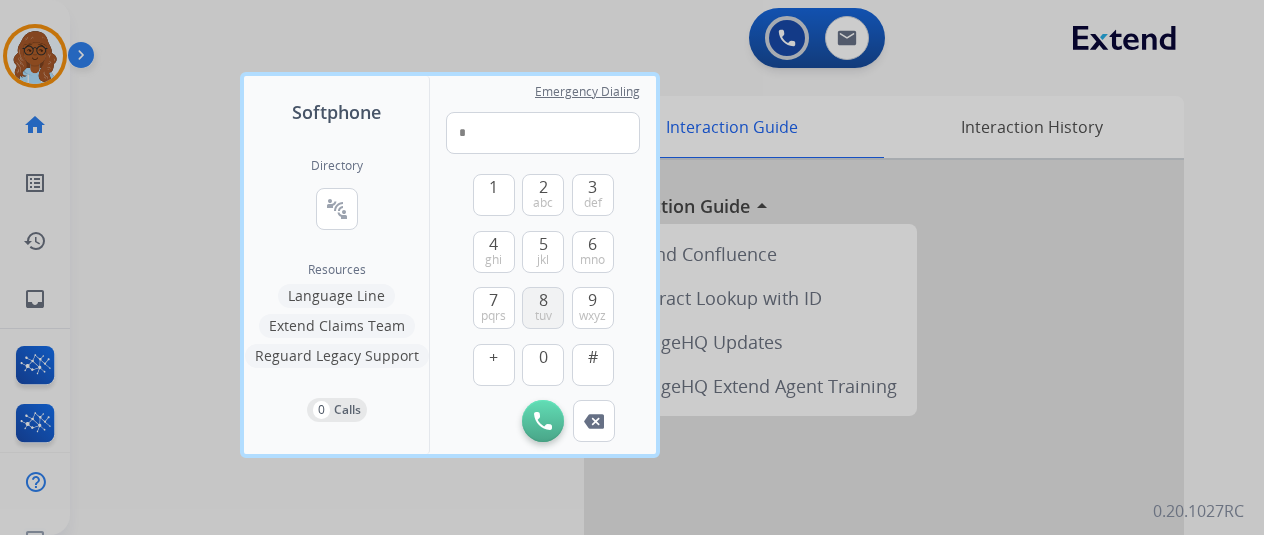 click on "8 tuv" at bounding box center (543, 308) 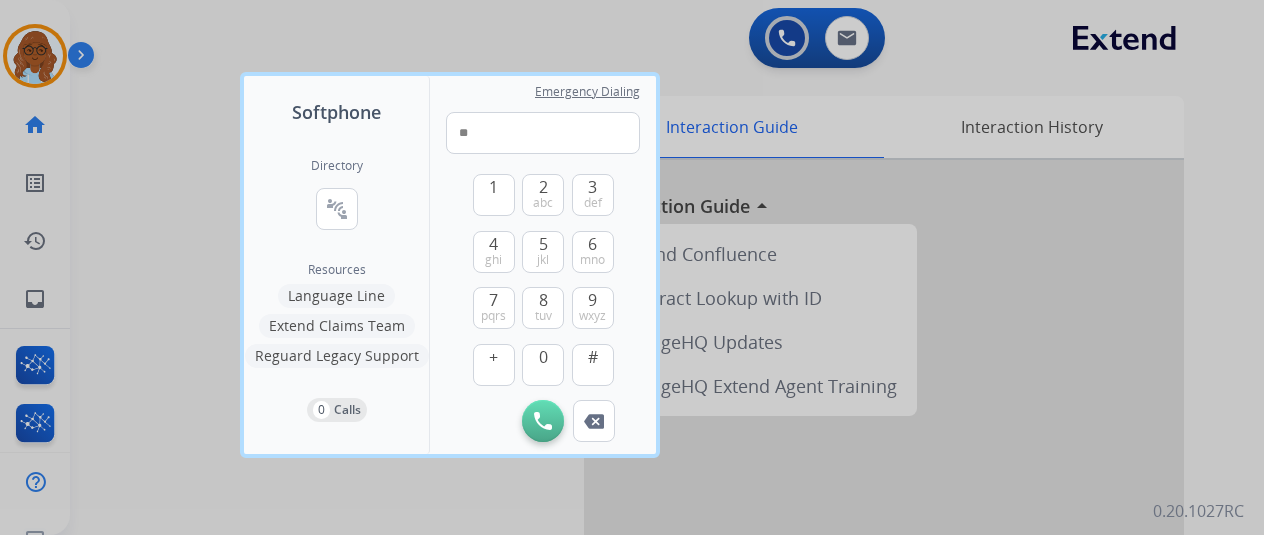 click on "1 2 abc 3 def 4 ghi 5 jkl 6 mno 7 pqrs 8 tuv 9 wxyz + 0 #" at bounding box center (543, 277) 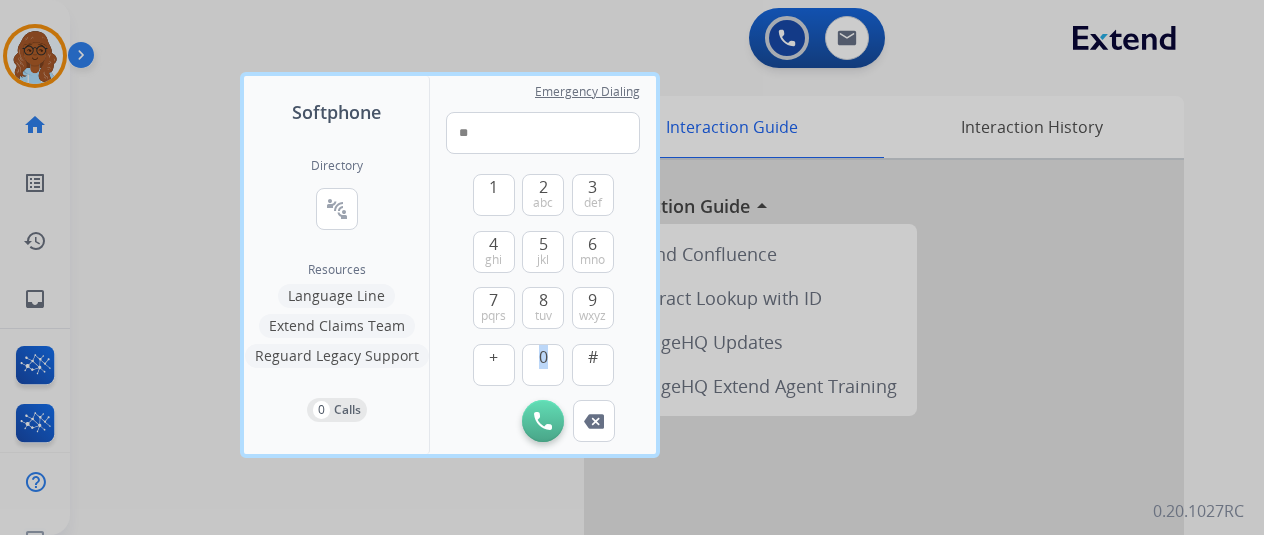 click on "1 2 abc 3 def 4 ghi 5 jkl 6 mno 7 pqrs 8 tuv 9 wxyz + 0 #" at bounding box center (543, 277) 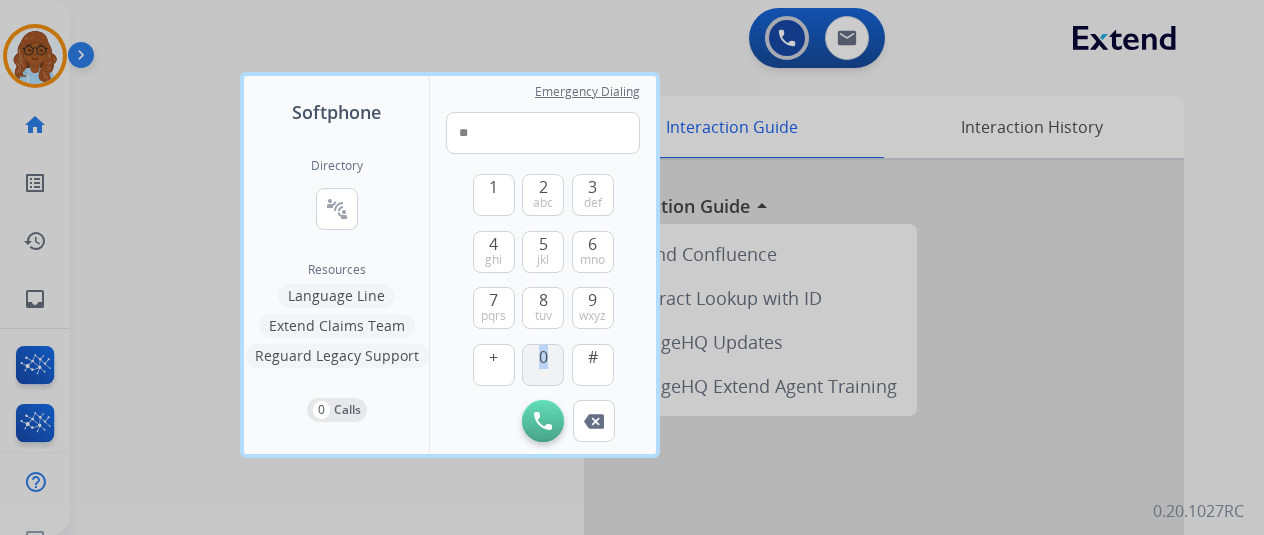 click on "0" at bounding box center (543, 357) 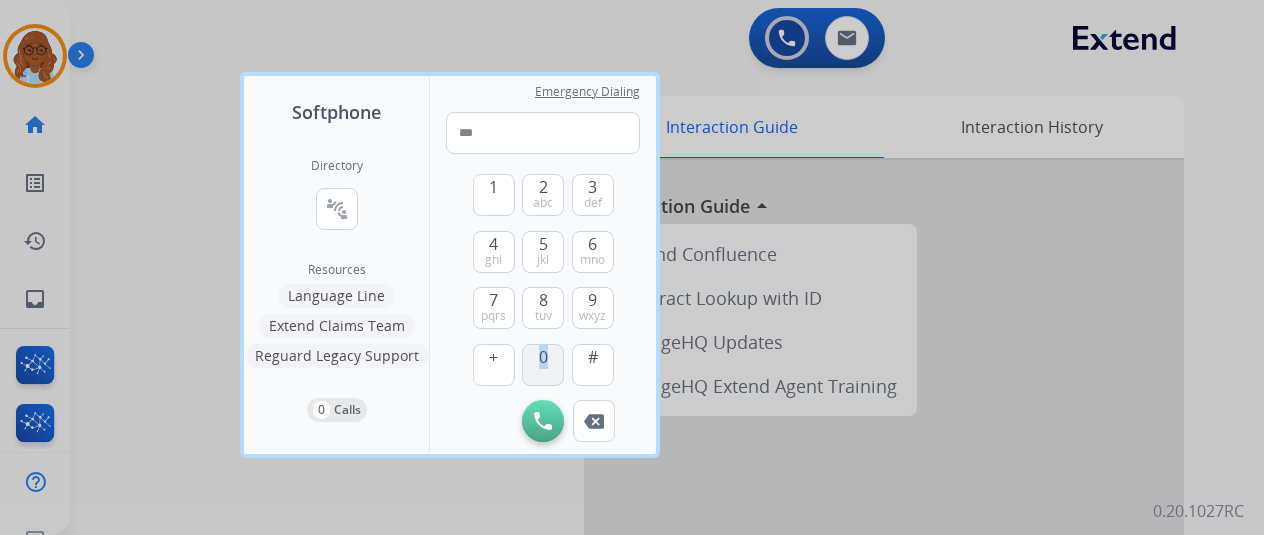 click on "0" at bounding box center [543, 357] 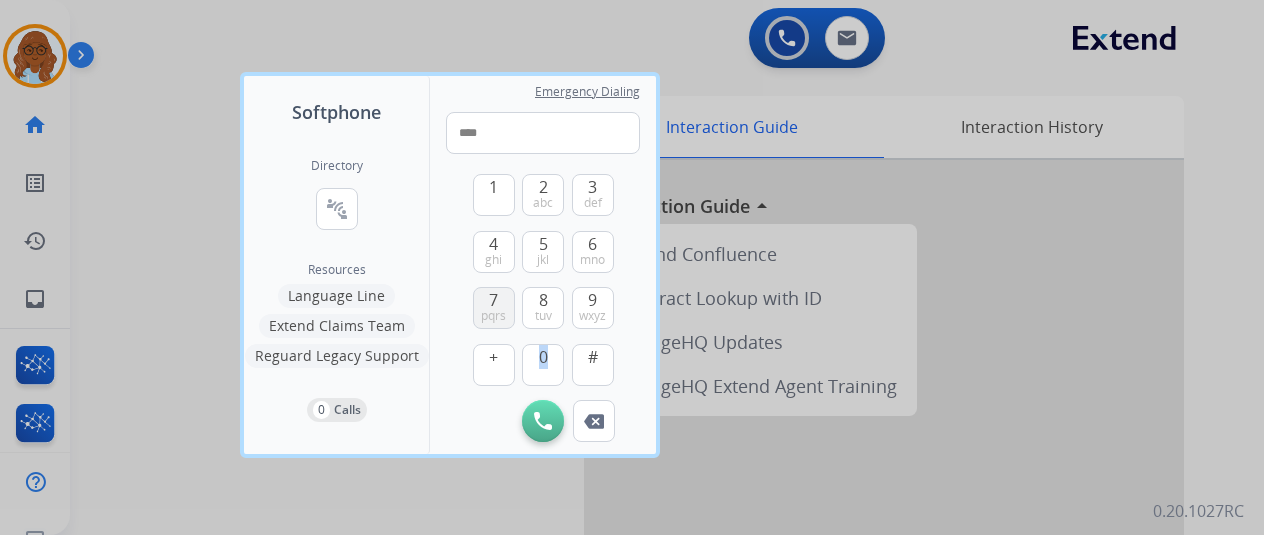 click on "7 pqrs" at bounding box center (494, 308) 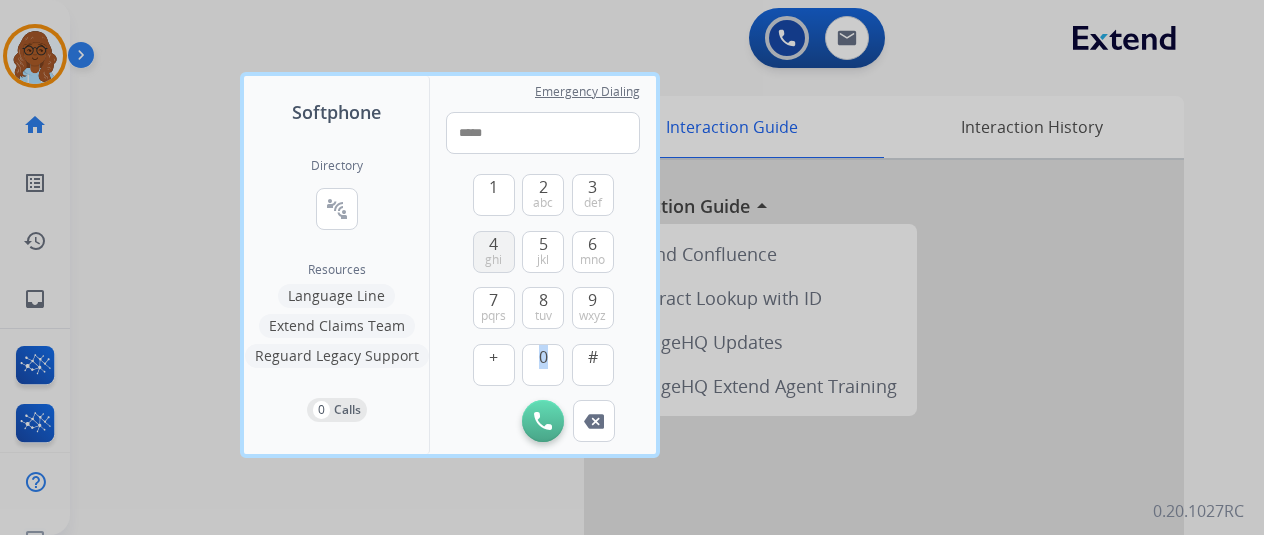 click on "ghi" at bounding box center [493, 260] 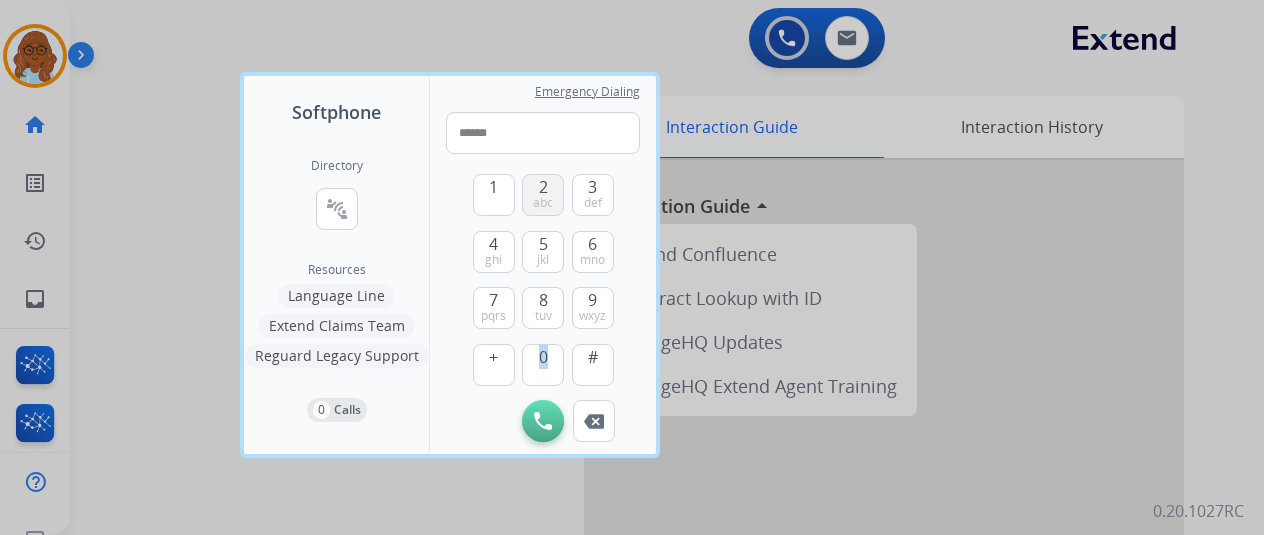 click on "2" at bounding box center (543, 187) 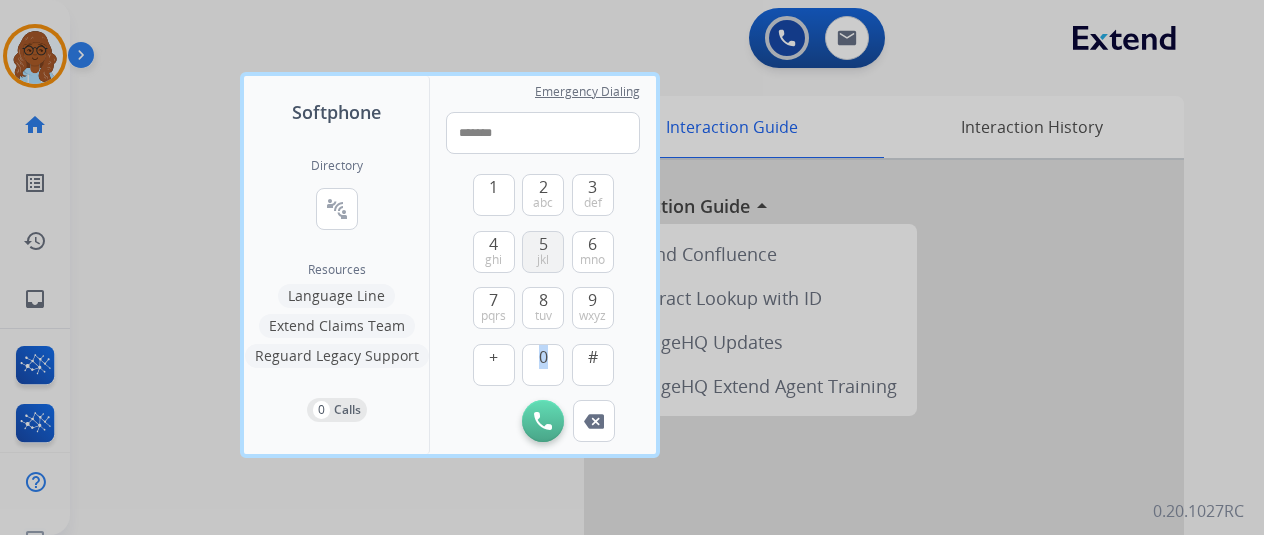 click on "jkl" at bounding box center (543, 260) 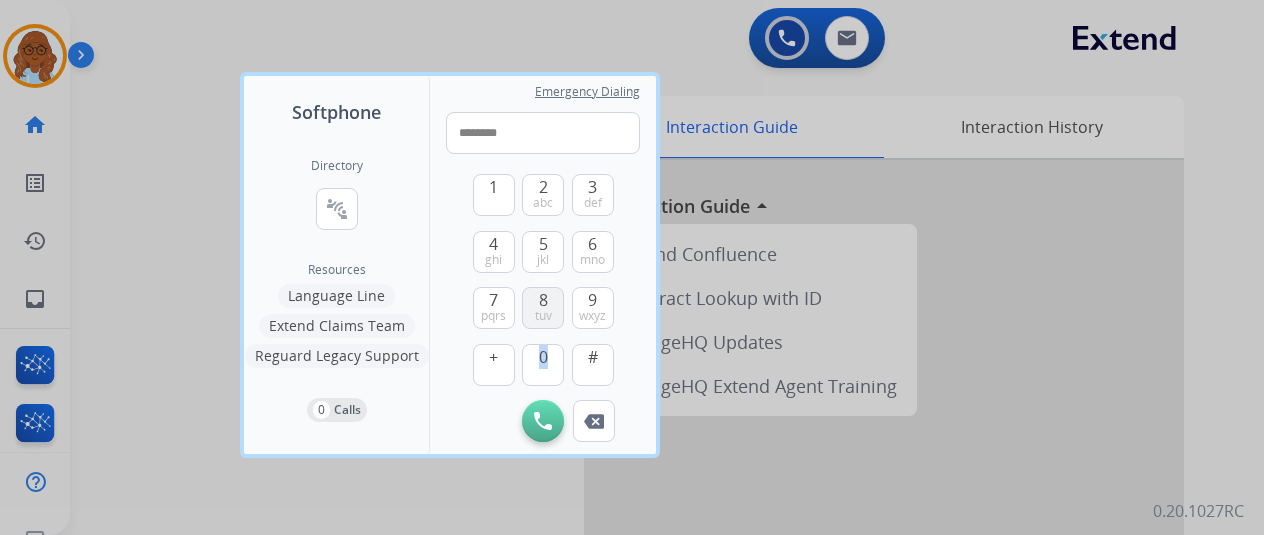 click on "tuv" at bounding box center [543, 316] 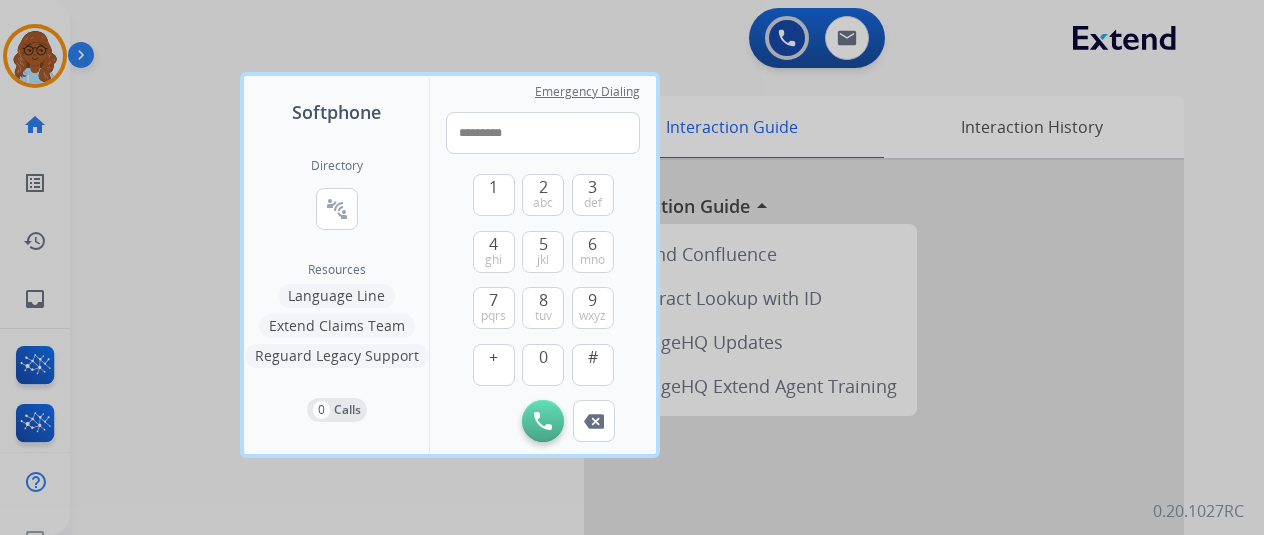 click on "1 2 abc 3 def 4 ghi 5 jkl 6 mno 7 pqrs 8 tuv 9 wxyz + 0 # Initiate Call Remove Number" at bounding box center (543, 298) 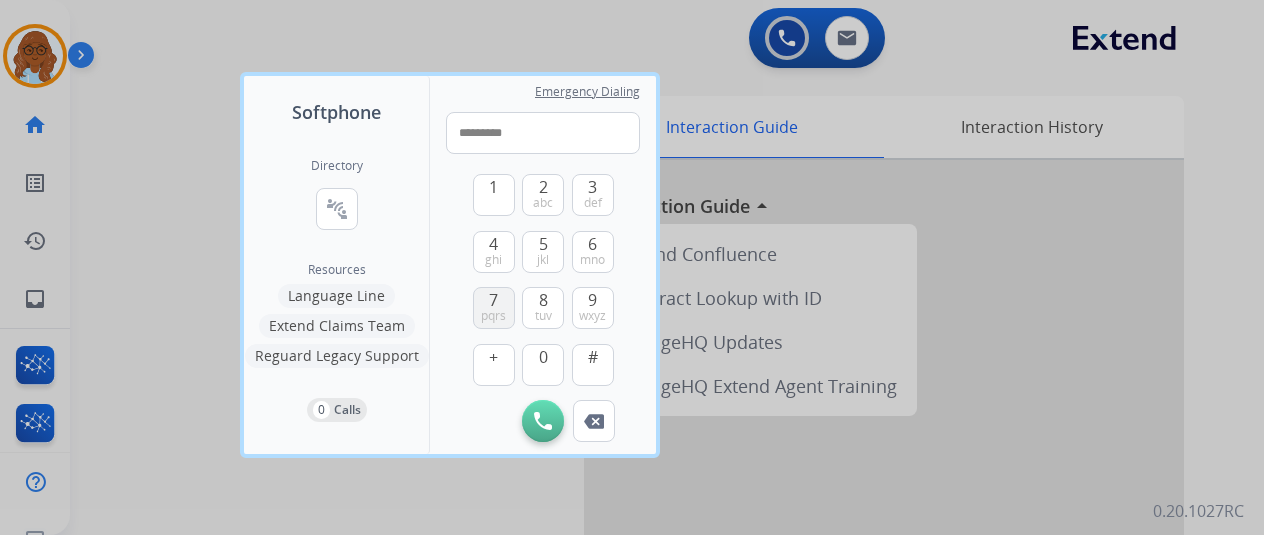 click on "pqrs" at bounding box center [493, 316] 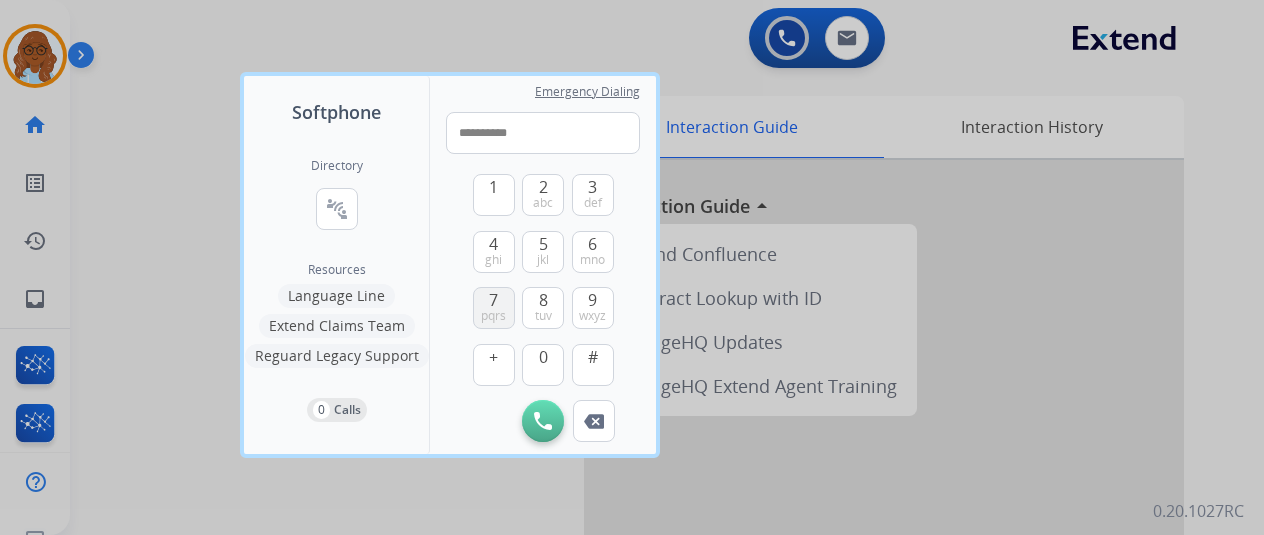 click on "pqrs" at bounding box center (493, 316) 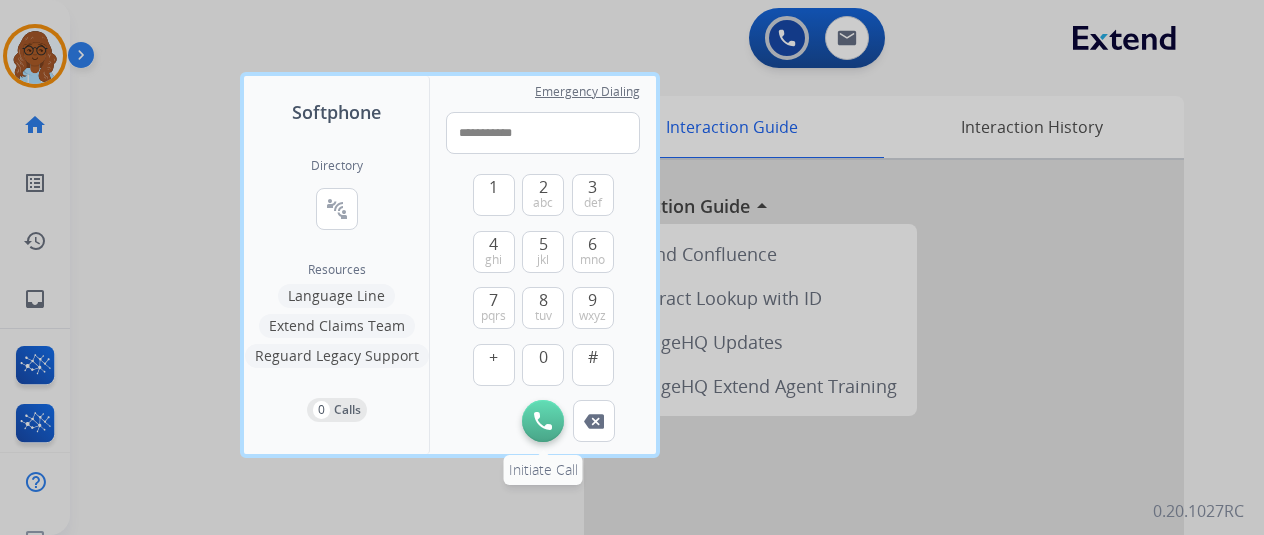 click at bounding box center [543, 421] 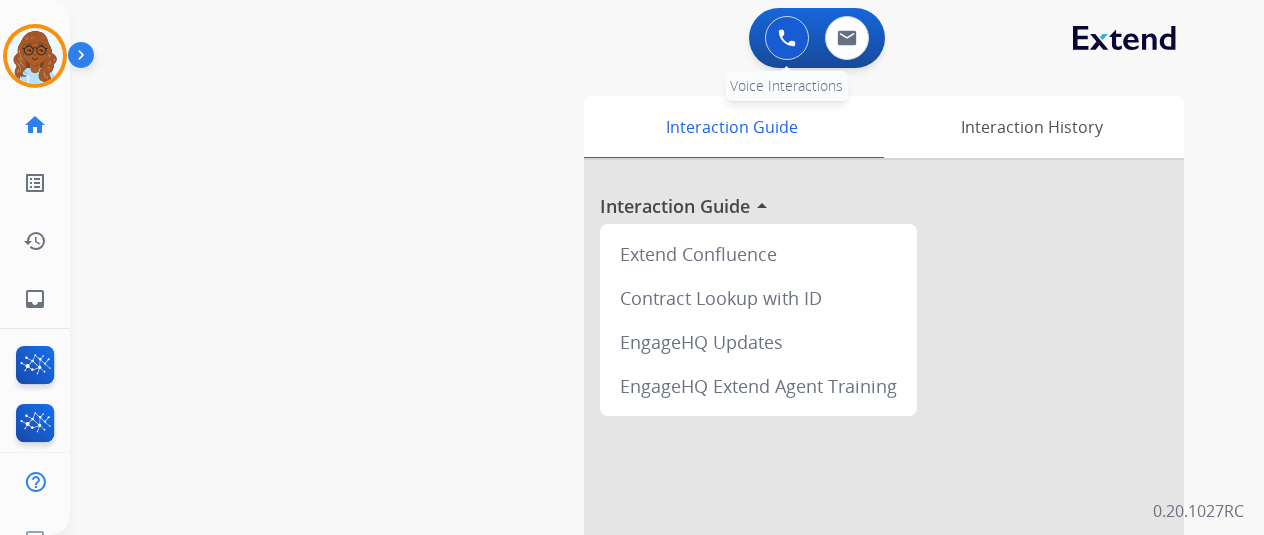 click at bounding box center (787, 38) 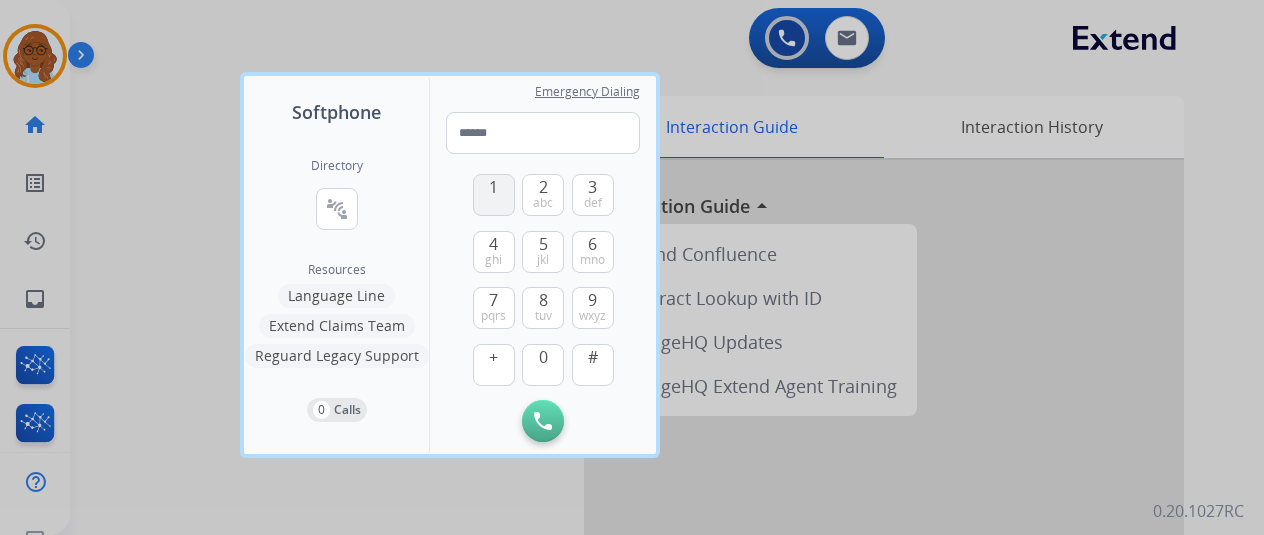 click on "1" at bounding box center [494, 195] 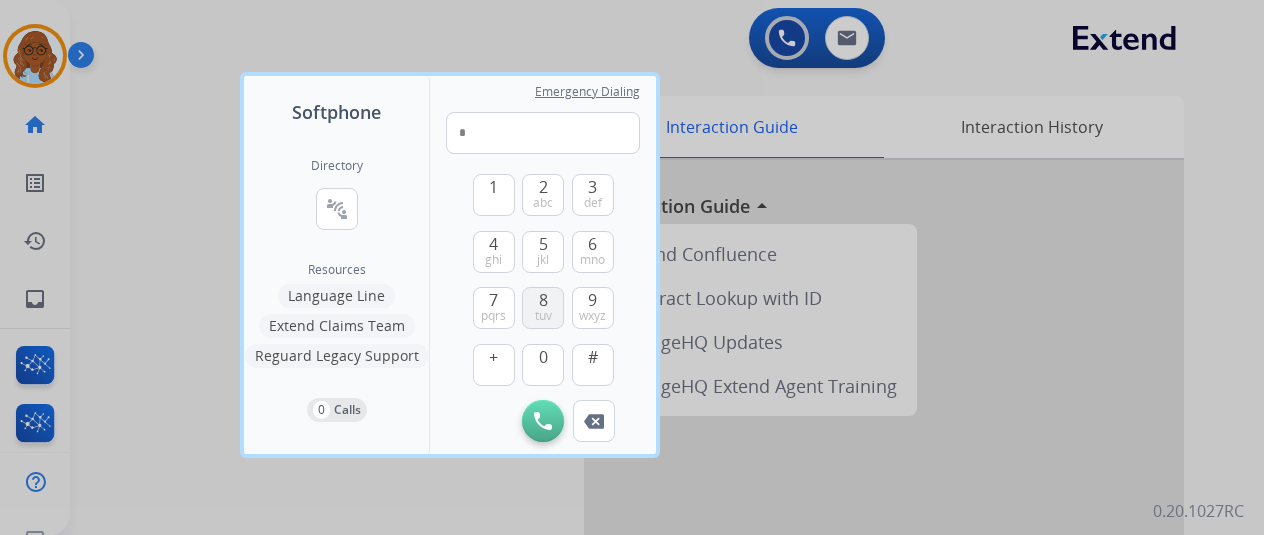click on "8" at bounding box center [543, 300] 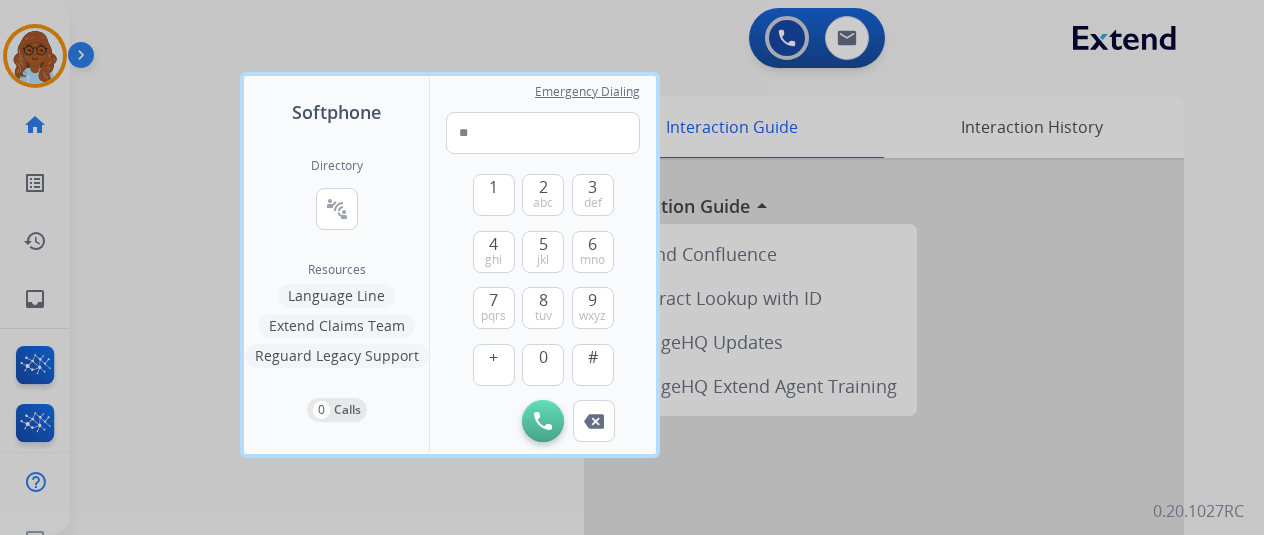click on "1 2 abc 3 def 4 ghi 5 jkl 6 mno 7 pqrs 8 tuv 9 wxyz + 0 #" at bounding box center [543, 277] 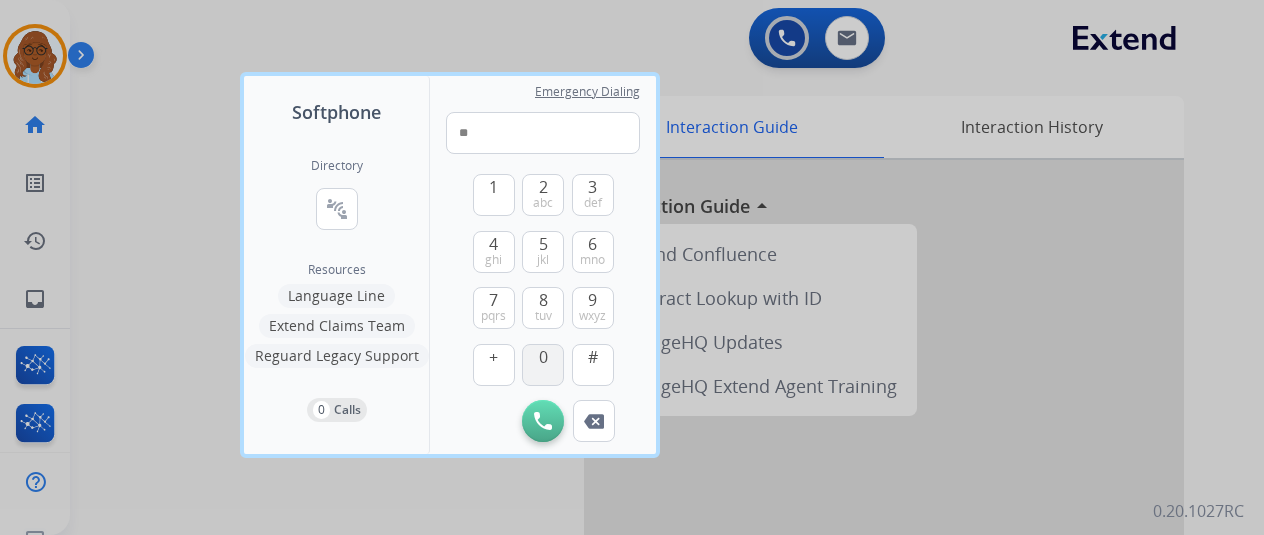 click on "0" at bounding box center [543, 357] 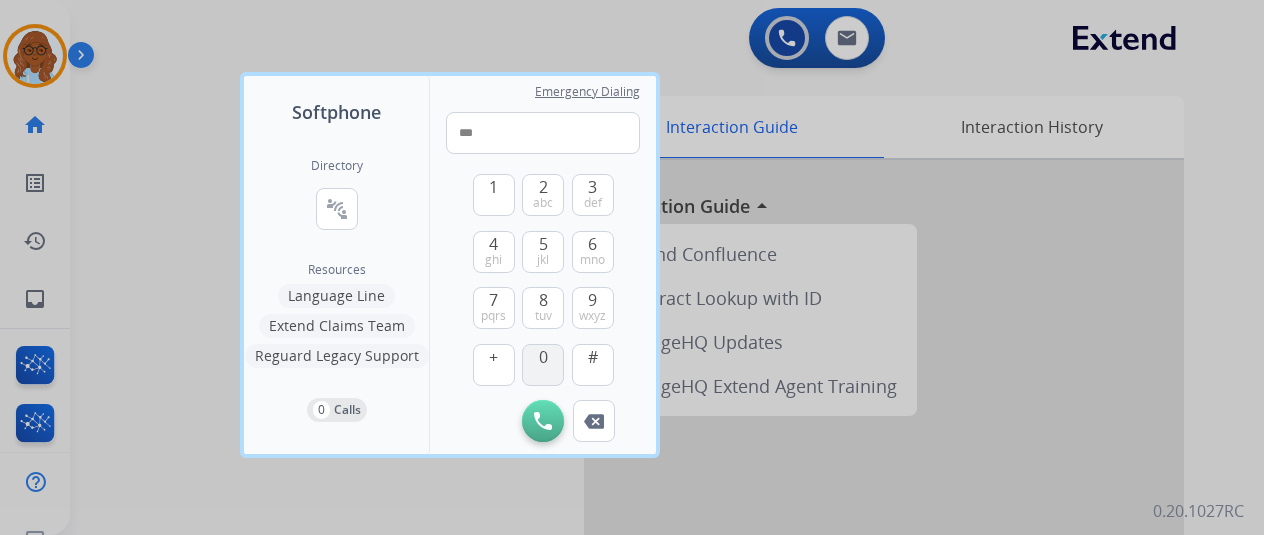 click on "0" at bounding box center [543, 357] 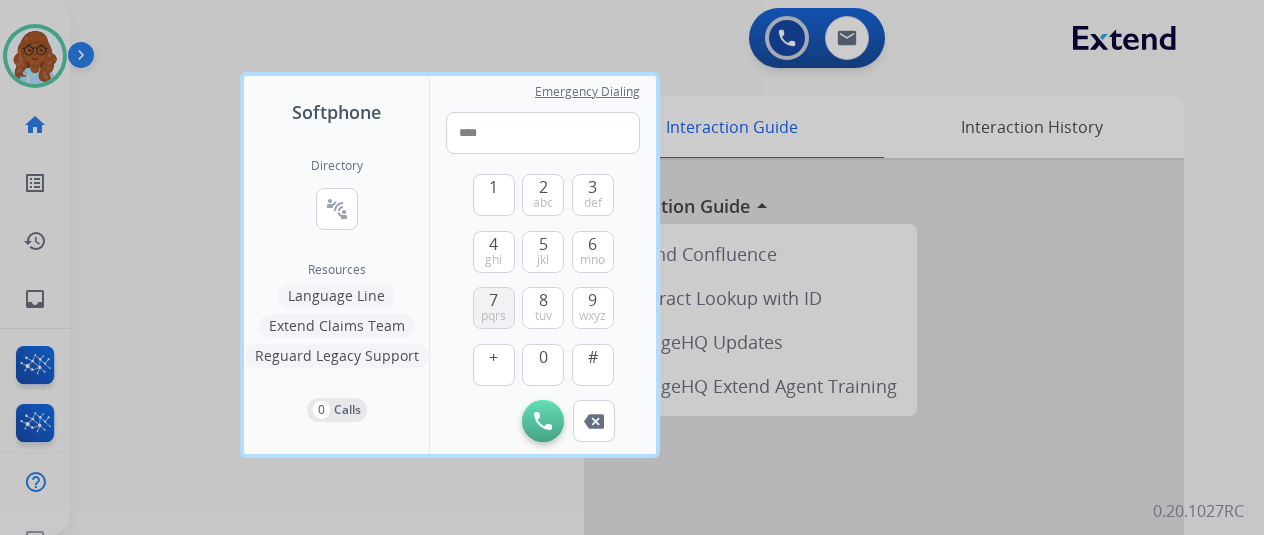 click on "7 pqrs" at bounding box center (494, 308) 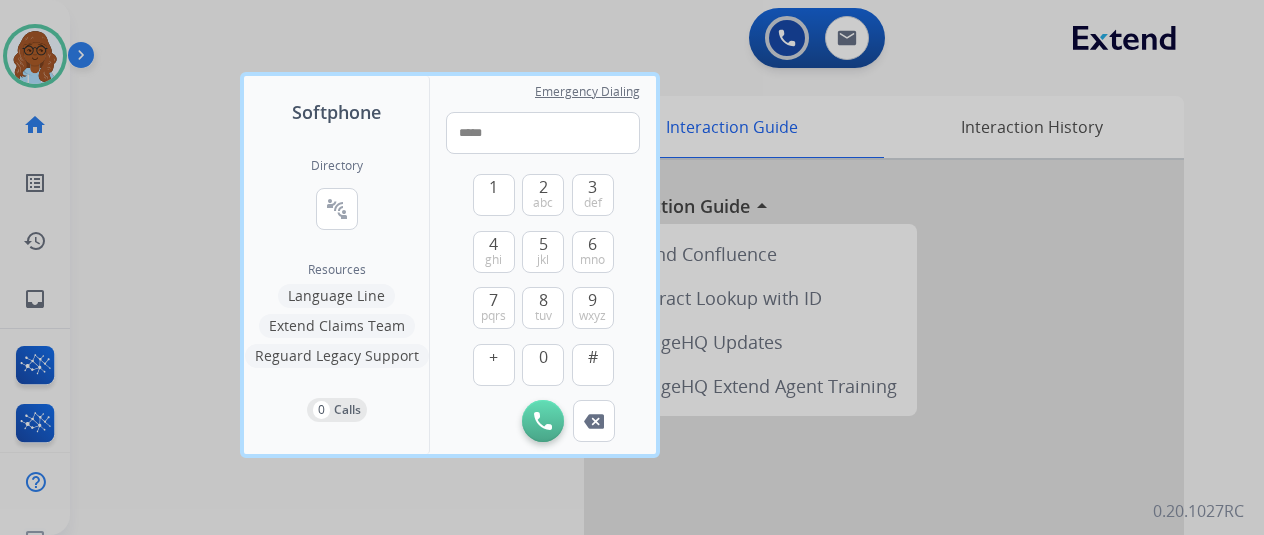 click on "1 2 abc 3 def 4 ghi 5 jkl 6 mno 7 pqrs 8 tuv 9 wxyz + 0 #" at bounding box center (543, 277) 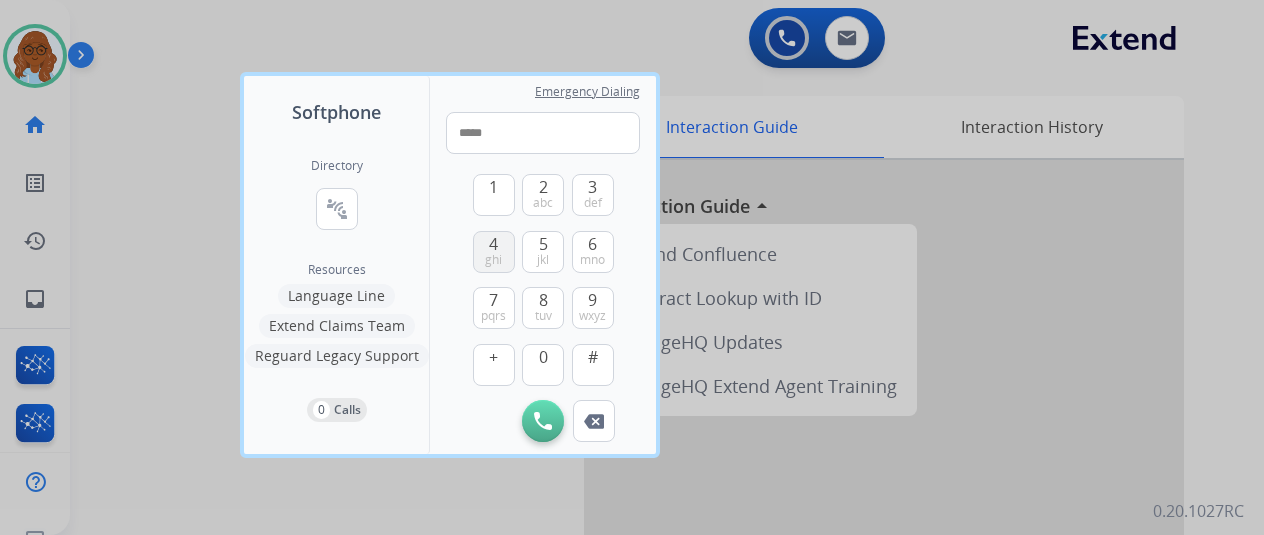 click on "4 ghi" at bounding box center [494, 252] 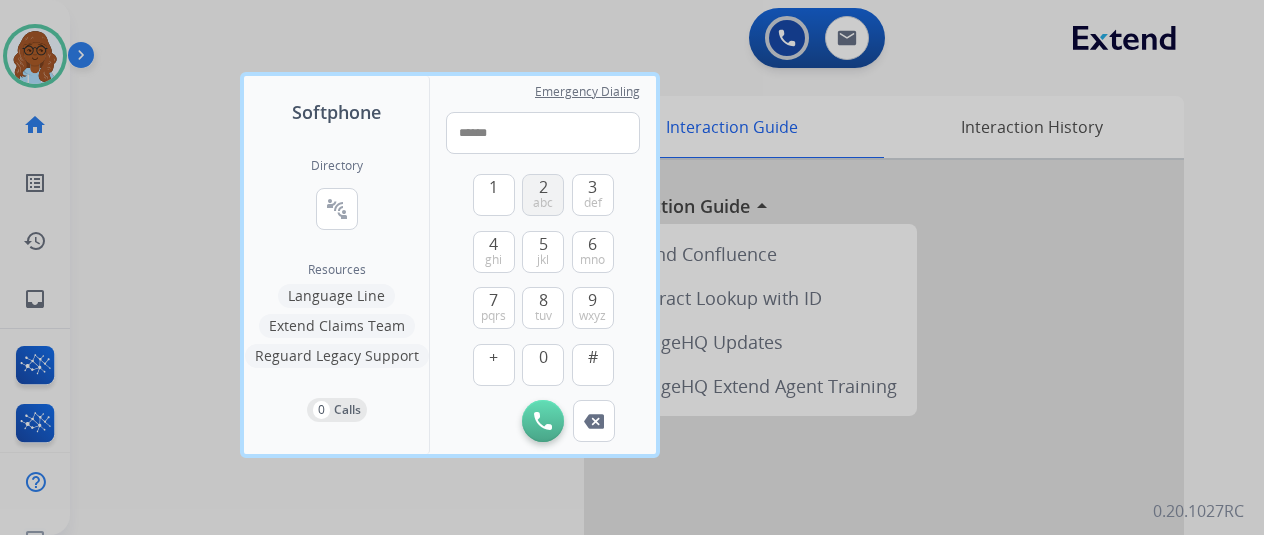 click on "2 abc" at bounding box center (543, 195) 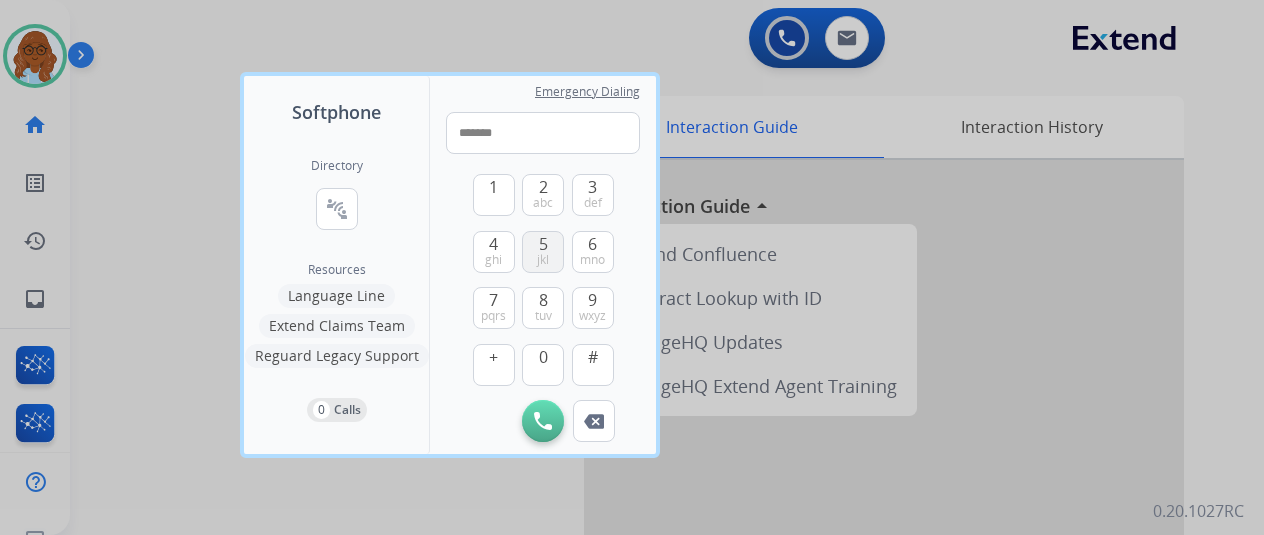click on "5" at bounding box center [543, 244] 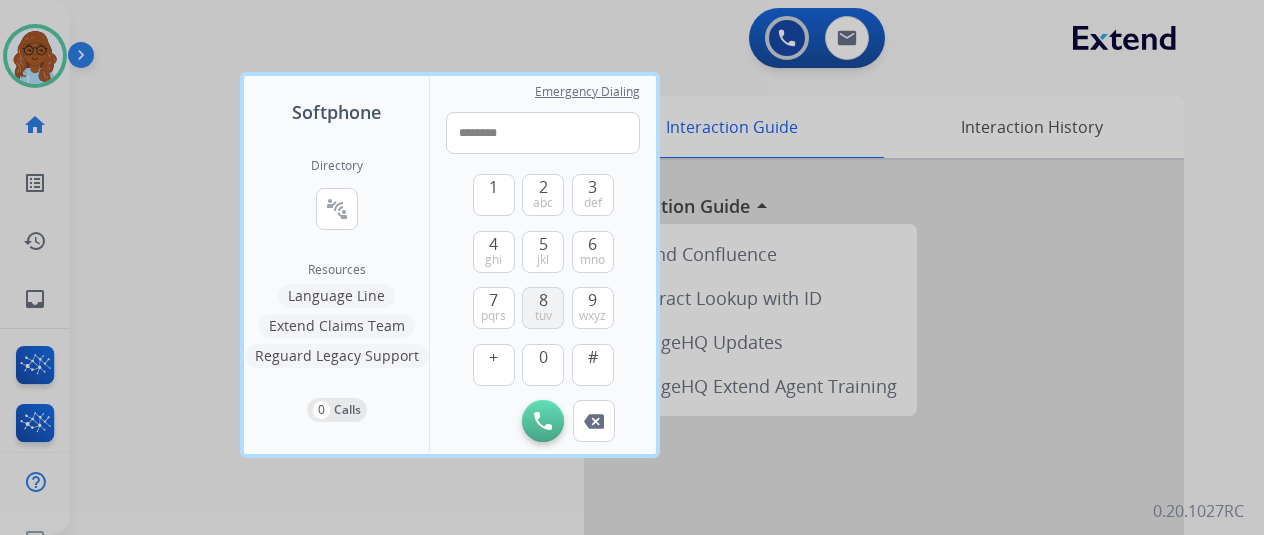 click on "8" at bounding box center (543, 300) 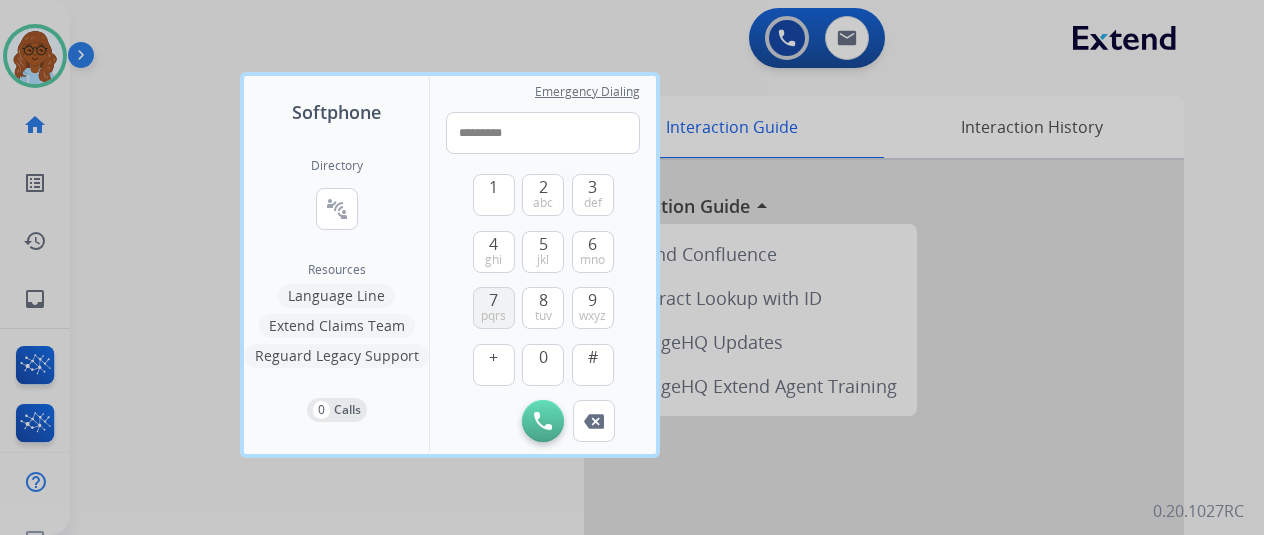 click on "7 pqrs" at bounding box center (494, 308) 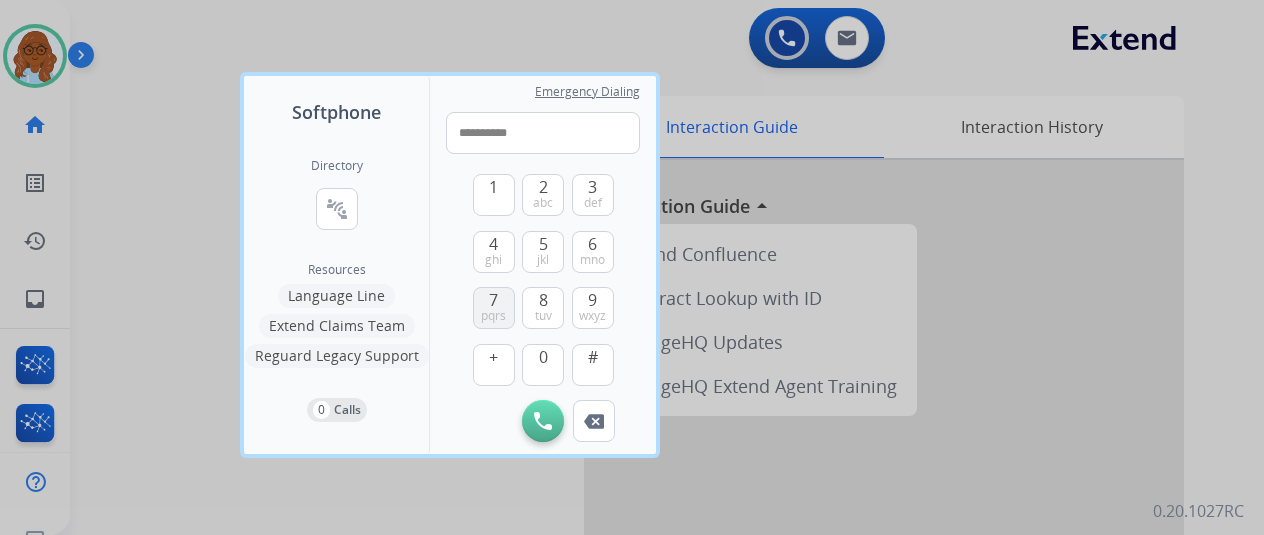 click on "7 pqrs" at bounding box center (494, 308) 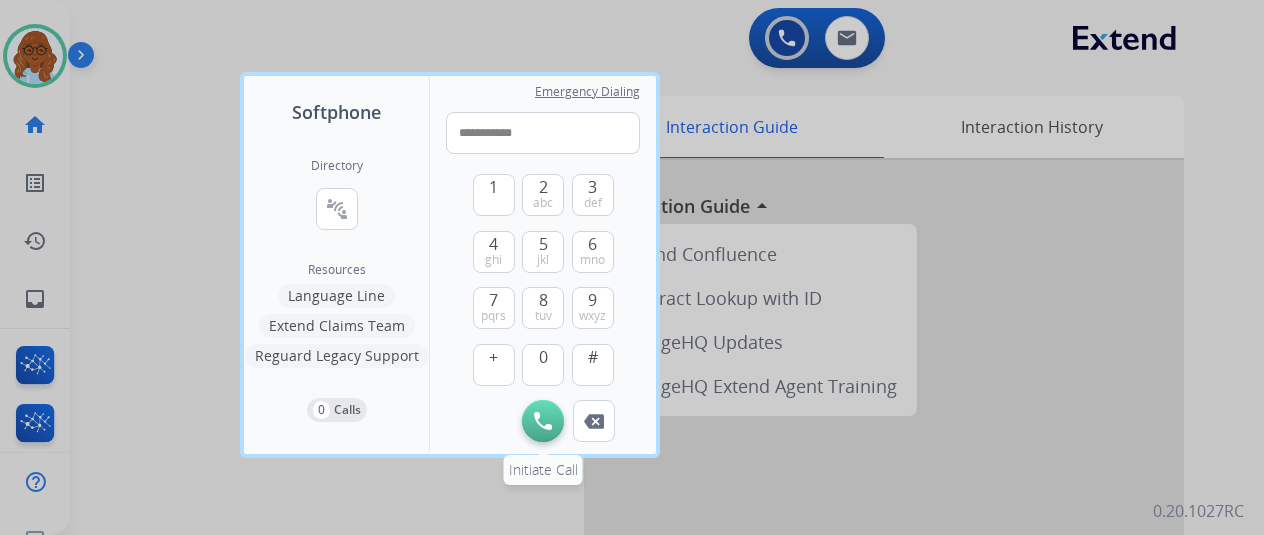click on "Initiate Call" at bounding box center (543, 421) 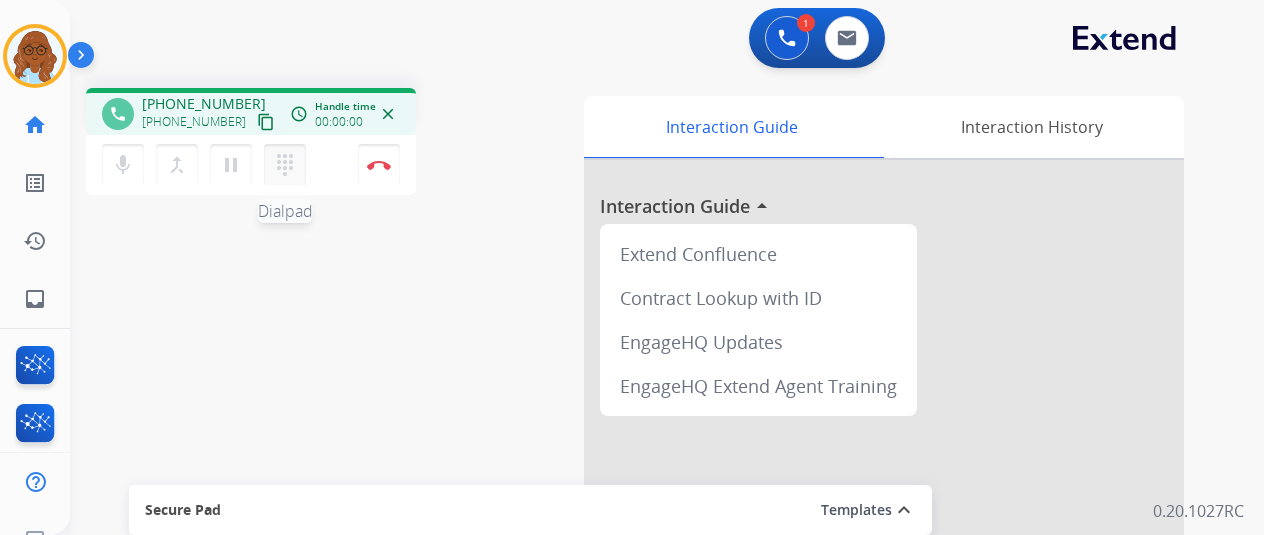 click on "dialpad Dialpad" at bounding box center [285, 165] 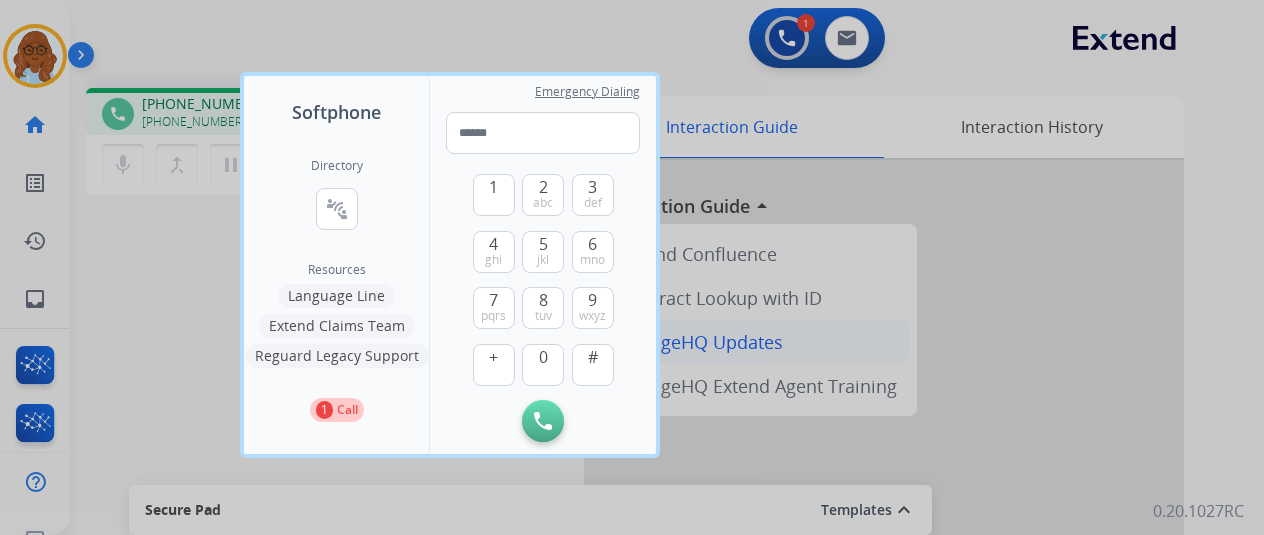click at bounding box center (632, 267) 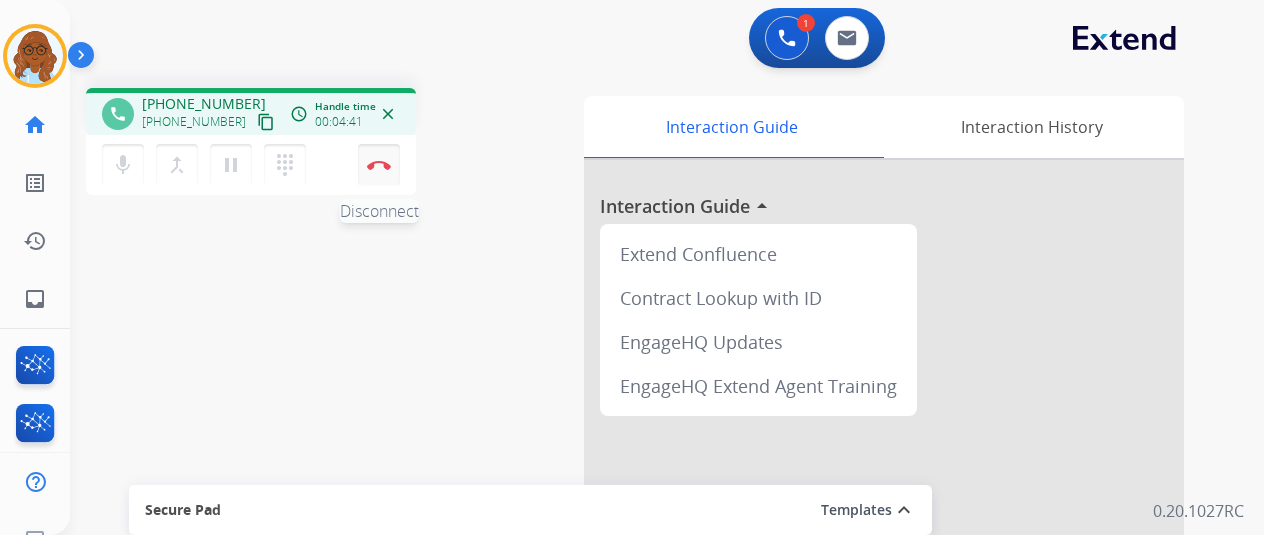 click on "Disconnect" at bounding box center [379, 165] 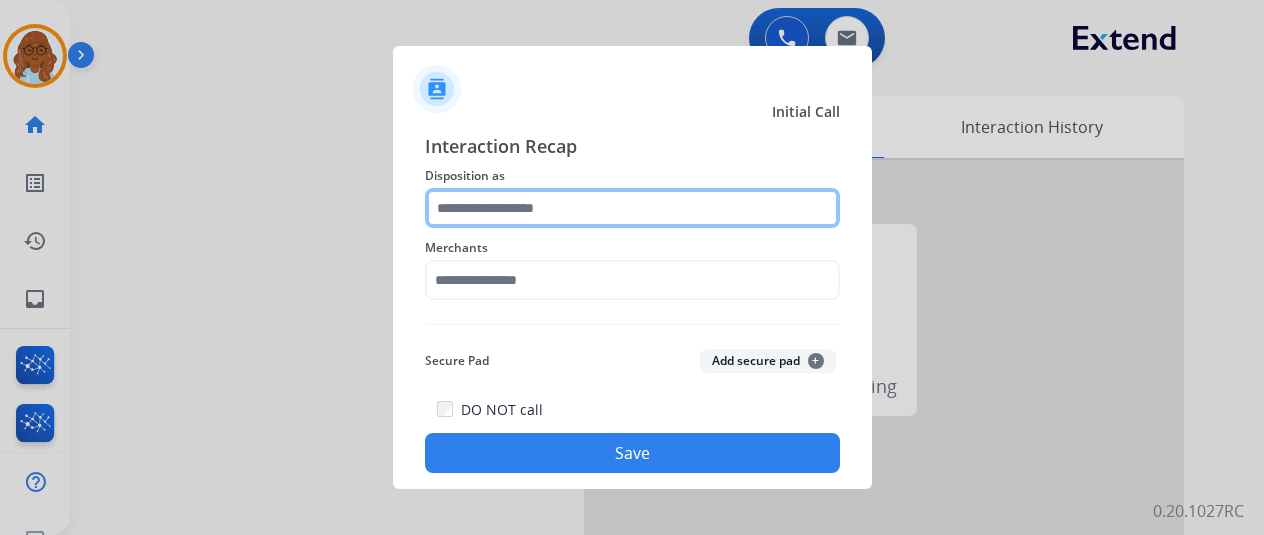 click 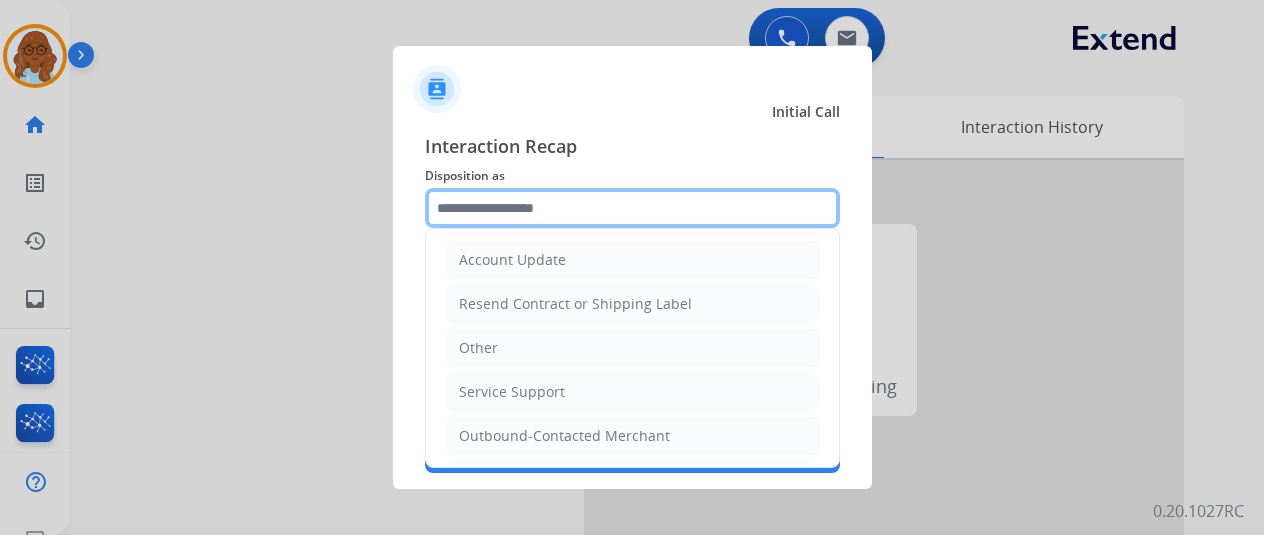 scroll, scrollTop: 390, scrollLeft: 0, axis: vertical 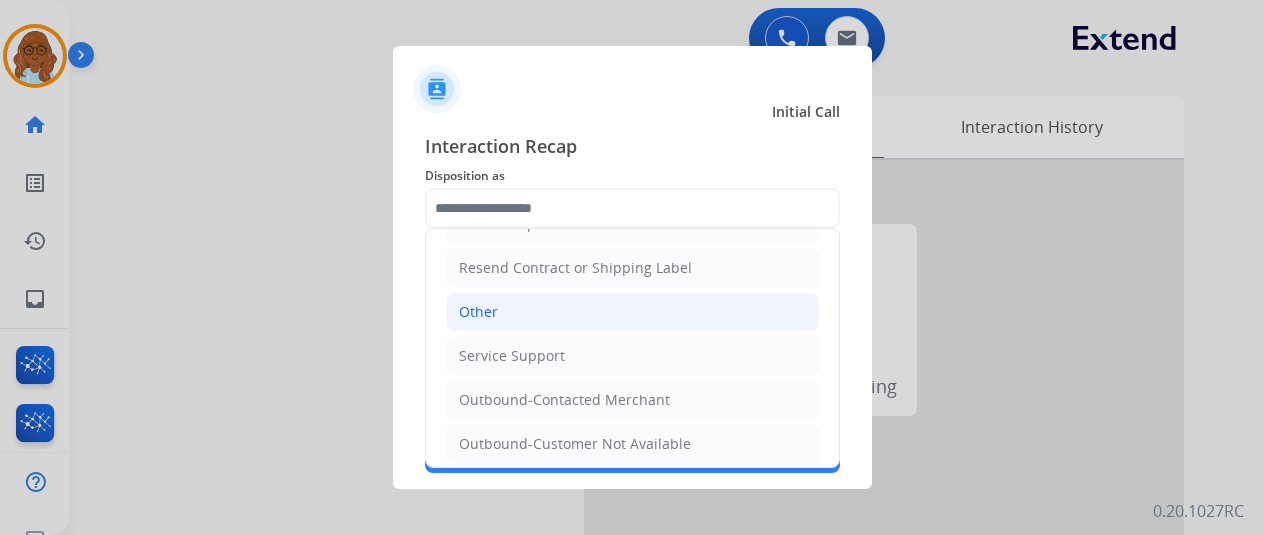 click on "Other" 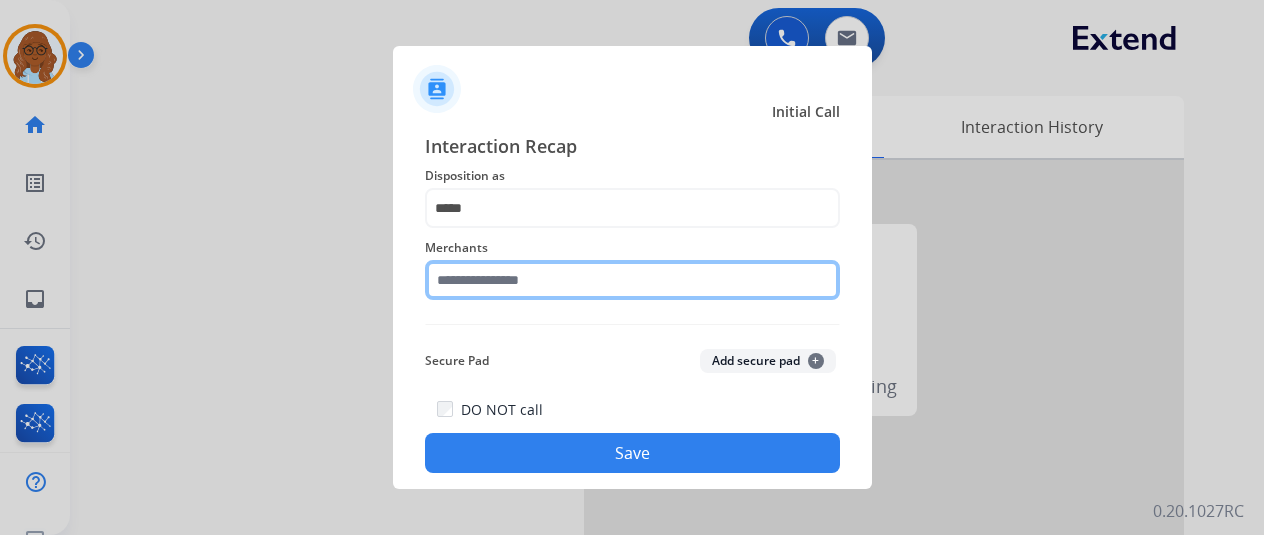 click 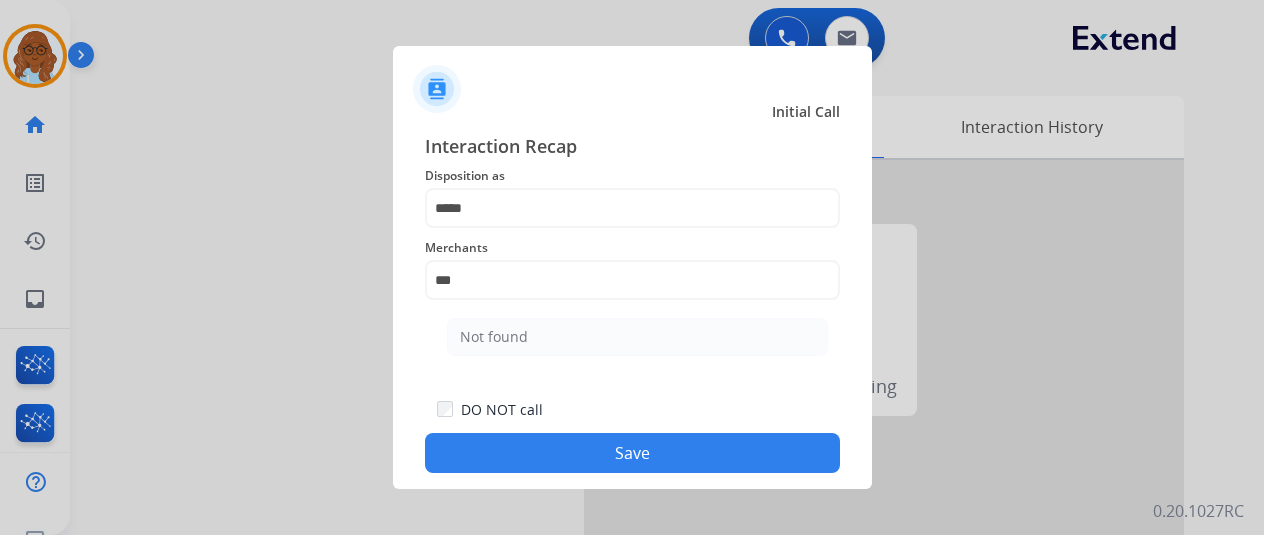 click on "Not found" 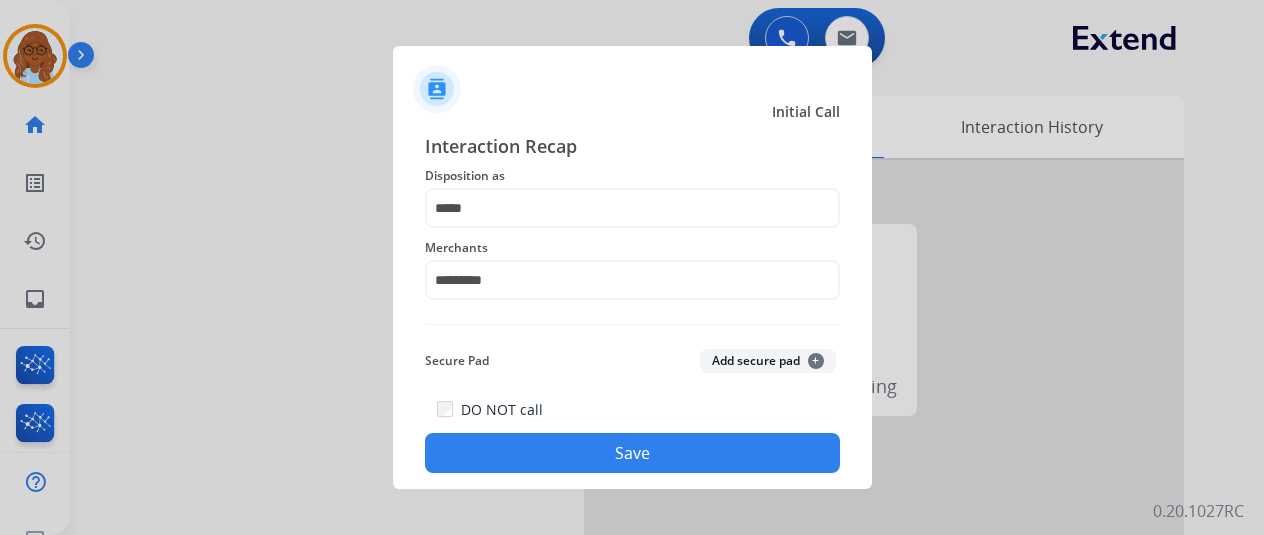 click on "Save" 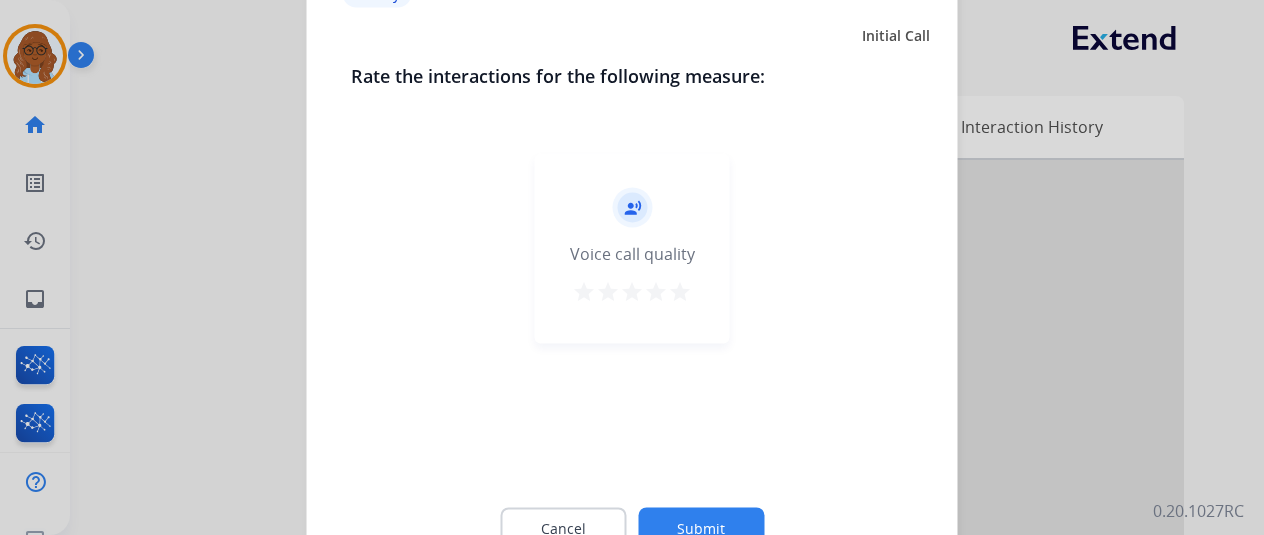 click on "star" at bounding box center (680, 291) 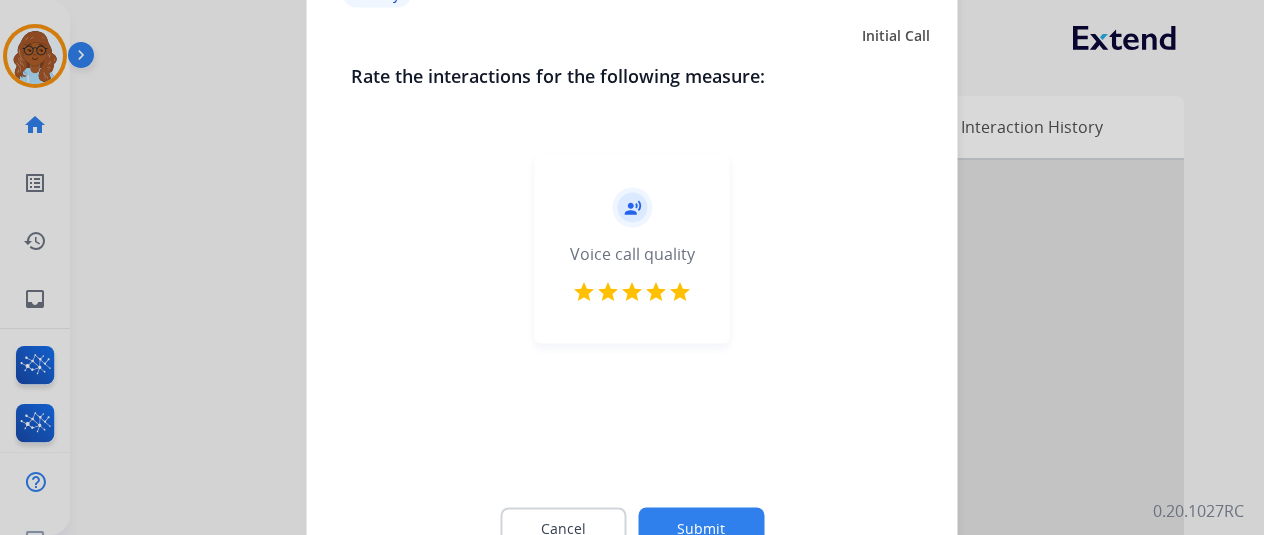 click on "Submit" 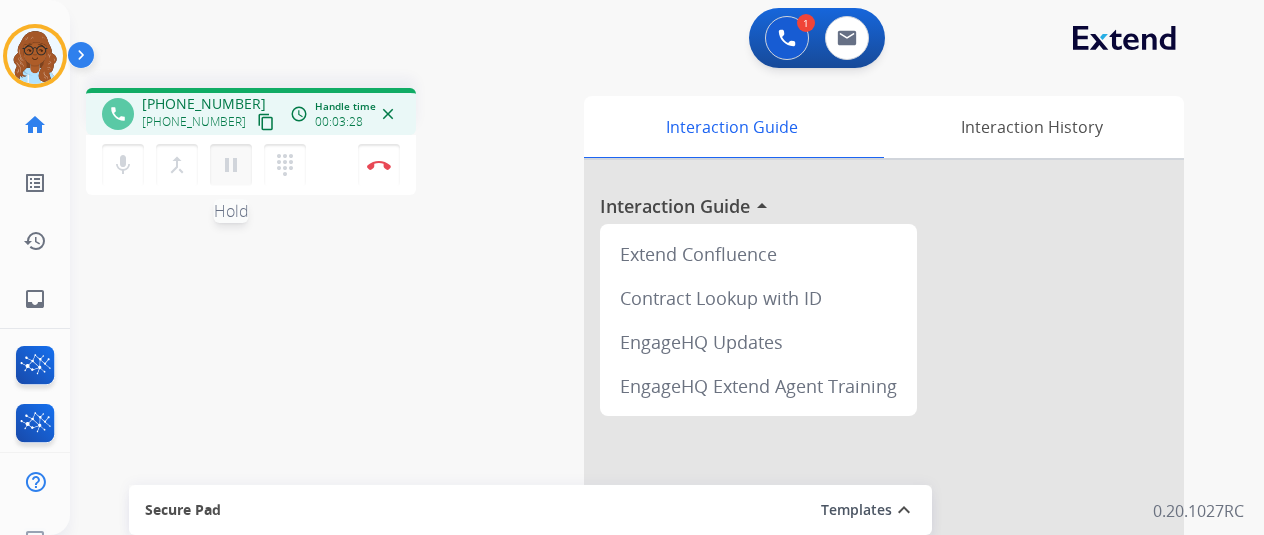 click on "pause" at bounding box center (231, 165) 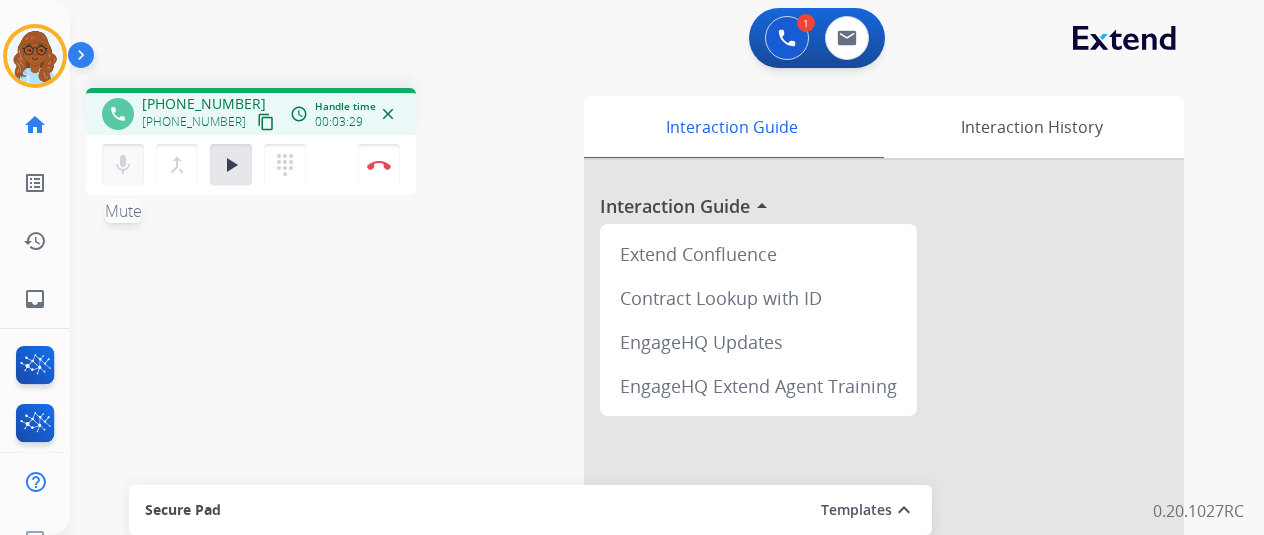 click on "mic Mute" at bounding box center (123, 165) 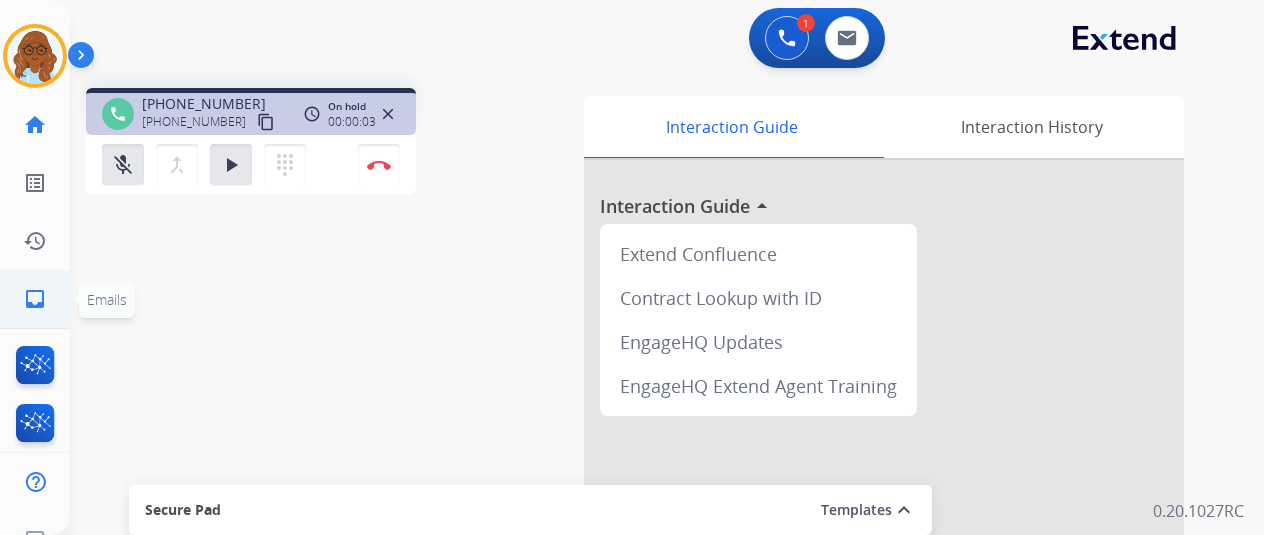 click on "inbox" 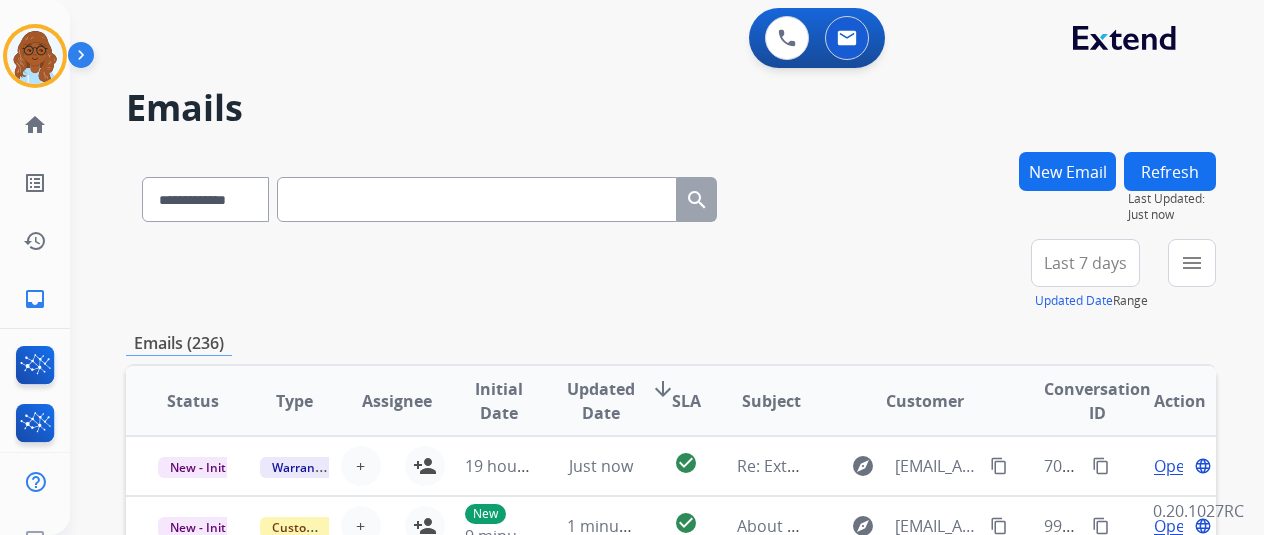 click on "New Email" at bounding box center [1067, 171] 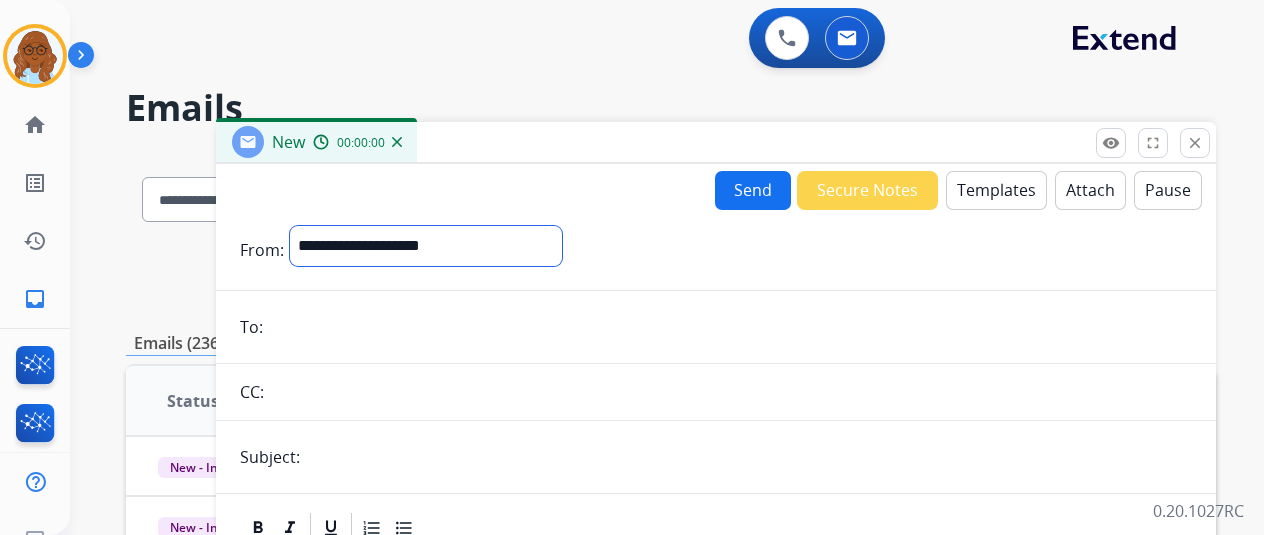 click on "**********" at bounding box center [426, 246] 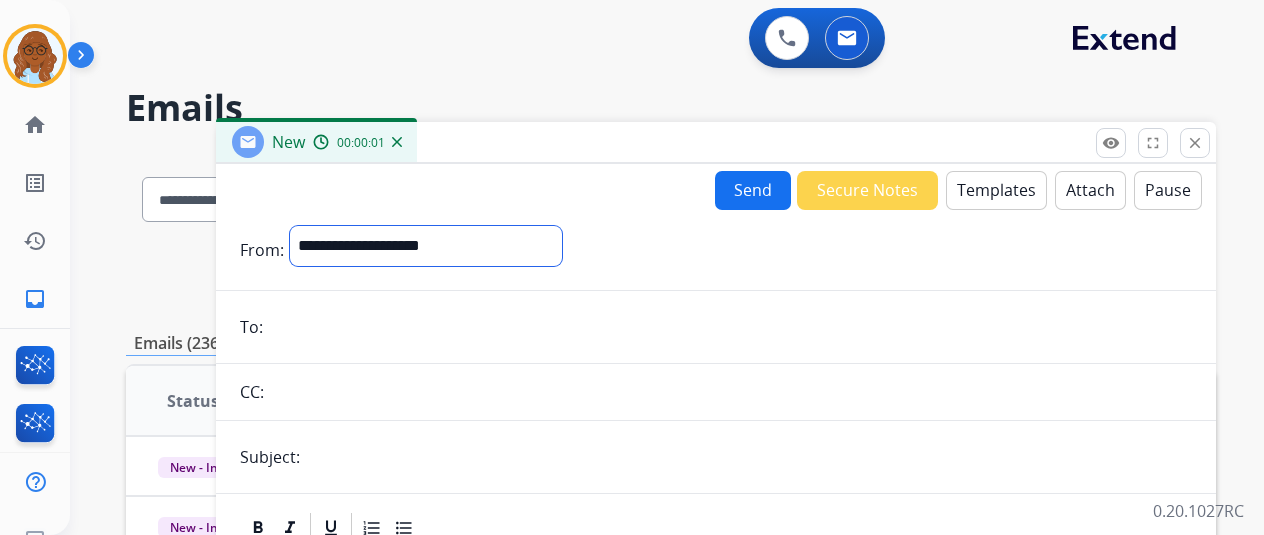 select on "**********" 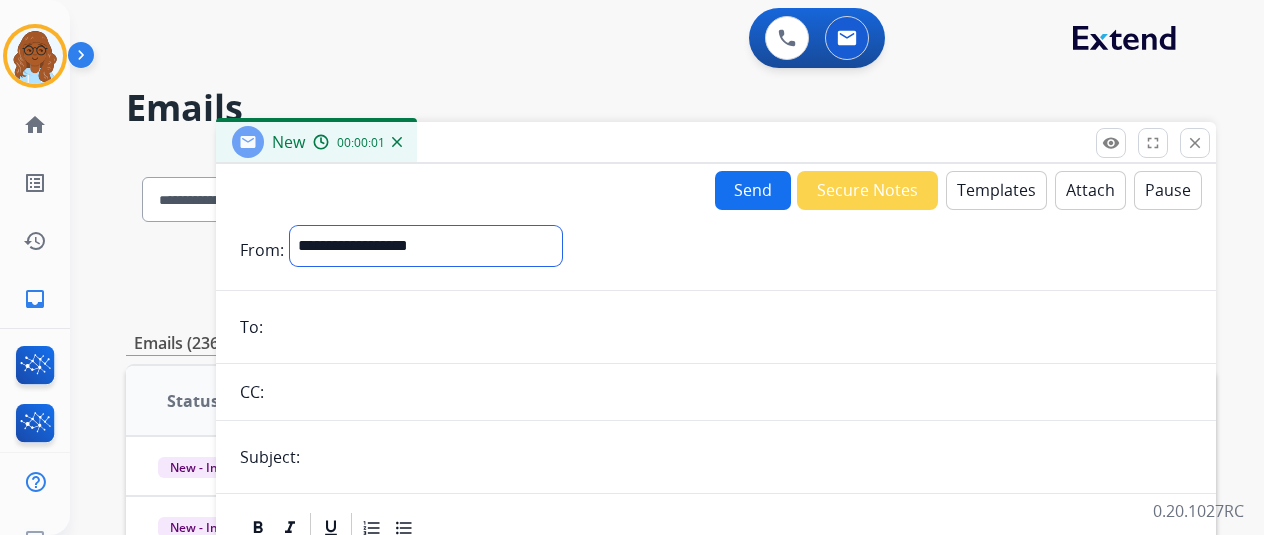 click on "**********" at bounding box center (426, 246) 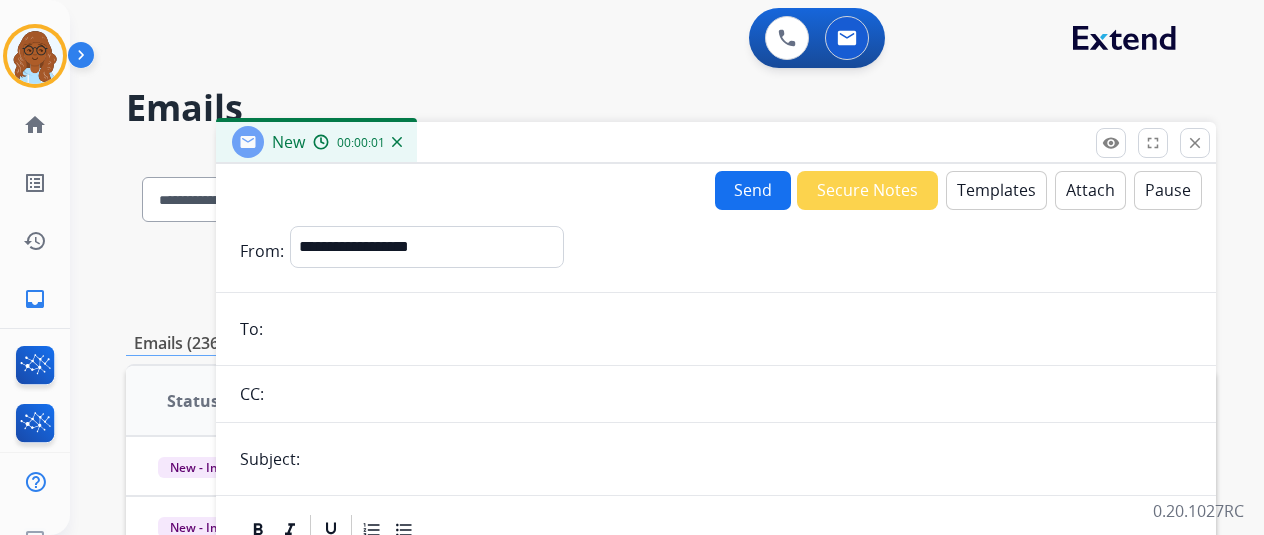 drag, startPoint x: 370, startPoint y: 311, endPoint x: 444, endPoint y: 333, distance: 77.201035 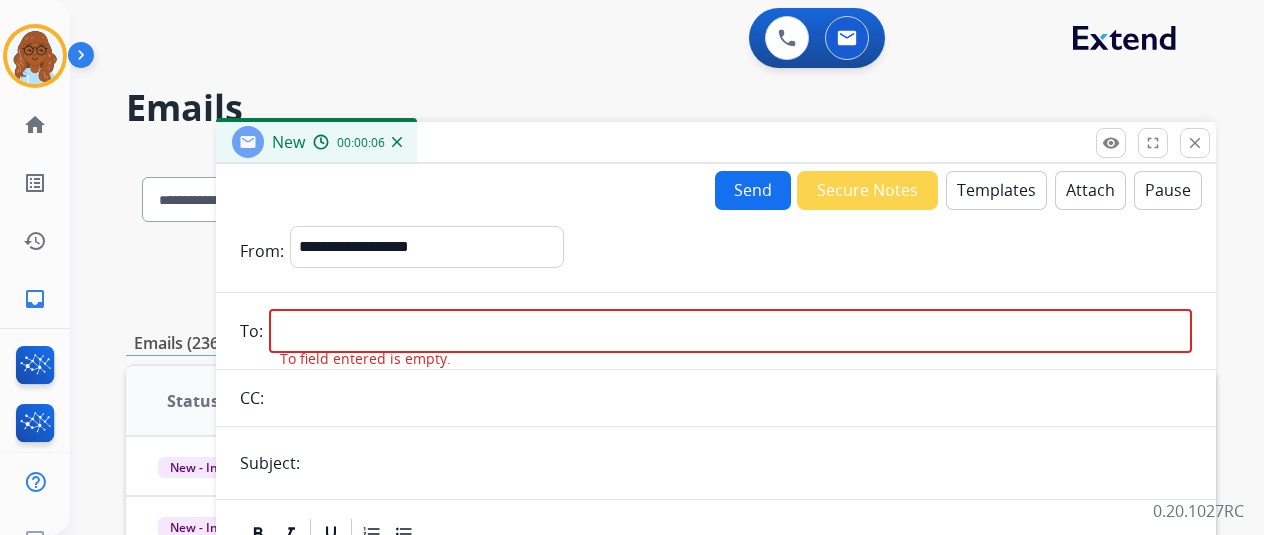paste on "**********" 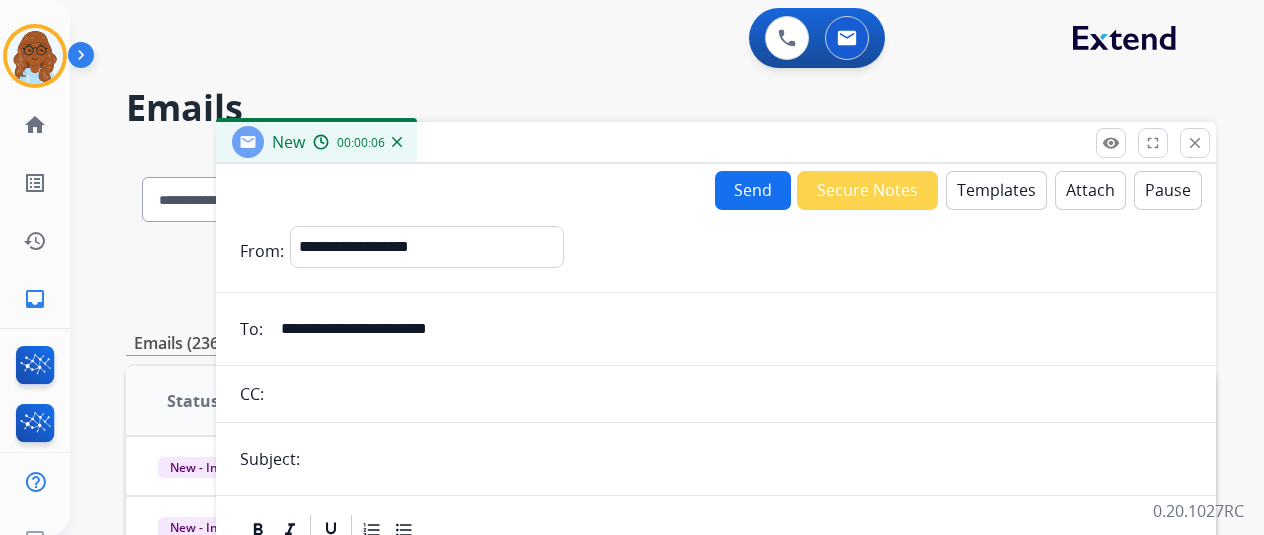 scroll, scrollTop: 100, scrollLeft: 0, axis: vertical 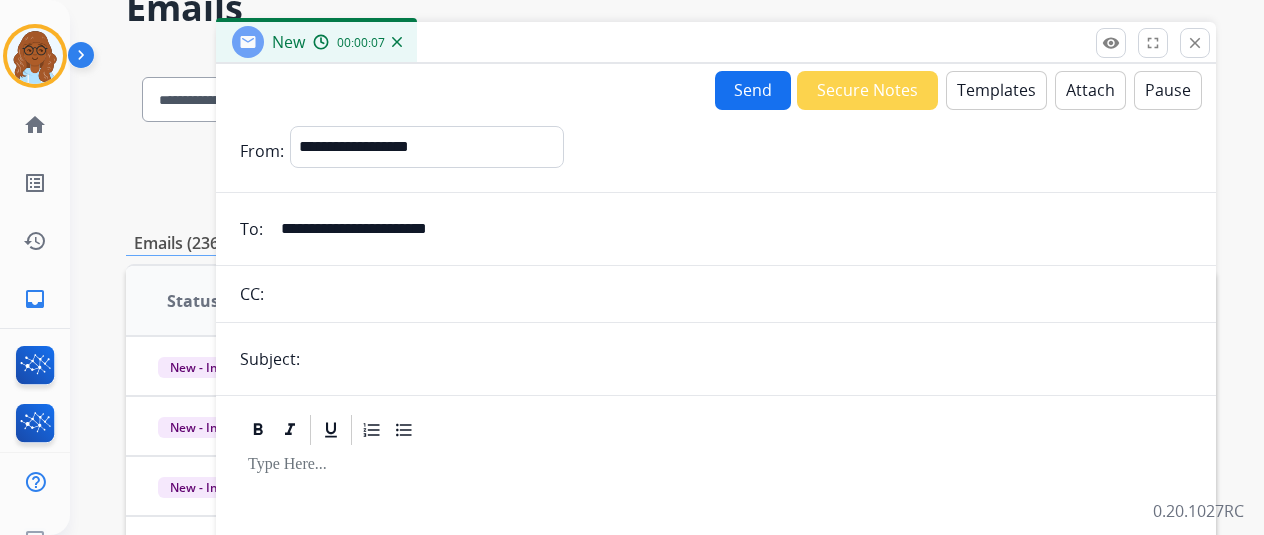 type on "**********" 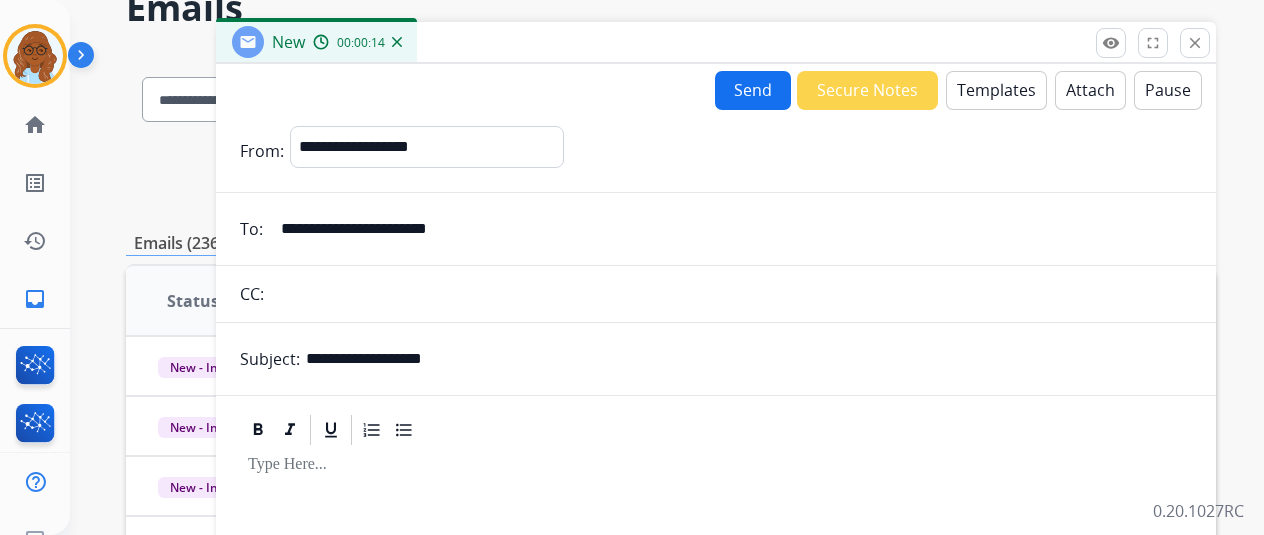 type on "**********" 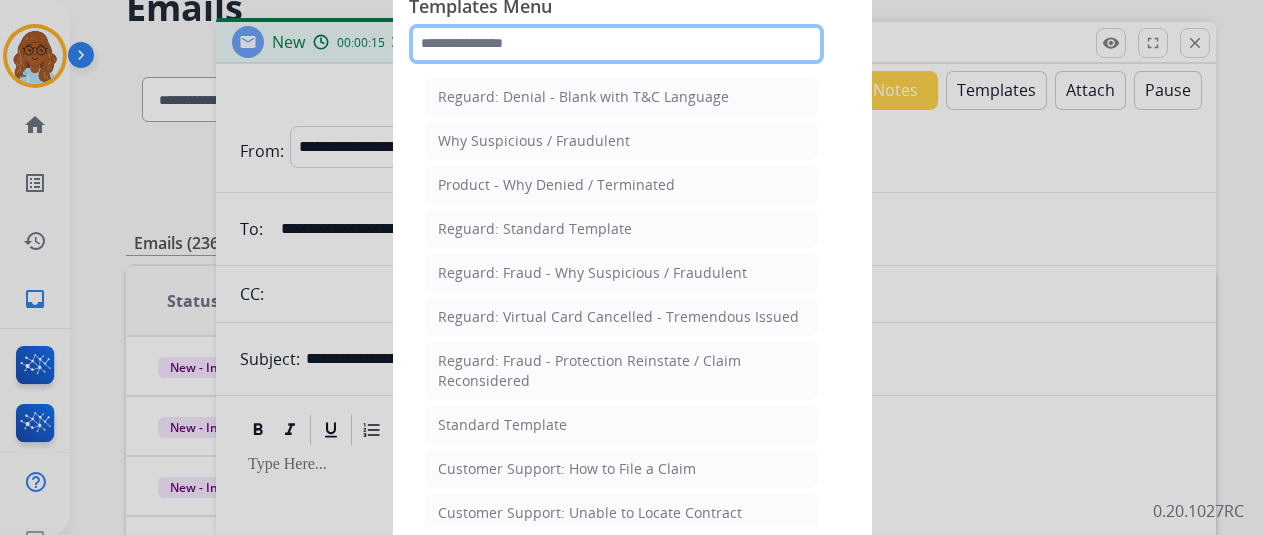 click 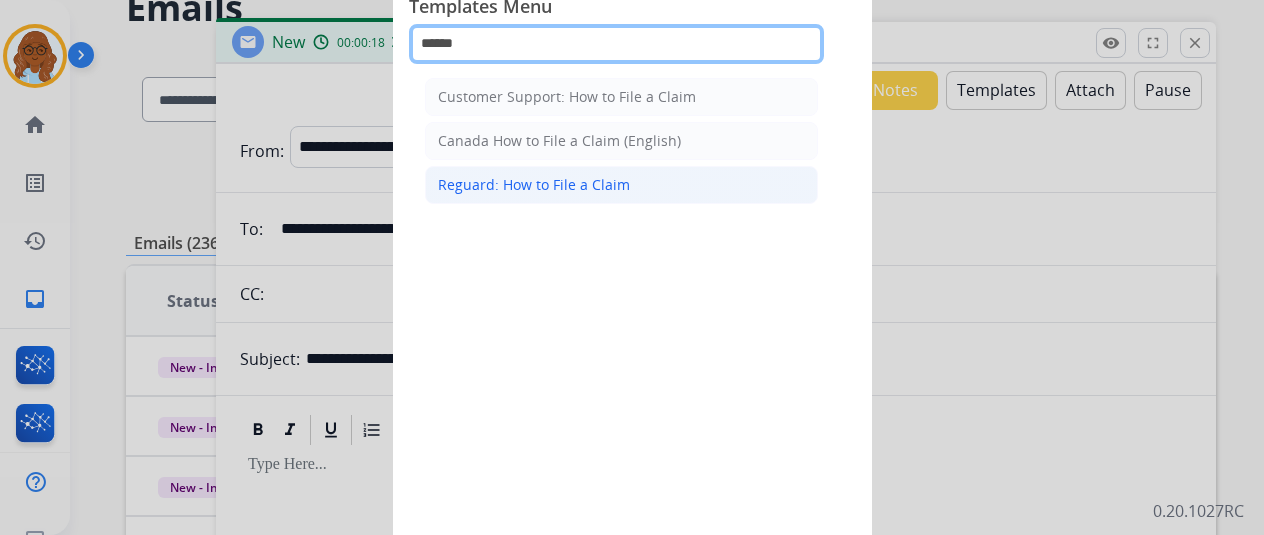 type on "******" 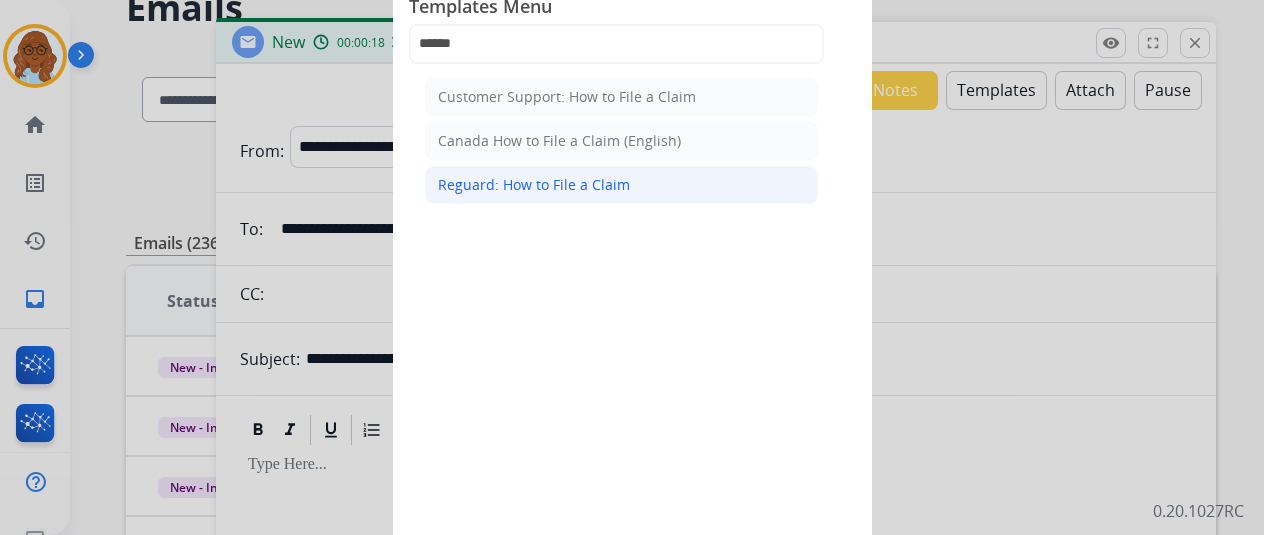 click on "Reguard: How to File a Claim" 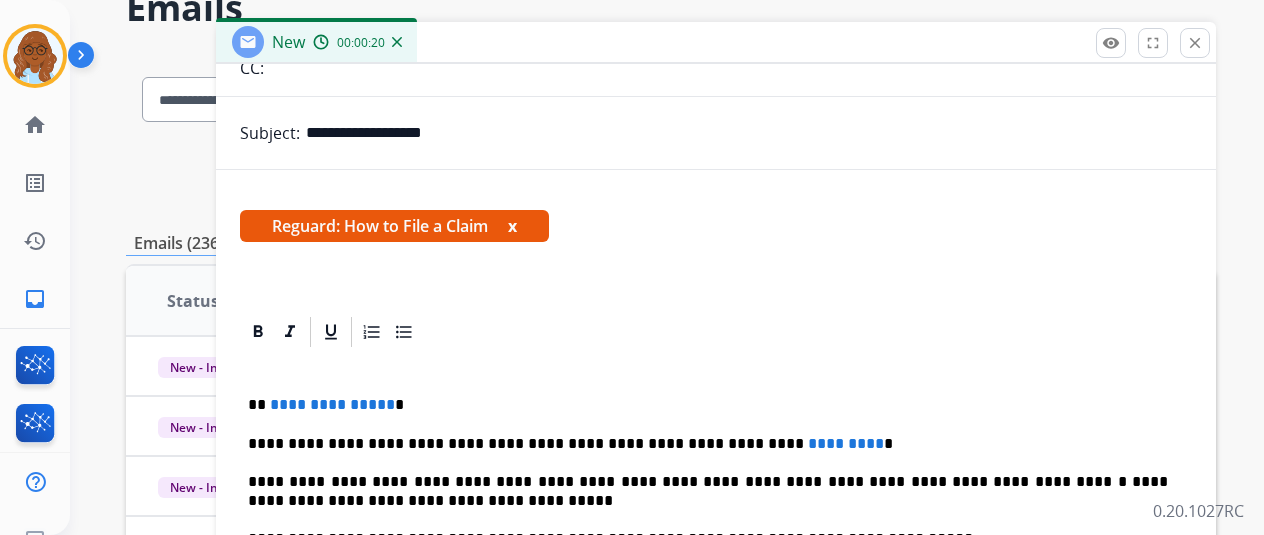 click on "x" at bounding box center (512, 226) 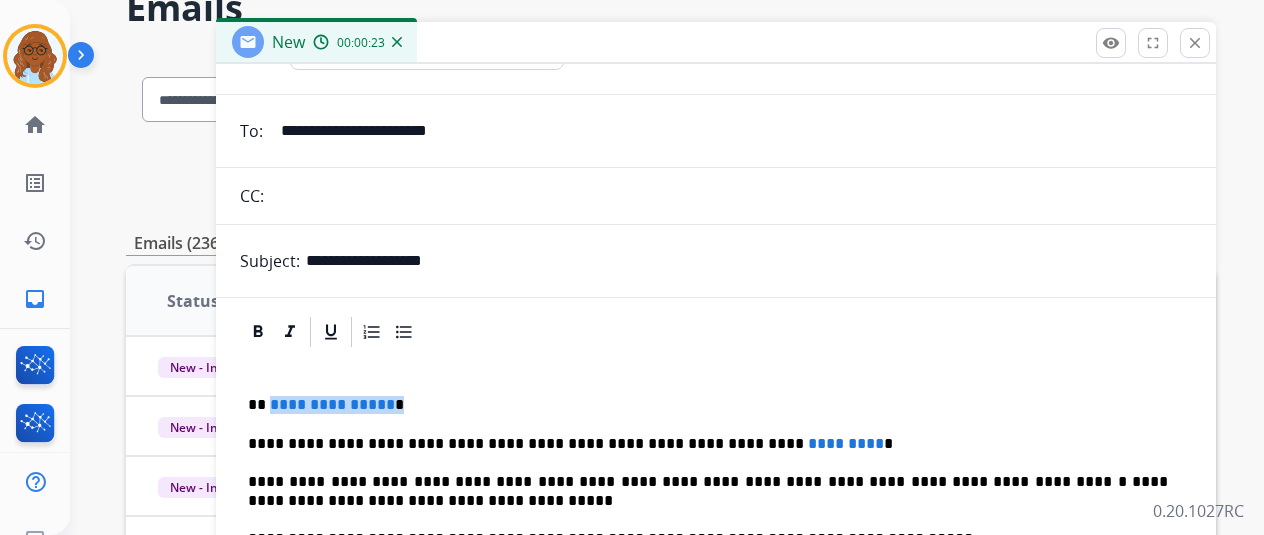 drag, startPoint x: 414, startPoint y: 403, endPoint x: 288, endPoint y: 415, distance: 126.57014 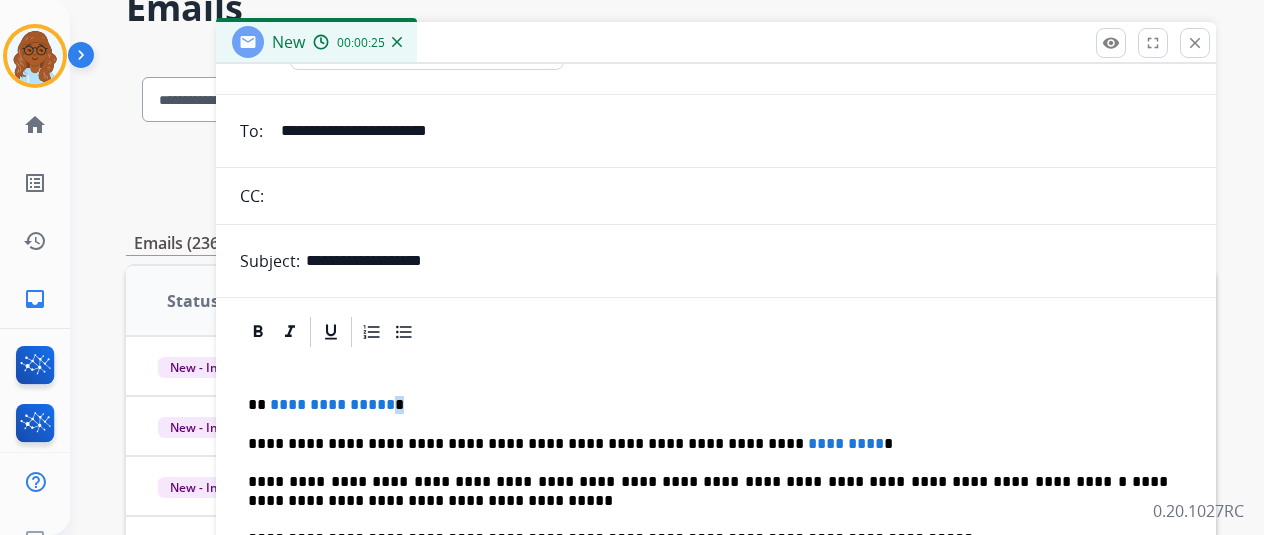 drag, startPoint x: 400, startPoint y: 394, endPoint x: 412, endPoint y: 399, distance: 13 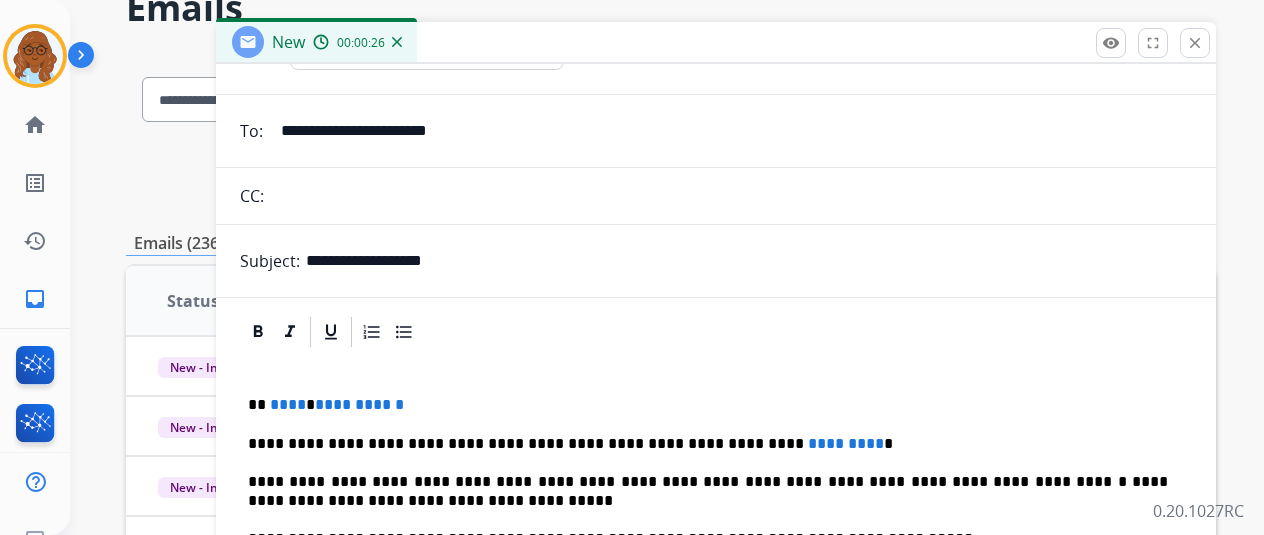 click on "**********" at bounding box center [359, 404] 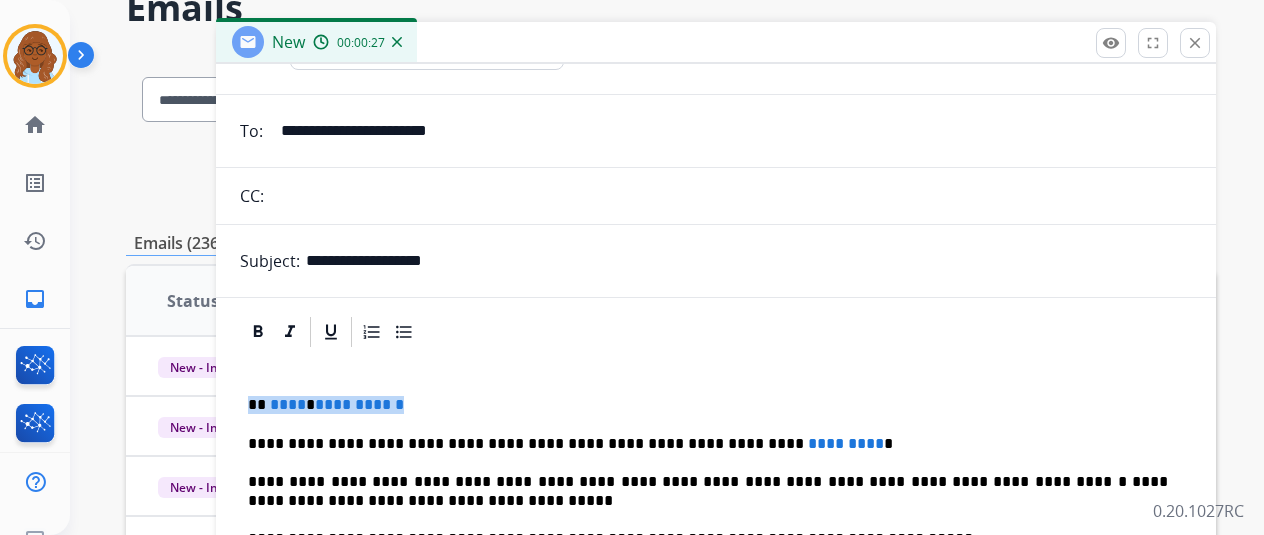 drag, startPoint x: 380, startPoint y: 404, endPoint x: 267, endPoint y: 407, distance: 113.03982 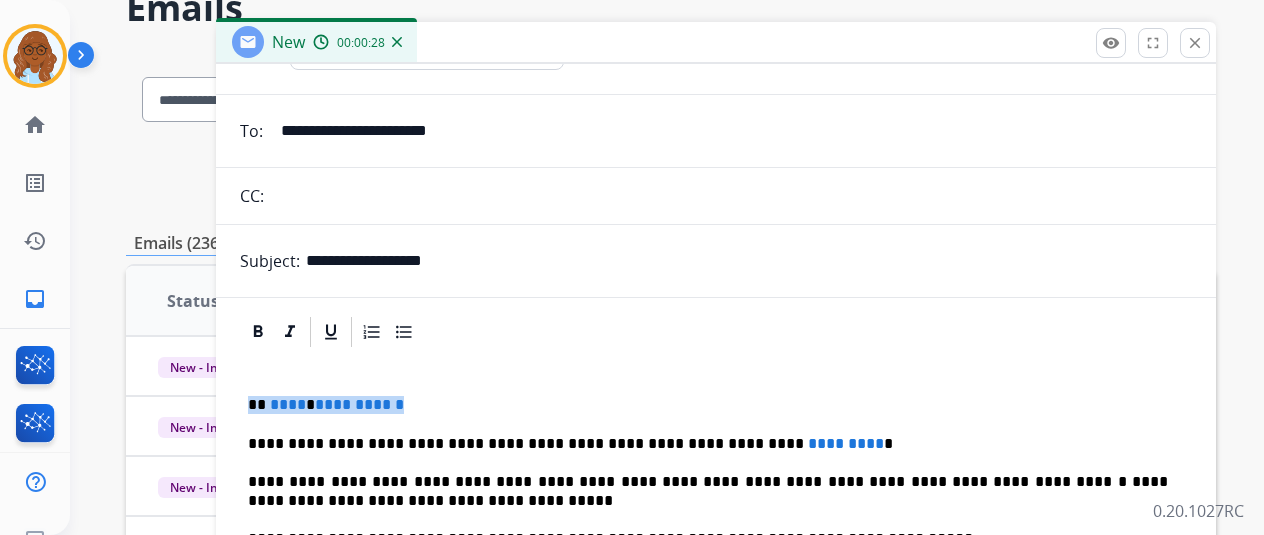 type 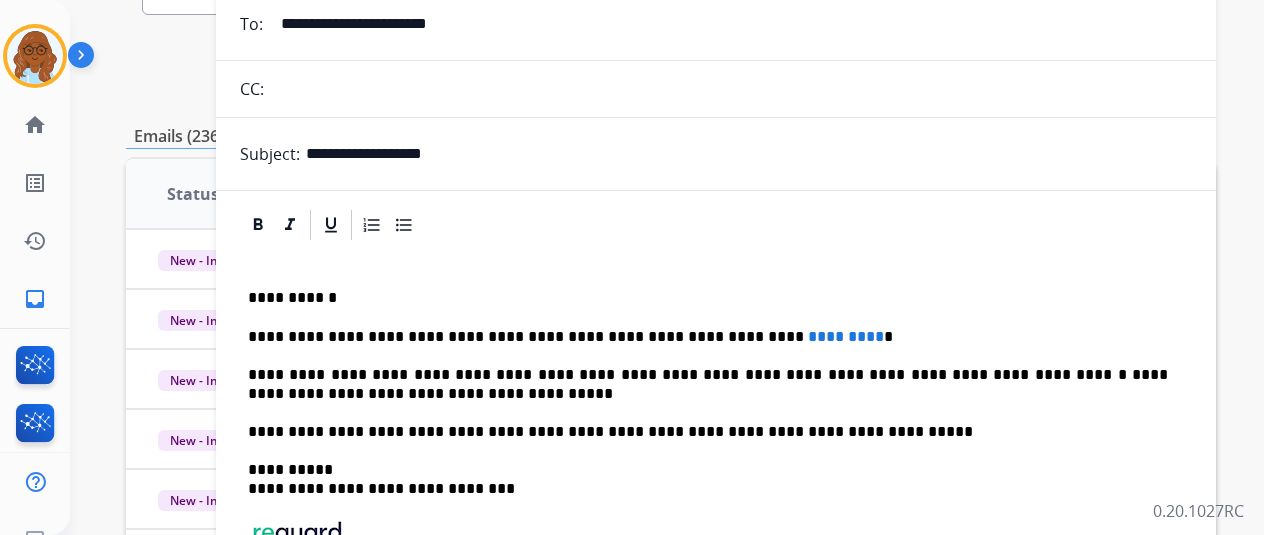 scroll, scrollTop: 300, scrollLeft: 0, axis: vertical 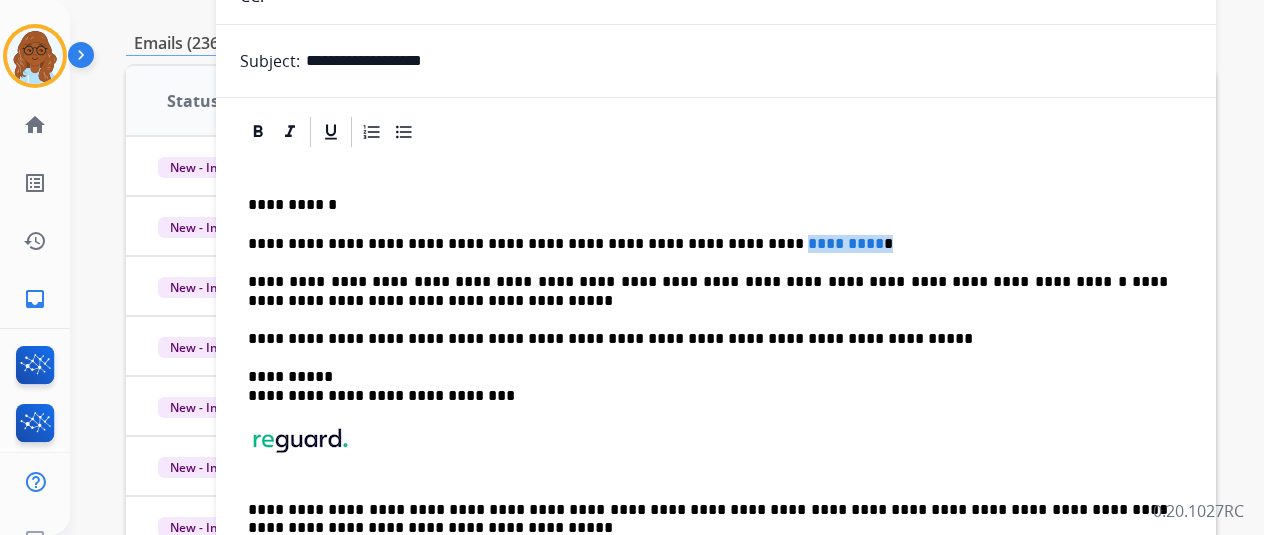 drag, startPoint x: 833, startPoint y: 229, endPoint x: 725, endPoint y: 243, distance: 108.903625 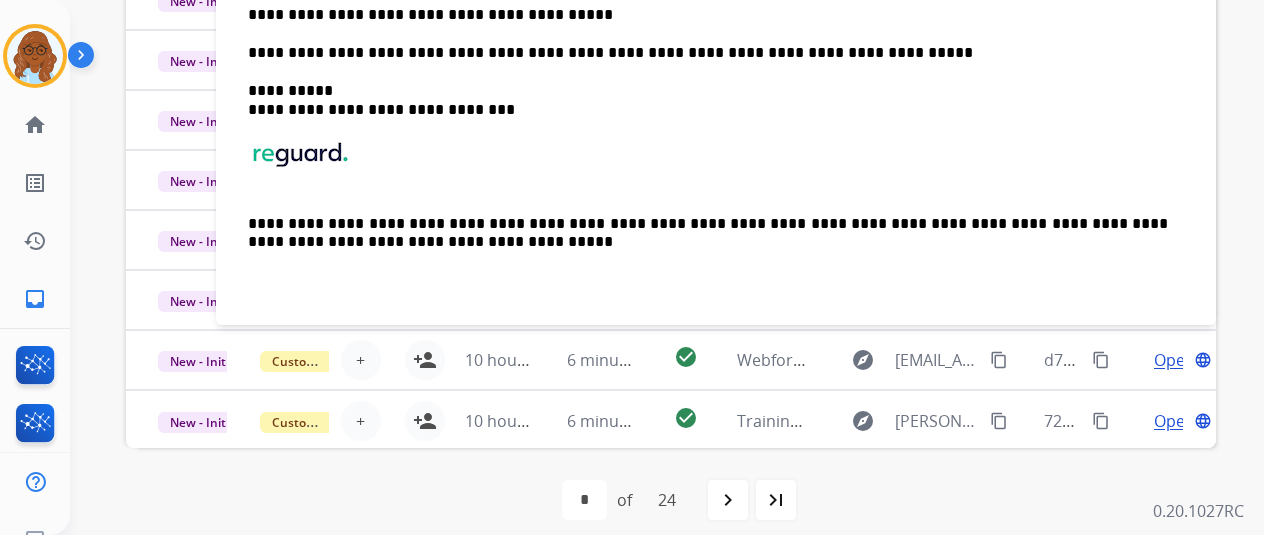 scroll, scrollTop: 586, scrollLeft: 0, axis: vertical 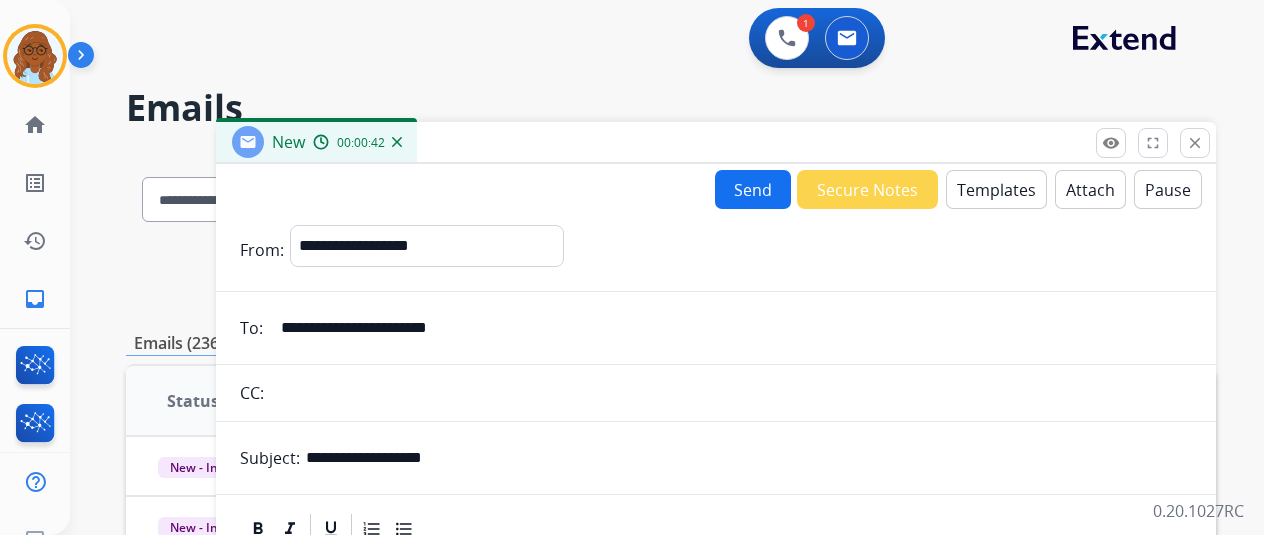 click on "Send" at bounding box center (753, 189) 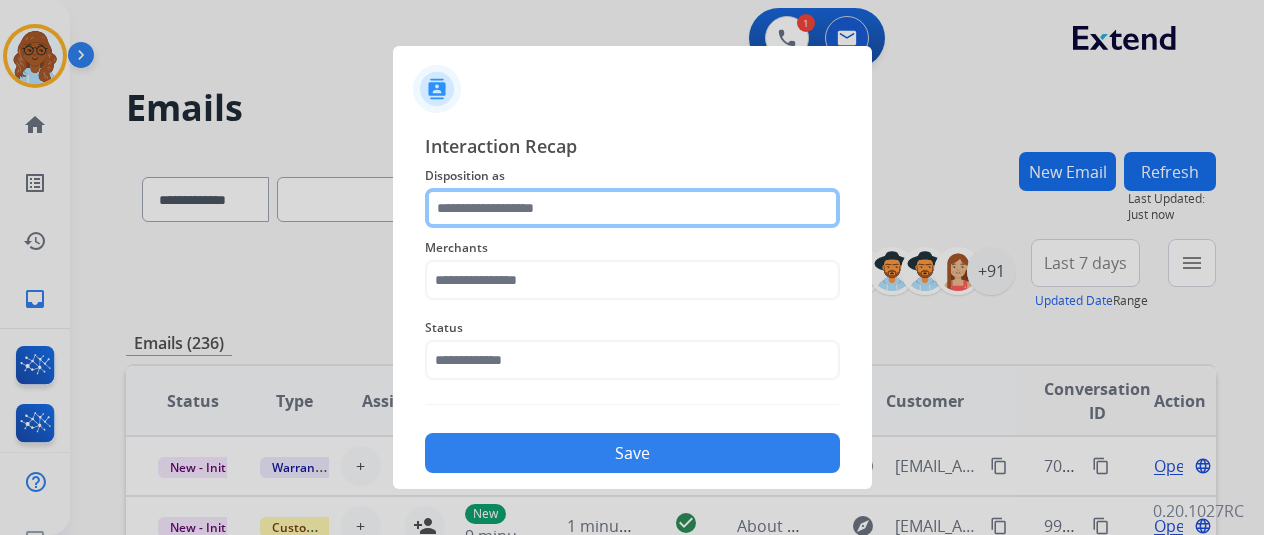 click 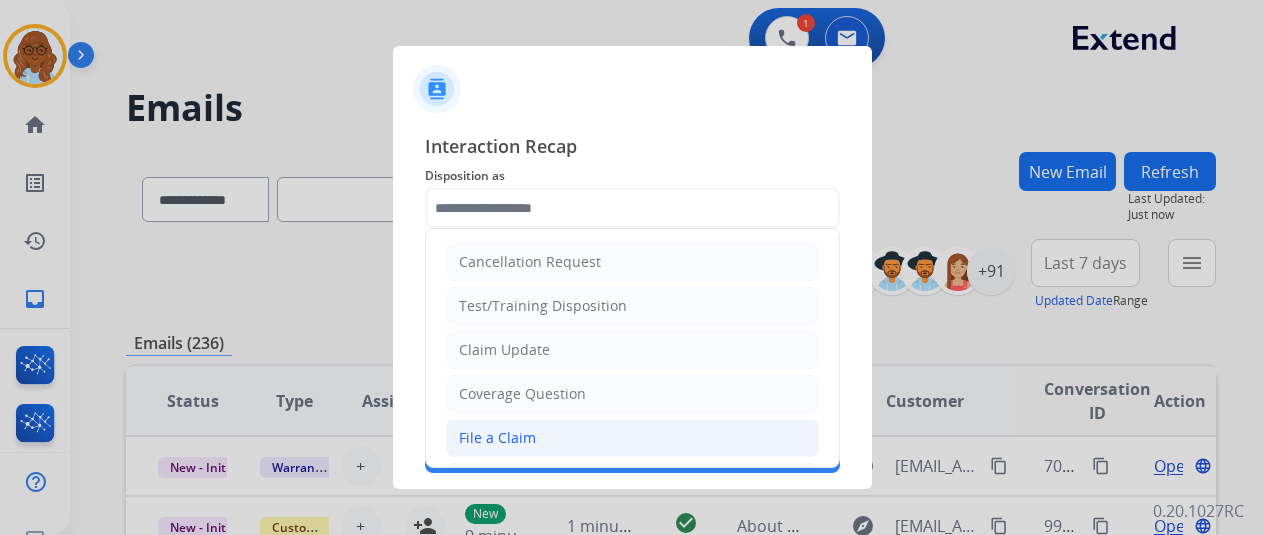 click on "File a Claim" 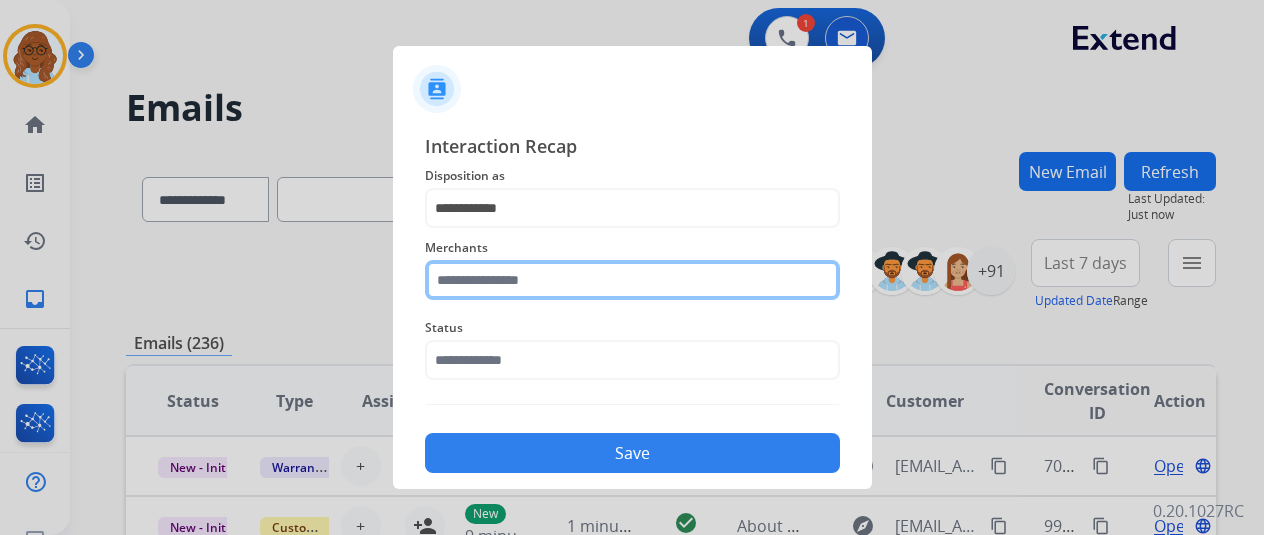 click 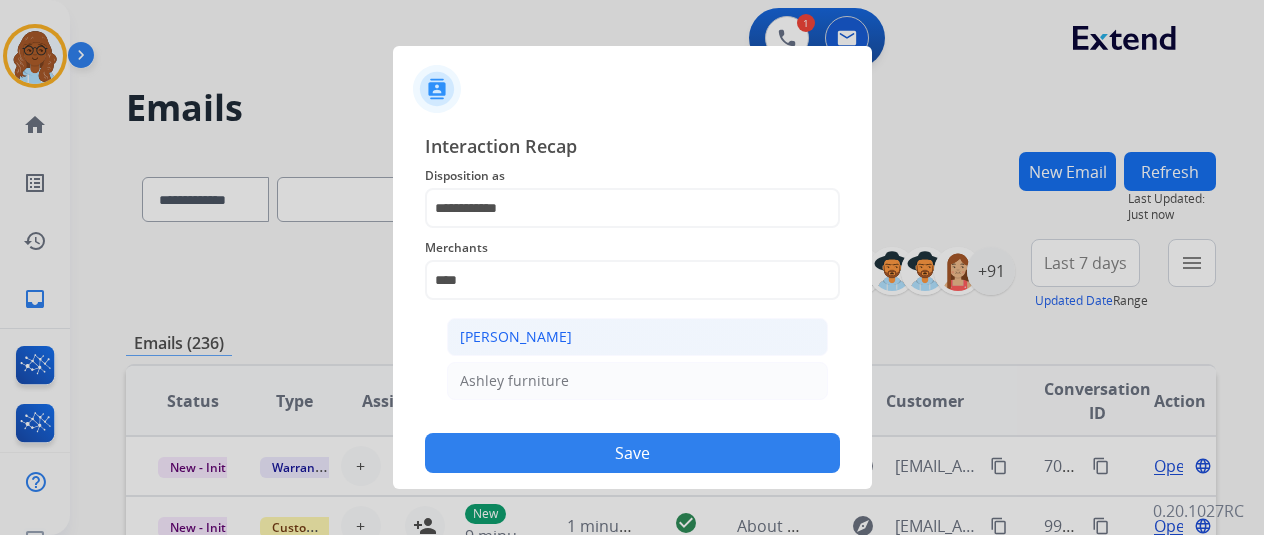 click on "[PERSON_NAME]" 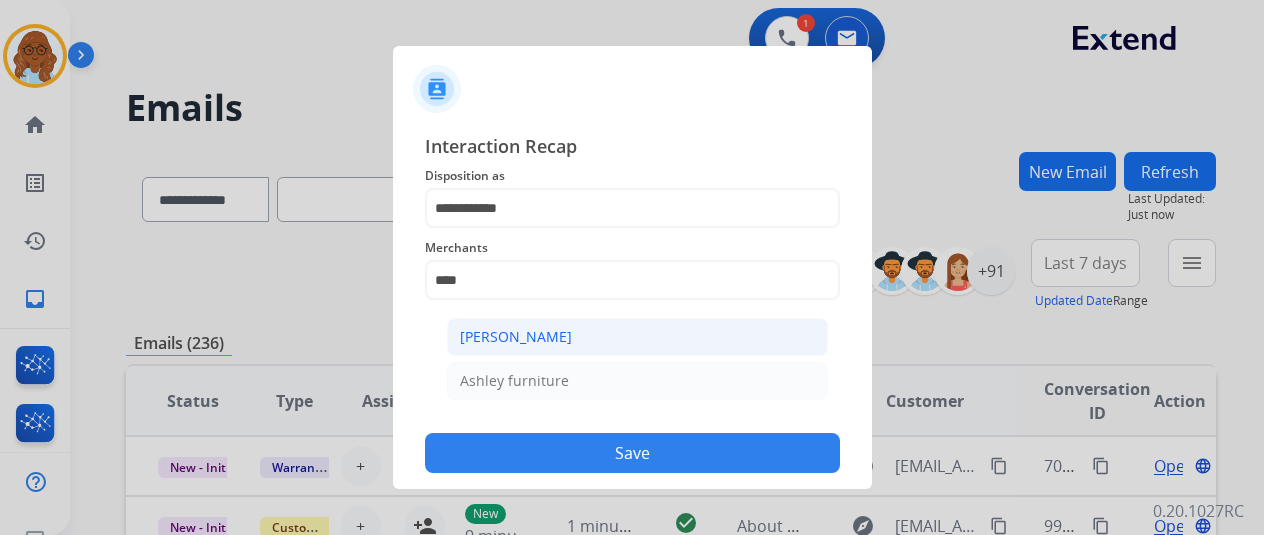 type on "**********" 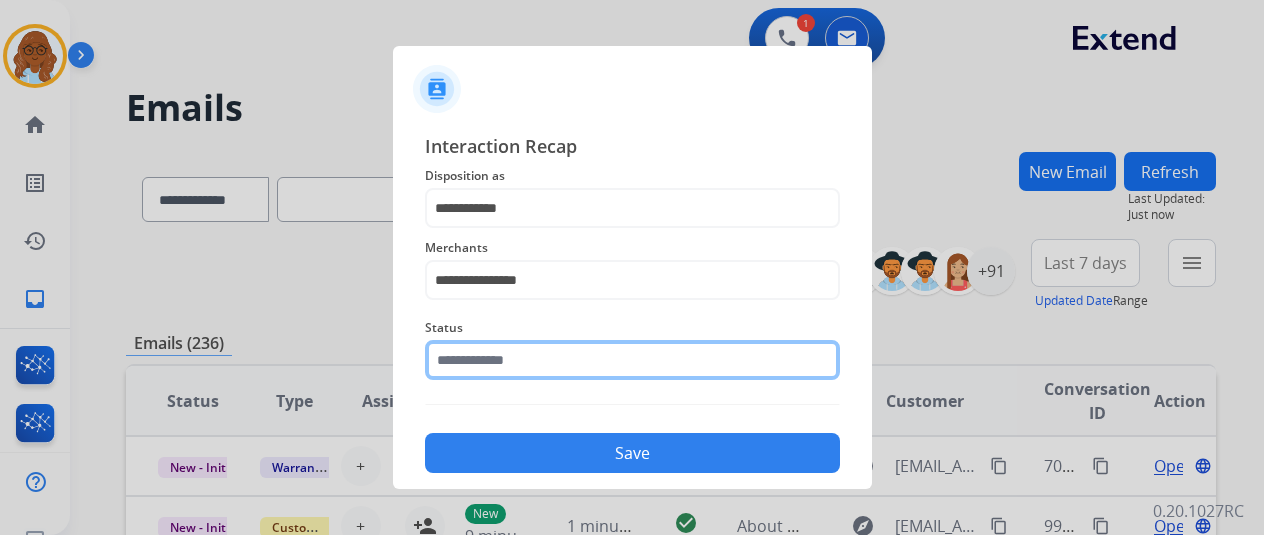 click 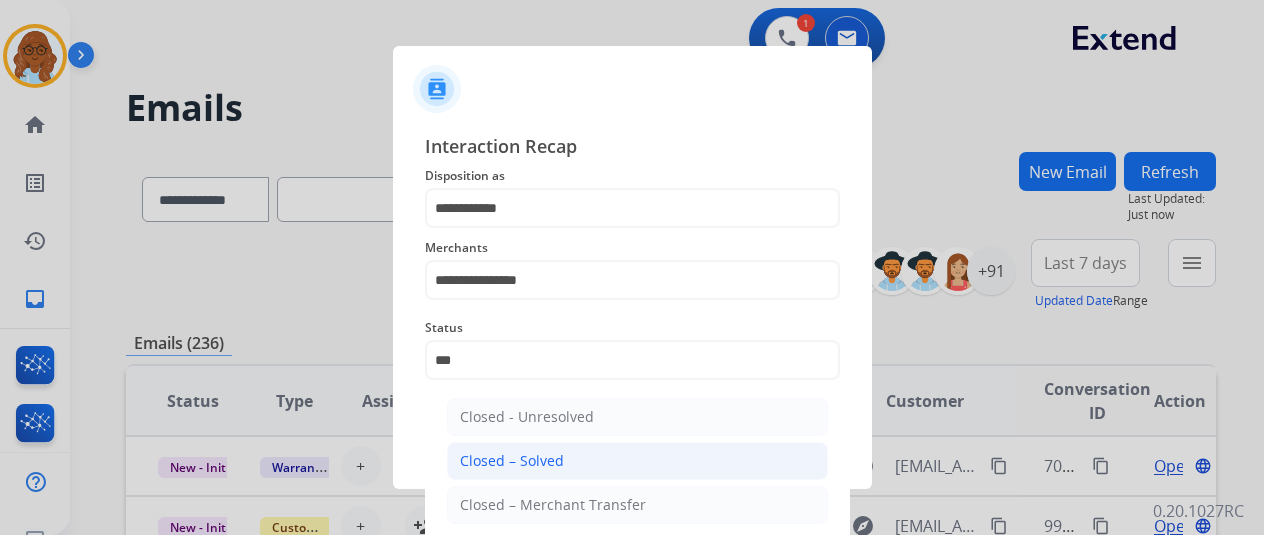 click on "Closed – Solved" 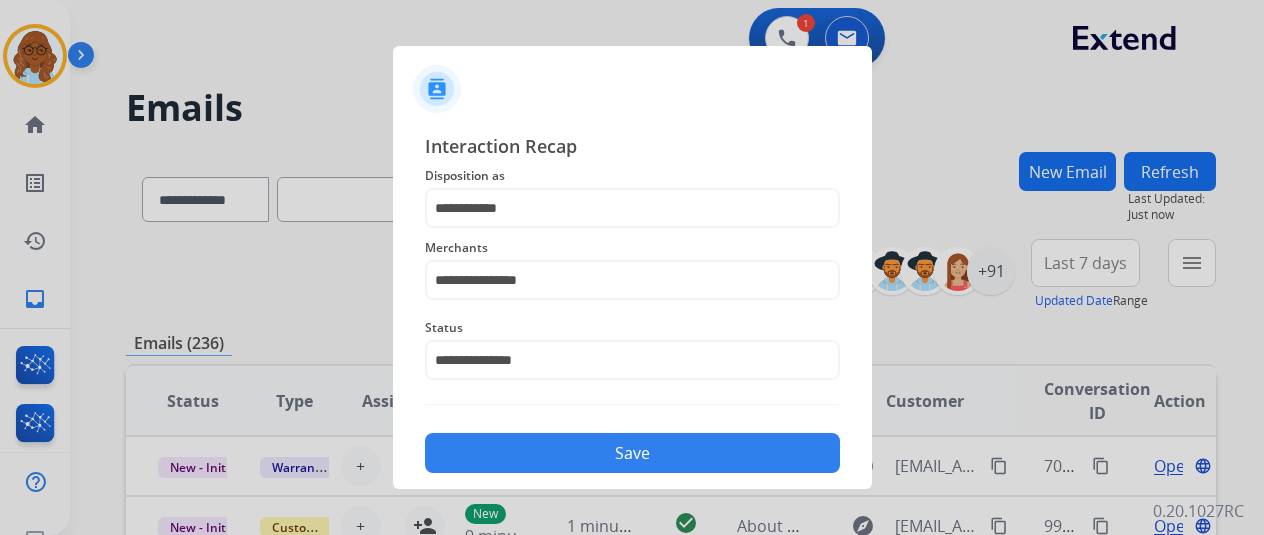 click on "Save" 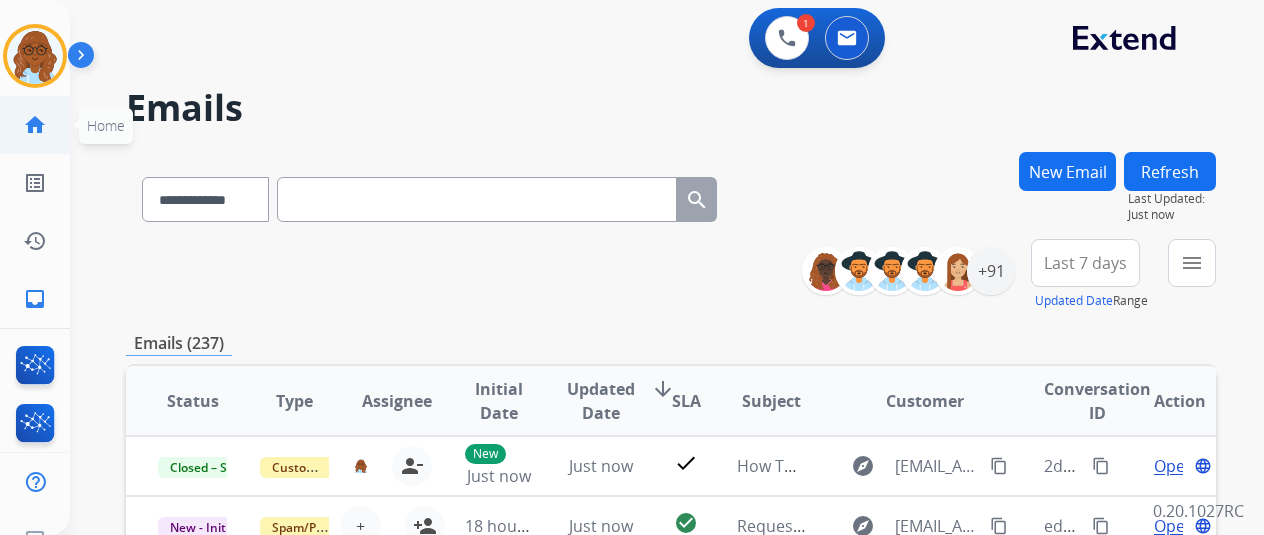 click on "home" 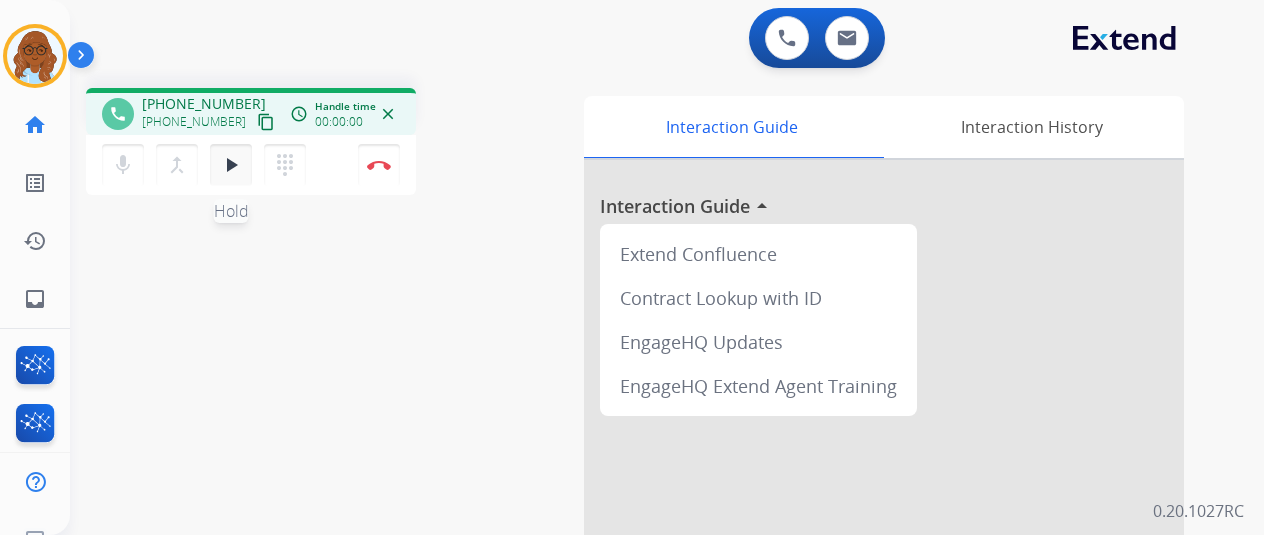 click on "play_arrow" at bounding box center [231, 165] 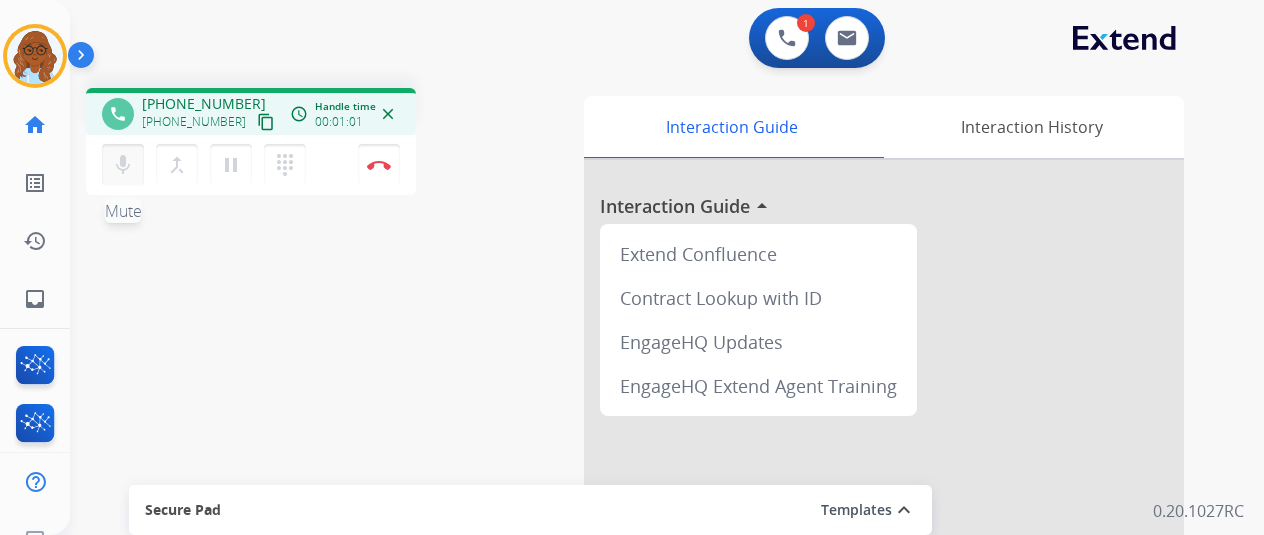 click on "mic" at bounding box center (123, 165) 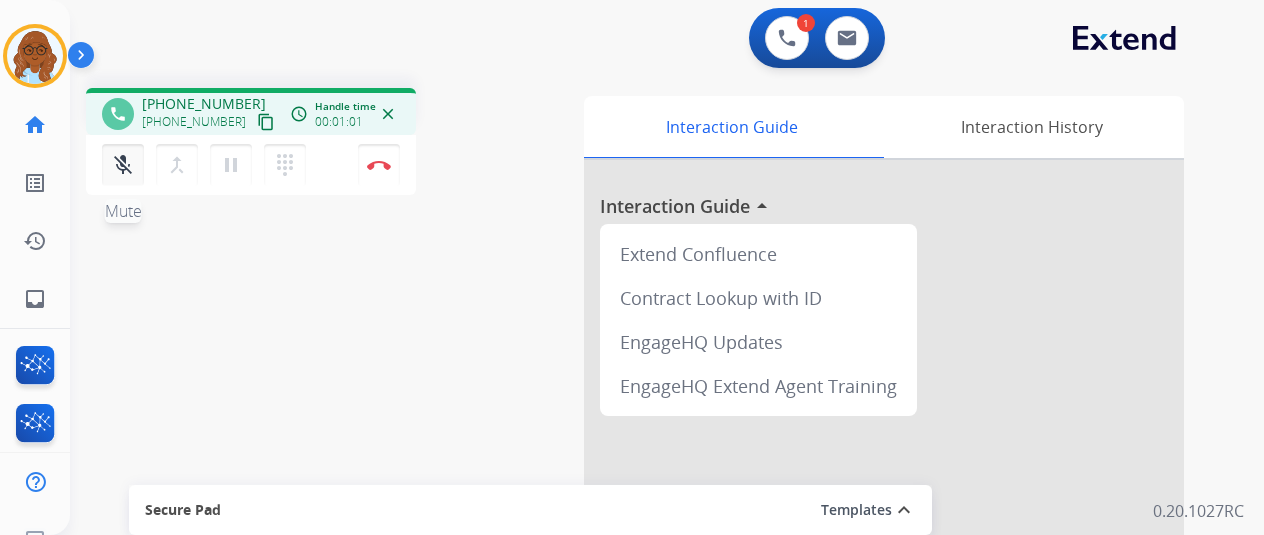 click on "mic_off" at bounding box center (123, 165) 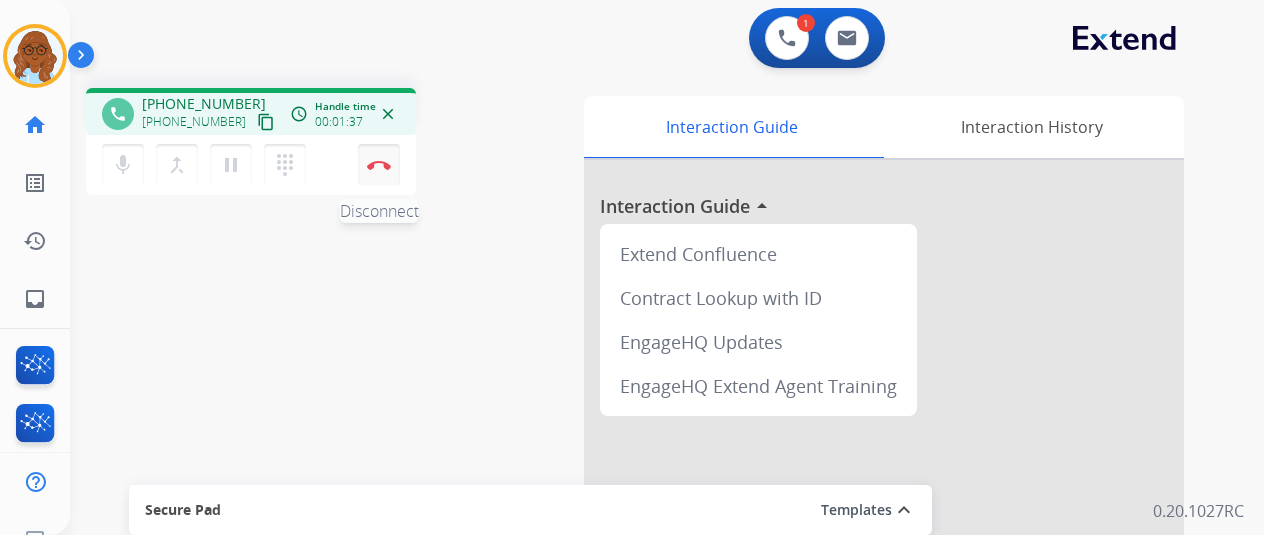 click at bounding box center (379, 165) 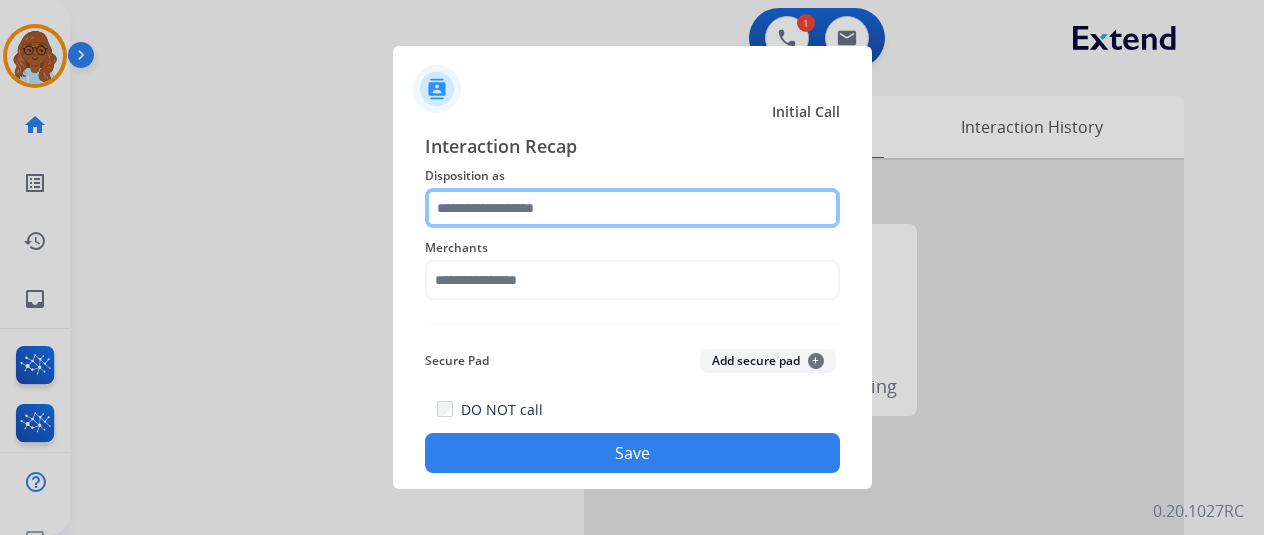 click 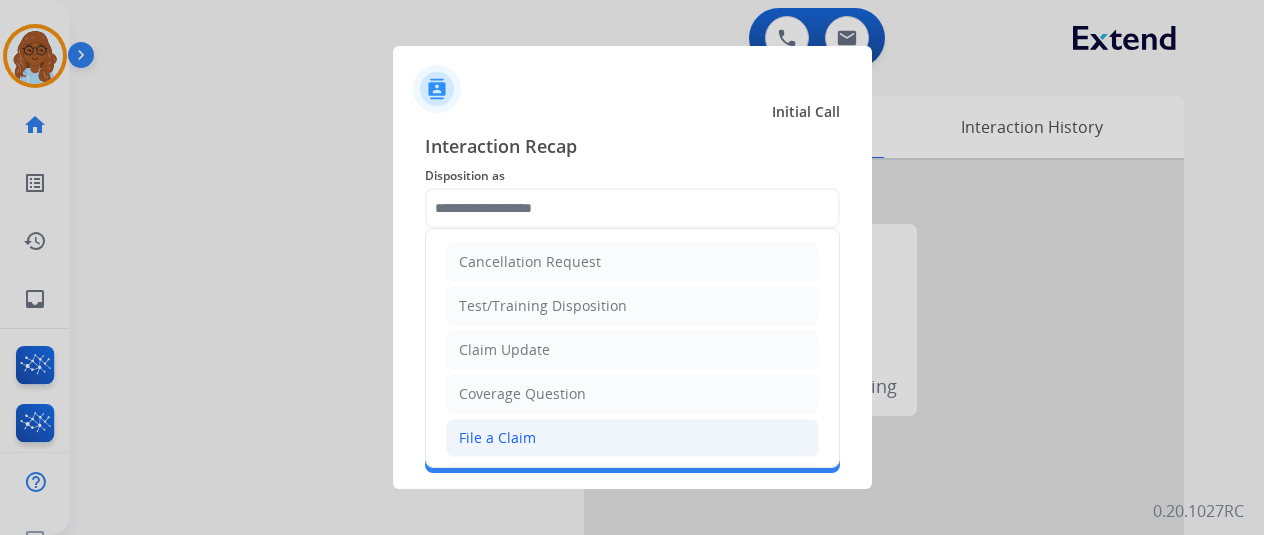 click on "File a Claim" 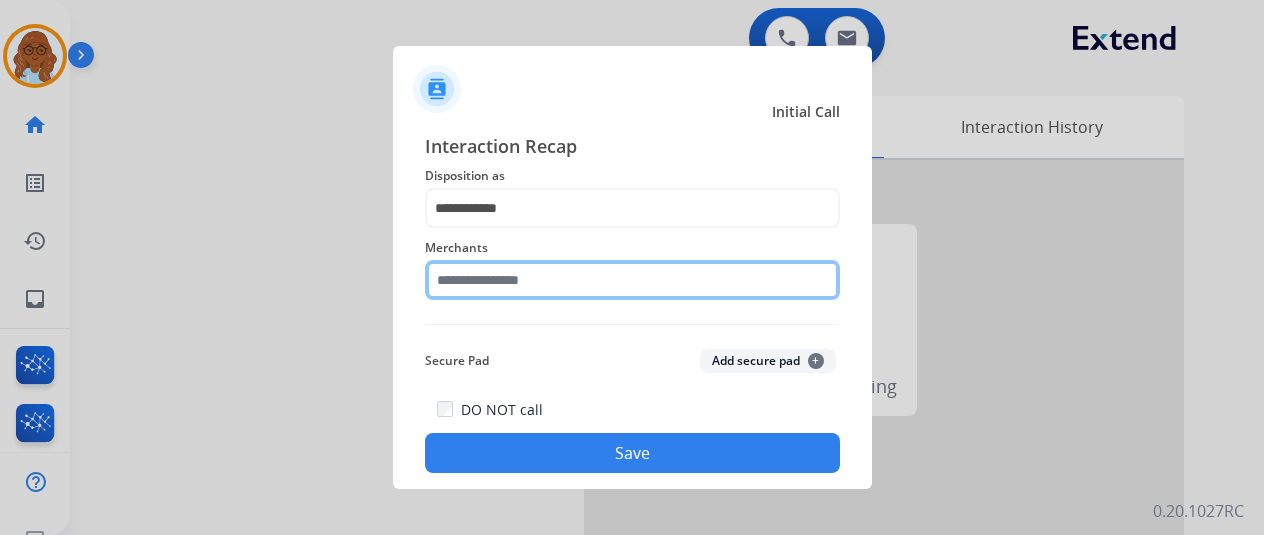 click 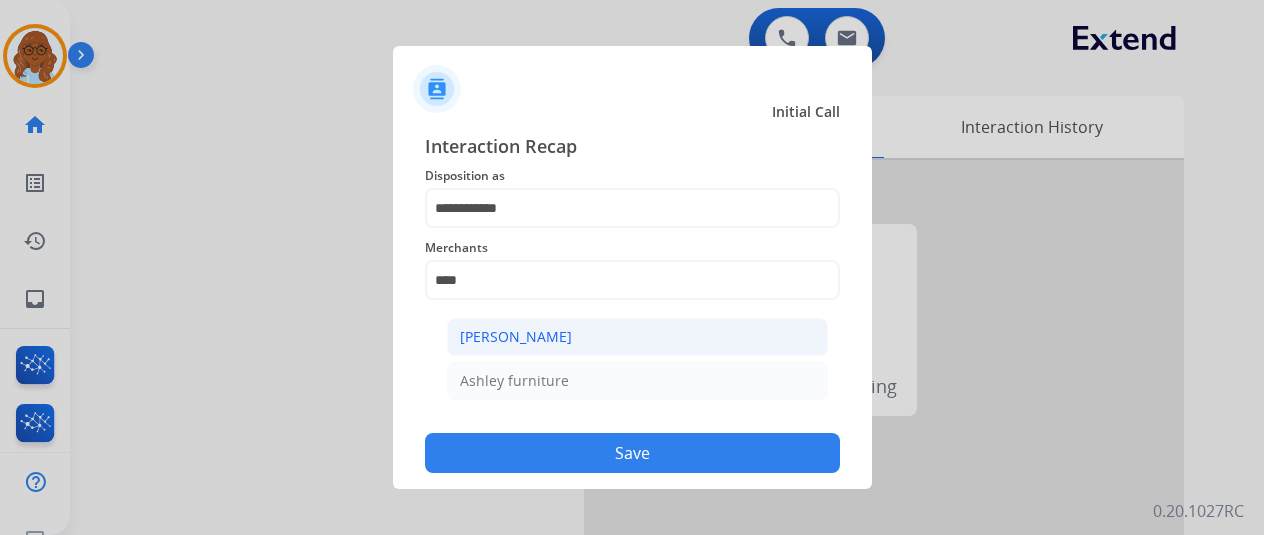 click on "[PERSON_NAME]" 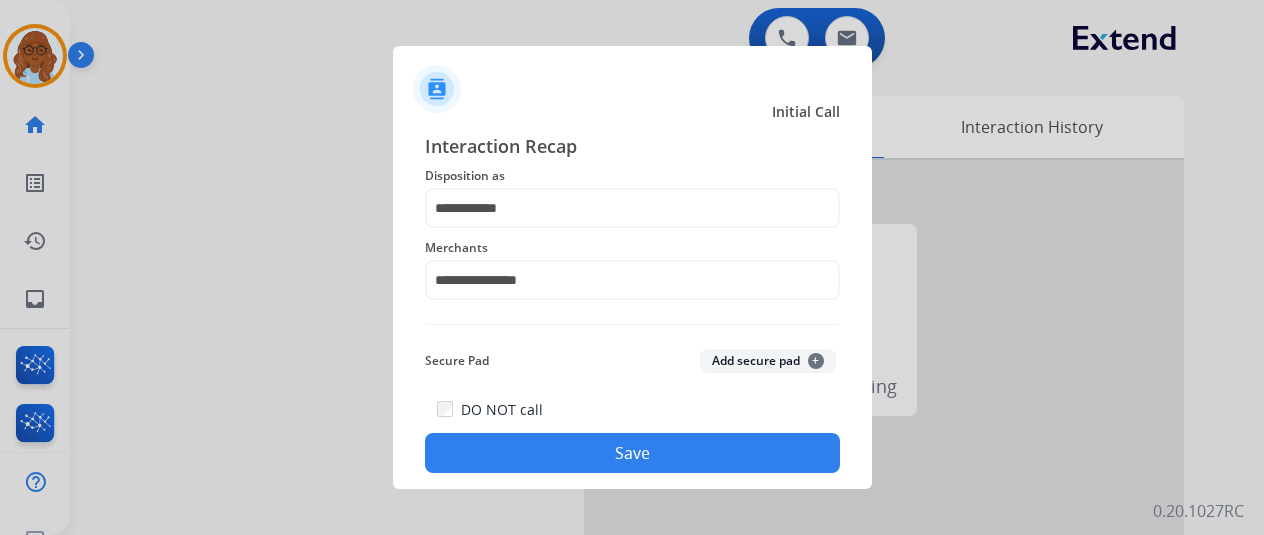 click on "Save" 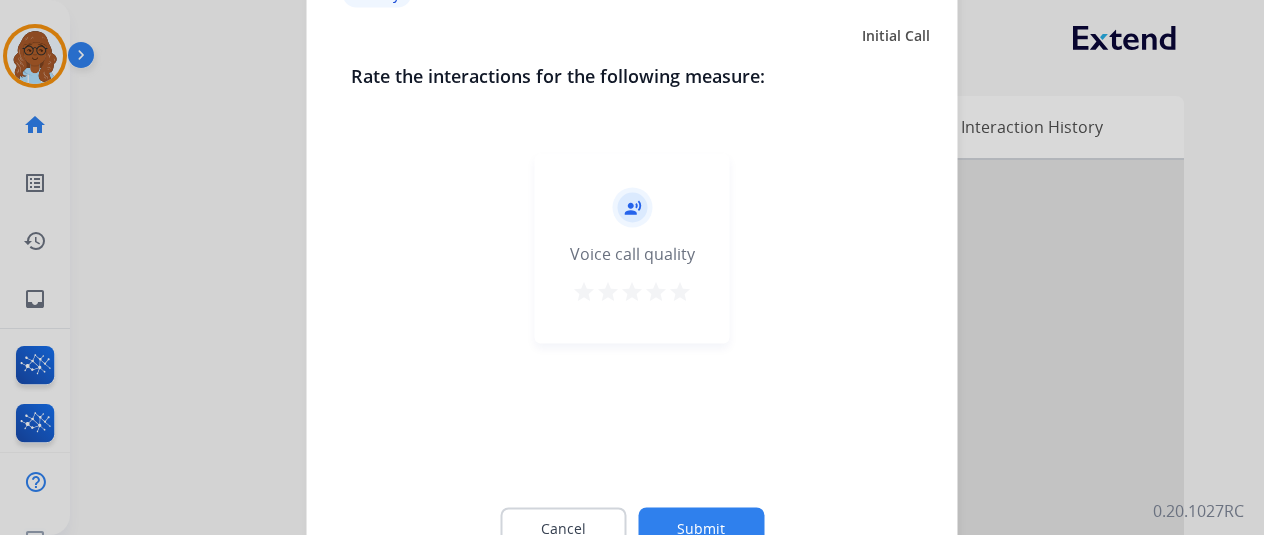 click on "star" at bounding box center (680, 291) 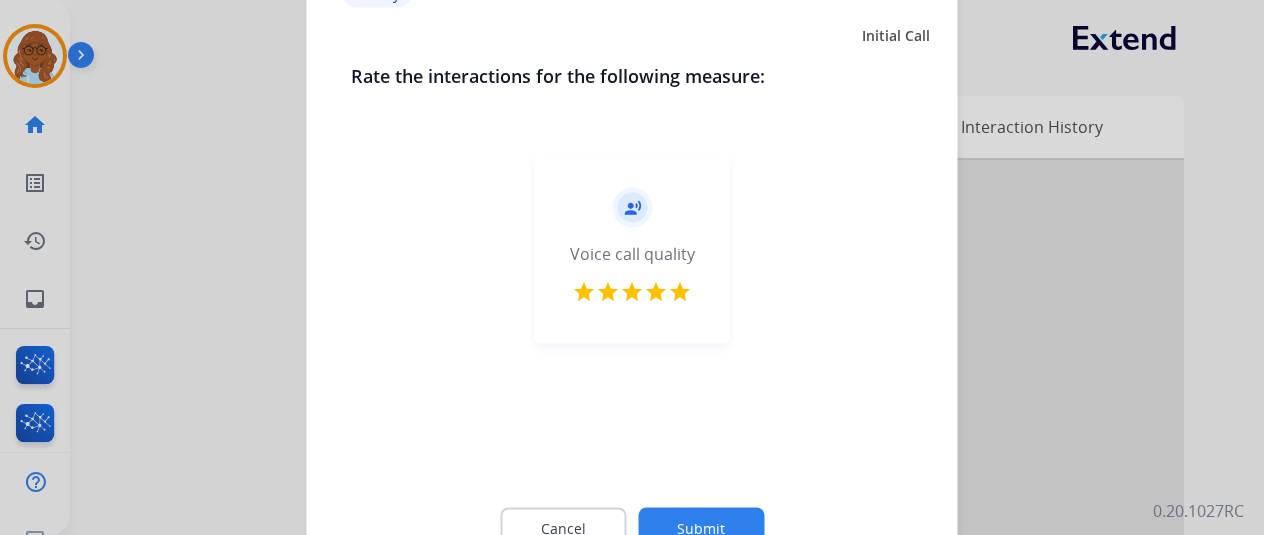 click on "Submit" 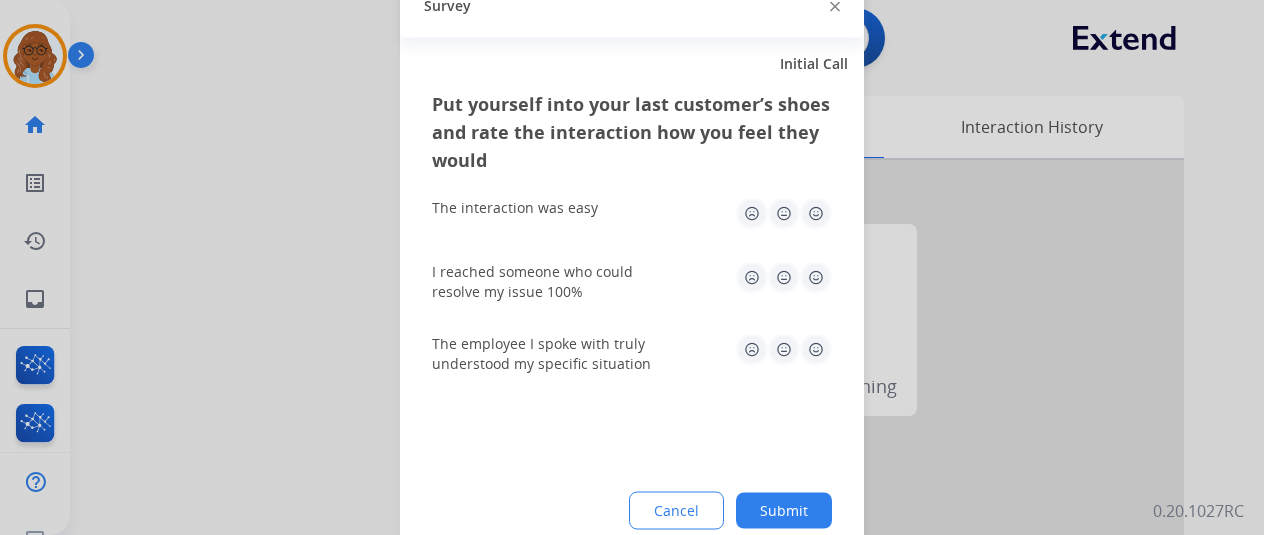 click 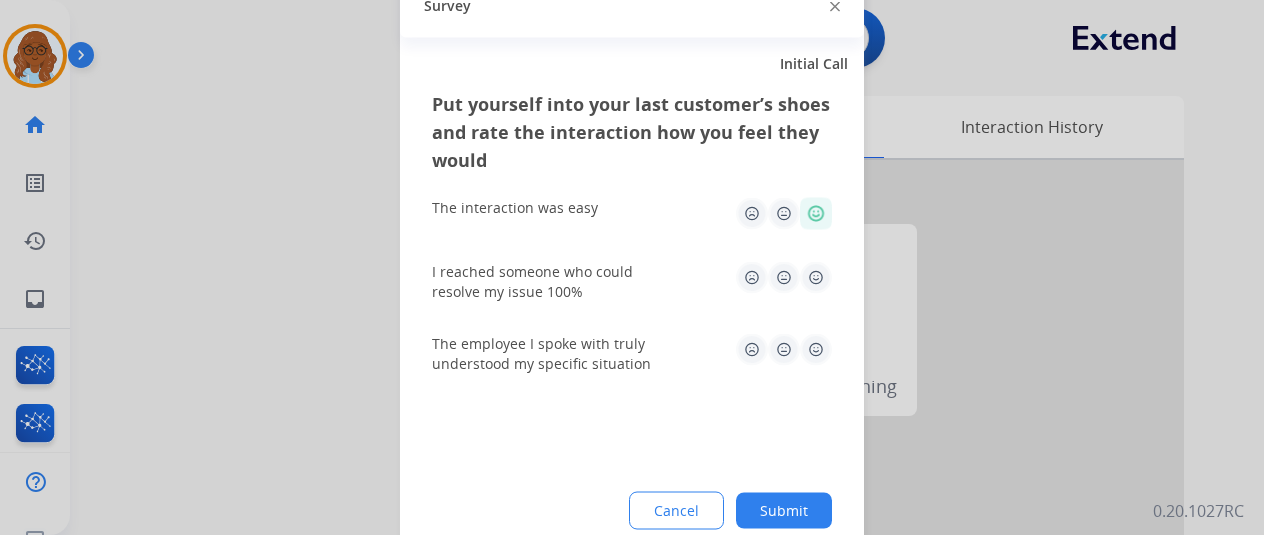 drag, startPoint x: 815, startPoint y: 275, endPoint x: 820, endPoint y: 299, distance: 24.5153 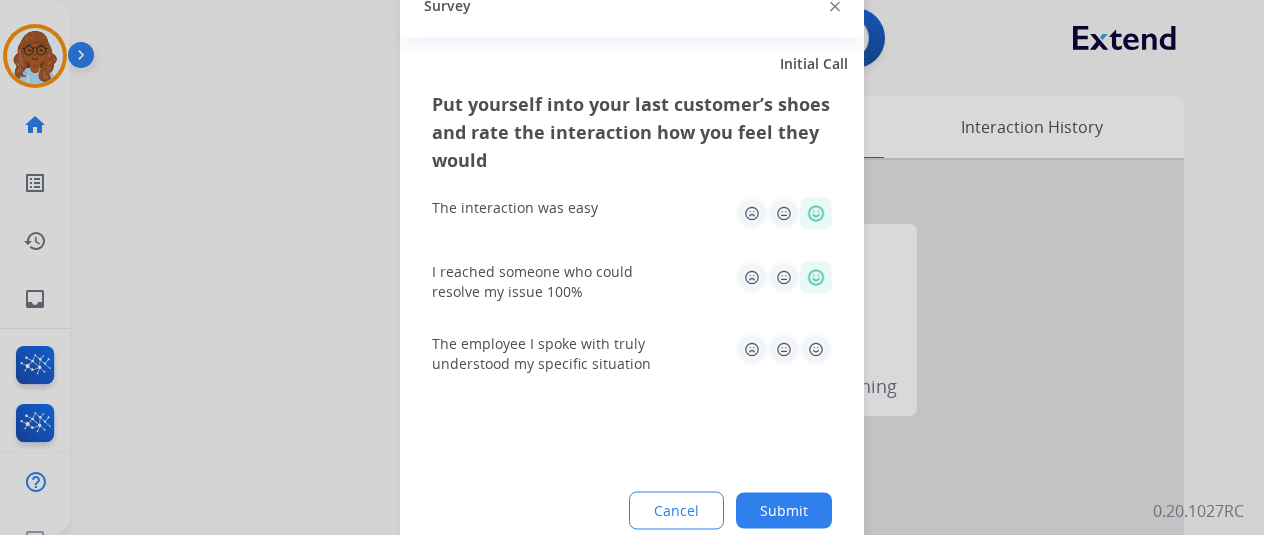 click 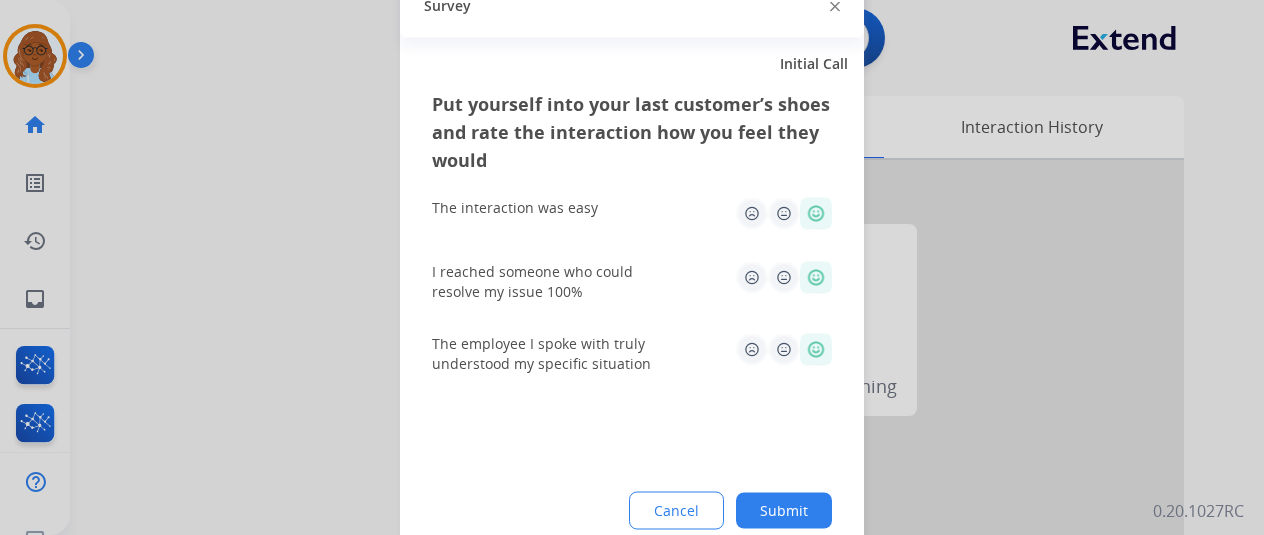 click on "Submit" 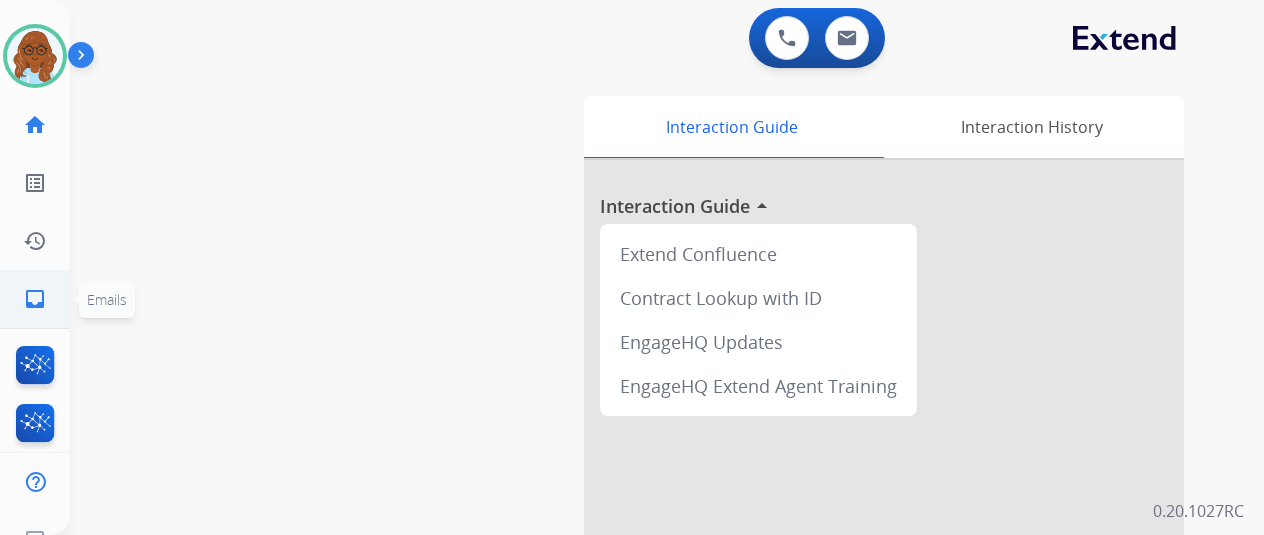 click on "inbox" 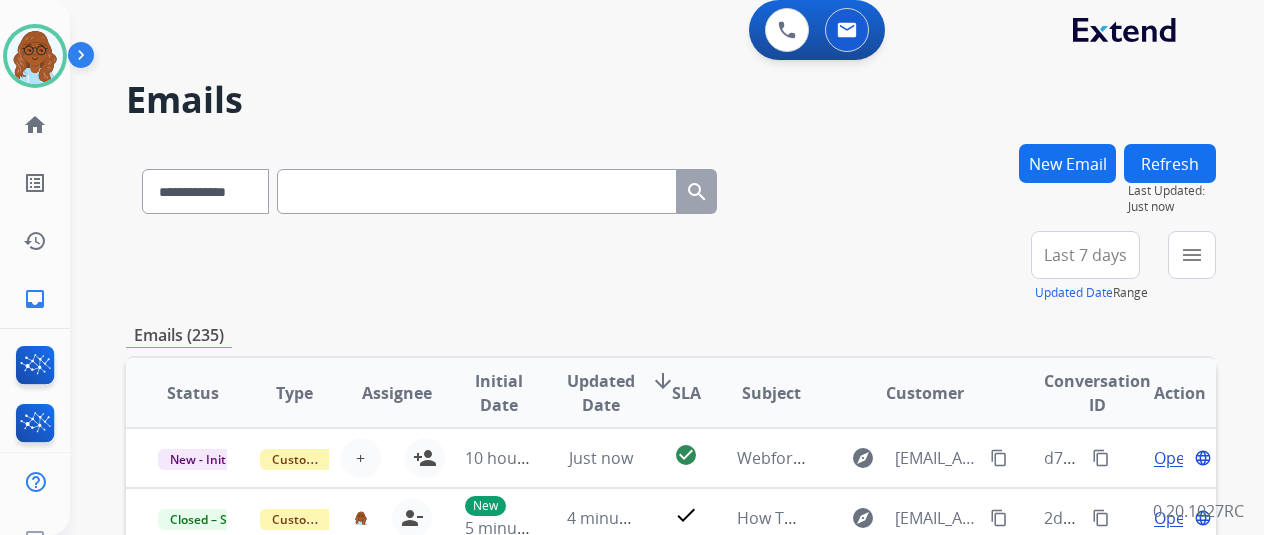 scroll, scrollTop: 0, scrollLeft: 0, axis: both 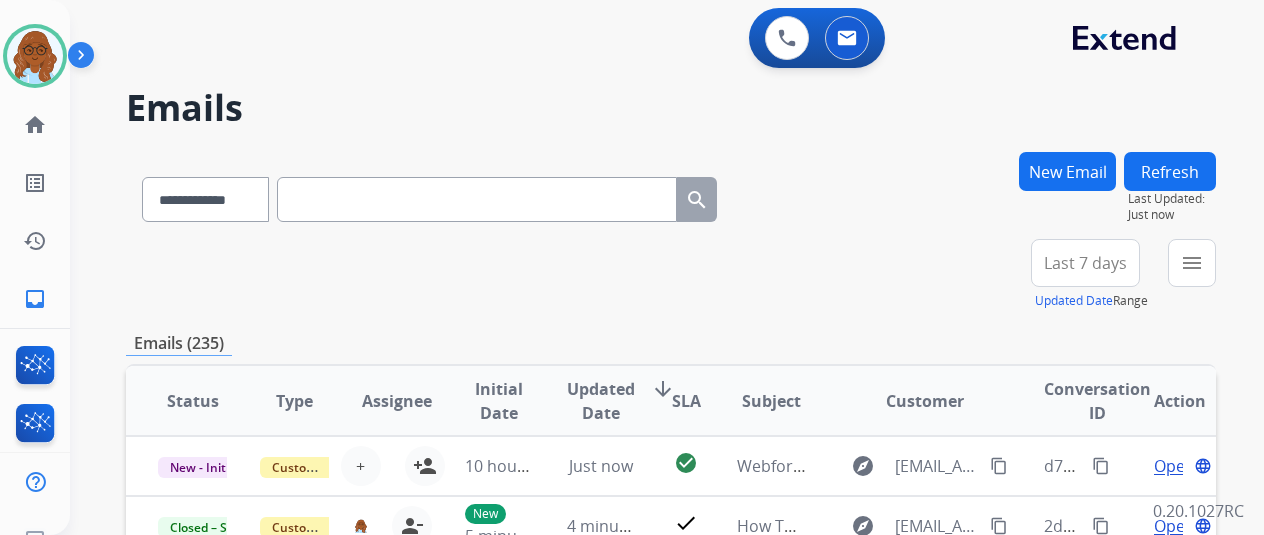 click on "menu" at bounding box center (1192, 263) 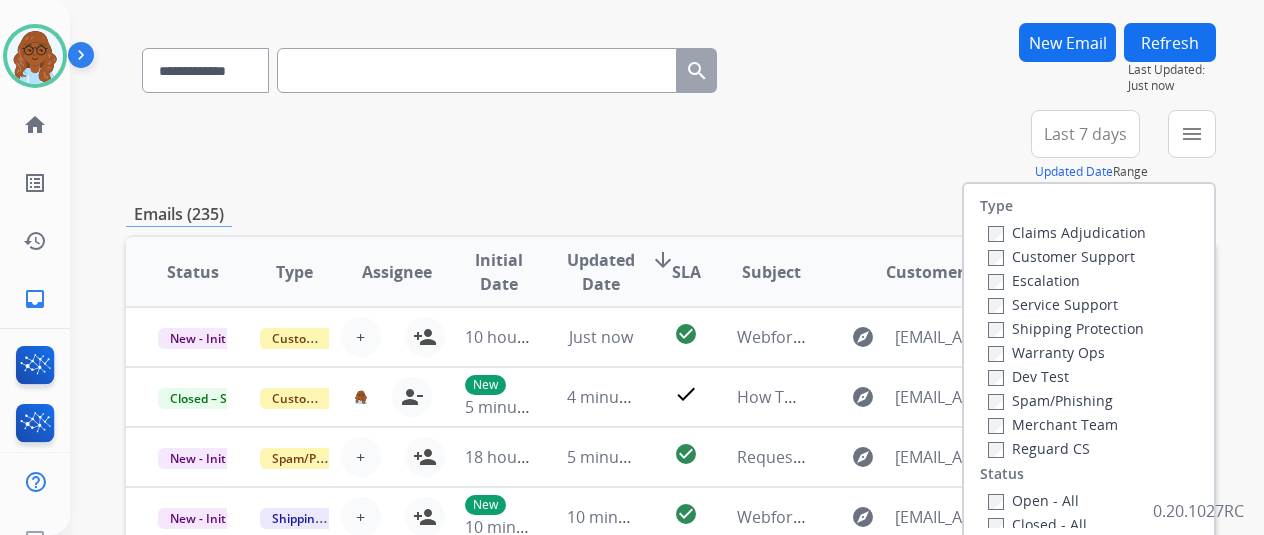scroll, scrollTop: 200, scrollLeft: 0, axis: vertical 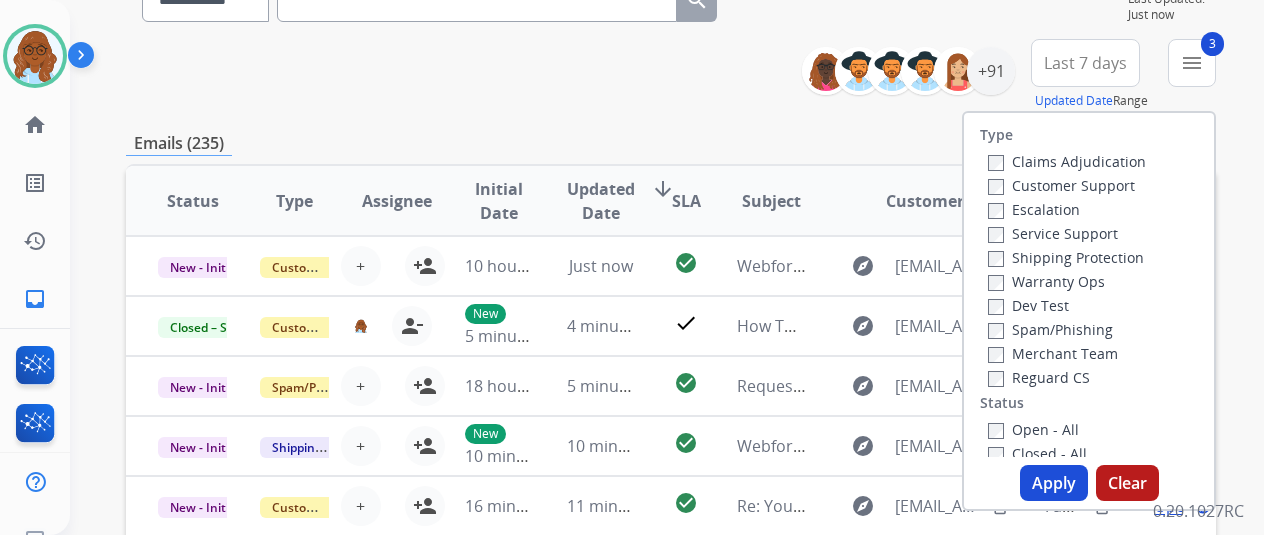 click on "Apply" at bounding box center (1054, 483) 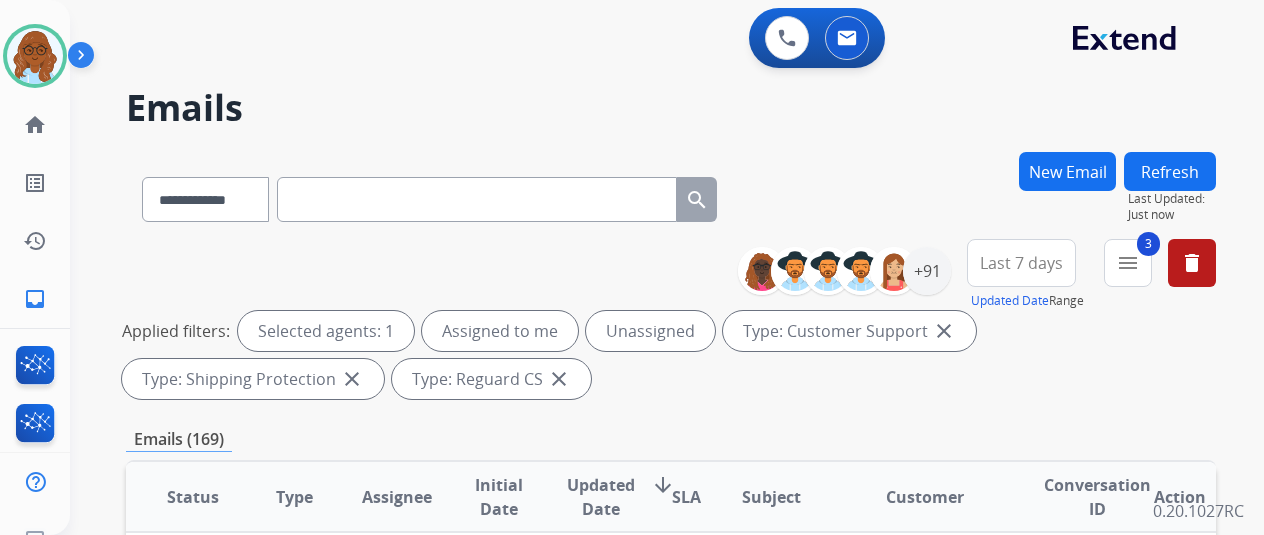 scroll, scrollTop: 400, scrollLeft: 0, axis: vertical 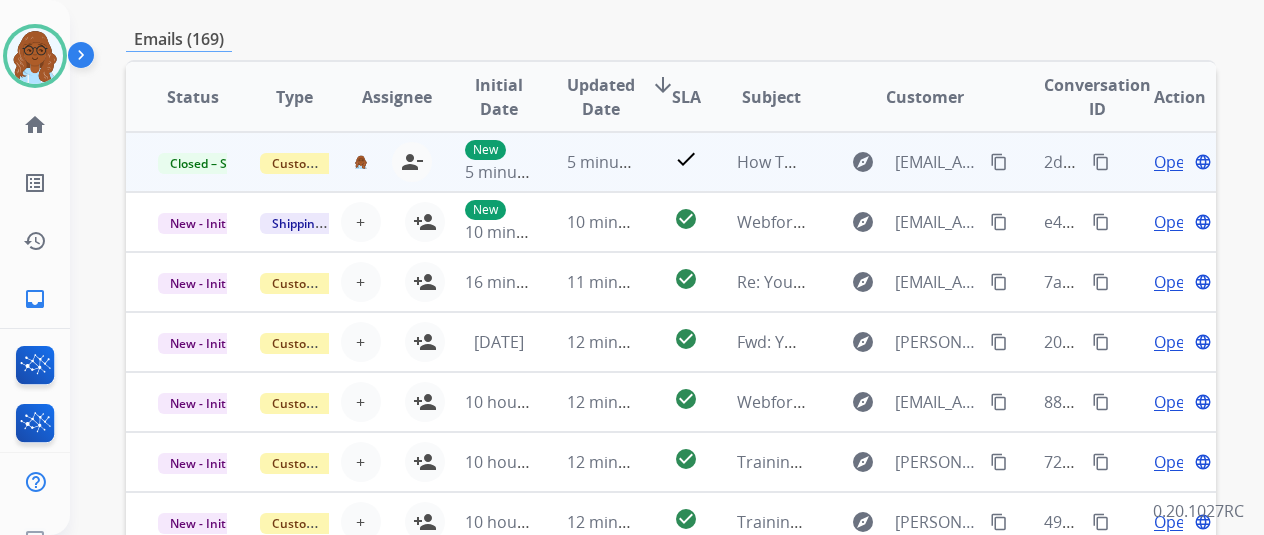 click on "content_copy" at bounding box center (1101, 162) 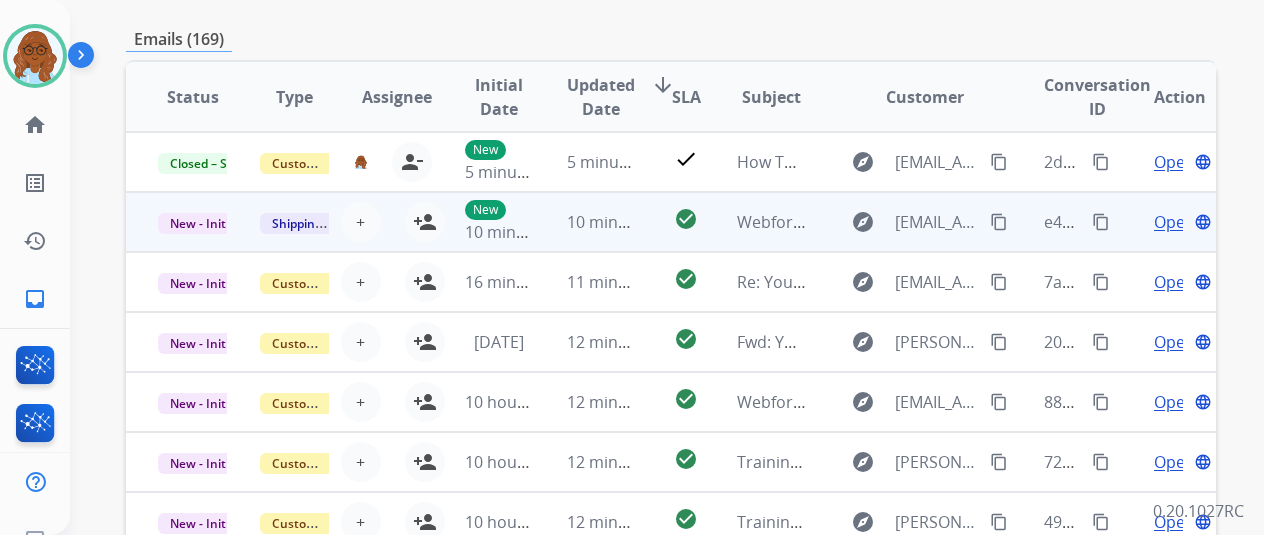 scroll, scrollTop: 100, scrollLeft: 0, axis: vertical 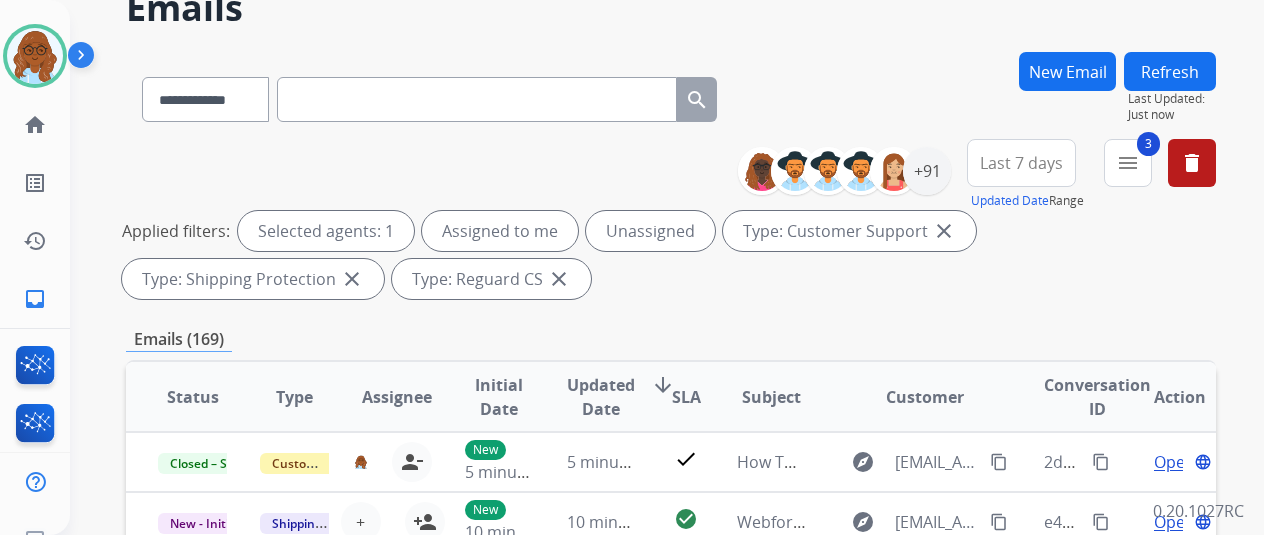 click on "New Email" at bounding box center (1067, 71) 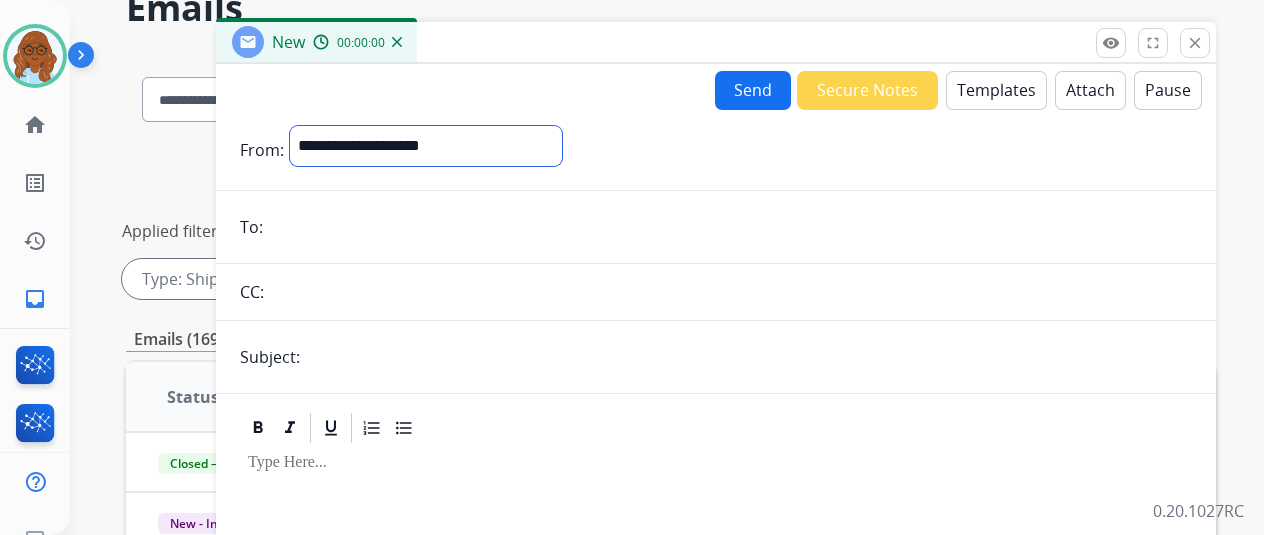 drag, startPoint x: 469, startPoint y: 147, endPoint x: 465, endPoint y: 159, distance: 12.649111 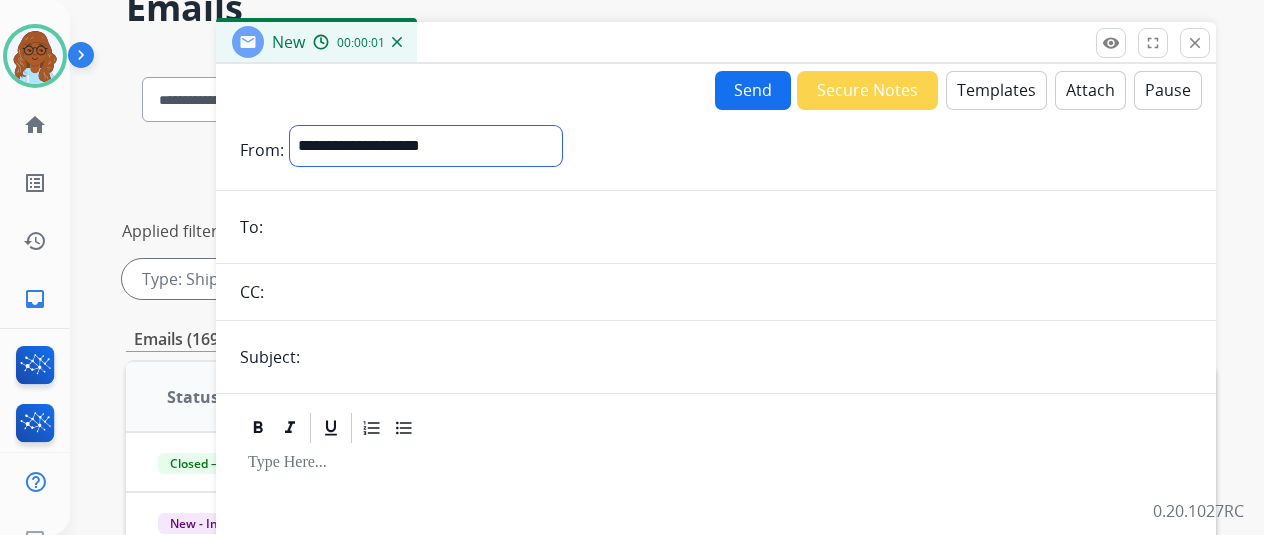 select on "**********" 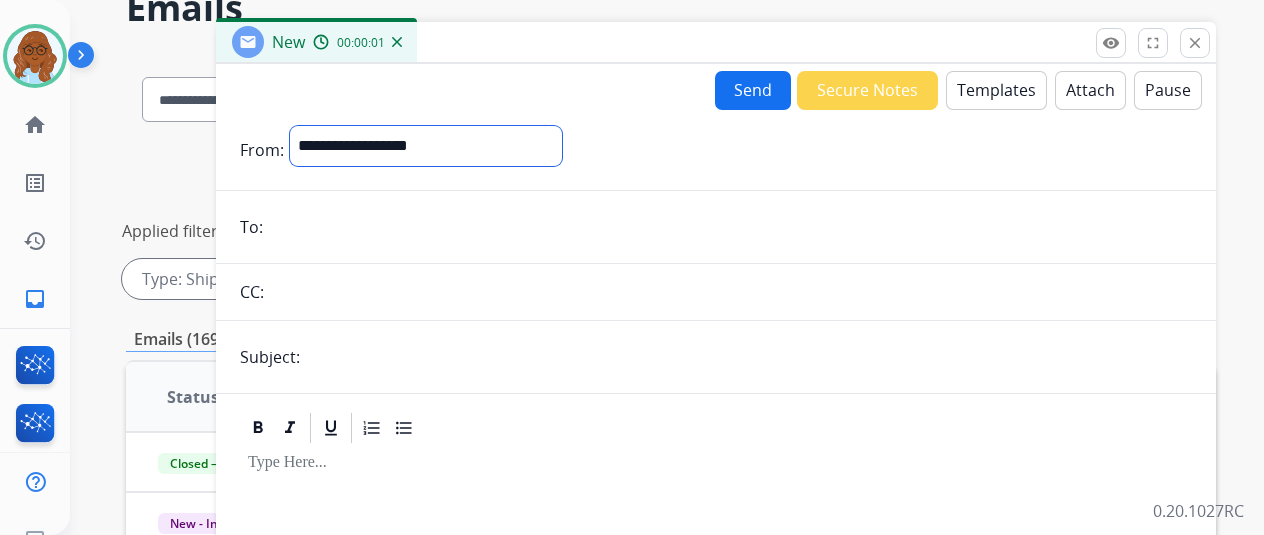 click on "**********" at bounding box center [426, 146] 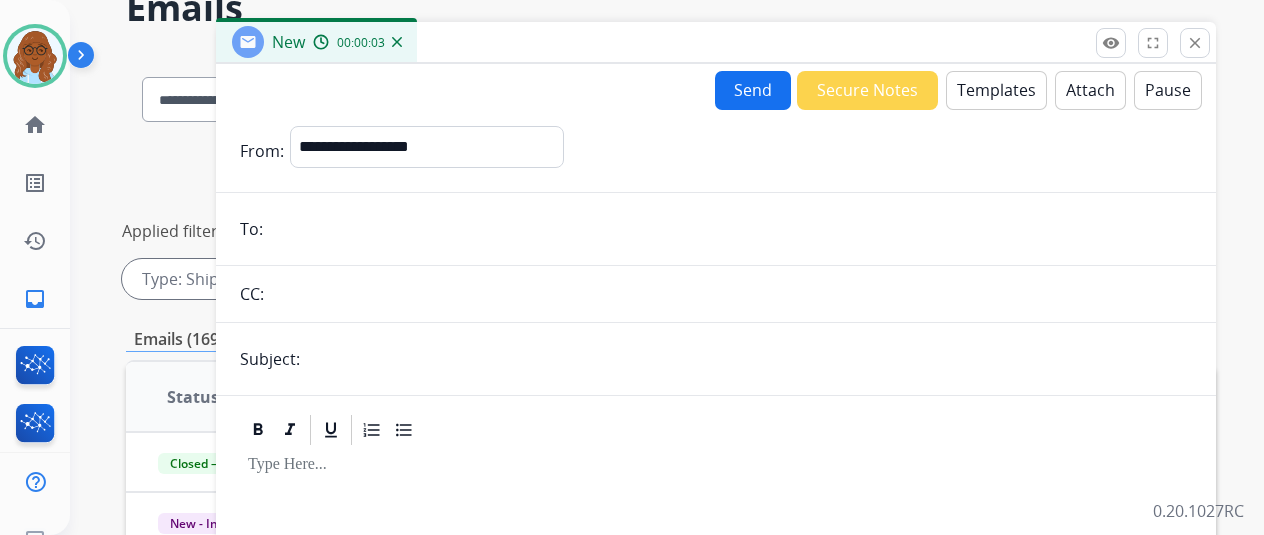 paste on "**********" 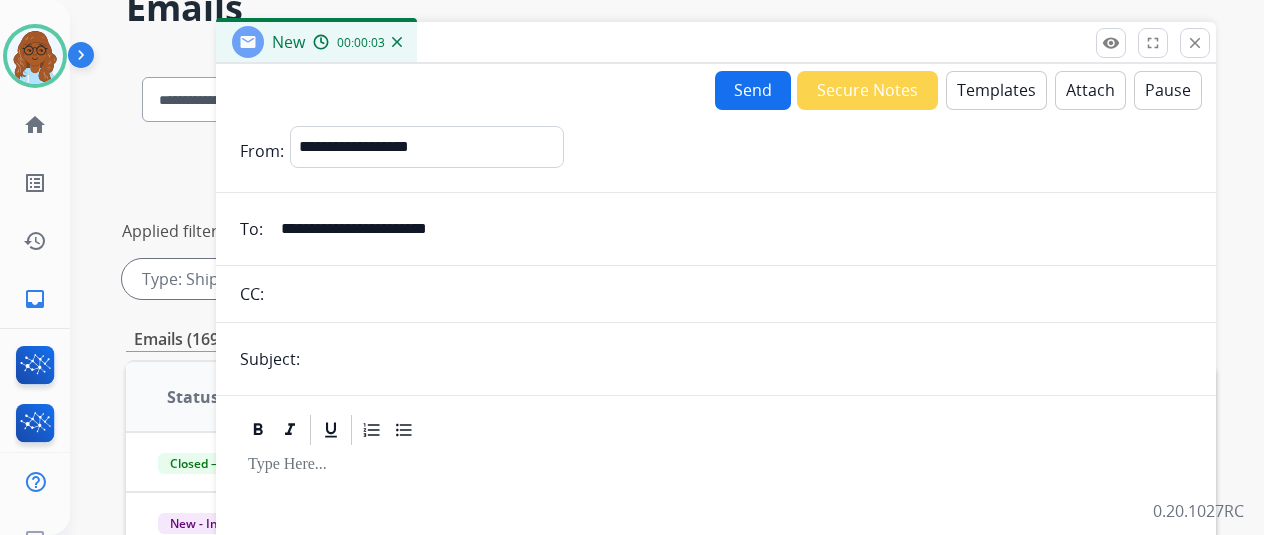 type on "**********" 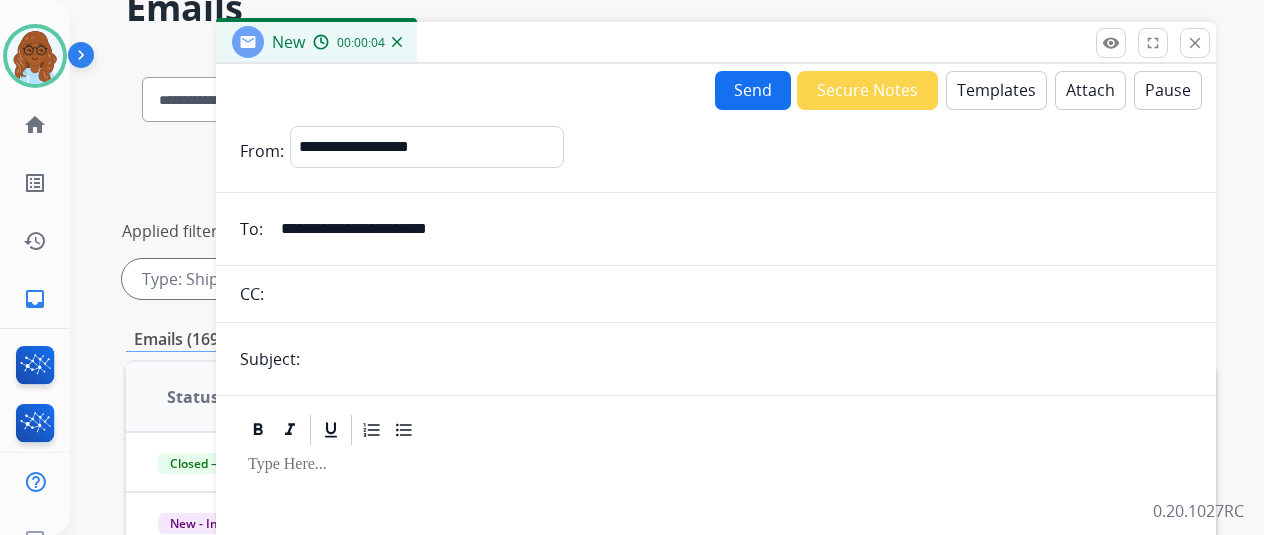 type on "**********" 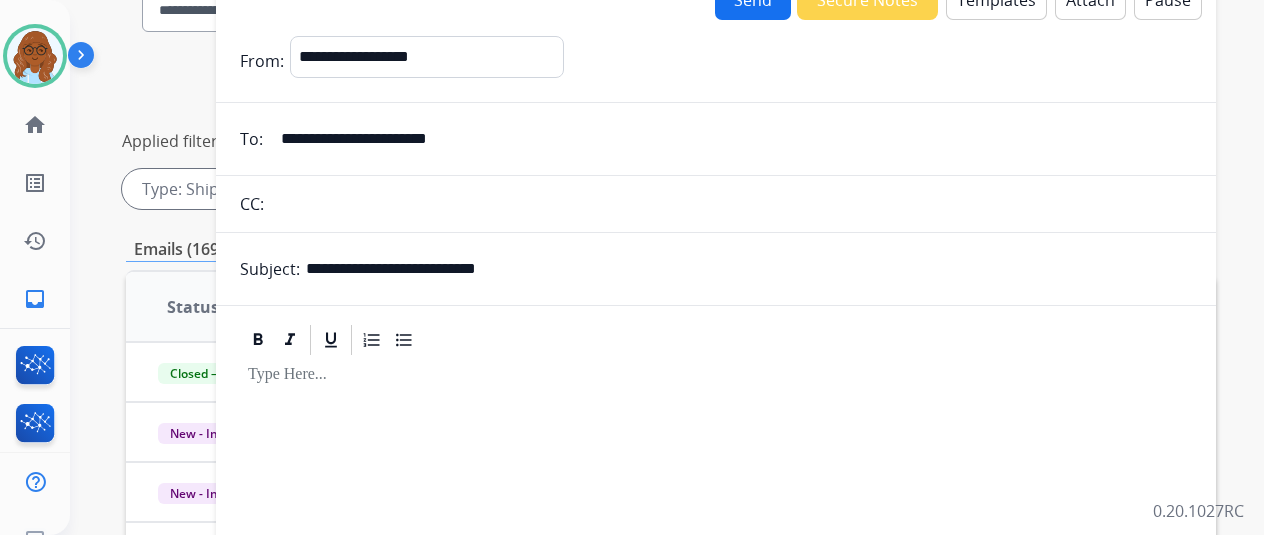 scroll, scrollTop: 100, scrollLeft: 0, axis: vertical 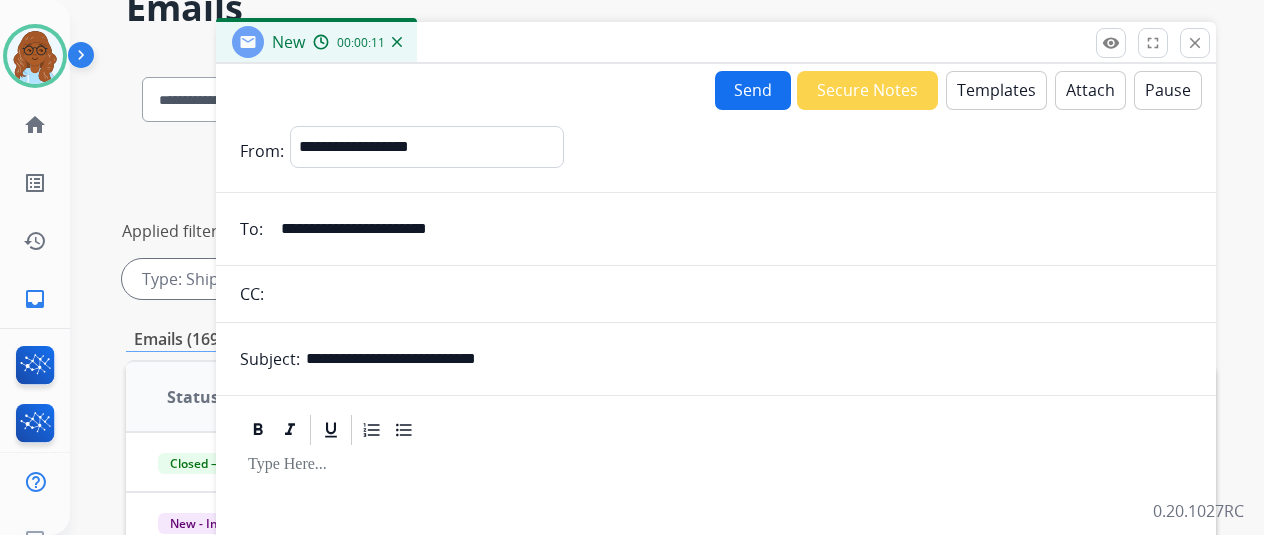 click on "Templates" at bounding box center [996, 90] 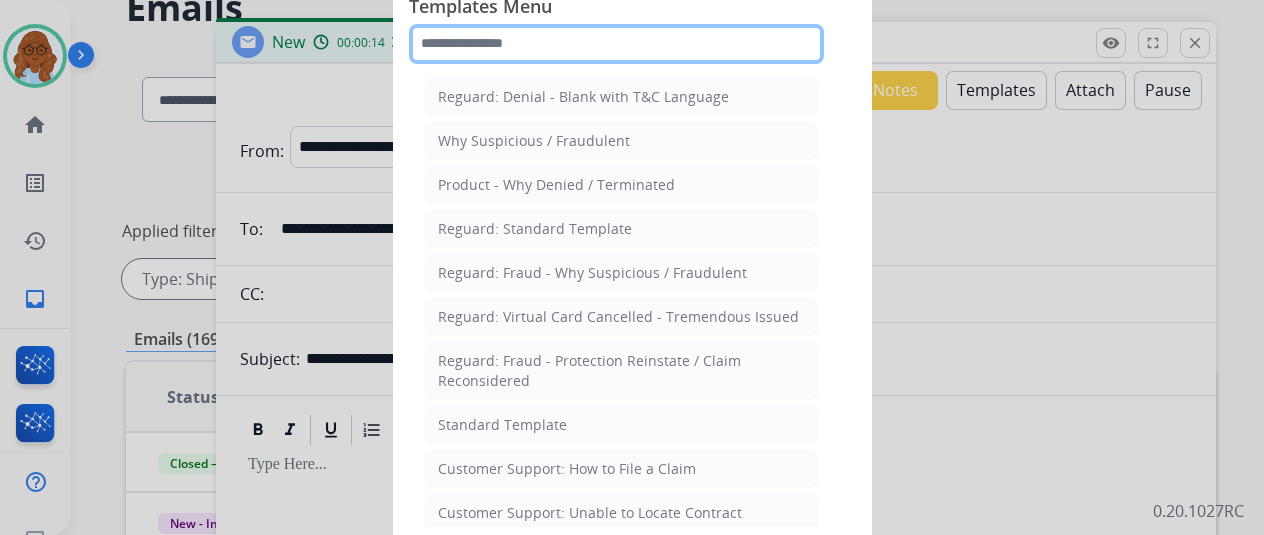 click 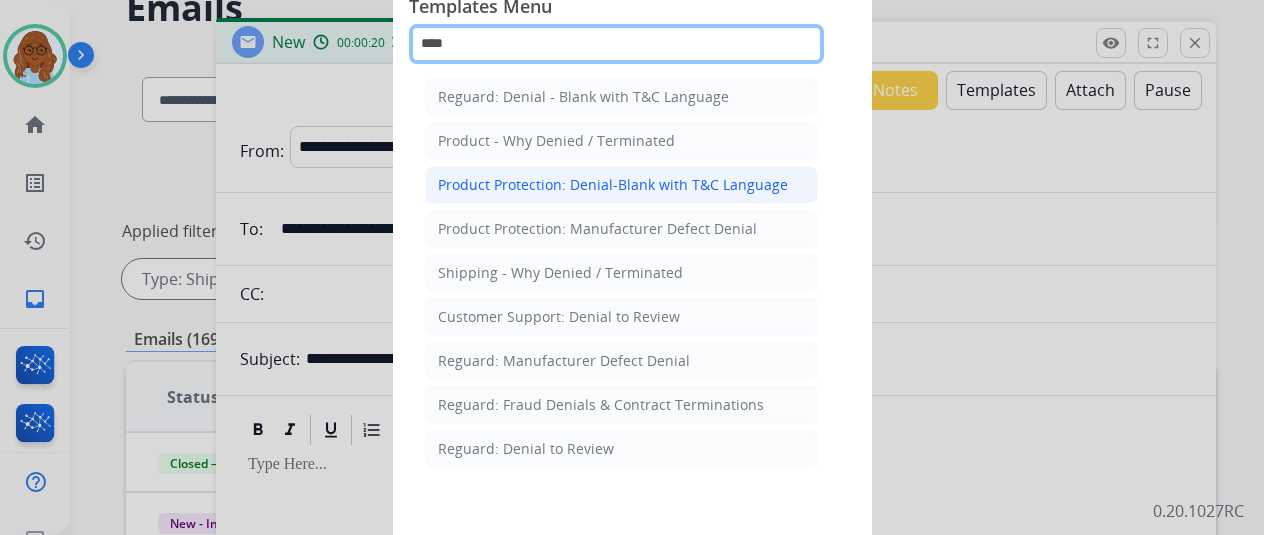 type on "****" 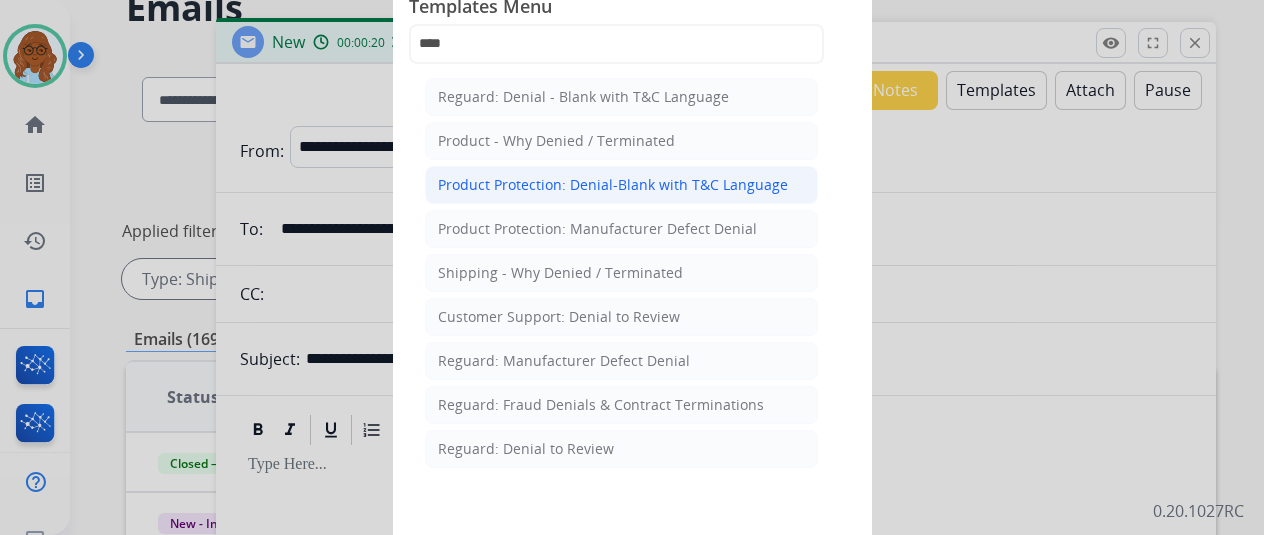 click on "Product Protection: Denial-Blank with T&C Language" 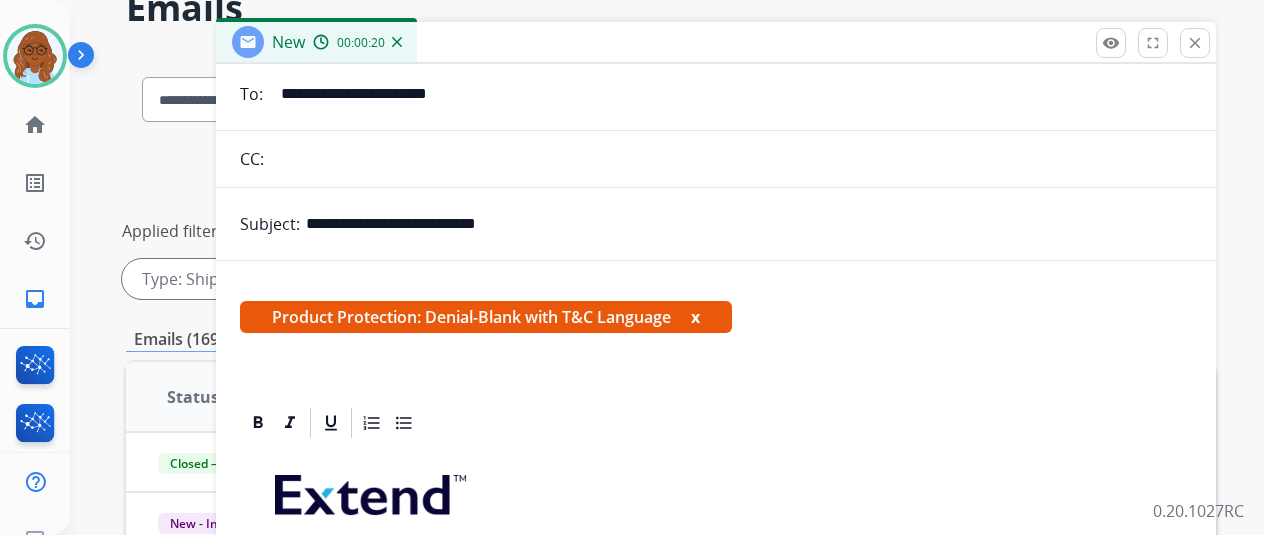 scroll, scrollTop: 365, scrollLeft: 0, axis: vertical 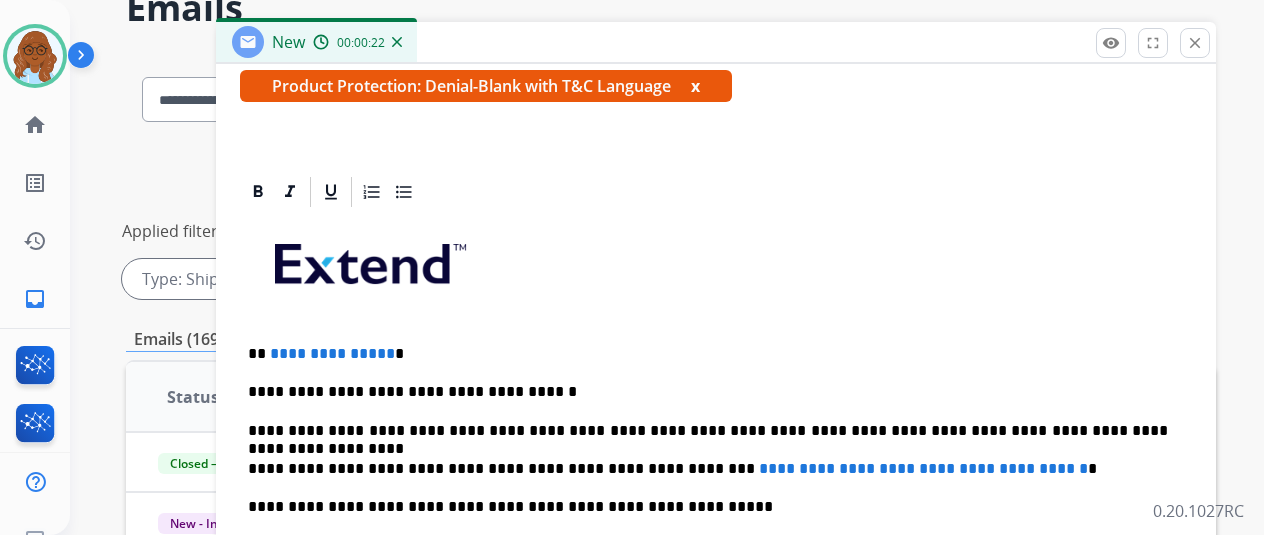 click on "x" at bounding box center [695, 86] 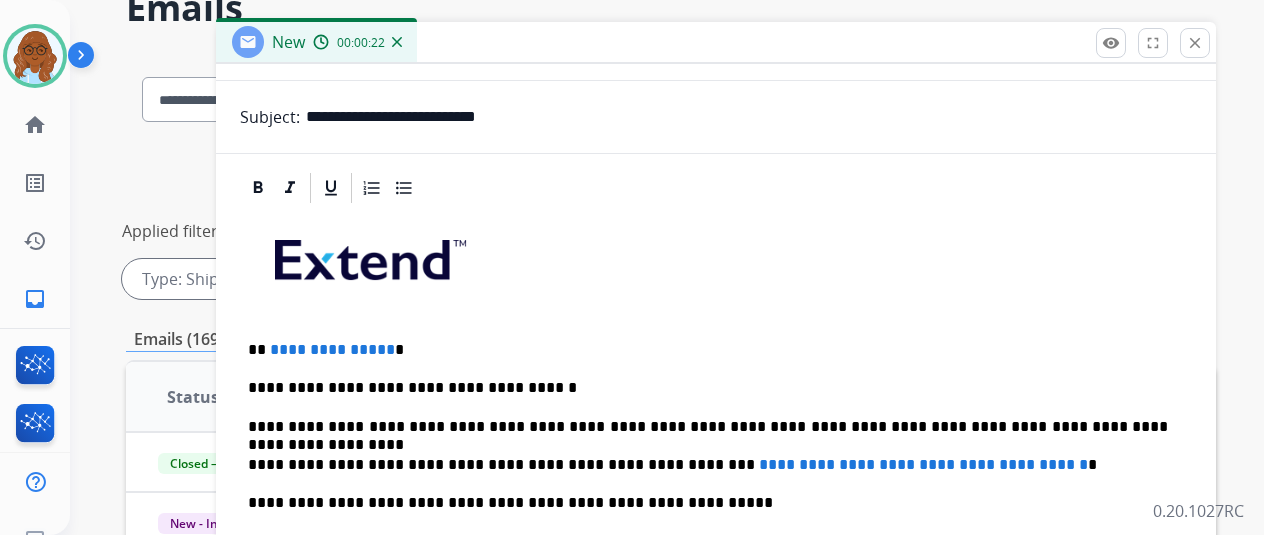 scroll, scrollTop: 237, scrollLeft: 0, axis: vertical 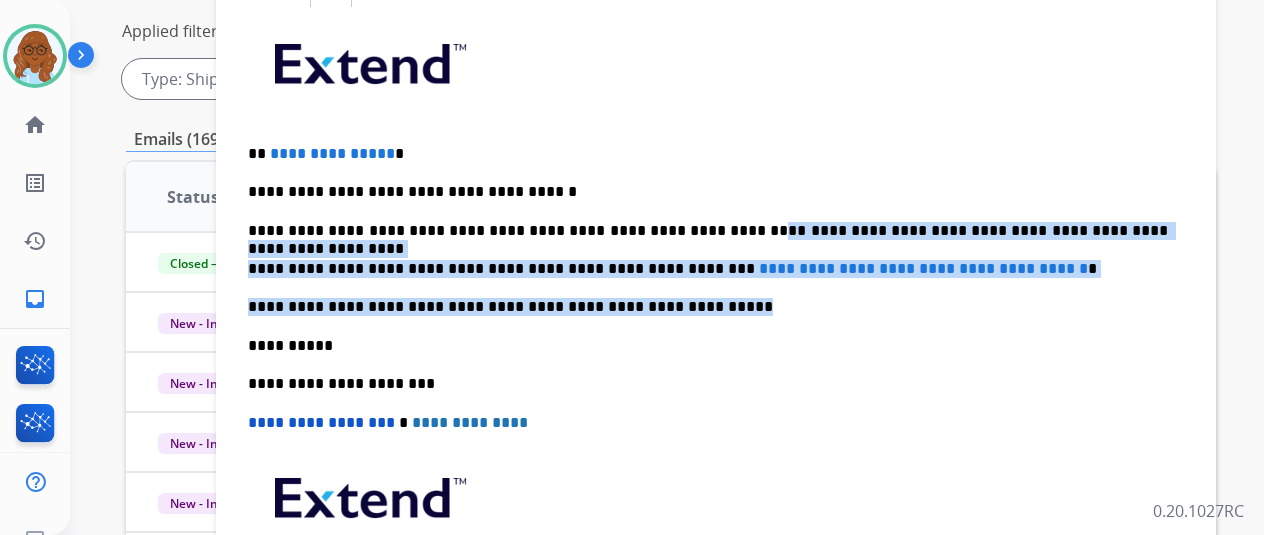 drag, startPoint x: 703, startPoint y: 305, endPoint x: 690, endPoint y: 228, distance: 78.08969 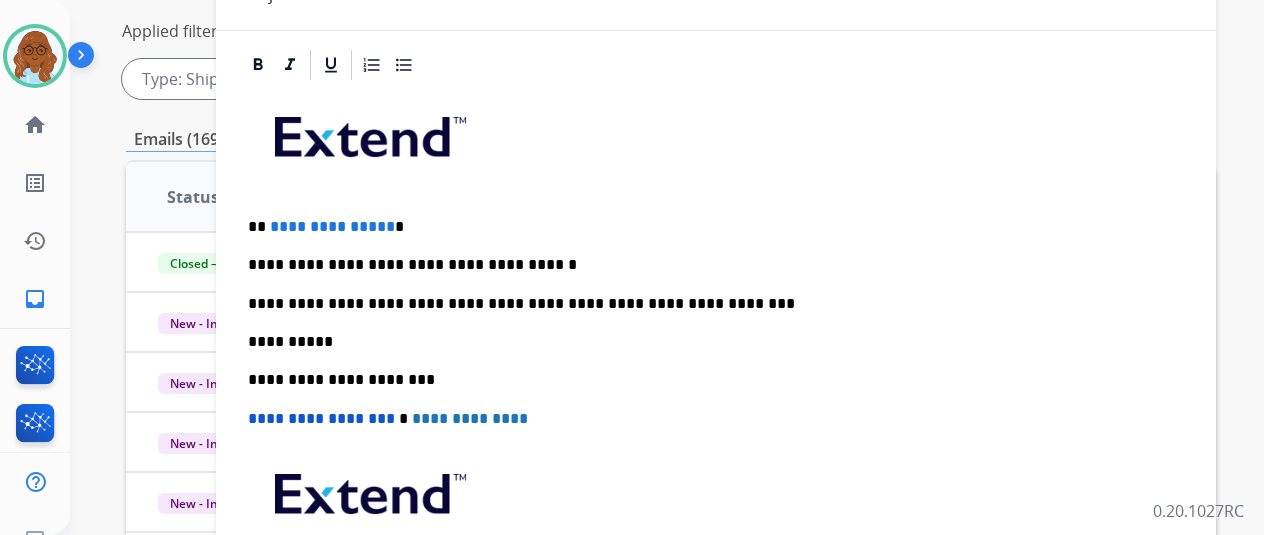 scroll, scrollTop: 160, scrollLeft: 0, axis: vertical 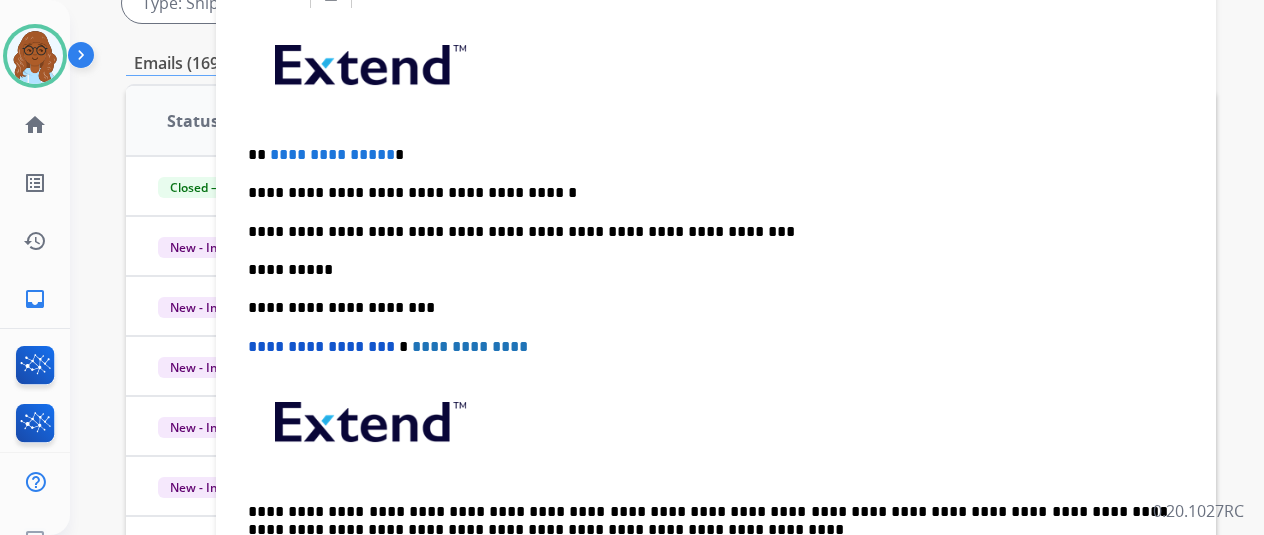 type 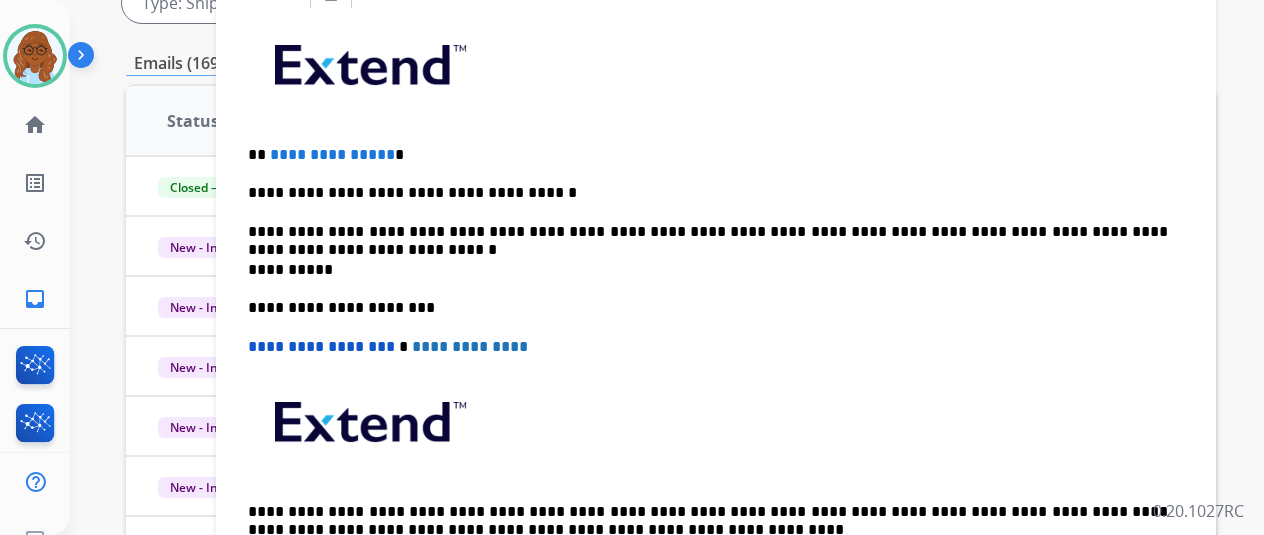 scroll, scrollTop: 178, scrollLeft: 0, axis: vertical 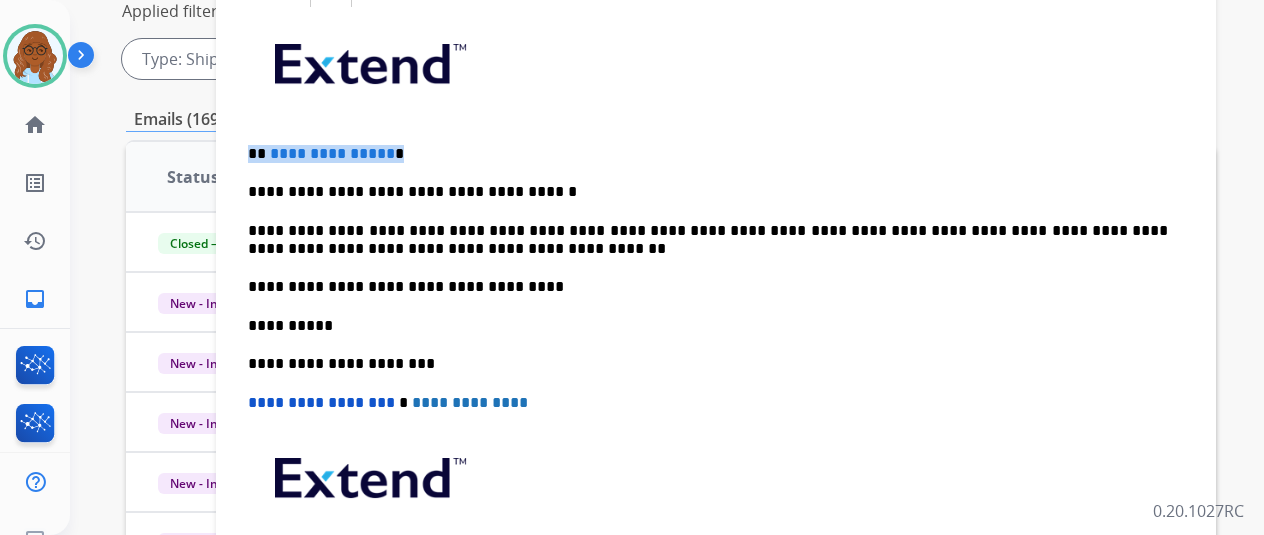 drag, startPoint x: 424, startPoint y: 147, endPoint x: 249, endPoint y: 151, distance: 175.04572 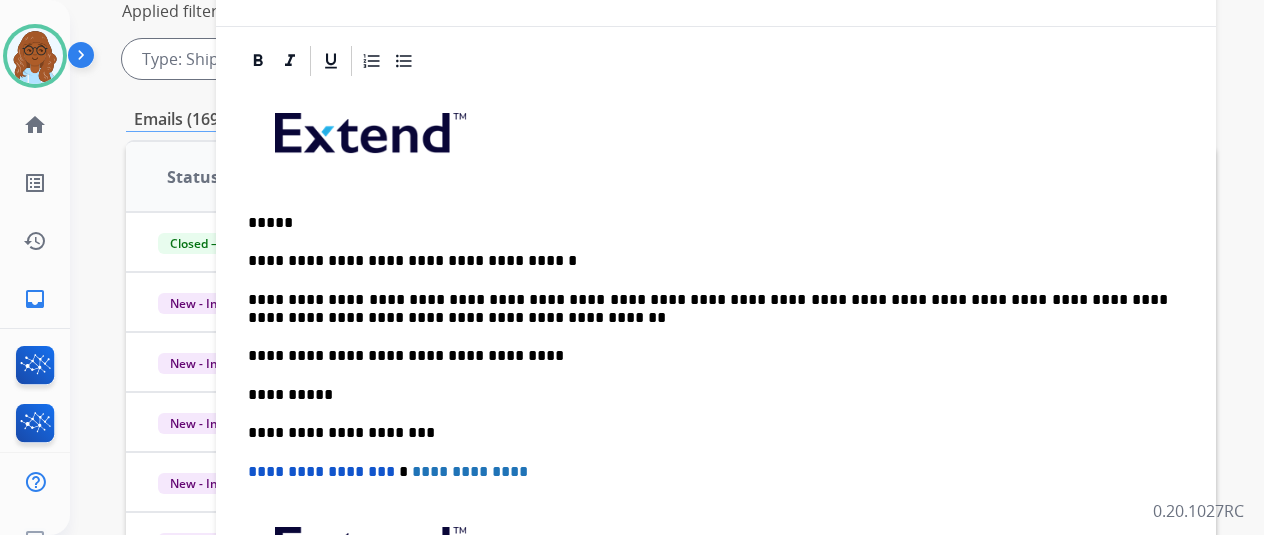scroll, scrollTop: 117, scrollLeft: 0, axis: vertical 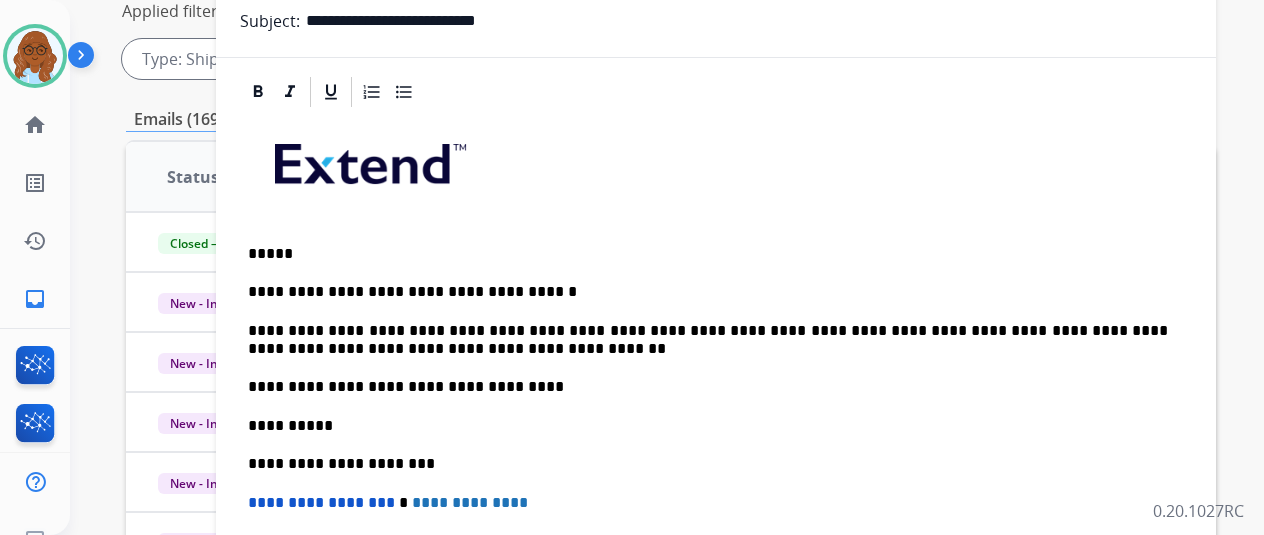 drag, startPoint x: 348, startPoint y: 272, endPoint x: 414, endPoint y: 257, distance: 67.68308 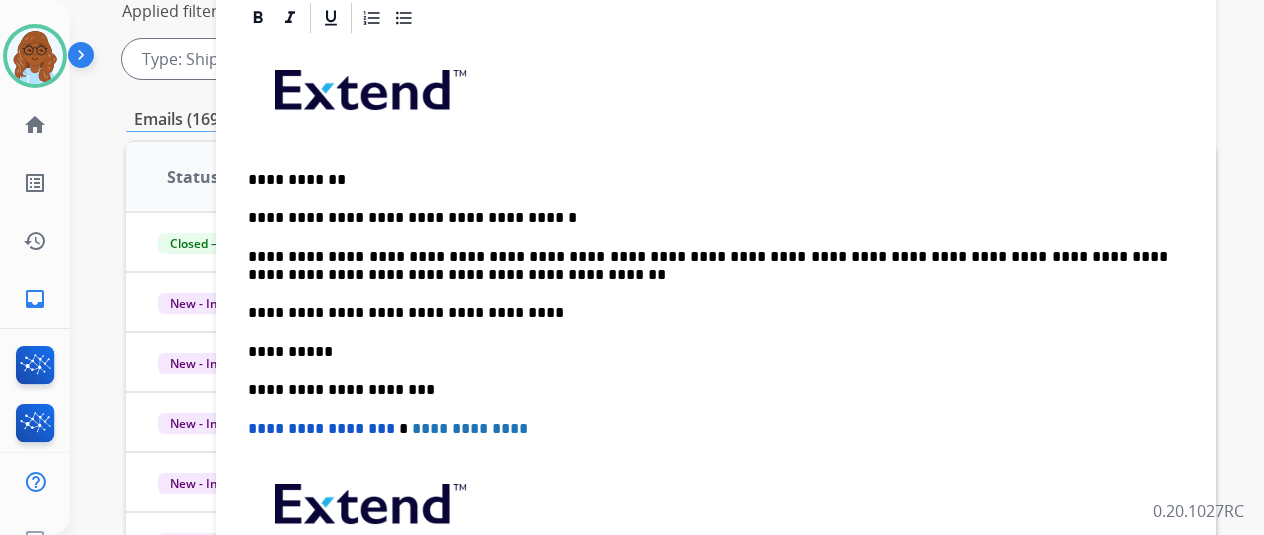 scroll, scrollTop: 217, scrollLeft: 0, axis: vertical 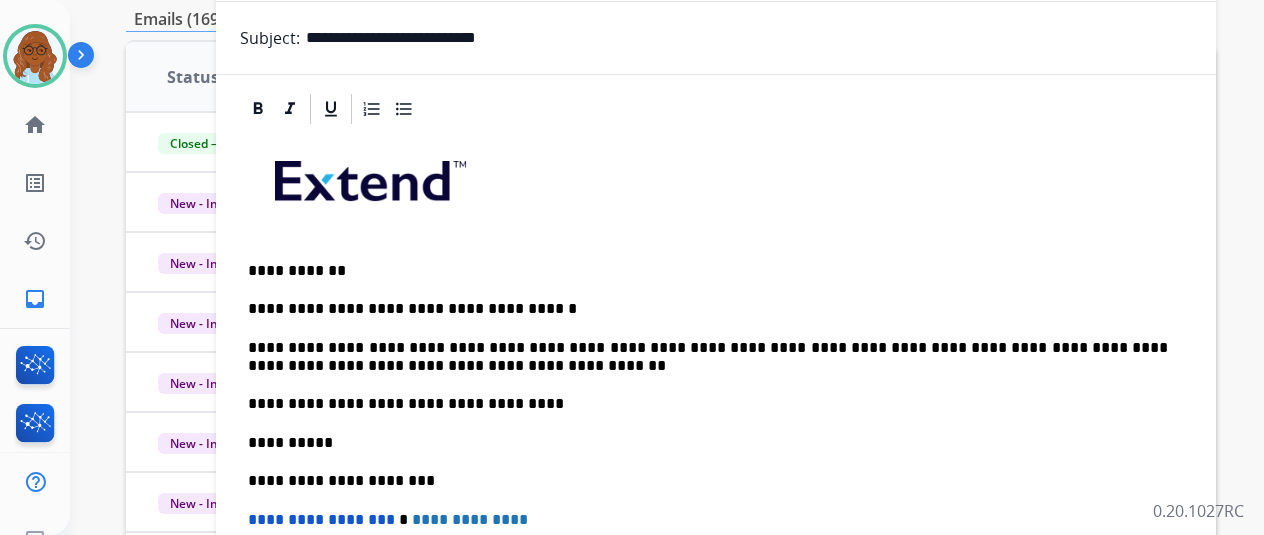 click on "**********" at bounding box center [708, 357] 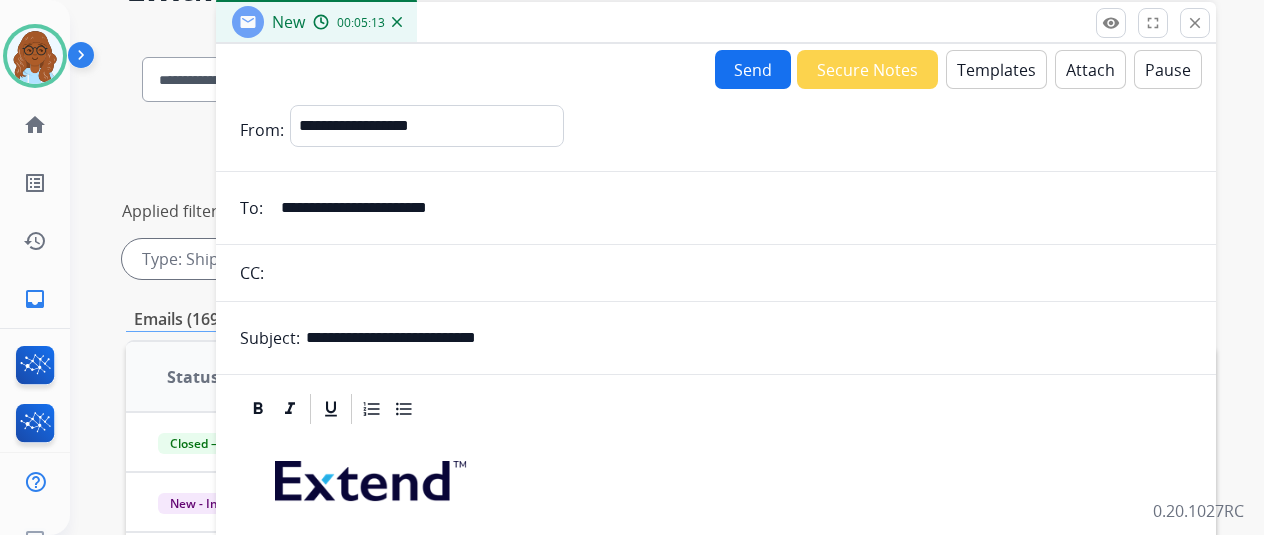 click on "Send" at bounding box center (753, 69) 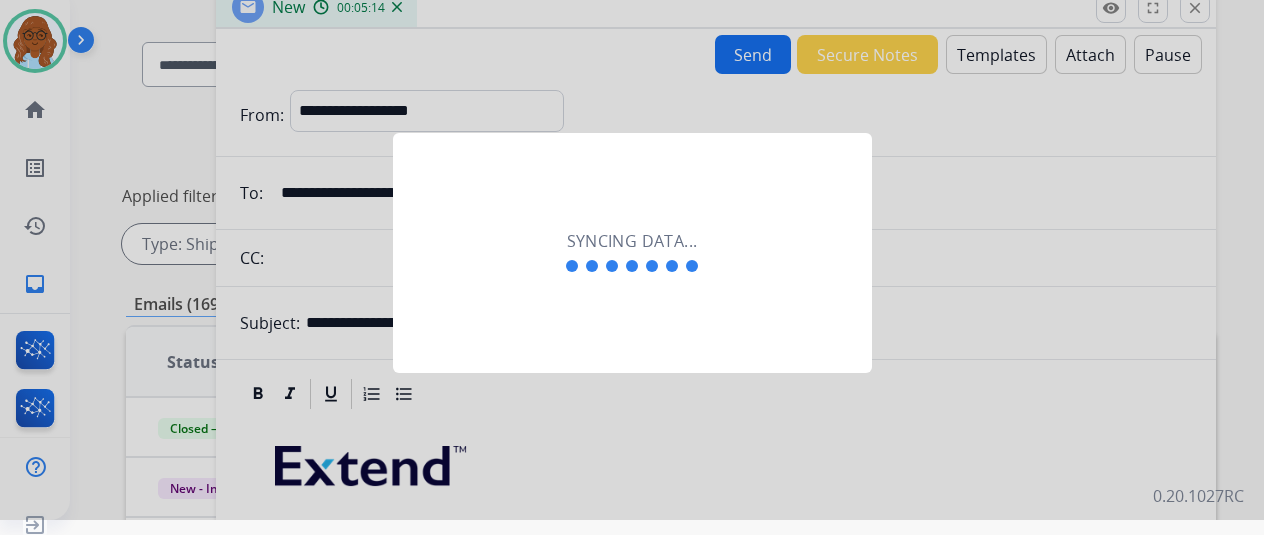 scroll, scrollTop: 24, scrollLeft: 0, axis: vertical 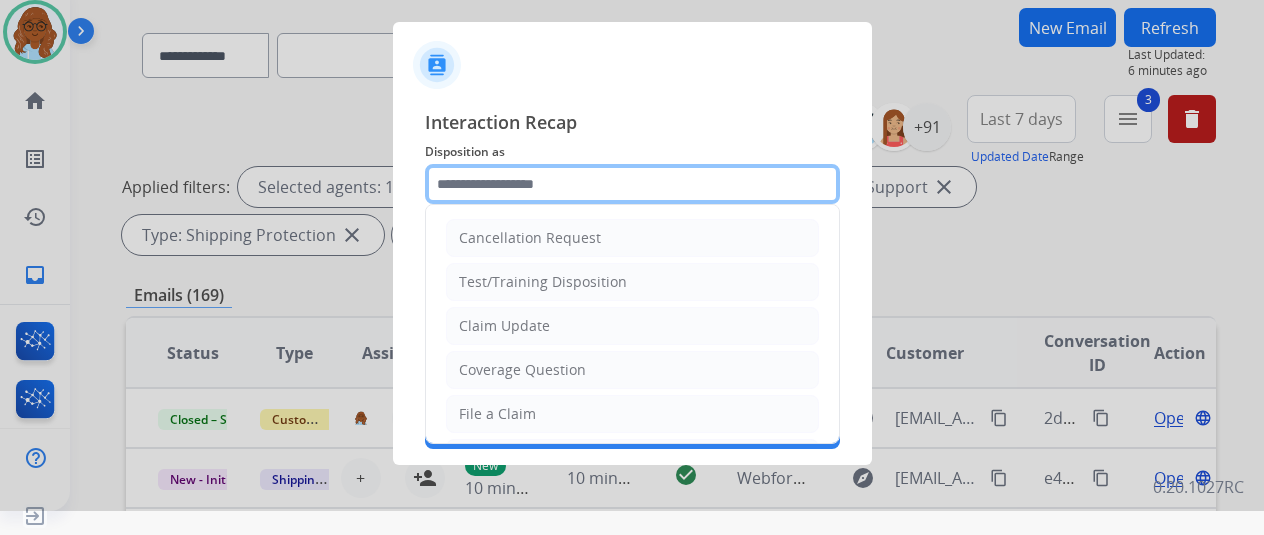 click 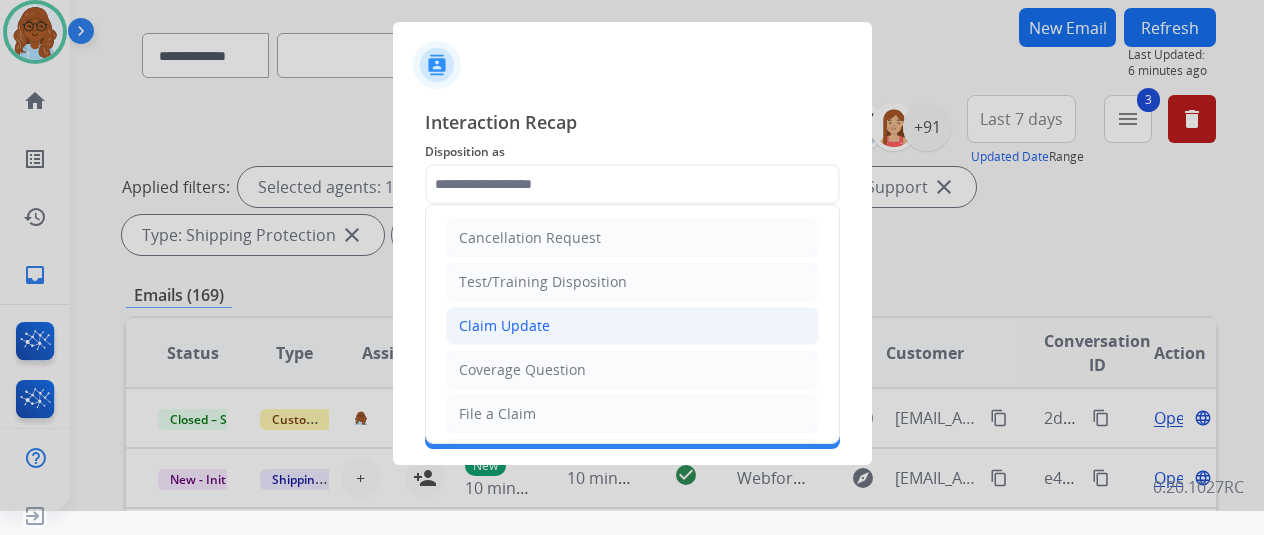 click on "Claim Update" 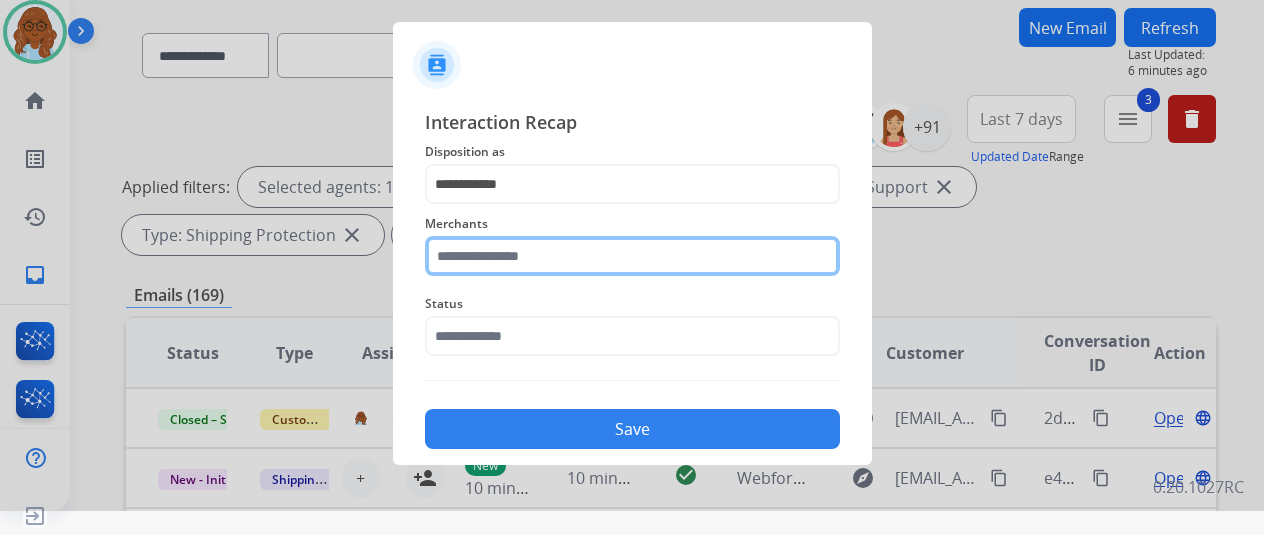drag, startPoint x: 503, startPoint y: 250, endPoint x: 519, endPoint y: 251, distance: 16.03122 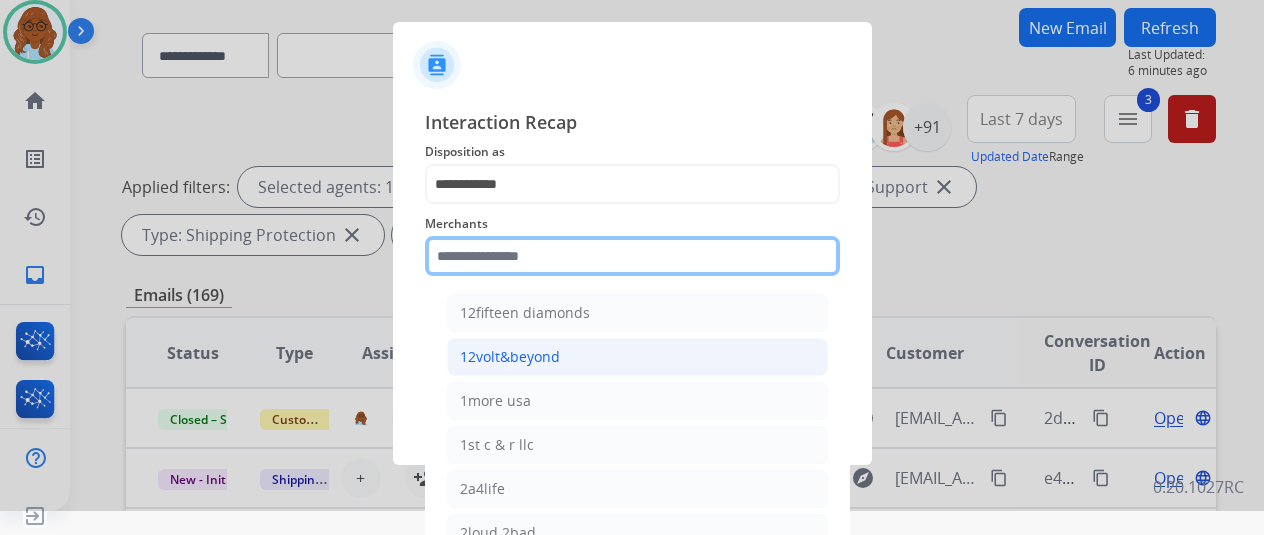 scroll, scrollTop: 100, scrollLeft: 0, axis: vertical 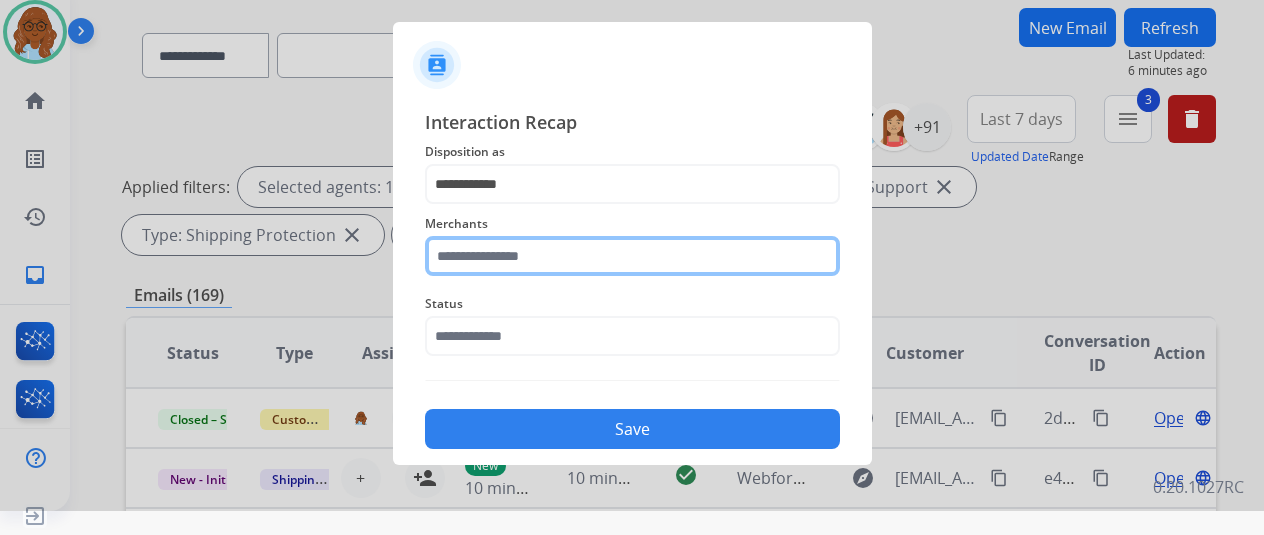 click 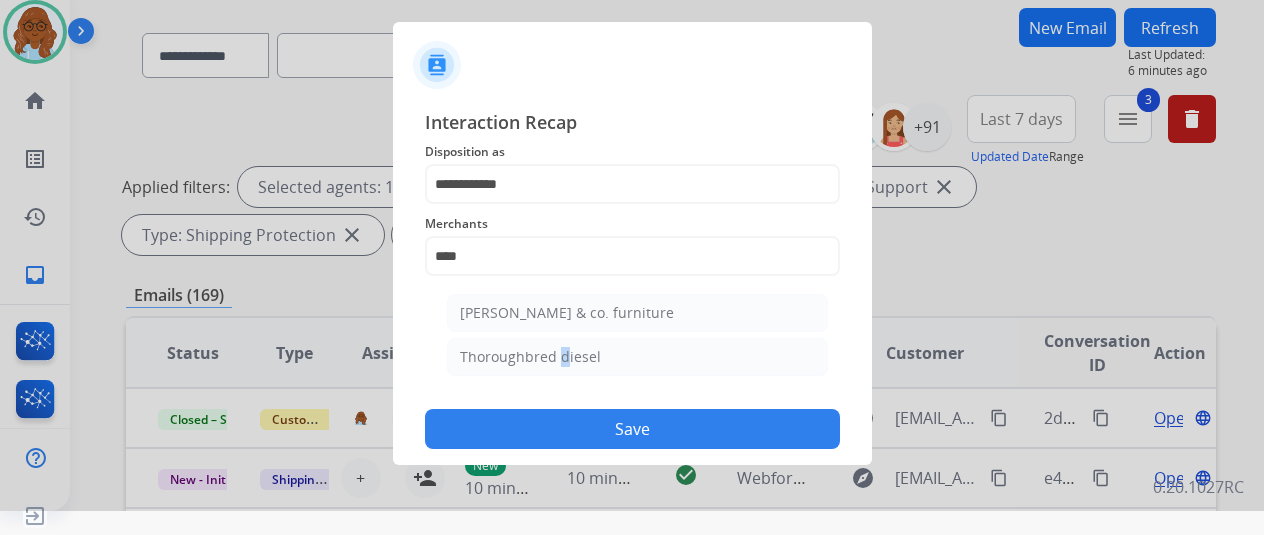 click on "Thoroughbred diesel" 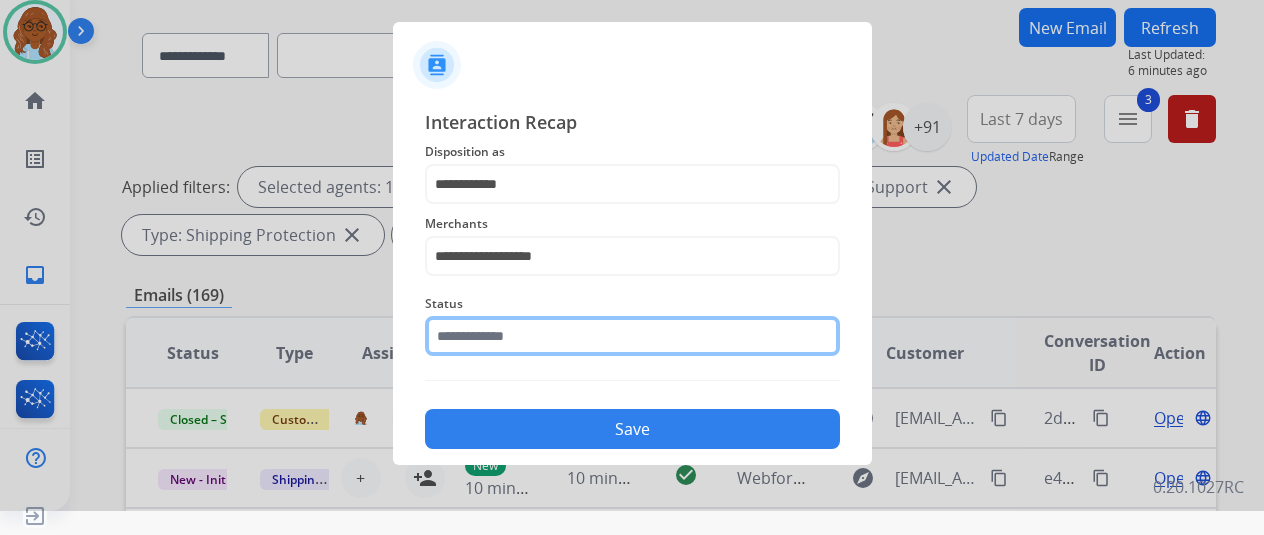 click 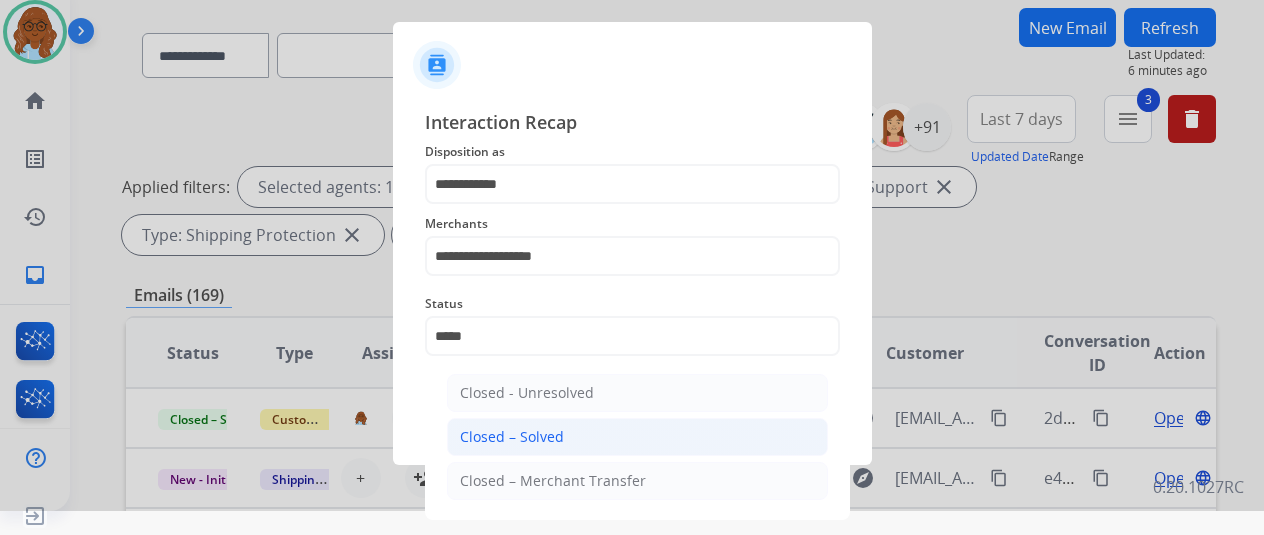 click on "Closed – Solved" 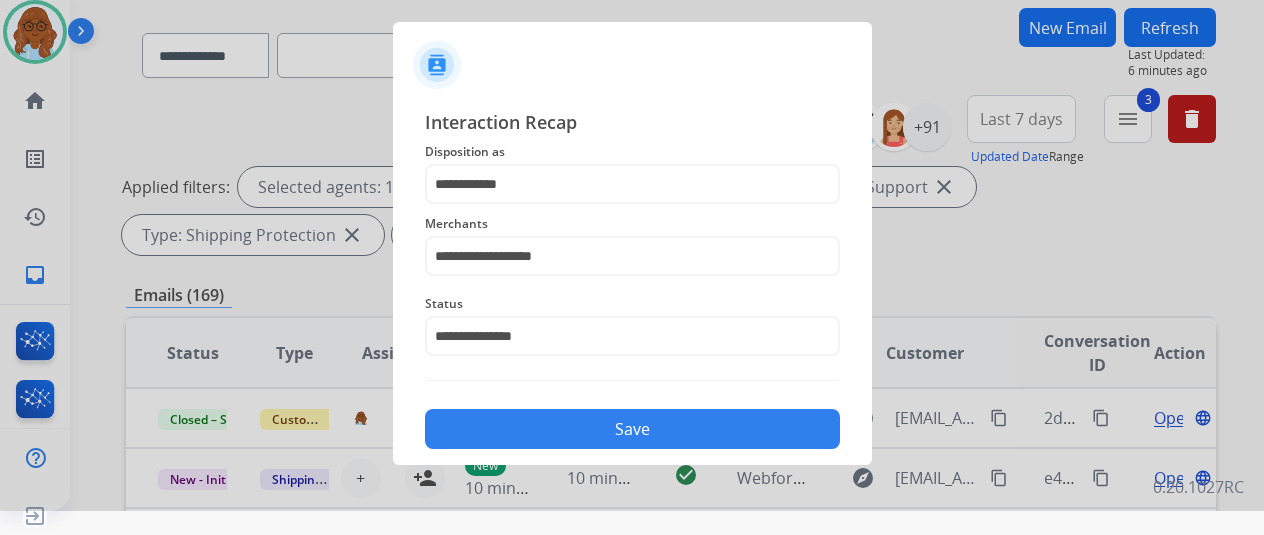 click on "Save" 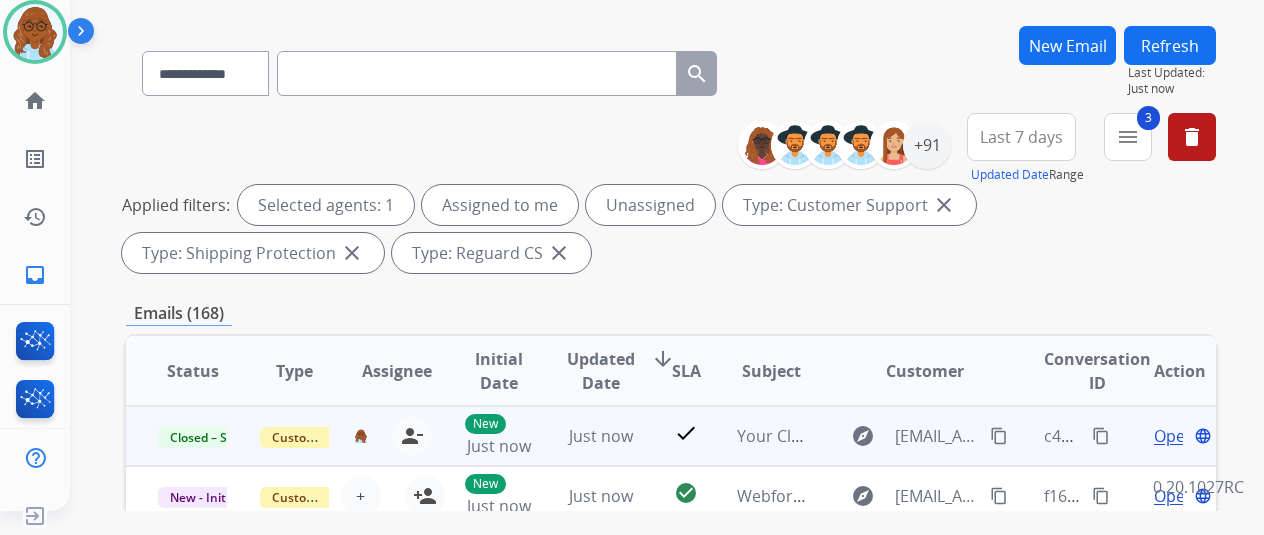 scroll, scrollTop: 200, scrollLeft: 0, axis: vertical 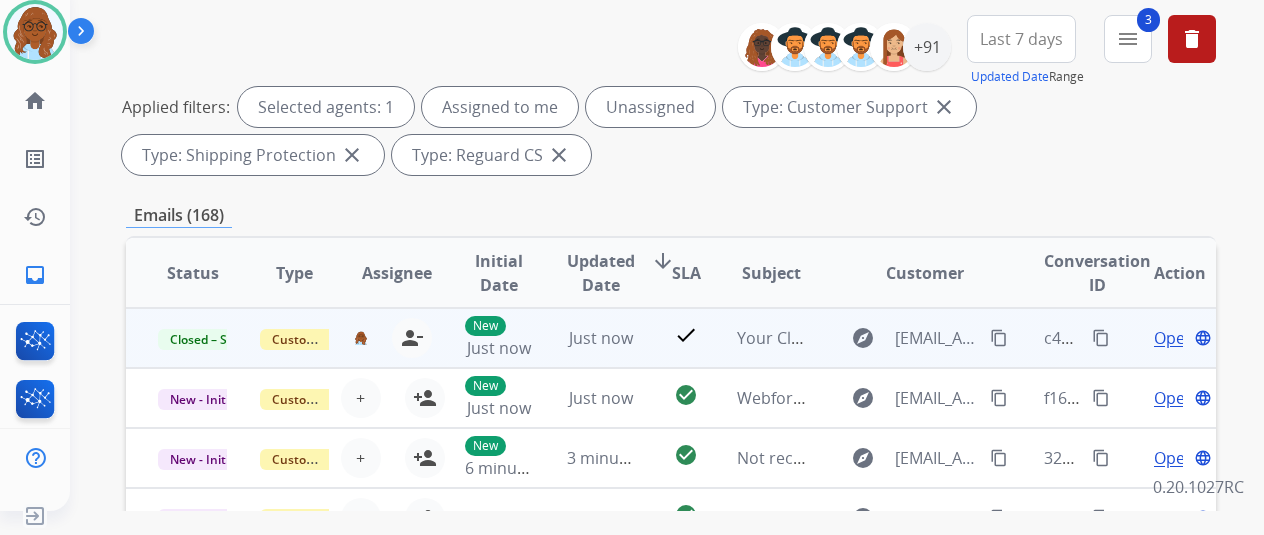 click on "content_copy" at bounding box center [1101, 338] 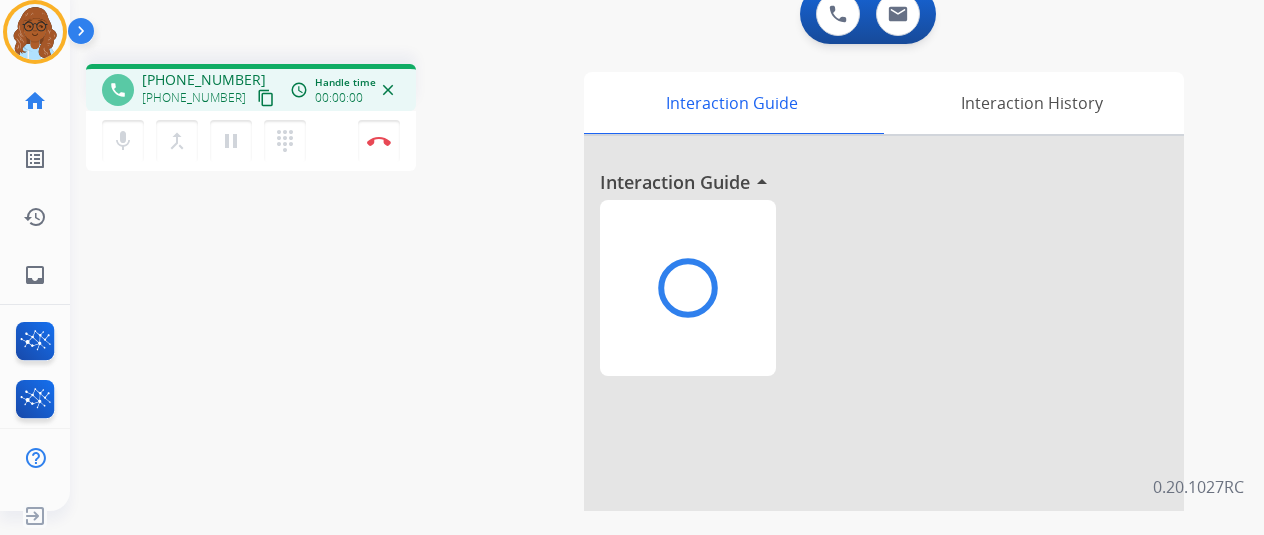 scroll, scrollTop: 0, scrollLeft: 0, axis: both 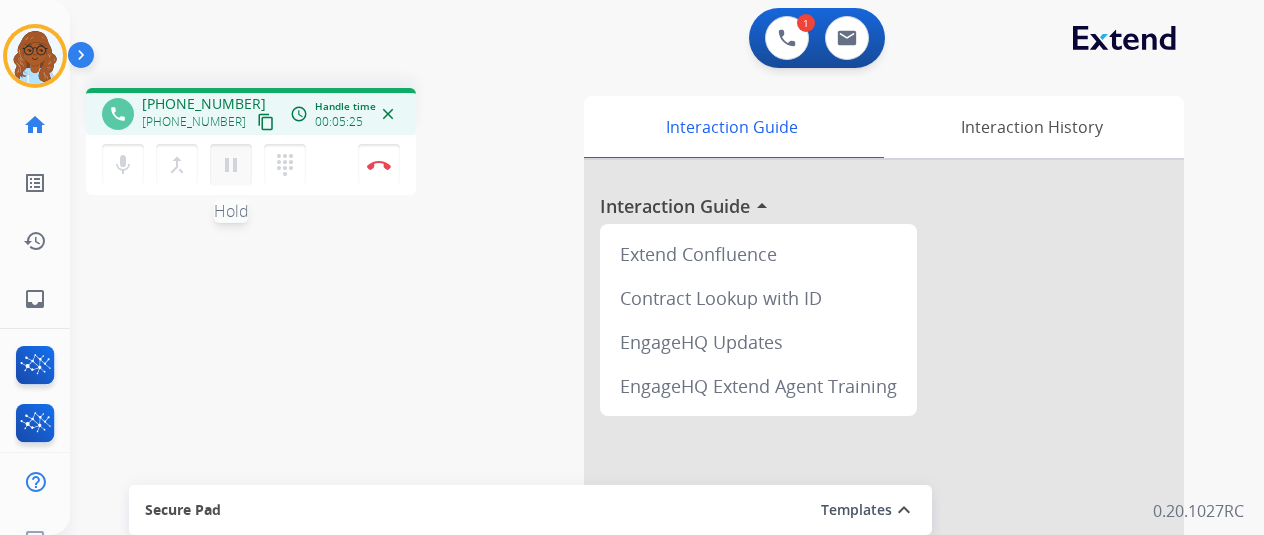 click on "pause" at bounding box center [231, 165] 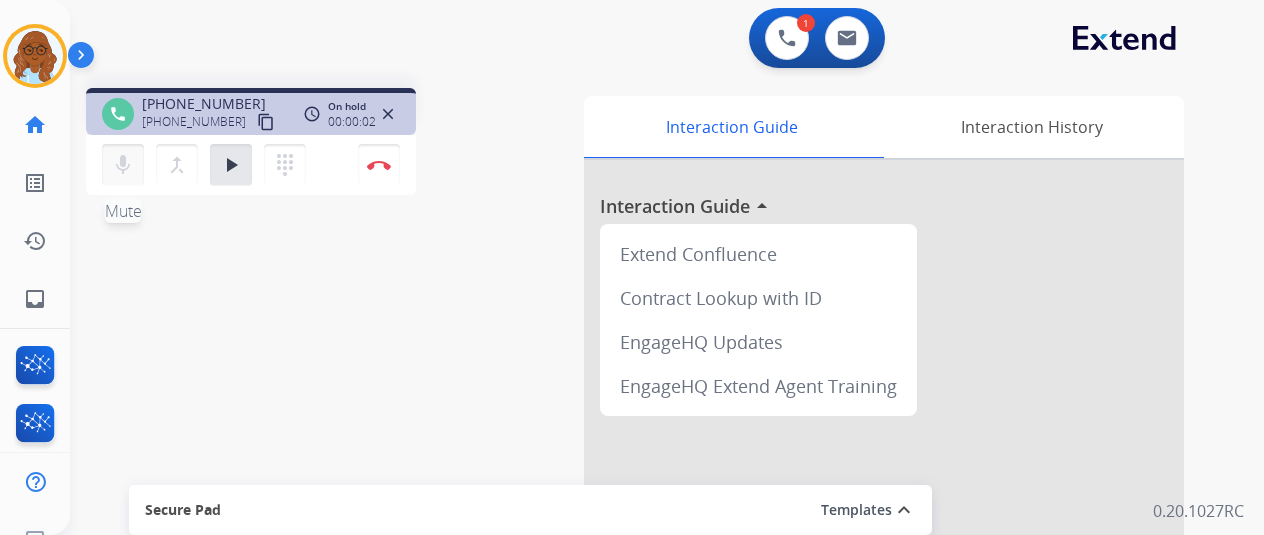 click on "mic" at bounding box center (123, 165) 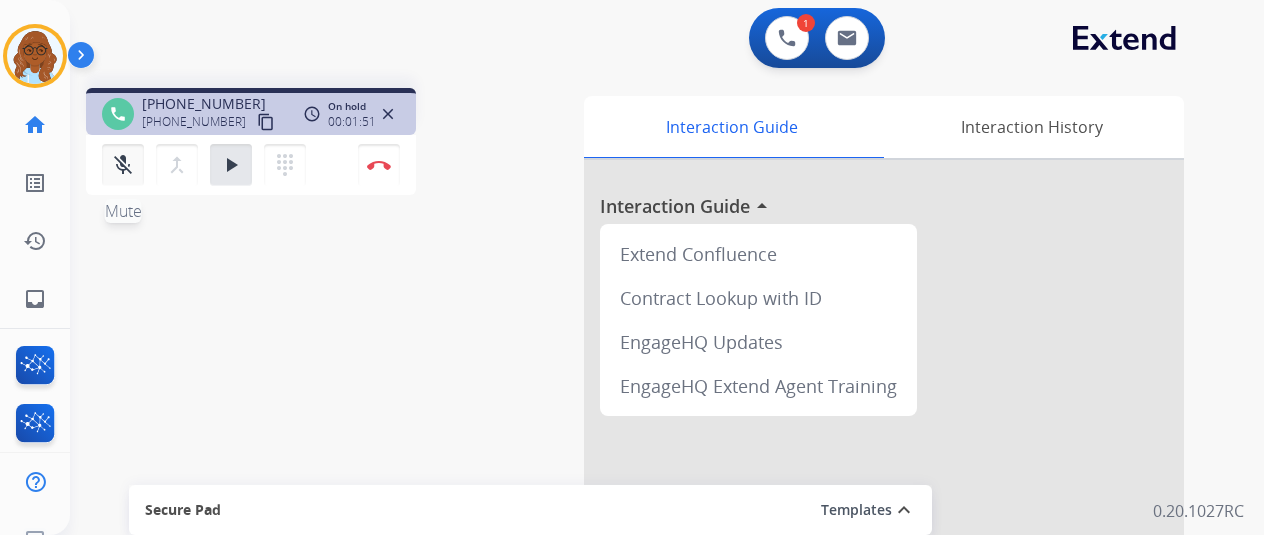 click on "mic_off" at bounding box center (123, 165) 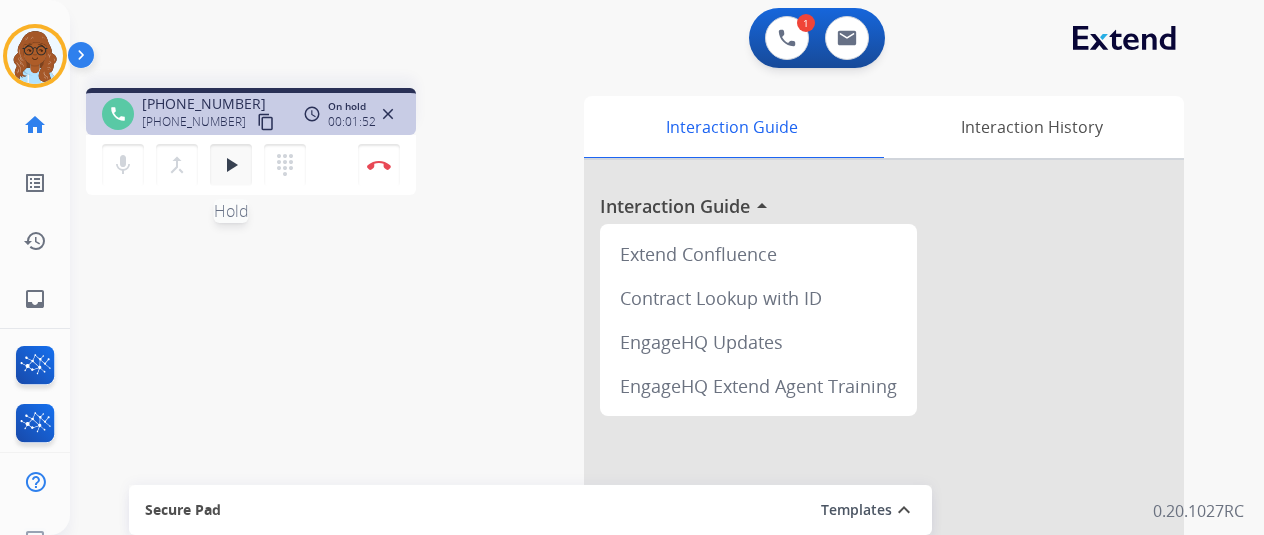 click on "play_arrow" at bounding box center [231, 165] 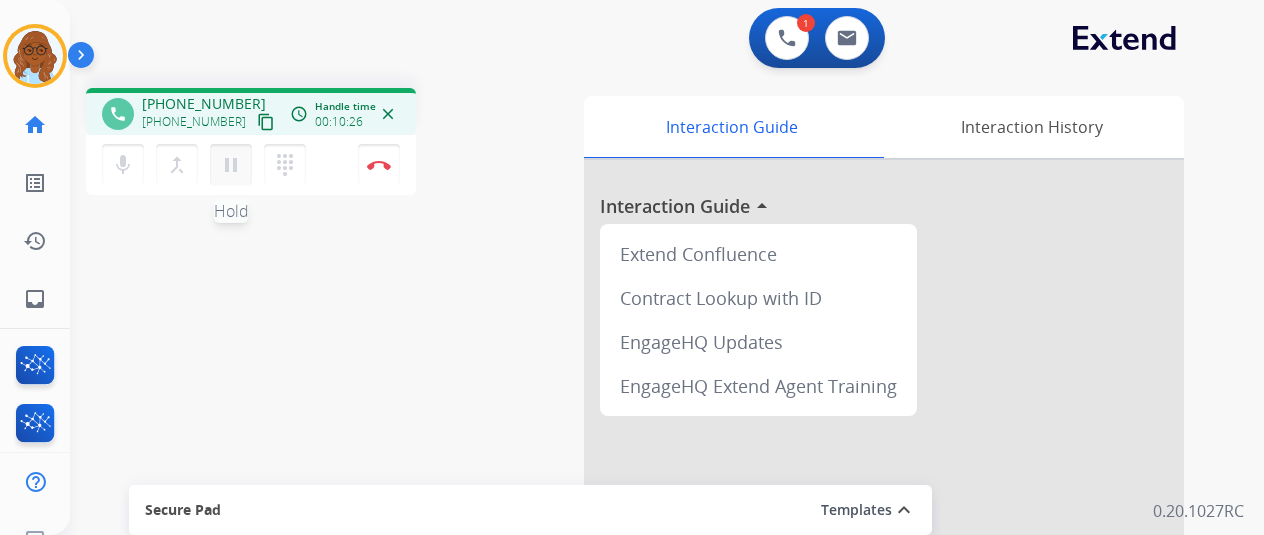 click on "pause" at bounding box center [231, 165] 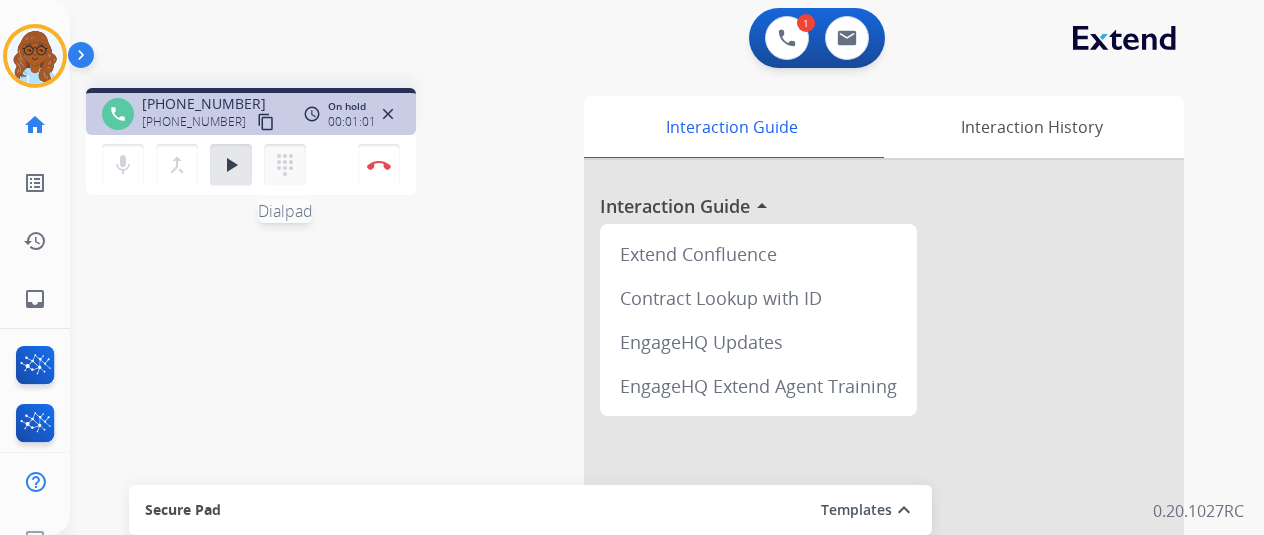 click on "dialpad" at bounding box center (285, 165) 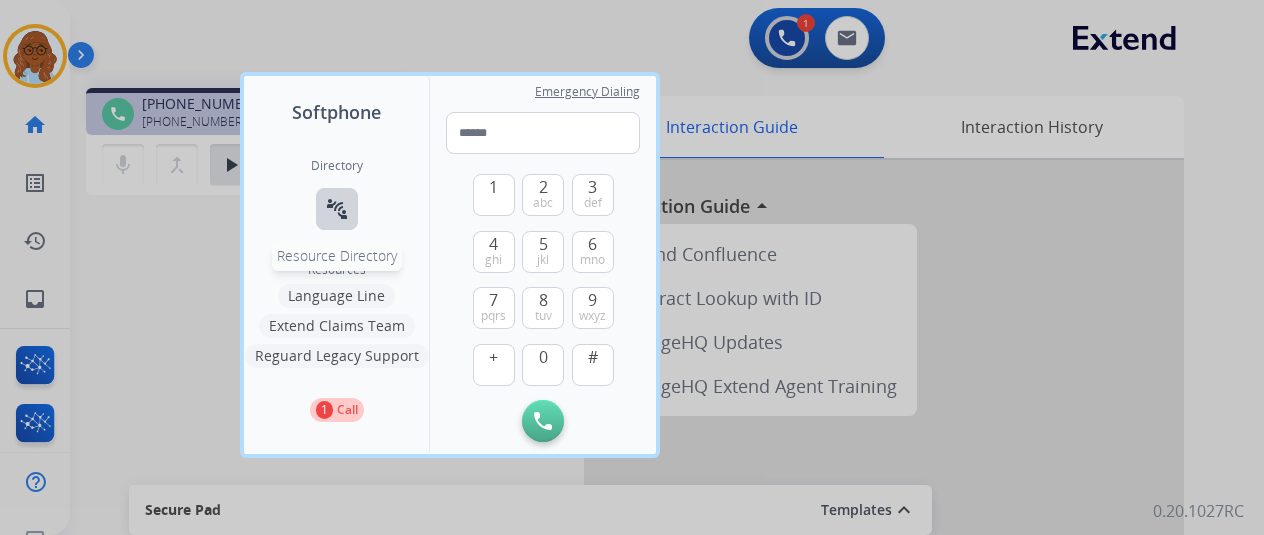 click on "connect_without_contact Resource Directory" at bounding box center [337, 209] 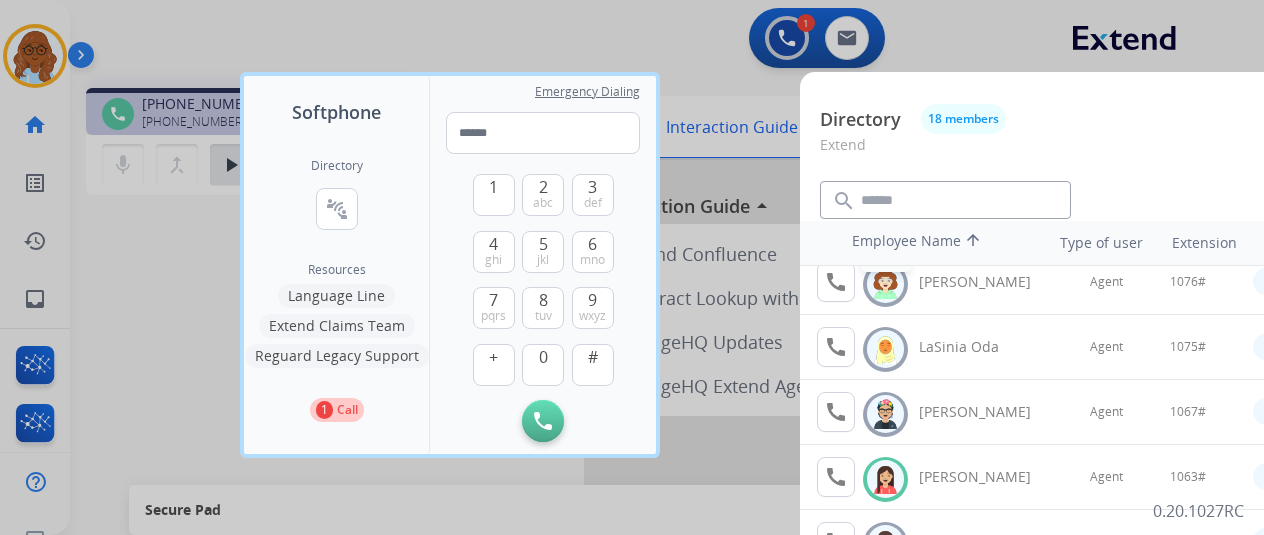 scroll, scrollTop: 700, scrollLeft: 0, axis: vertical 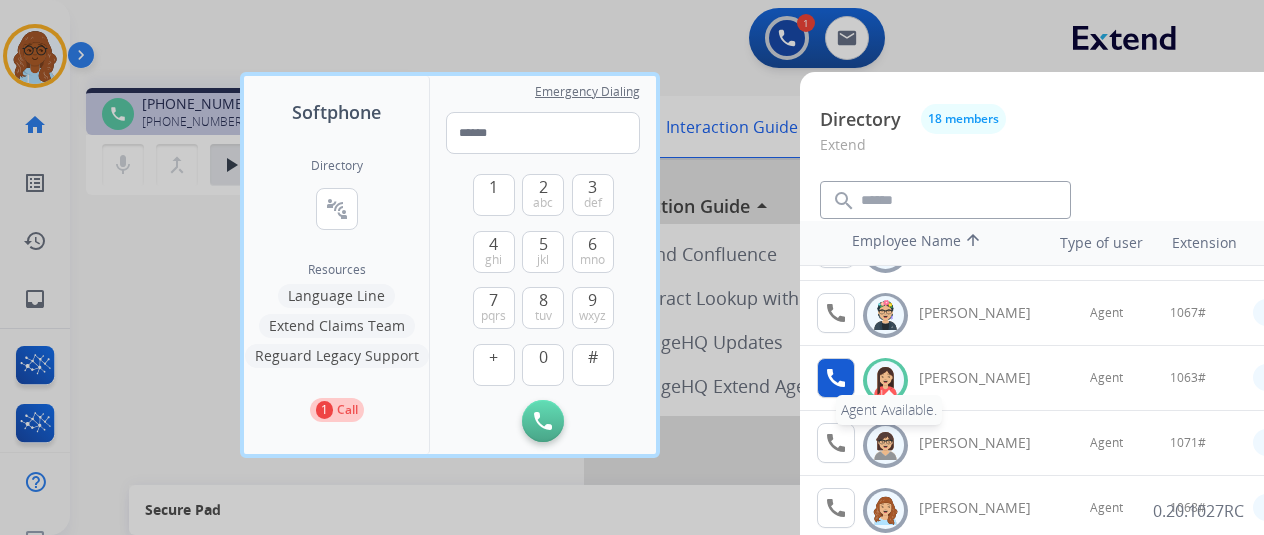 click on "call" at bounding box center (836, 378) 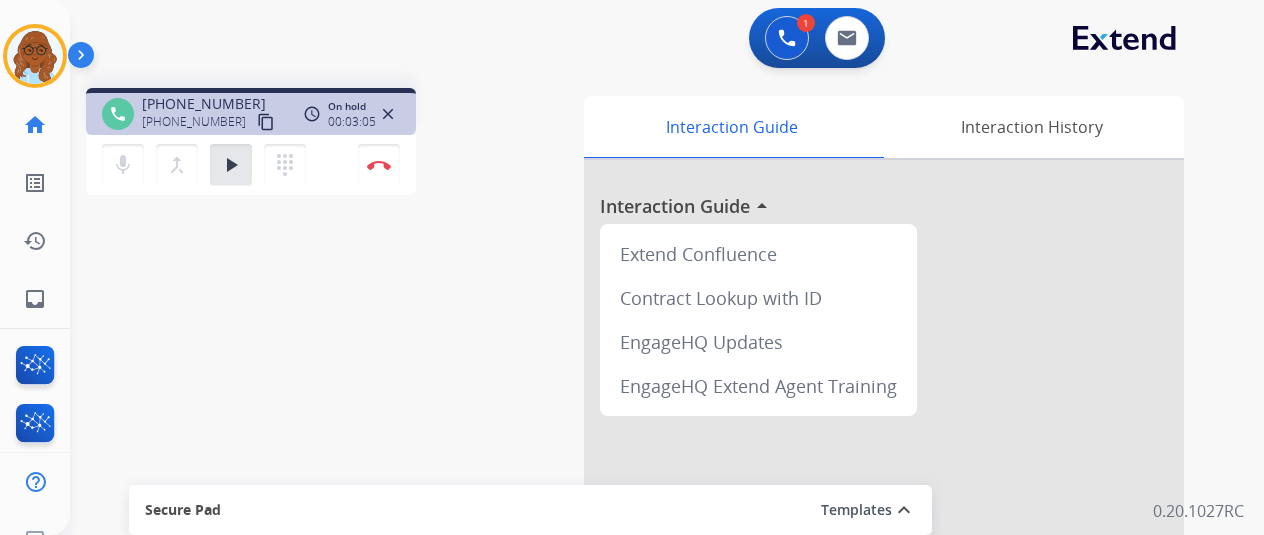 click at bounding box center (884, 533) 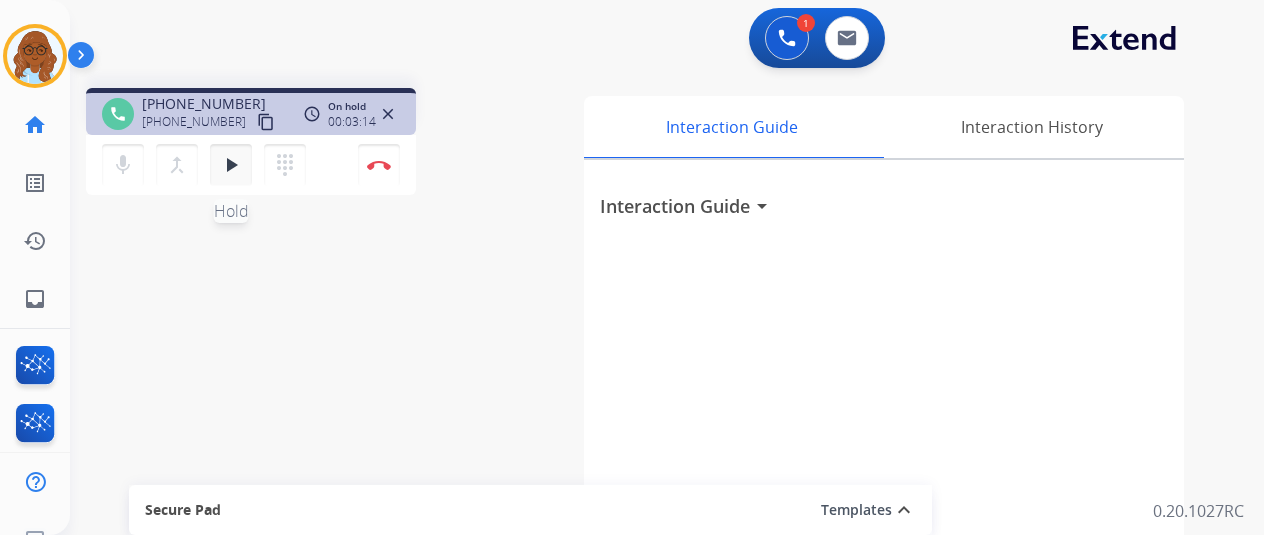 click on "play_arrow" at bounding box center [231, 165] 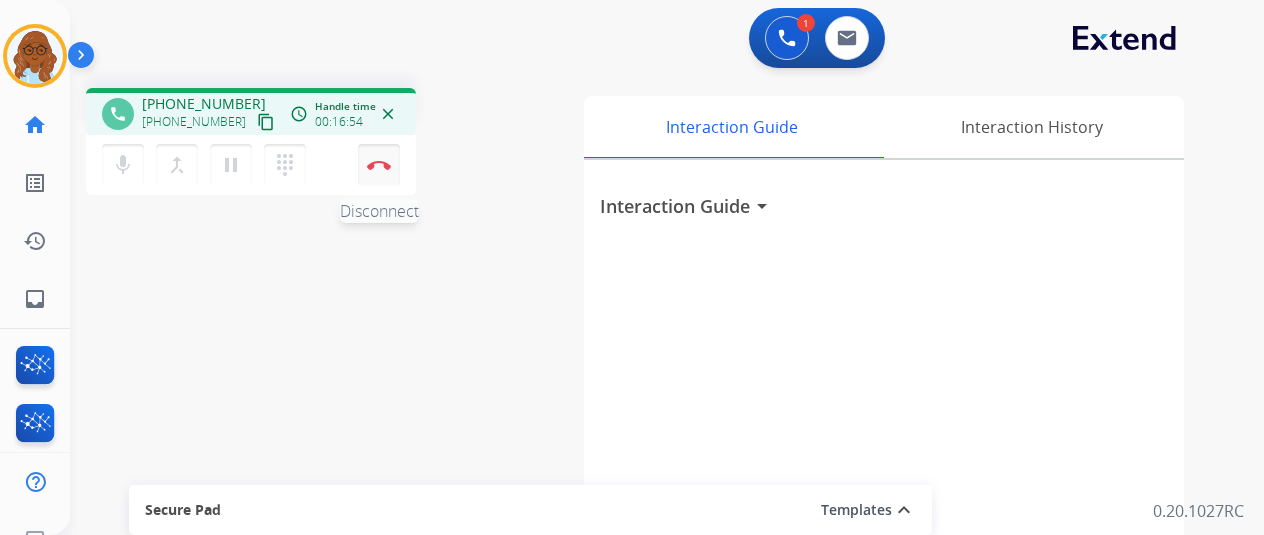click at bounding box center [379, 165] 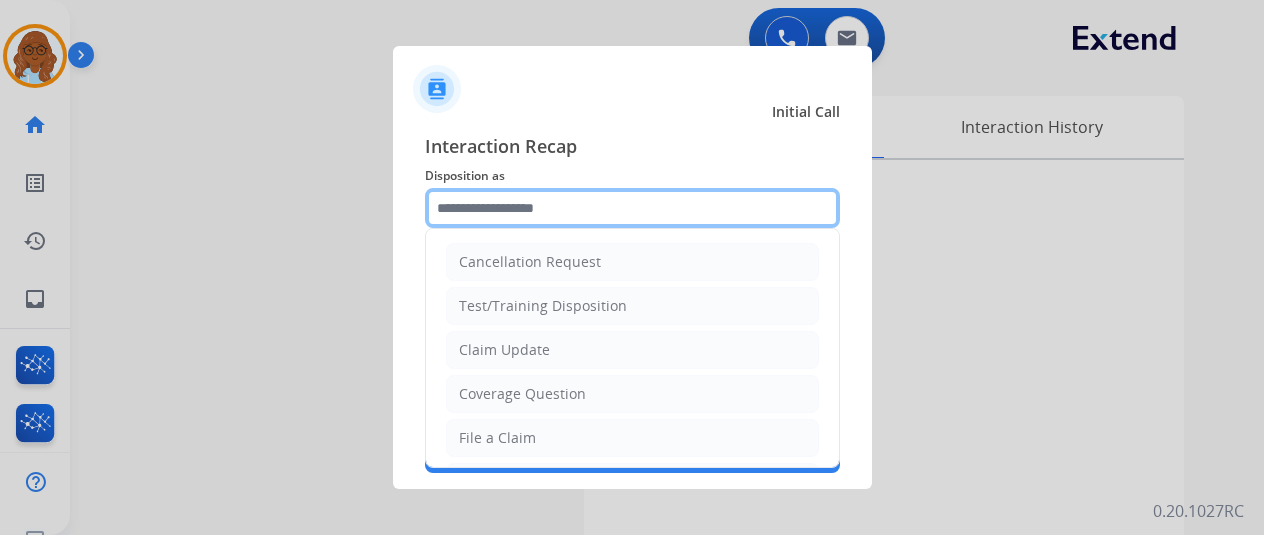 click 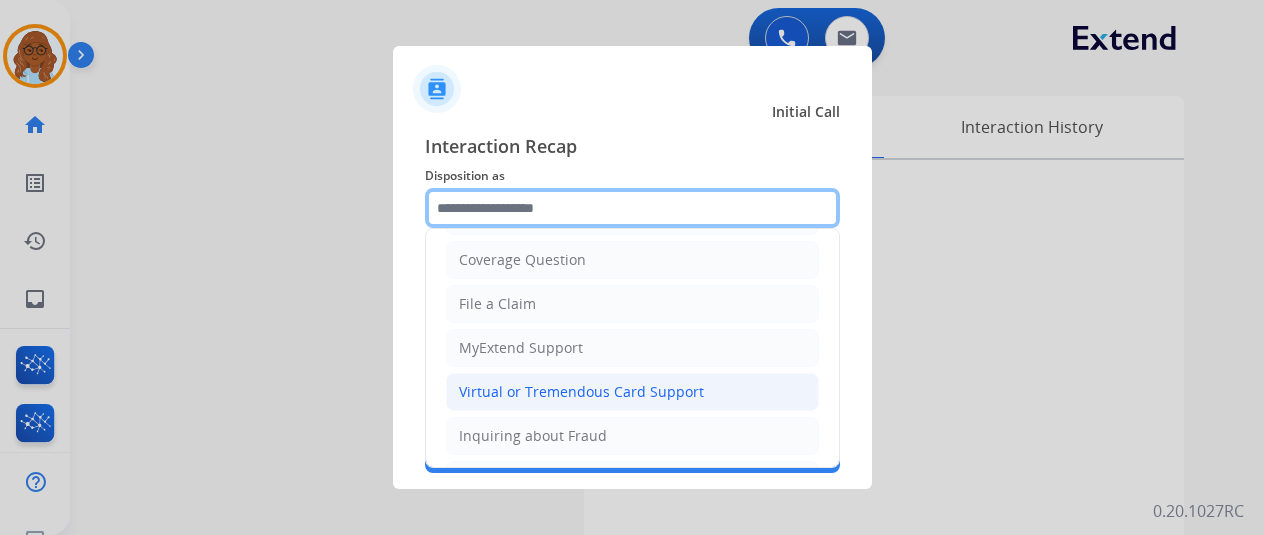 scroll, scrollTop: 103, scrollLeft: 0, axis: vertical 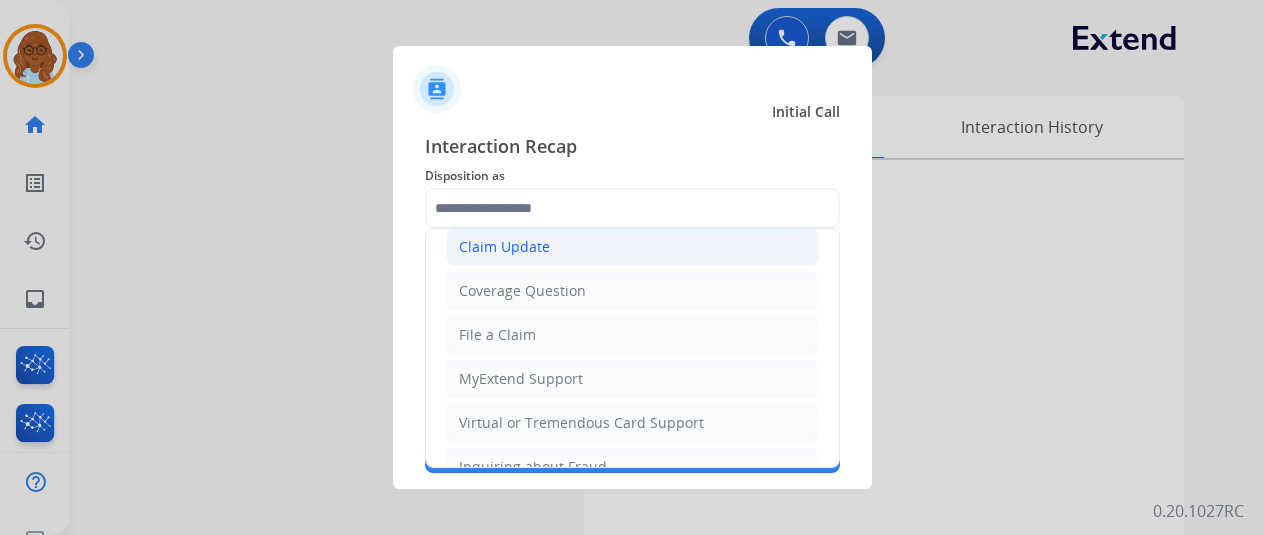 click on "Claim Update" 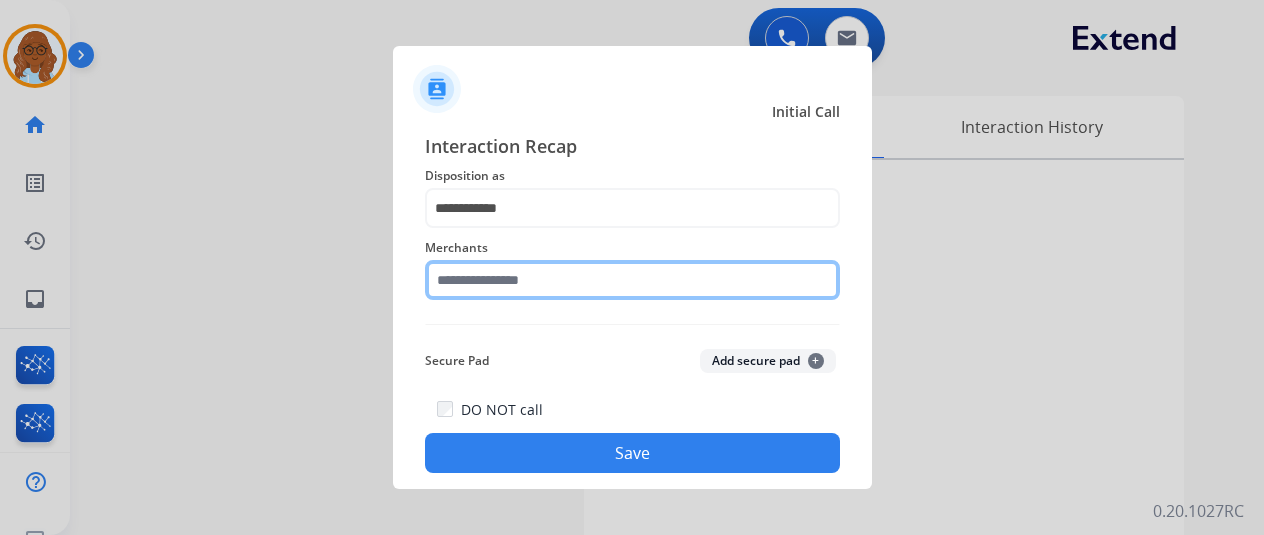 click 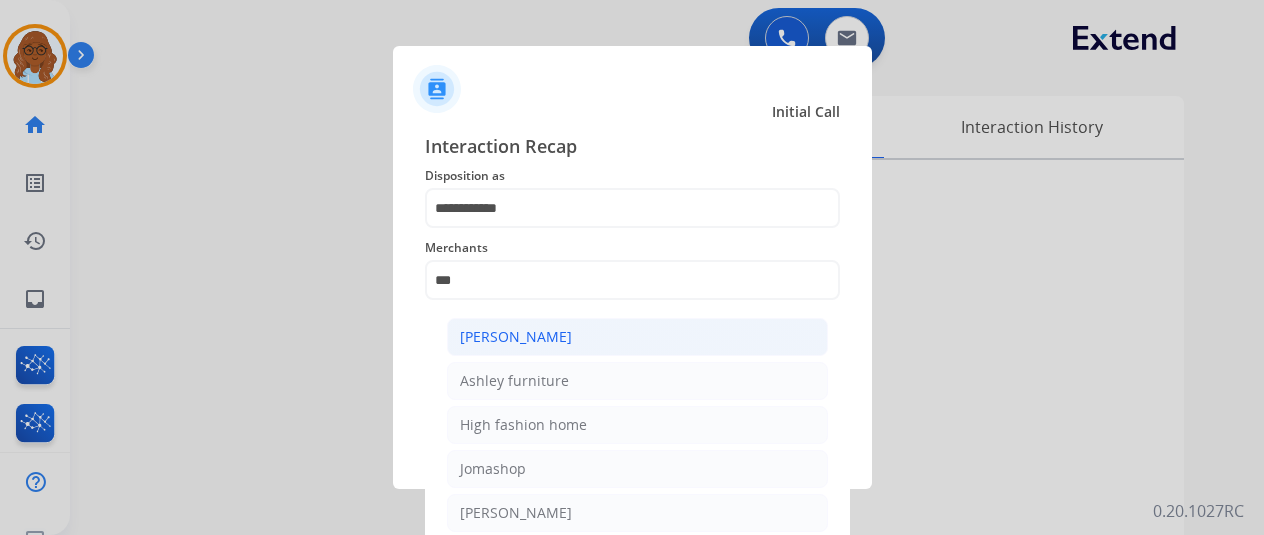 click on "[PERSON_NAME]" 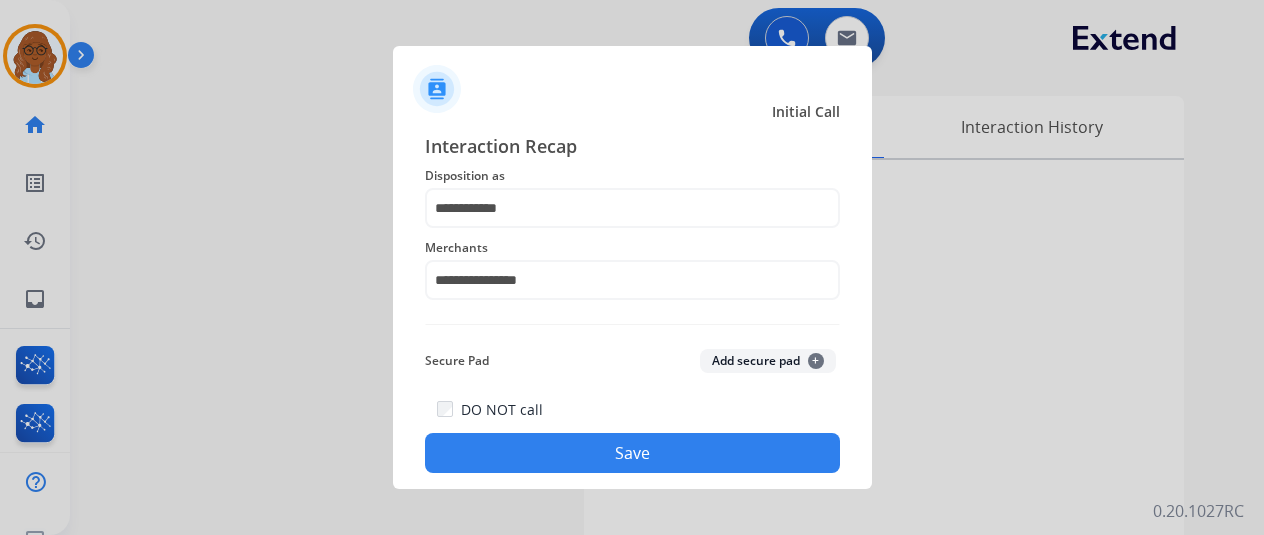 click on "Save" 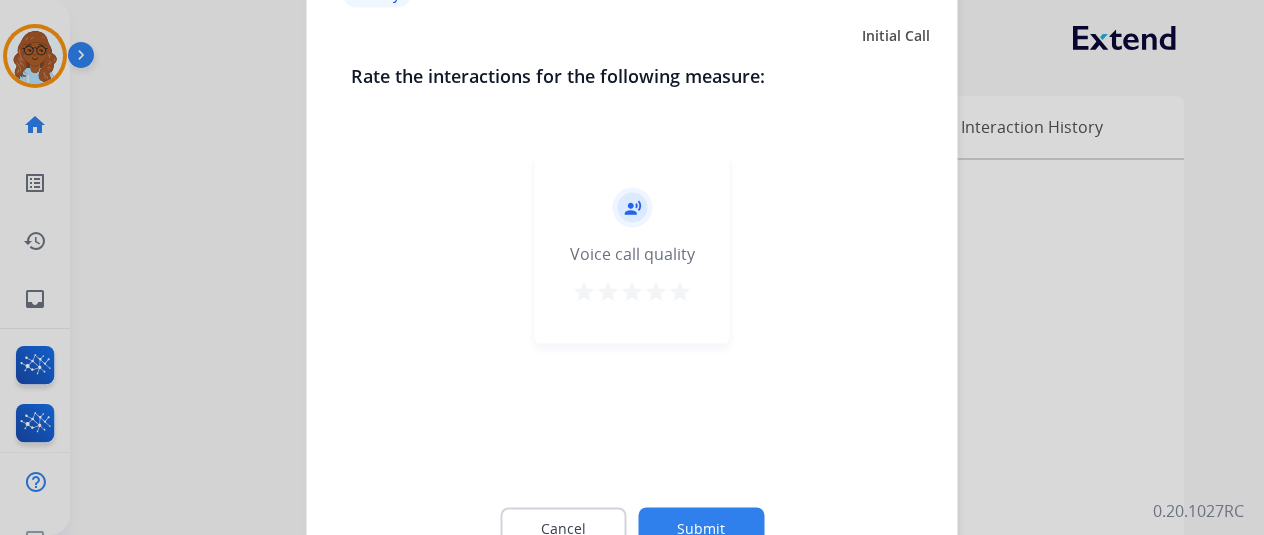 click on "star" at bounding box center [680, 291] 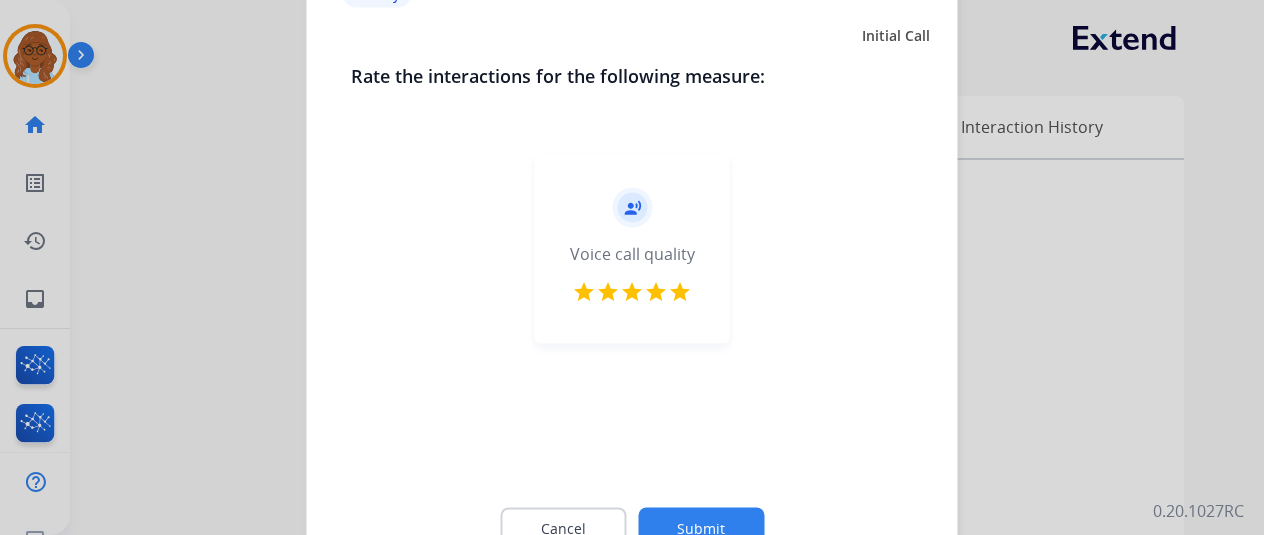 click on "Submit" 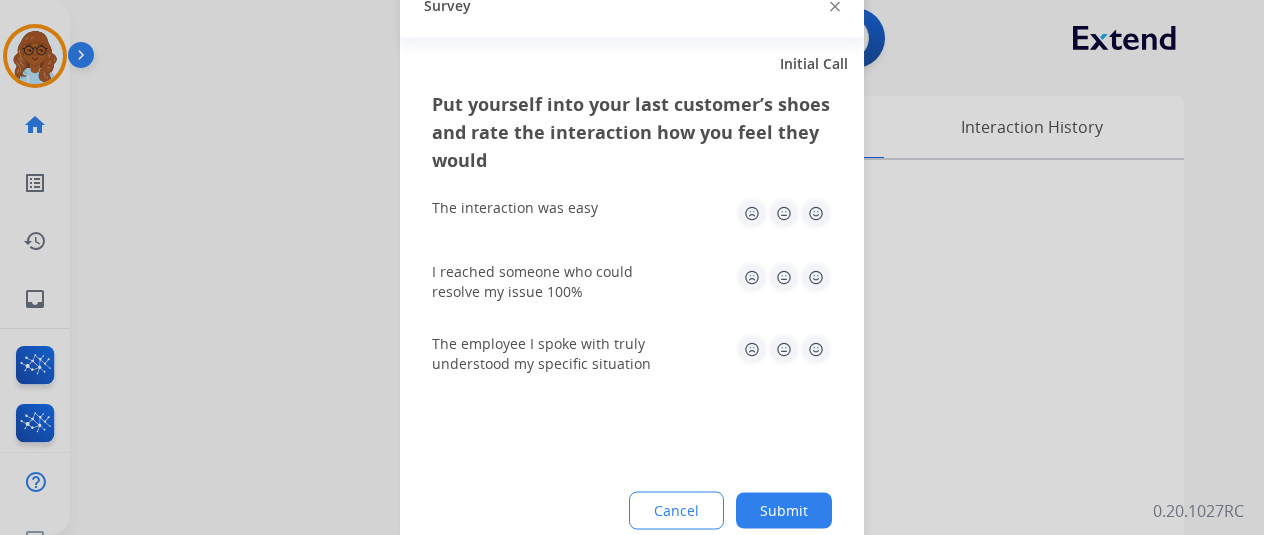 click 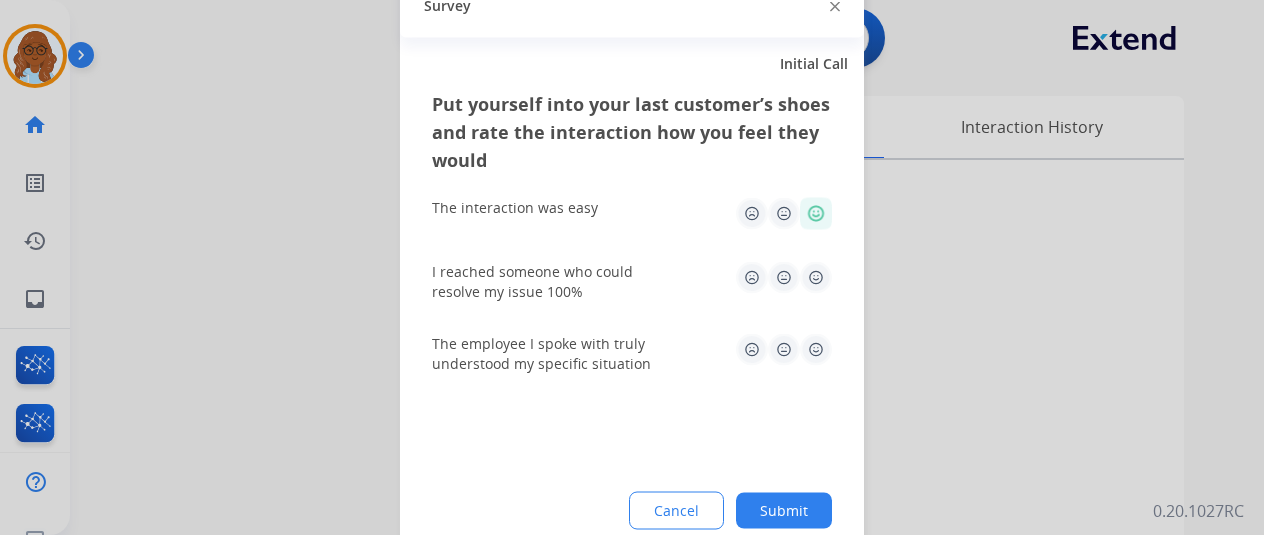 click 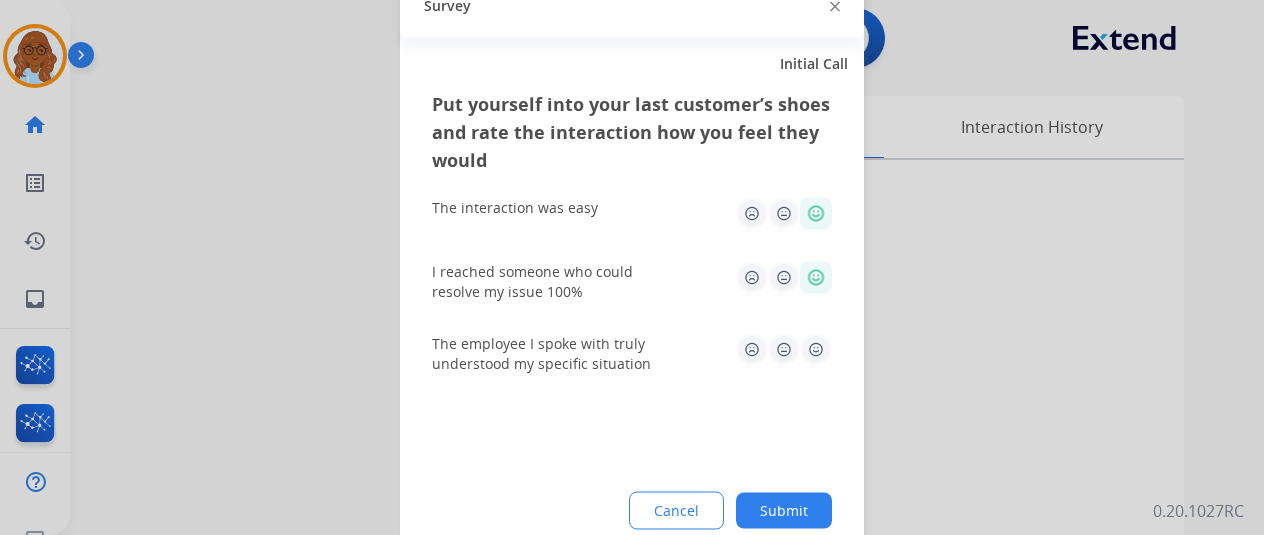 click 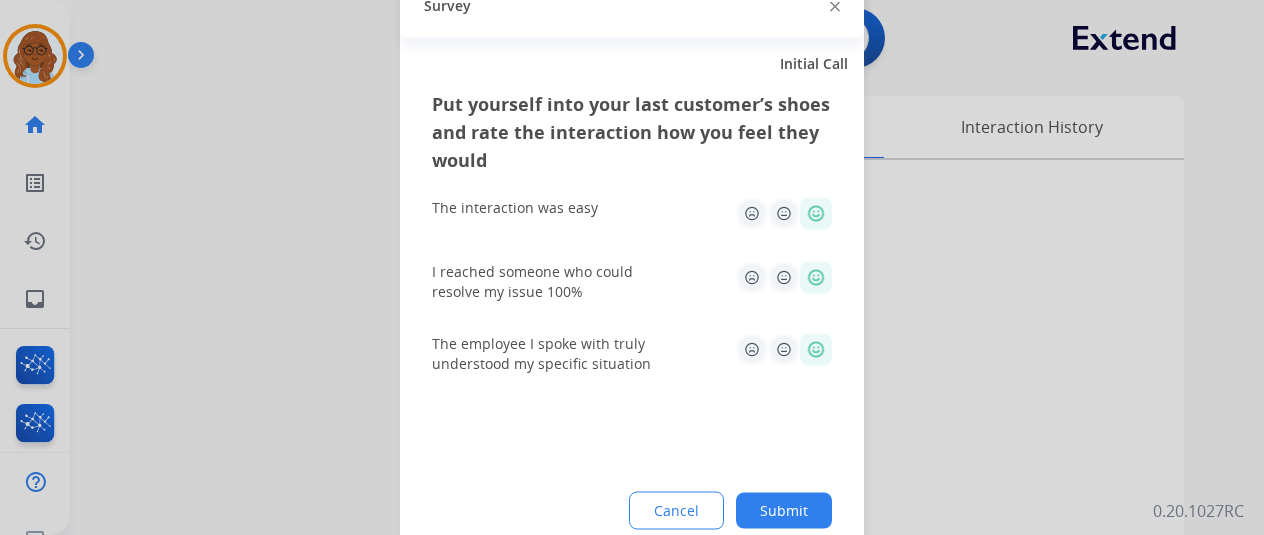 drag, startPoint x: 816, startPoint y: 503, endPoint x: 812, endPoint y: 486, distance: 17.464249 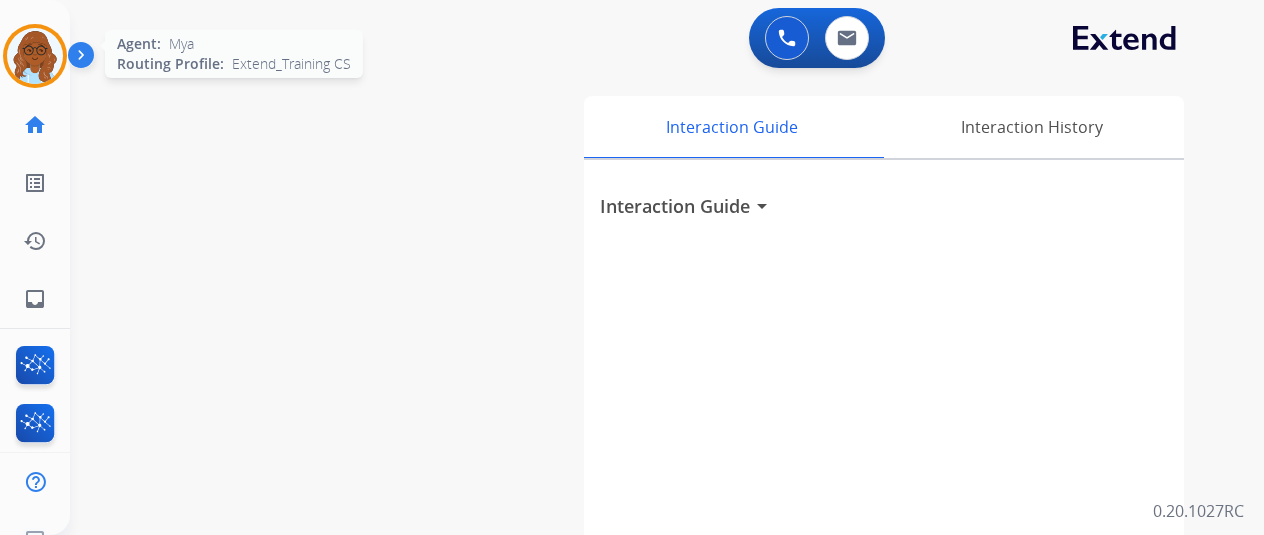 click at bounding box center (35, 56) 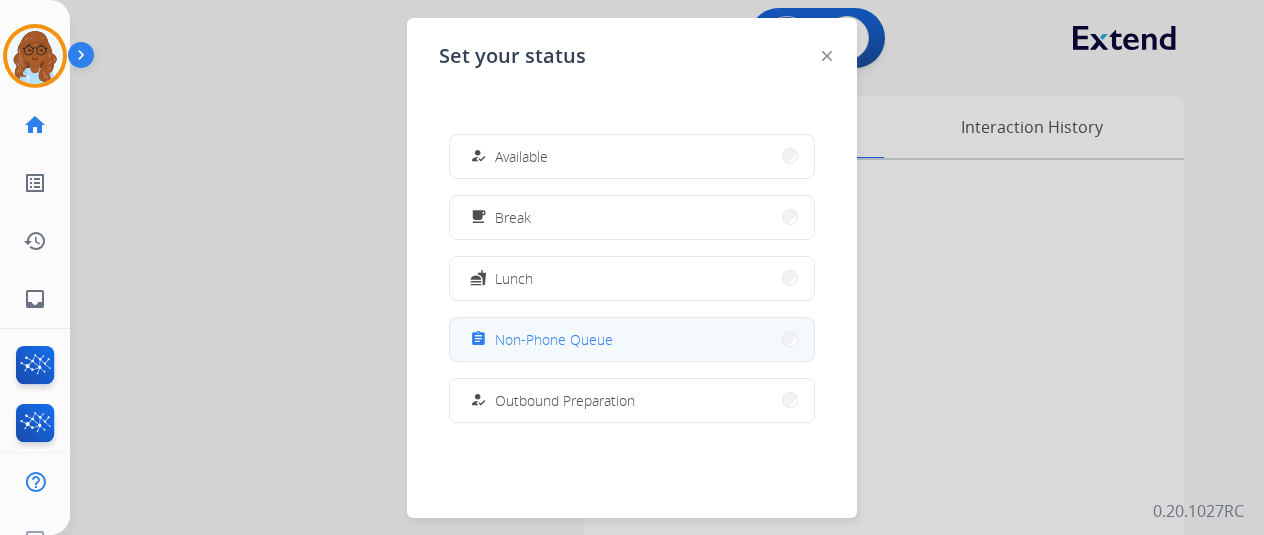 click on "Non-Phone Queue" at bounding box center [554, 339] 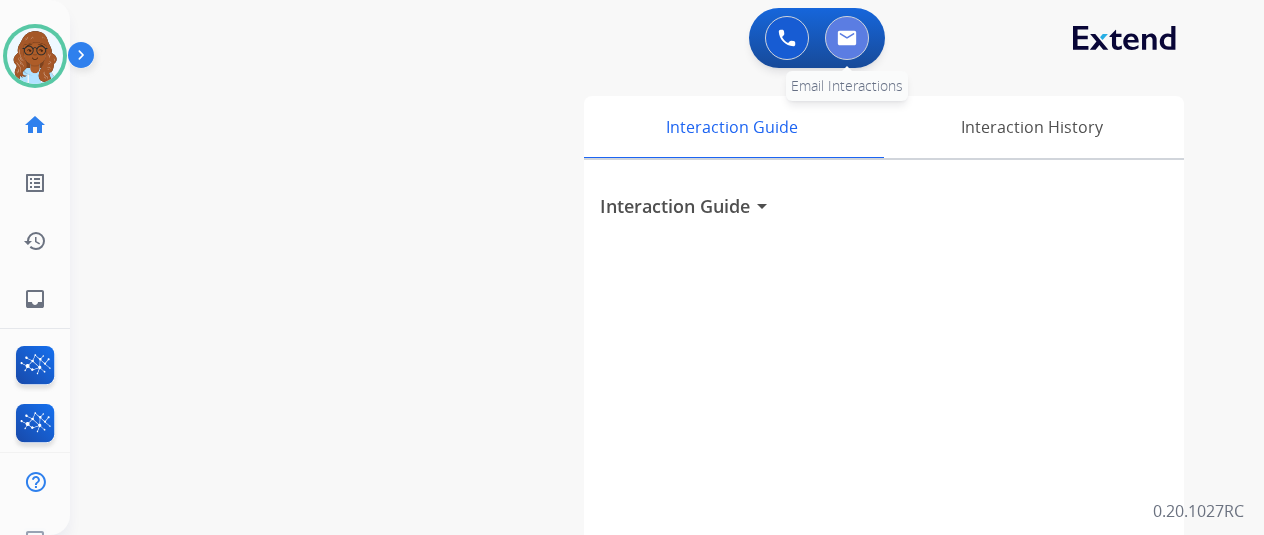 click at bounding box center [847, 38] 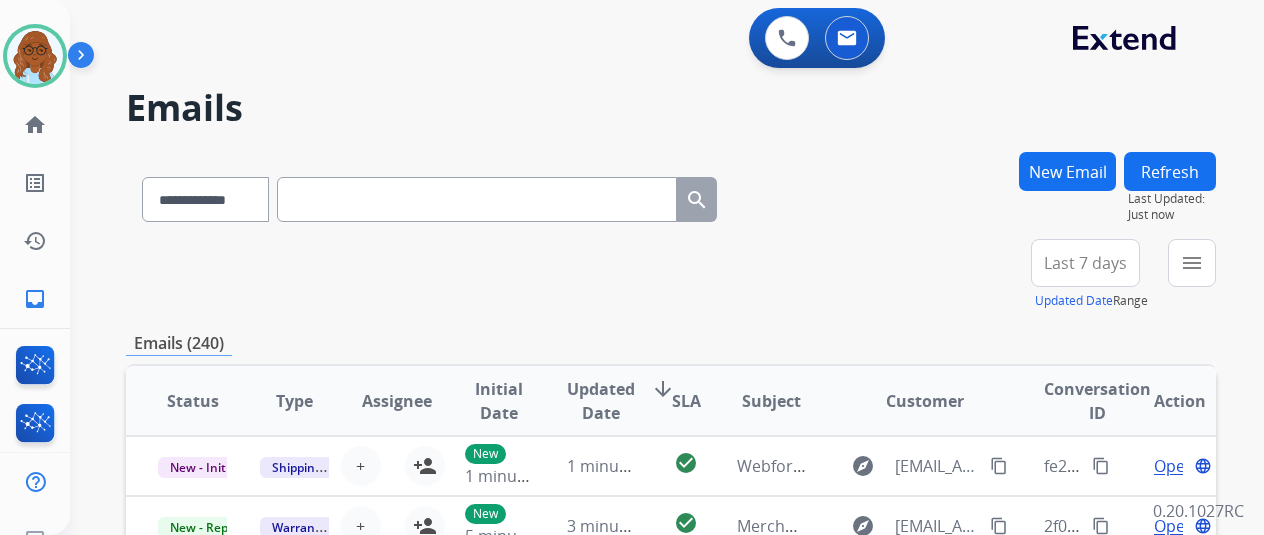 click on "New Email" at bounding box center (1067, 171) 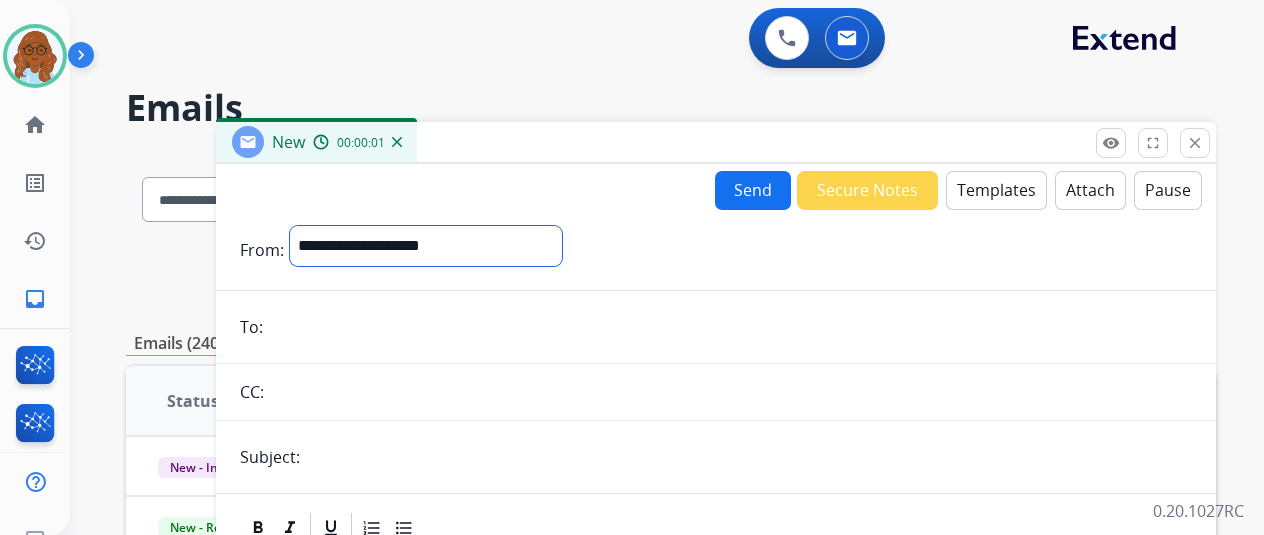 click on "**********" at bounding box center (426, 246) 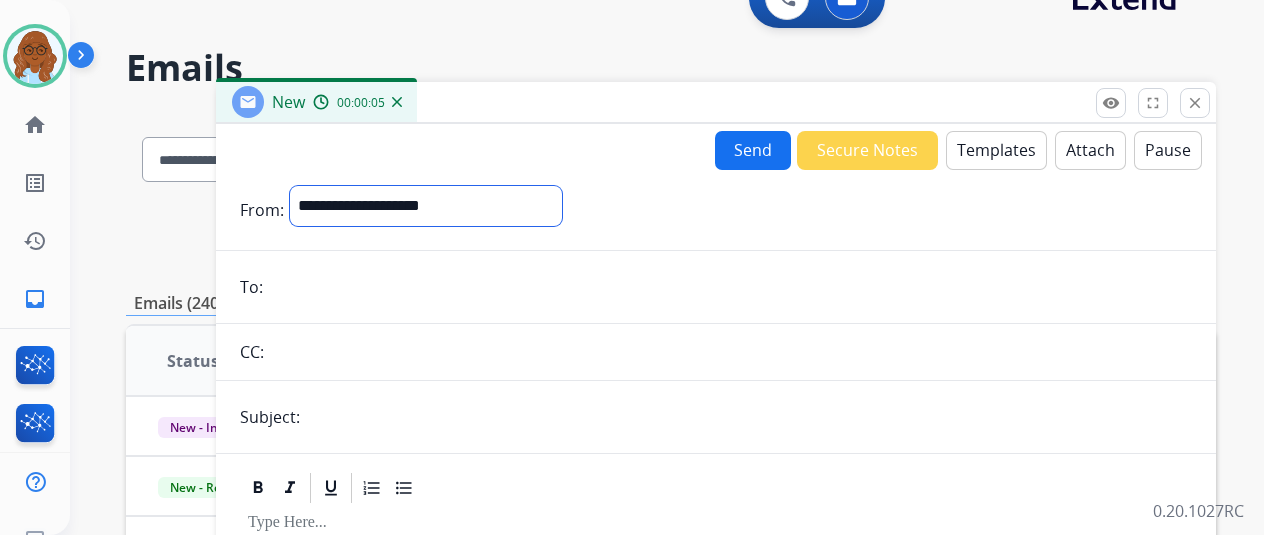 scroll, scrollTop: 0, scrollLeft: 0, axis: both 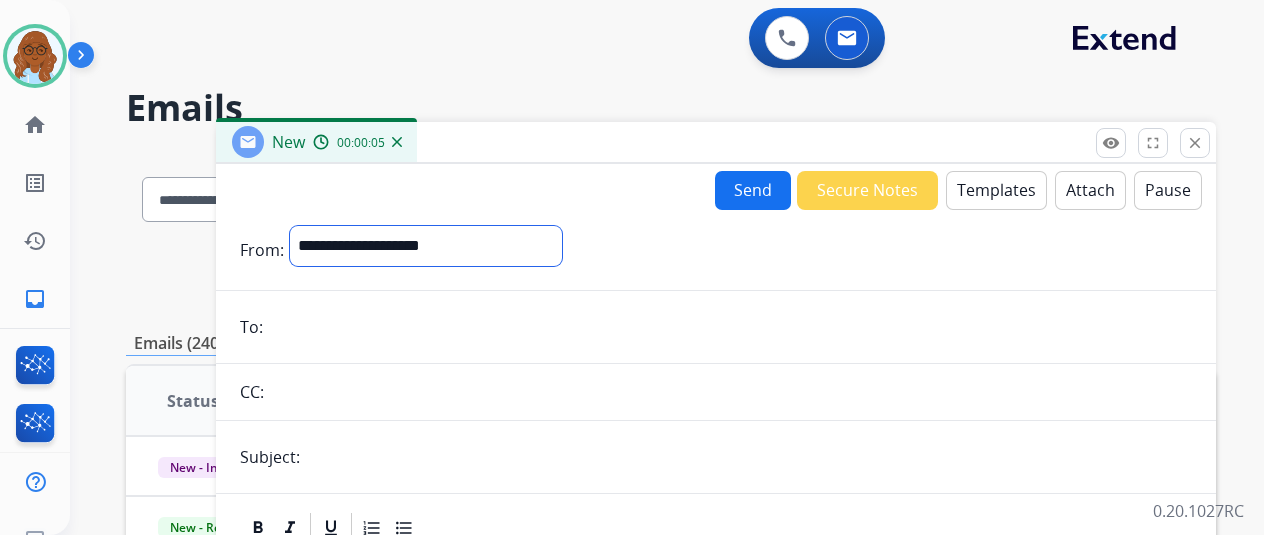 click on "**********" at bounding box center [426, 246] 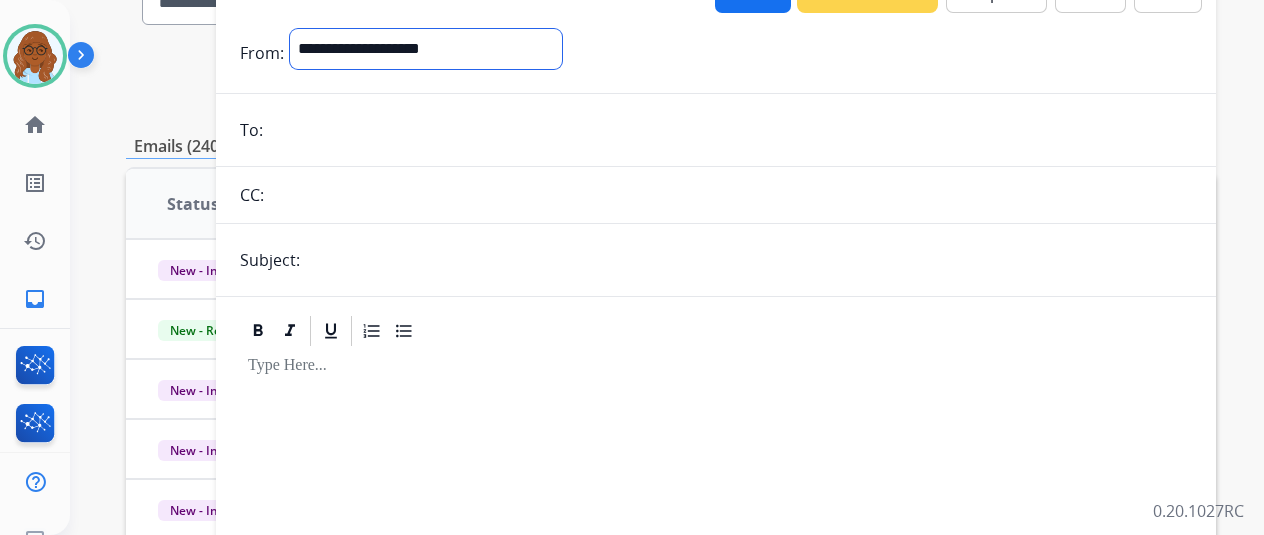 scroll, scrollTop: 200, scrollLeft: 0, axis: vertical 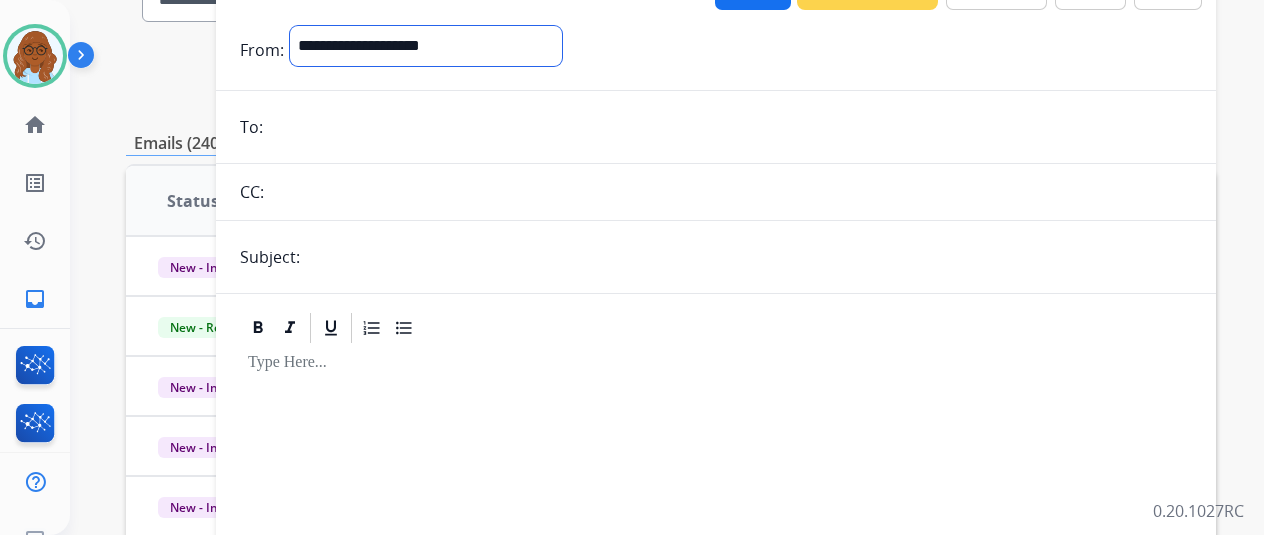 click on "**********" at bounding box center [426, 46] 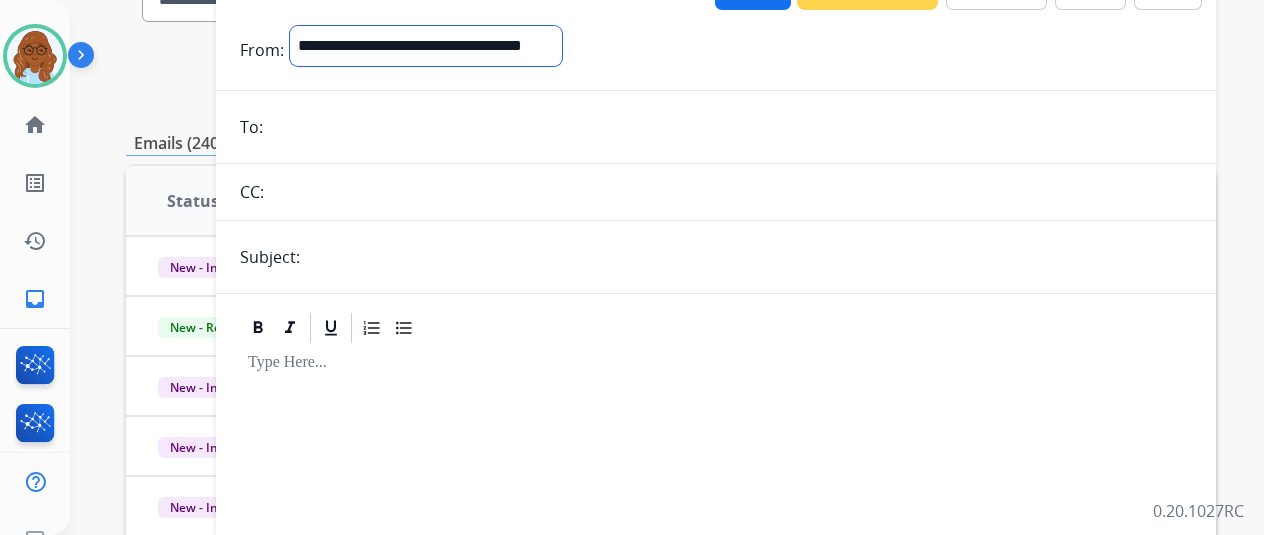 click on "**********" at bounding box center (426, 46) 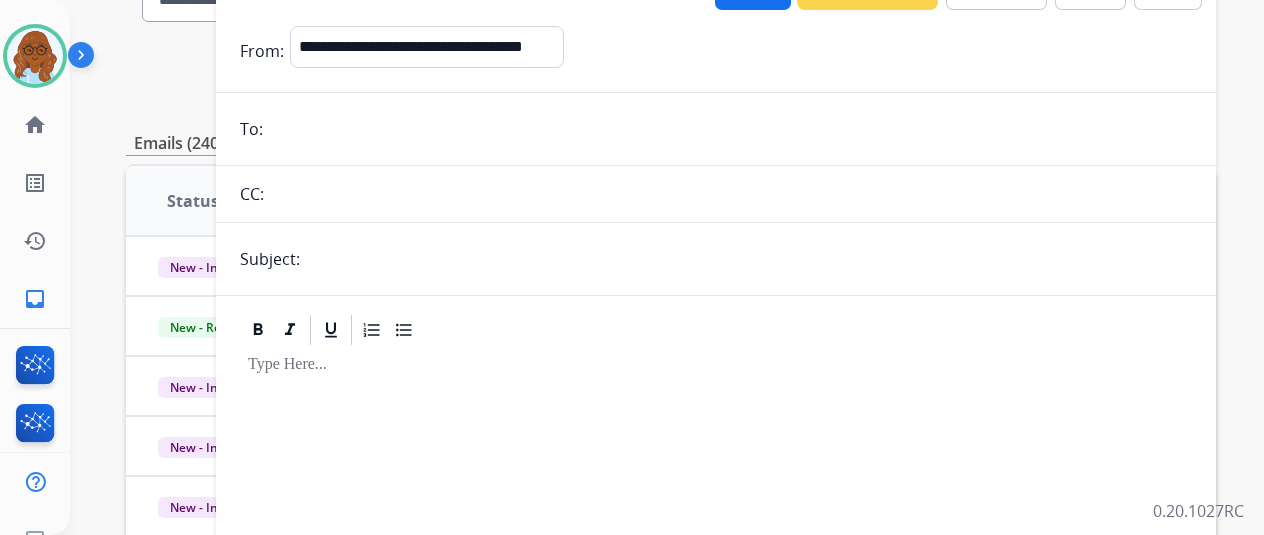 click at bounding box center [730, 129] 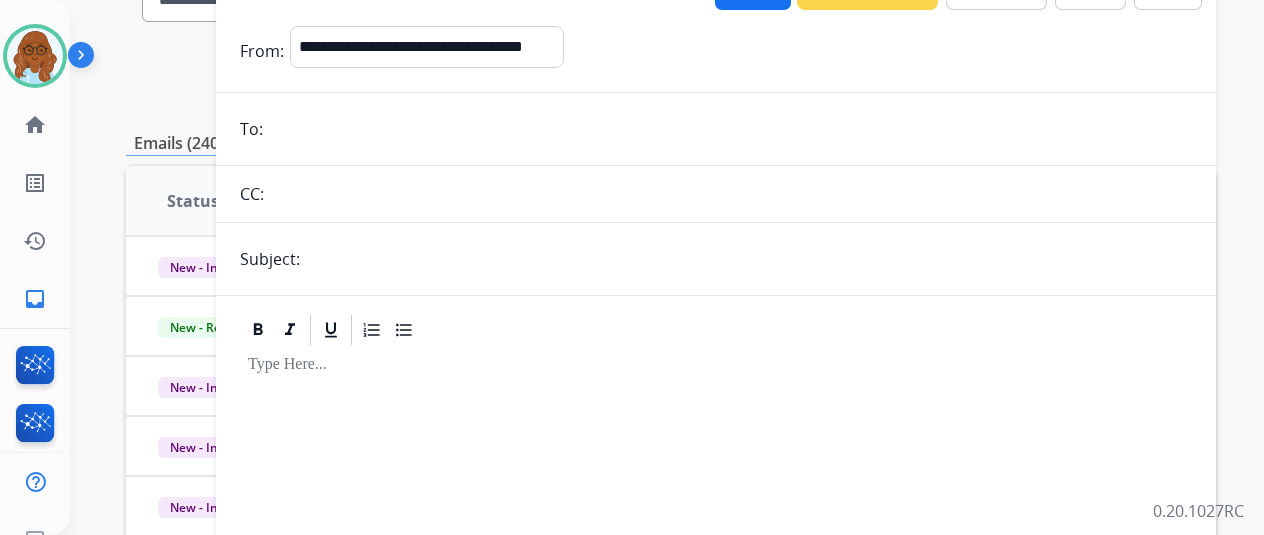 paste on "**********" 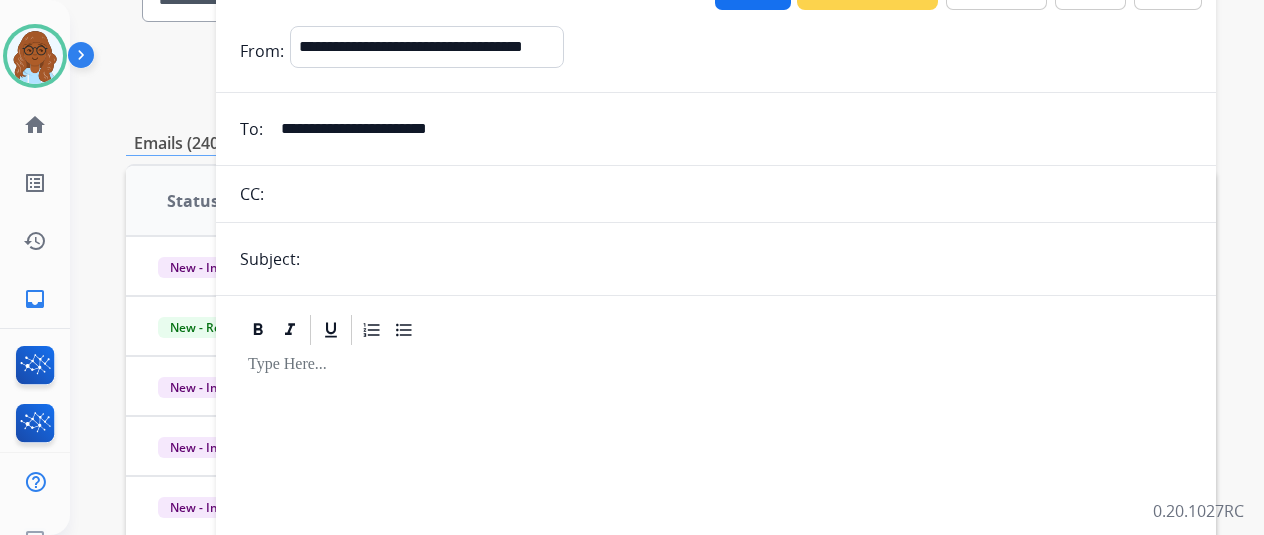 type on "**********" 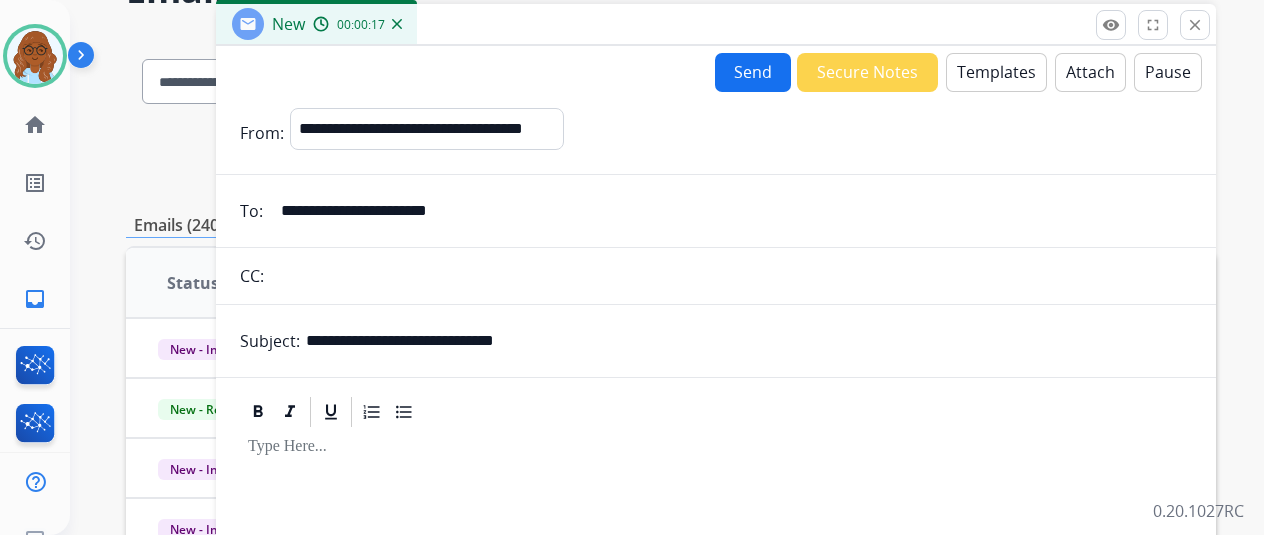 scroll, scrollTop: 100, scrollLeft: 0, axis: vertical 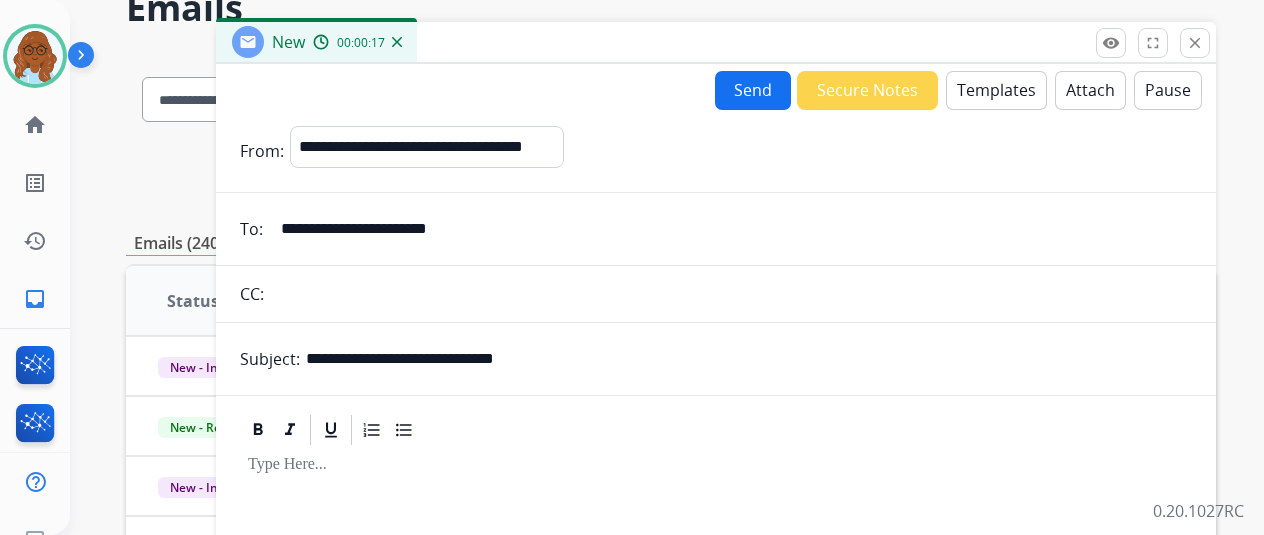 click on "Templates" at bounding box center [996, 90] 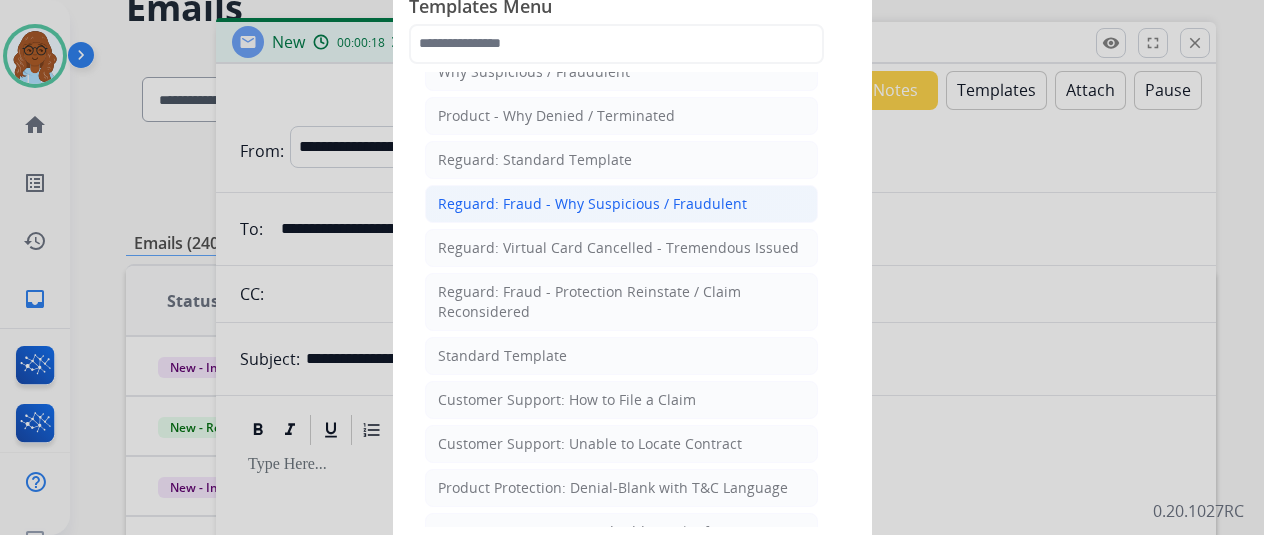 scroll, scrollTop: 100, scrollLeft: 0, axis: vertical 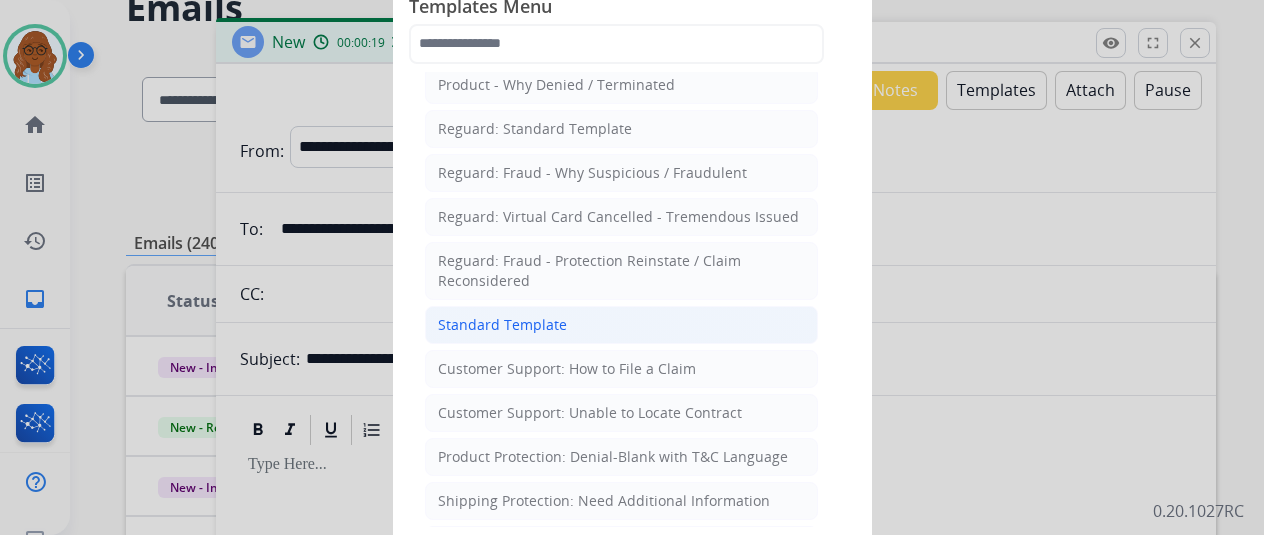 click on "Standard Template" 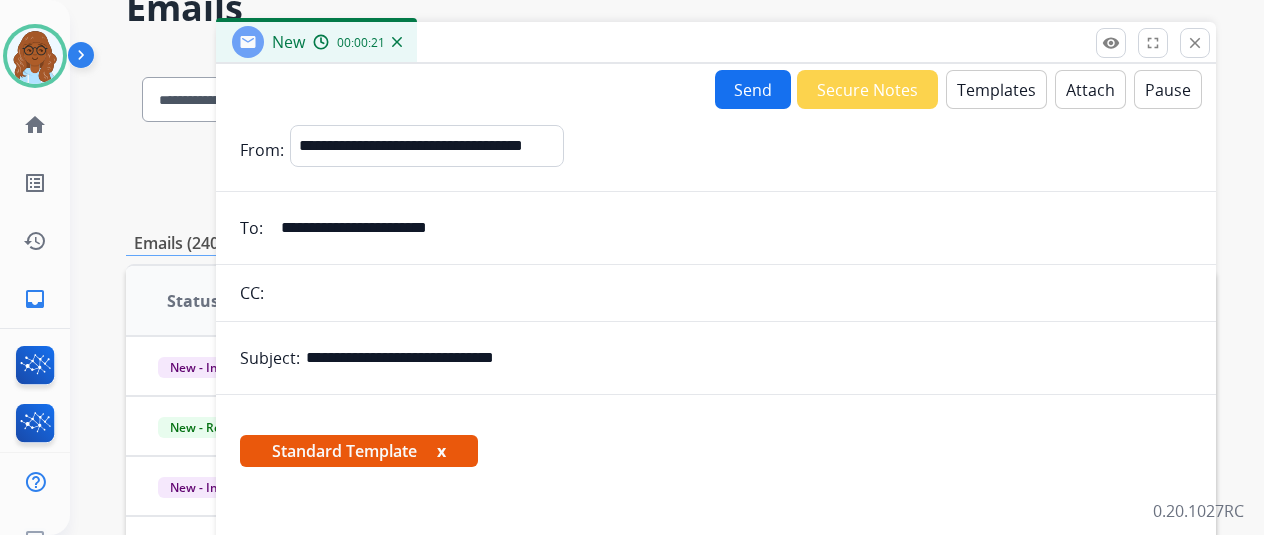scroll, scrollTop: 0, scrollLeft: 0, axis: both 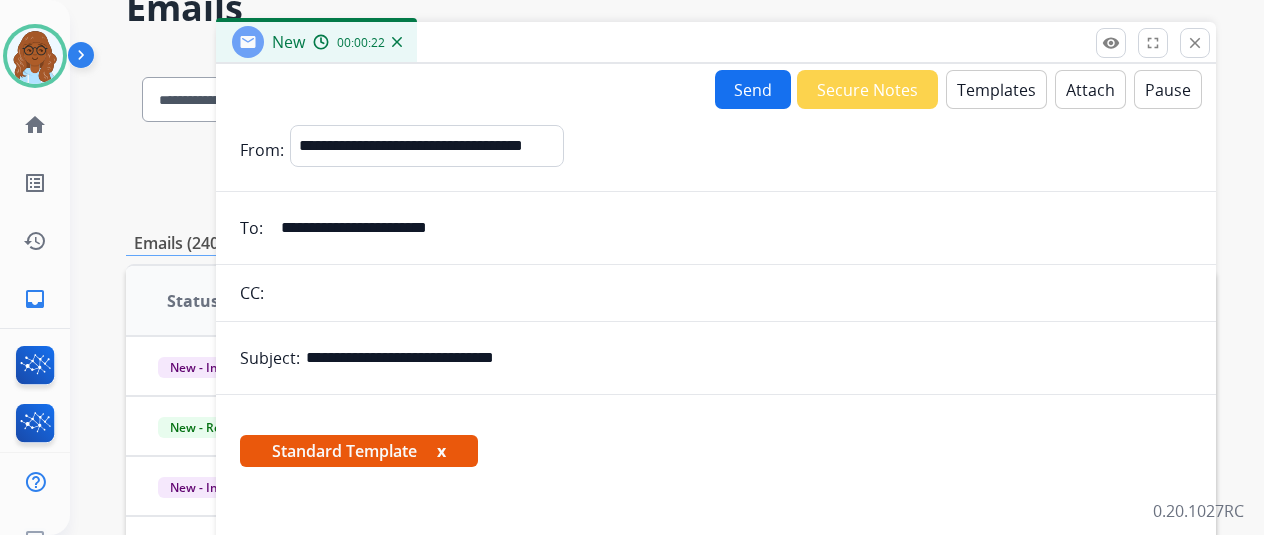 click on "Templates" at bounding box center (996, 89) 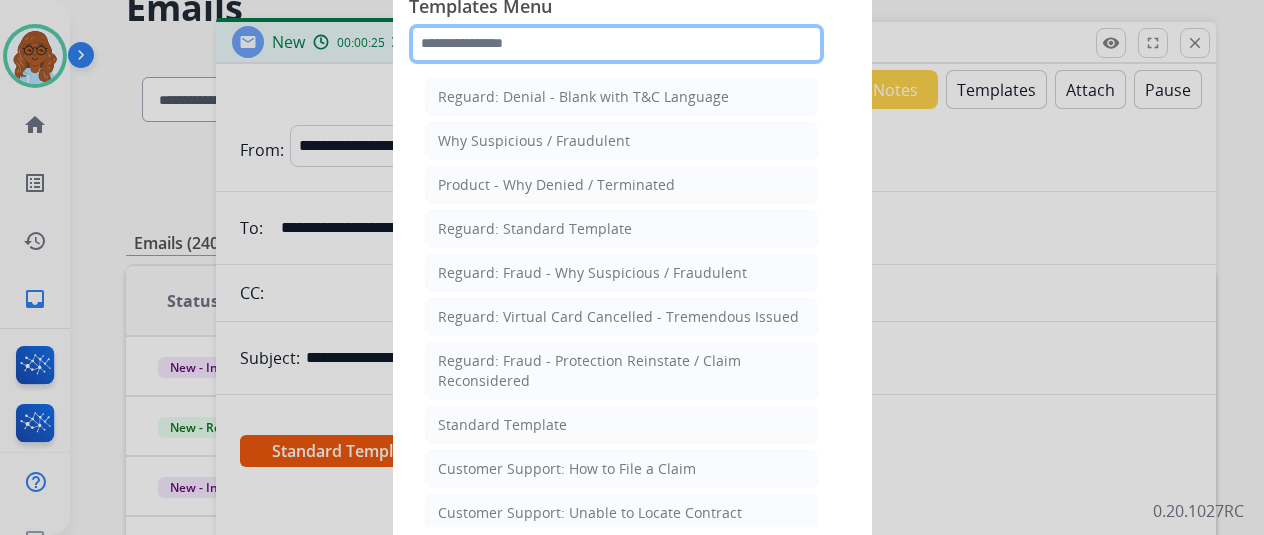 click 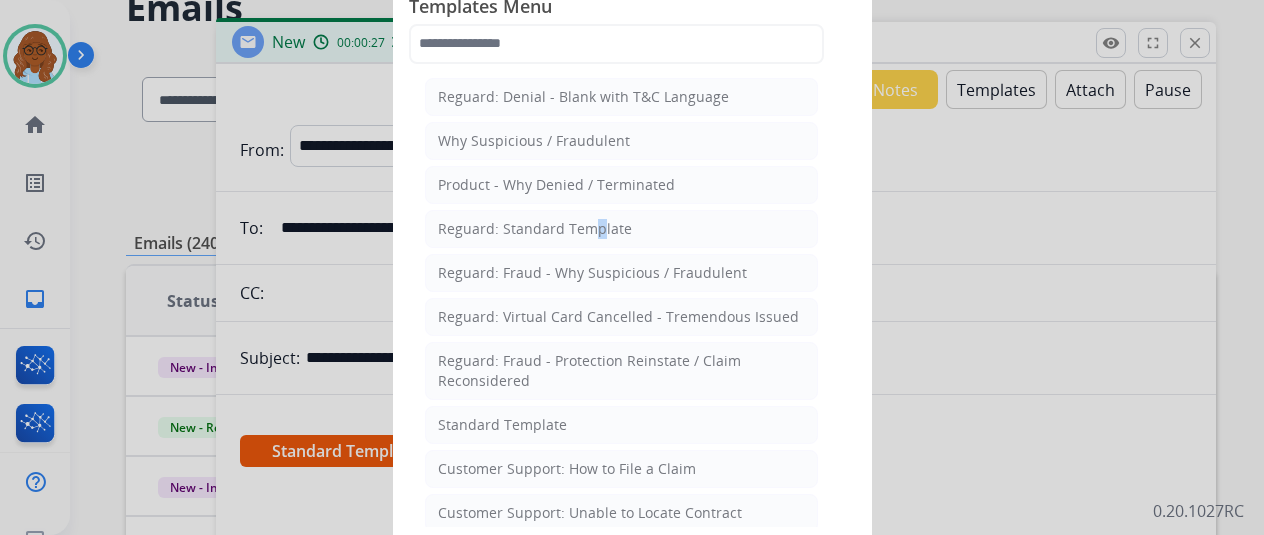 click on "Reguard: Standard Template" 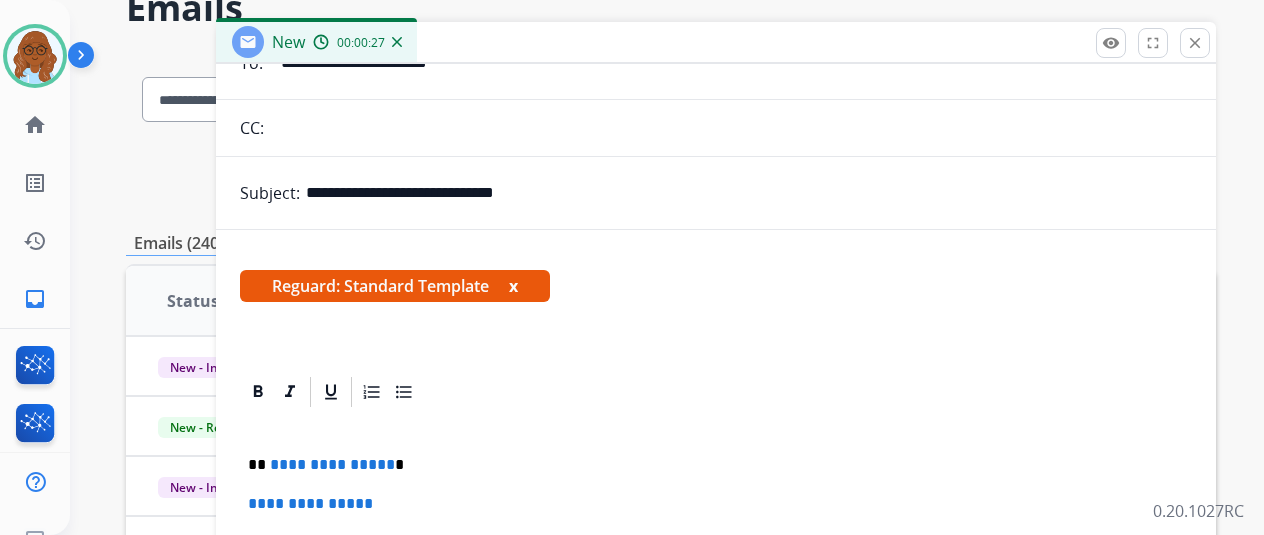 scroll, scrollTop: 168, scrollLeft: 0, axis: vertical 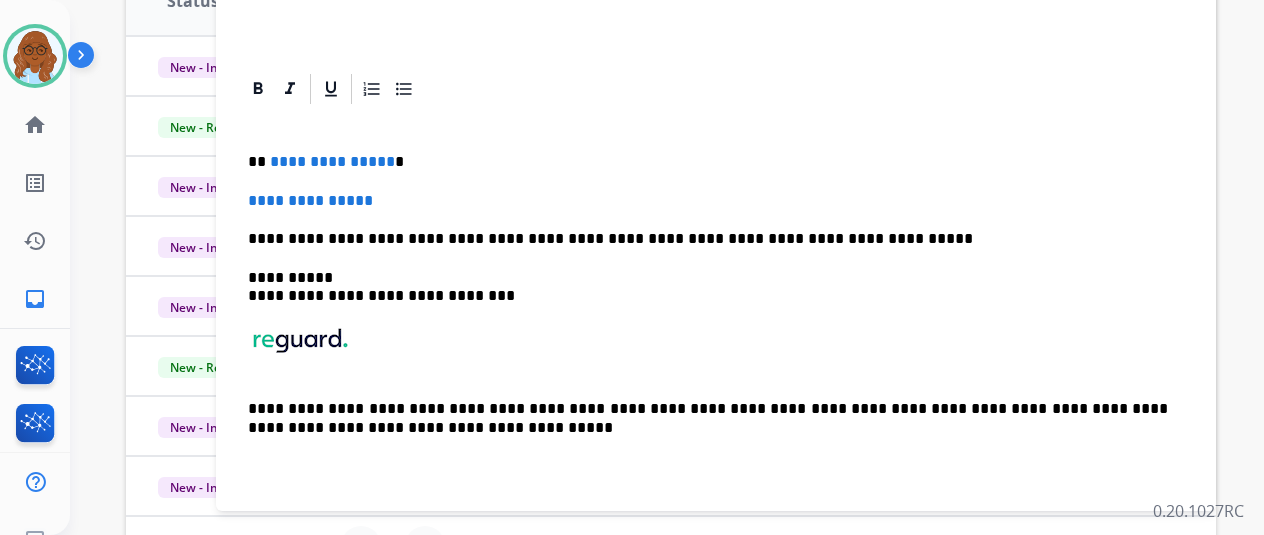 click on "**********" at bounding box center (708, 162) 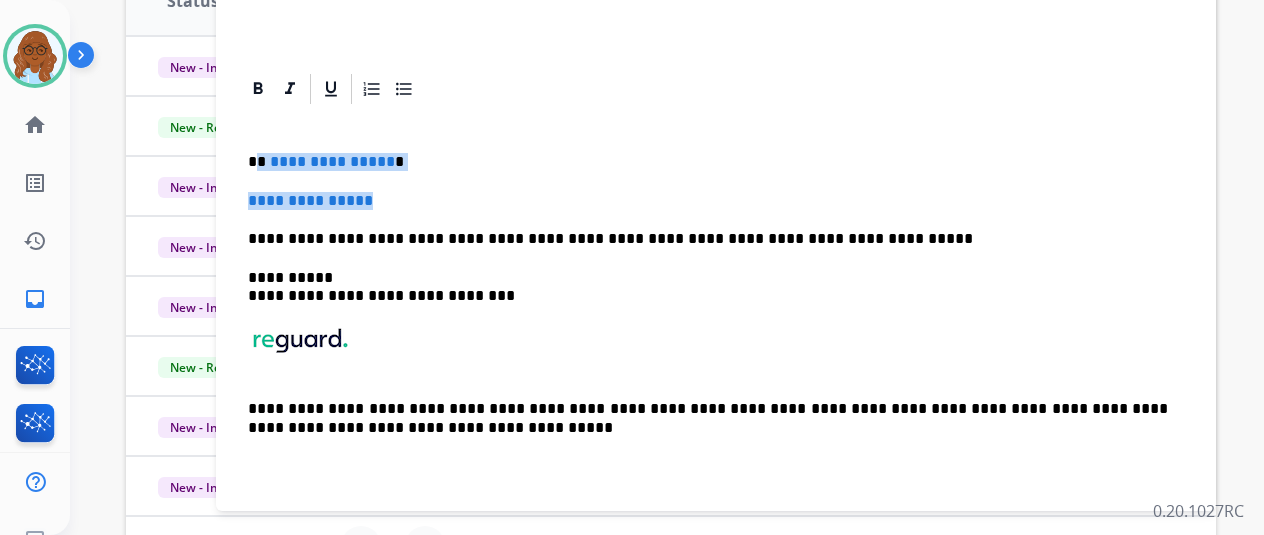 drag, startPoint x: 276, startPoint y: 161, endPoint x: 410, endPoint y: 179, distance: 135.20355 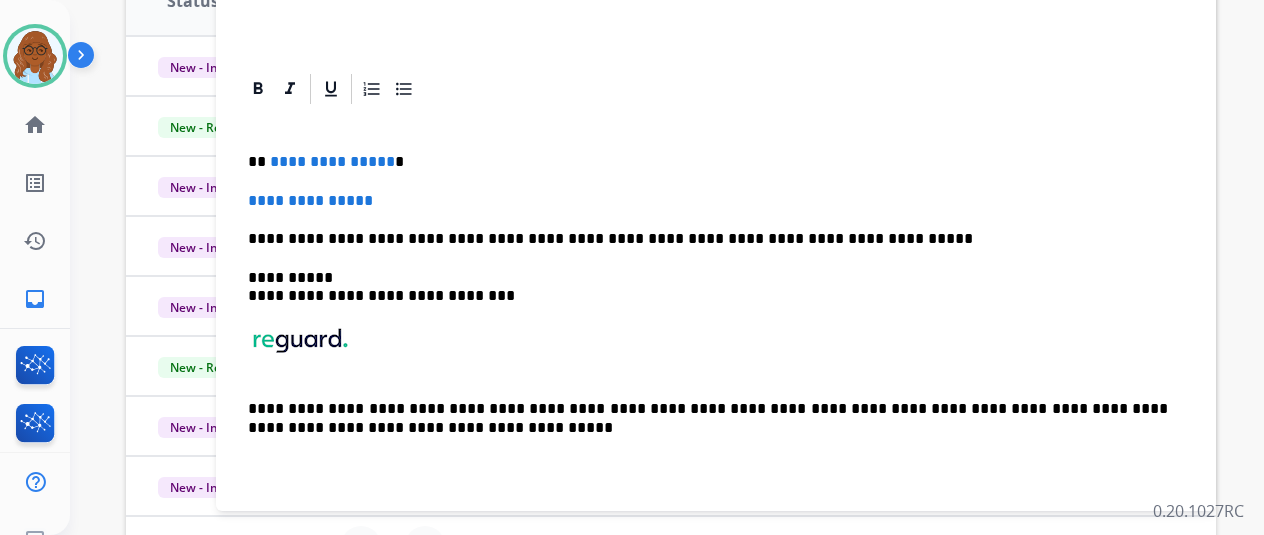 scroll, scrollTop: 130, scrollLeft: 0, axis: vertical 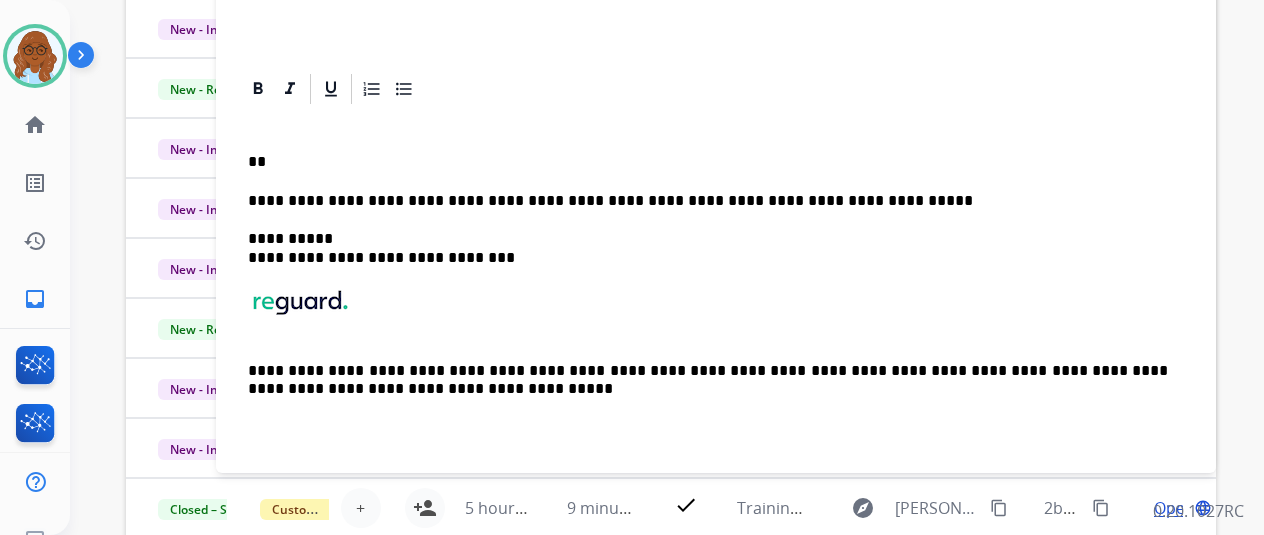 type 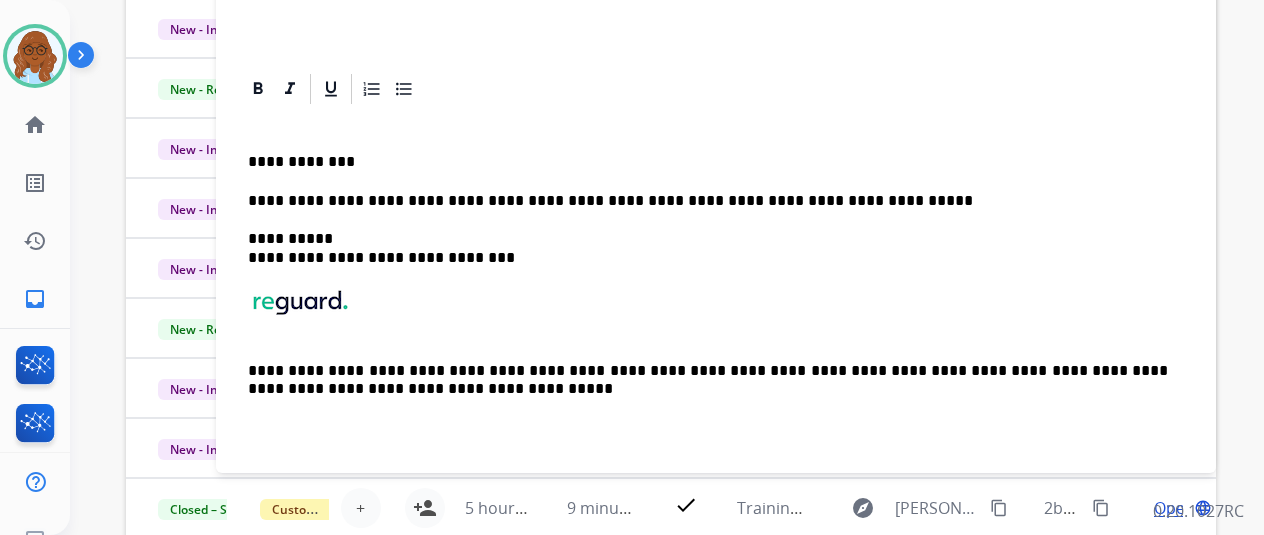 scroll, scrollTop: 168, scrollLeft: 0, axis: vertical 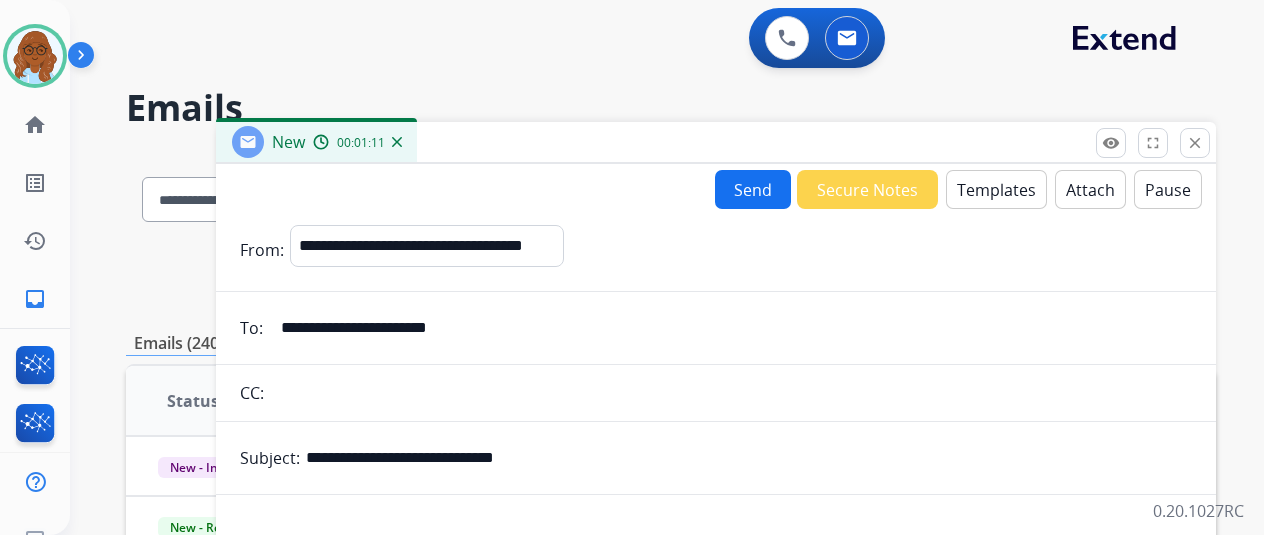 click on "Send" at bounding box center (753, 189) 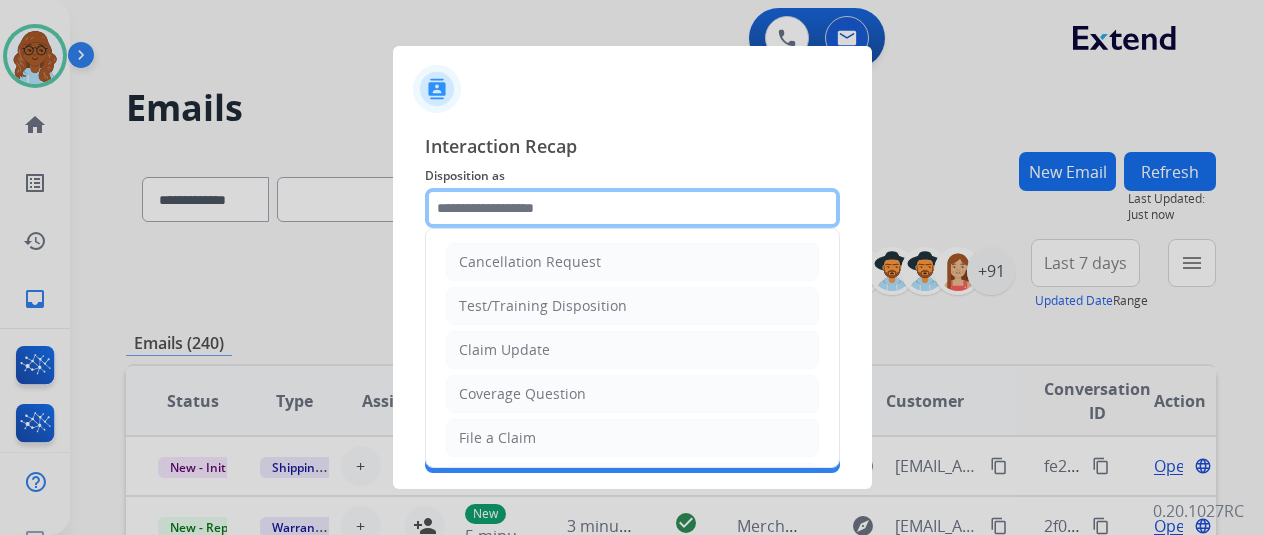 click 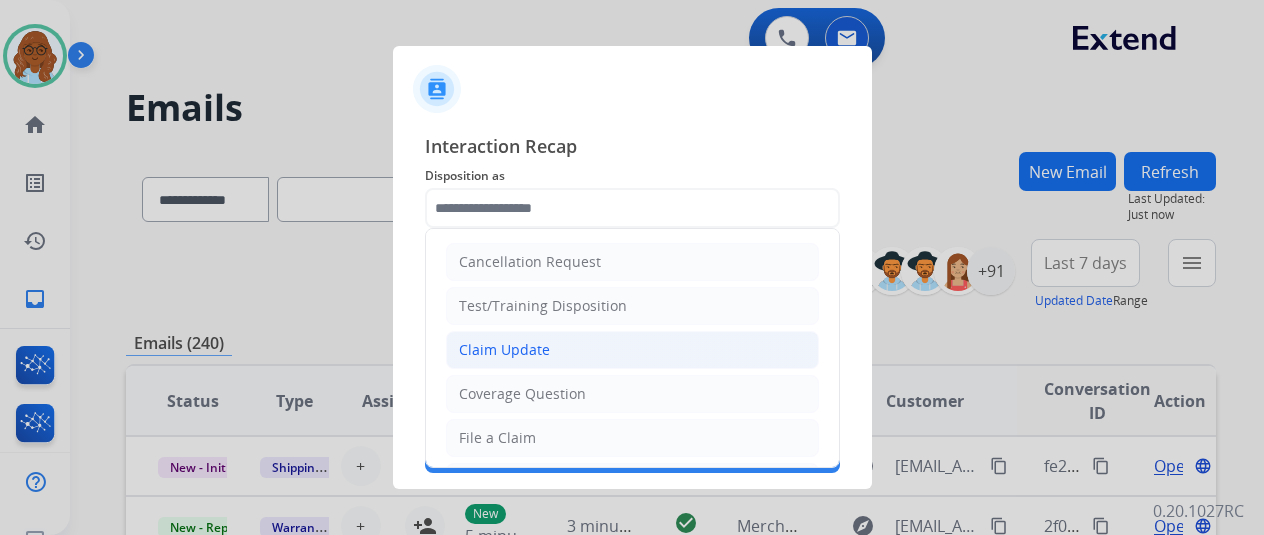 click on "Claim Update" 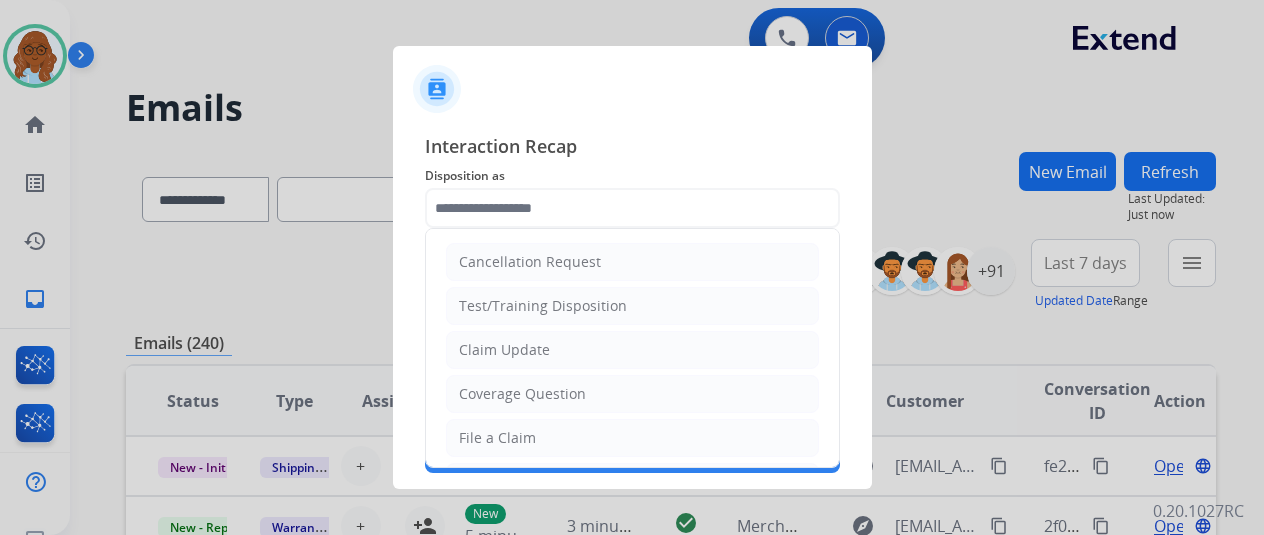 type on "**********" 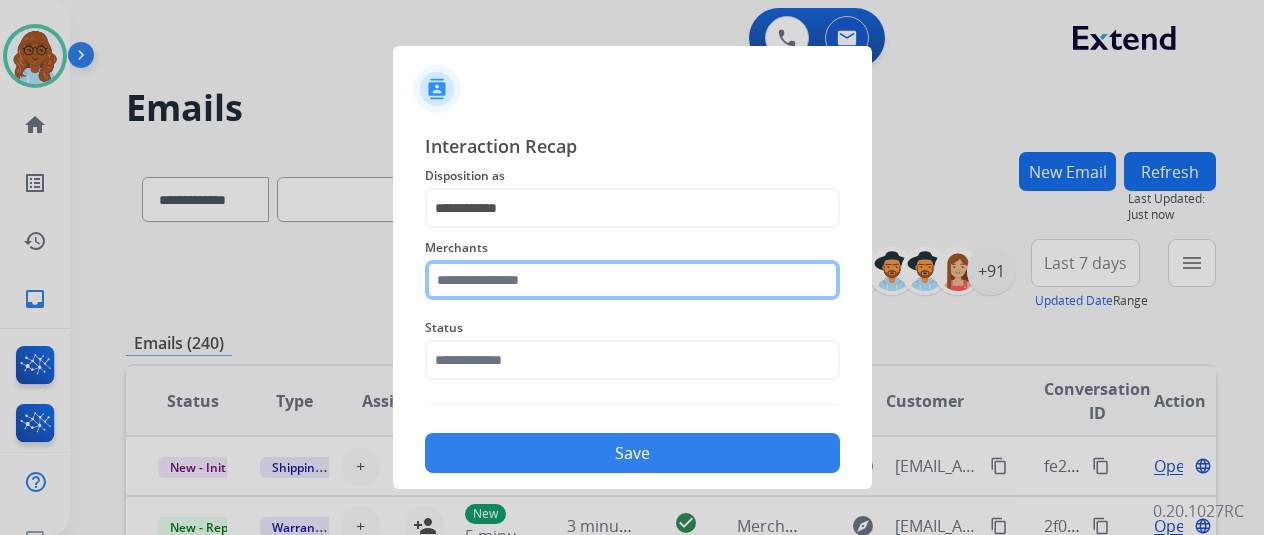 click 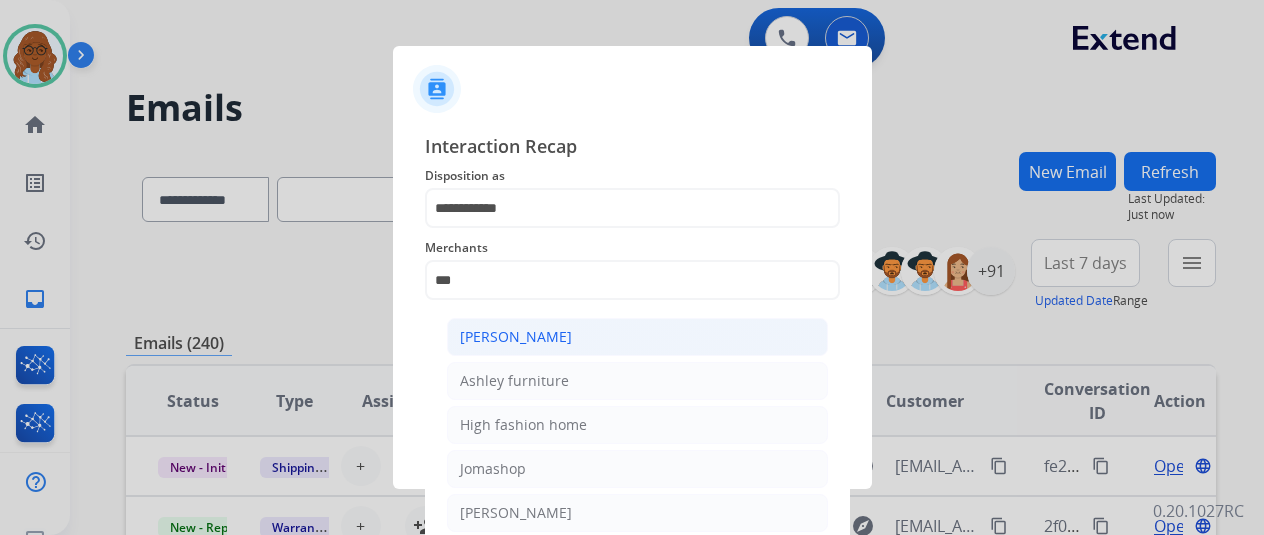 click on "[PERSON_NAME]" 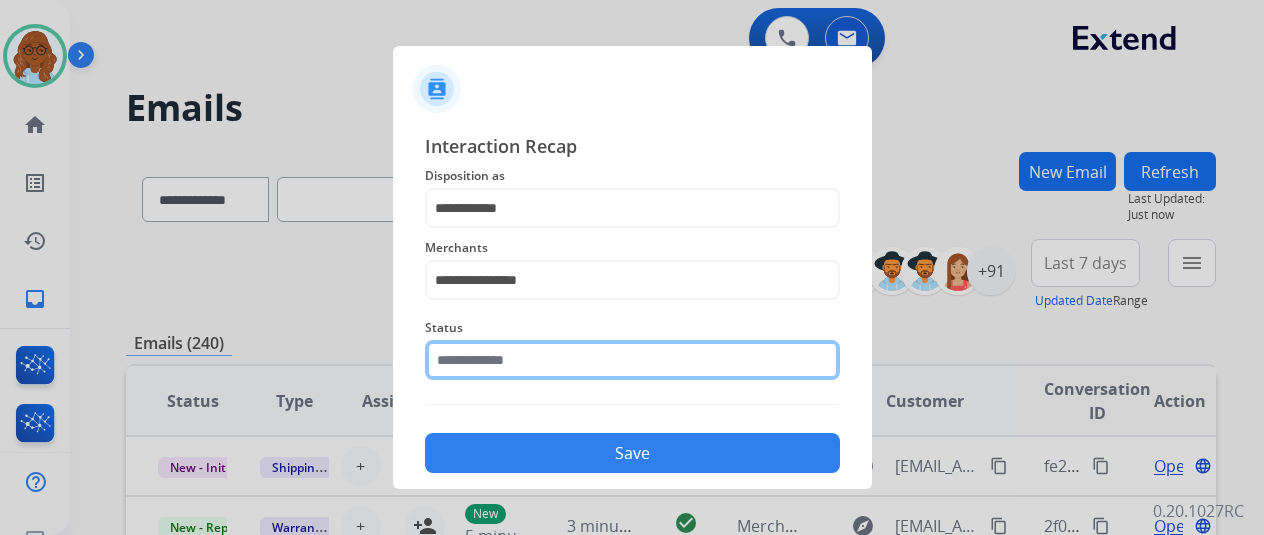 click 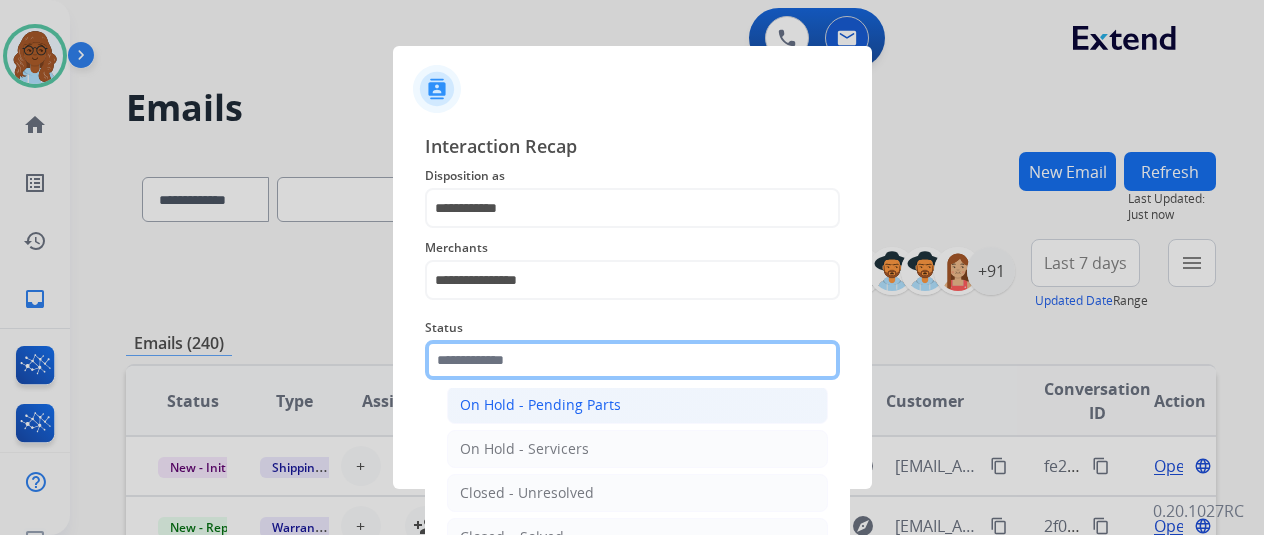 scroll, scrollTop: 114, scrollLeft: 0, axis: vertical 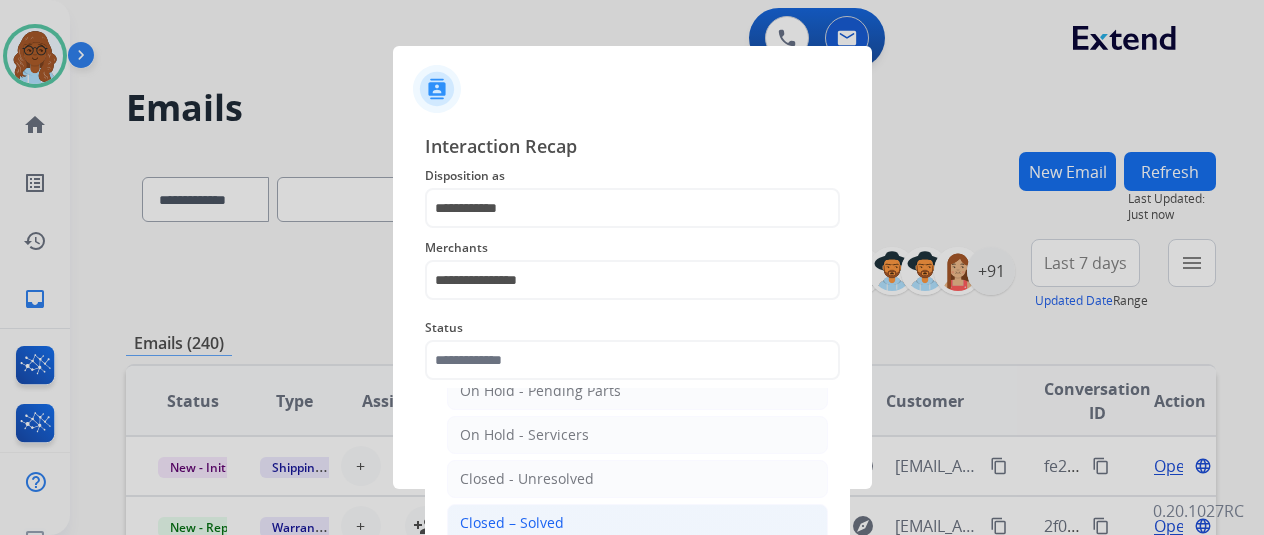 click on "Closed – Solved" 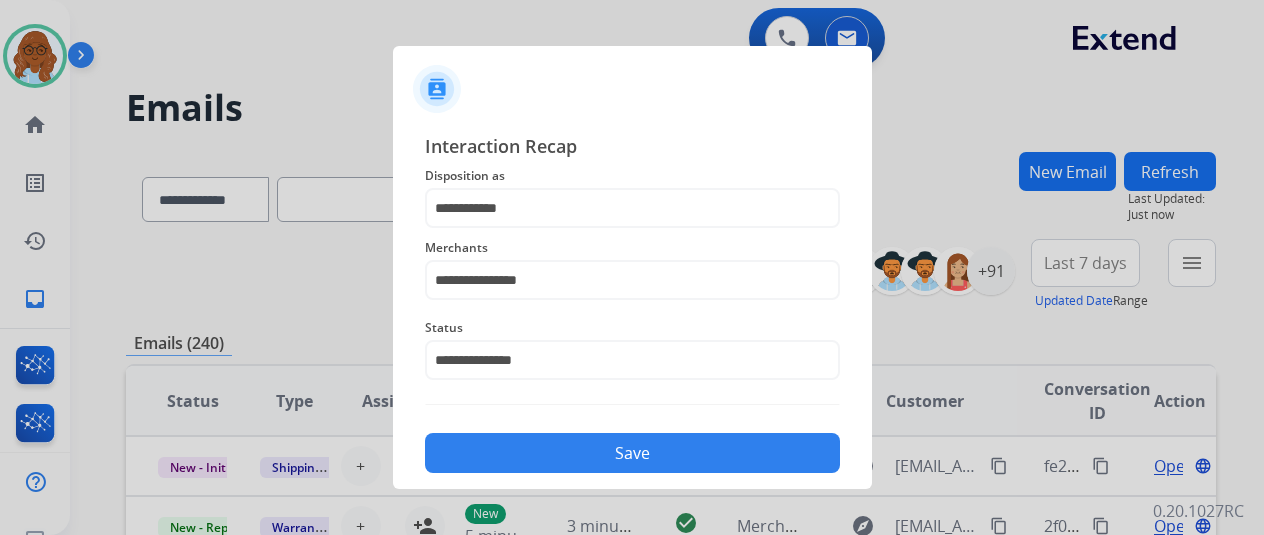 click on "Save" 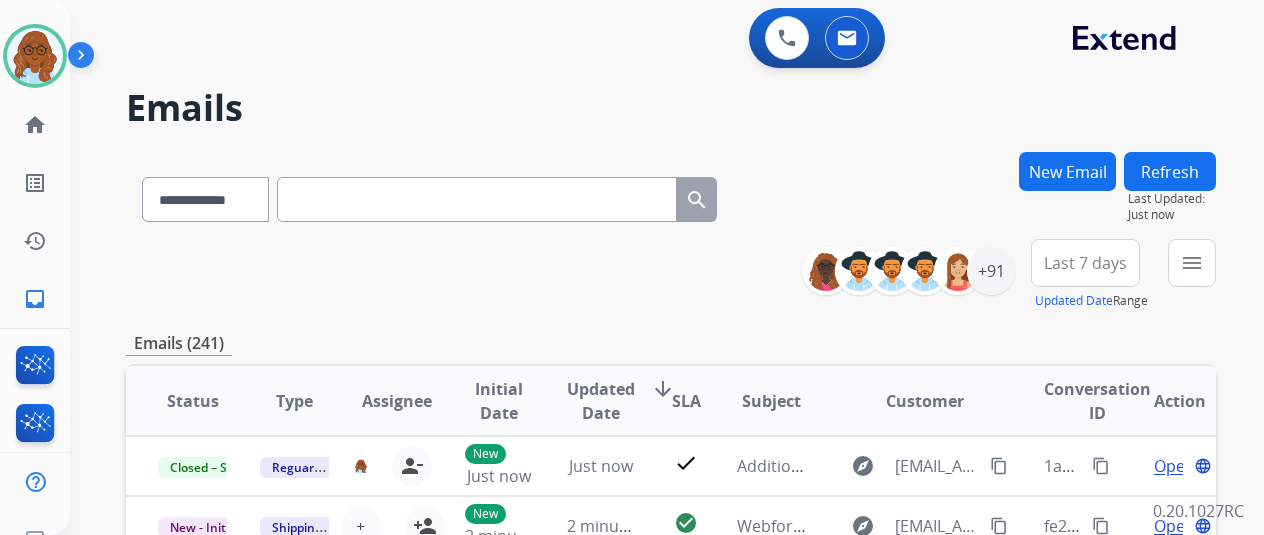 scroll, scrollTop: 2, scrollLeft: 0, axis: vertical 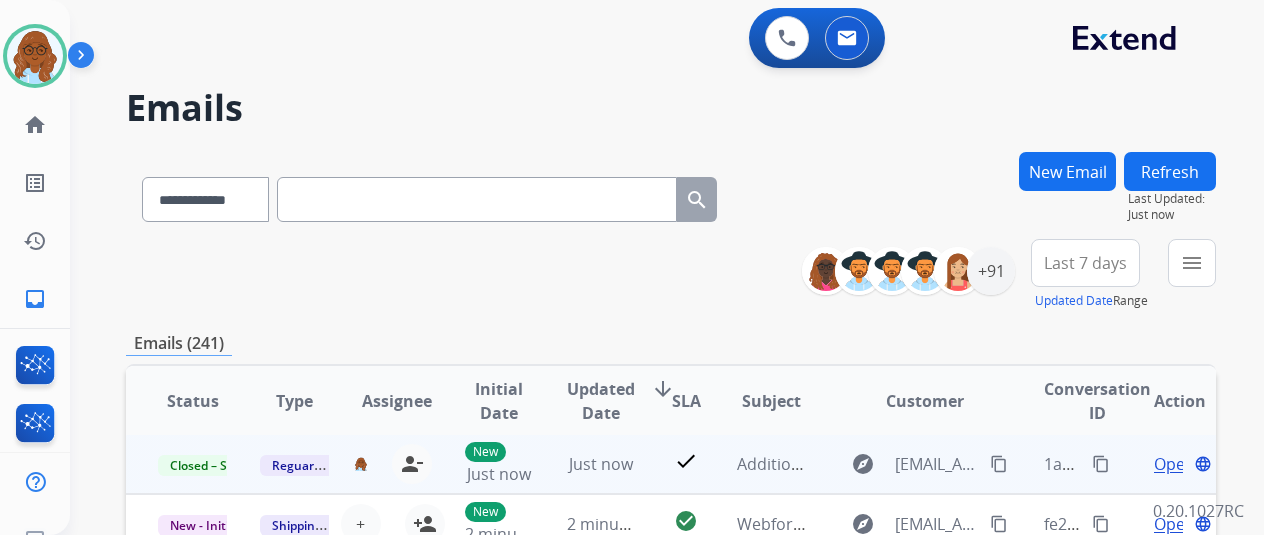 click on "content_copy" at bounding box center (1101, 464) 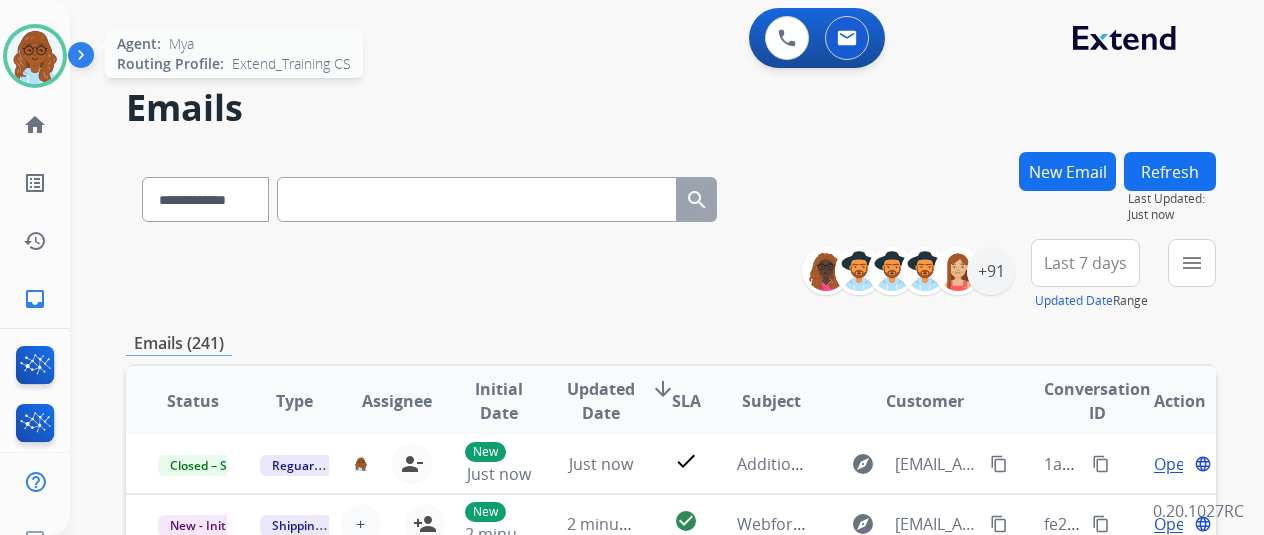 click at bounding box center (35, 56) 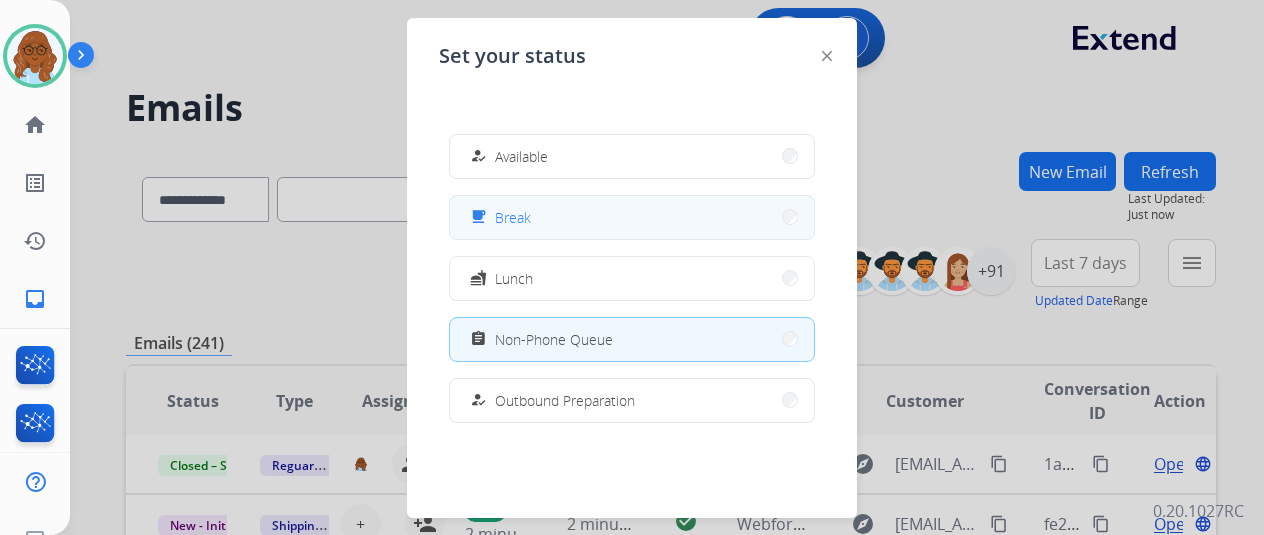 click on "free_breakfast Break" at bounding box center (632, 217) 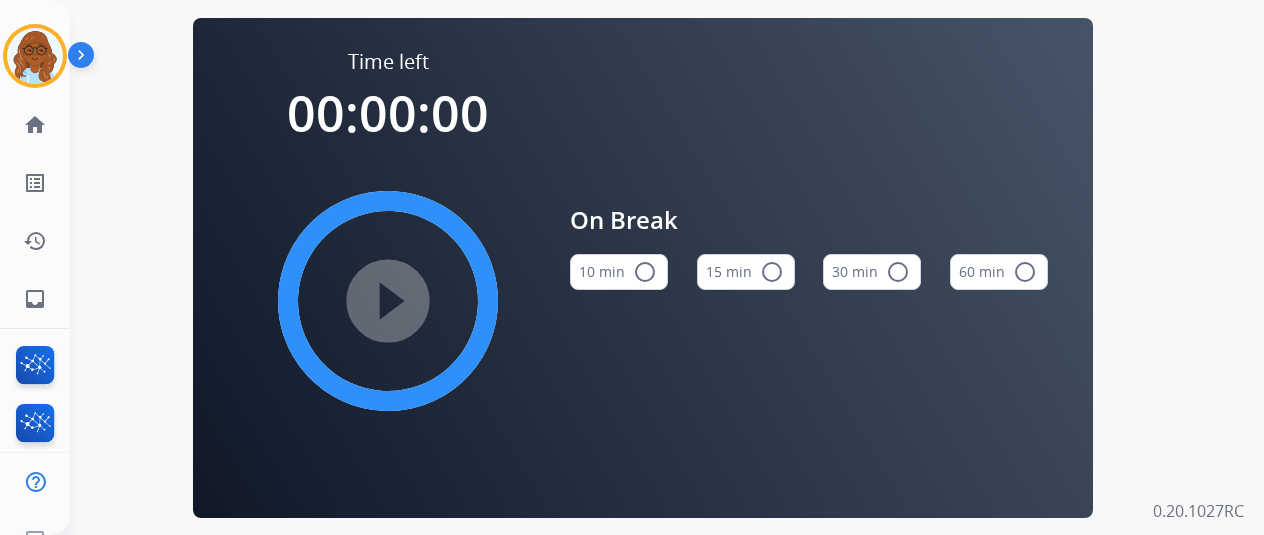 click on "radio_button_unchecked" at bounding box center [772, 272] 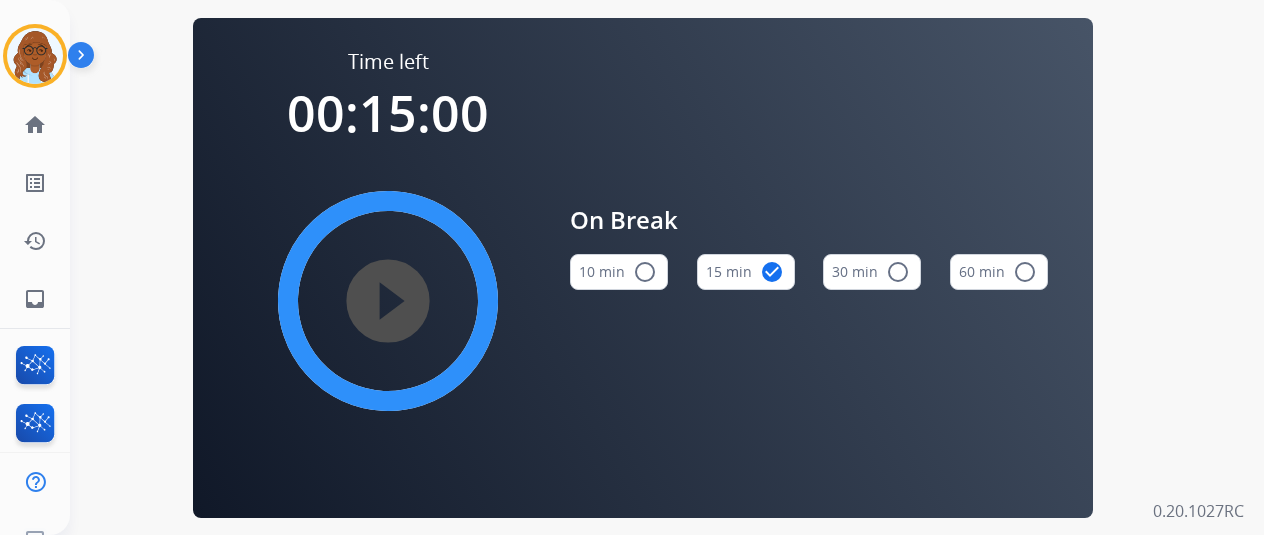 type 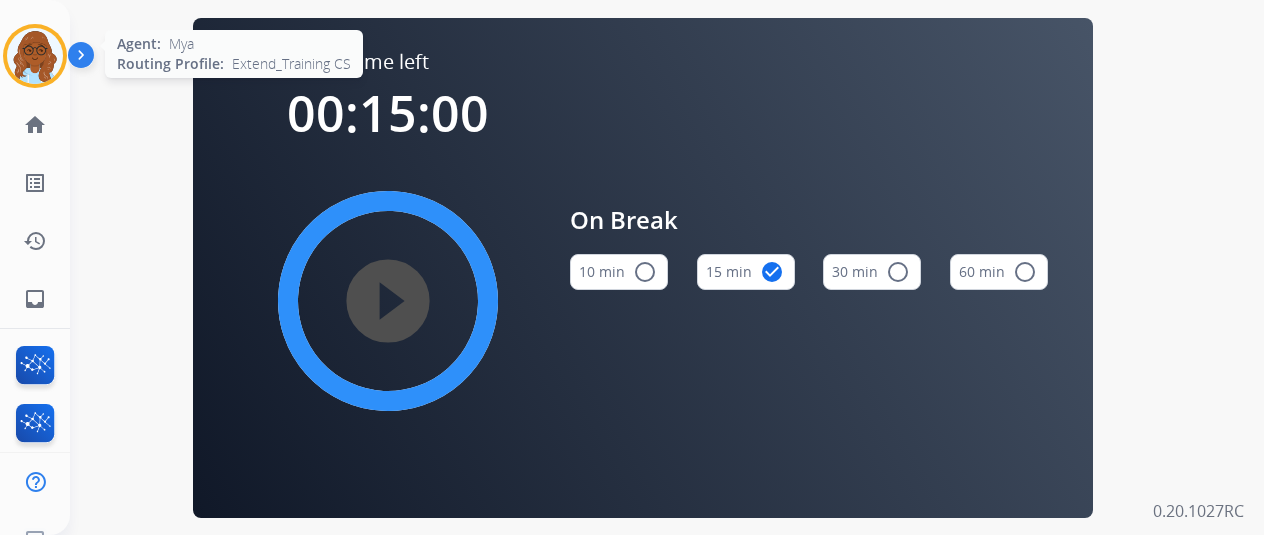 click at bounding box center [35, 56] 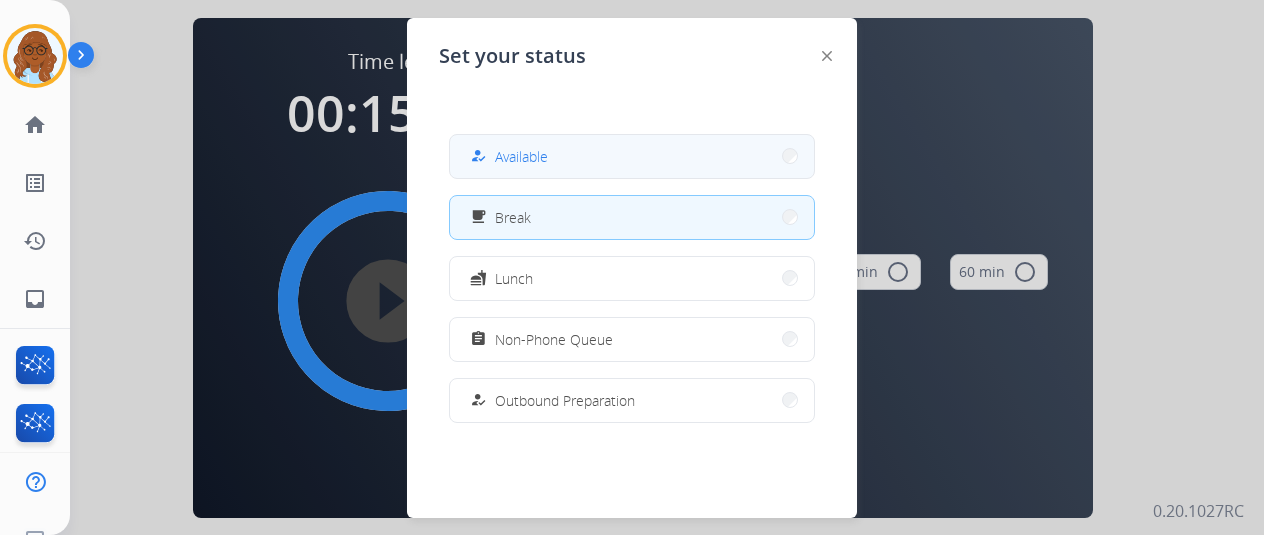 click on "Available" at bounding box center (521, 156) 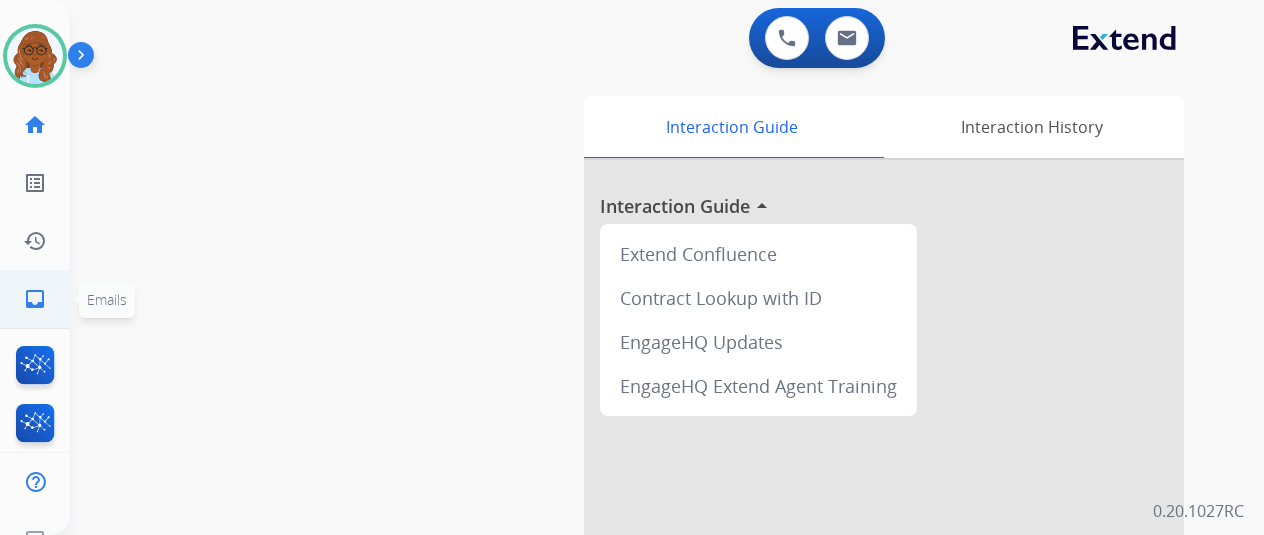 click on "inbox  Emails" 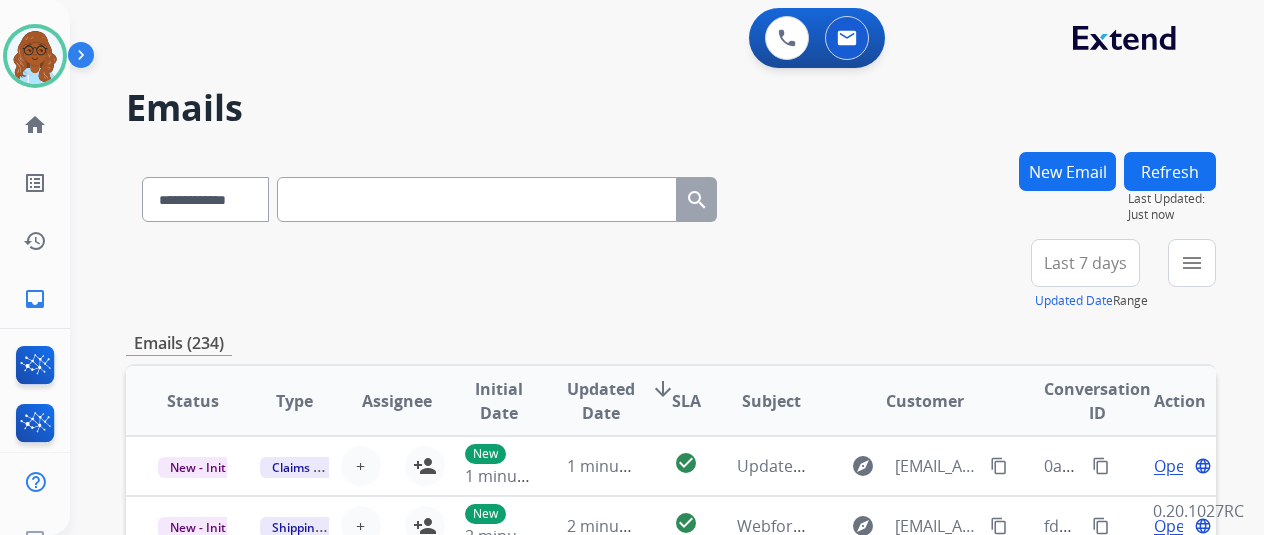 click on "New Email Refresh Last Updated: Just now" at bounding box center [1117, 195] 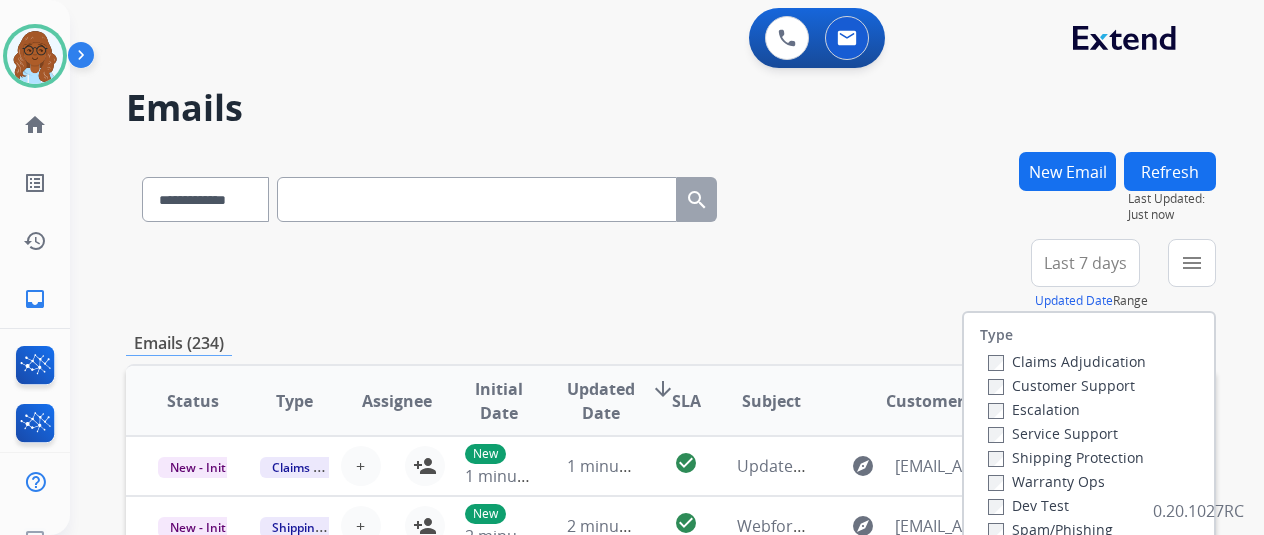 scroll, scrollTop: 200, scrollLeft: 0, axis: vertical 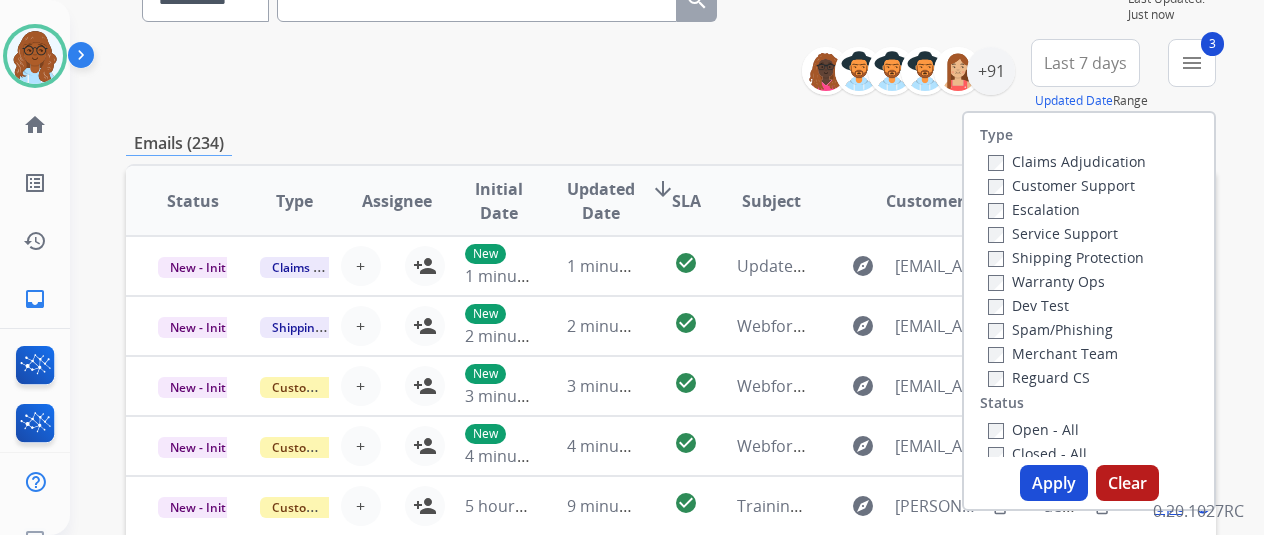 click on "Apply" at bounding box center [1054, 483] 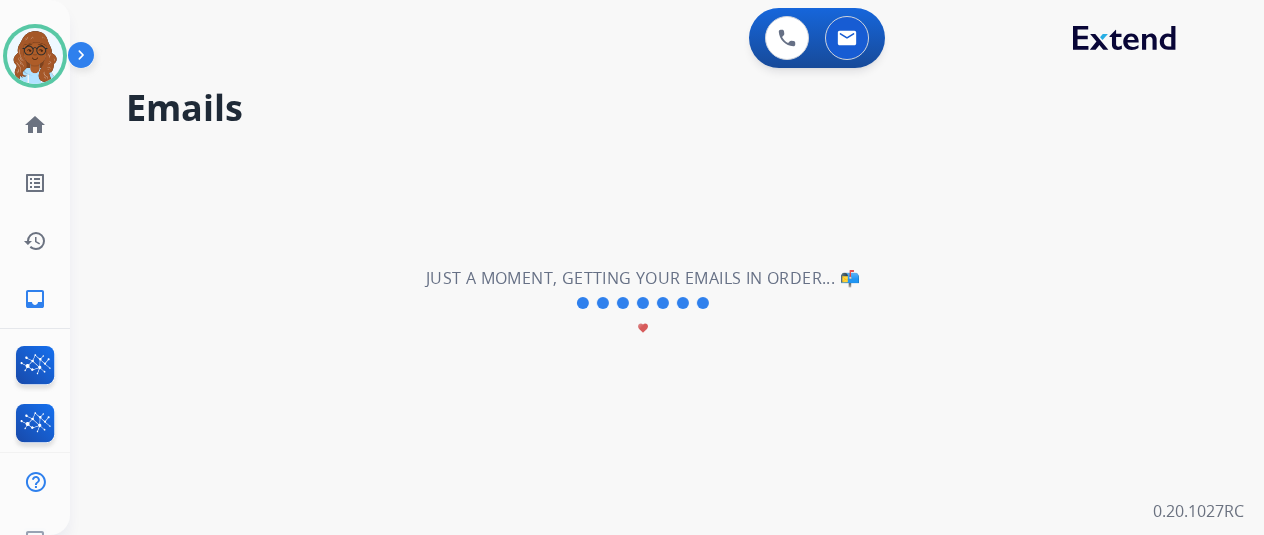 scroll, scrollTop: 0, scrollLeft: 0, axis: both 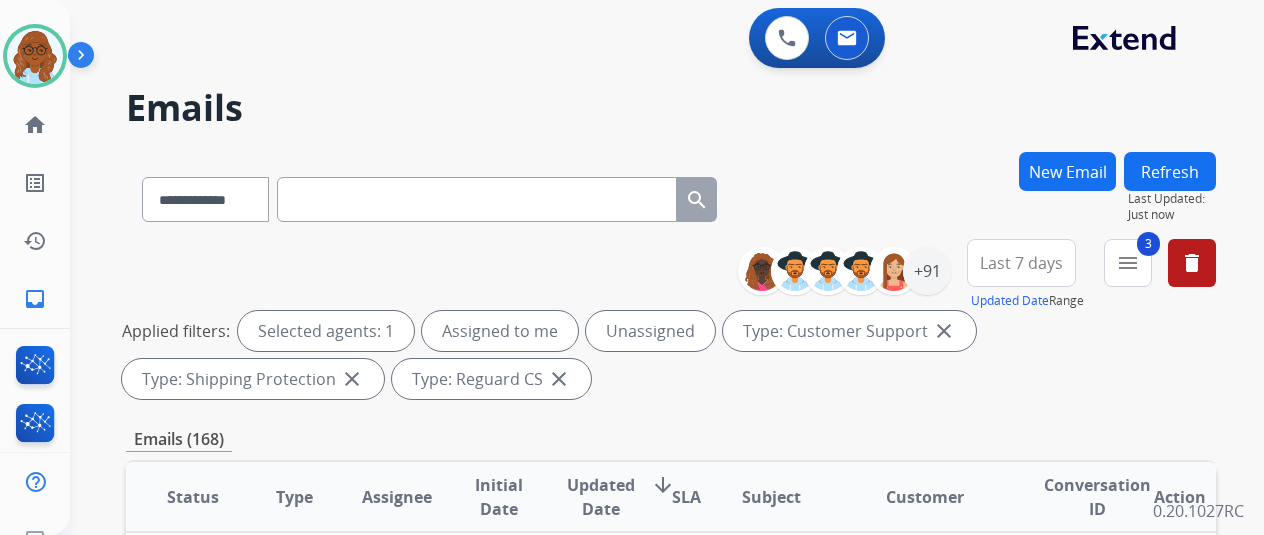 click on "Last 7 days" at bounding box center (1021, 263) 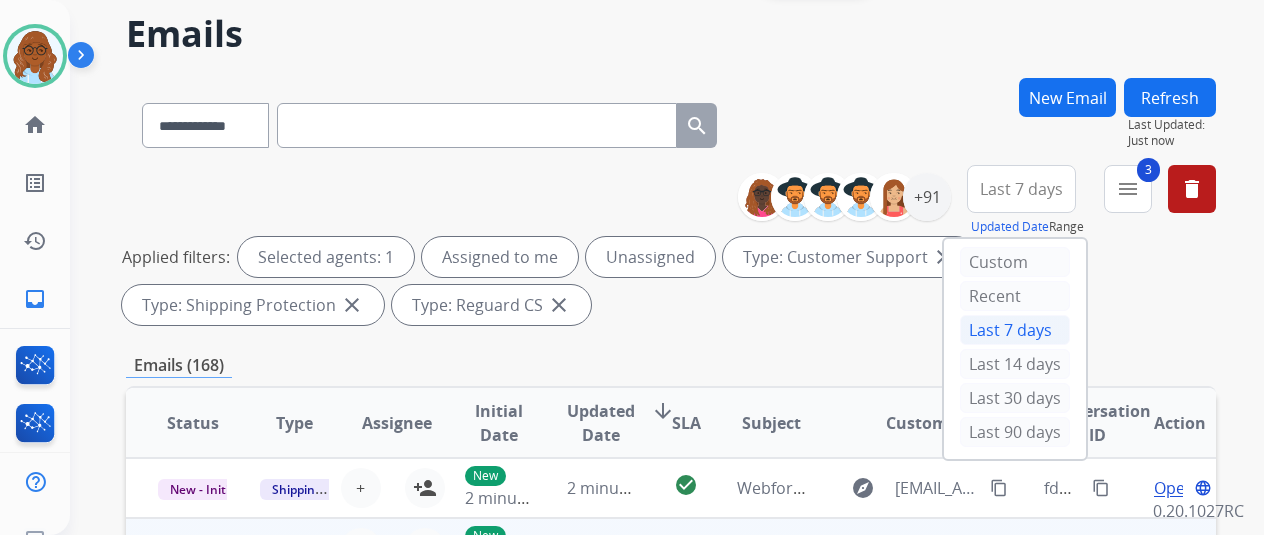 scroll, scrollTop: 200, scrollLeft: 0, axis: vertical 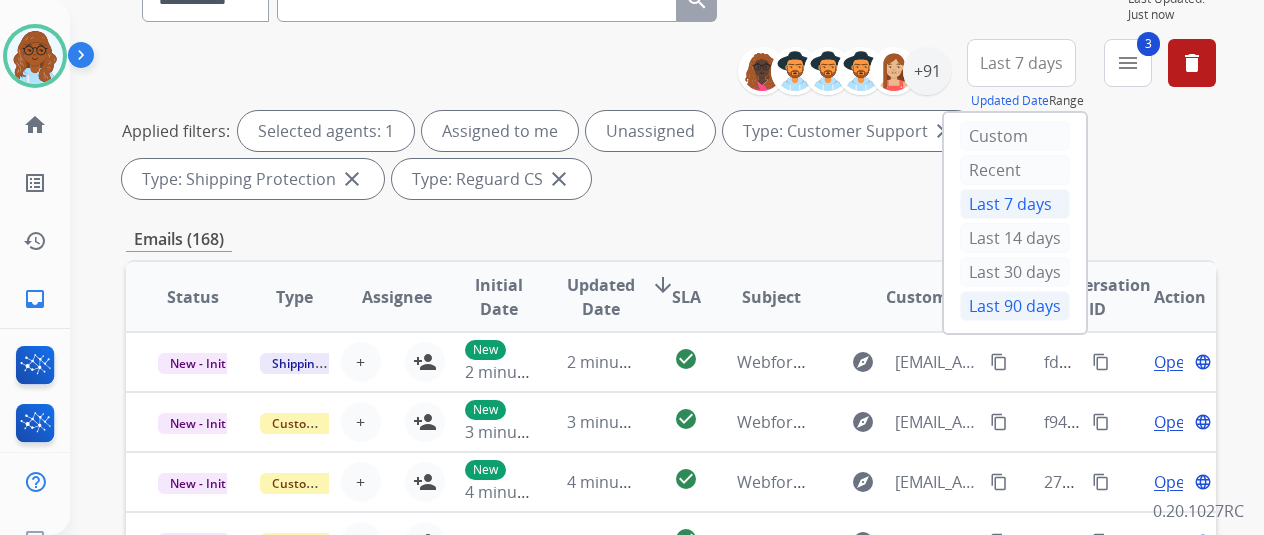 click on "Last 90 days" at bounding box center (1015, 306) 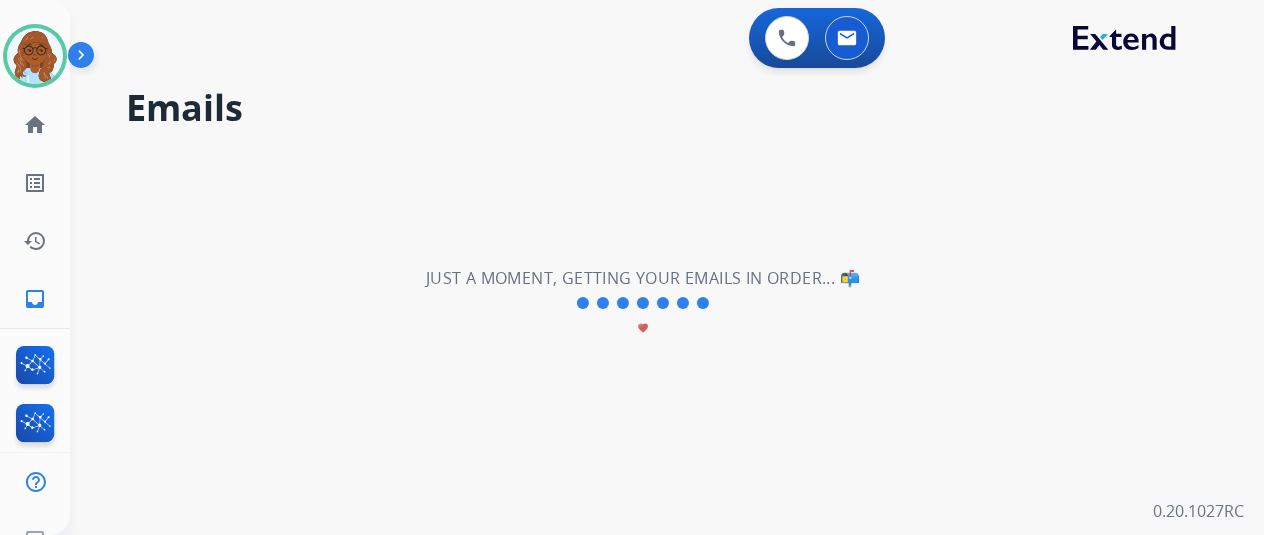 scroll, scrollTop: 0, scrollLeft: 0, axis: both 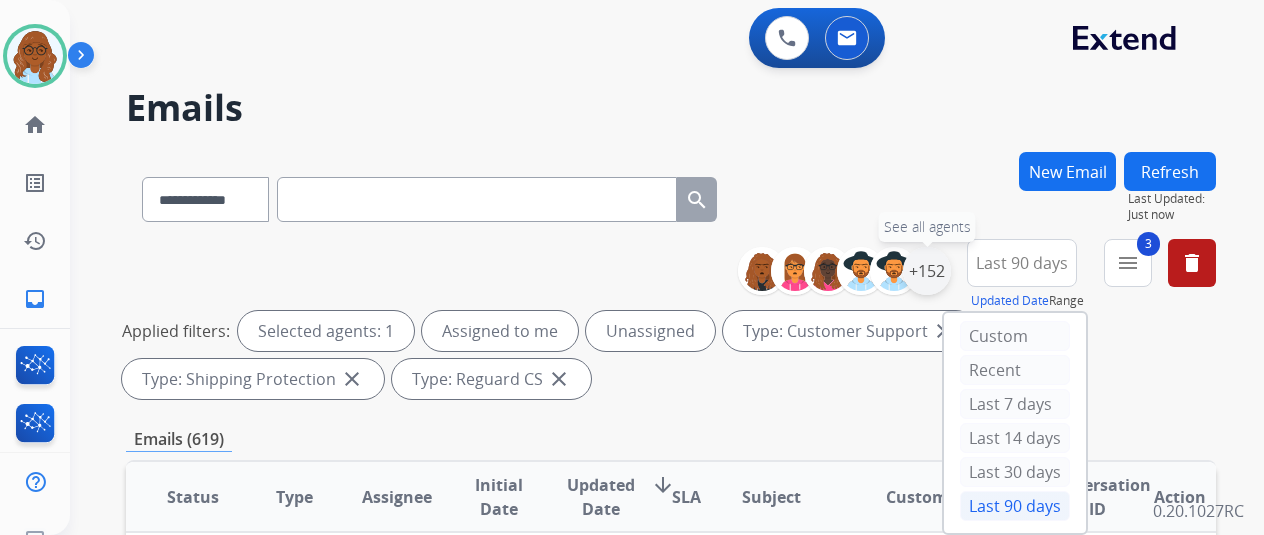 click on "+152" at bounding box center [927, 271] 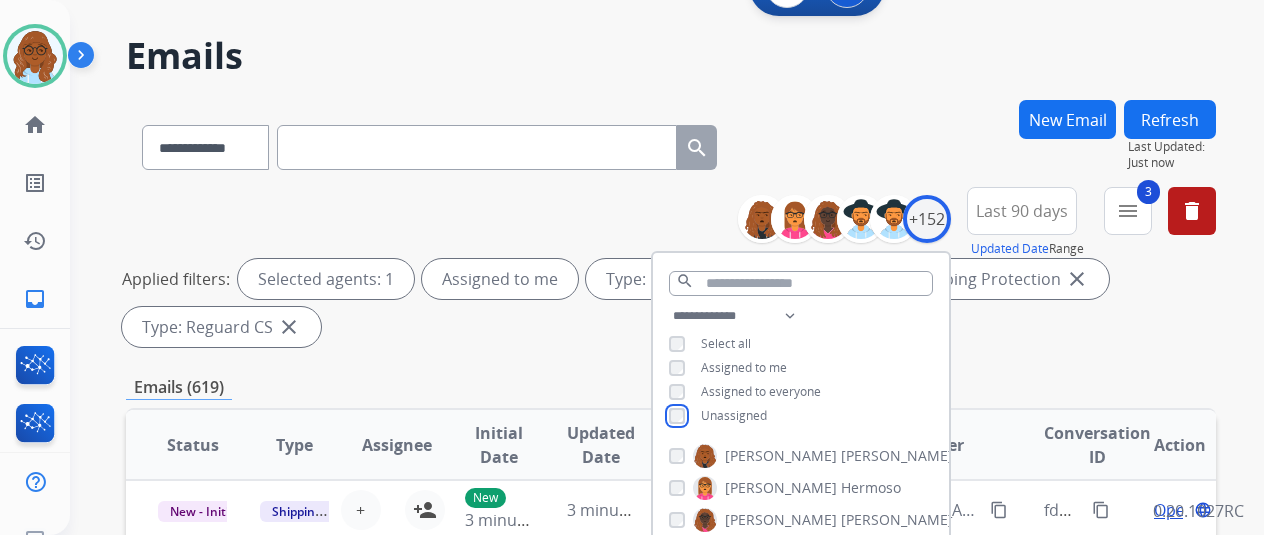 scroll, scrollTop: 300, scrollLeft: 0, axis: vertical 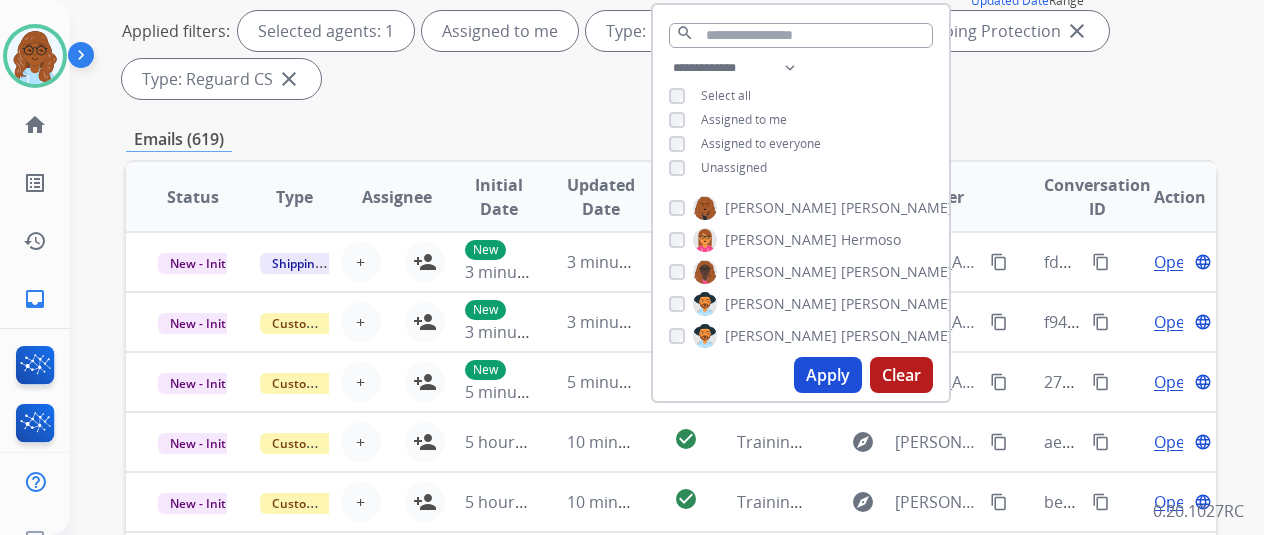 click on "Apply" at bounding box center (828, 375) 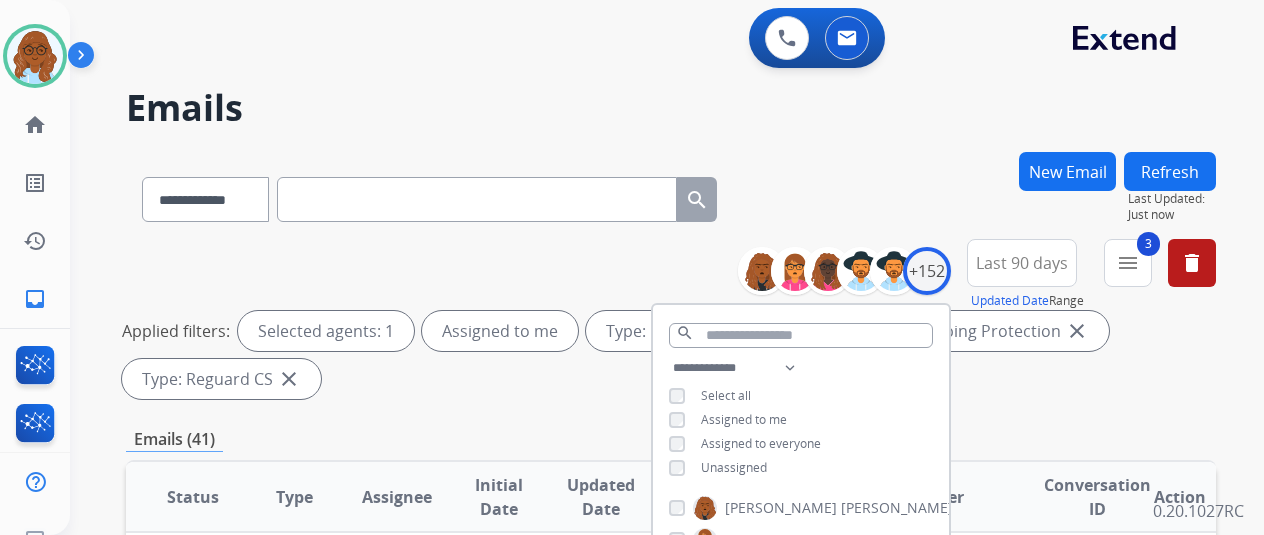click on "Applied filters:  Selected agents: 1  Assigned to me  Type: Customer Support  close  Type: Shipping Protection  close  Type: Reguard CS  close" at bounding box center (667, 355) 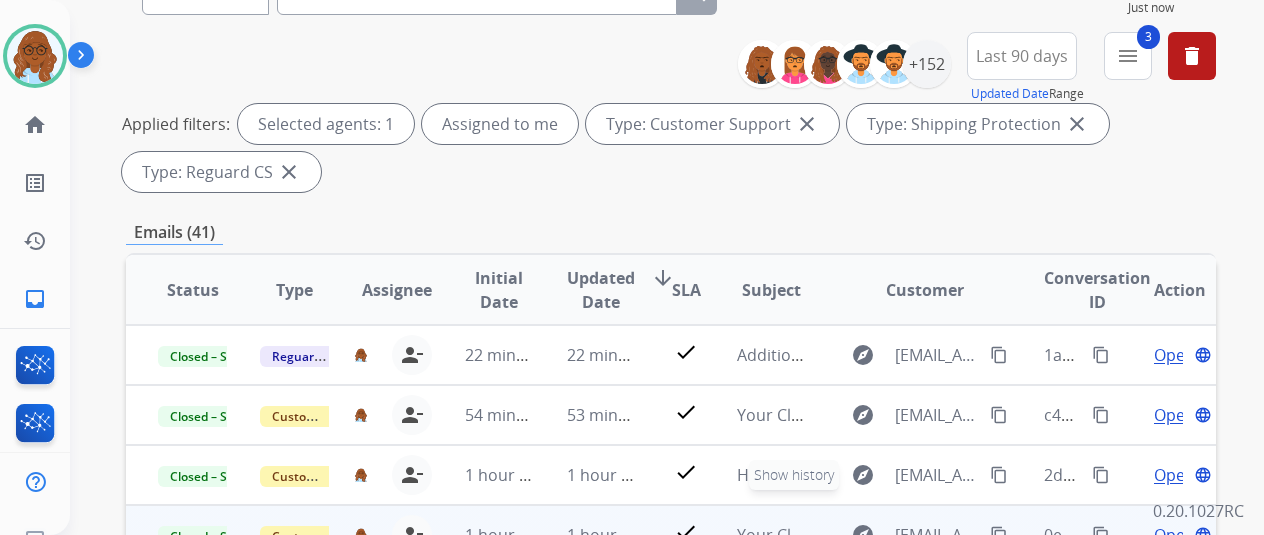 scroll, scrollTop: 400, scrollLeft: 0, axis: vertical 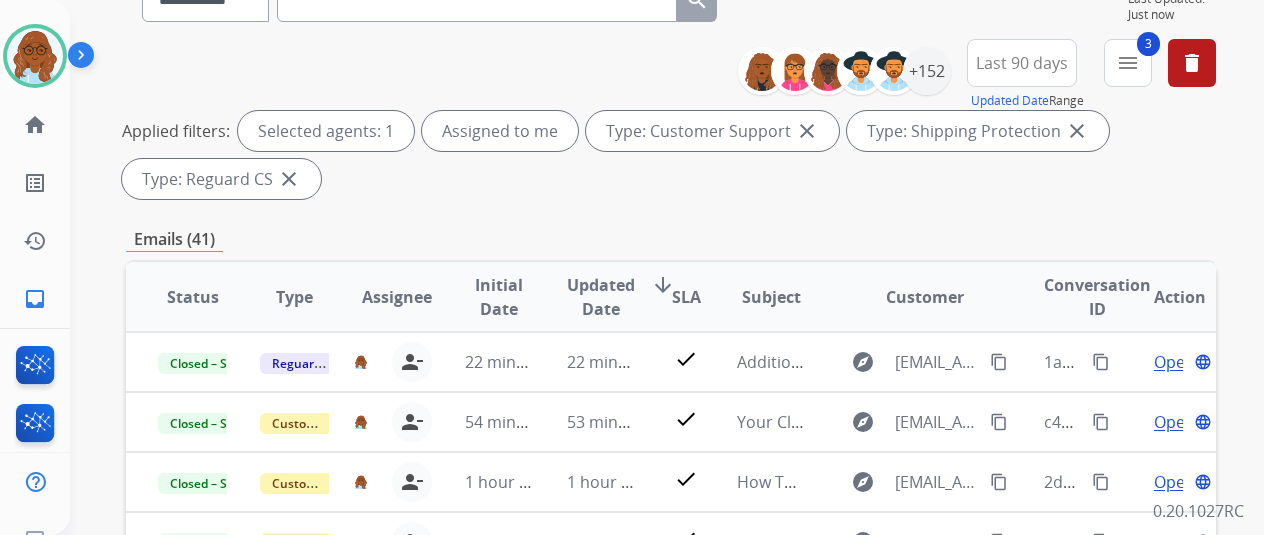 click on "Status" at bounding box center [193, 297] 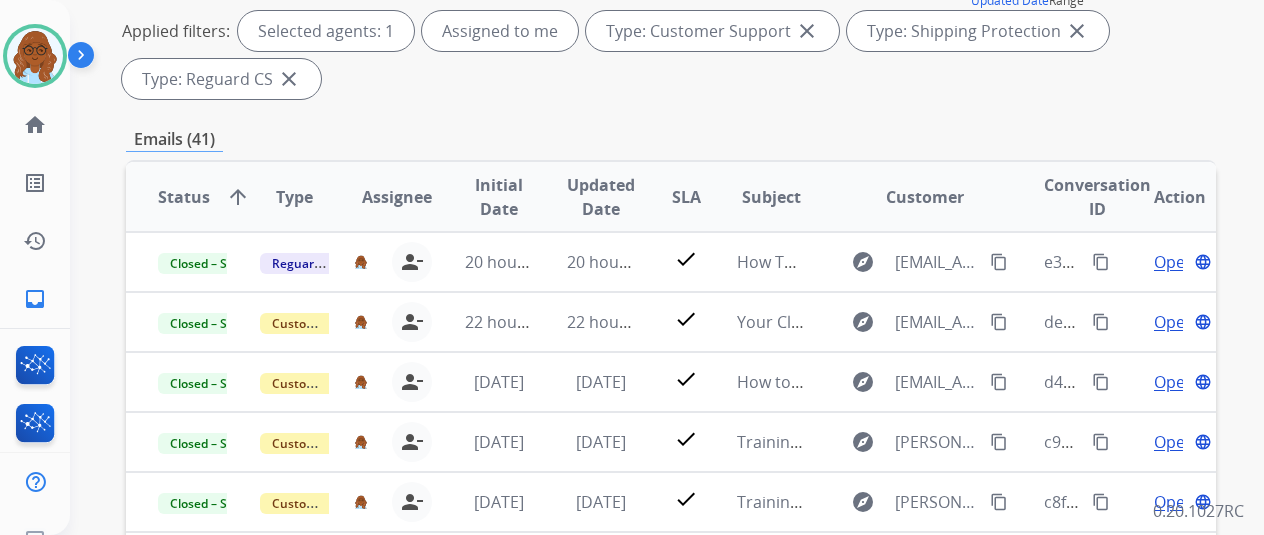 scroll, scrollTop: 400, scrollLeft: 0, axis: vertical 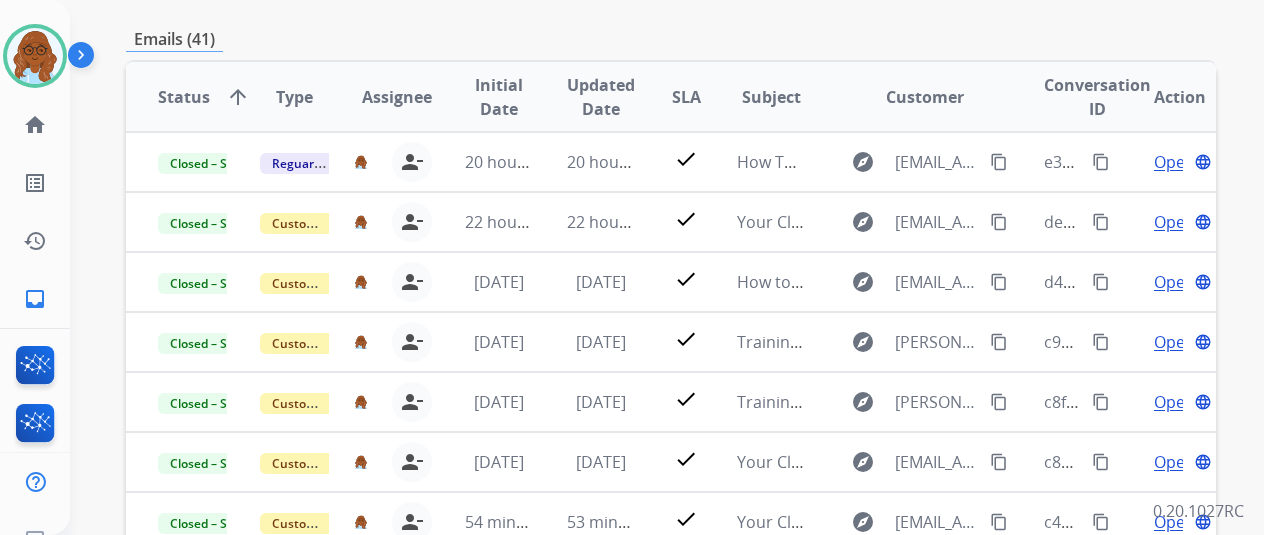 click on "Status" at bounding box center [184, 97] 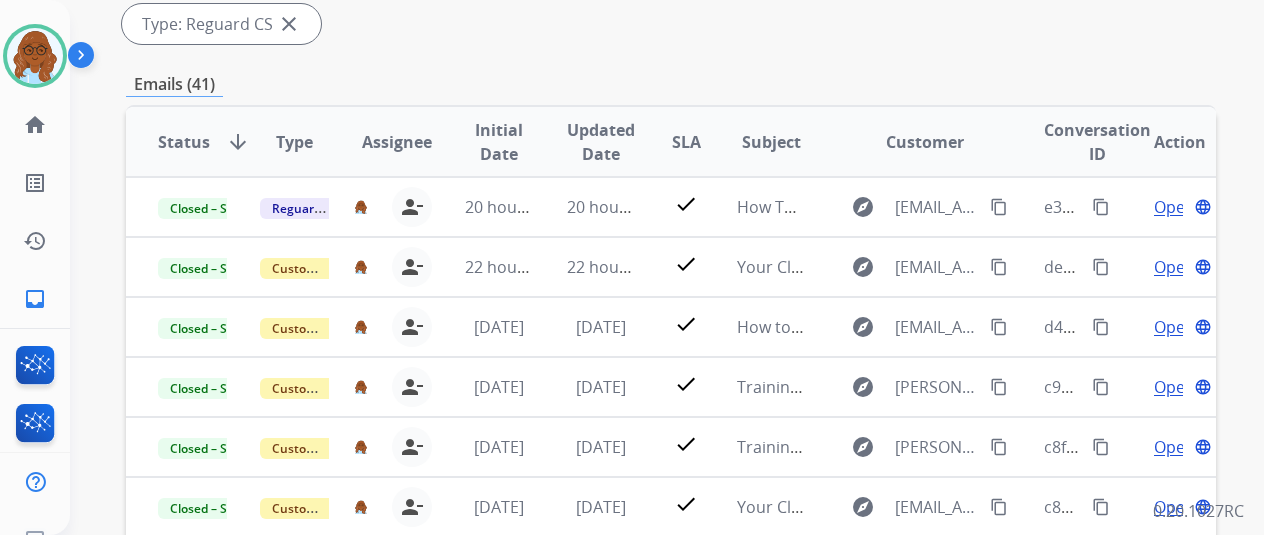 scroll, scrollTop: 400, scrollLeft: 0, axis: vertical 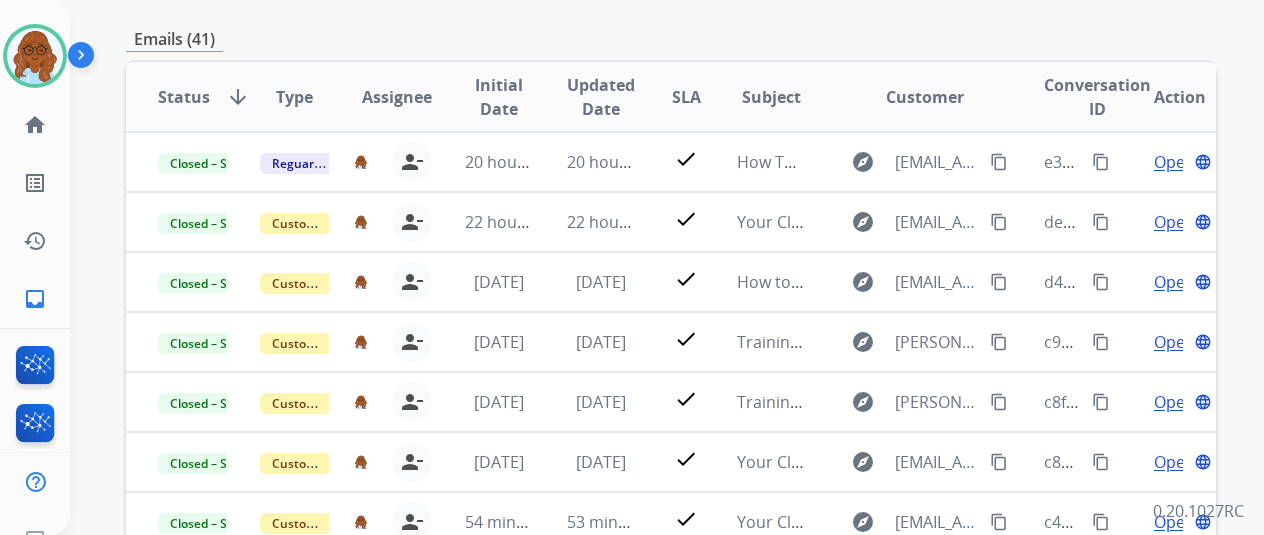 click on "Updated Date" at bounding box center [601, 97] 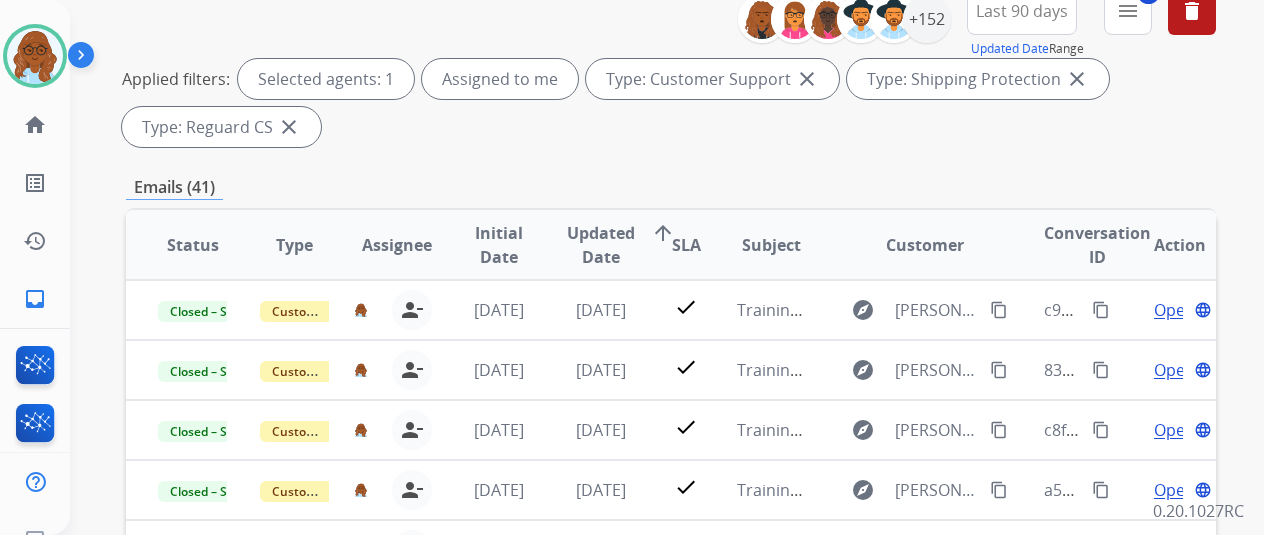 scroll, scrollTop: 300, scrollLeft: 0, axis: vertical 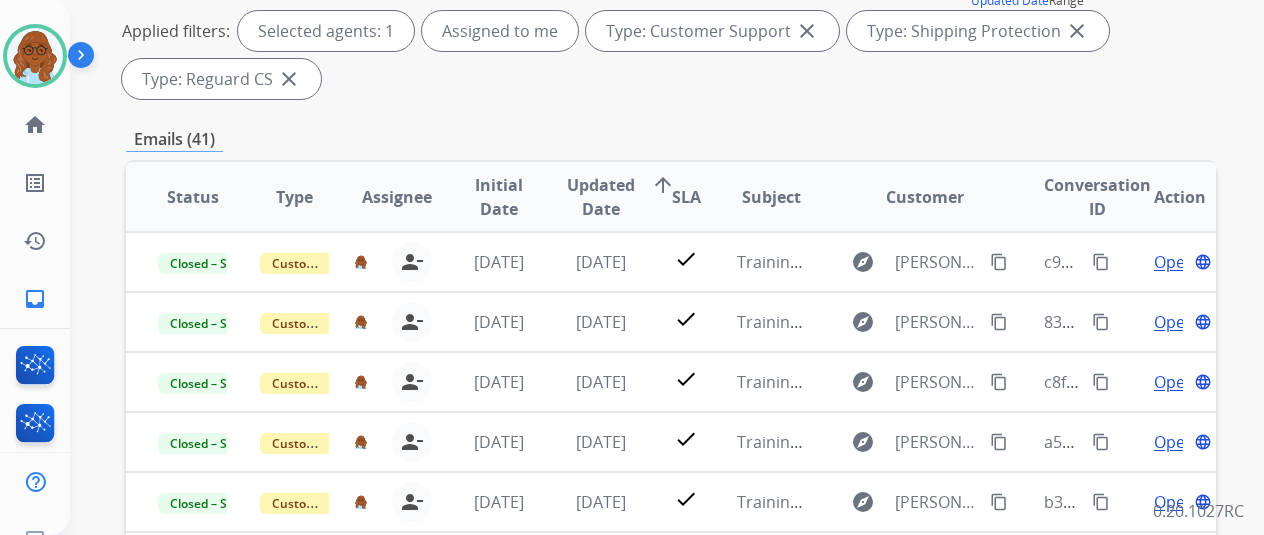 click on "Updated Date" at bounding box center (601, 197) 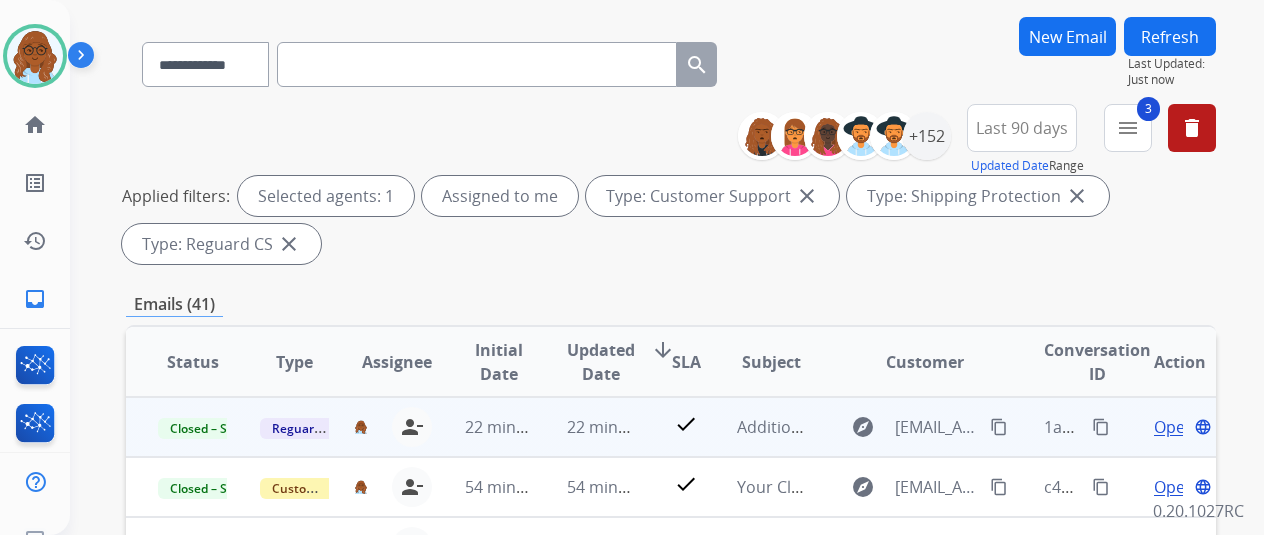 scroll, scrollTop: 300, scrollLeft: 0, axis: vertical 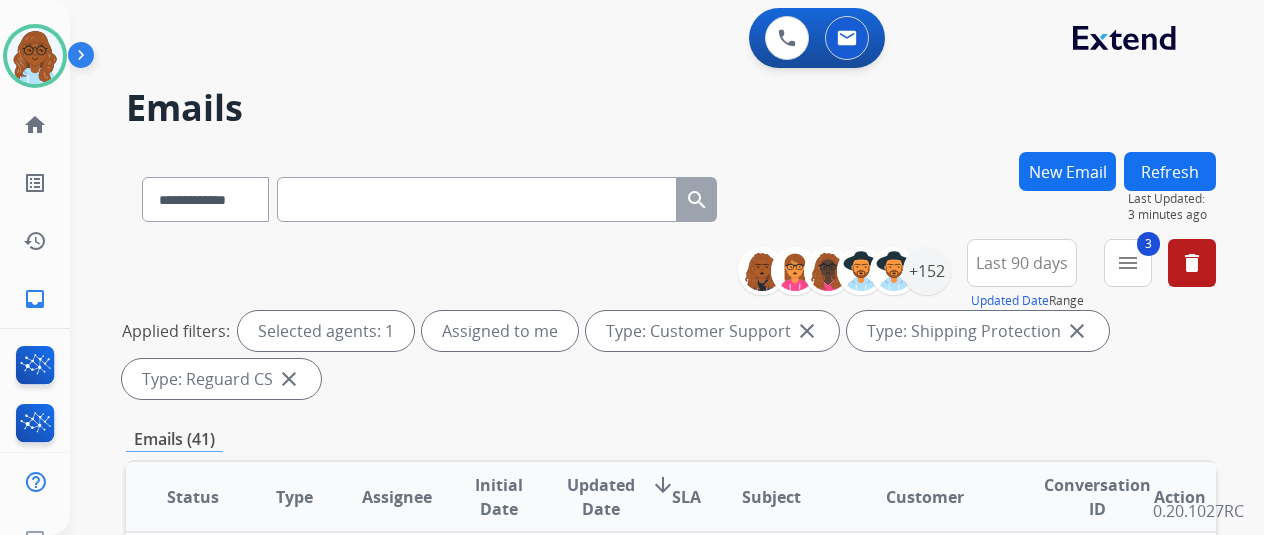 click on "New Email" at bounding box center (1067, 171) 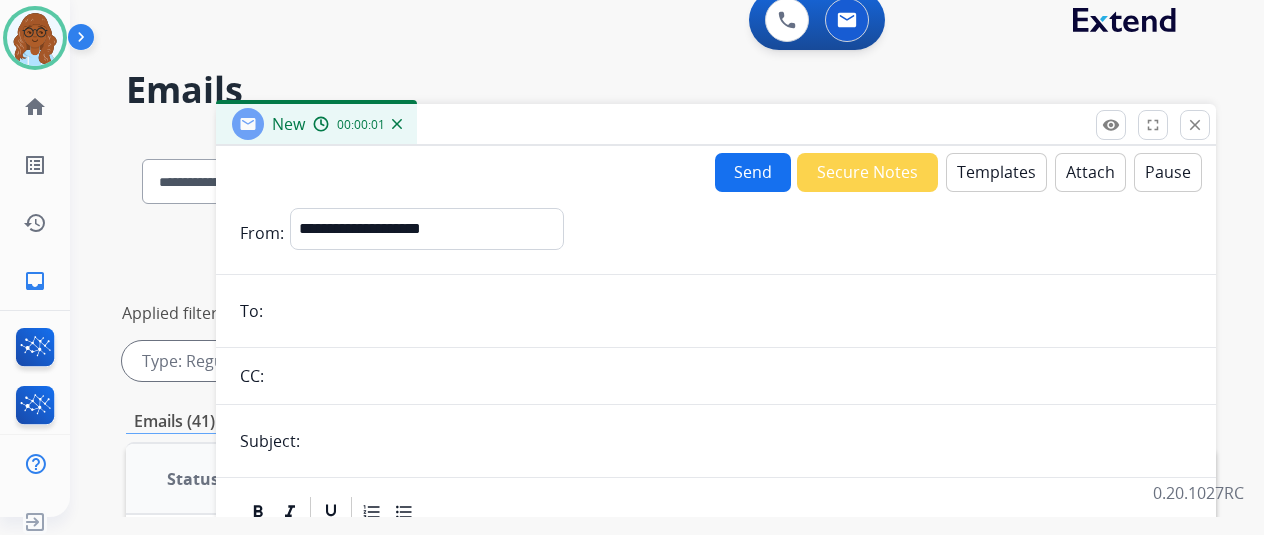 scroll, scrollTop: 24, scrollLeft: 0, axis: vertical 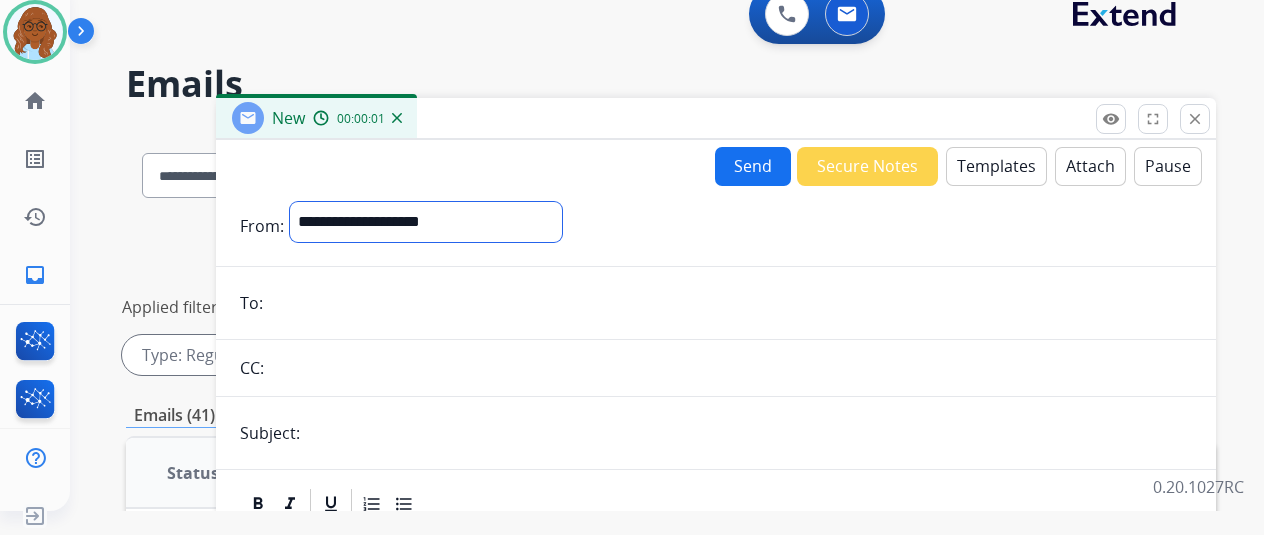 click on "**********" at bounding box center [426, 222] 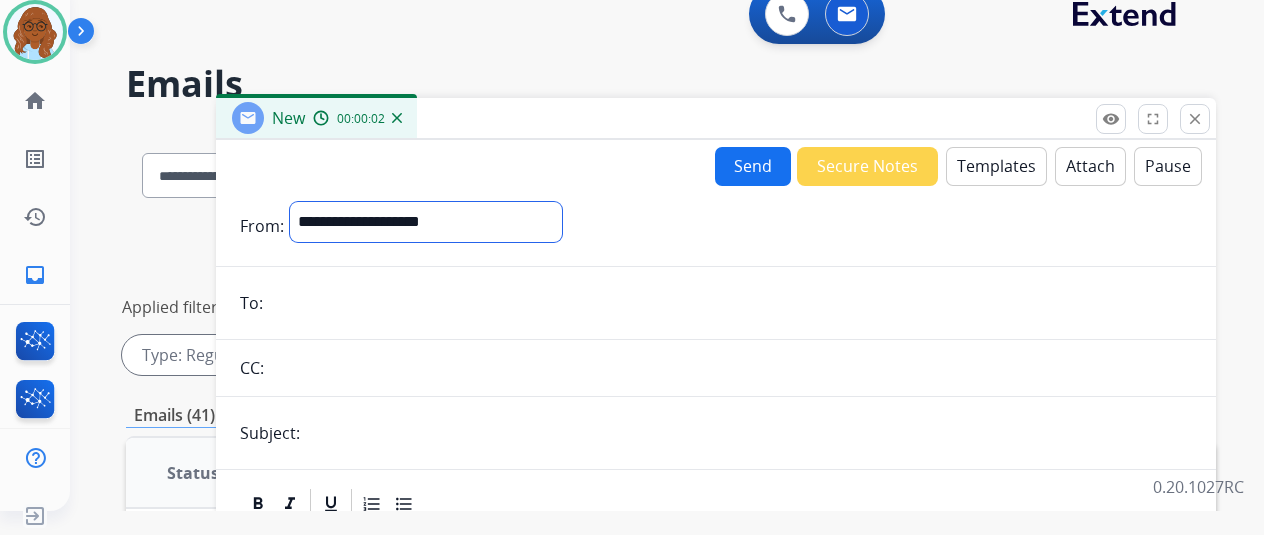 click on "**********" at bounding box center (426, 222) 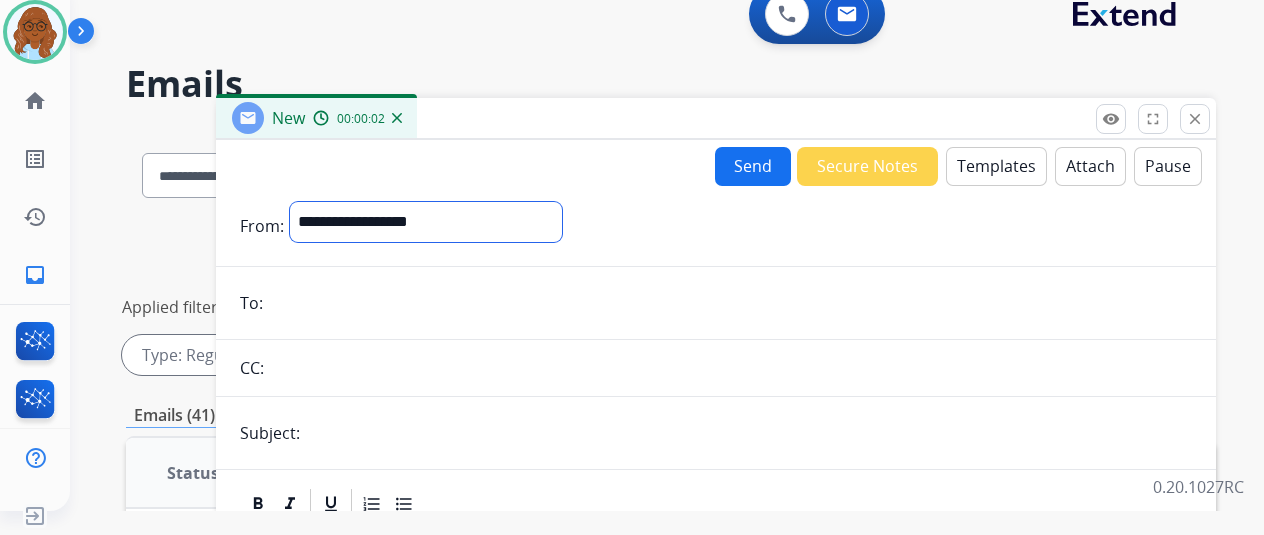 click on "**********" at bounding box center (426, 222) 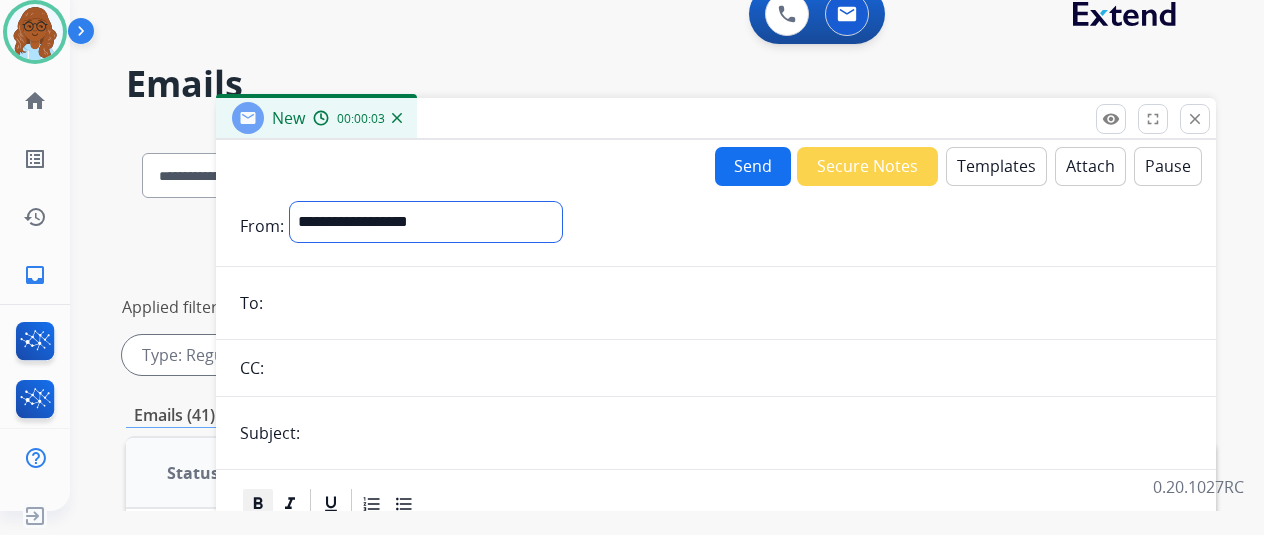 scroll, scrollTop: 200, scrollLeft: 0, axis: vertical 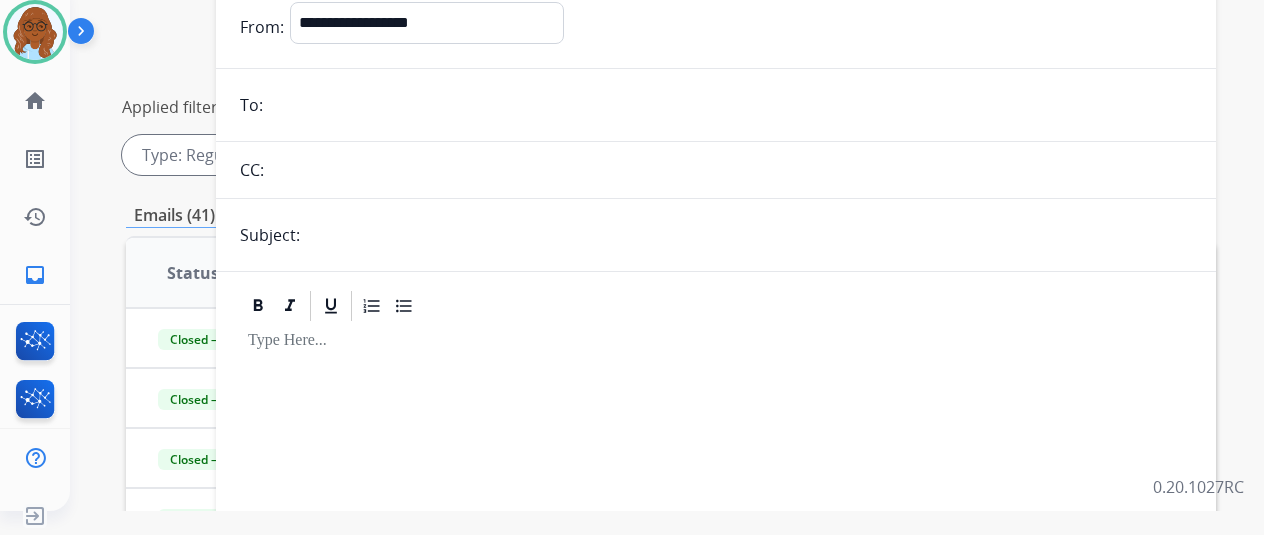 drag, startPoint x: 358, startPoint y: 233, endPoint x: 420, endPoint y: 239, distance: 62.289646 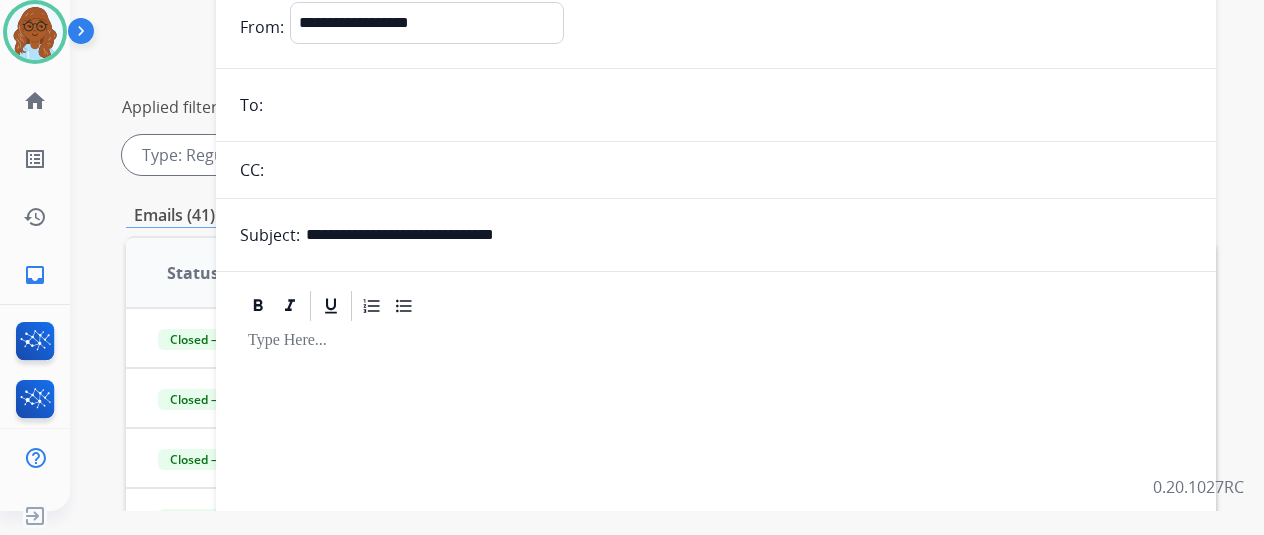 click at bounding box center (730, 105) 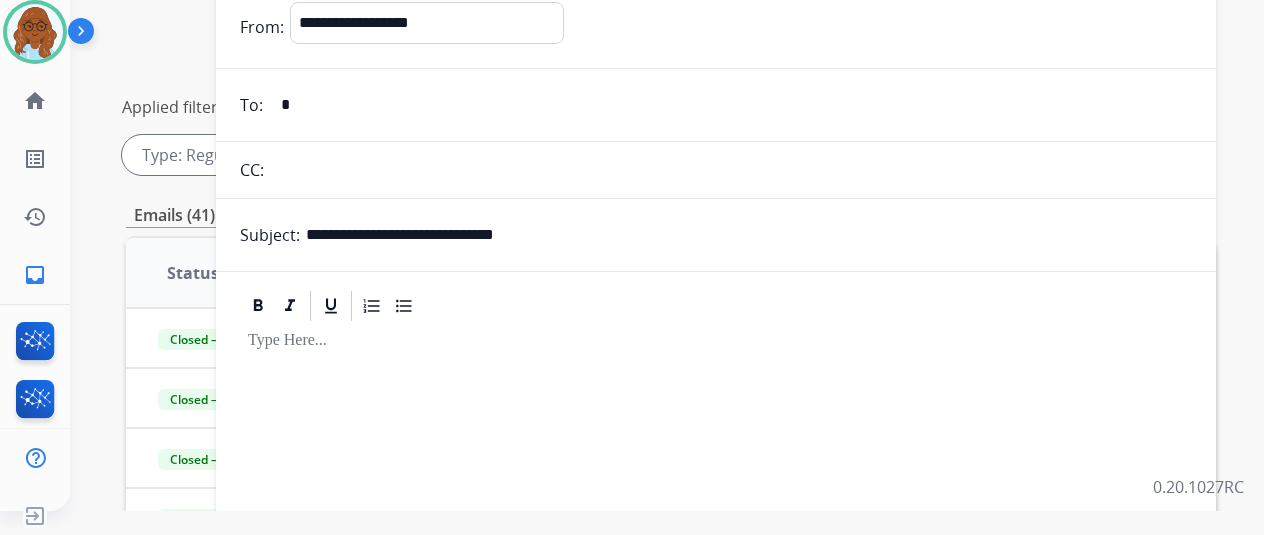 paste on "**********" 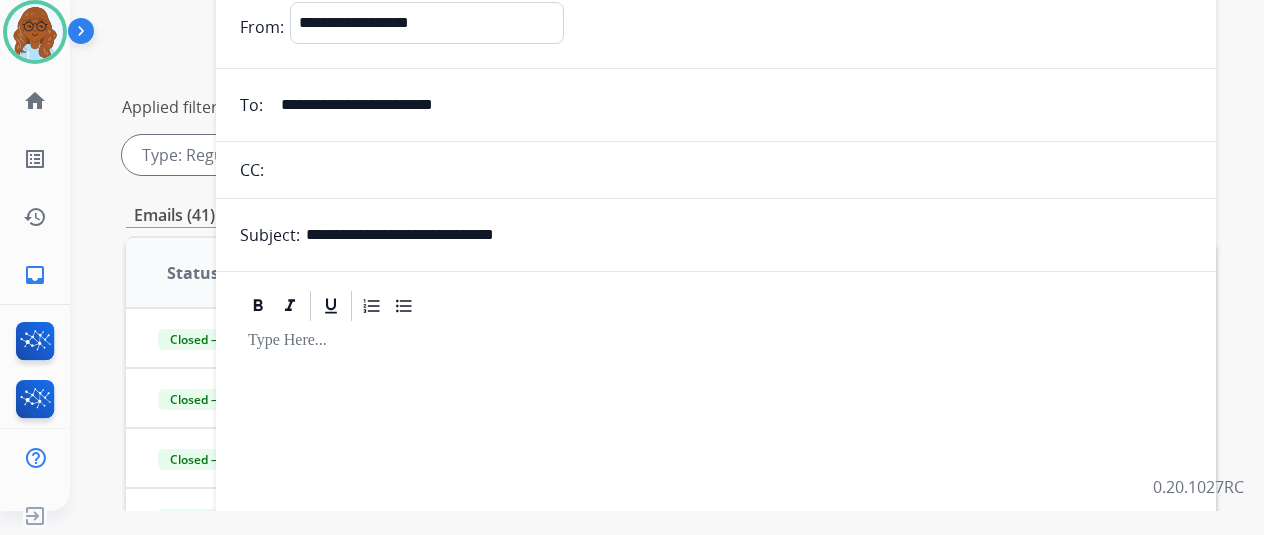 click on "**********" at bounding box center [730, 105] 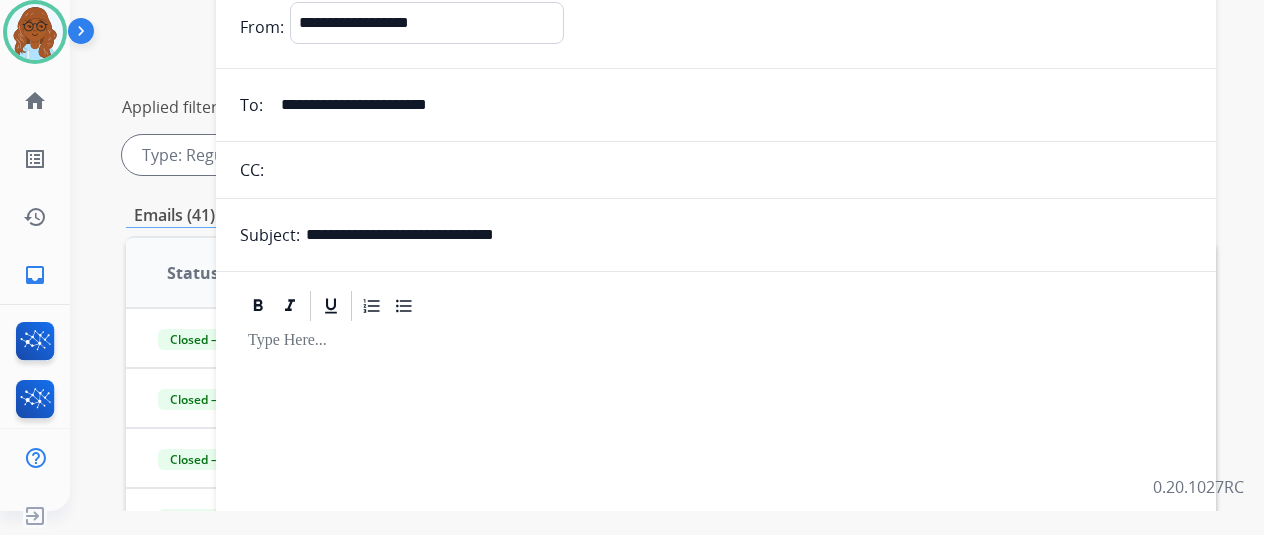 type on "**********" 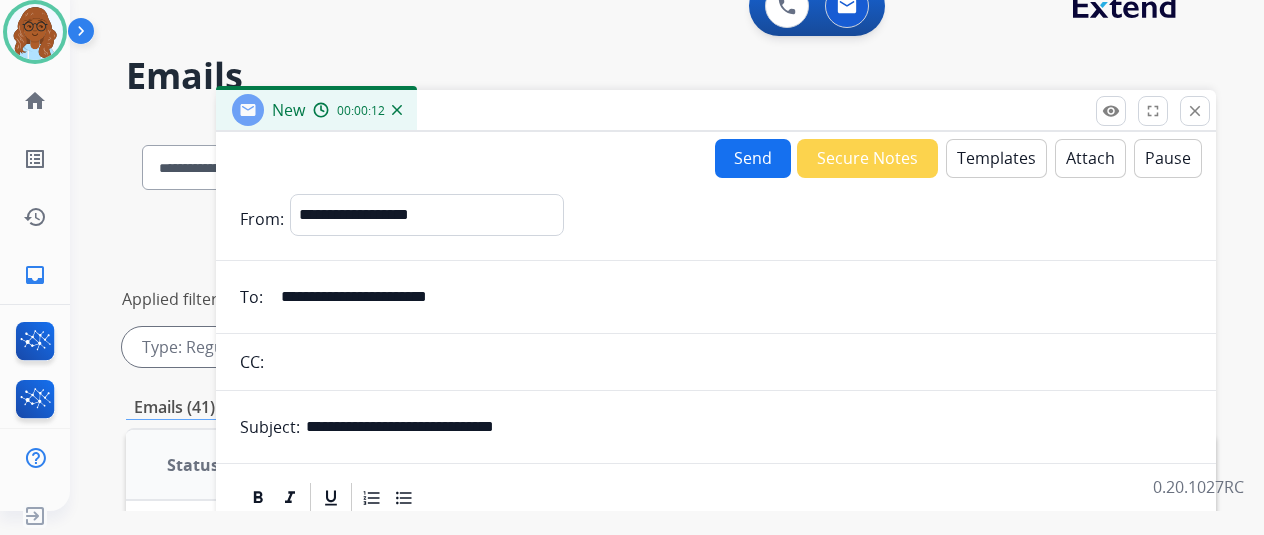 scroll, scrollTop: 0, scrollLeft: 0, axis: both 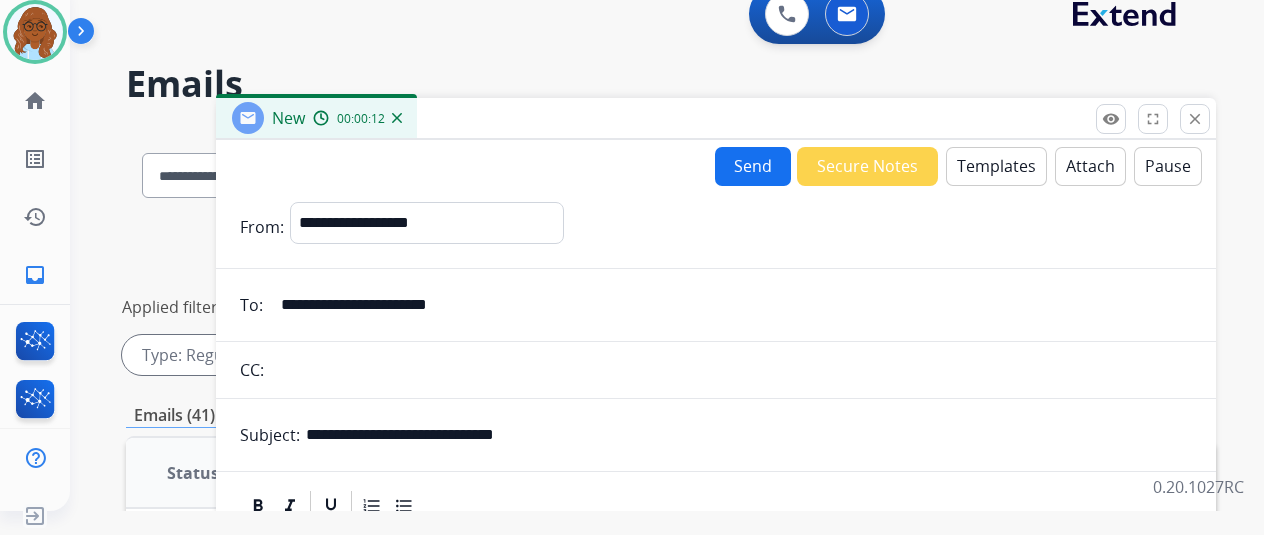 click on "Templates" at bounding box center [996, 166] 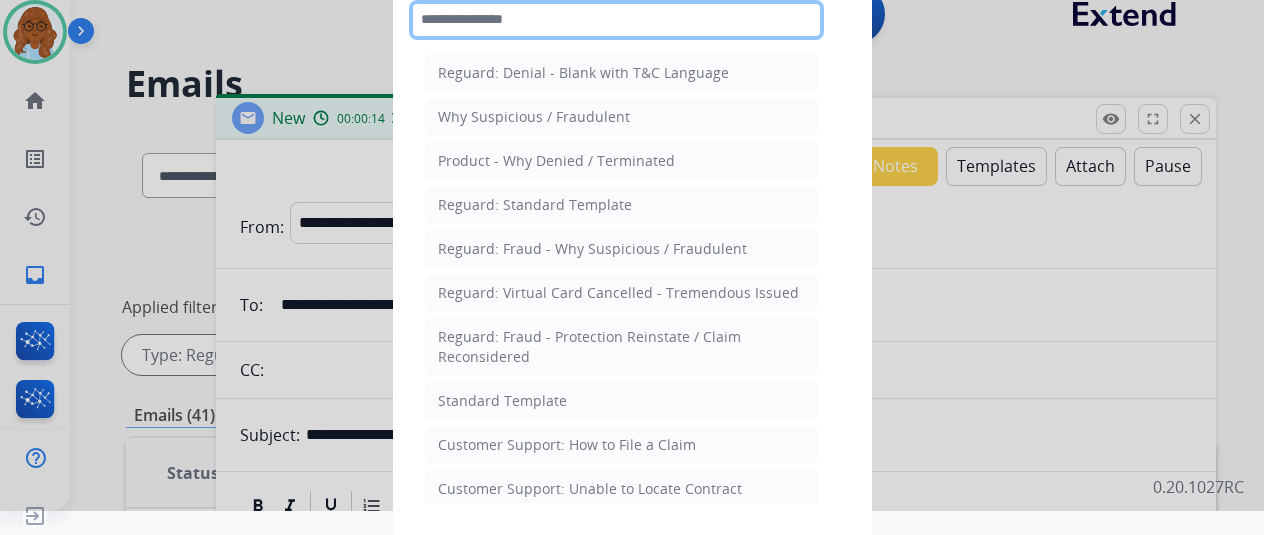 click 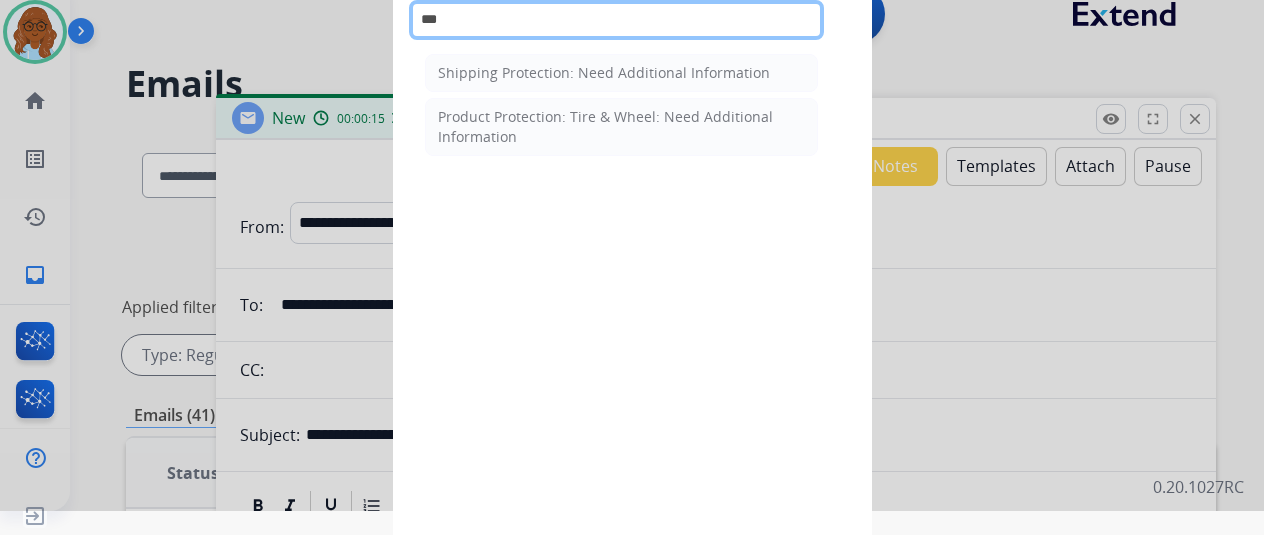 type on "****" 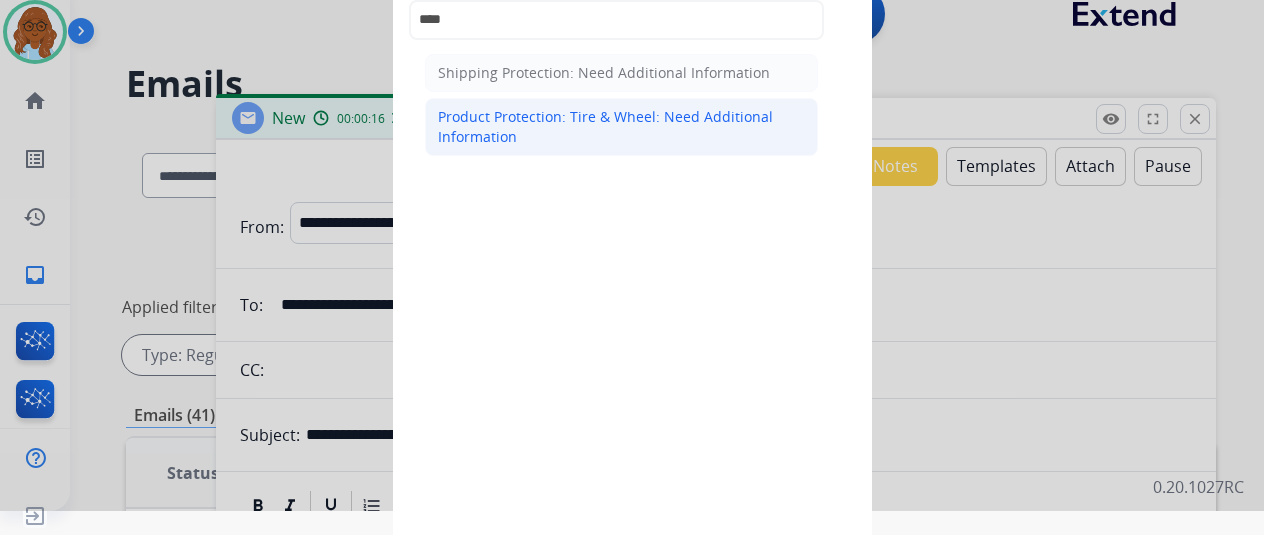 click on "Product Protection: Tire & Wheel: Need Additional Information" 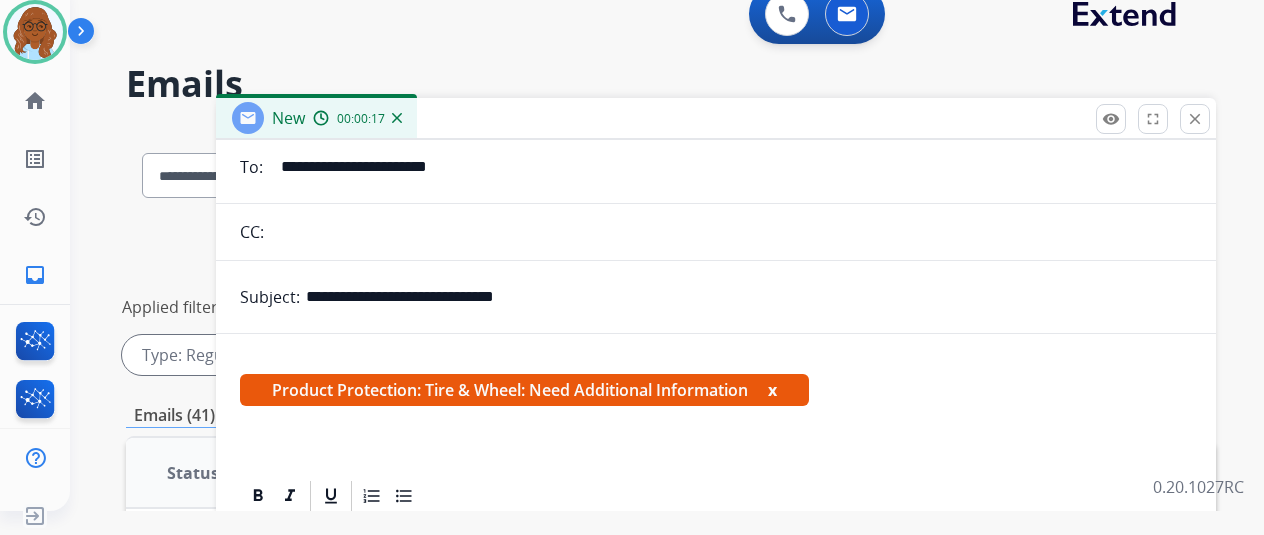 scroll, scrollTop: 352, scrollLeft: 0, axis: vertical 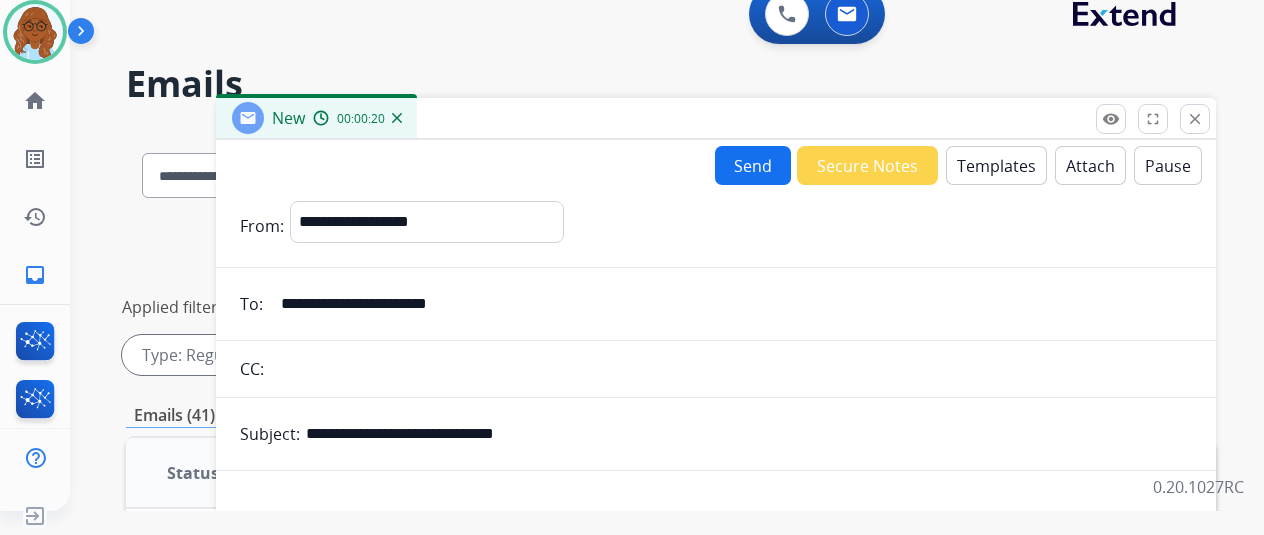 click on "Templates" at bounding box center [996, 165] 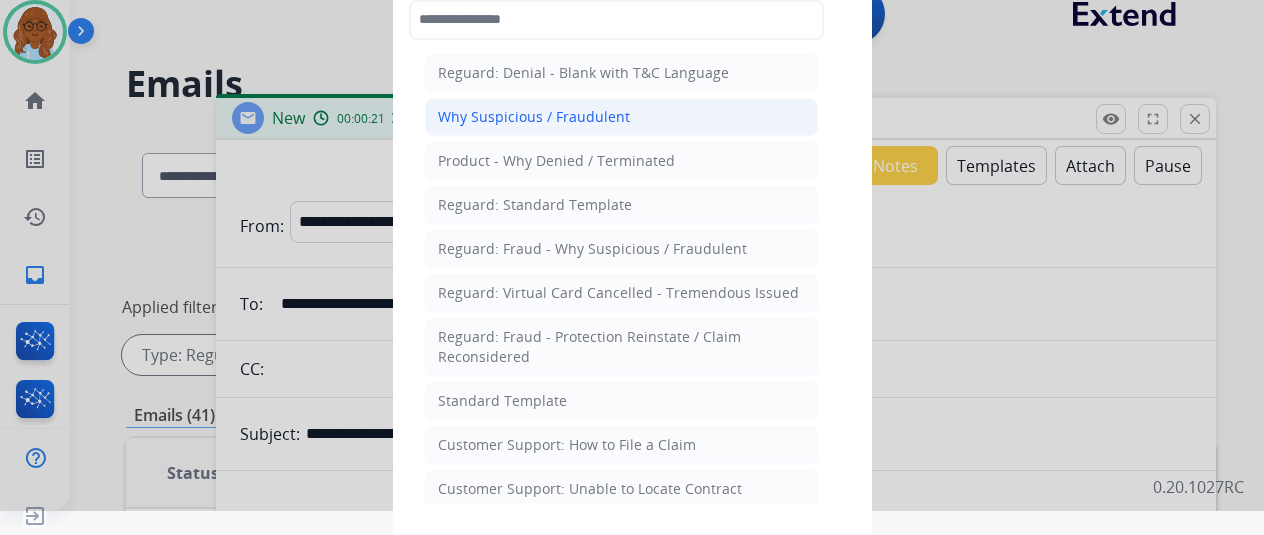 type 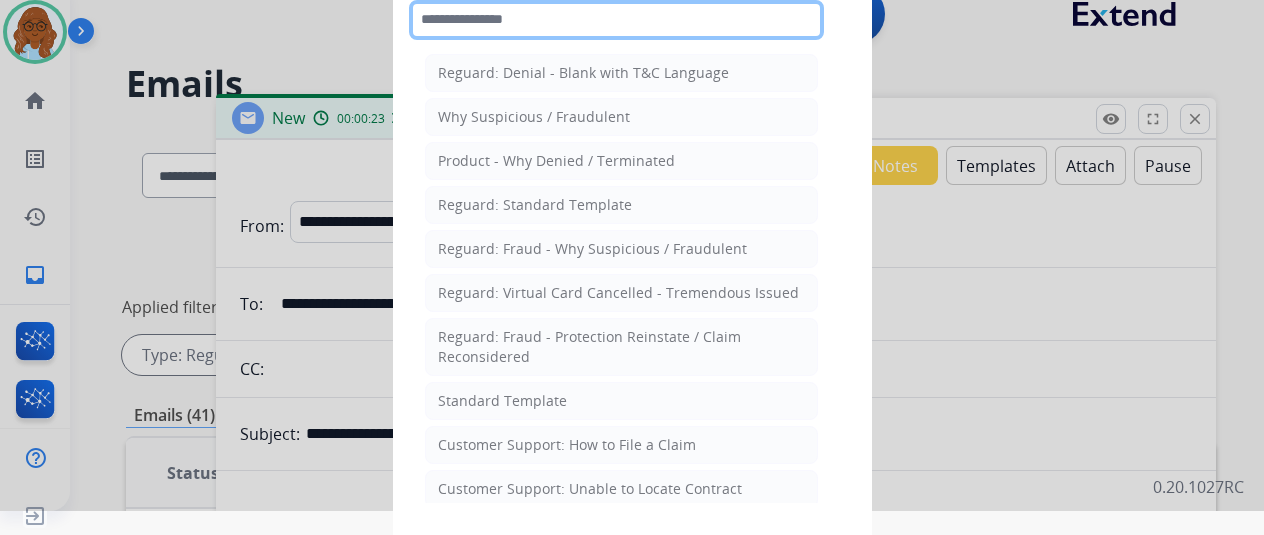 click 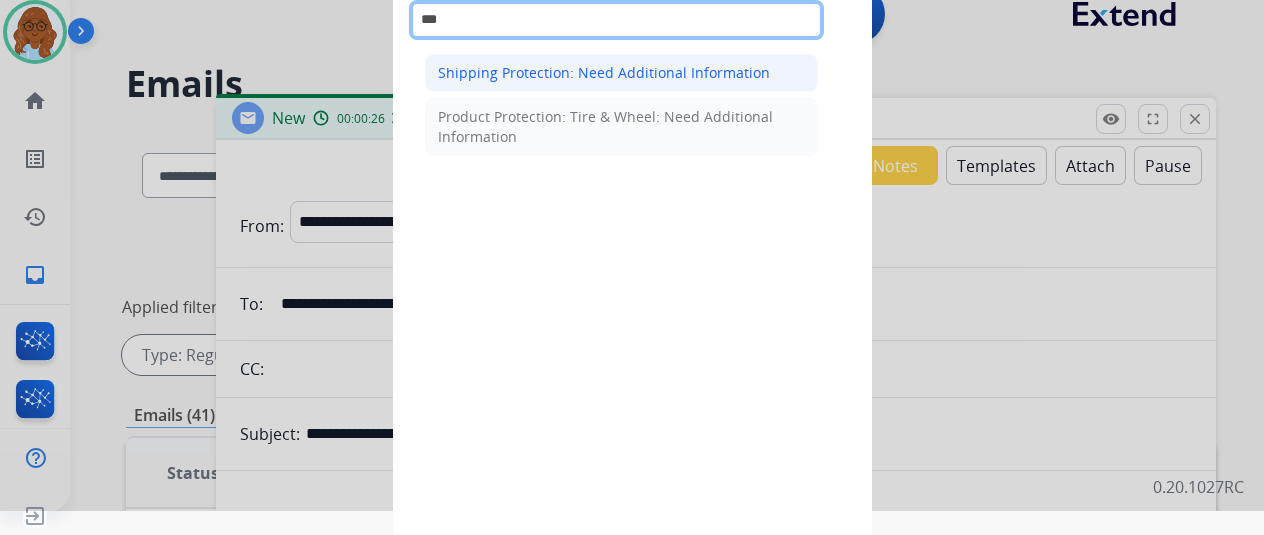 type on "***" 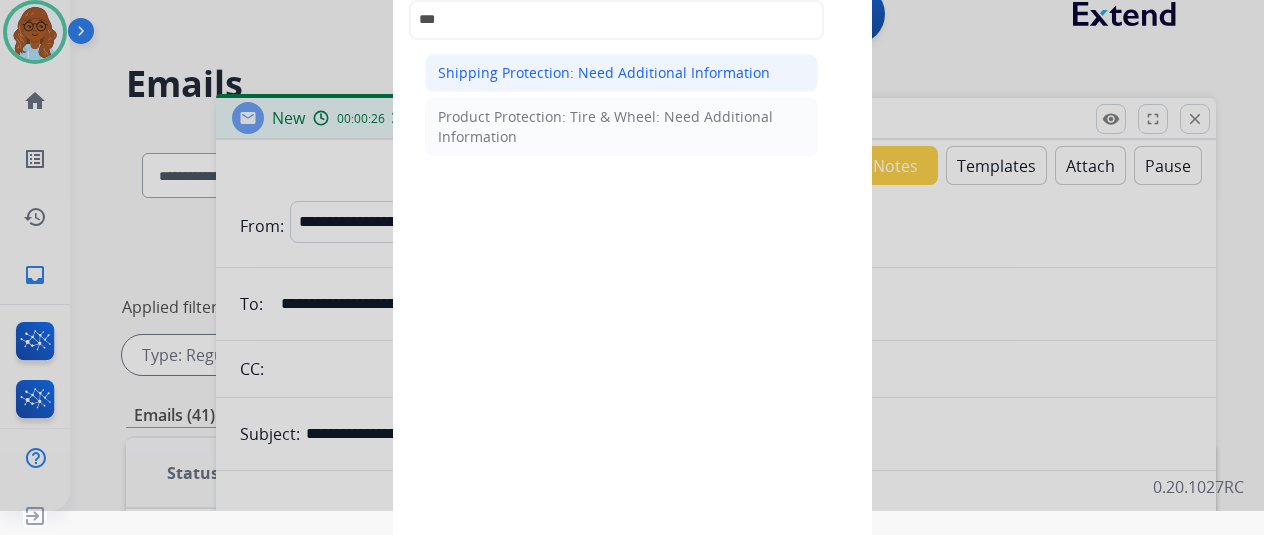 click on "Shipping Protection: Need Additional Information" 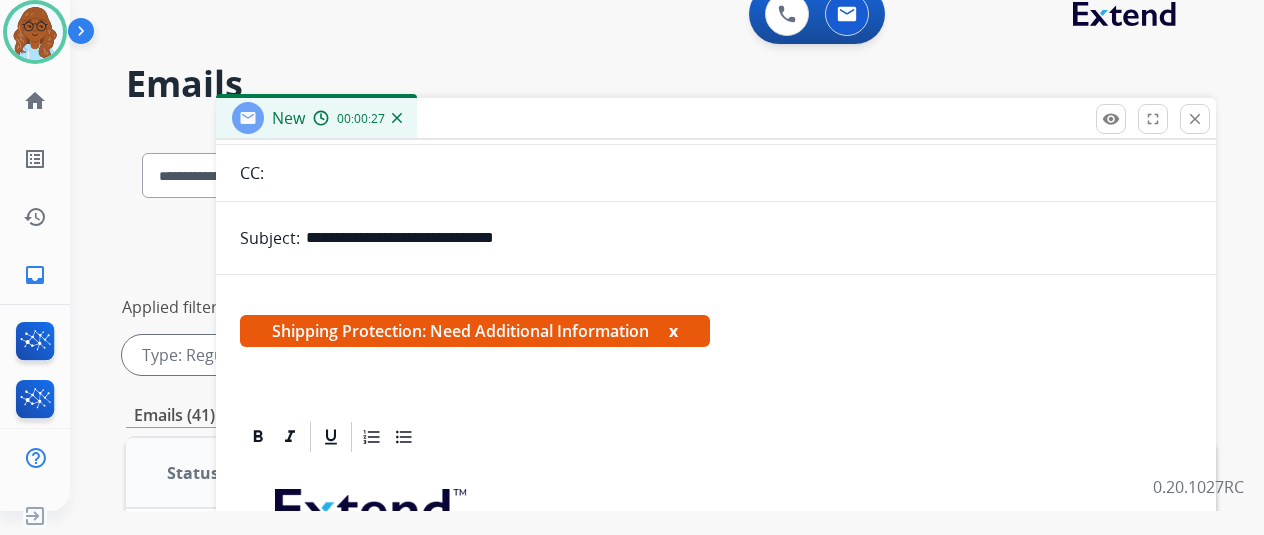 scroll, scrollTop: 306, scrollLeft: 0, axis: vertical 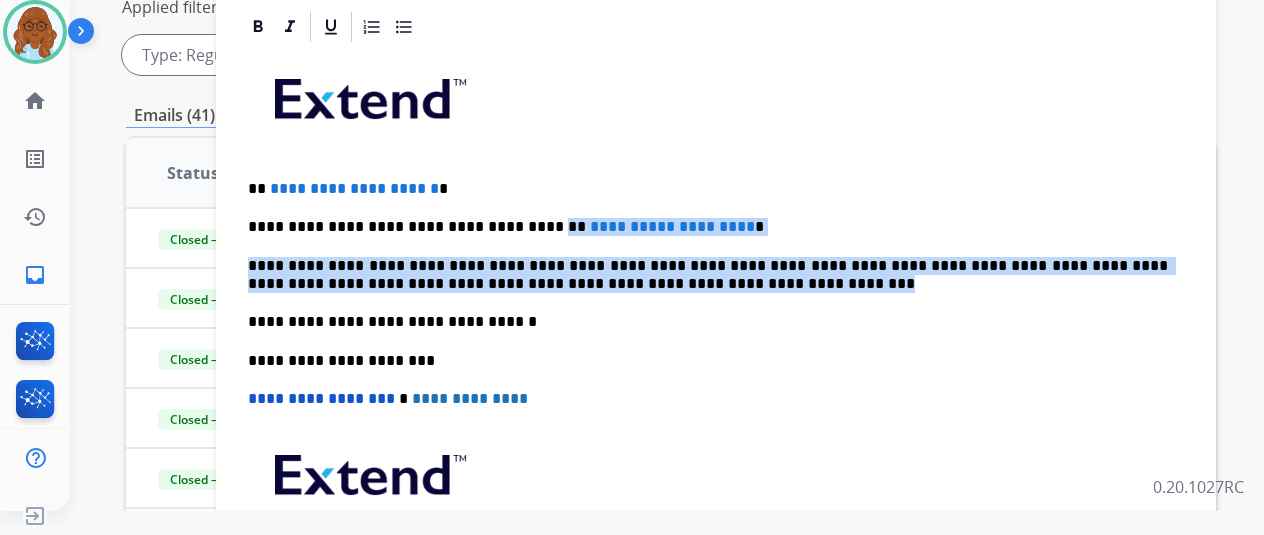 drag, startPoint x: 676, startPoint y: 289, endPoint x: 534, endPoint y: 216, distance: 159.66527 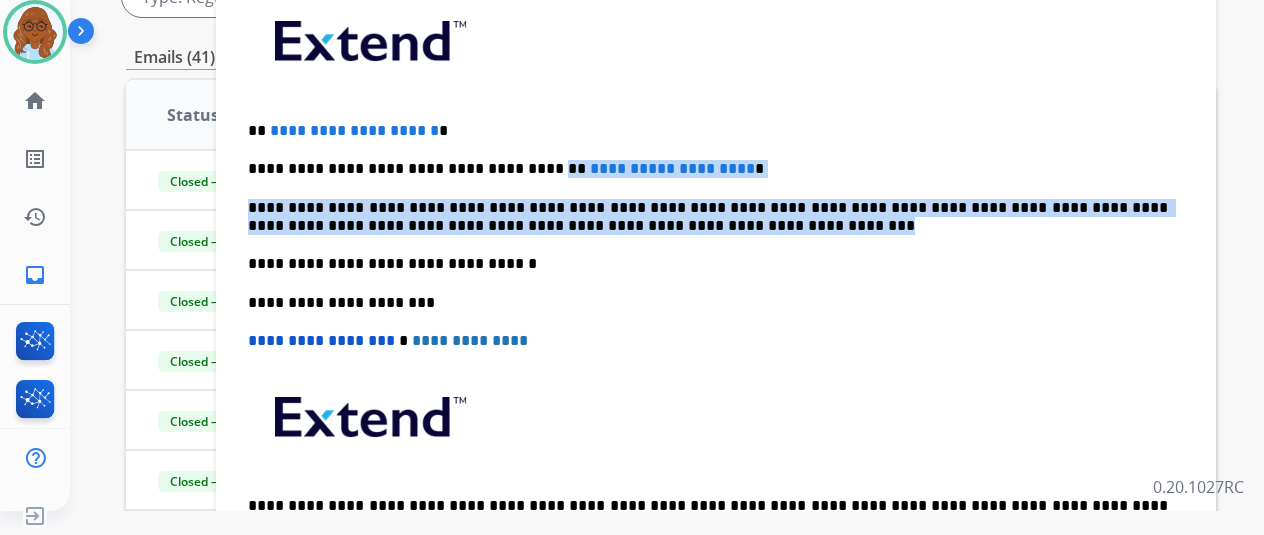 scroll, scrollTop: 400, scrollLeft: 0, axis: vertical 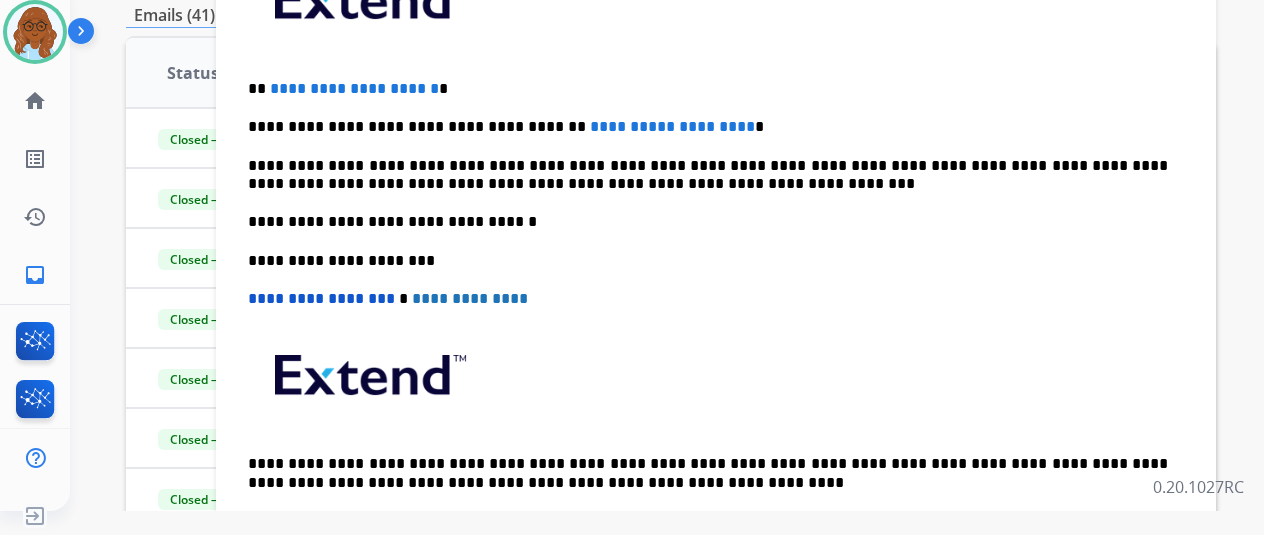 click on "**********" at bounding box center [708, 222] 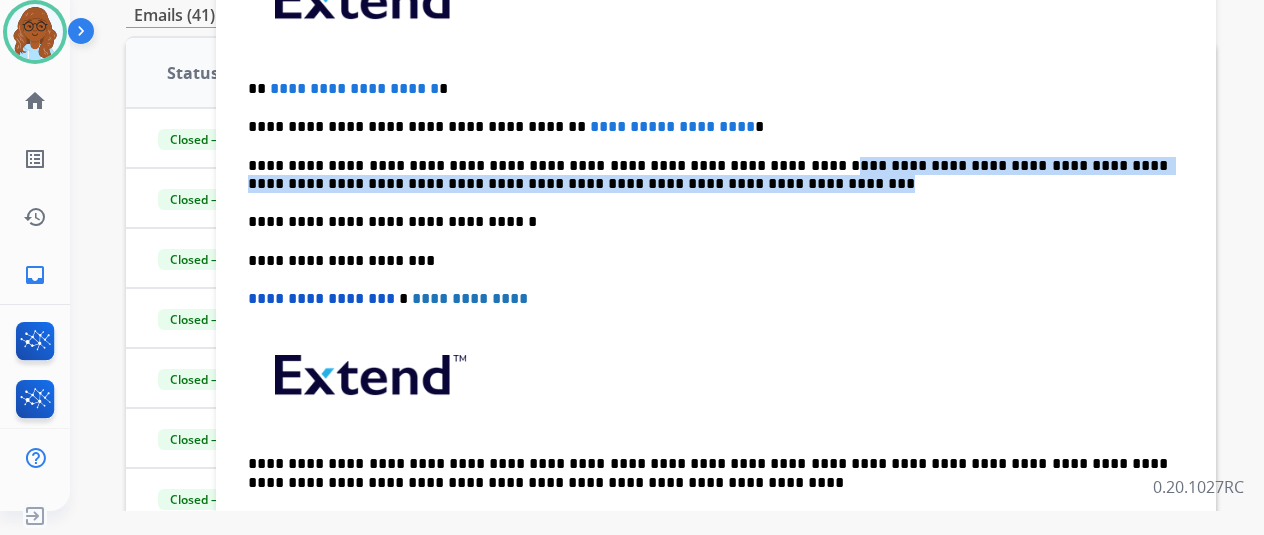drag, startPoint x: 692, startPoint y: 178, endPoint x: 778, endPoint y: 154, distance: 89.28606 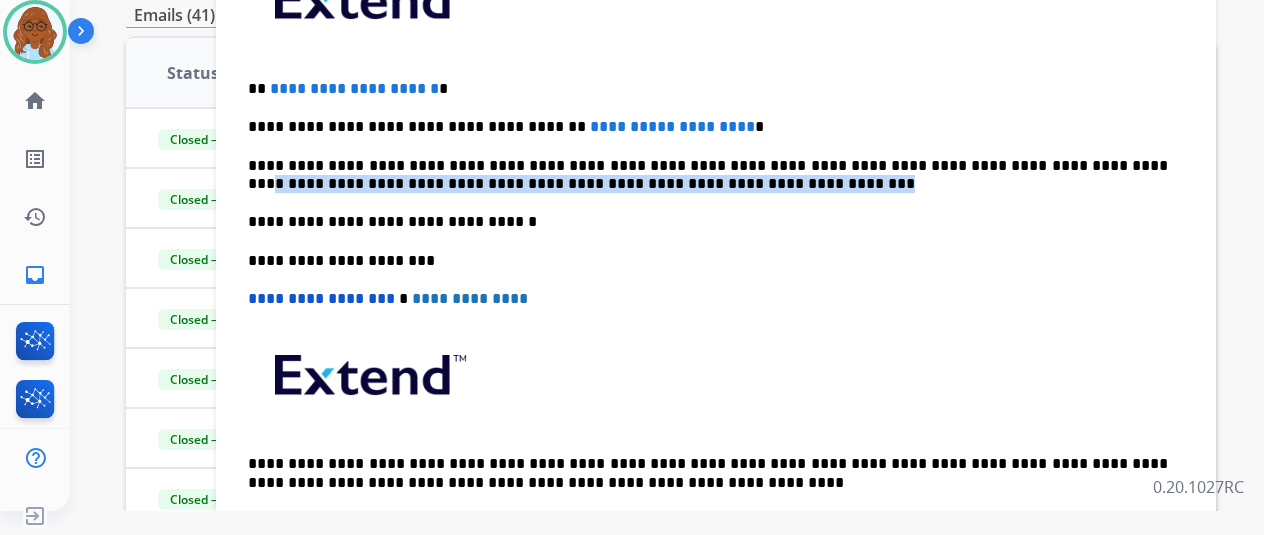 drag, startPoint x: 690, startPoint y: 185, endPoint x: 1062, endPoint y: 153, distance: 373.3738 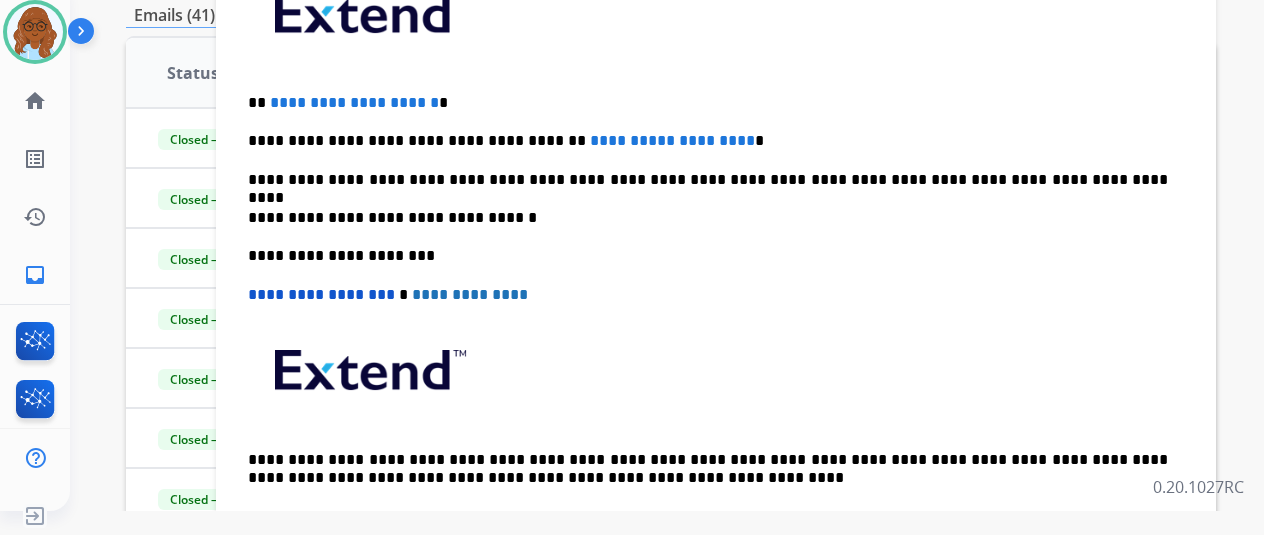 scroll, scrollTop: 288, scrollLeft: 0, axis: vertical 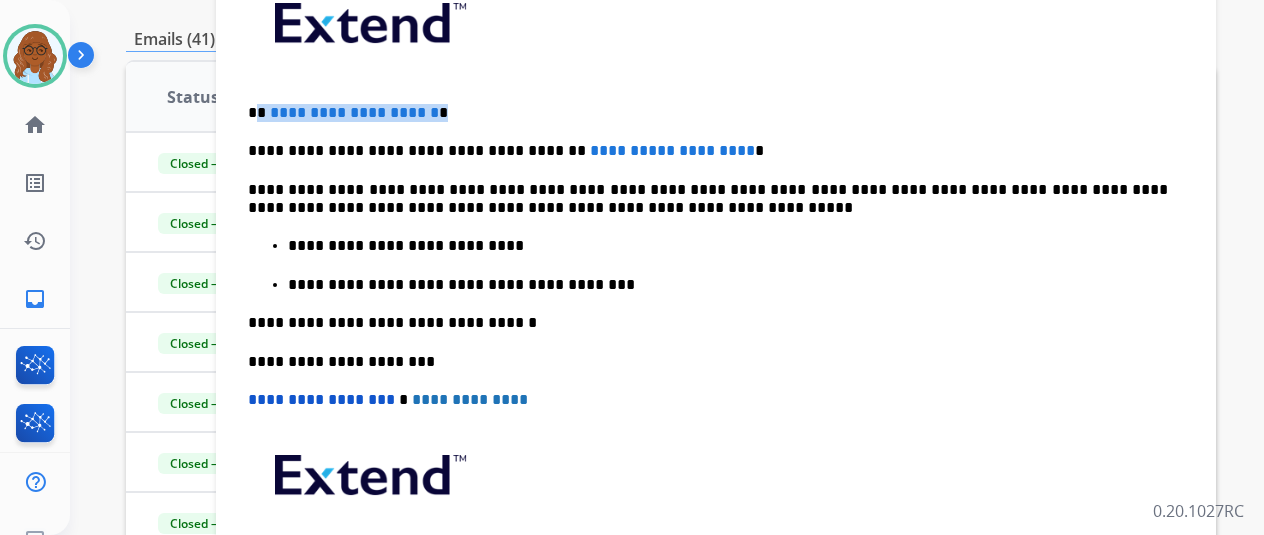drag, startPoint x: 513, startPoint y: 102, endPoint x: 283, endPoint y: 112, distance: 230.21729 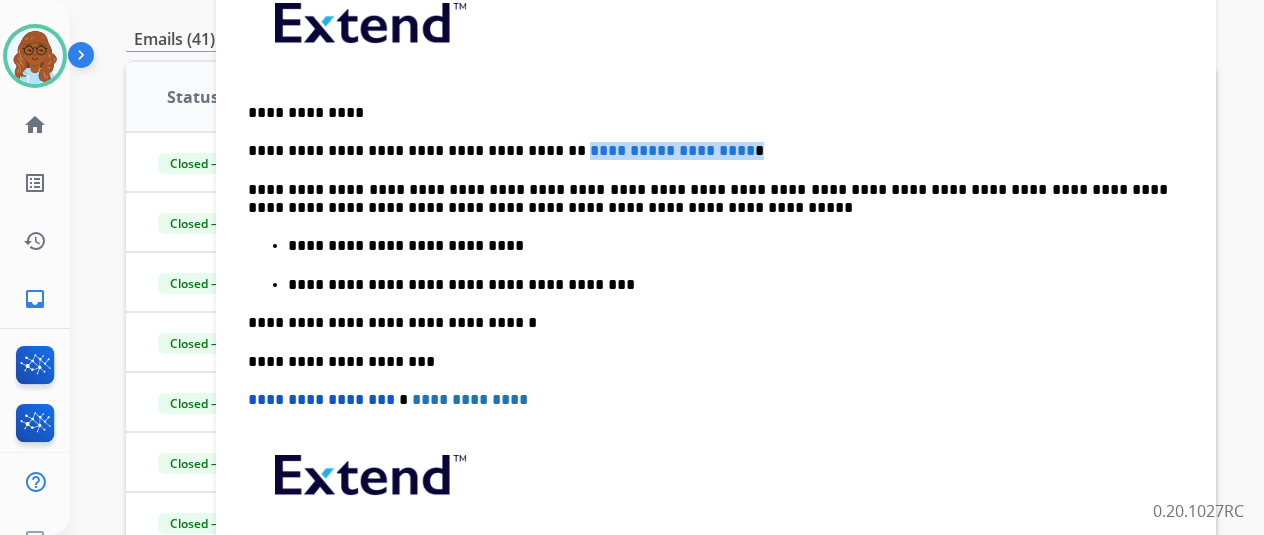 drag, startPoint x: 800, startPoint y: 143, endPoint x: 552, endPoint y: 143, distance: 248 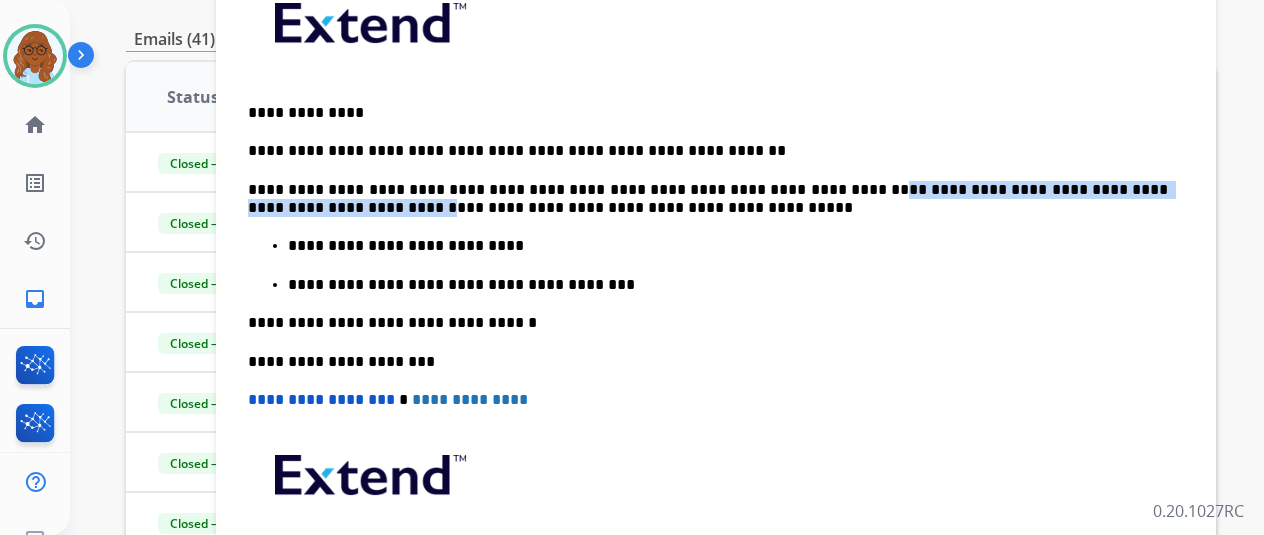 drag, startPoint x: 1188, startPoint y: 187, endPoint x: 806, endPoint y: 185, distance: 382.00525 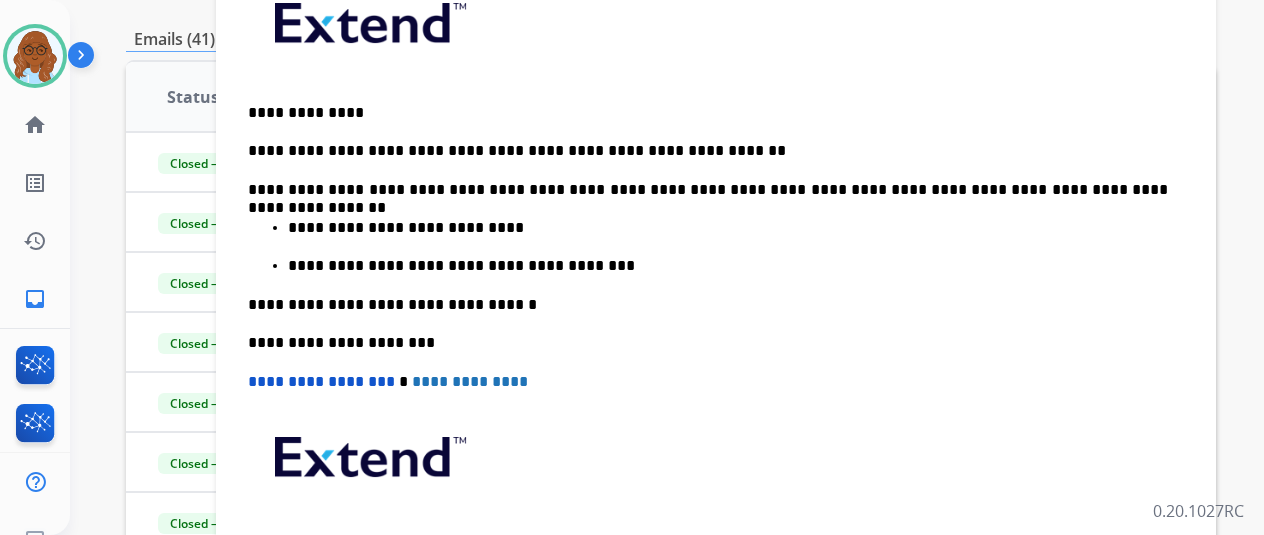 click on "**********" at bounding box center [708, 190] 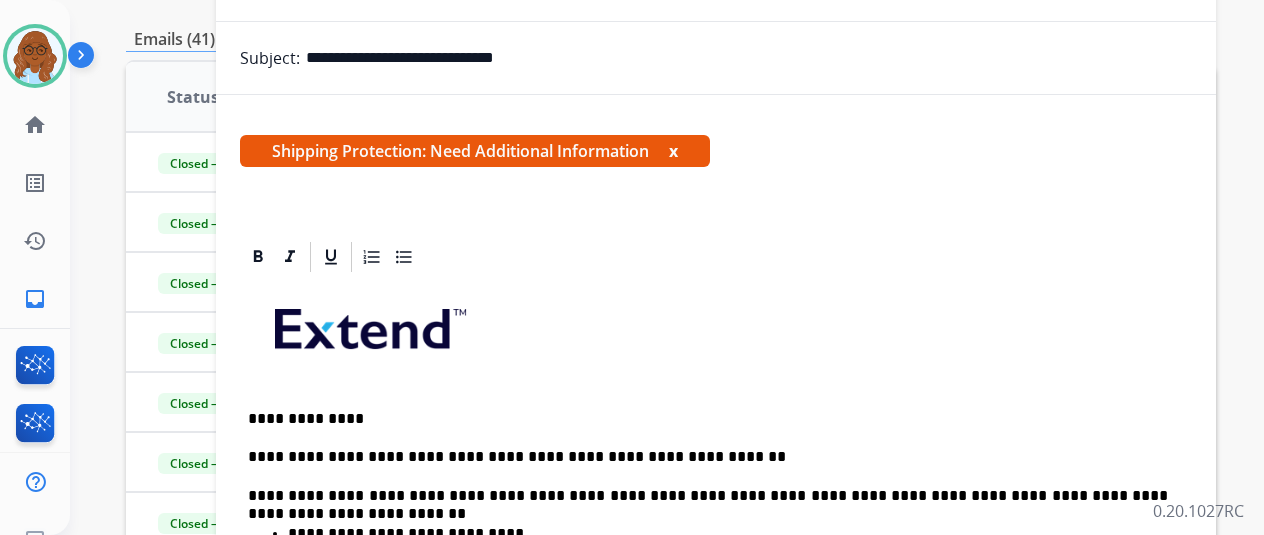 scroll, scrollTop: 0, scrollLeft: 0, axis: both 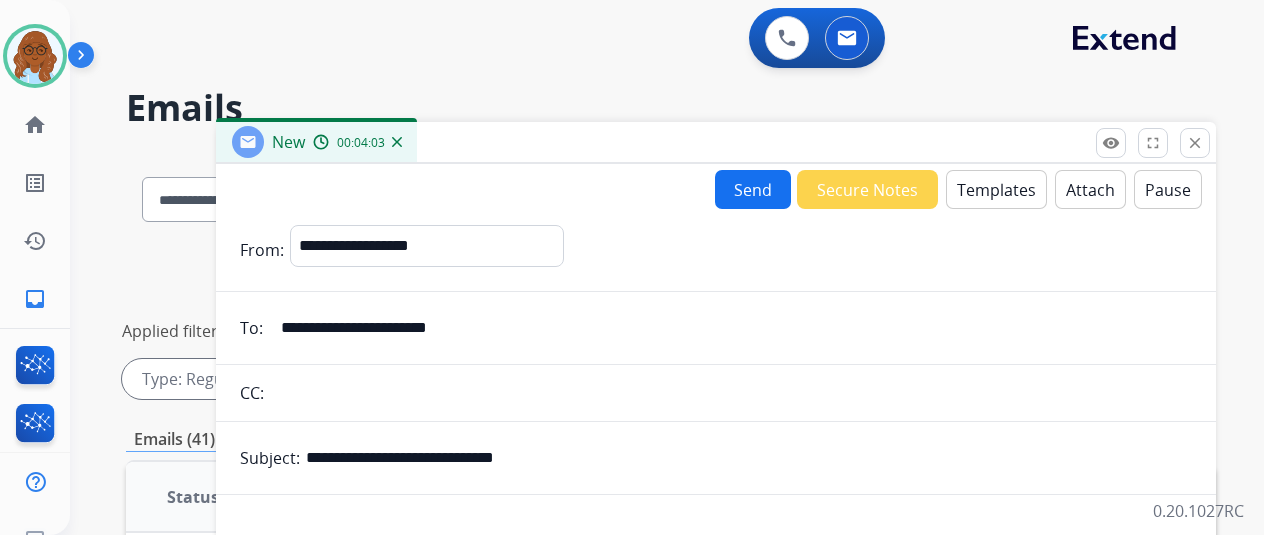 click on "Templates" at bounding box center [996, 189] 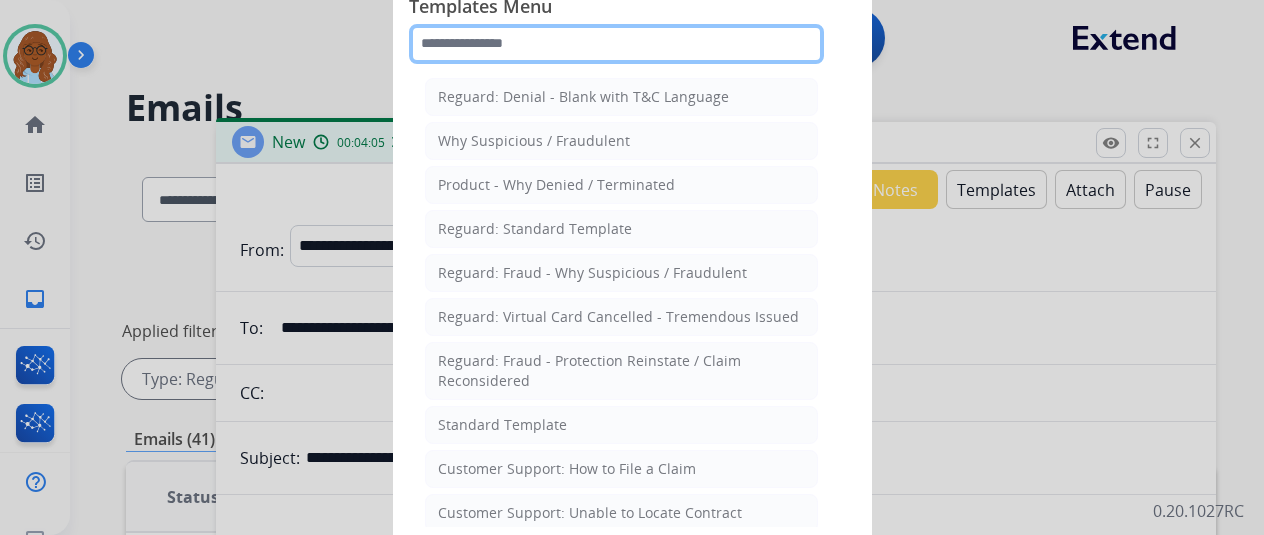 click 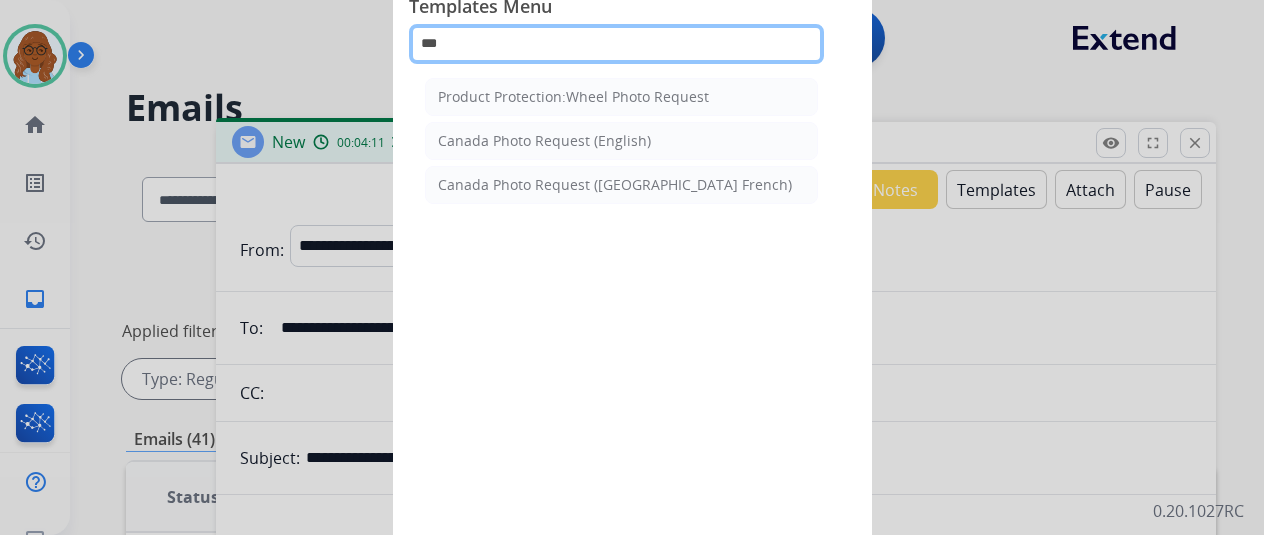 type on "***" 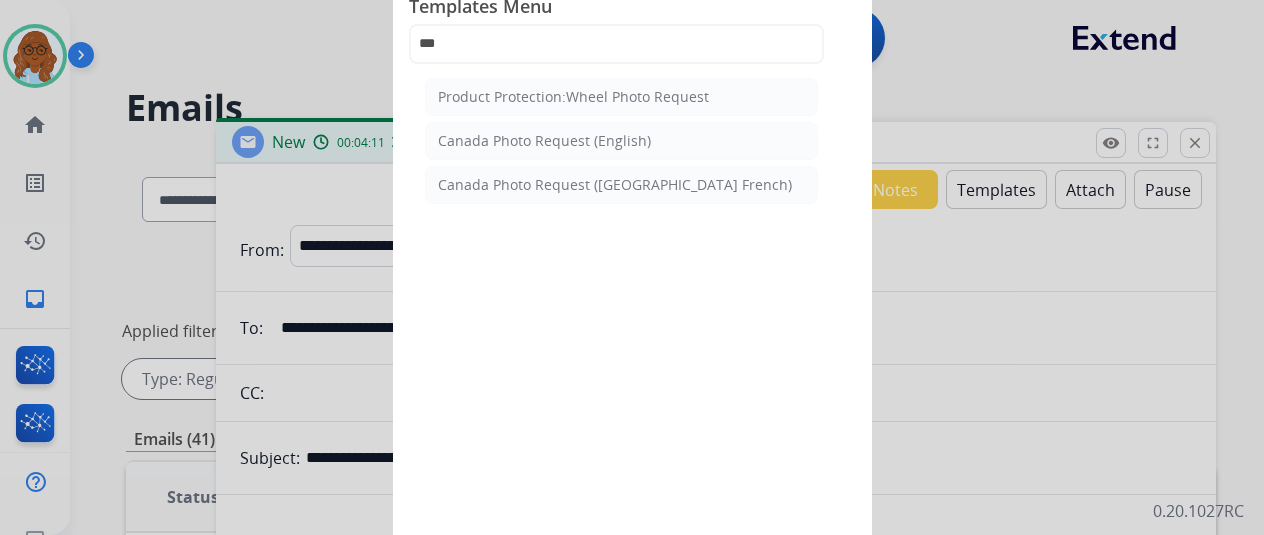 drag, startPoint x: 973, startPoint y: 277, endPoint x: 937, endPoint y: 311, distance: 49.517673 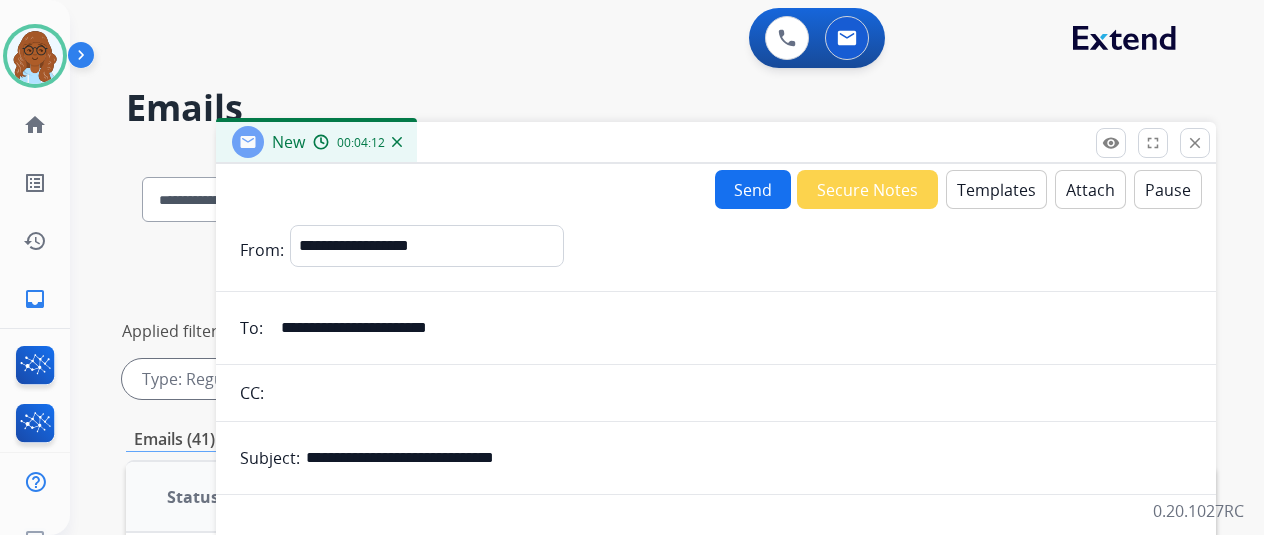 scroll, scrollTop: 365, scrollLeft: 0, axis: vertical 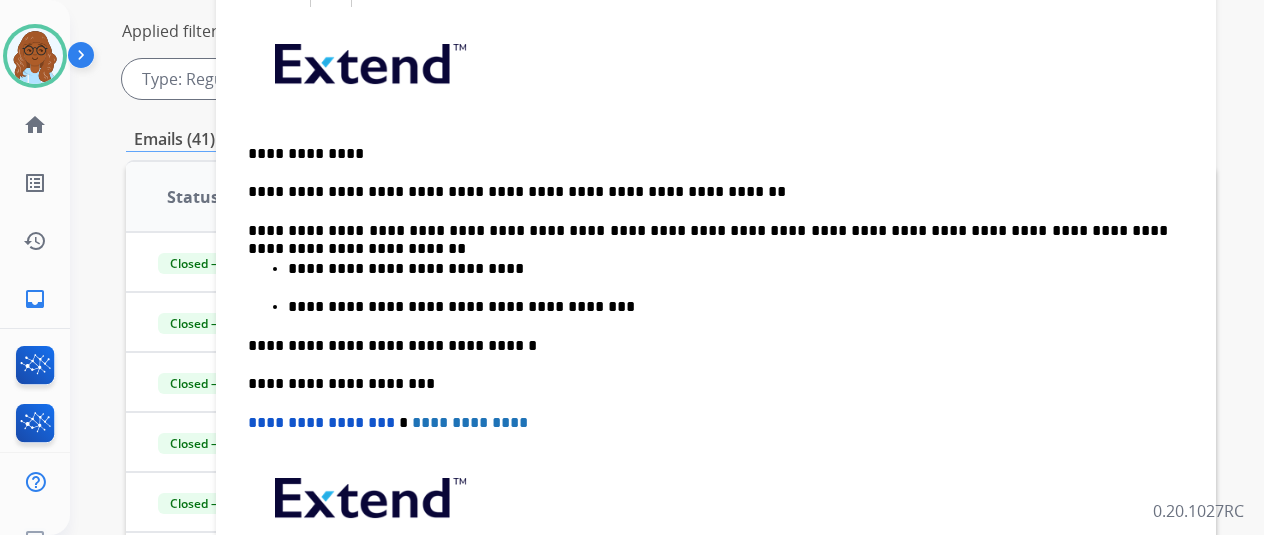 click on "**********" at bounding box center [728, 307] 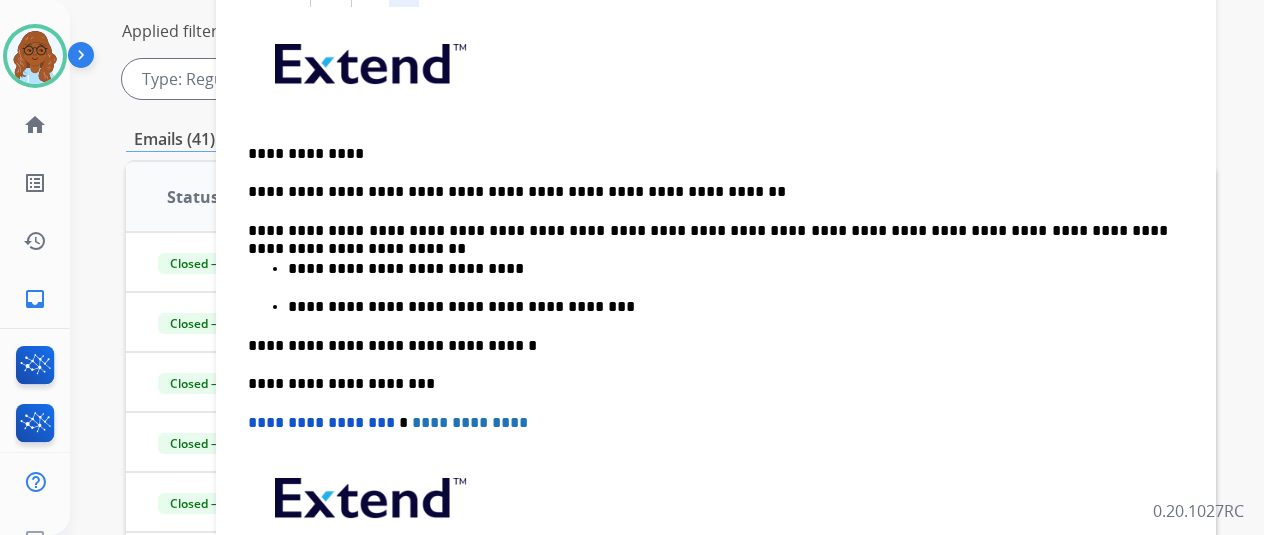 click on "**********" at bounding box center [708, 231] 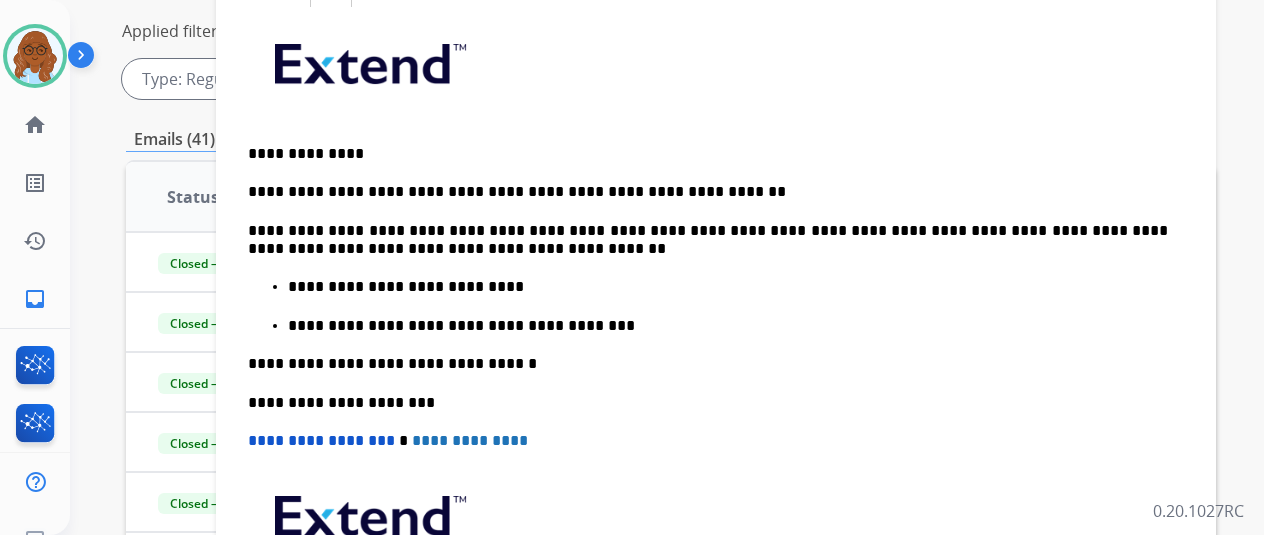 scroll, scrollTop: 24, scrollLeft: 16, axis: both 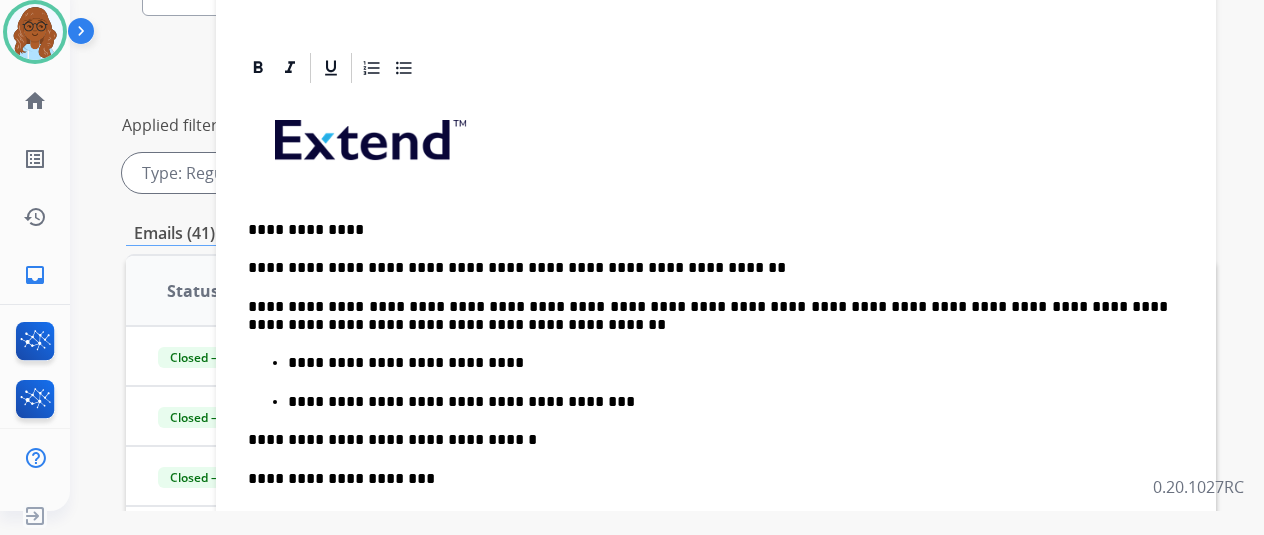 click on "**********" at bounding box center [708, 316] 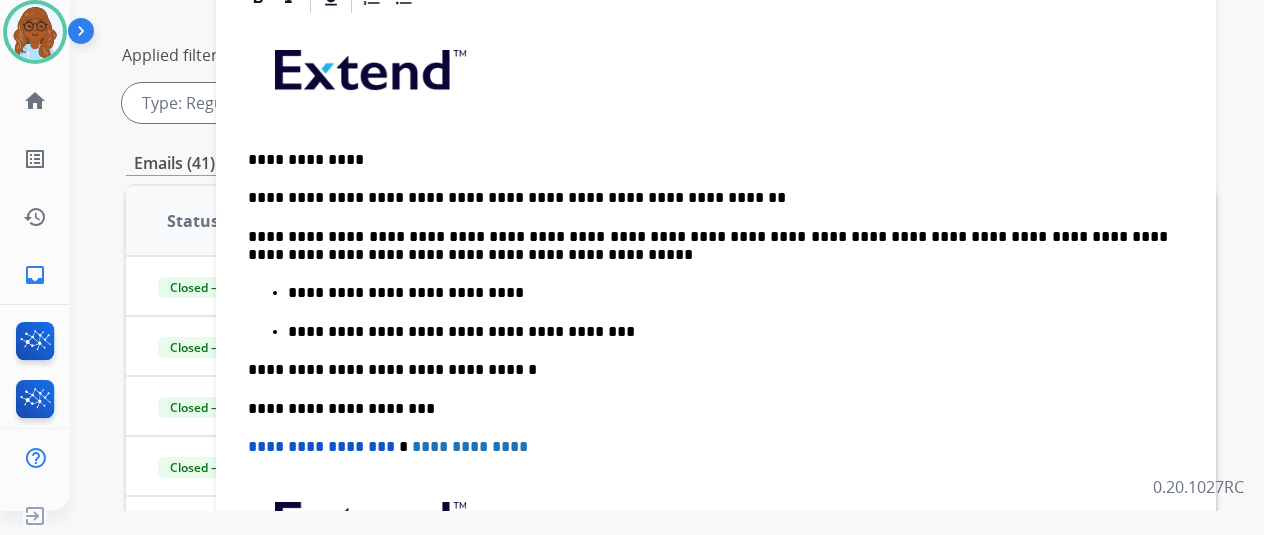 scroll, scrollTop: 282, scrollLeft: 0, axis: vertical 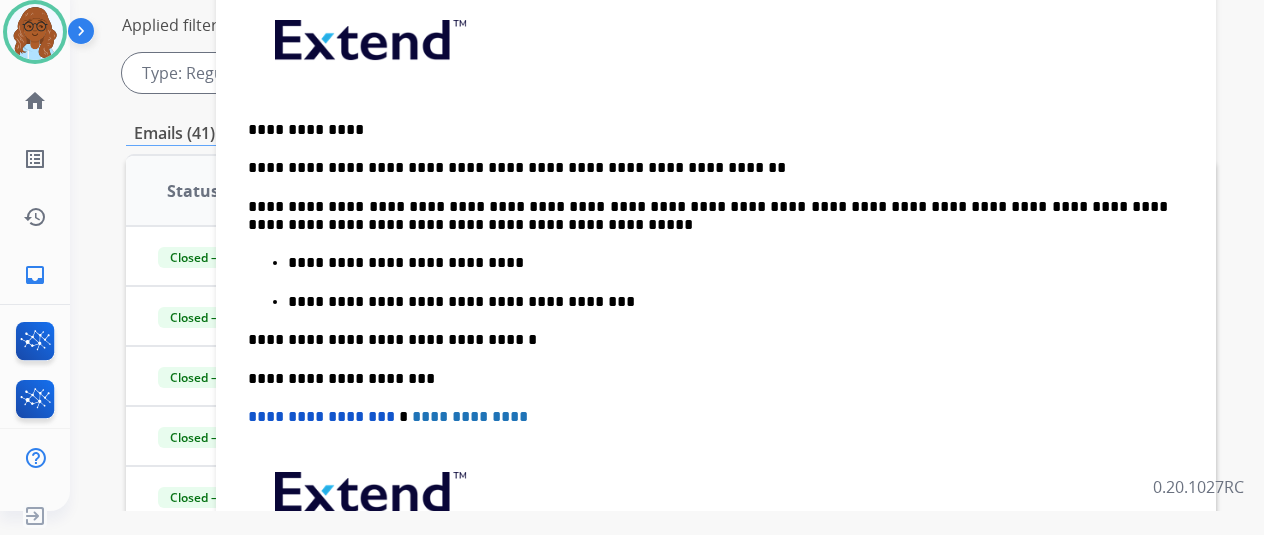 click on "**********" at bounding box center [728, 302] 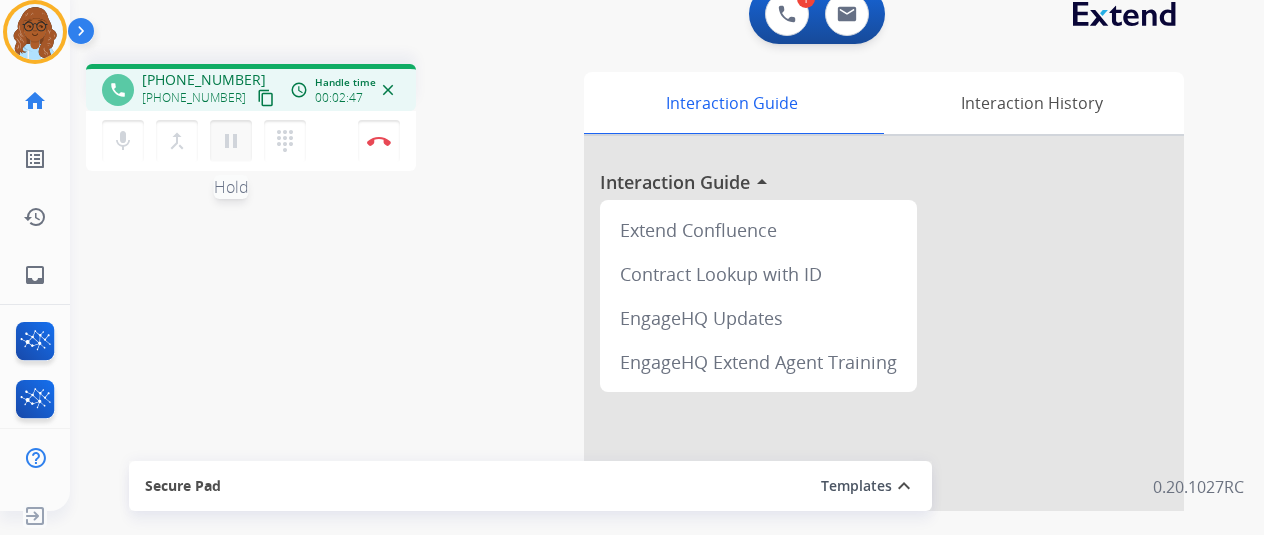 click on "pause" at bounding box center [231, 141] 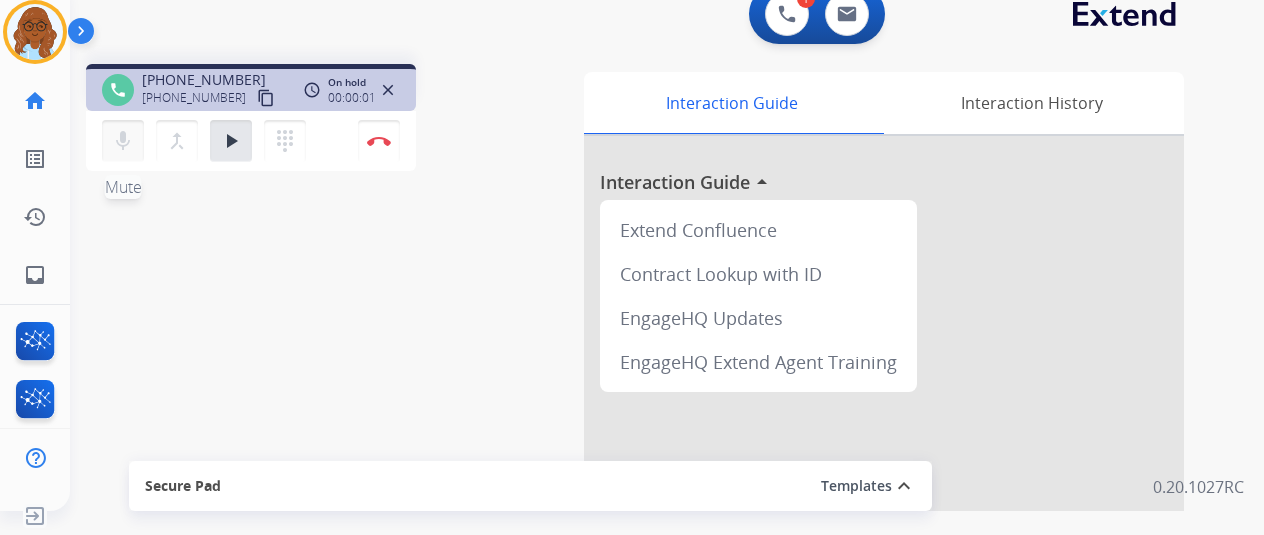 click on "mic" at bounding box center [123, 141] 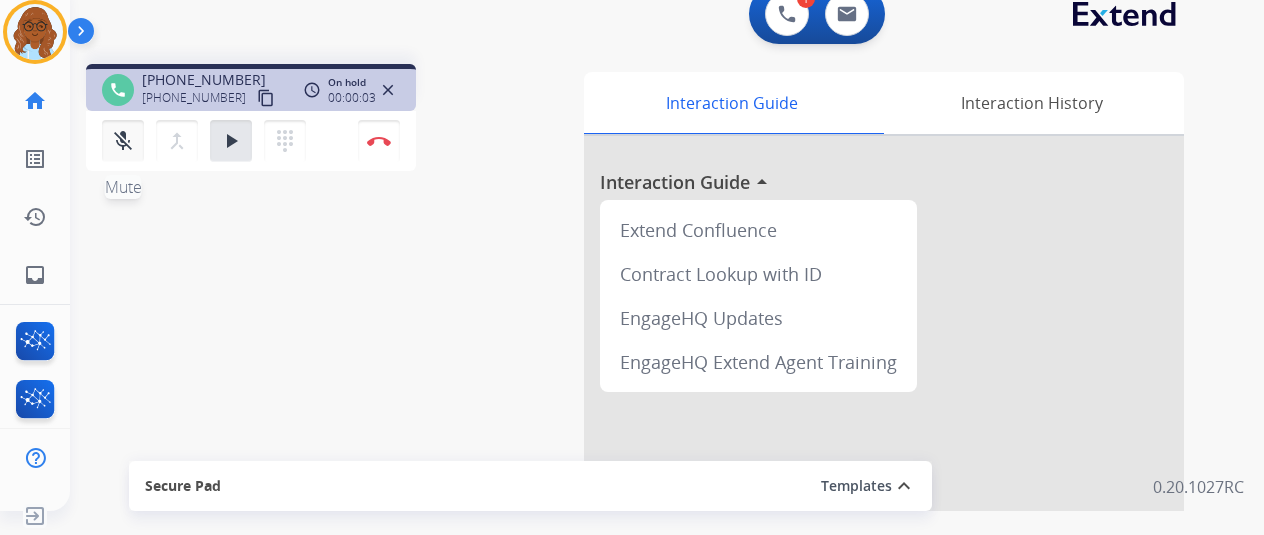 scroll, scrollTop: 0, scrollLeft: 16, axis: horizontal 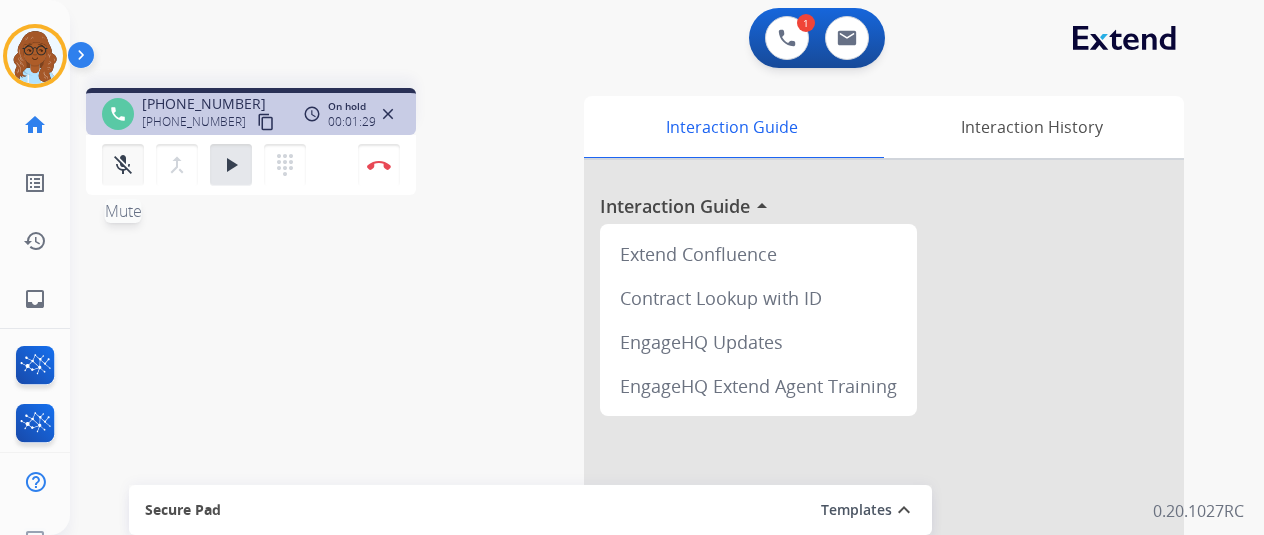 click on "mic_off" at bounding box center [123, 165] 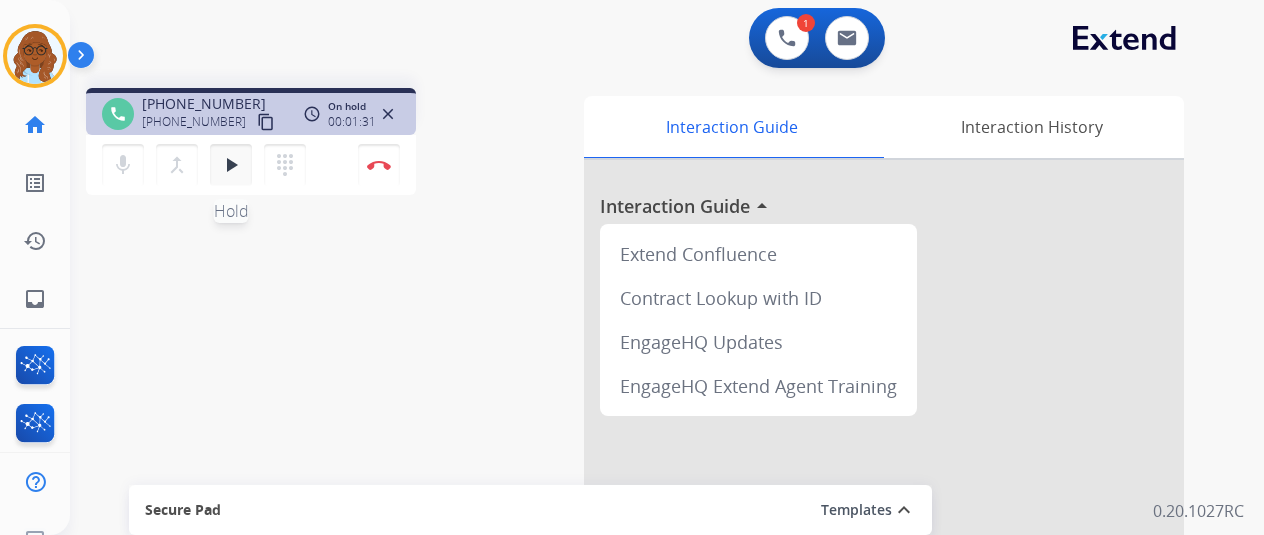 click on "play_arrow Hold" at bounding box center [231, 165] 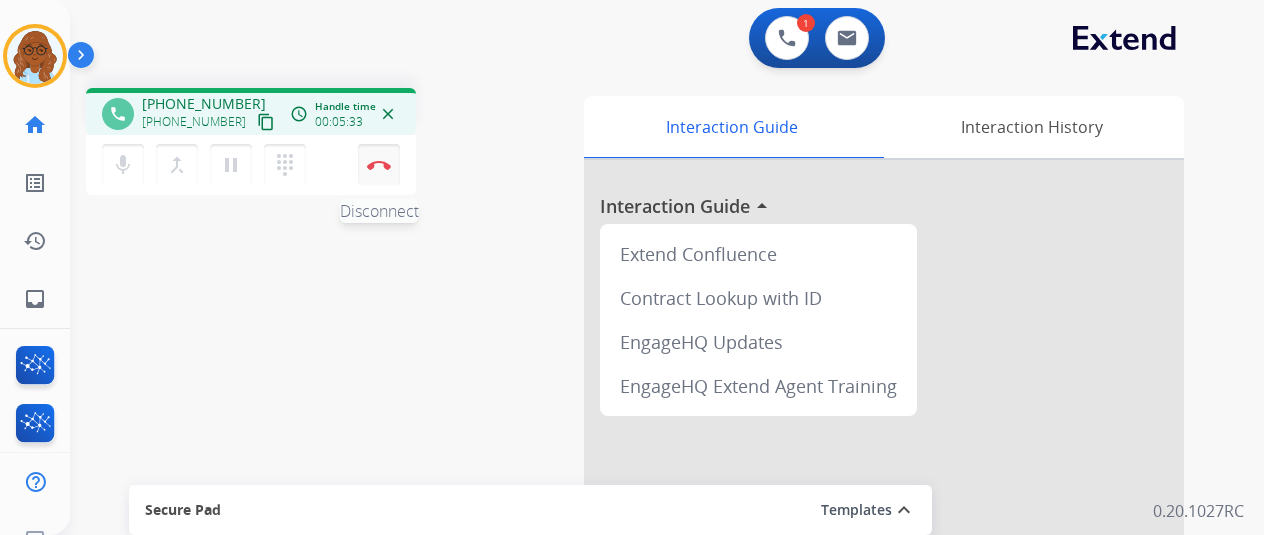 click on "Disconnect" at bounding box center (379, 165) 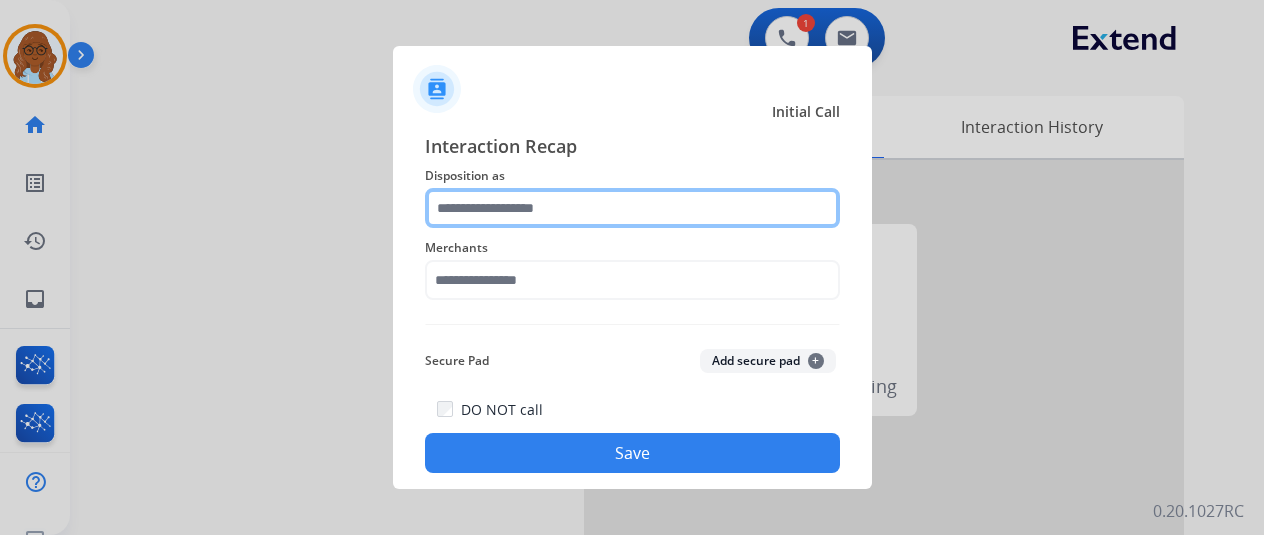 click 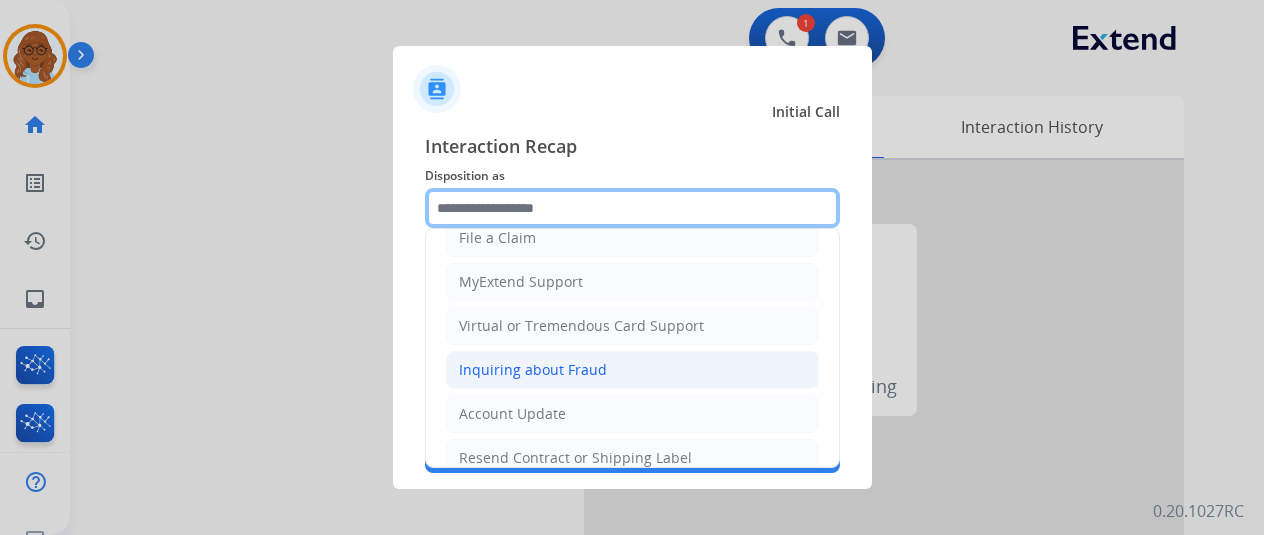 scroll, scrollTop: 300, scrollLeft: 0, axis: vertical 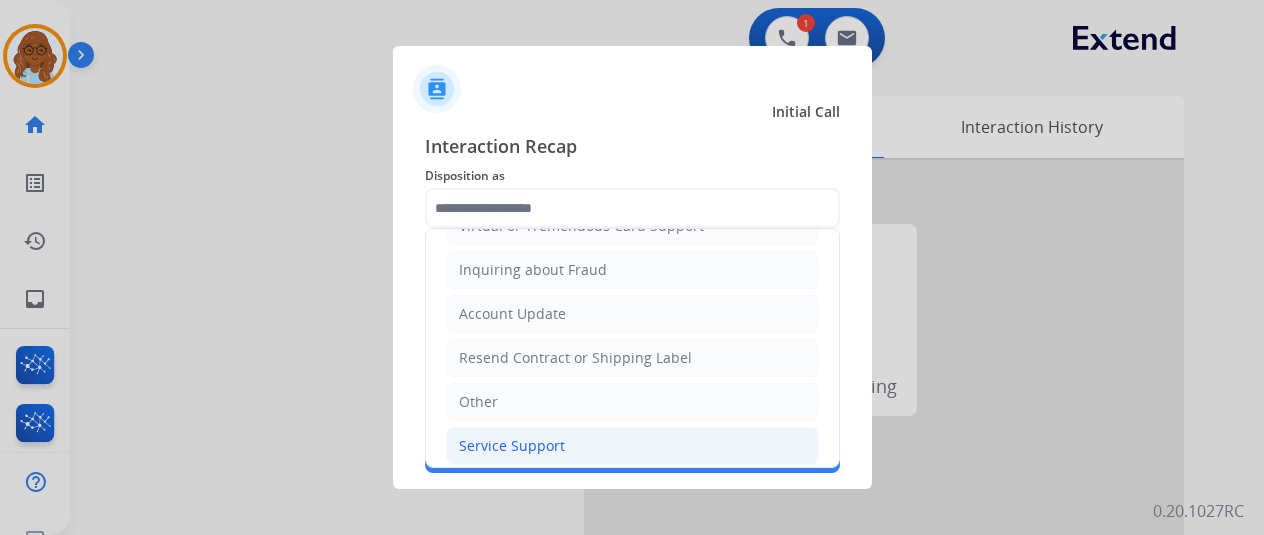 click on "Service Support" 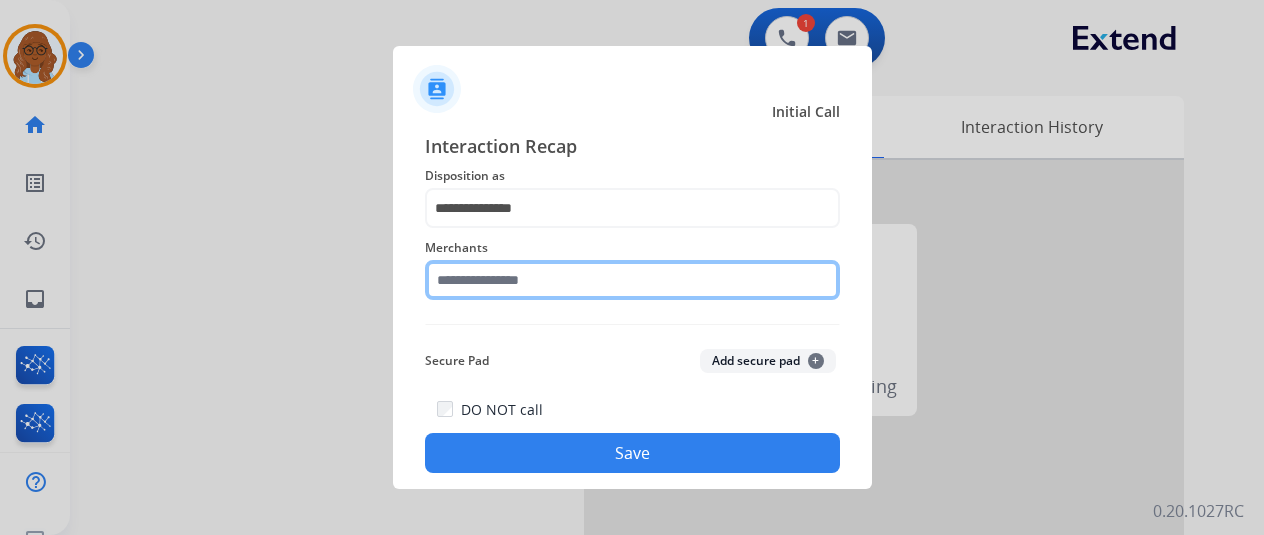 click 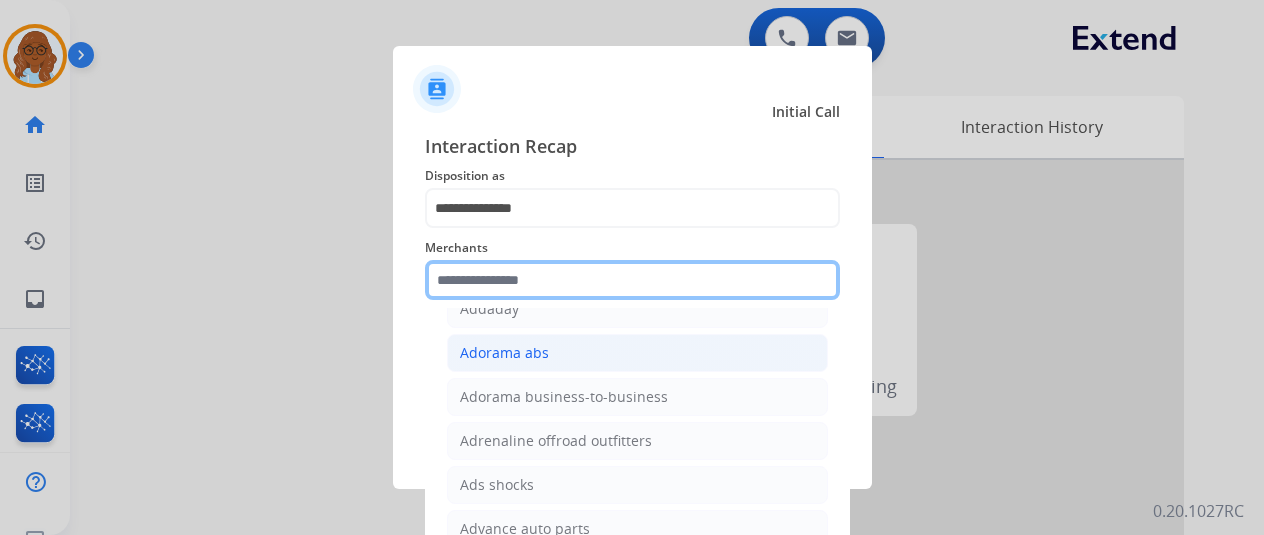 scroll, scrollTop: 500, scrollLeft: 0, axis: vertical 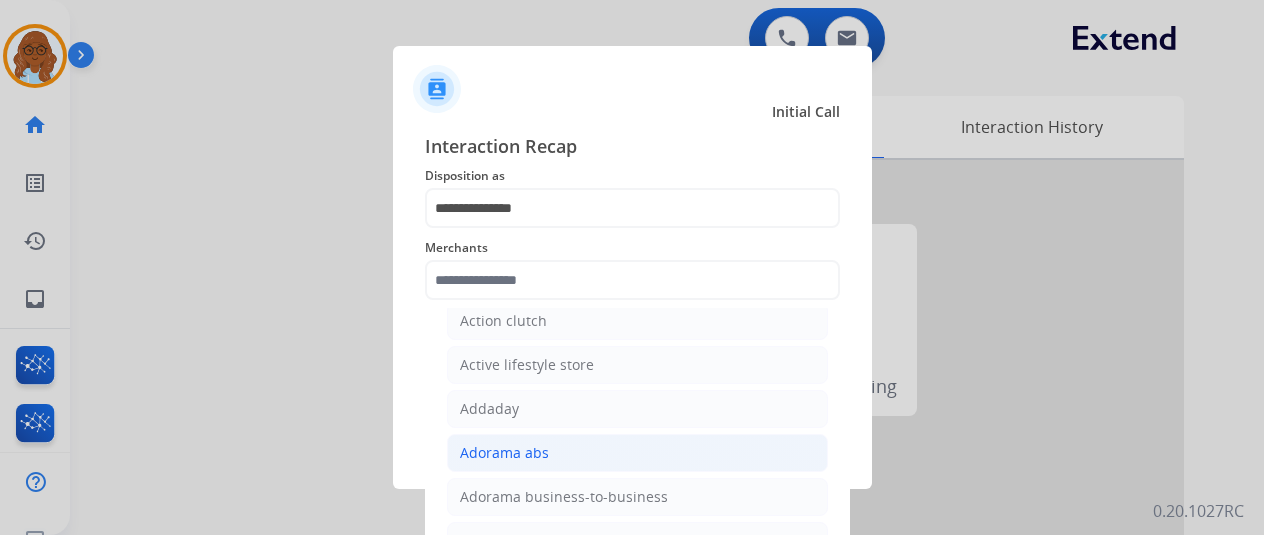 click on "Adorama abs" 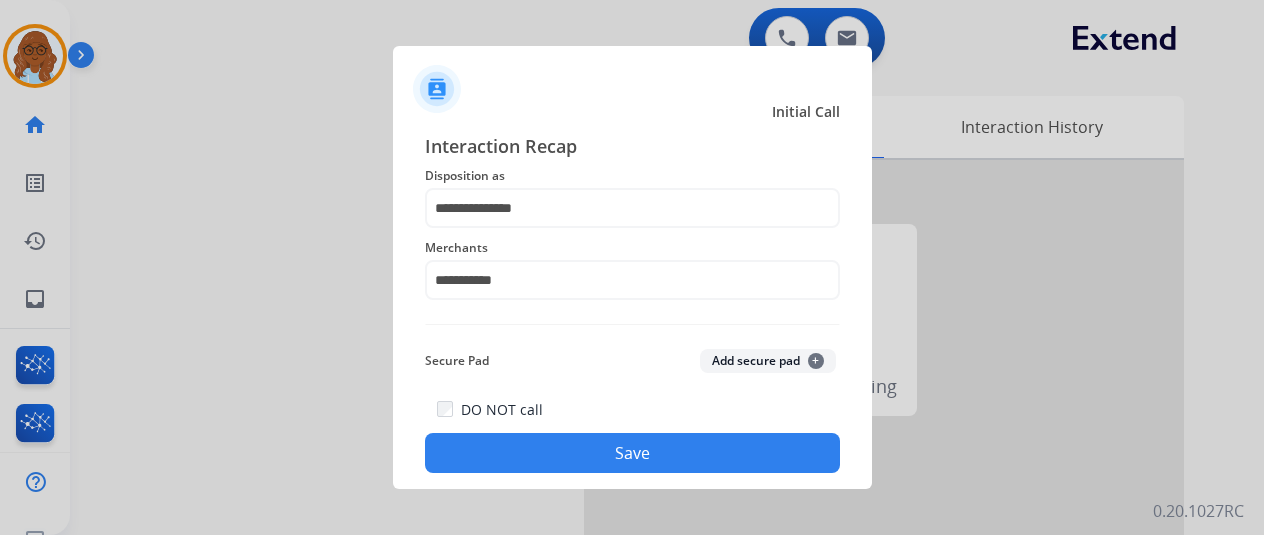click on "Save" 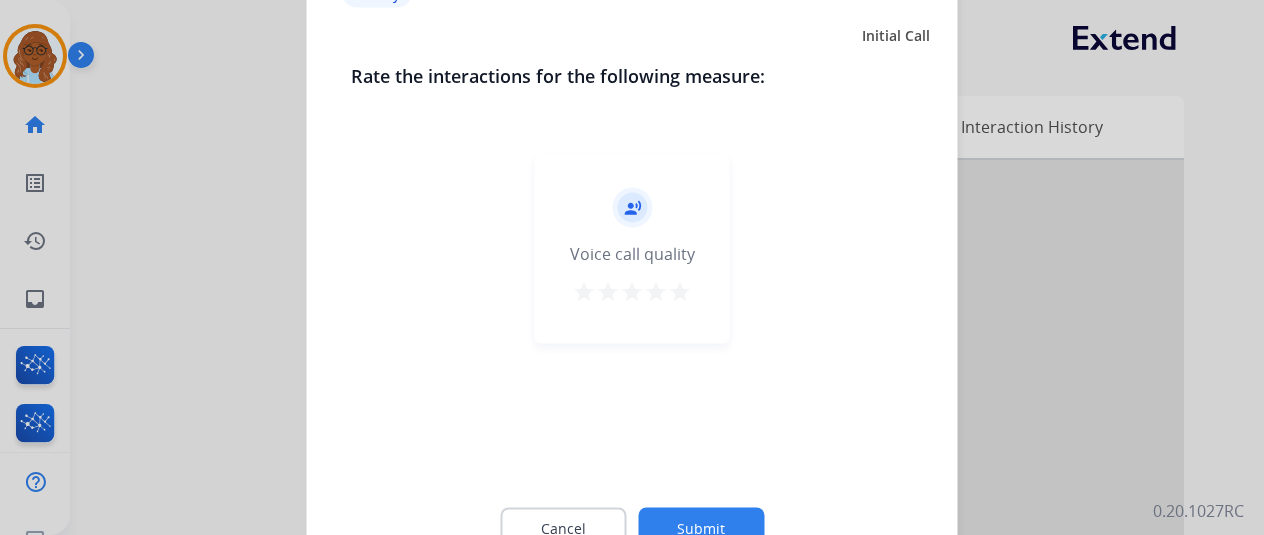 click on "star" at bounding box center (680, 291) 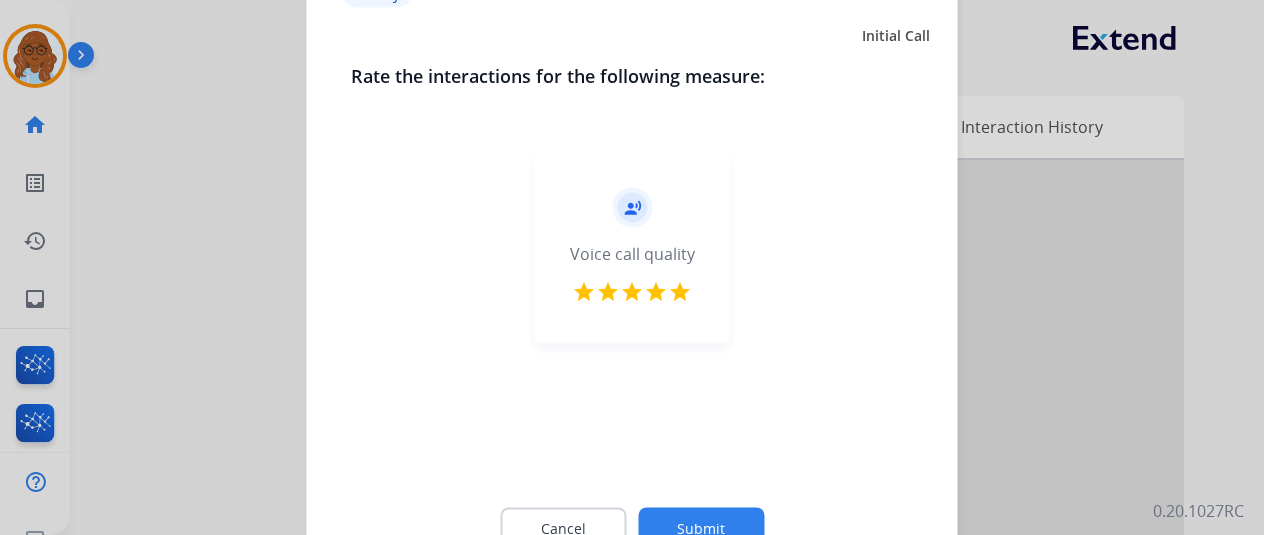 click on "Submit" 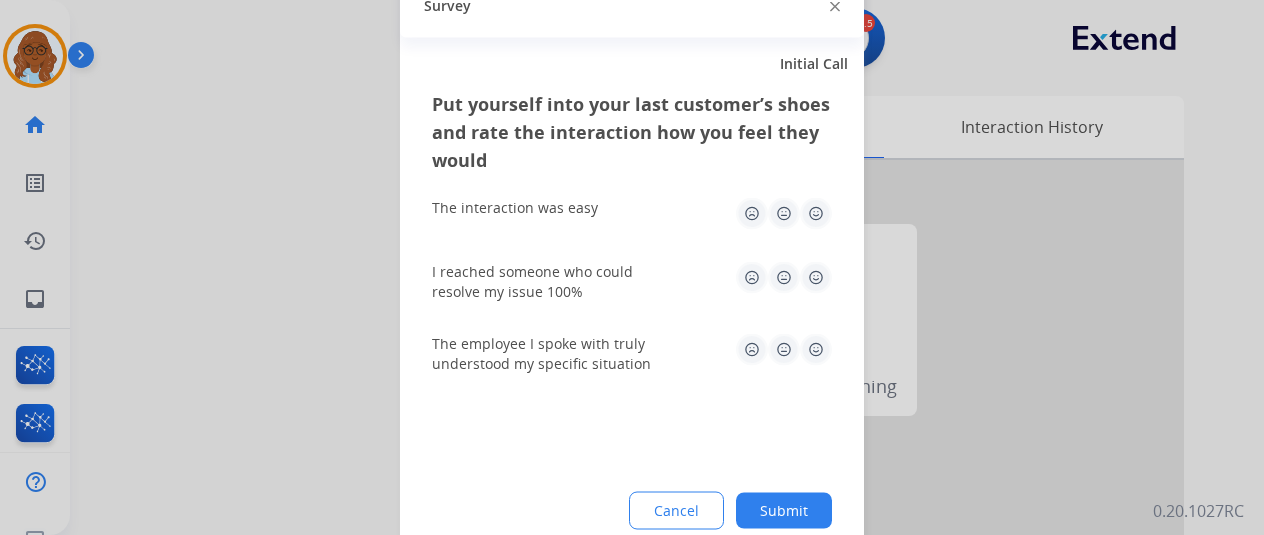 click on "The interaction was easy" 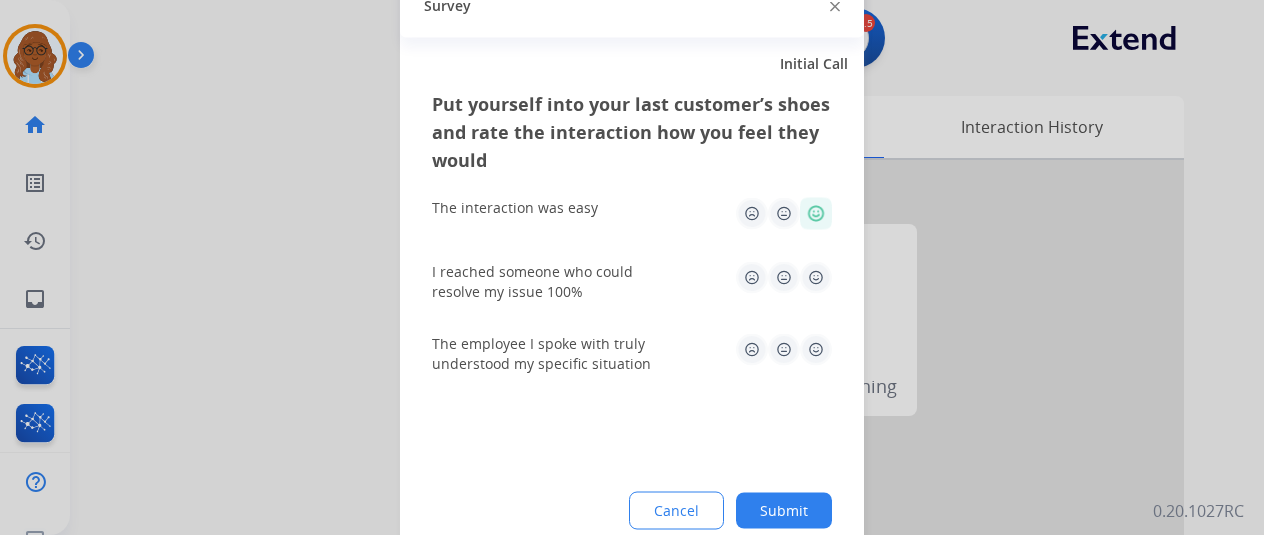 click 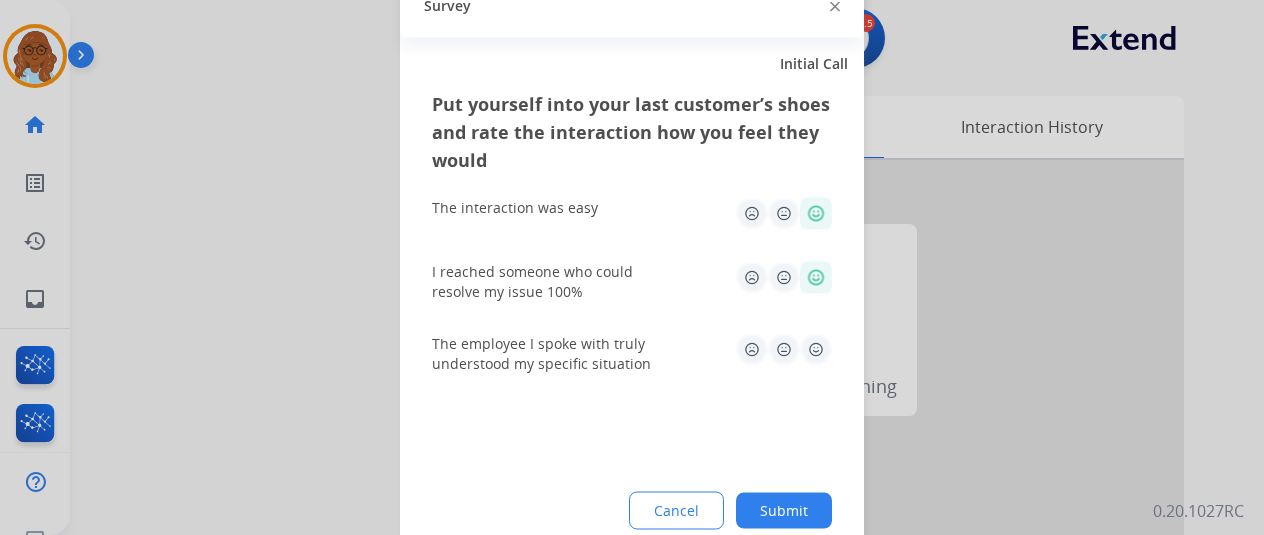 click 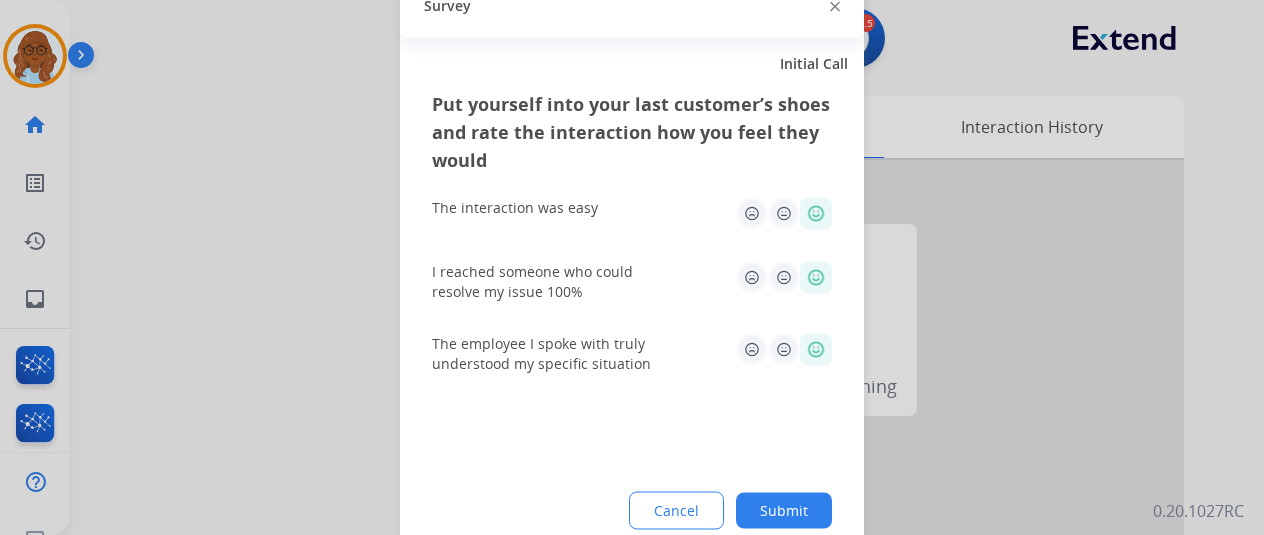 click on "Submit" 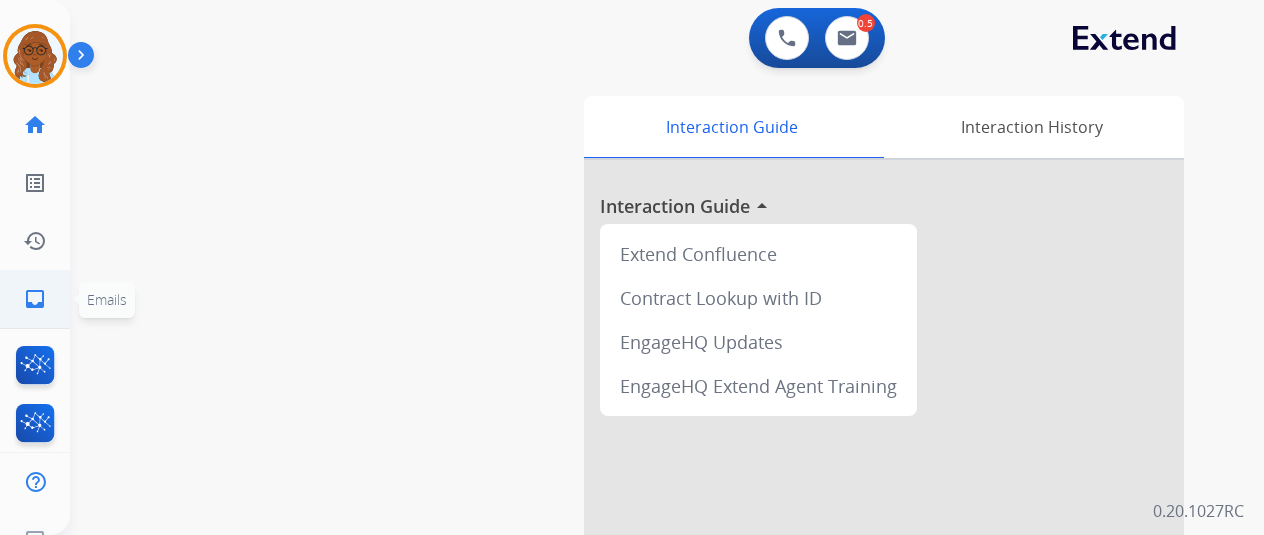 click on "inbox" 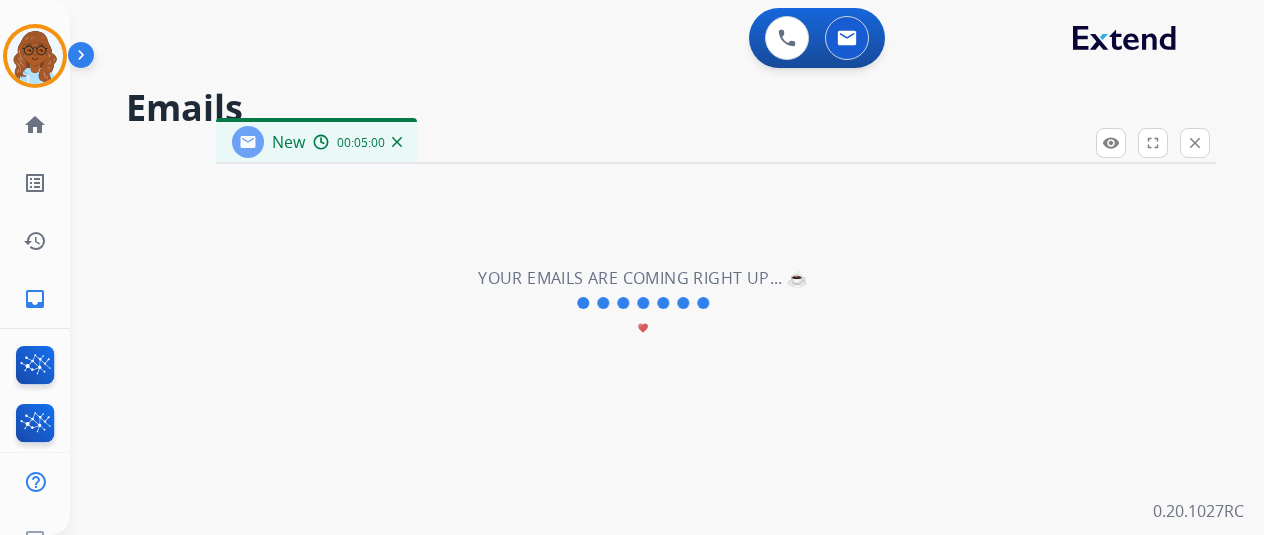 select on "**********" 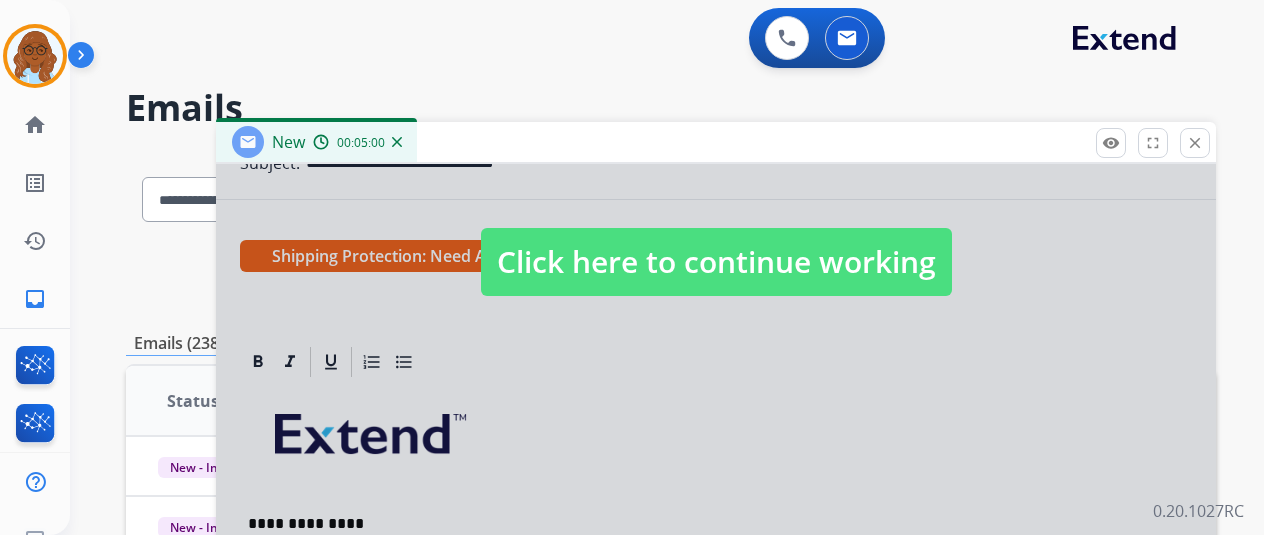 scroll, scrollTop: 300, scrollLeft: 0, axis: vertical 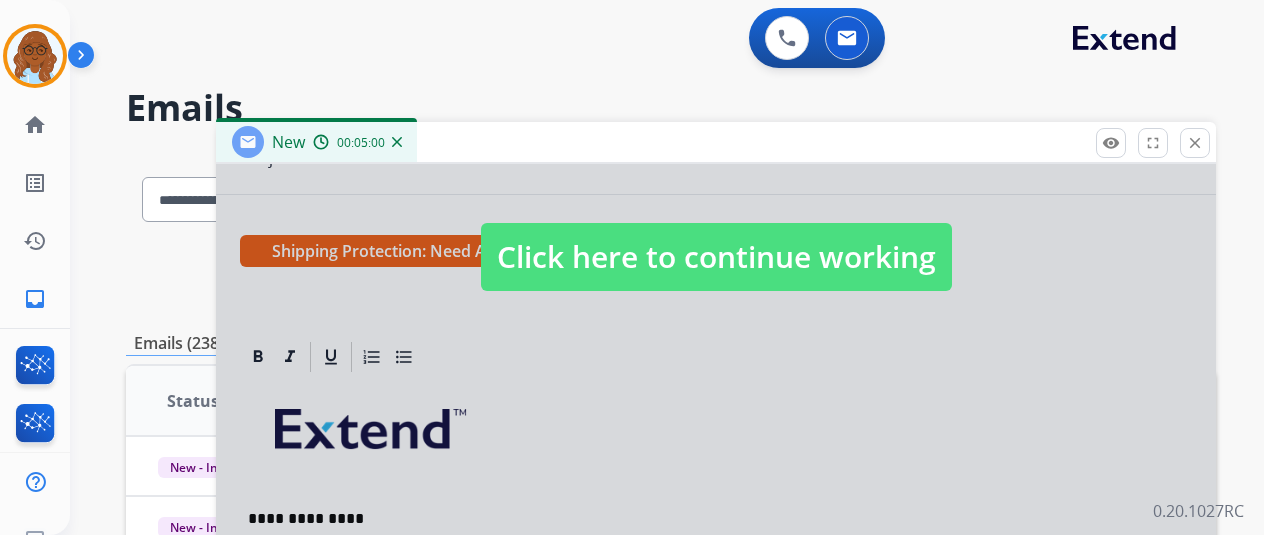 click on "Click here to continue working" at bounding box center (716, 257) 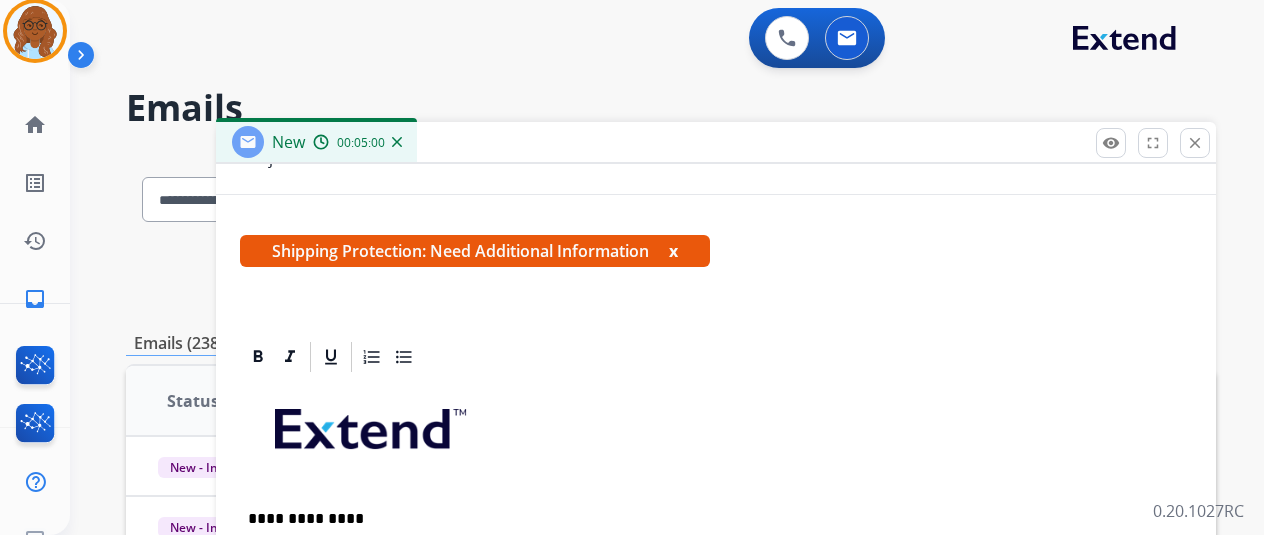 scroll, scrollTop: 50, scrollLeft: 0, axis: vertical 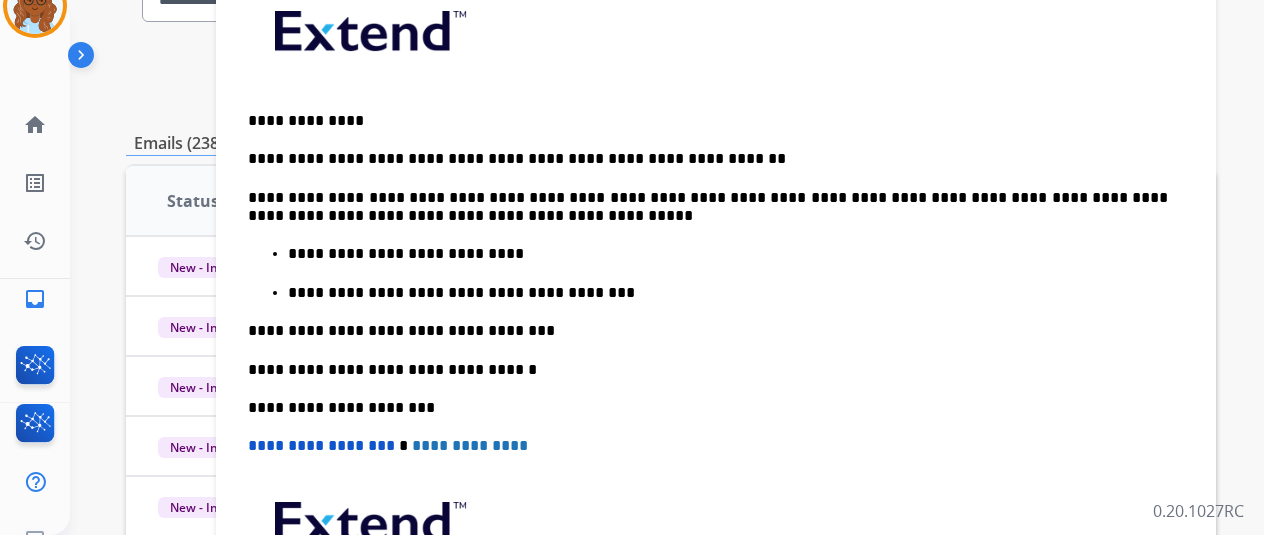 click on "**********" at bounding box center [708, 331] 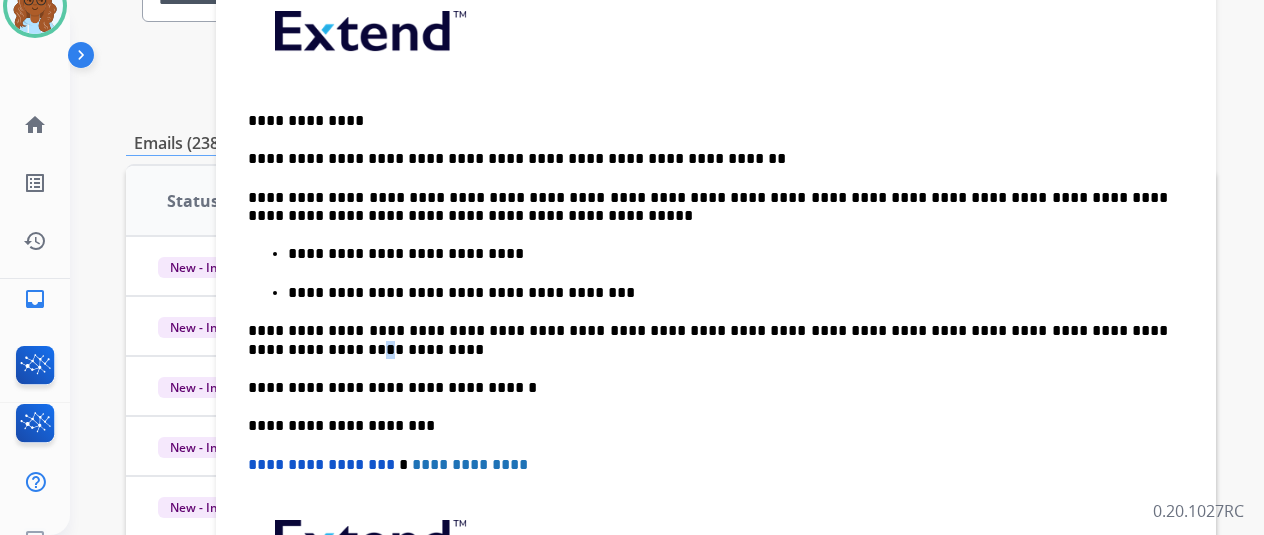 click on "**********" at bounding box center (716, 349) 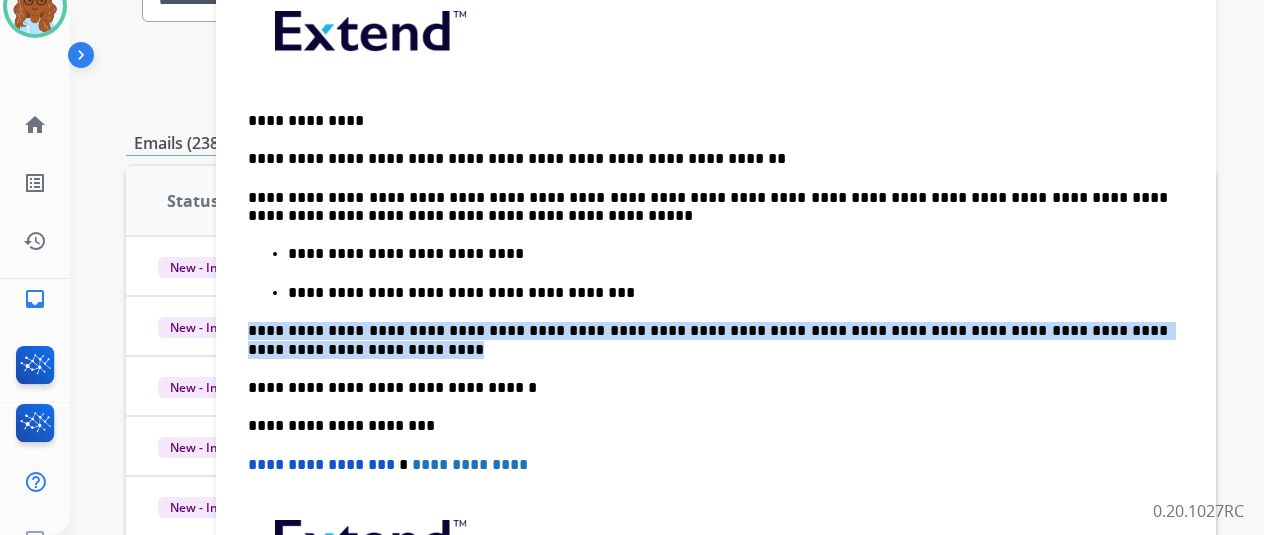 drag, startPoint x: 254, startPoint y: 345, endPoint x: 302, endPoint y: 344, distance: 48.010414 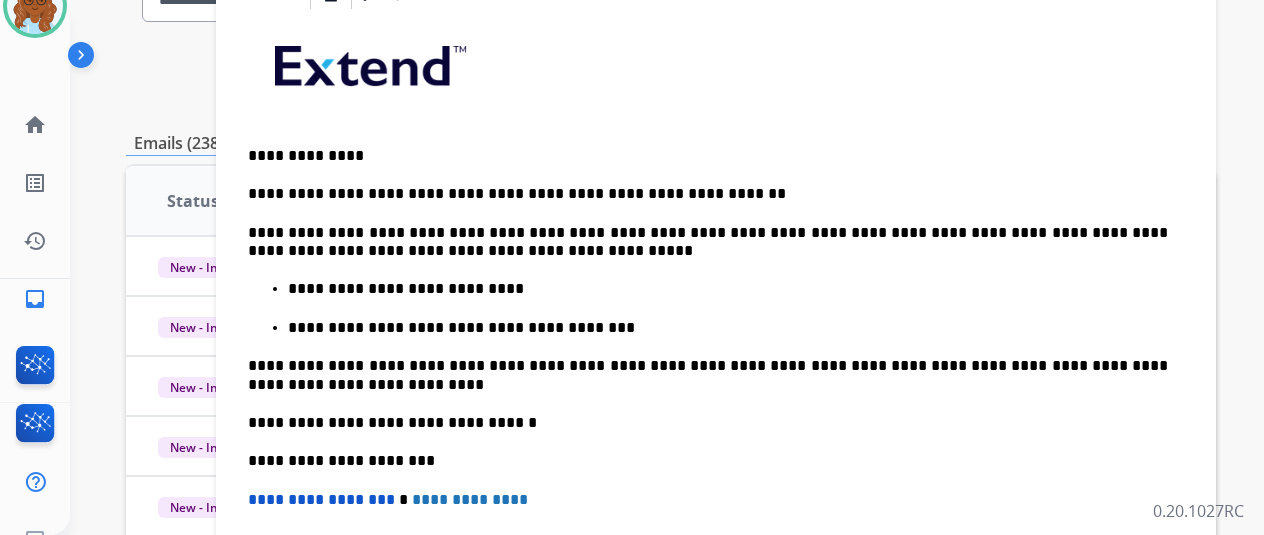 scroll, scrollTop: 517, scrollLeft: 0, axis: vertical 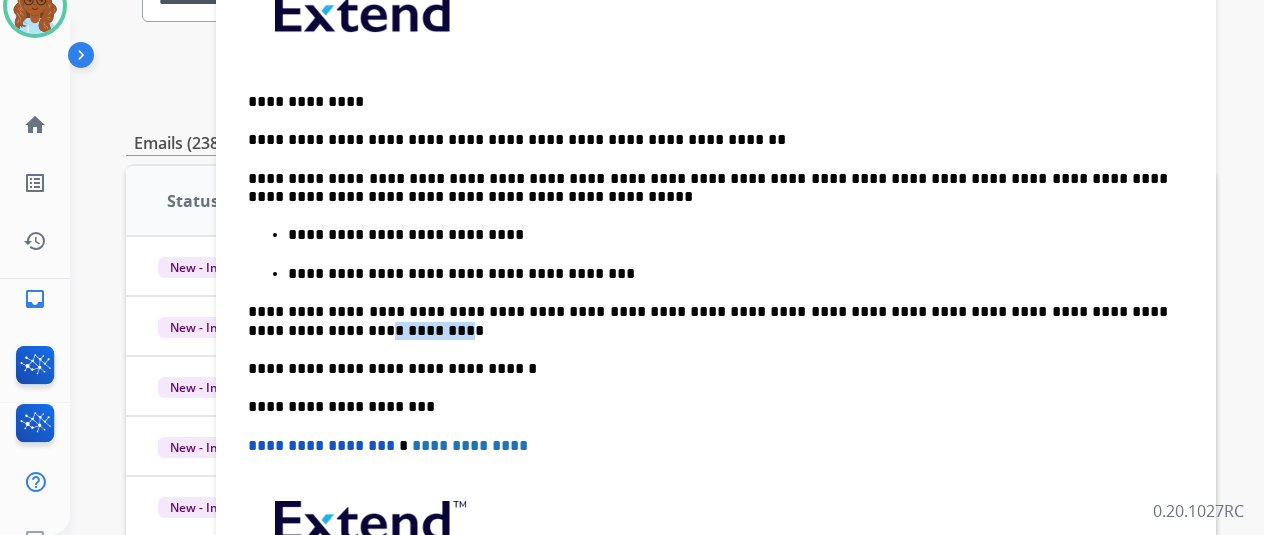 drag, startPoint x: 255, startPoint y: 329, endPoint x: 328, endPoint y: 335, distance: 73.24616 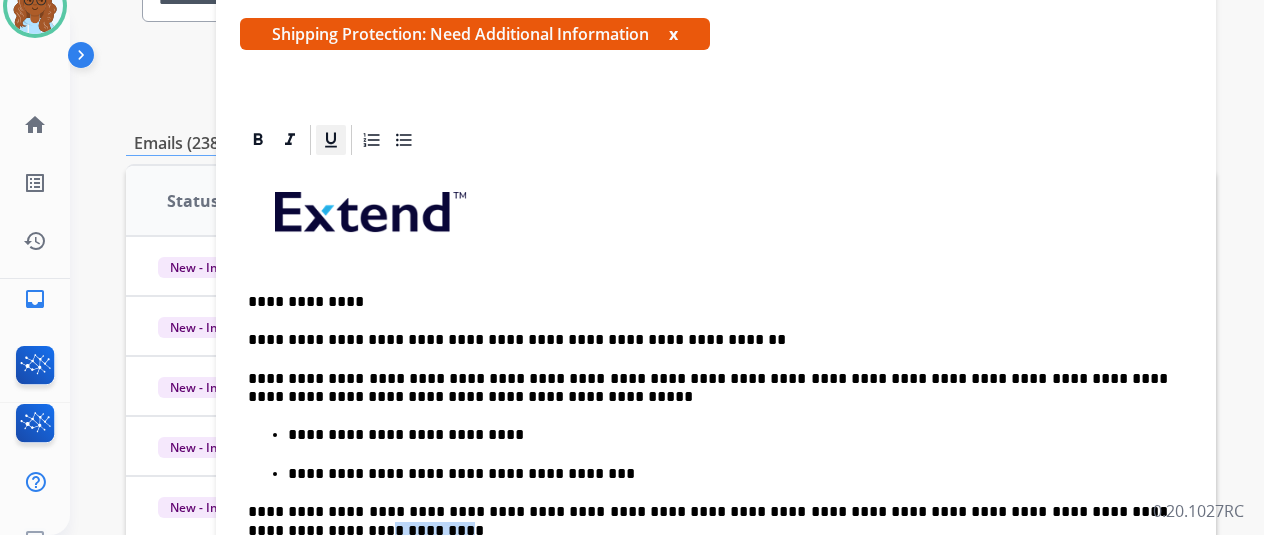 scroll, scrollTop: 5, scrollLeft: 16, axis: both 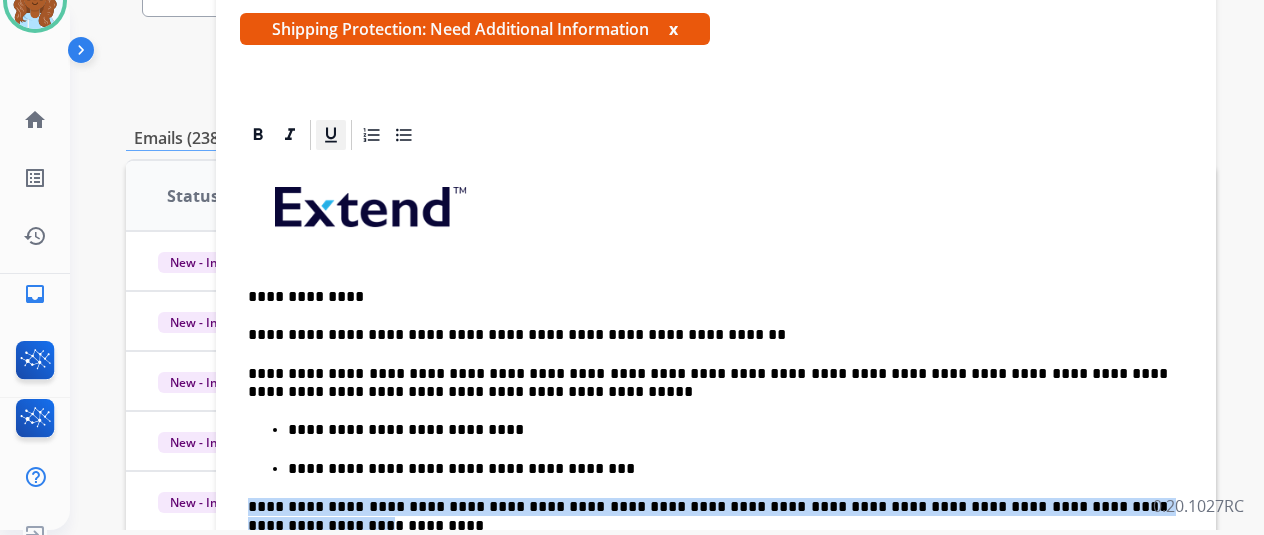 click 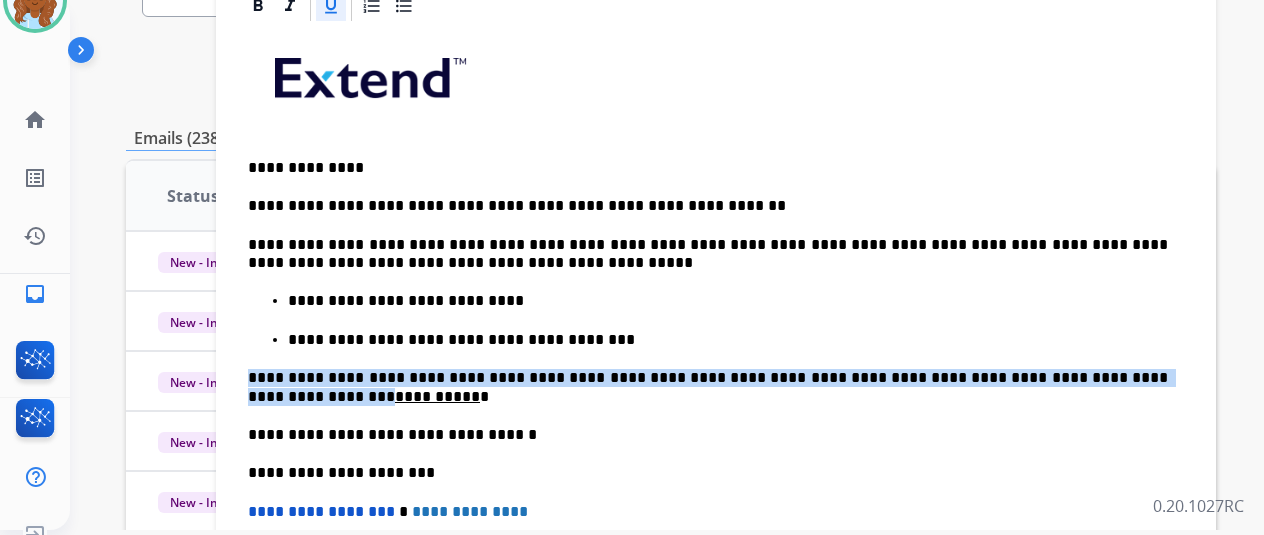 scroll, scrollTop: 517, scrollLeft: 0, axis: vertical 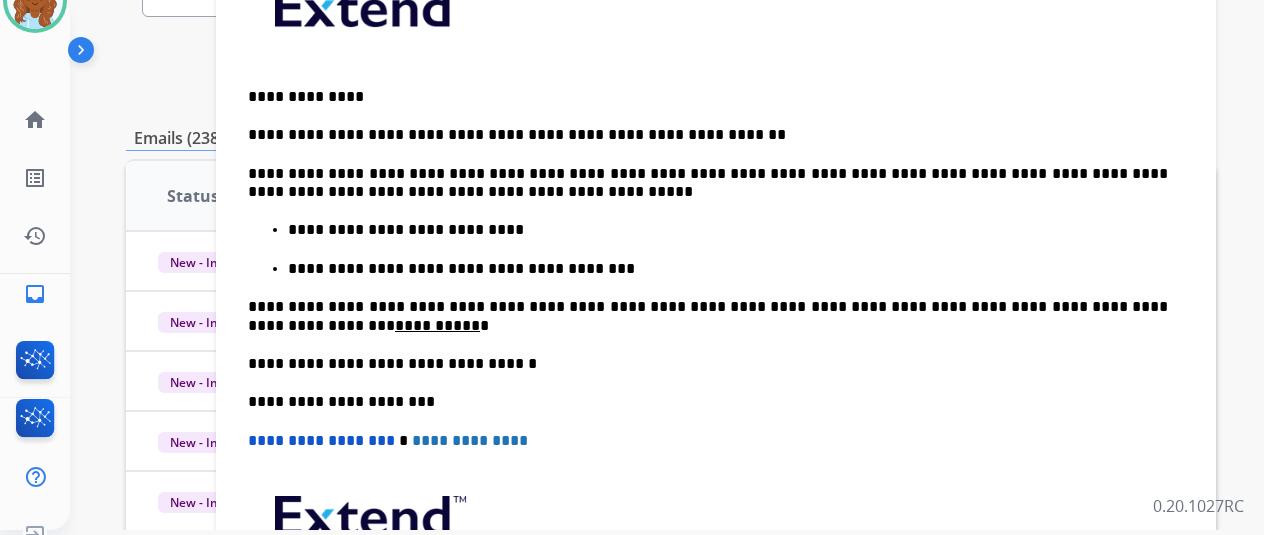 click on "**********" at bounding box center (708, 316) 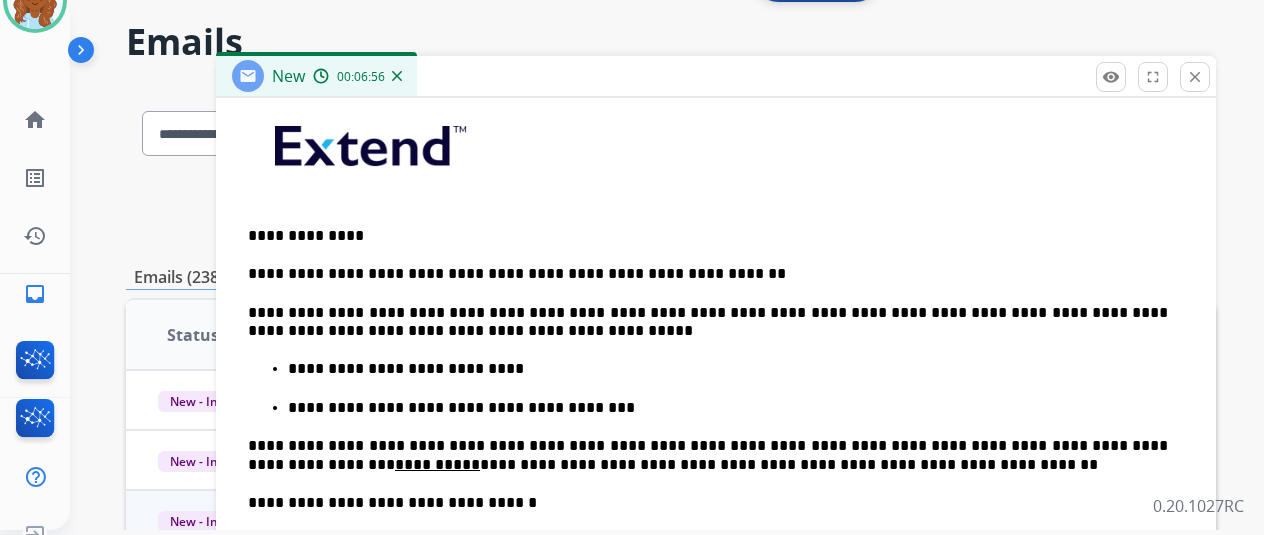 scroll, scrollTop: 0, scrollLeft: 0, axis: both 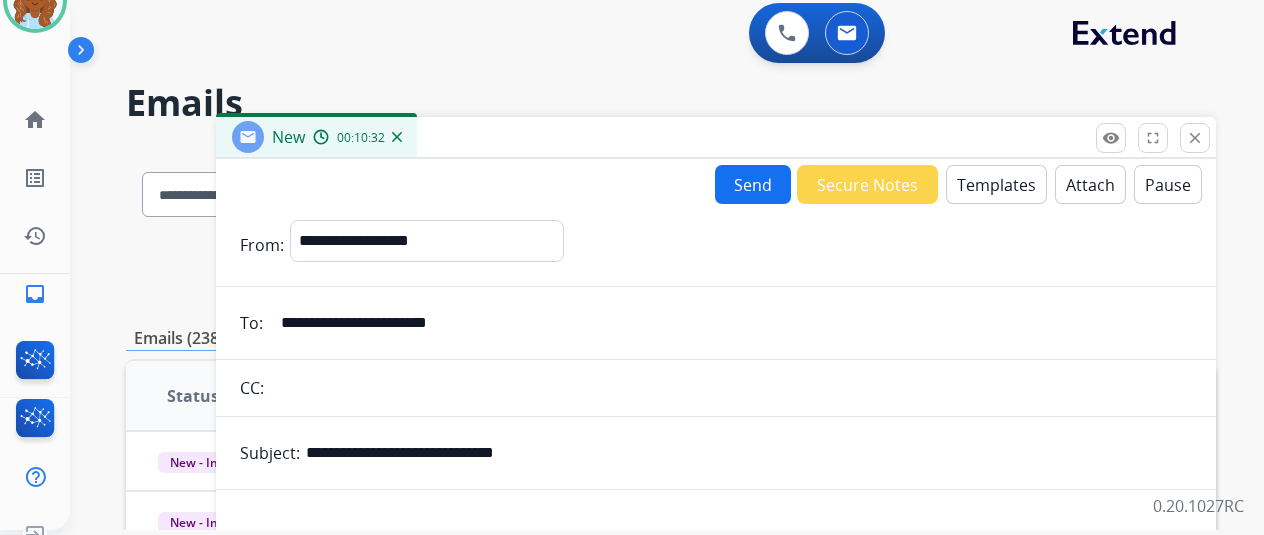 click on "Send" at bounding box center (753, 184) 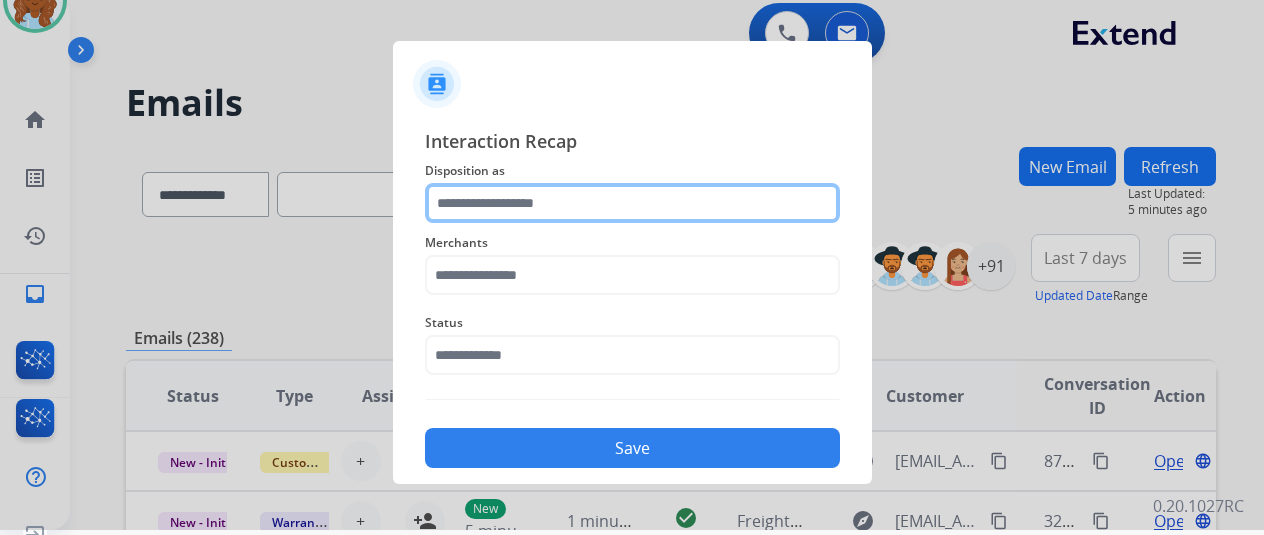 click 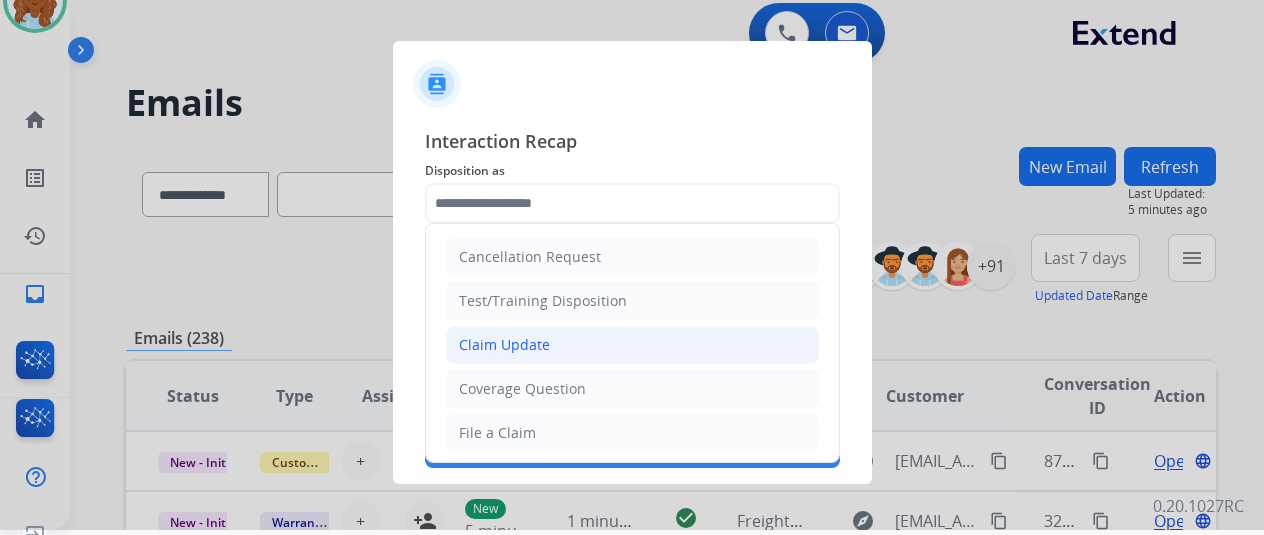 click on "Claim Update" 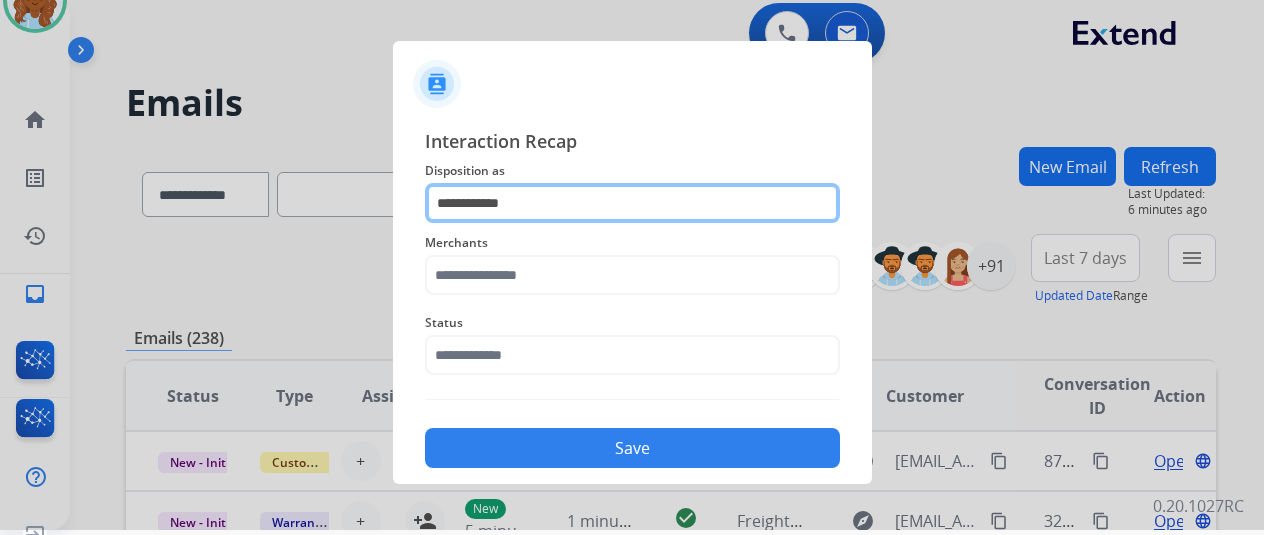 click on "**********" 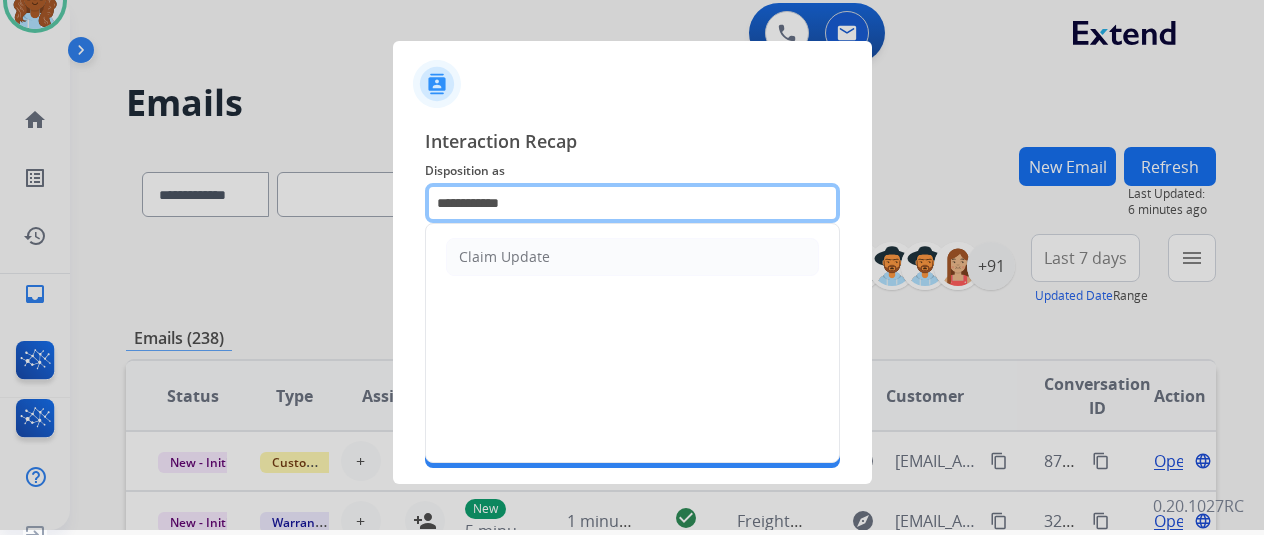 drag, startPoint x: 524, startPoint y: 200, endPoint x: 360, endPoint y: 185, distance: 164.68454 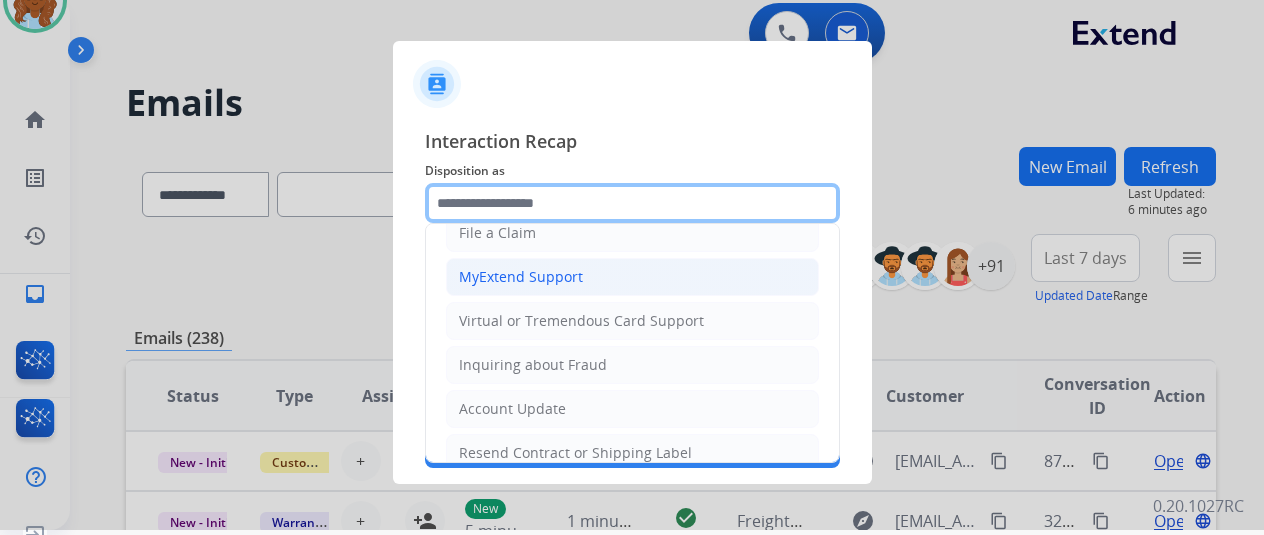 scroll, scrollTop: 300, scrollLeft: 0, axis: vertical 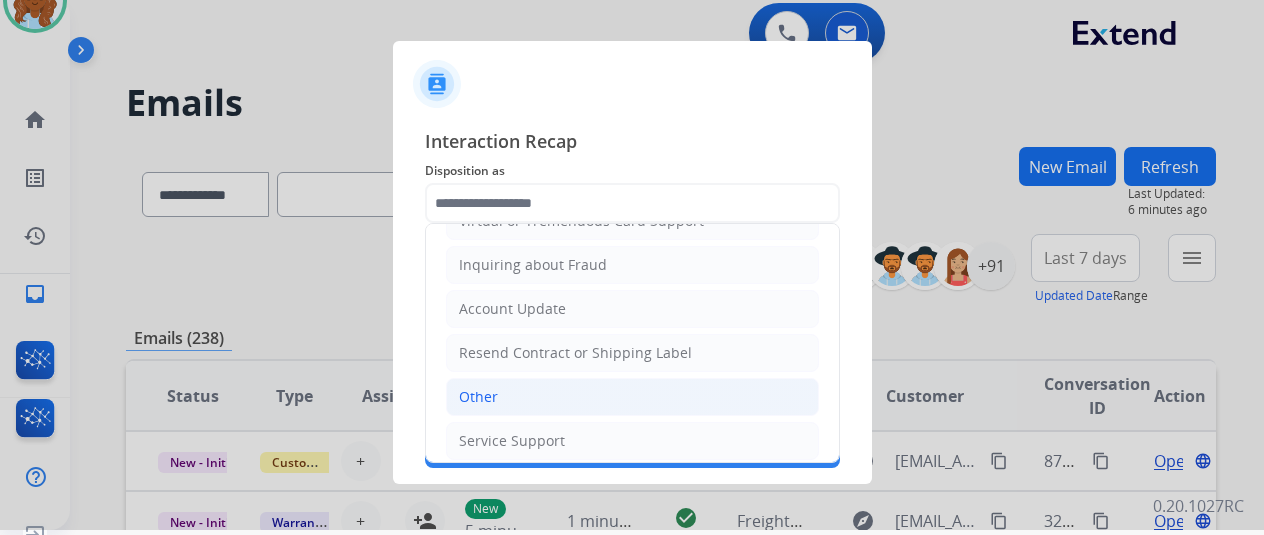 click on "Other" 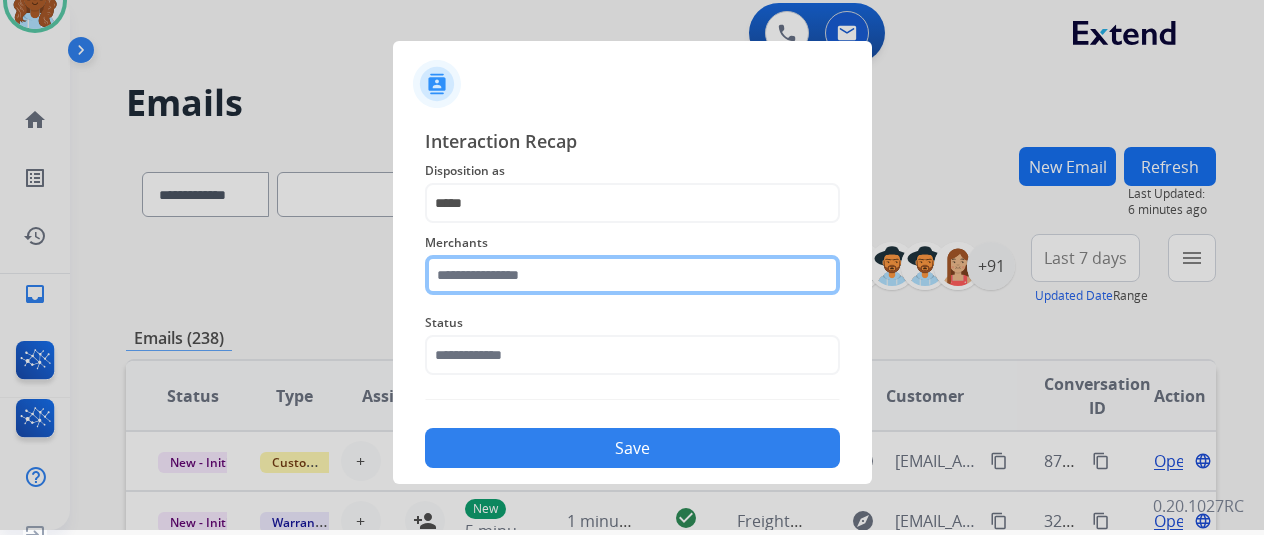 click 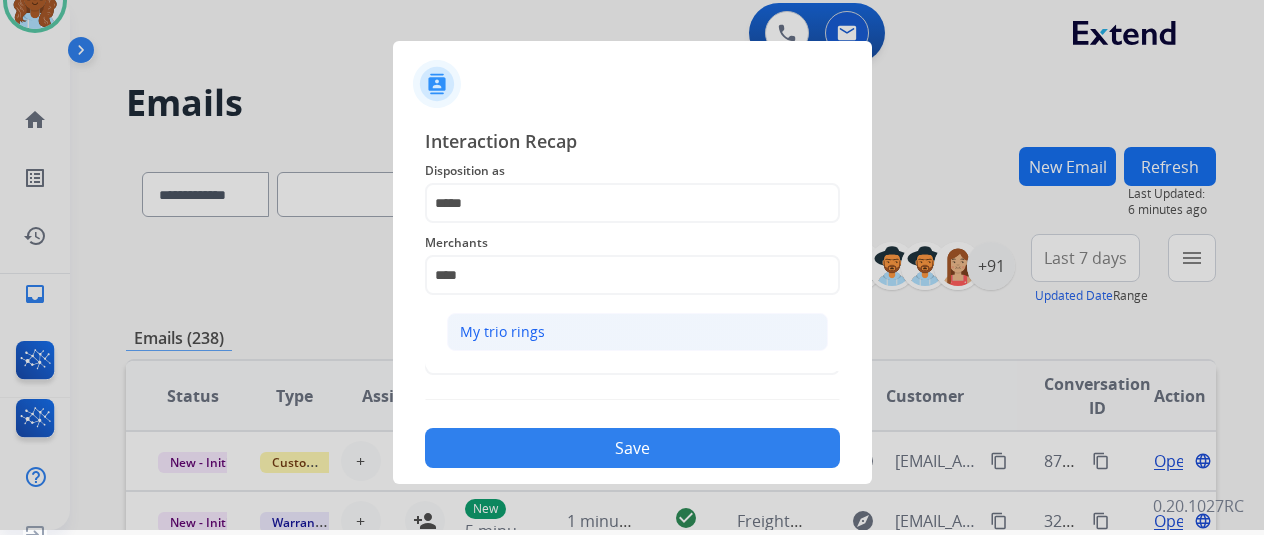click on "My trio rings" 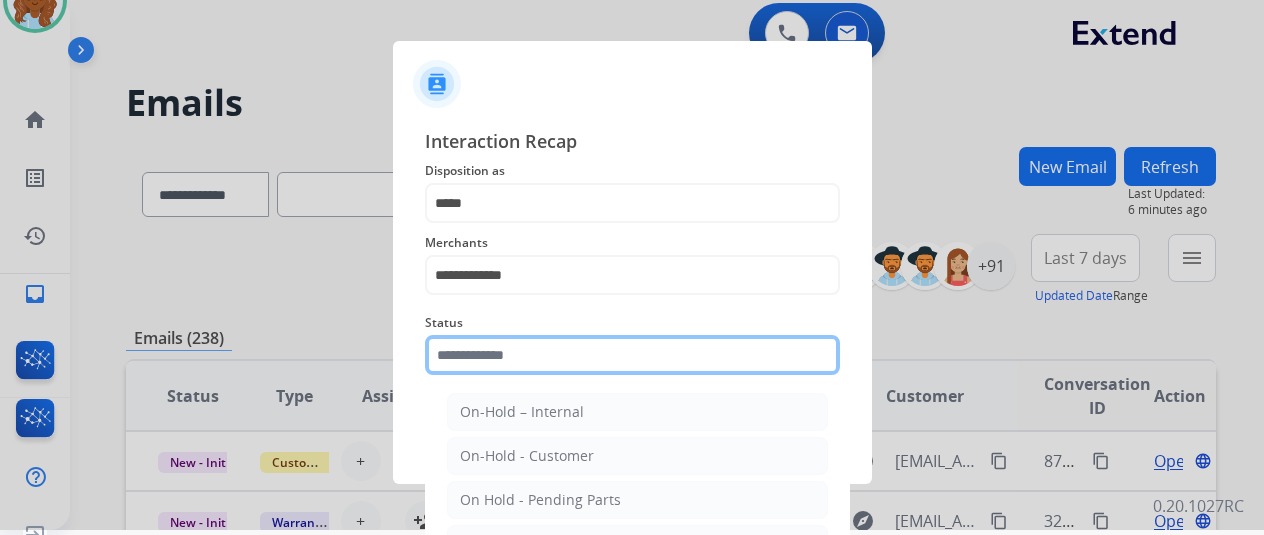 click 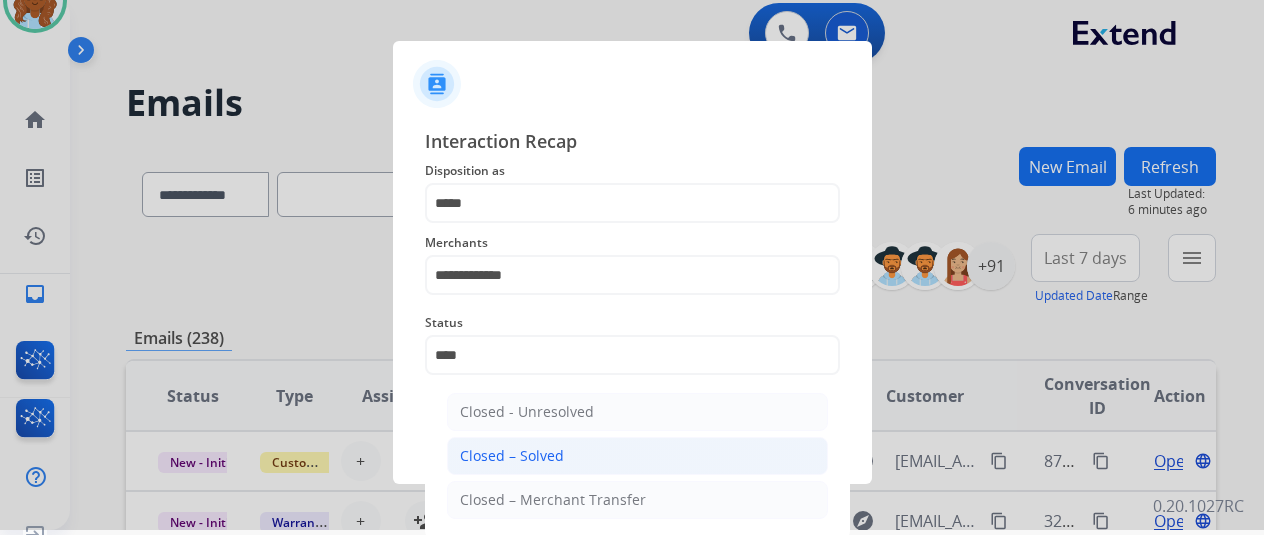 click on "Closed – Solved" 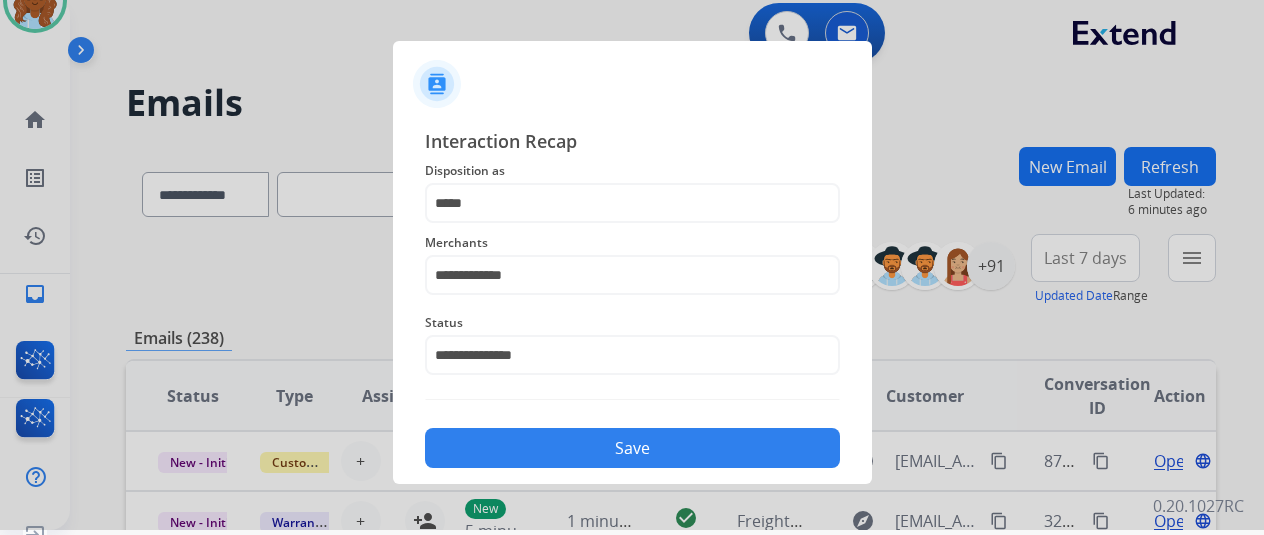 click on "Save" 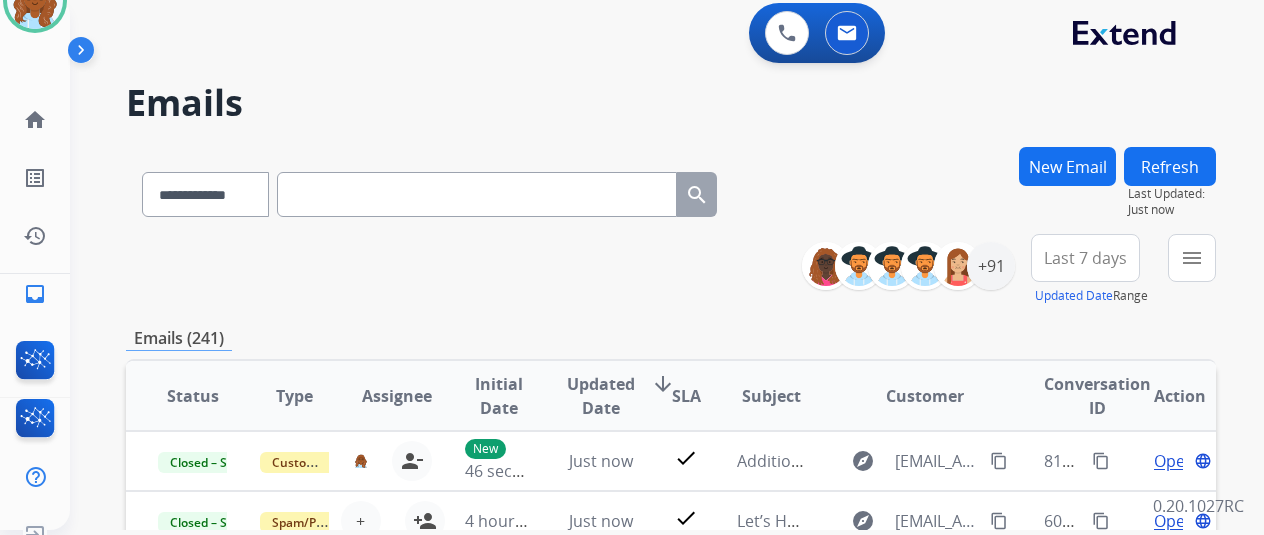 scroll, scrollTop: 200, scrollLeft: 0, axis: vertical 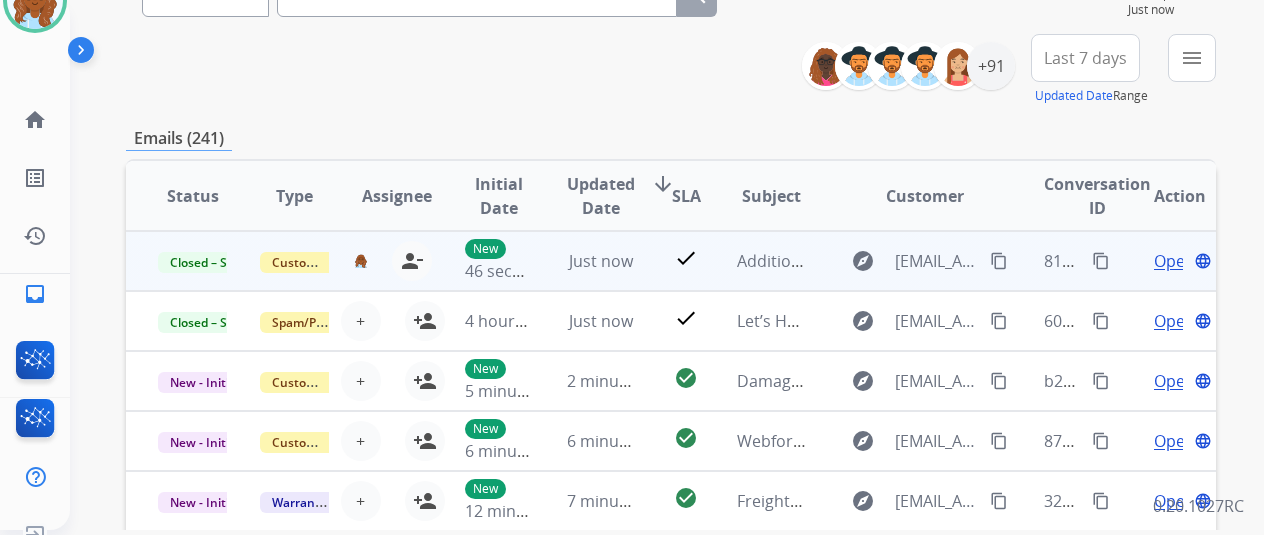 click on "content_copy" at bounding box center [1101, 261] 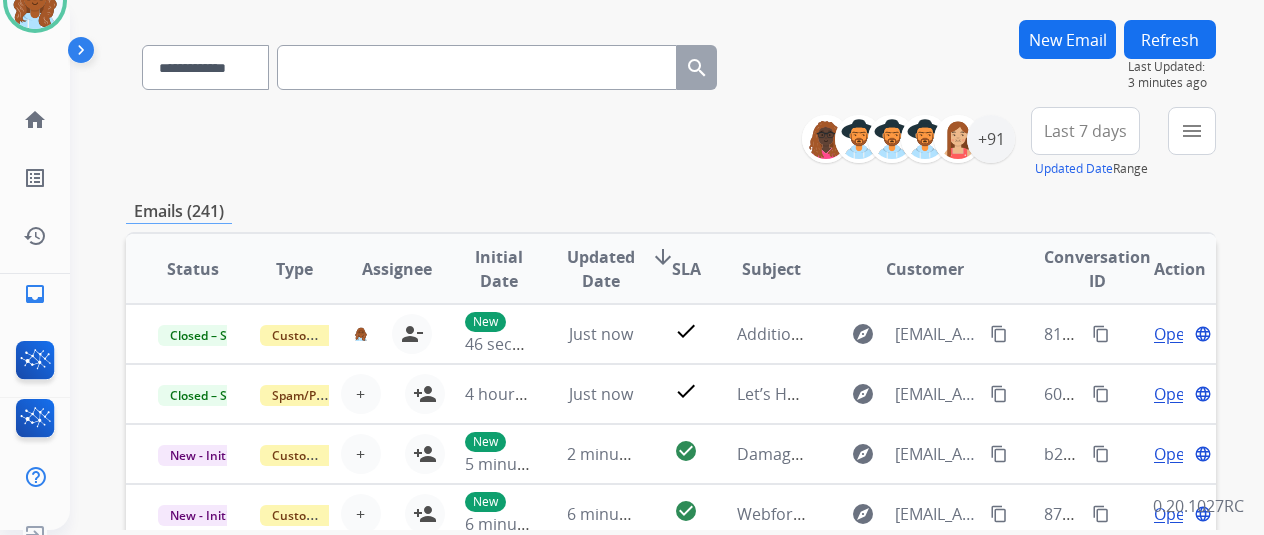 scroll, scrollTop: 0, scrollLeft: 0, axis: both 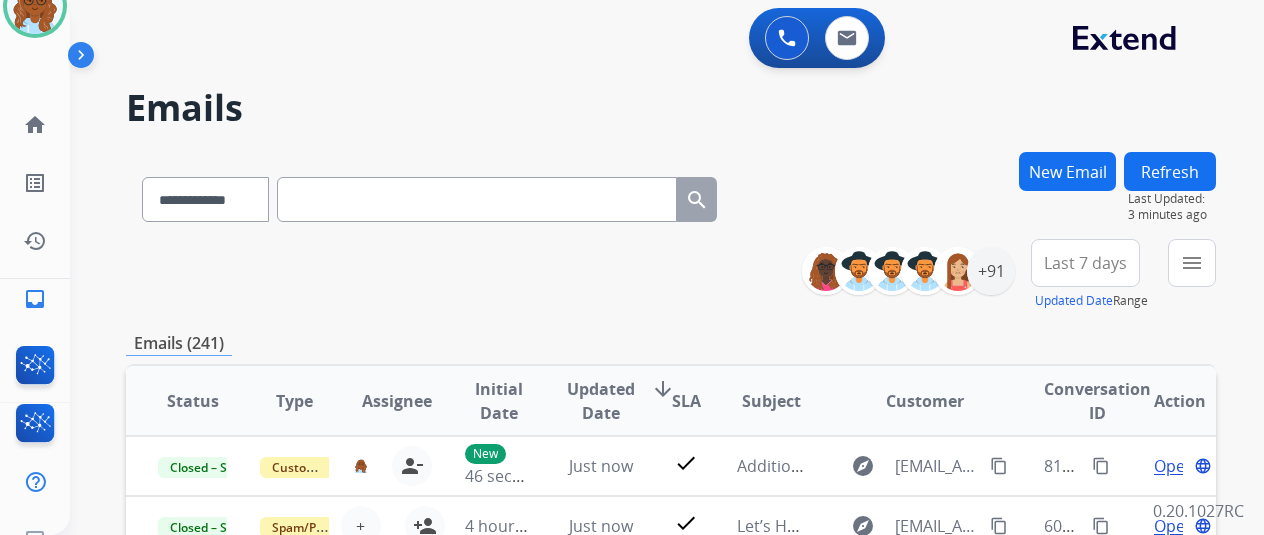 click on "Refresh" at bounding box center [1170, 171] 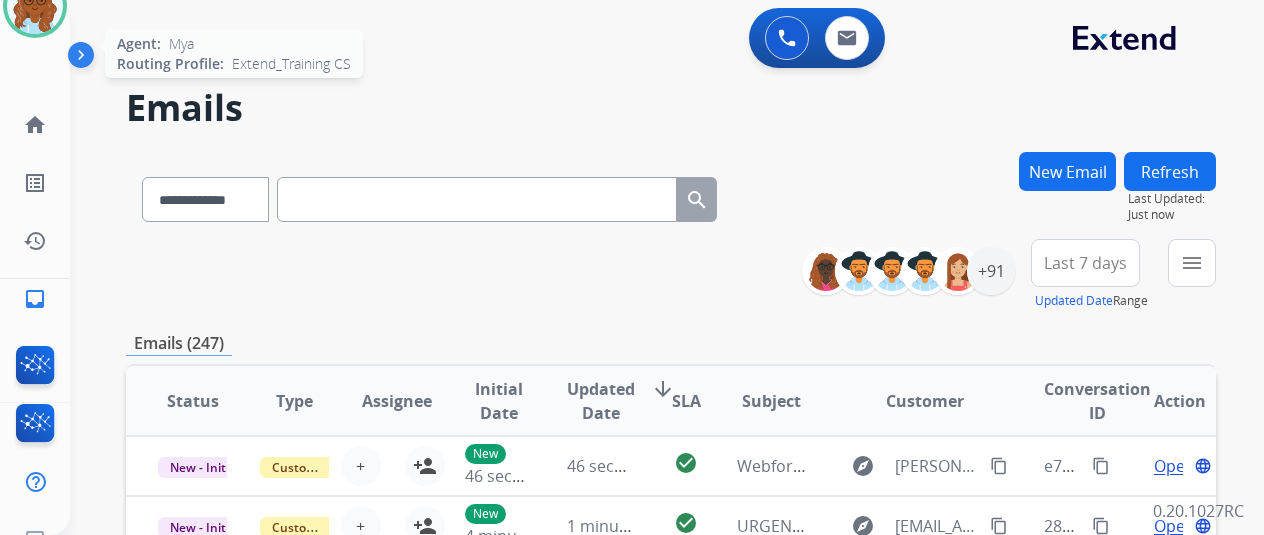 click at bounding box center (35, 6) 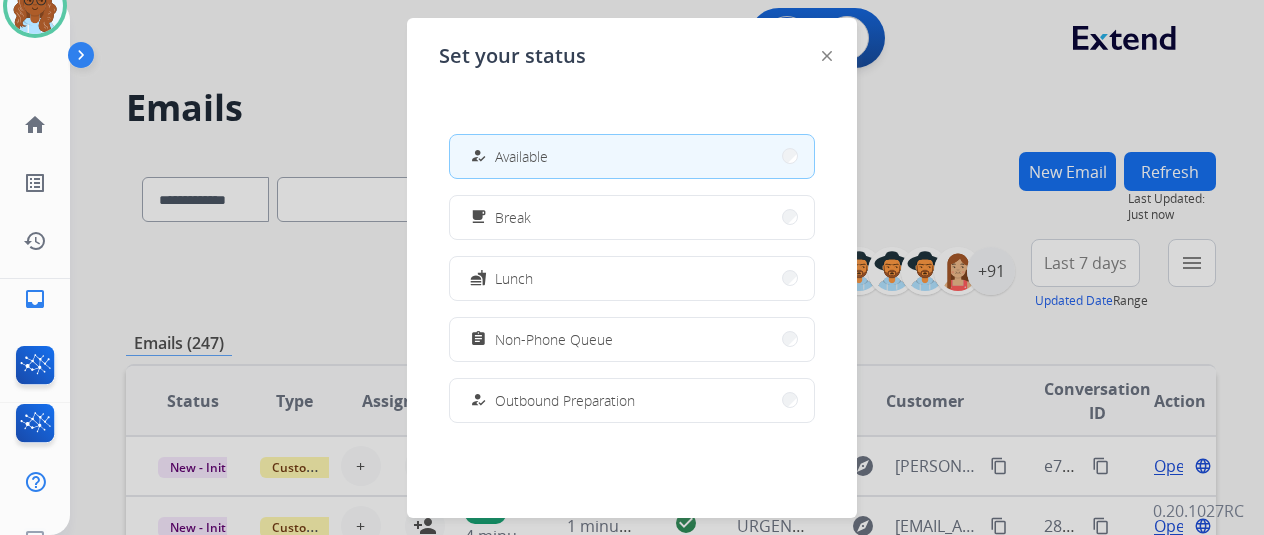 click 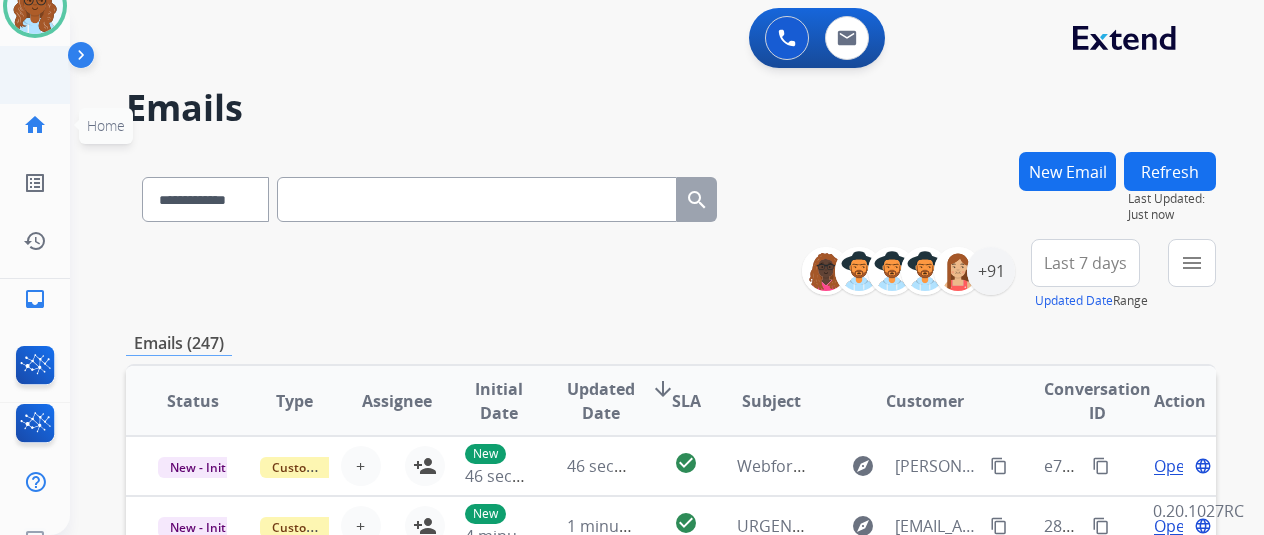 click on "home  Home" 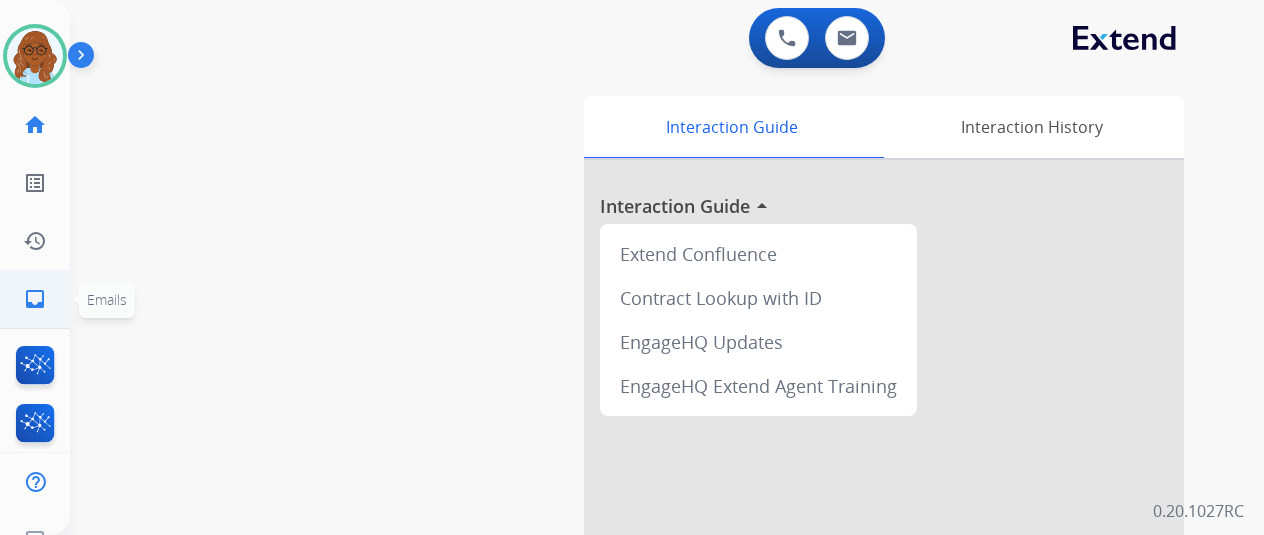 click on "inbox" 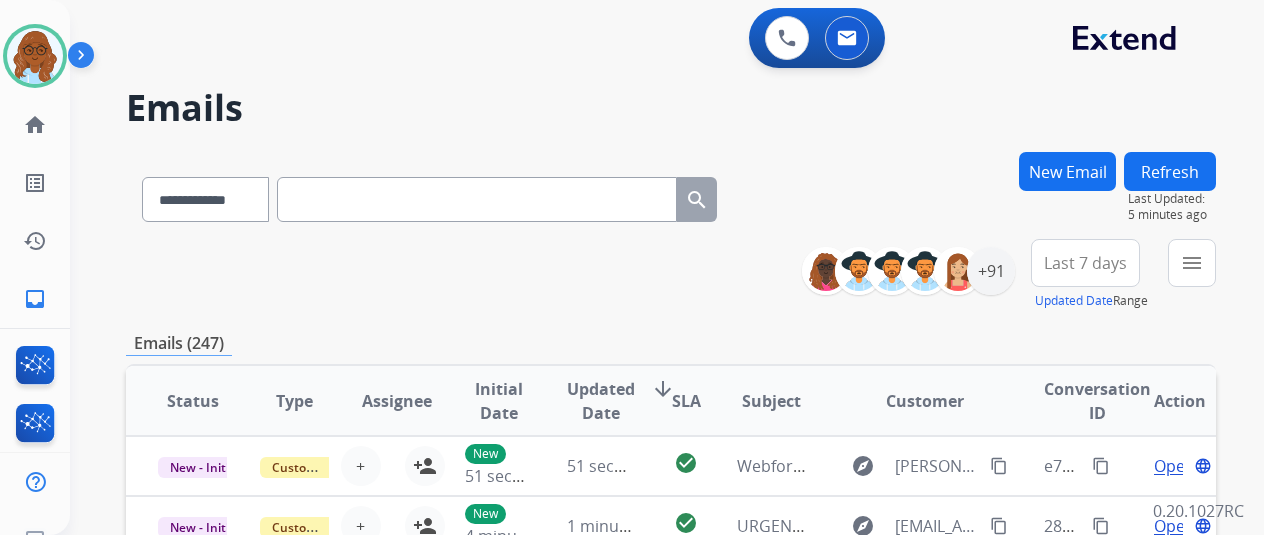 click on "New Email" at bounding box center [1067, 171] 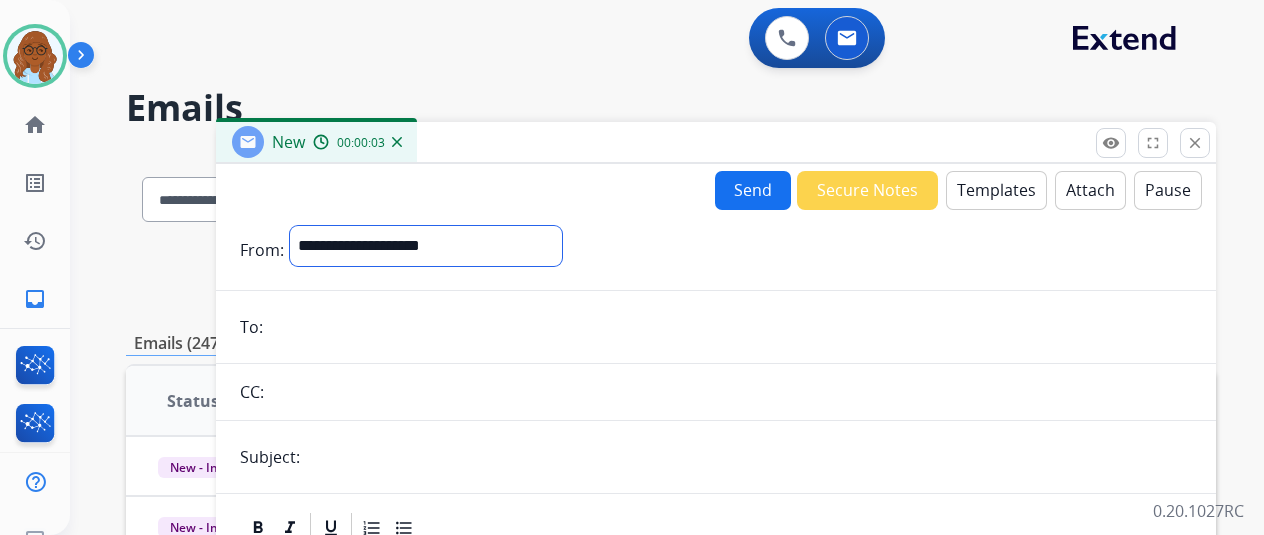 drag, startPoint x: 354, startPoint y: 263, endPoint x: 360, endPoint y: 251, distance: 13.416408 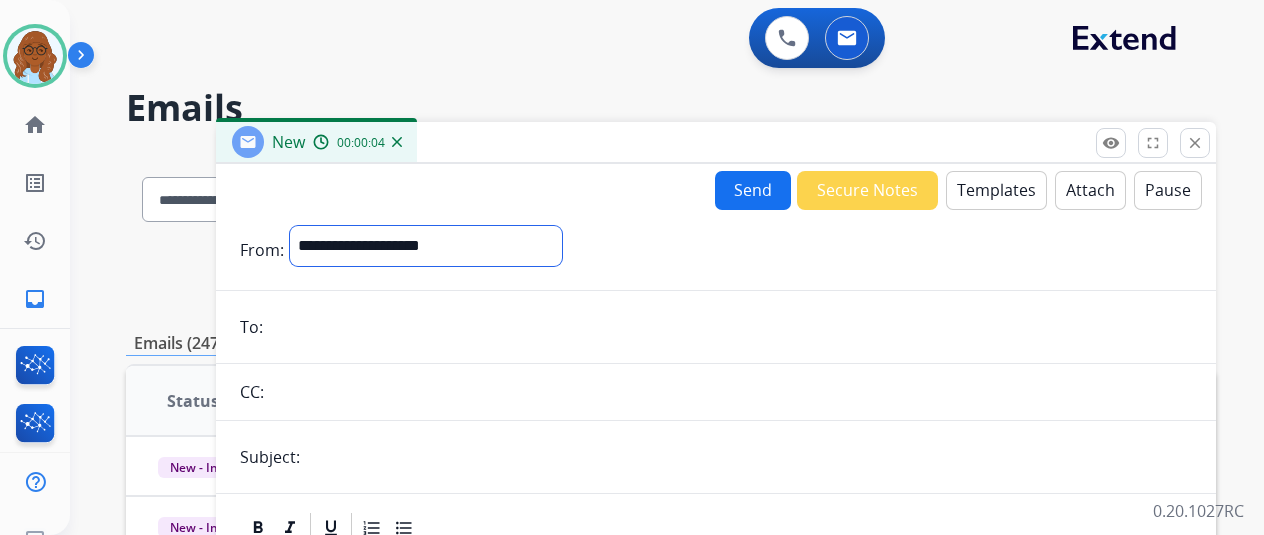 select on "**********" 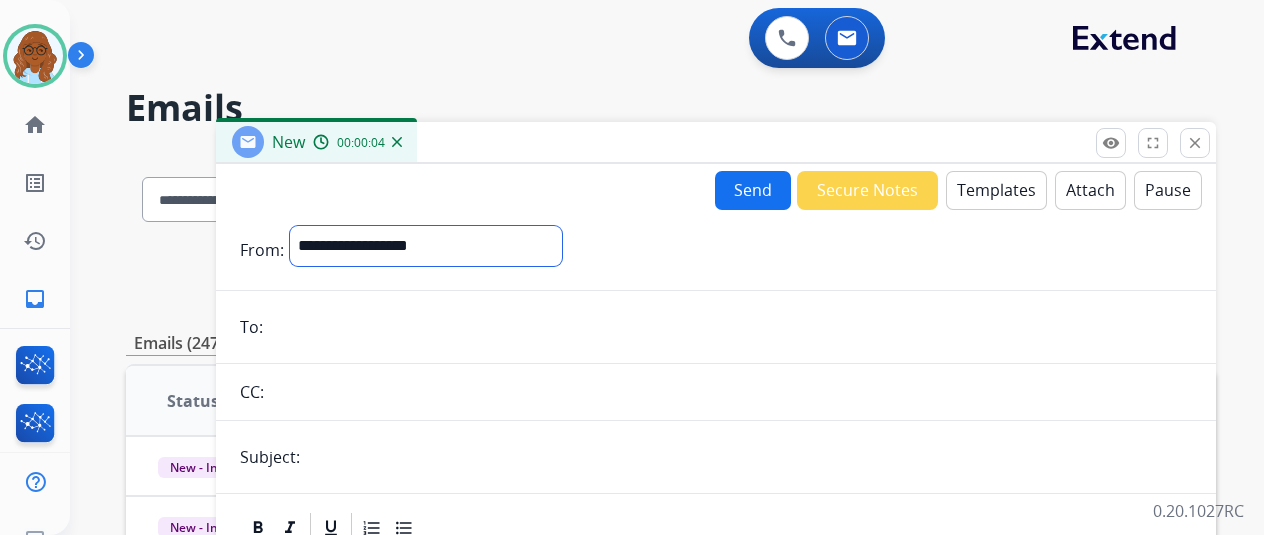 click on "**********" at bounding box center (426, 246) 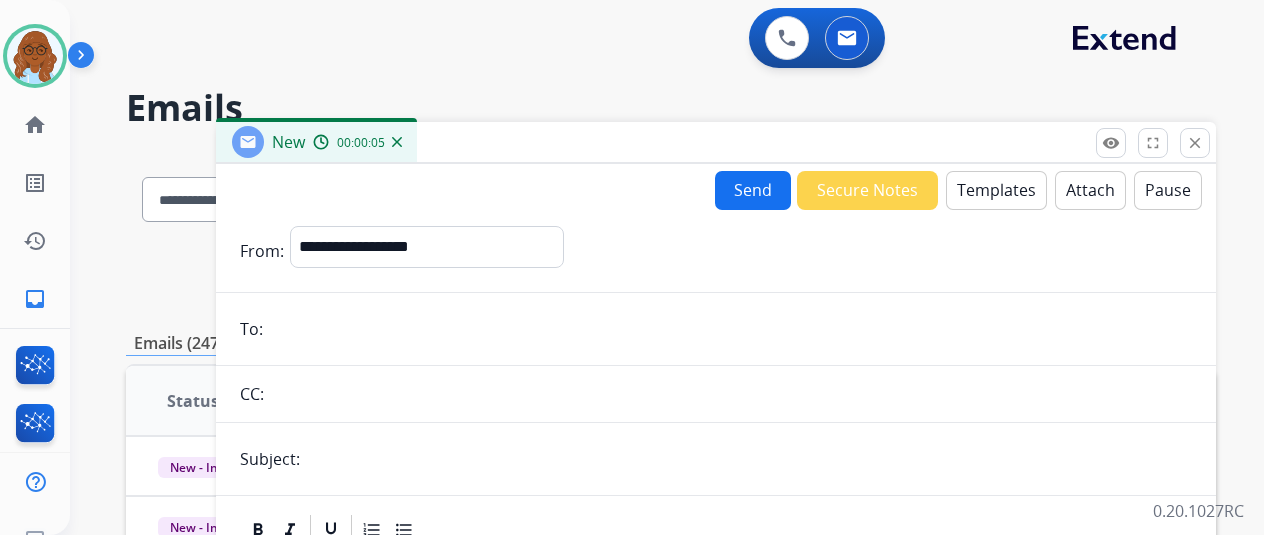 drag, startPoint x: 317, startPoint y: 351, endPoint x: 289, endPoint y: 329, distance: 35.608986 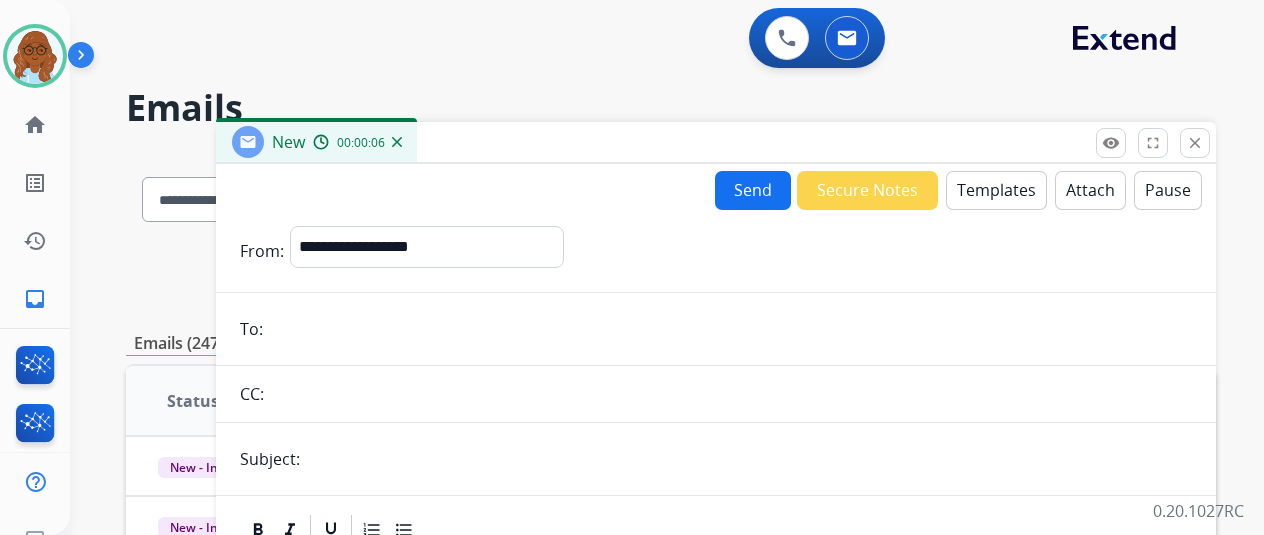 paste on "**********" 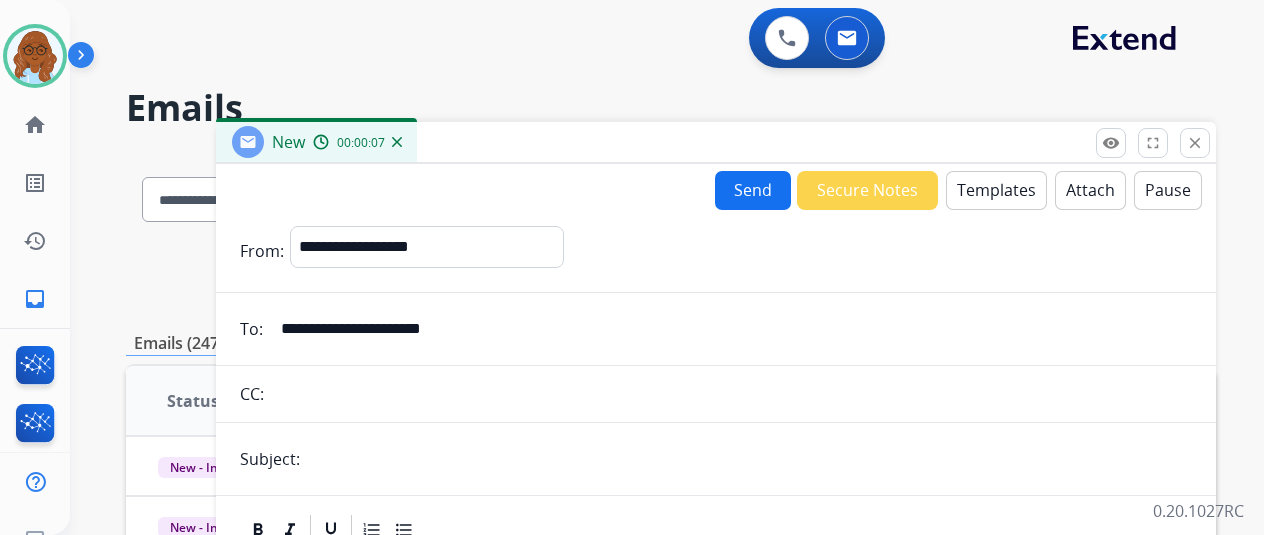 scroll, scrollTop: 100, scrollLeft: 0, axis: vertical 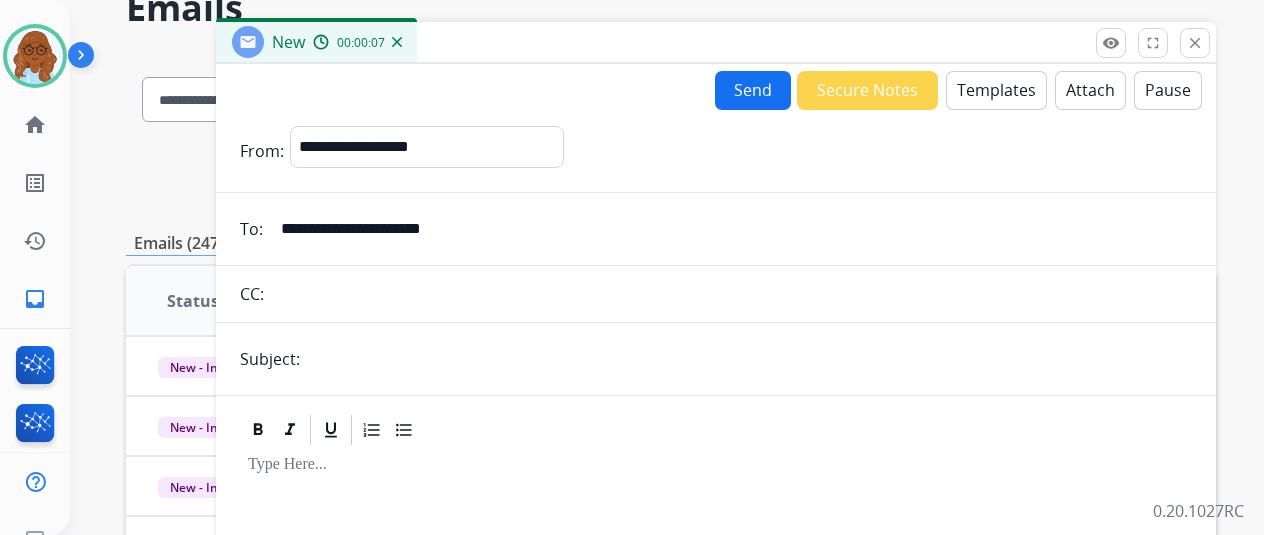 type on "**********" 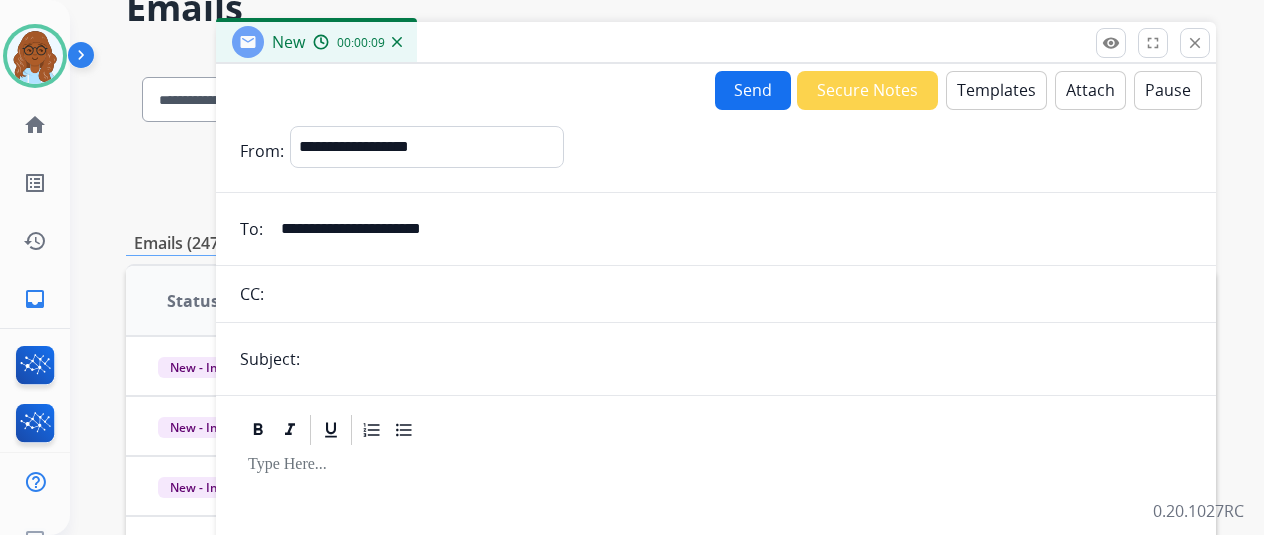 type on "**********" 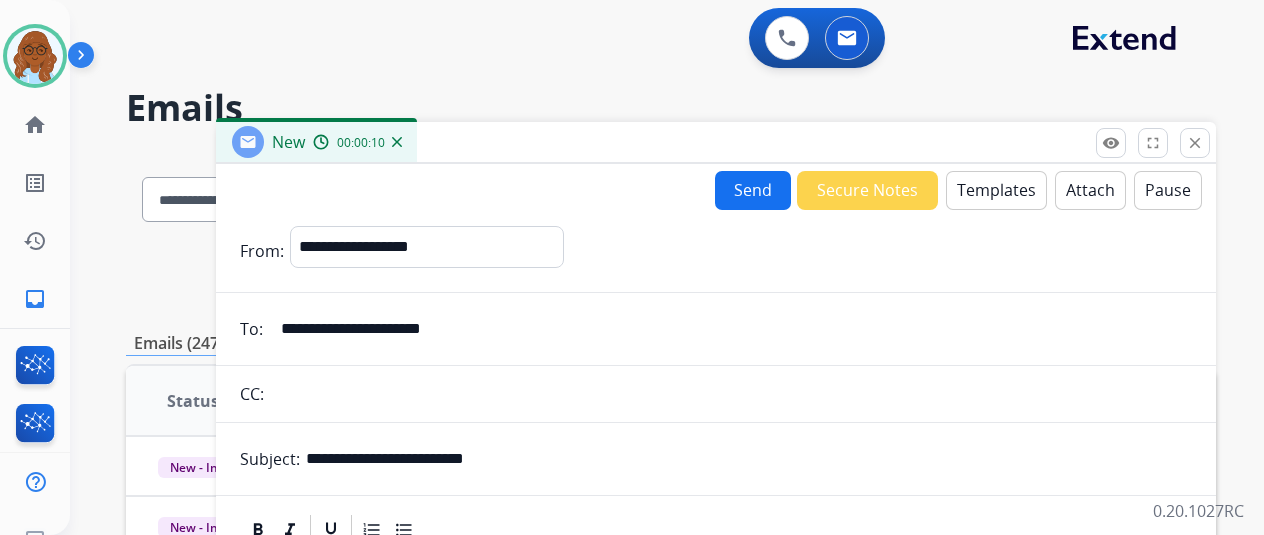 scroll, scrollTop: 0, scrollLeft: 0, axis: both 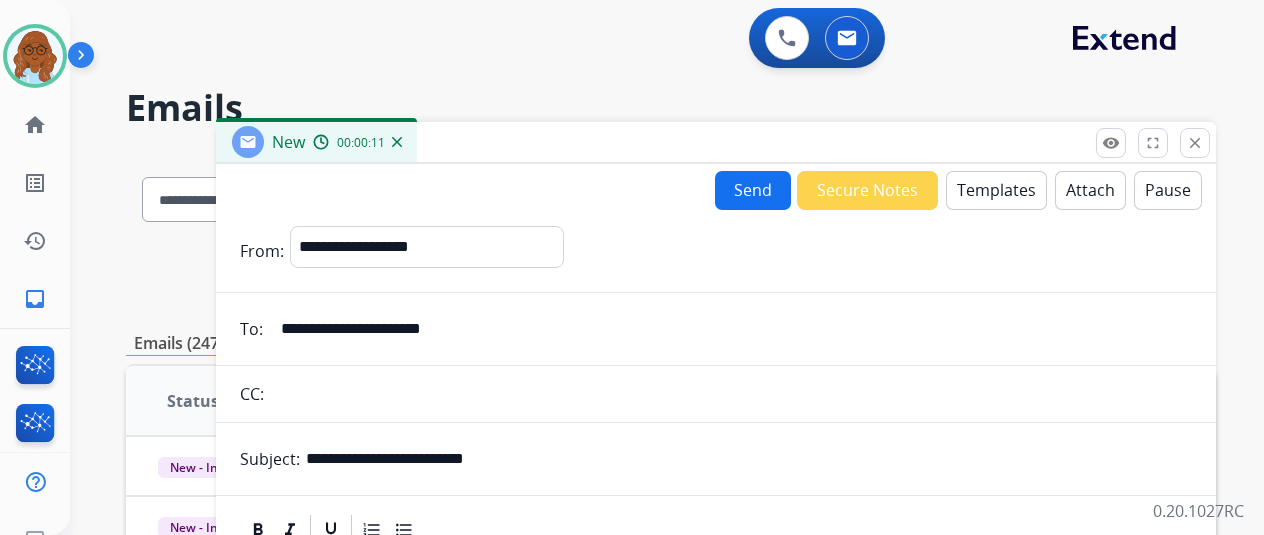 click on "Templates" at bounding box center [996, 190] 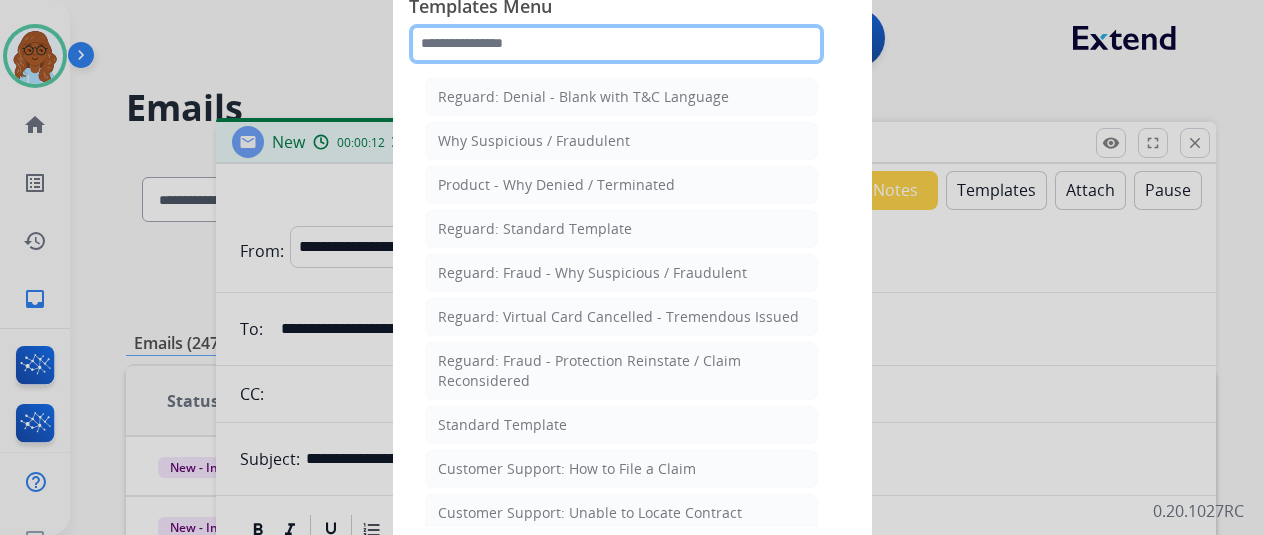 click 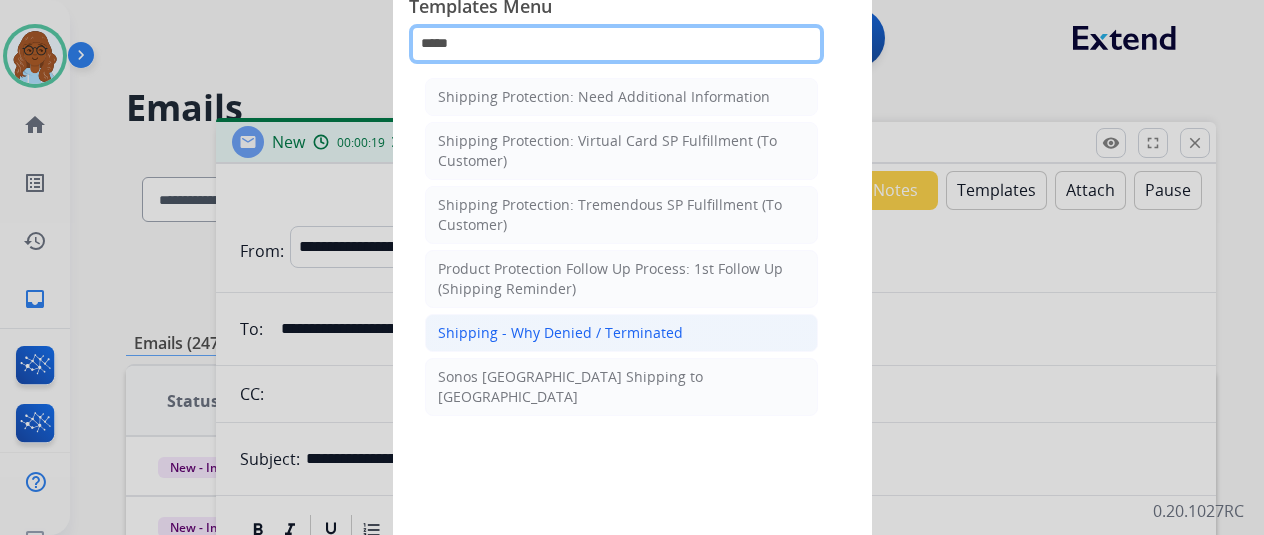 type on "*****" 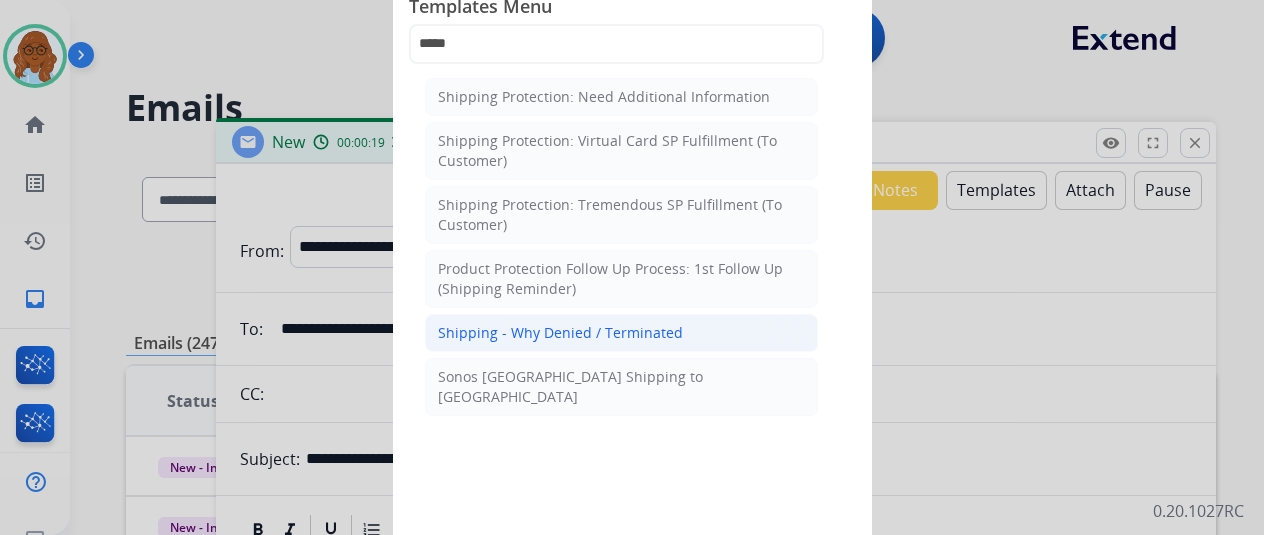 click on "Shipping - Why Denied / Terminated" 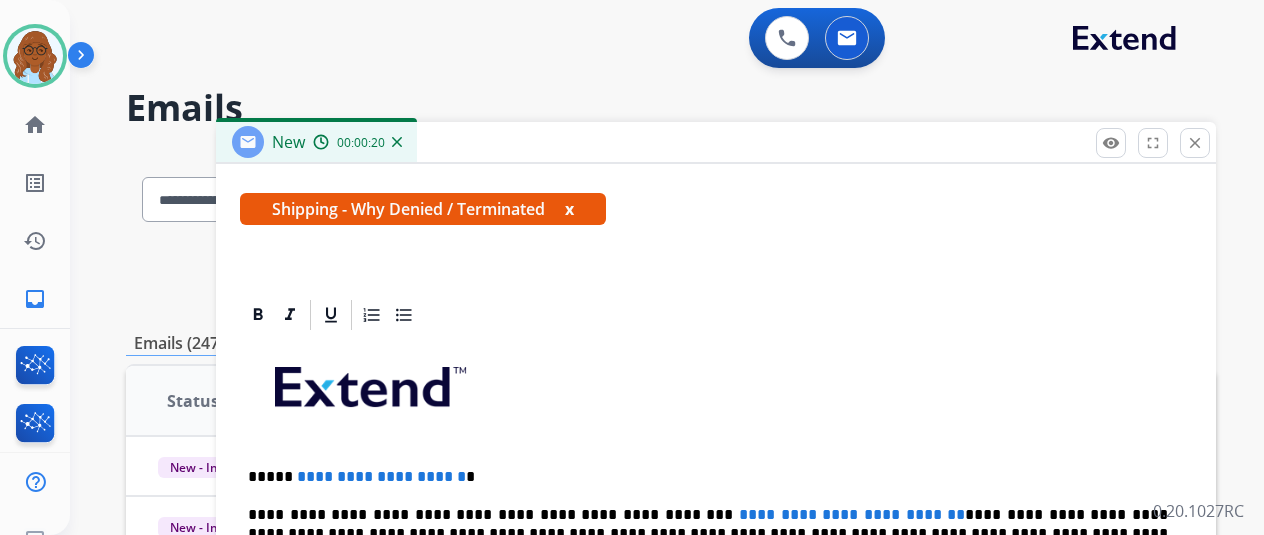scroll, scrollTop: 343, scrollLeft: 0, axis: vertical 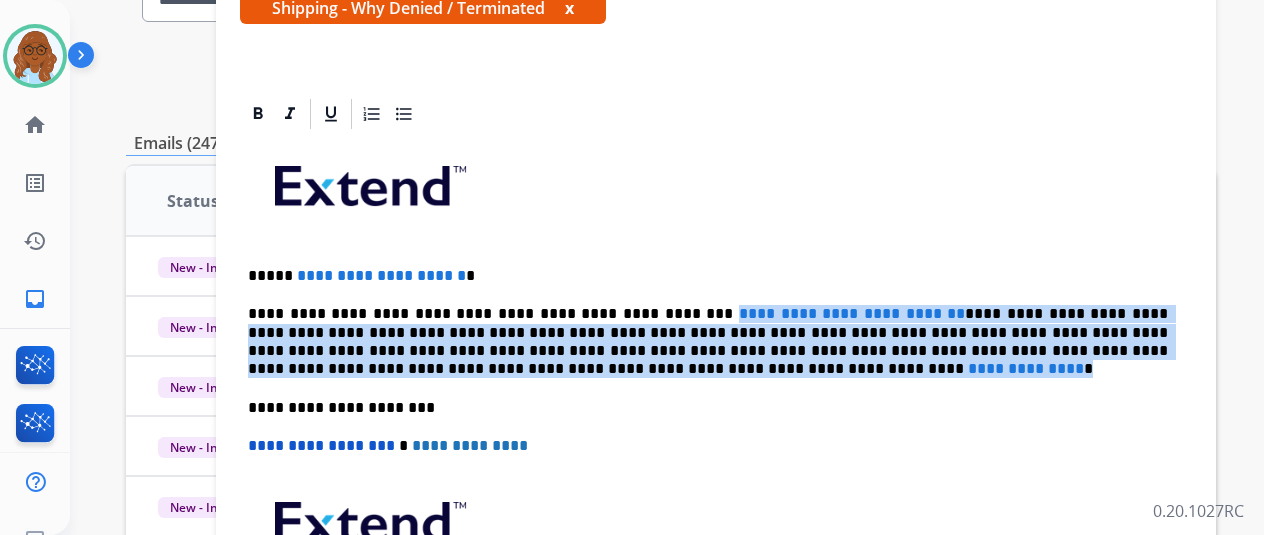 drag, startPoint x: 518, startPoint y: 366, endPoint x: 637, endPoint y: 311, distance: 131.09538 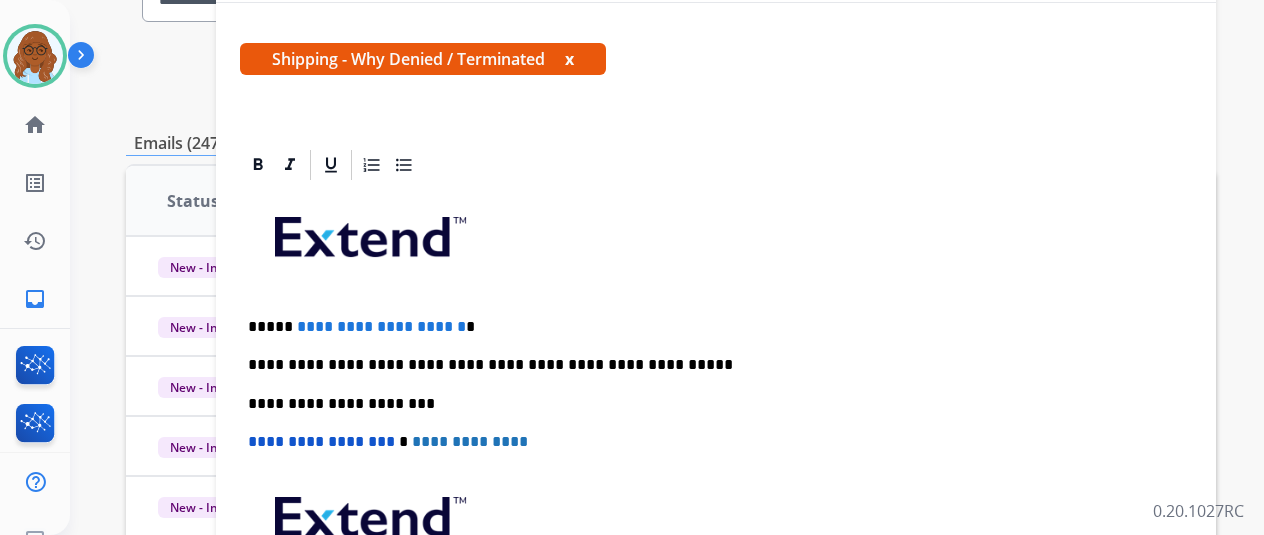 scroll, scrollTop: 288, scrollLeft: 0, axis: vertical 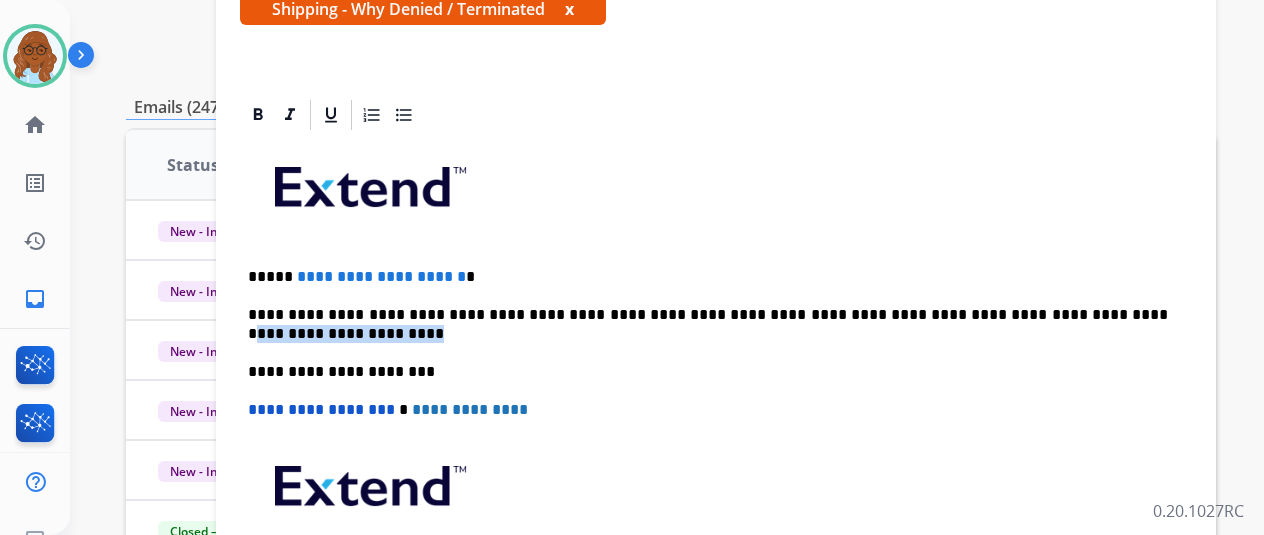 drag, startPoint x: 398, startPoint y: 328, endPoint x: 245, endPoint y: 332, distance: 153.05228 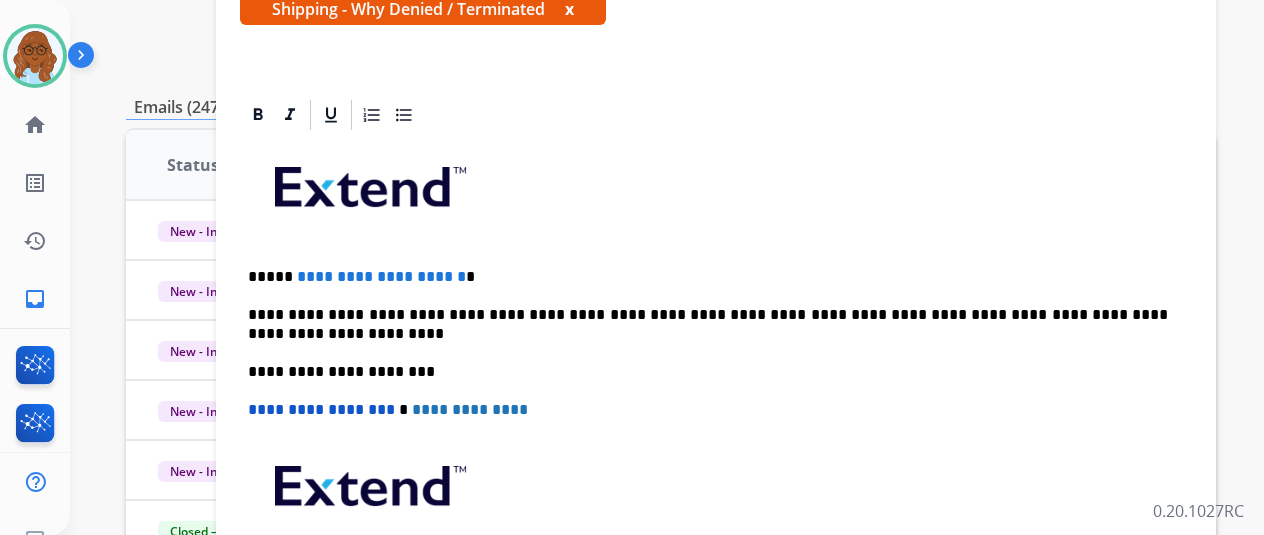 scroll, scrollTop: 288, scrollLeft: 0, axis: vertical 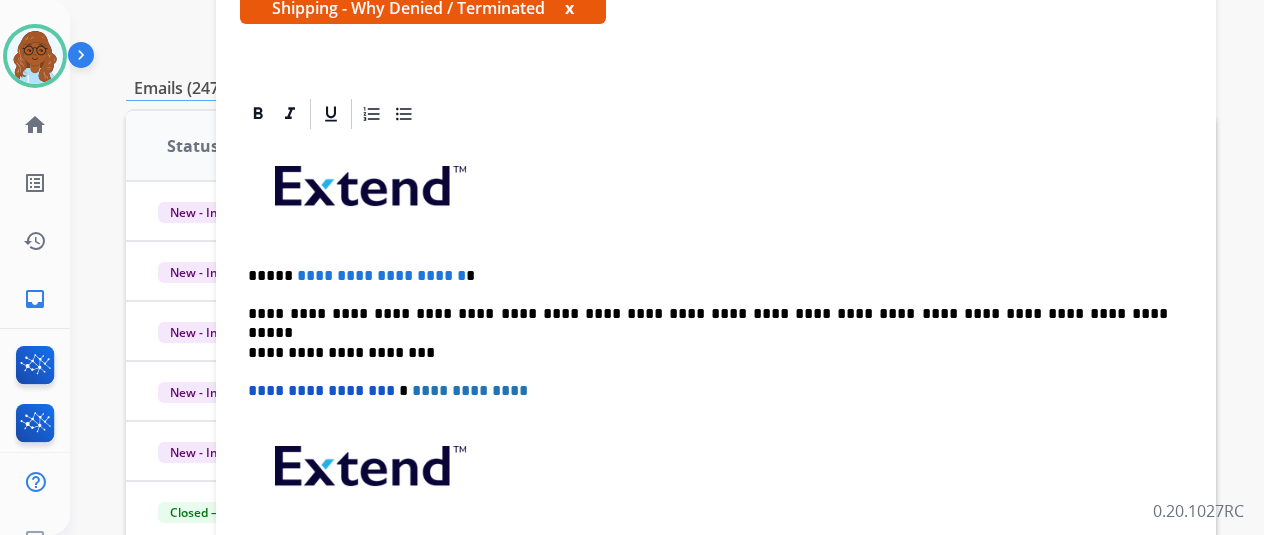 drag, startPoint x: 1013, startPoint y: 314, endPoint x: 1027, endPoint y: 314, distance: 14 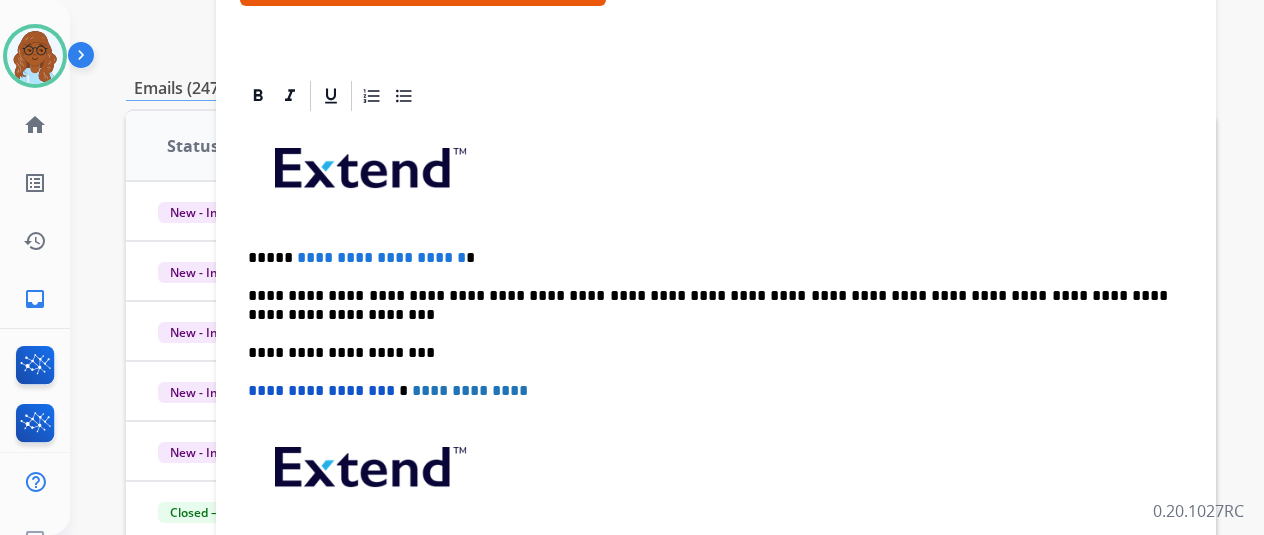 scroll, scrollTop: 236, scrollLeft: 0, axis: vertical 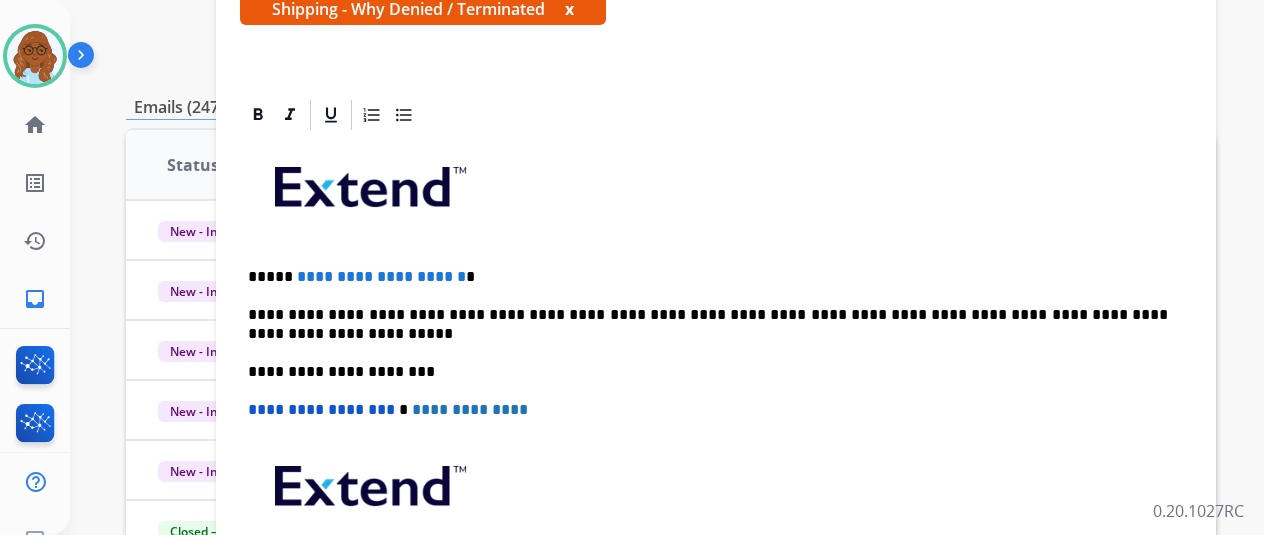 click on "**********" at bounding box center [708, 324] 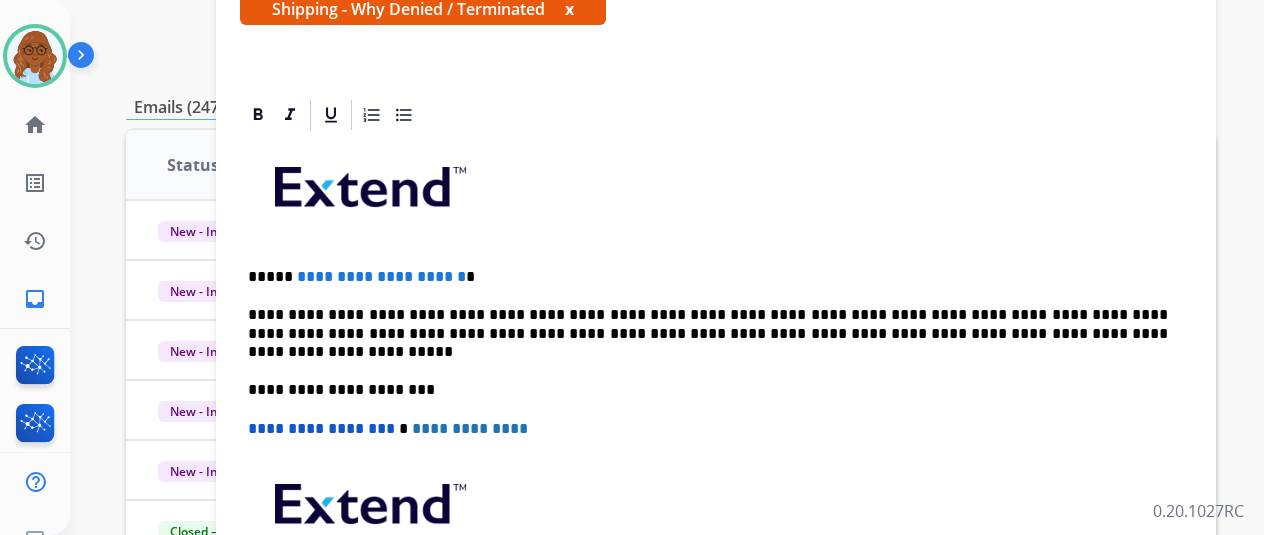 scroll, scrollTop: 325, scrollLeft: 0, axis: vertical 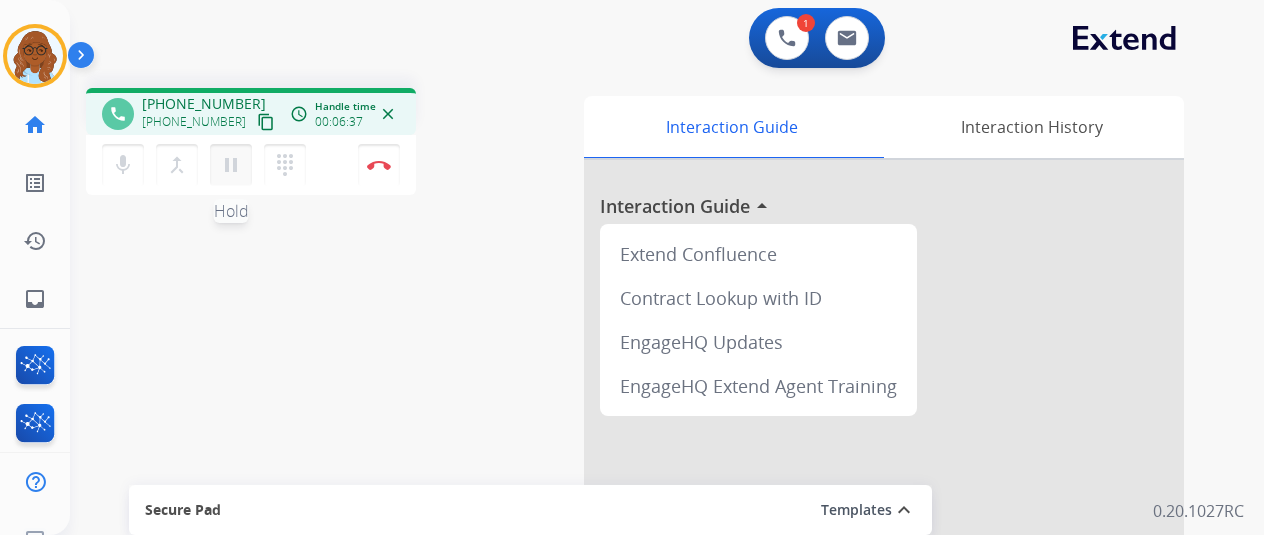click on "pause" at bounding box center [231, 165] 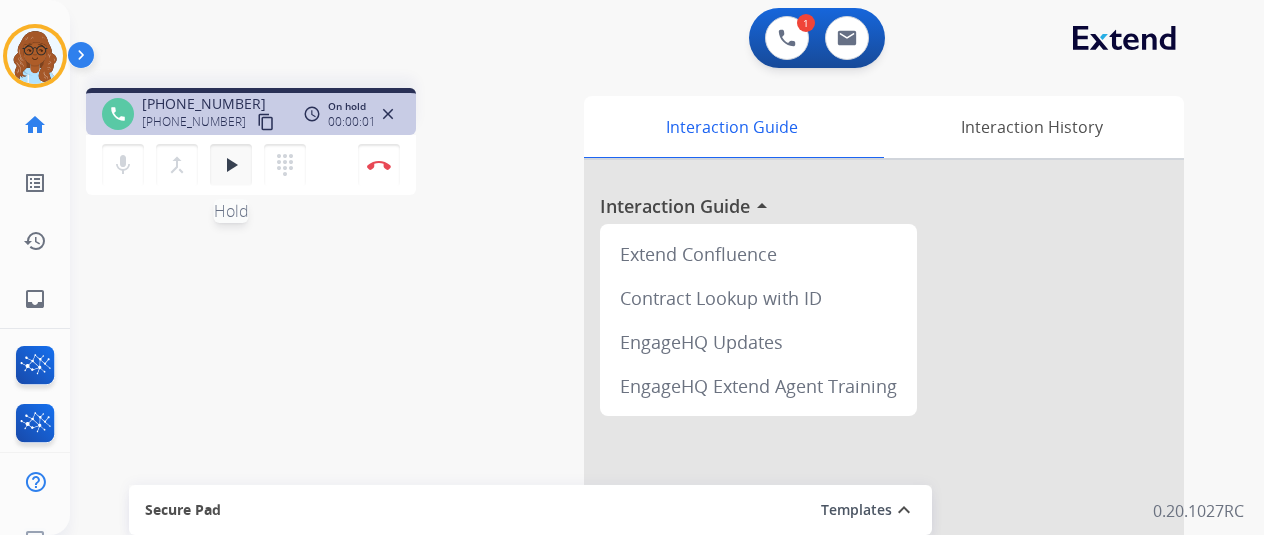 click on "play_arrow" at bounding box center [231, 165] 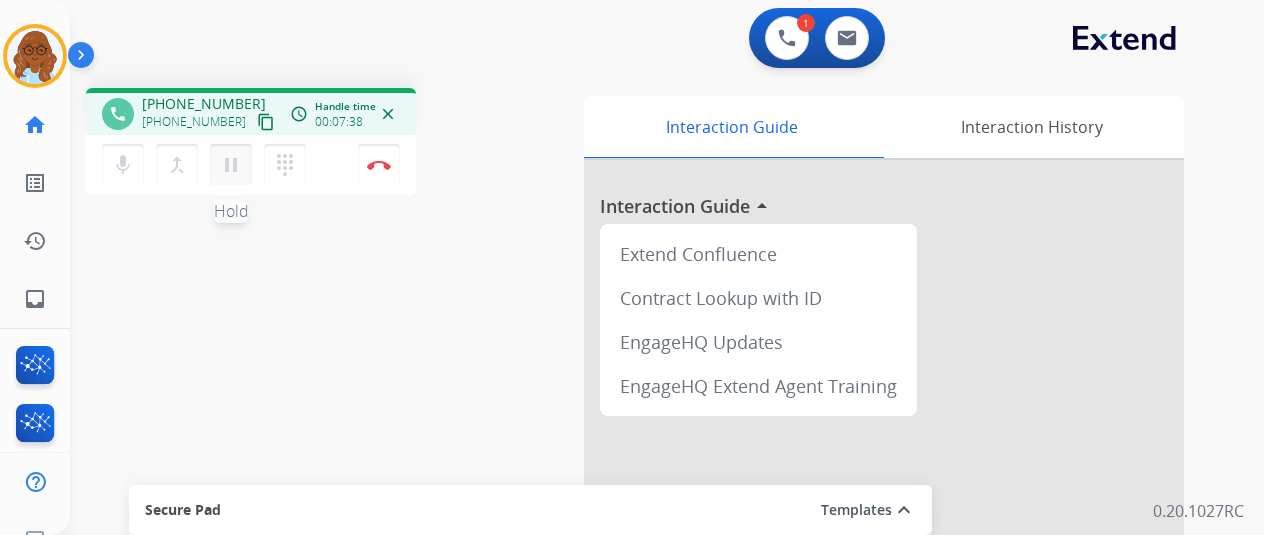 click on "pause" at bounding box center (231, 165) 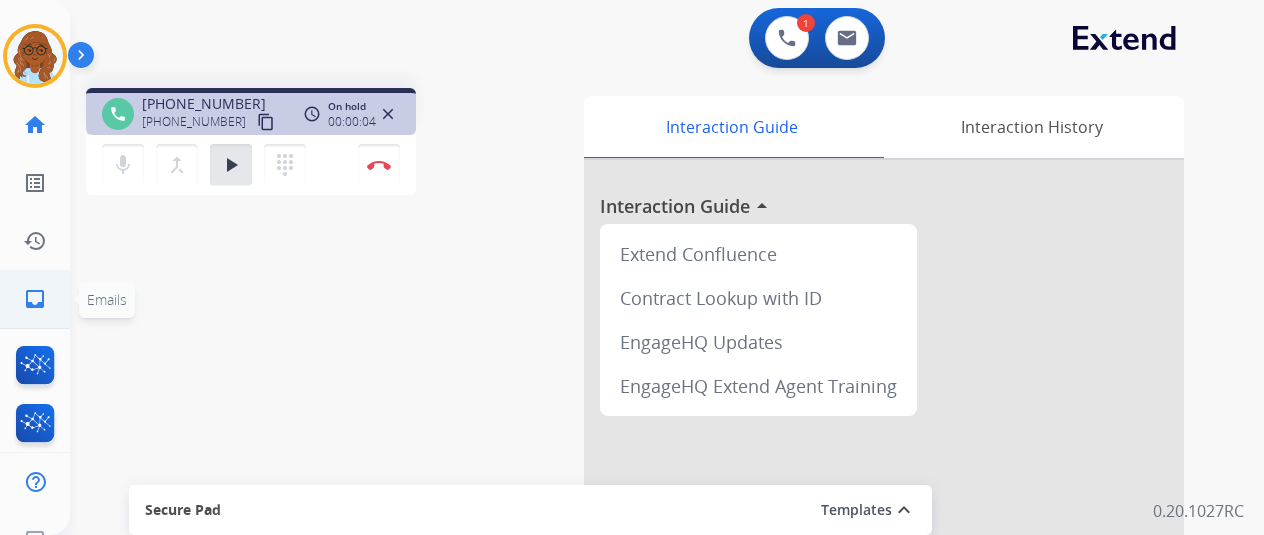 click on "inbox" 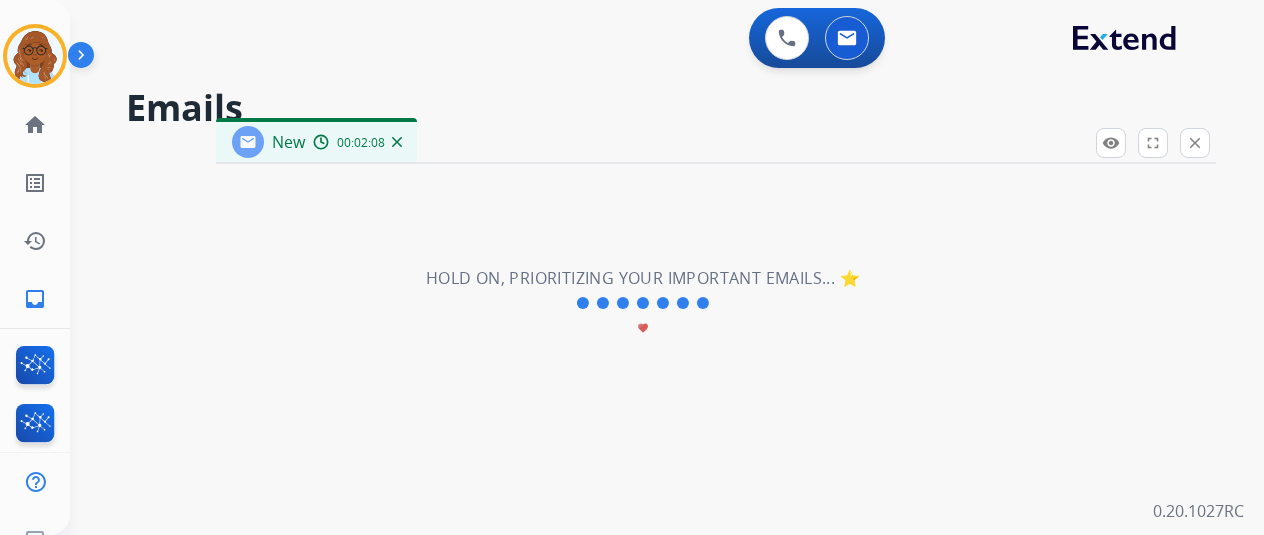 select on "**********" 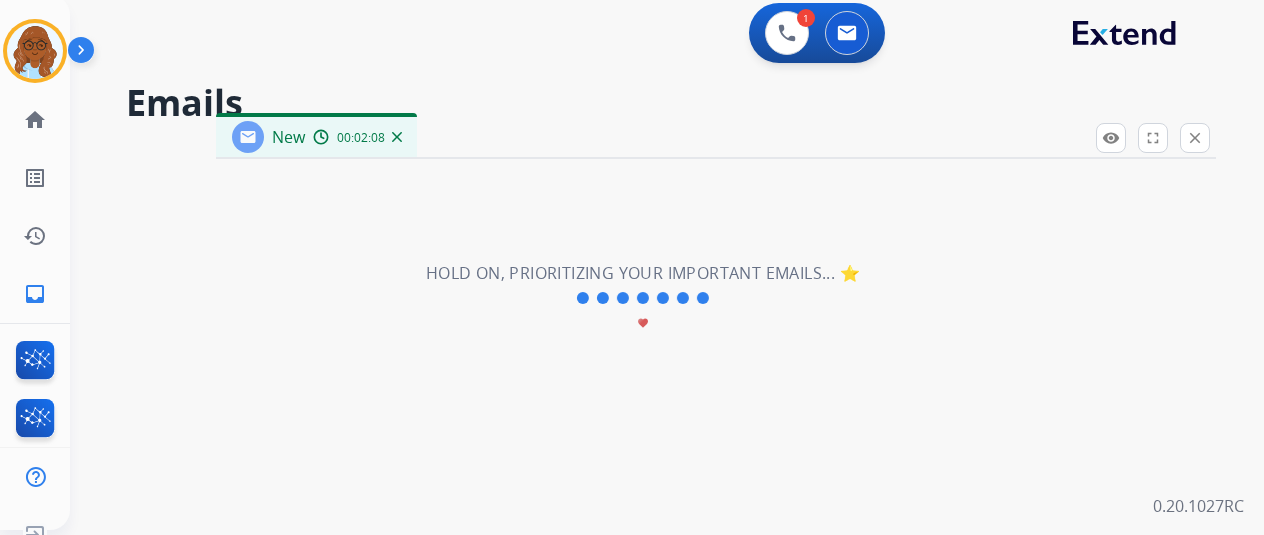 scroll, scrollTop: 0, scrollLeft: 16, axis: horizontal 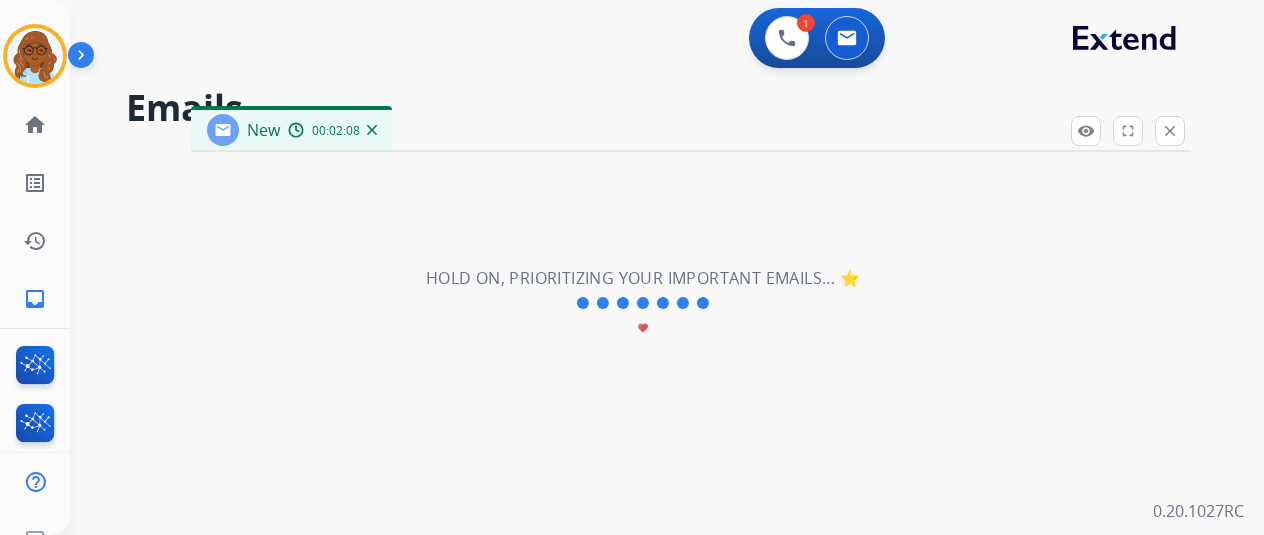 drag, startPoint x: 350, startPoint y: 133, endPoint x: 325, endPoint y: 121, distance: 27.730848 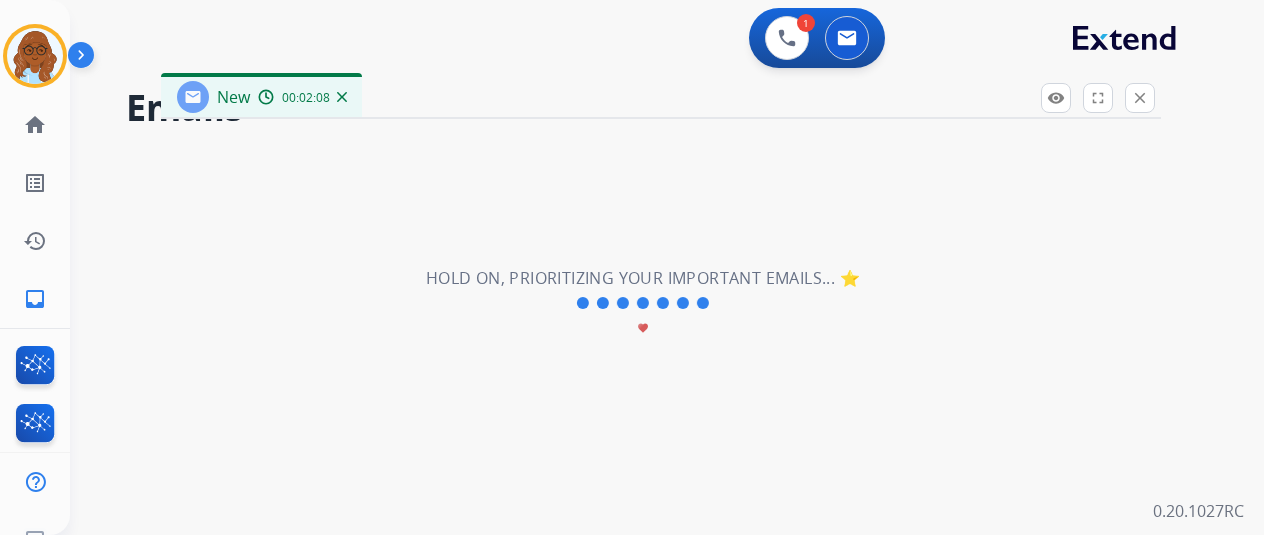 drag, startPoint x: 324, startPoint y: 132, endPoint x: 294, endPoint y: 99, distance: 44.598206 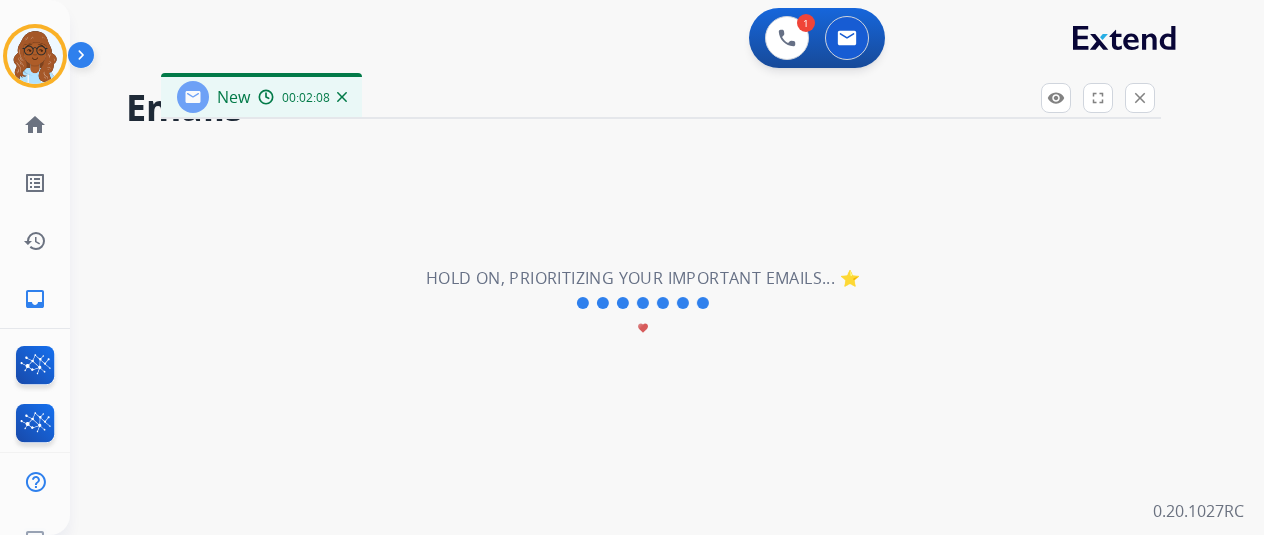 click on "00:02:08" at bounding box center [306, 98] 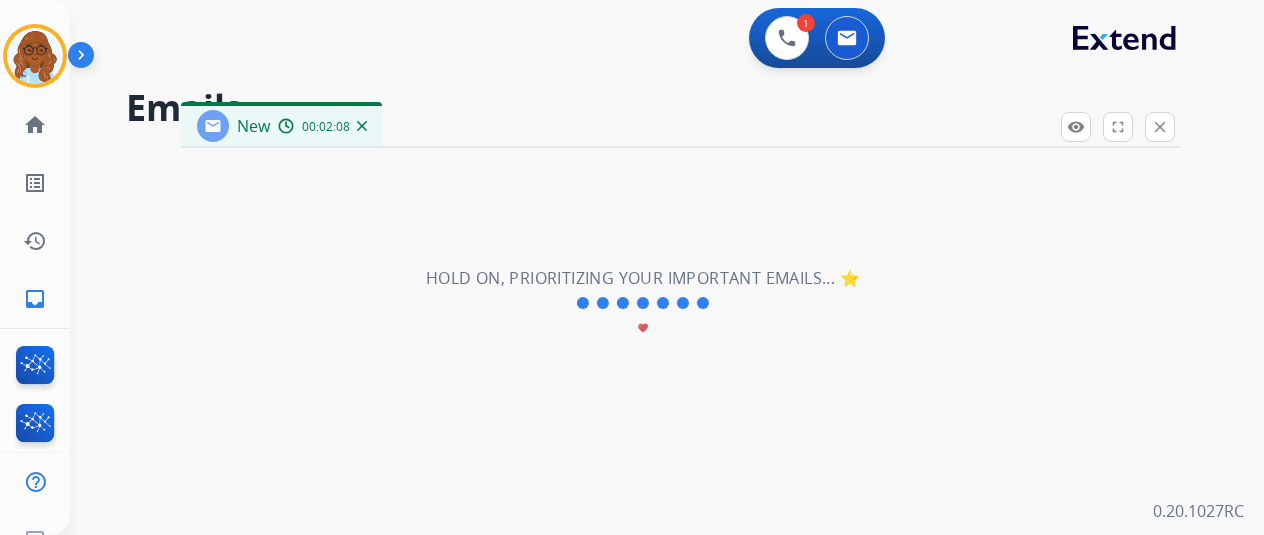 drag, startPoint x: 262, startPoint y: 96, endPoint x: 282, endPoint y: 125, distance: 35.22783 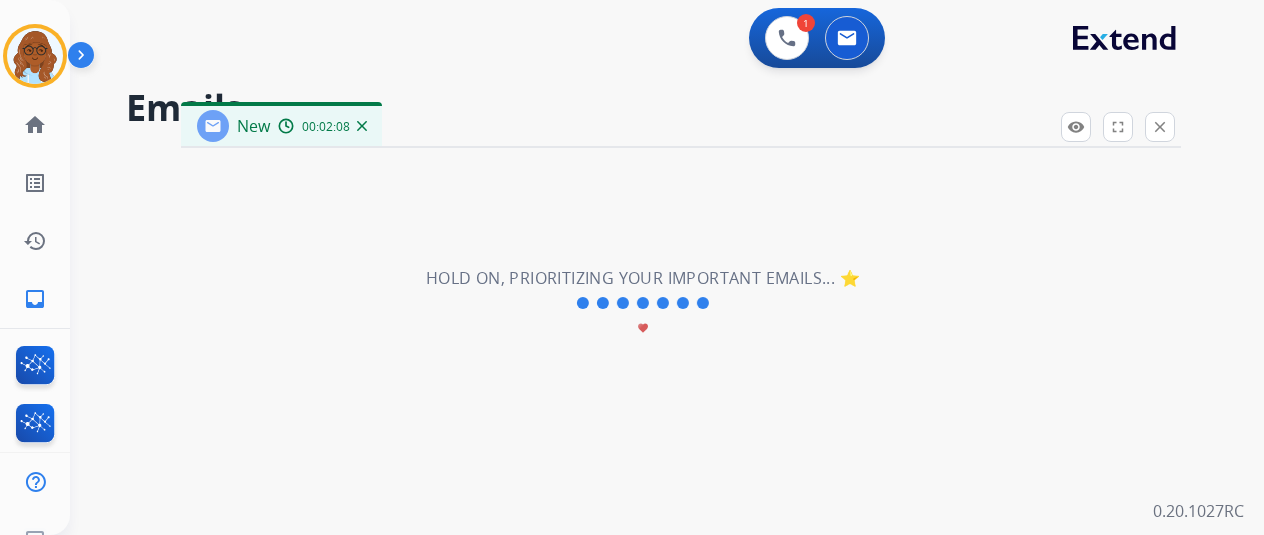 click at bounding box center [683, 303] 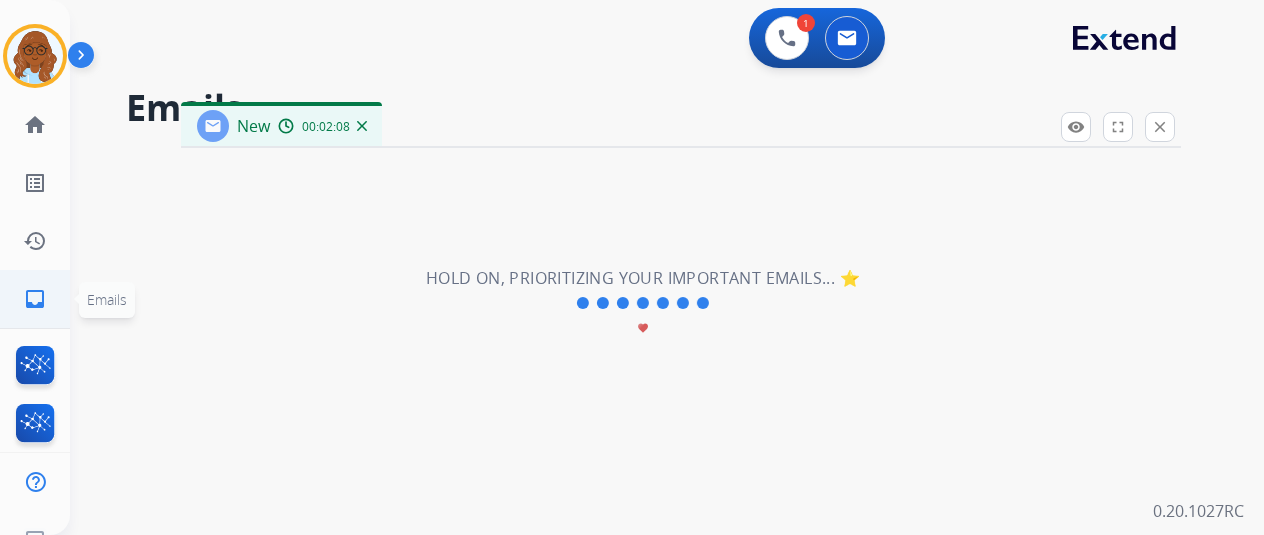 click on "inbox  Emails" 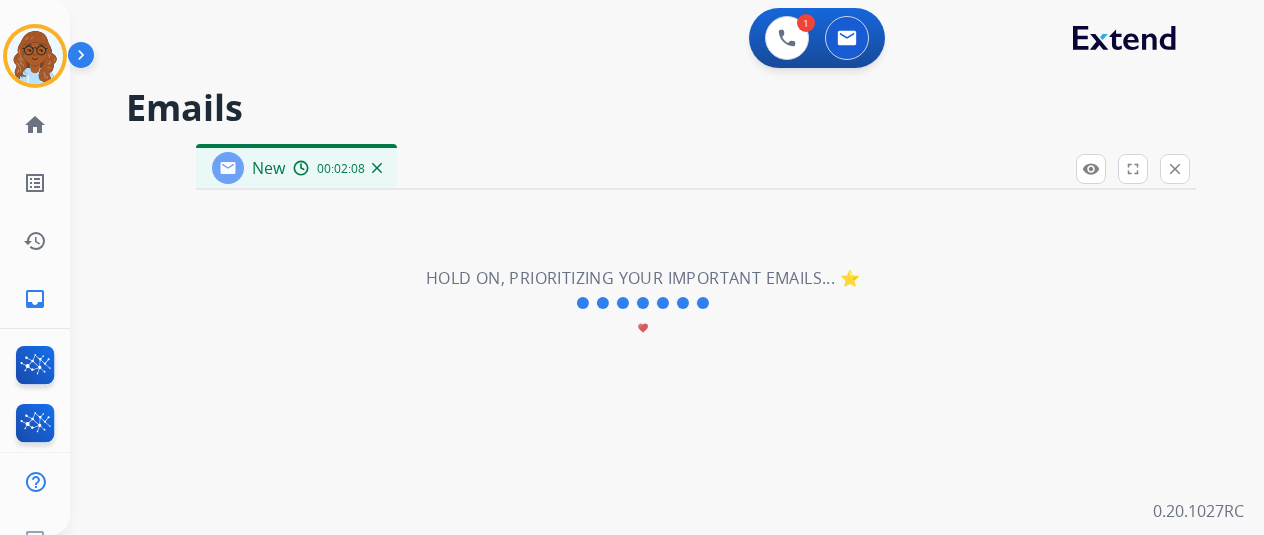 drag, startPoint x: 311, startPoint y: 133, endPoint x: 326, endPoint y: 176, distance: 45.54119 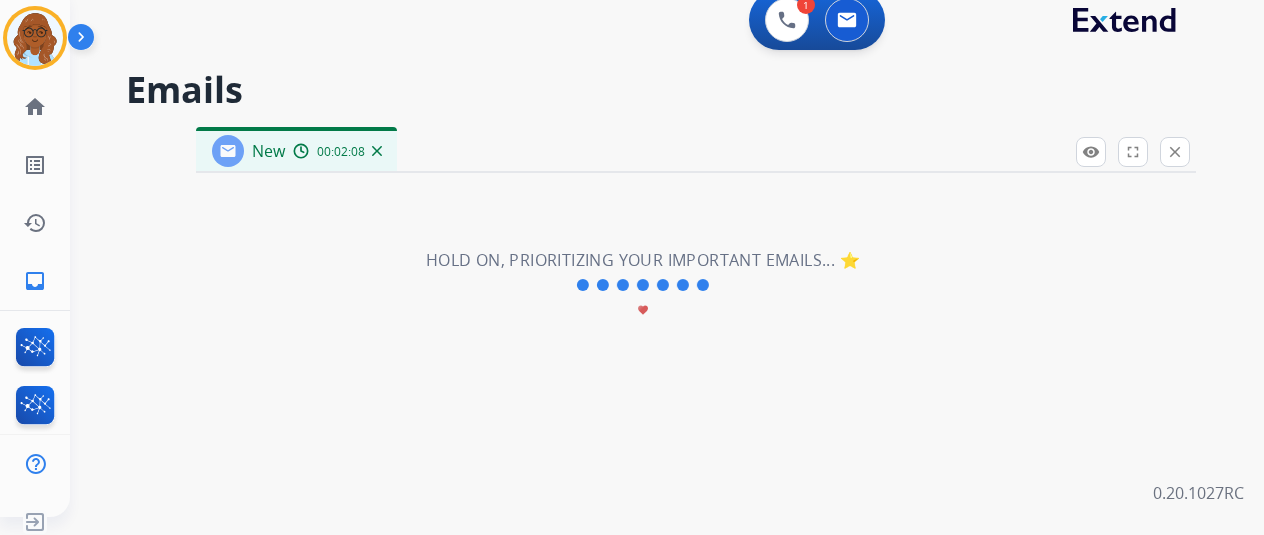 scroll, scrollTop: 24, scrollLeft: 16, axis: both 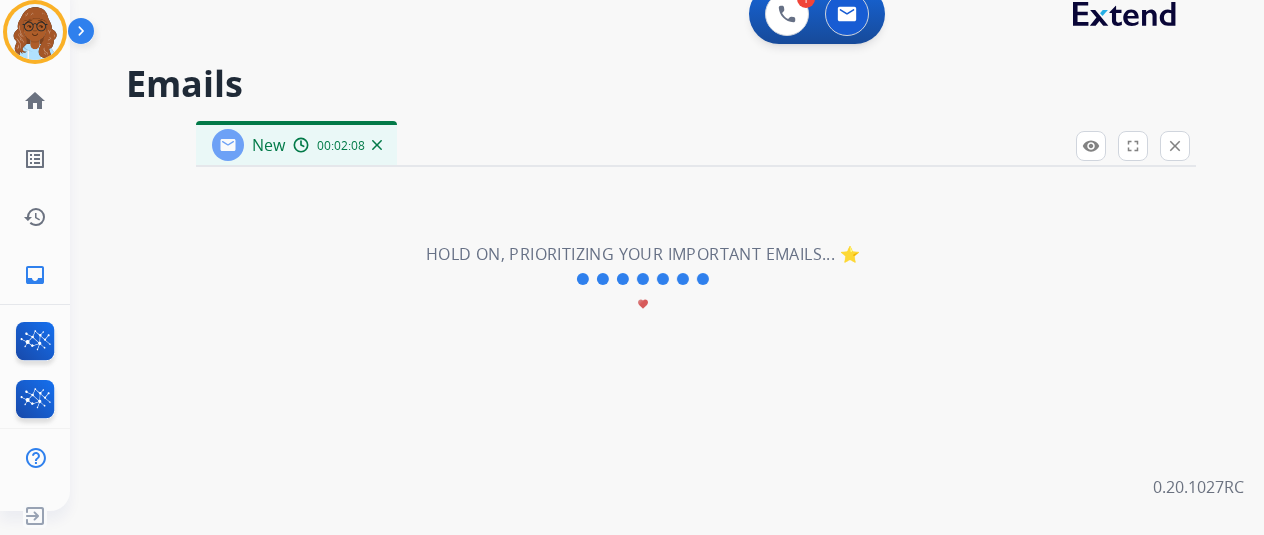 drag, startPoint x: 309, startPoint y: 145, endPoint x: 261, endPoint y: 120, distance: 54.120235 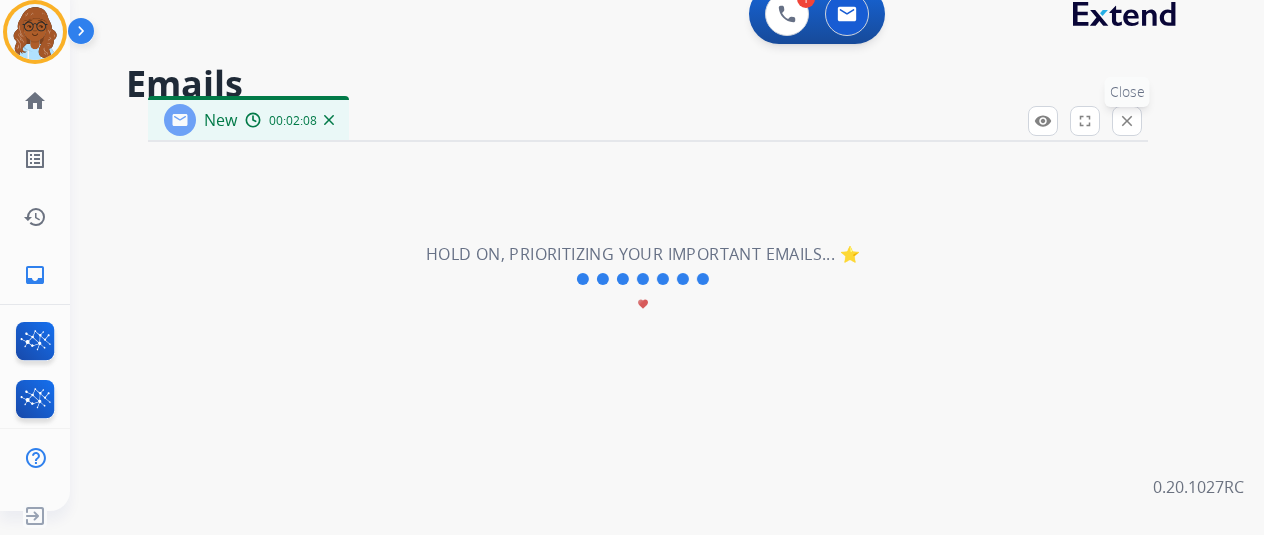 click on "close Close" at bounding box center [1127, 121] 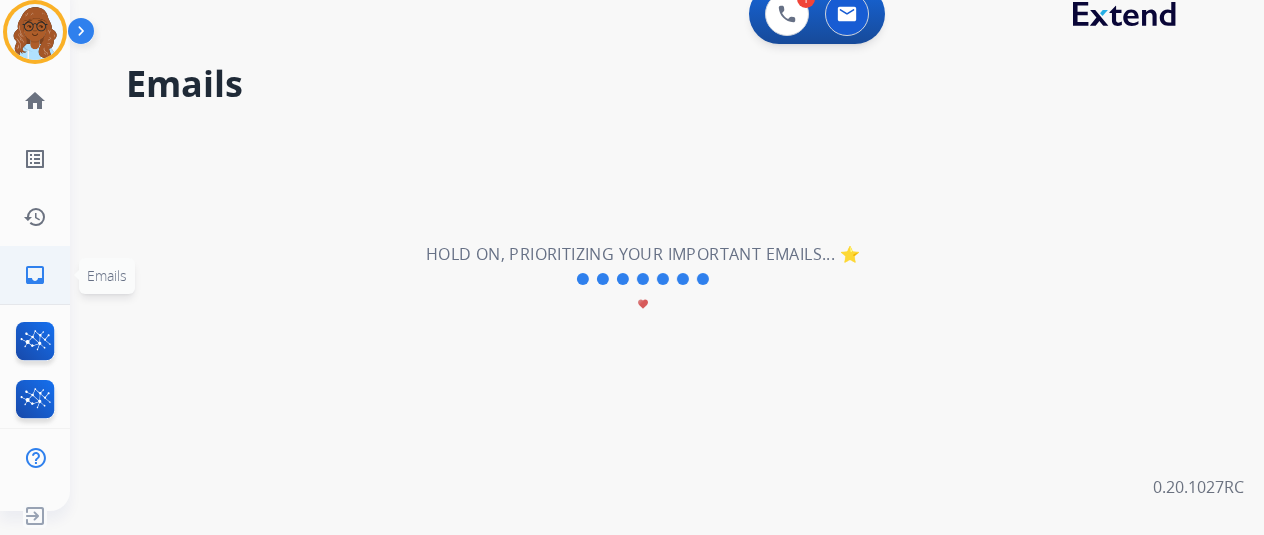 click on "inbox  Emails" 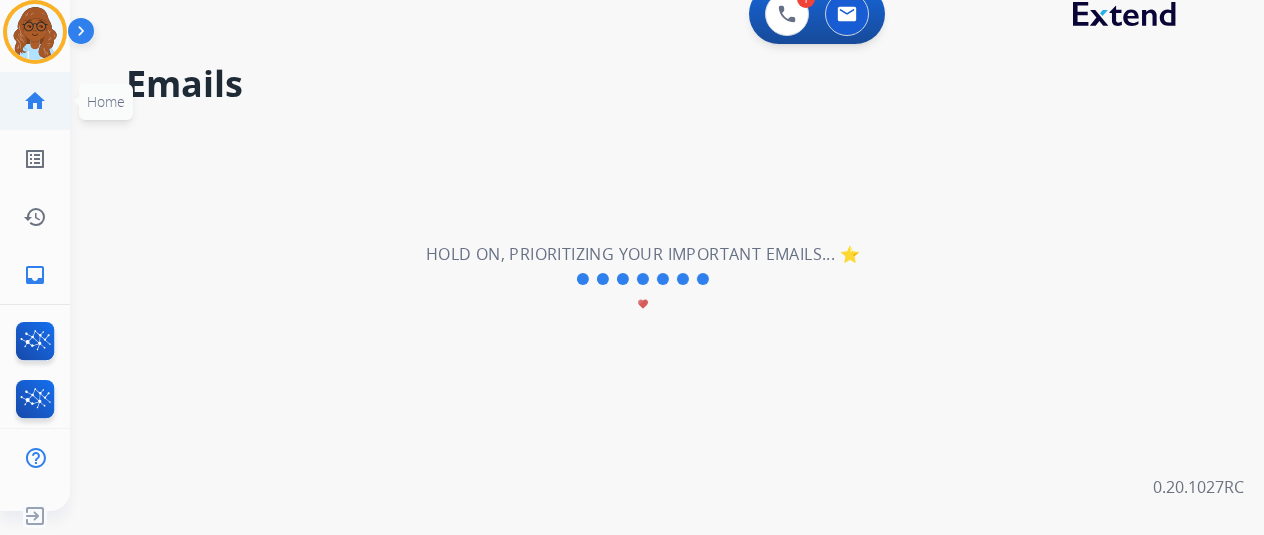 click on "home  Home" 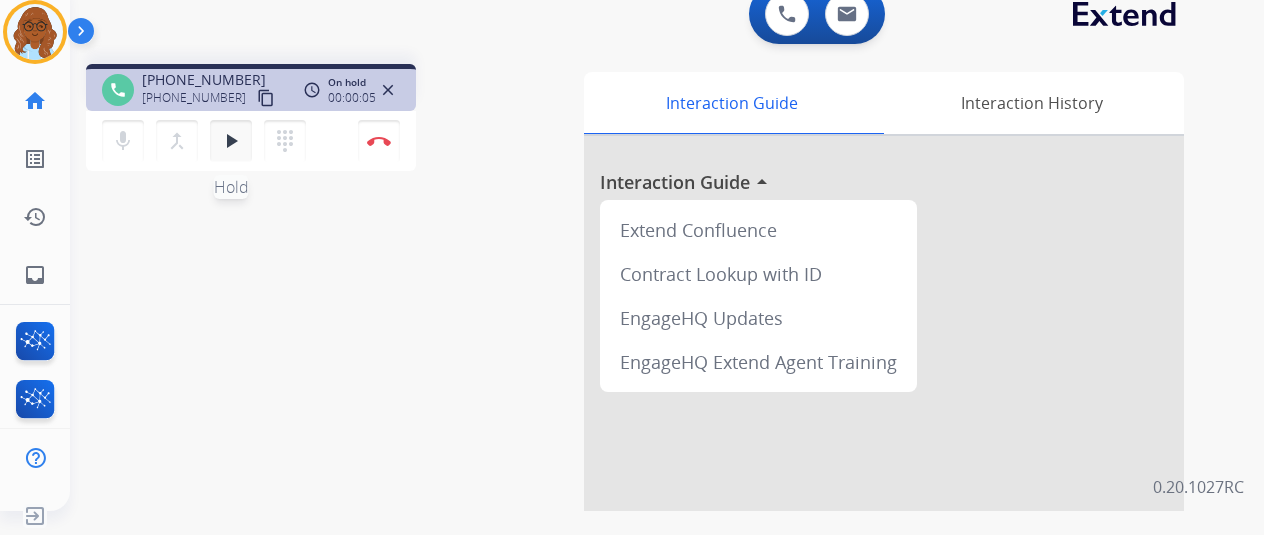 click on "play_arrow" at bounding box center (231, 141) 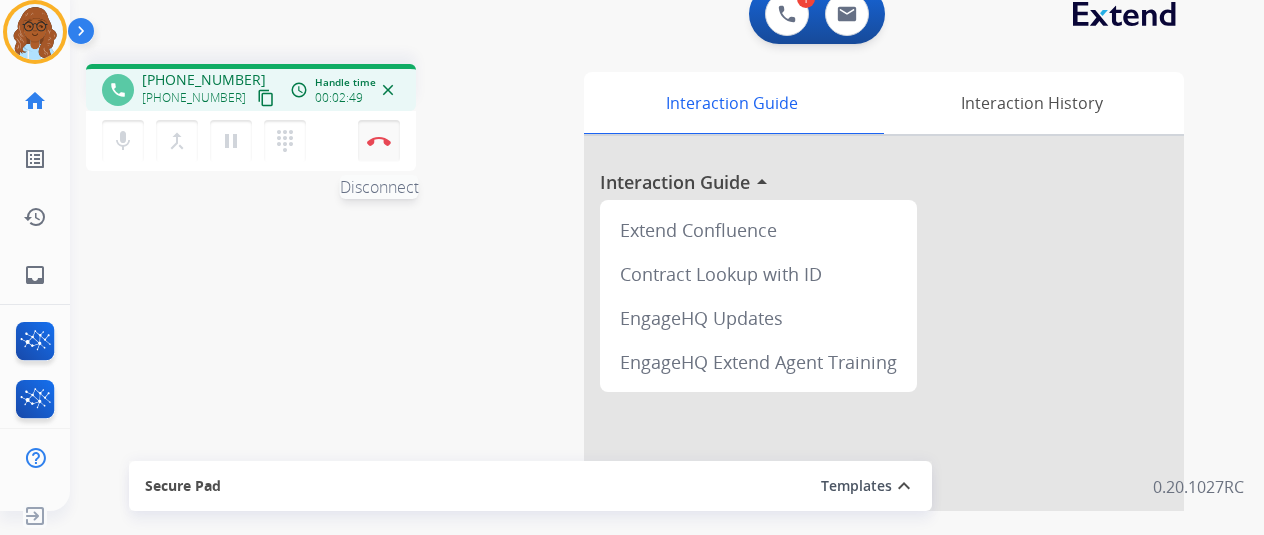 click at bounding box center (379, 141) 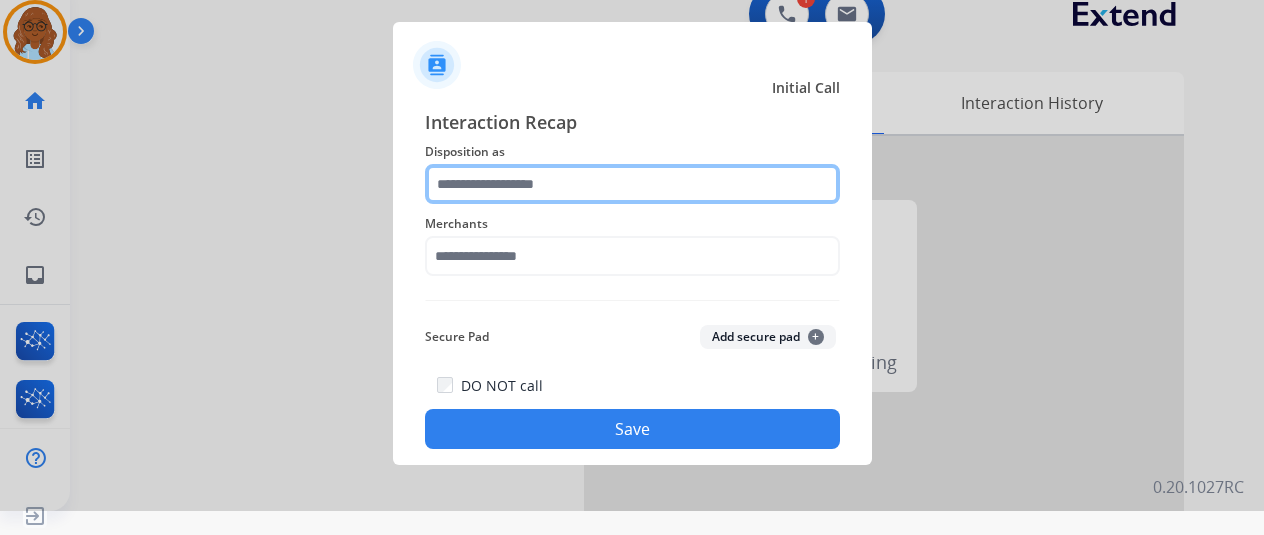 click 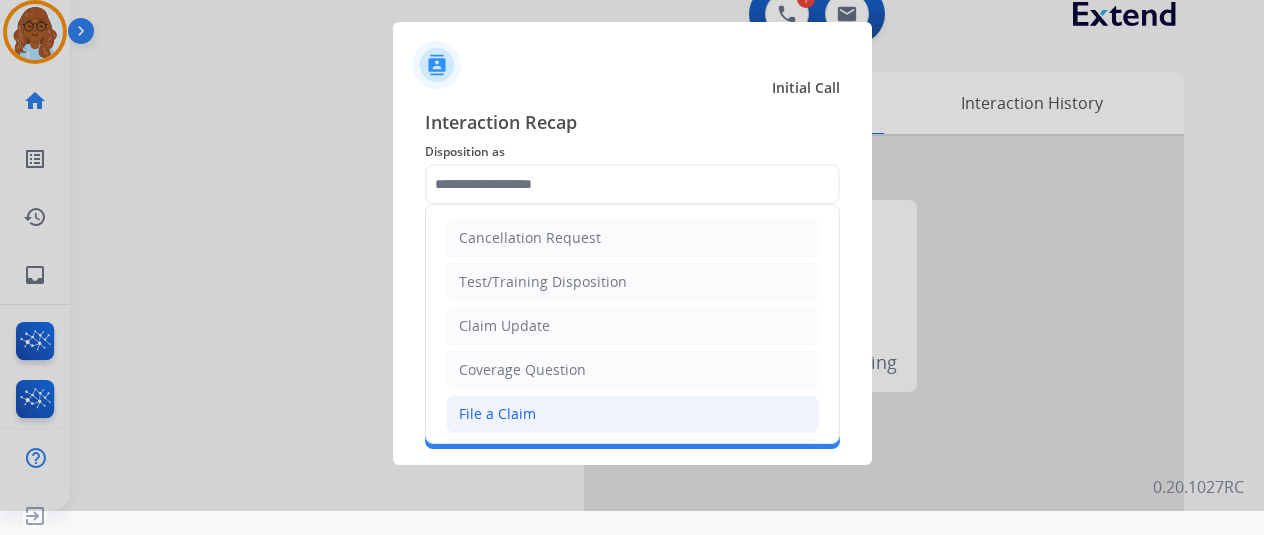 click on "File a Claim" 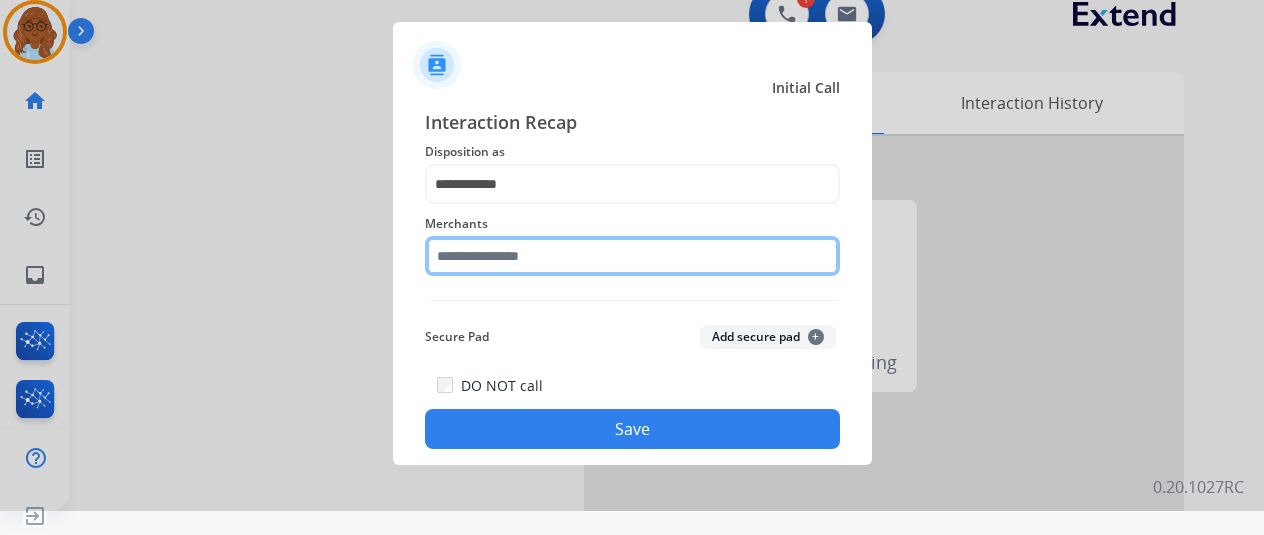 click 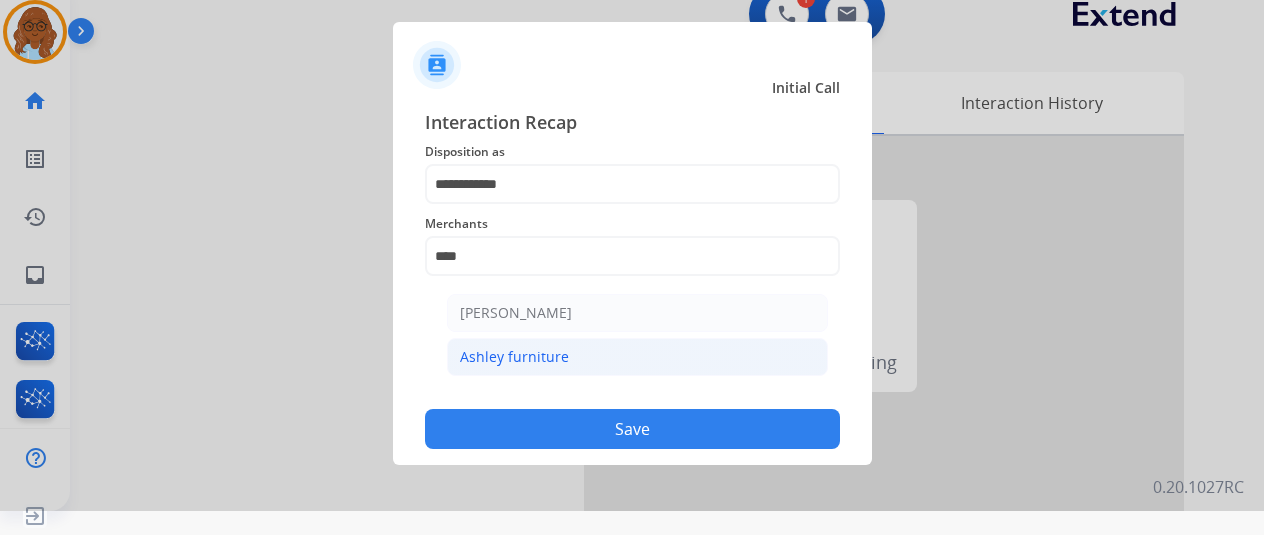 click on "Ashley furniture" 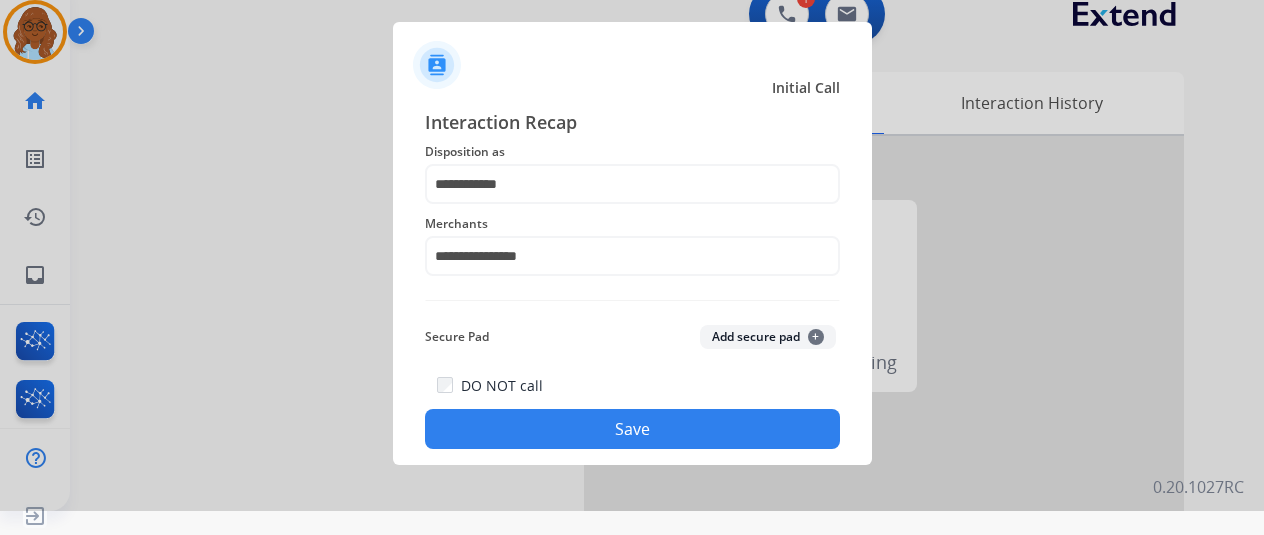 click on "Save" 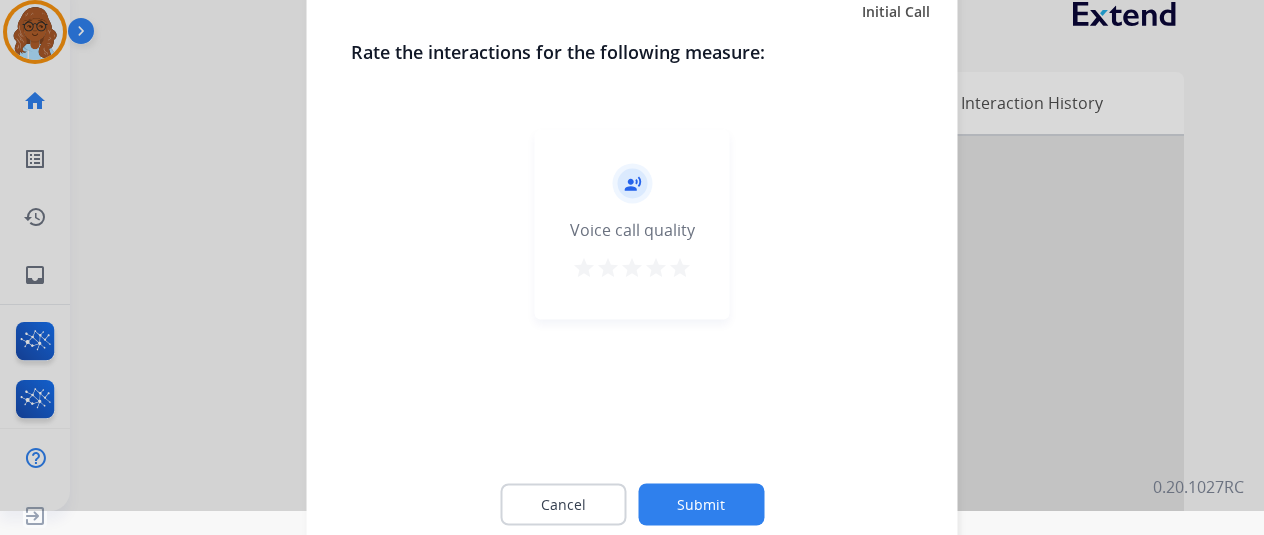 click on "star" at bounding box center (680, 267) 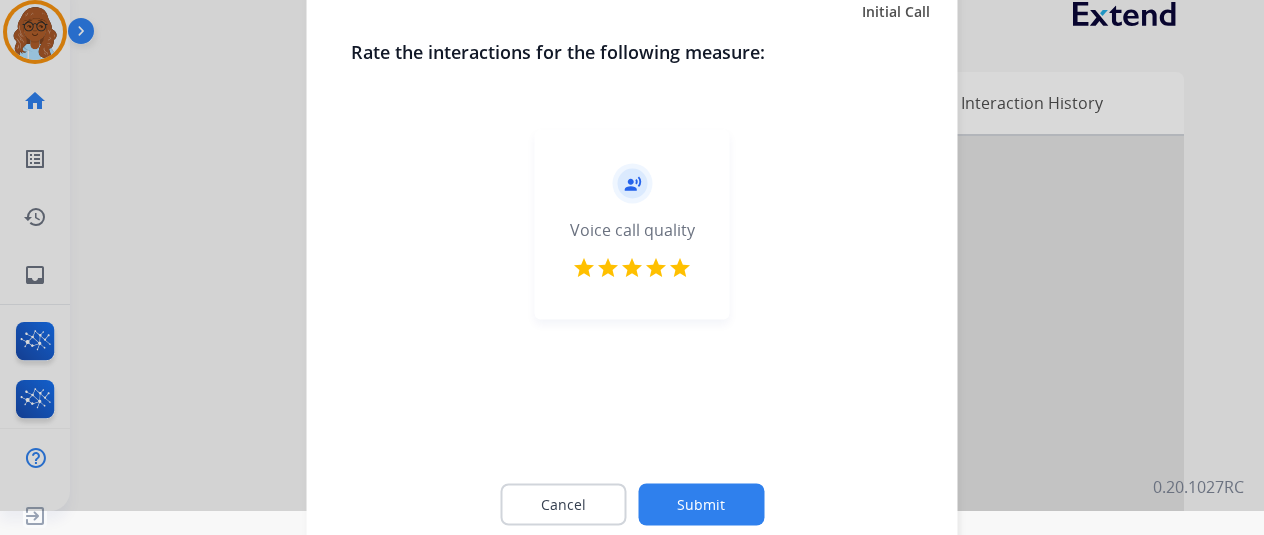 click on "star" at bounding box center (680, 267) 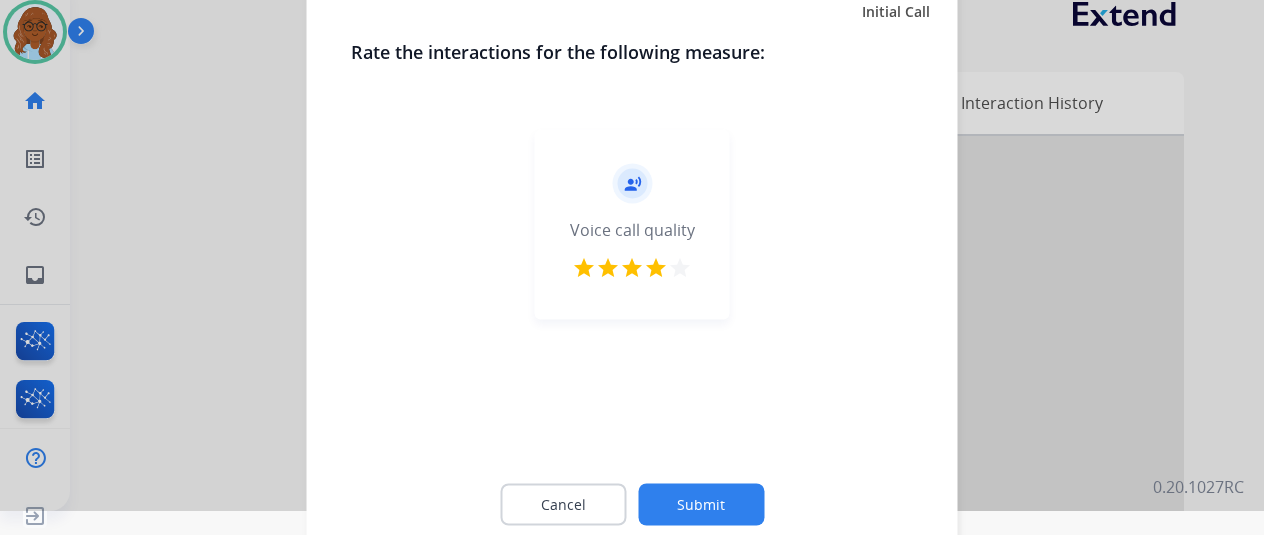 click on "Submit" 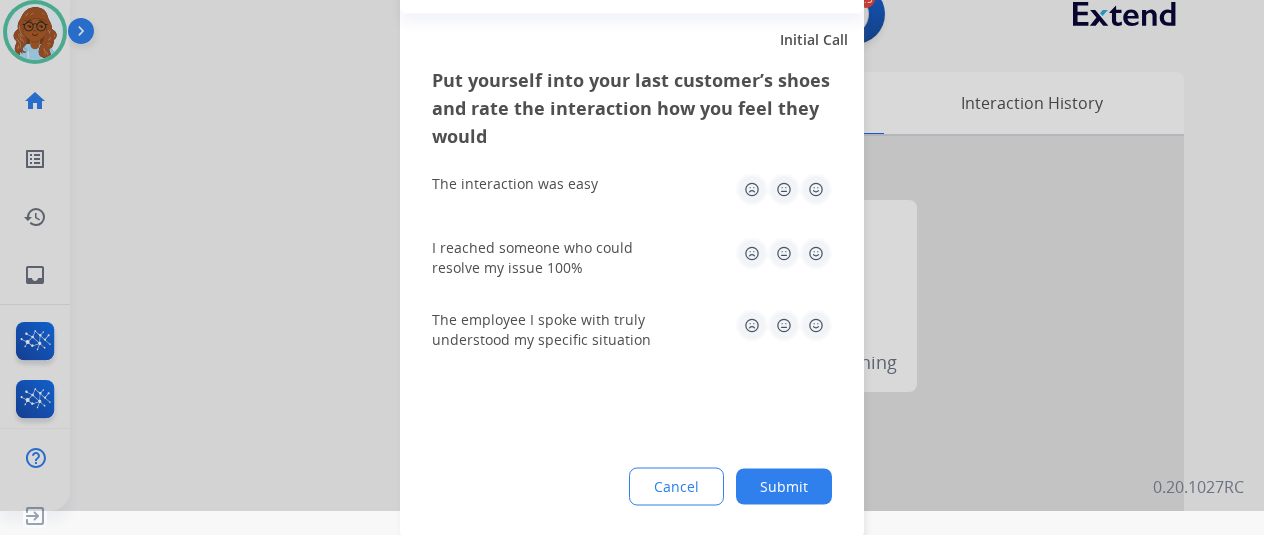 click 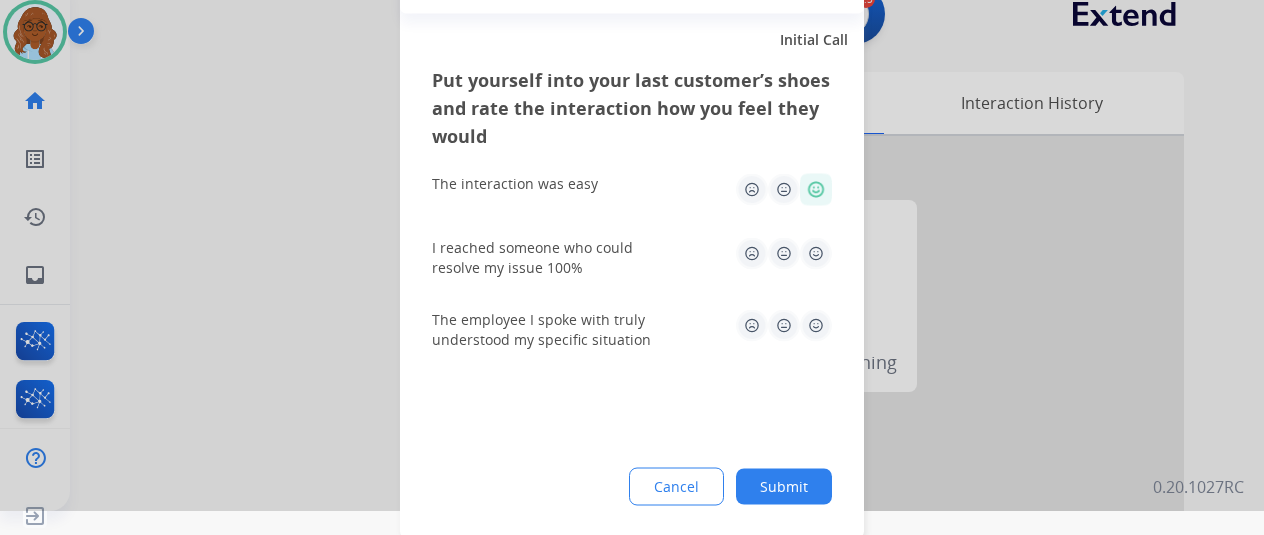 click on "I reached someone who could resolve my issue 100%" 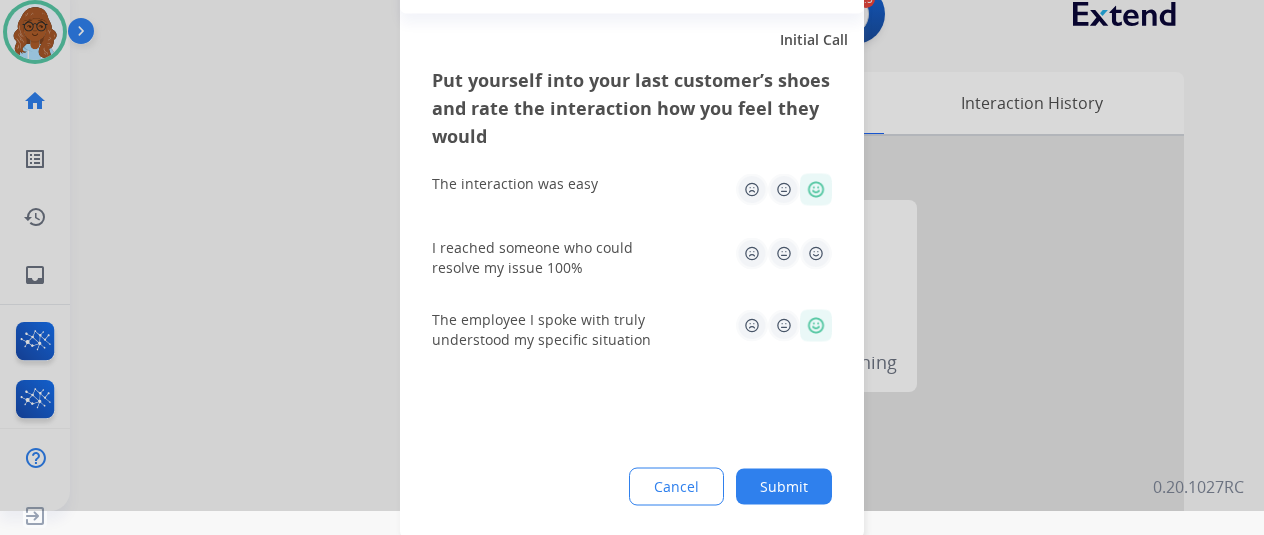 click 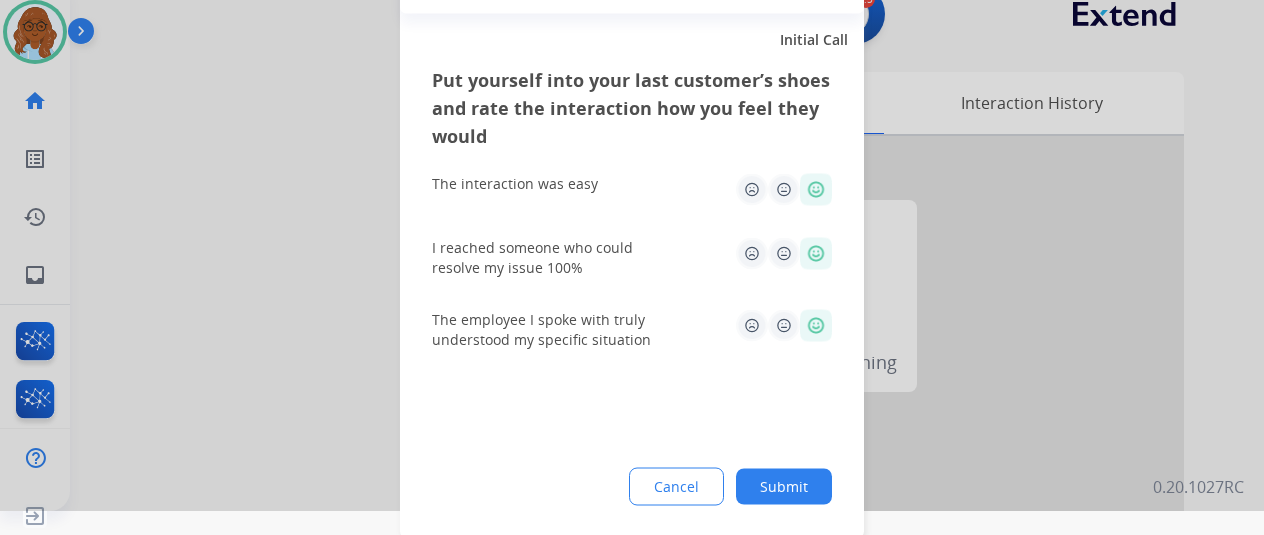 click on "Submit" 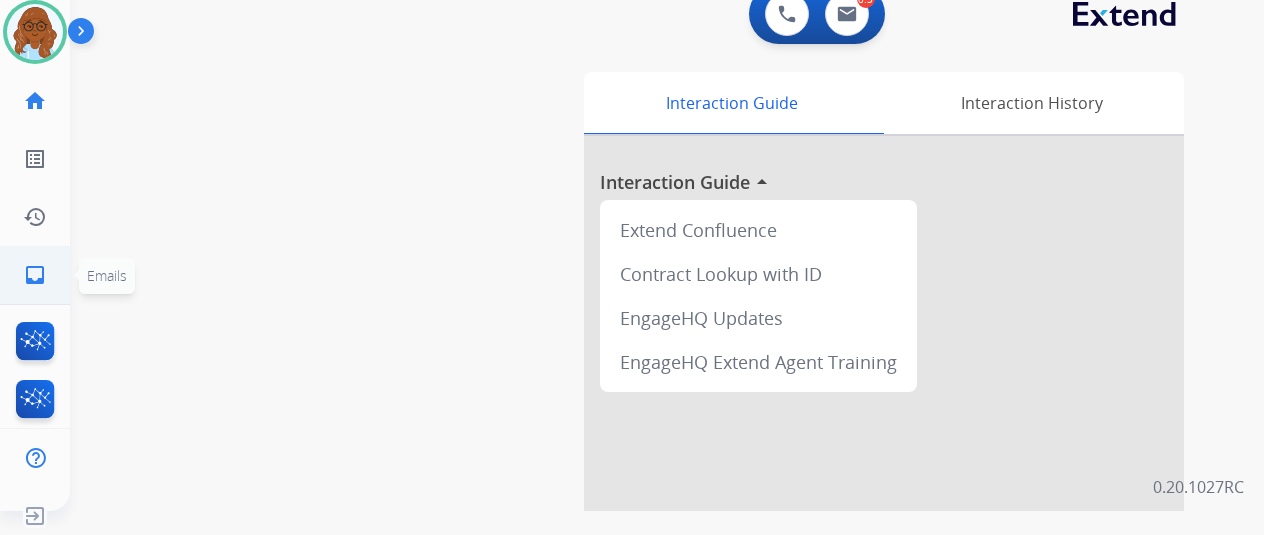 click on "inbox" 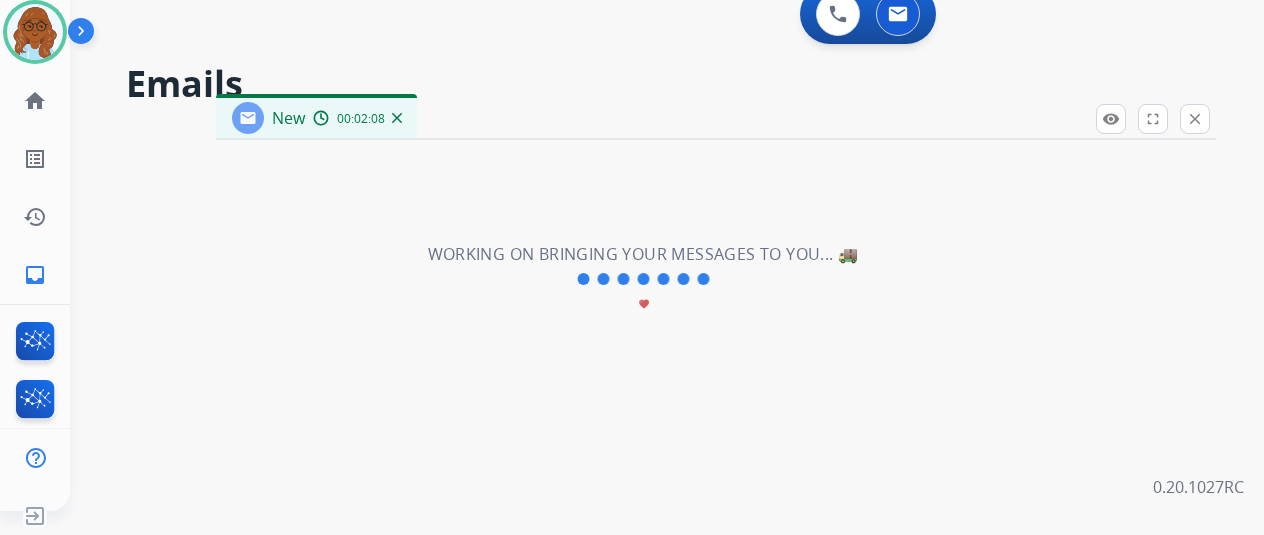 select on "**********" 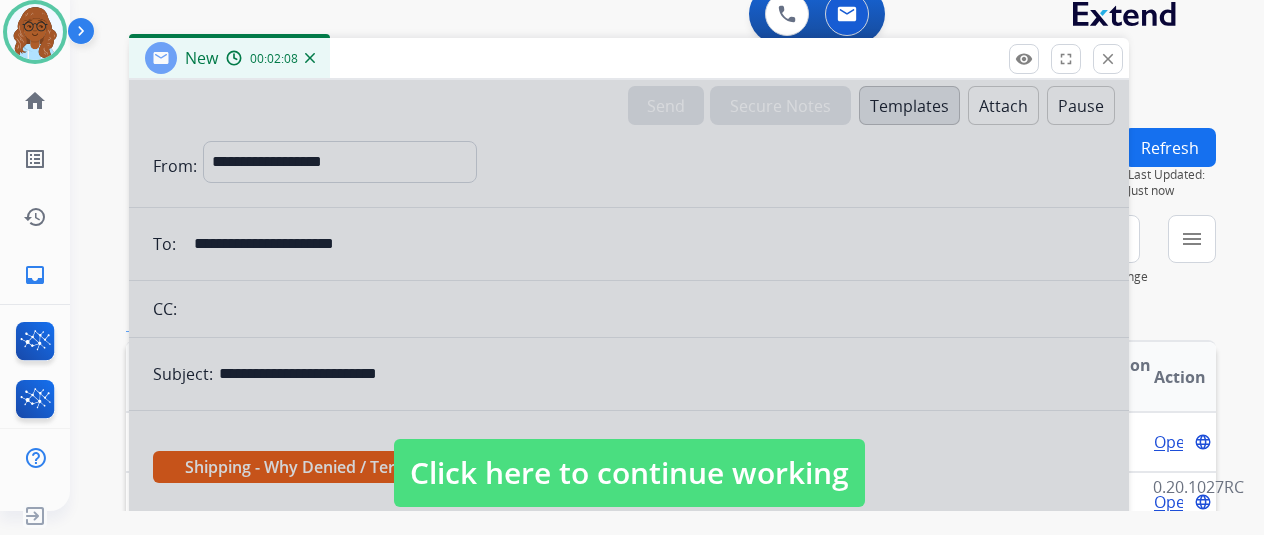 drag, startPoint x: 512, startPoint y: 117, endPoint x: 425, endPoint y: 57, distance: 105.68349 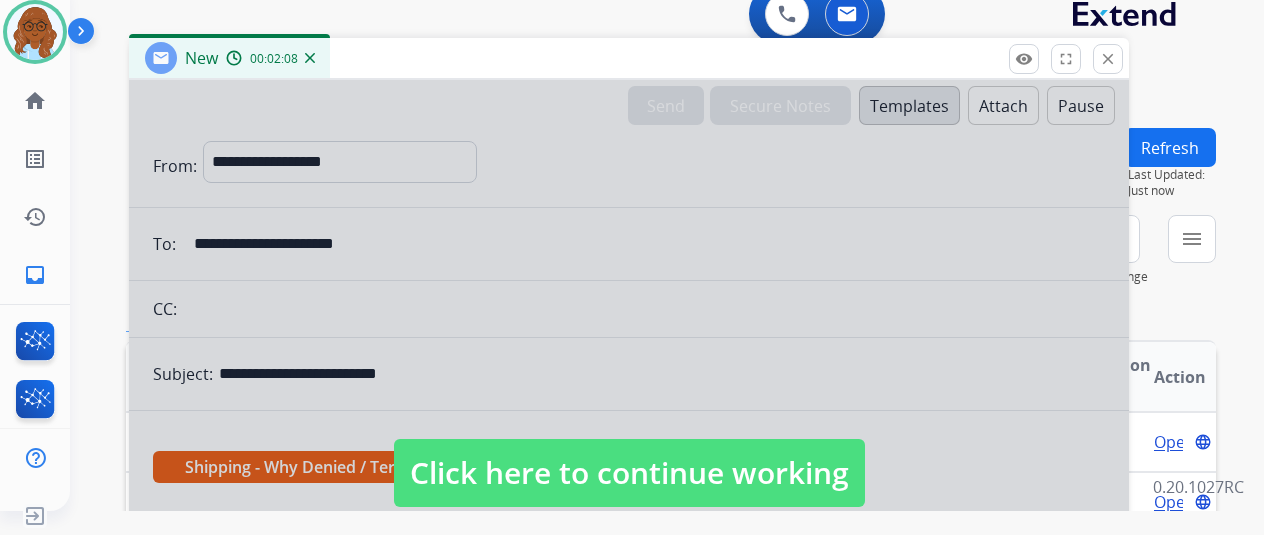 click on "Click here to continue working" at bounding box center [629, 473] 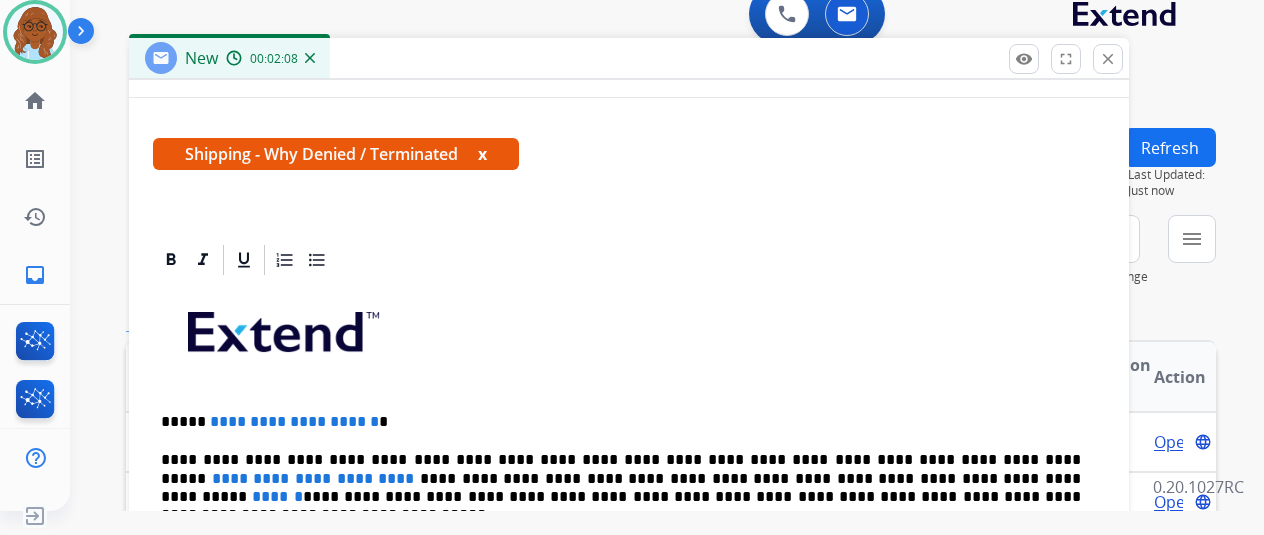 scroll, scrollTop: 325, scrollLeft: 0, axis: vertical 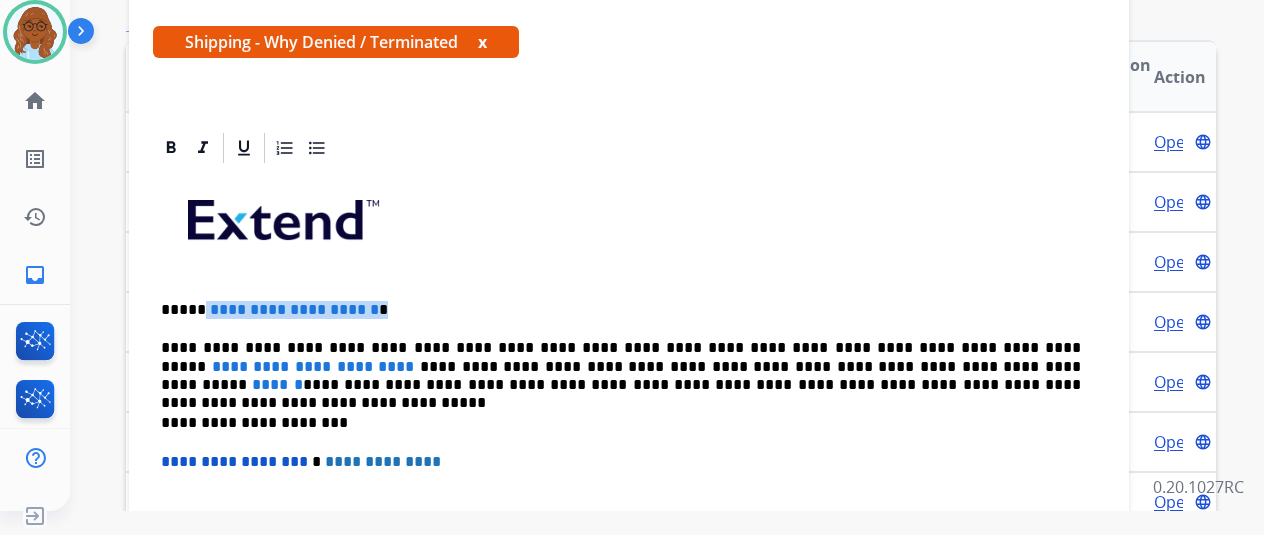 drag, startPoint x: 416, startPoint y: 307, endPoint x: 194, endPoint y: 308, distance: 222.00226 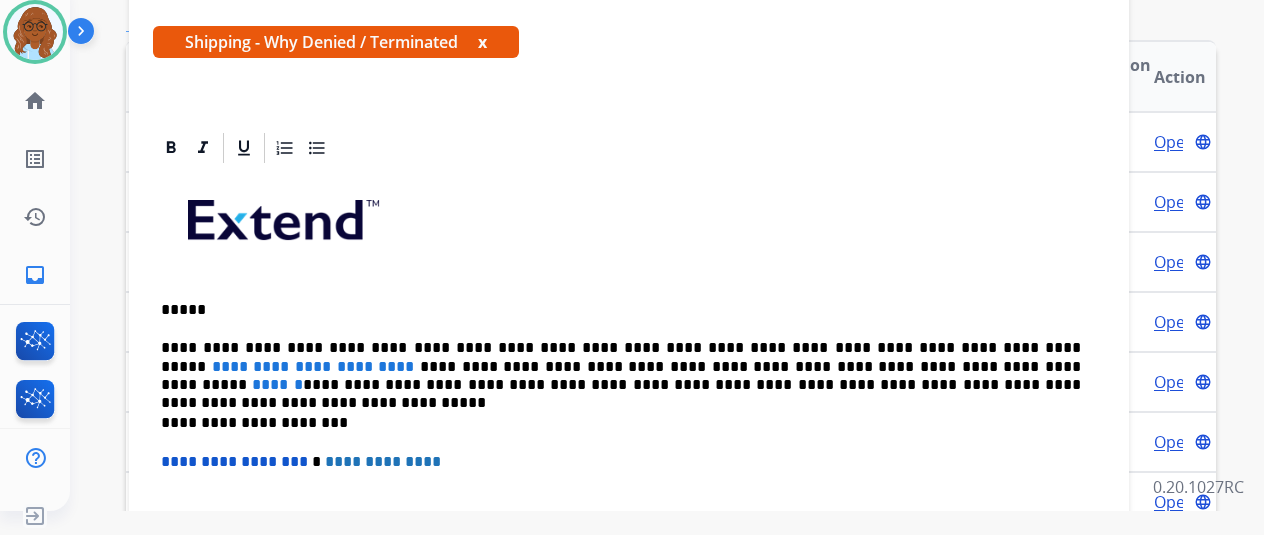 click on "*****" at bounding box center (621, 310) 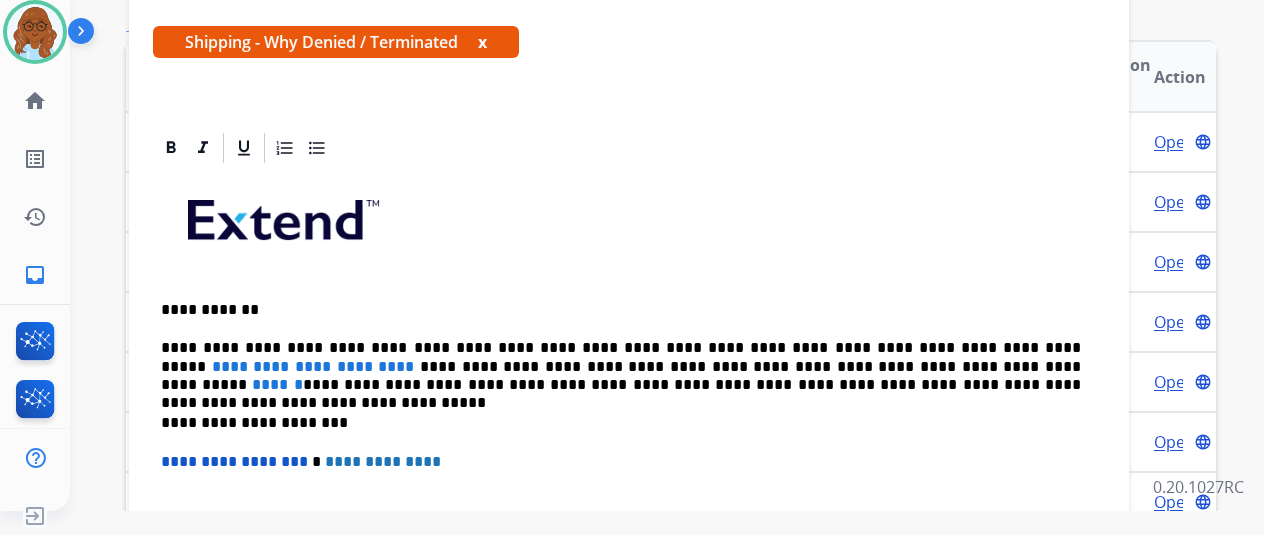 click on "**********" at bounding box center [621, 366] 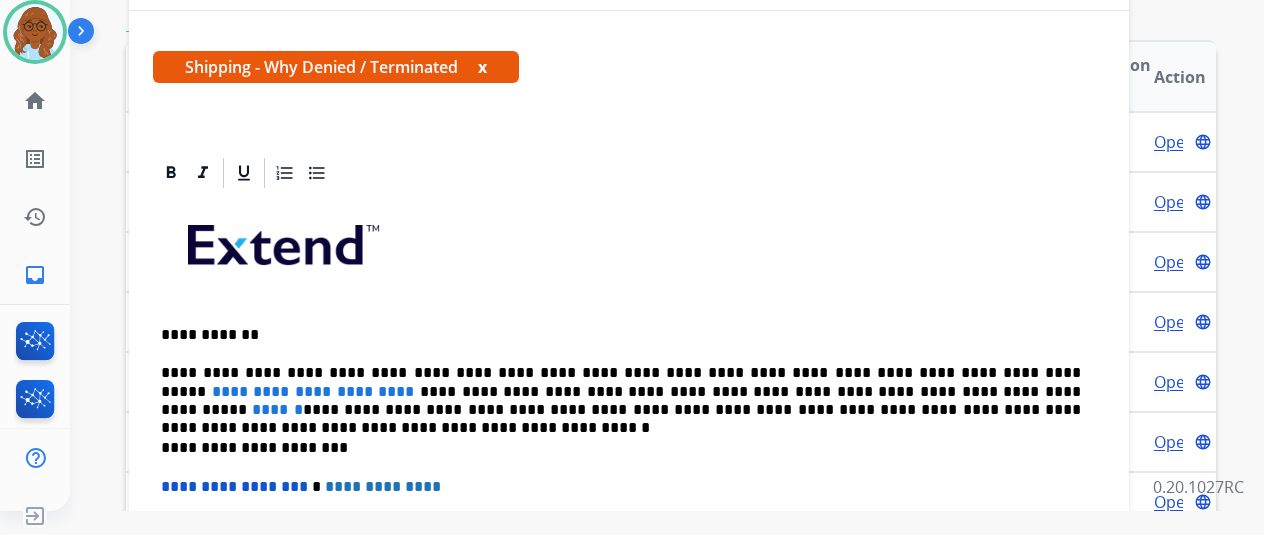 scroll, scrollTop: 300, scrollLeft: 0, axis: vertical 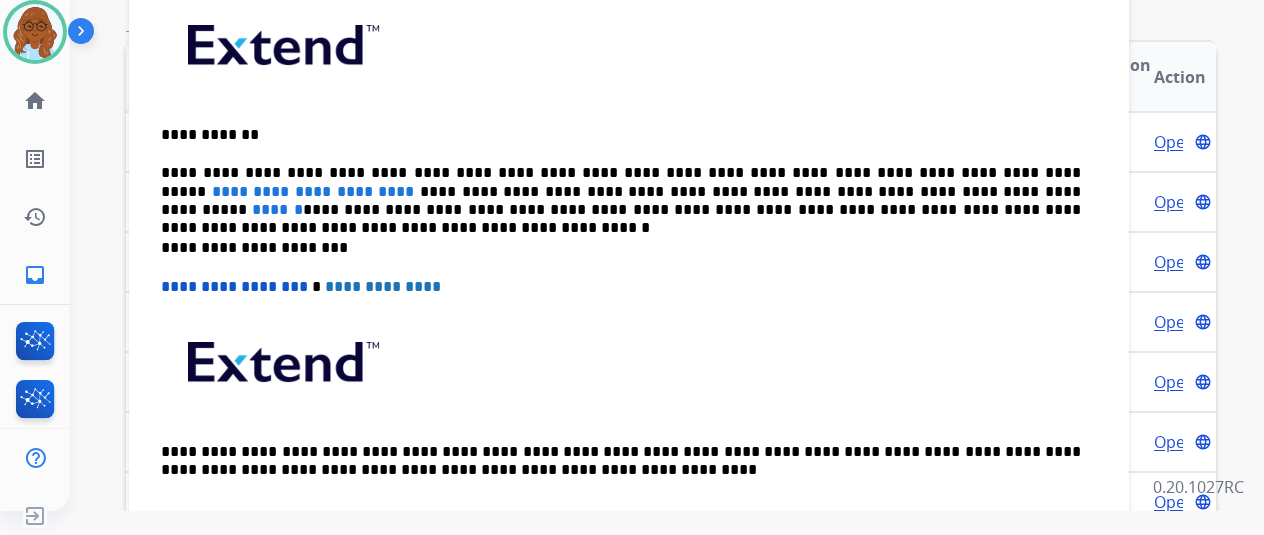 click on "**********" at bounding box center (621, 191) 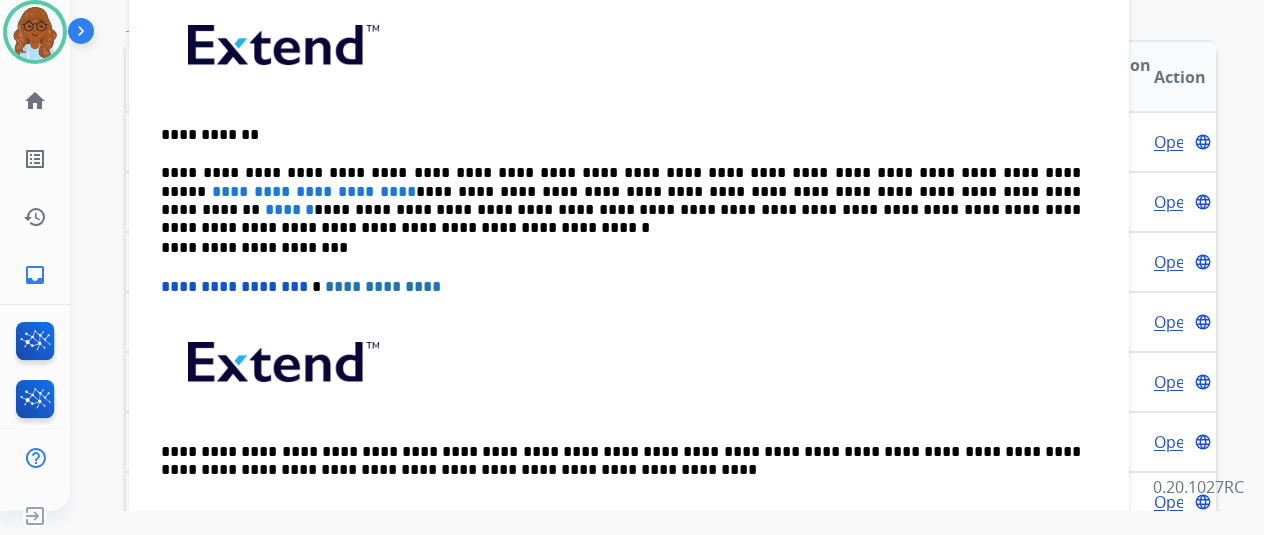 click on "**********" at bounding box center [629, 267] 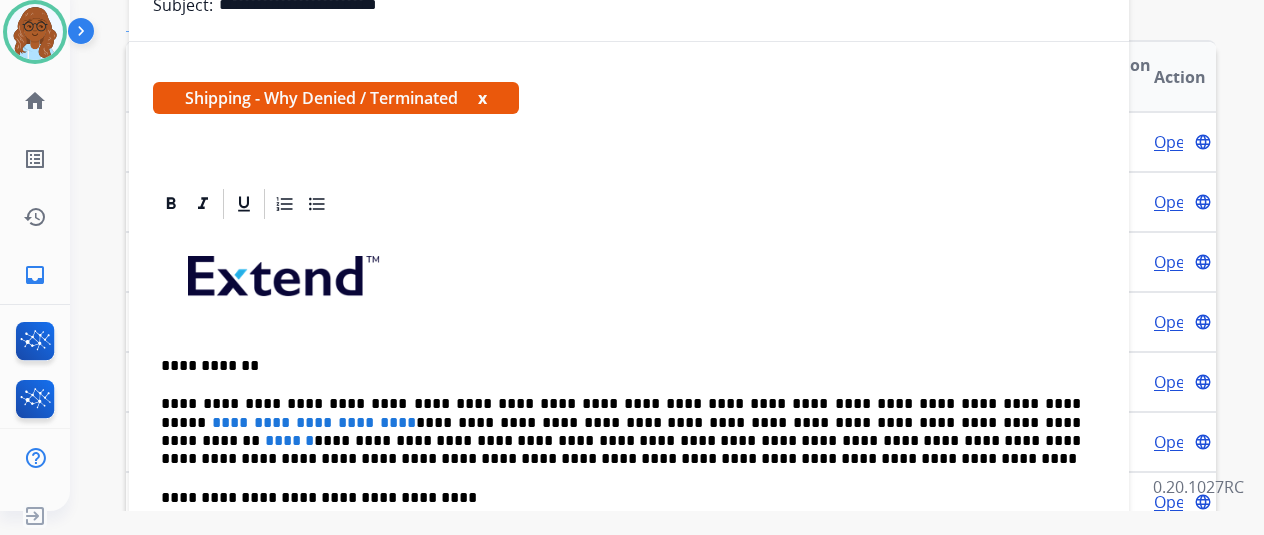 scroll, scrollTop: 0, scrollLeft: 0, axis: both 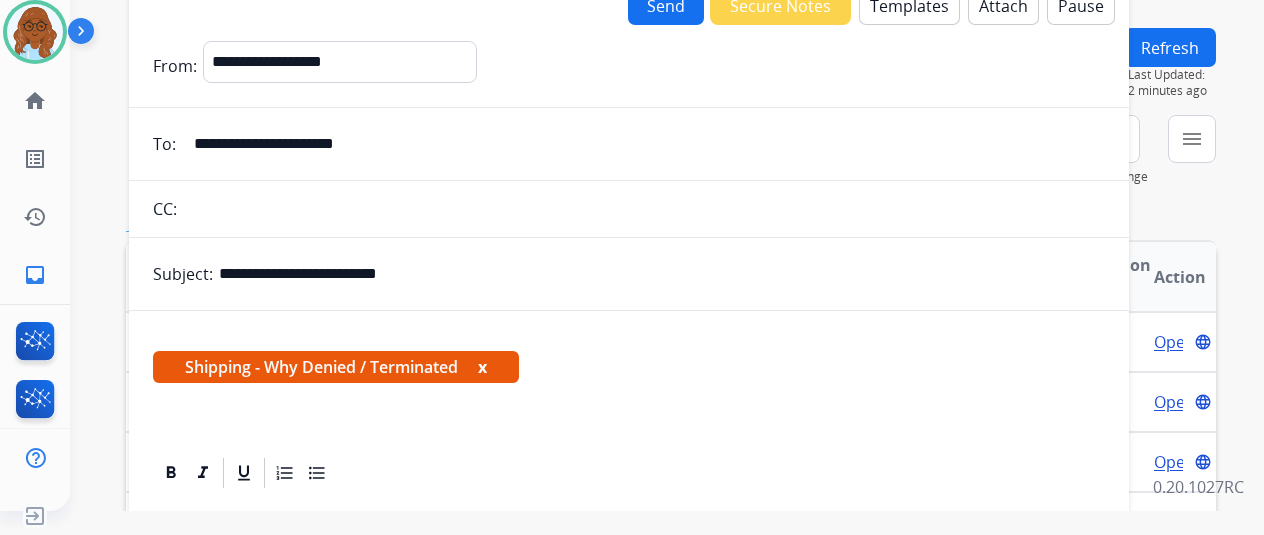 drag, startPoint x: 487, startPoint y: 361, endPoint x: 339, endPoint y: 350, distance: 148.40822 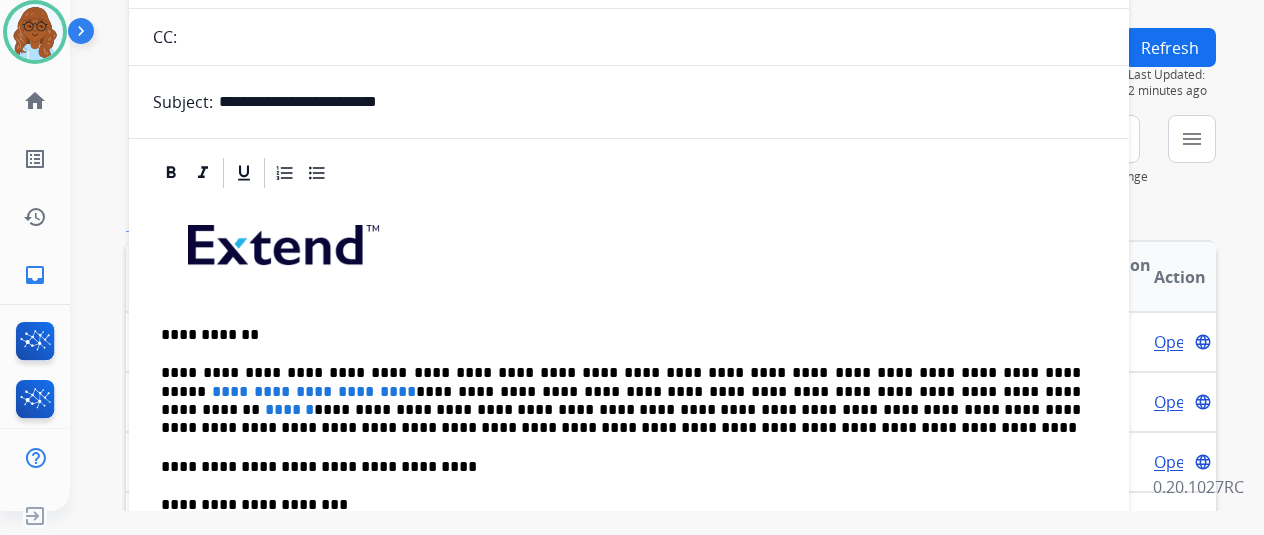 scroll, scrollTop: 0, scrollLeft: 0, axis: both 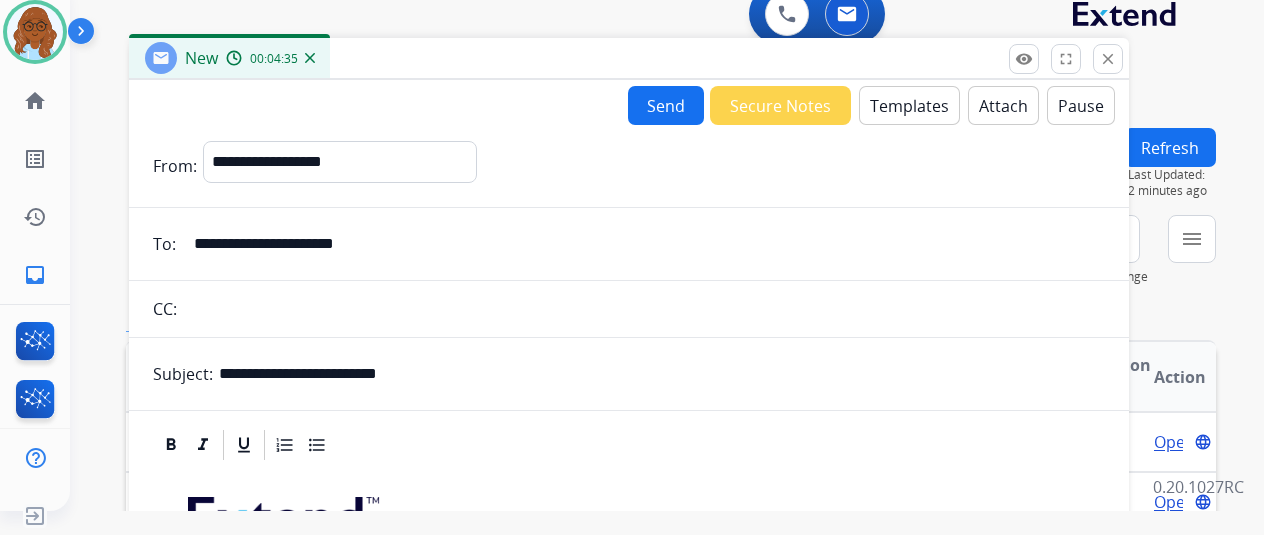 click on "Send" at bounding box center (666, 105) 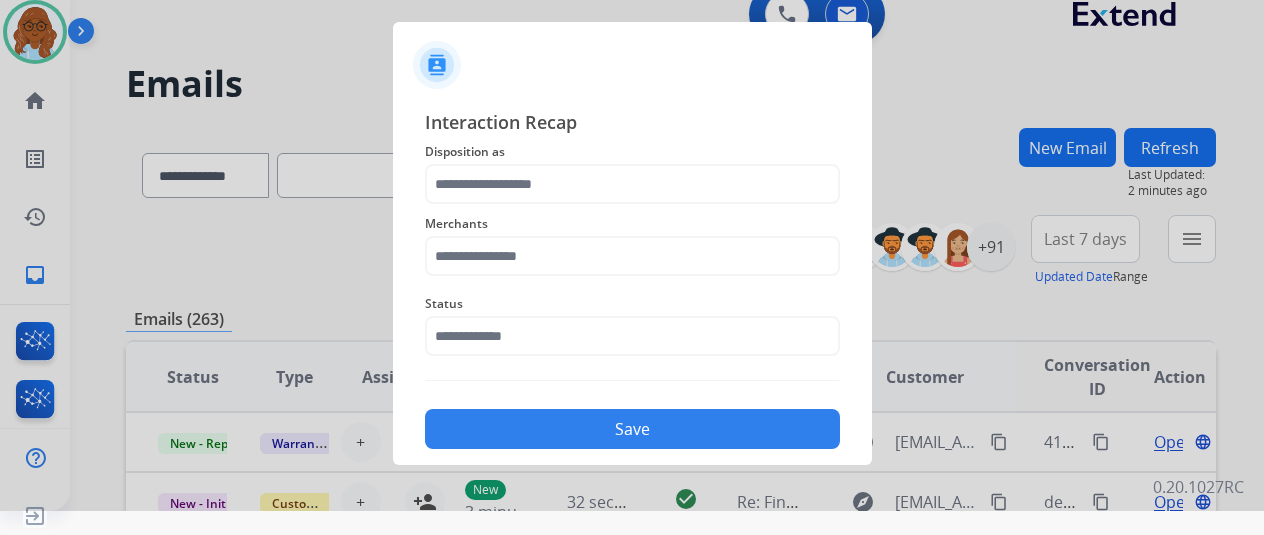 click on "Merchants" 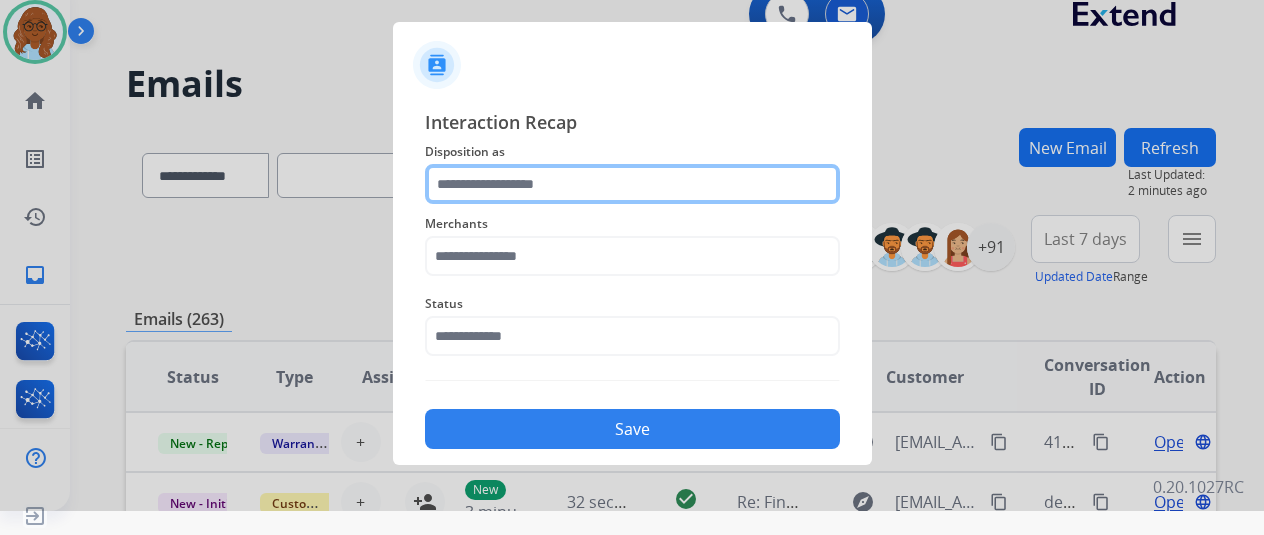 click 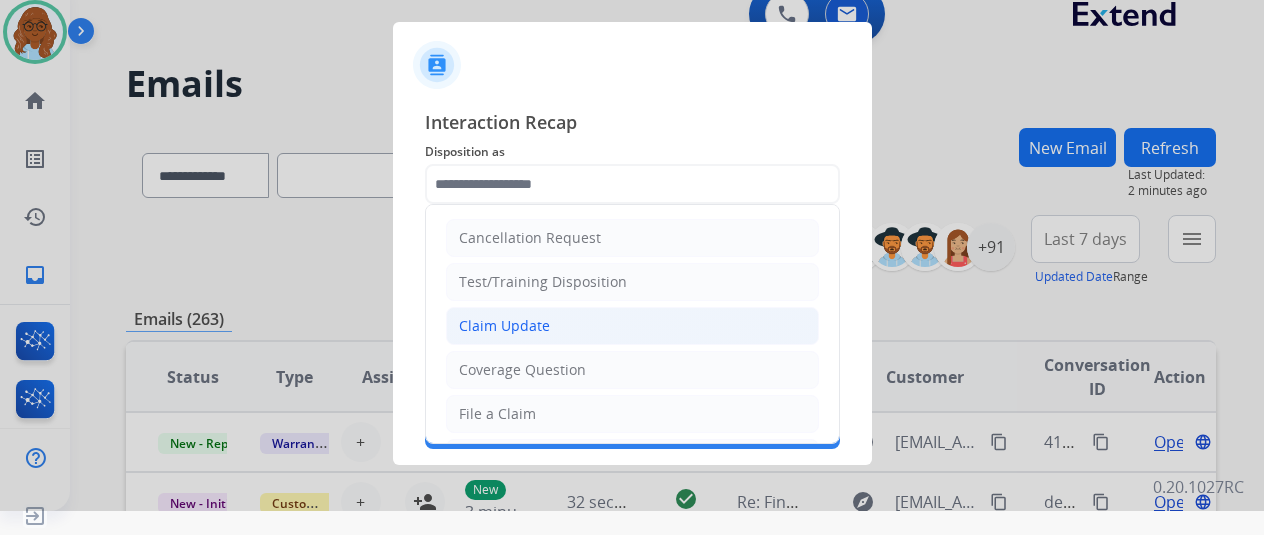 click on "Claim Update" 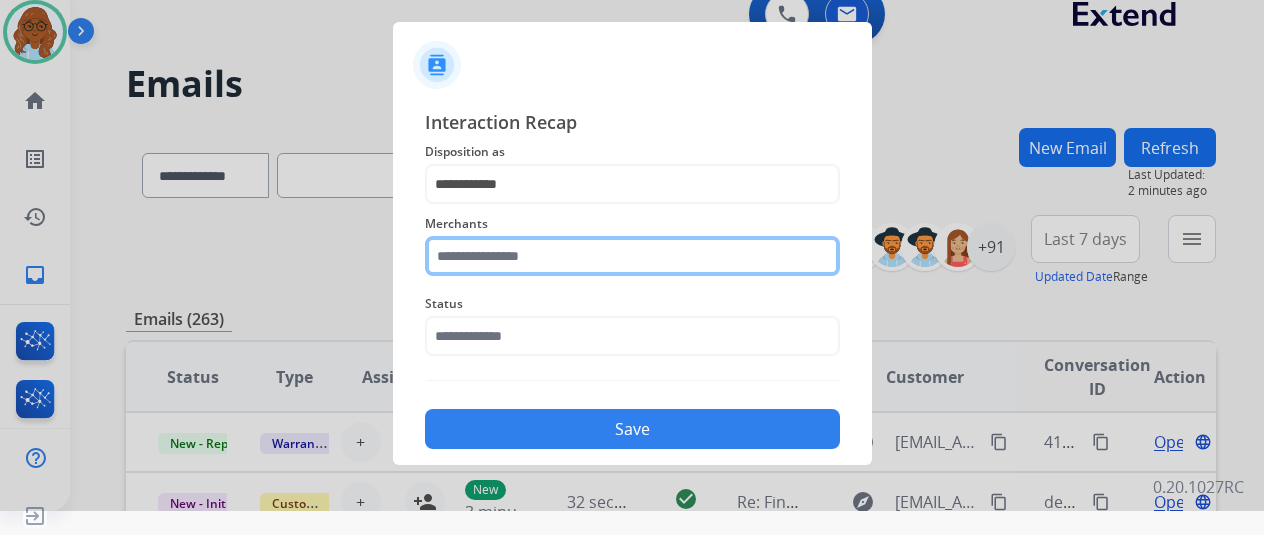 click 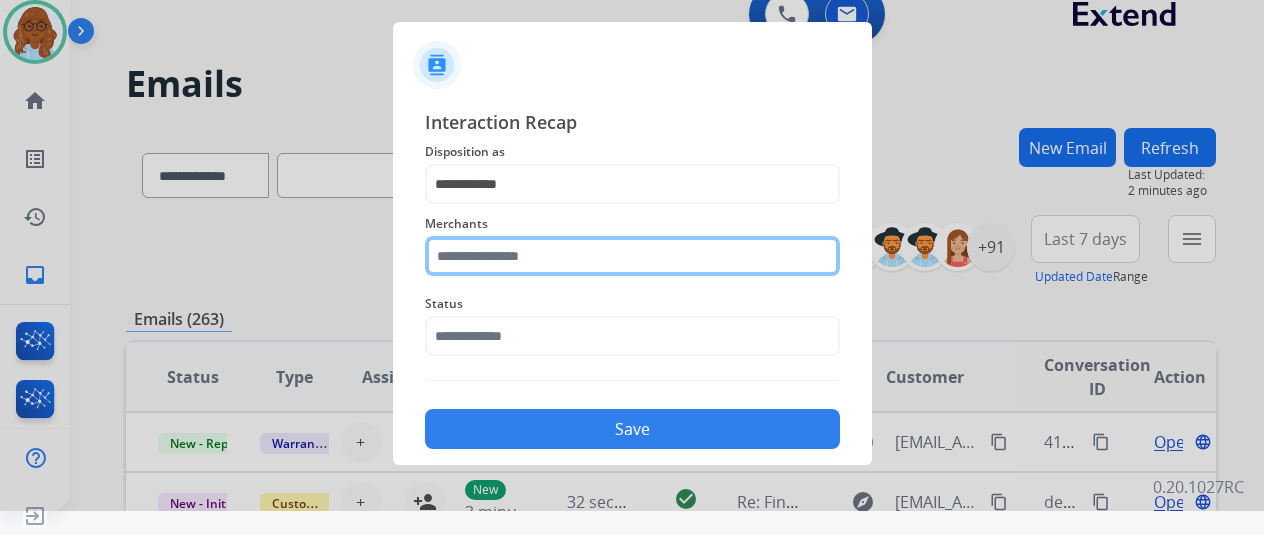 click 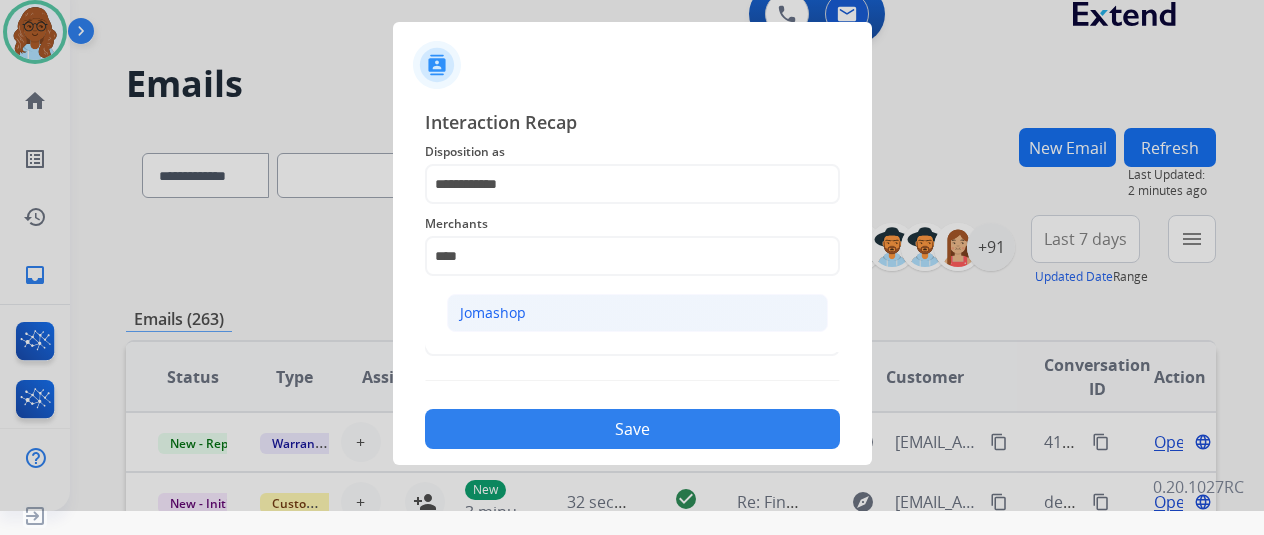 click on "Jomashop" 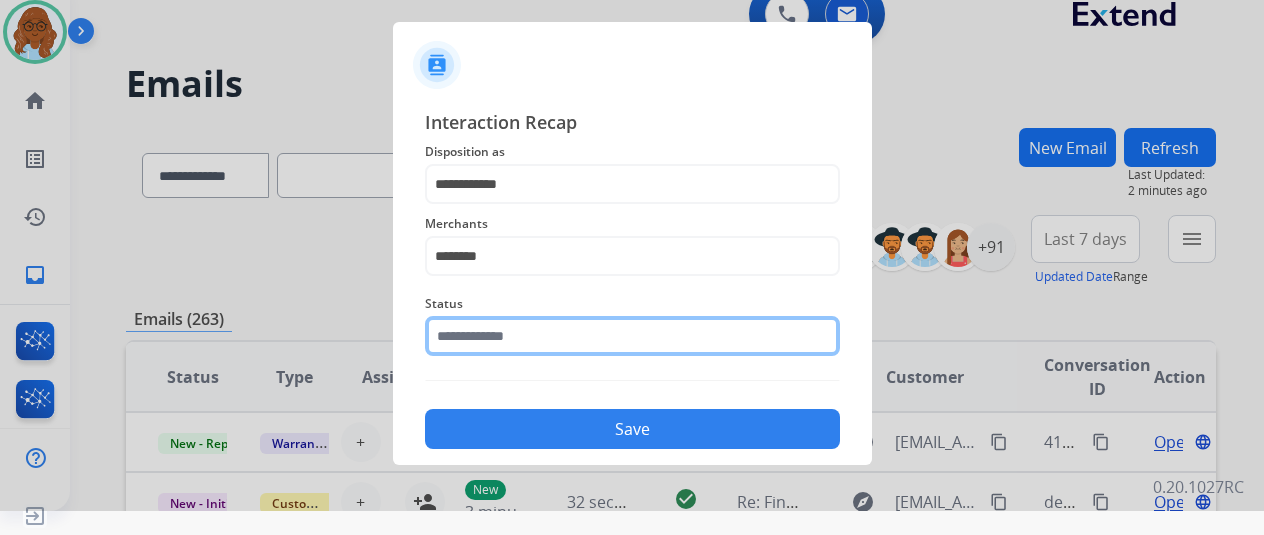 click 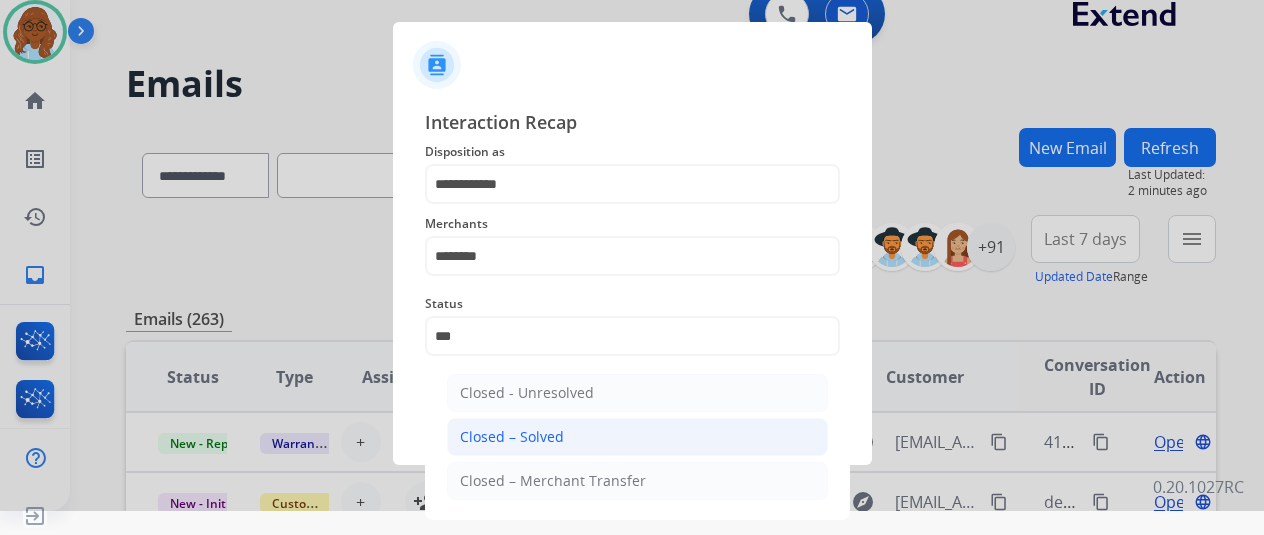 click on "Closed – Solved" 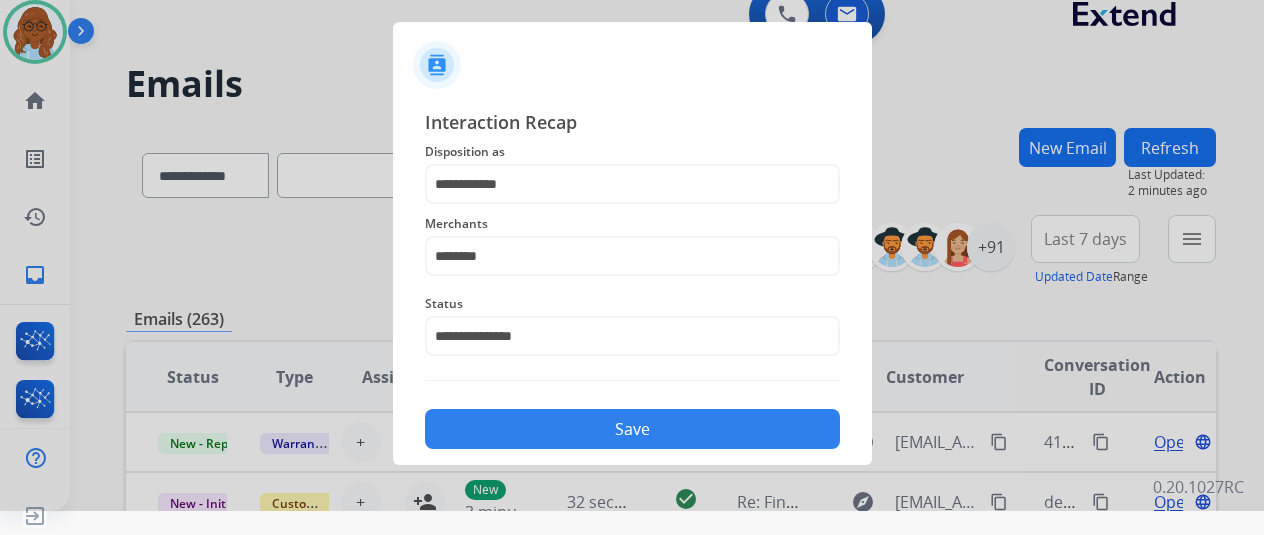 click on "Save" 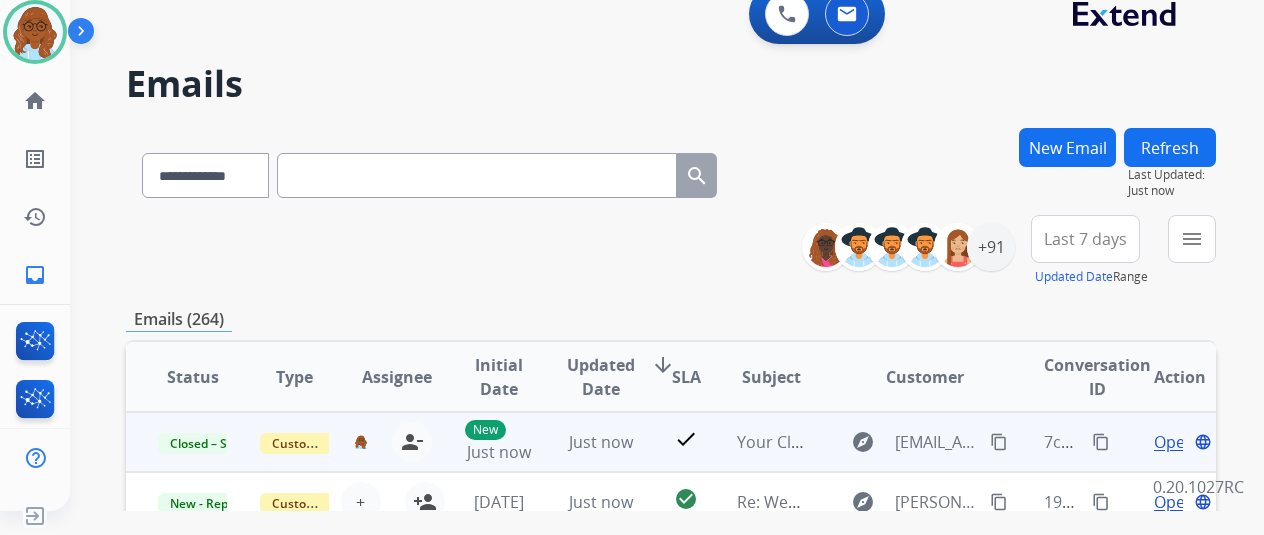 click on "content_copy" at bounding box center [1101, 442] 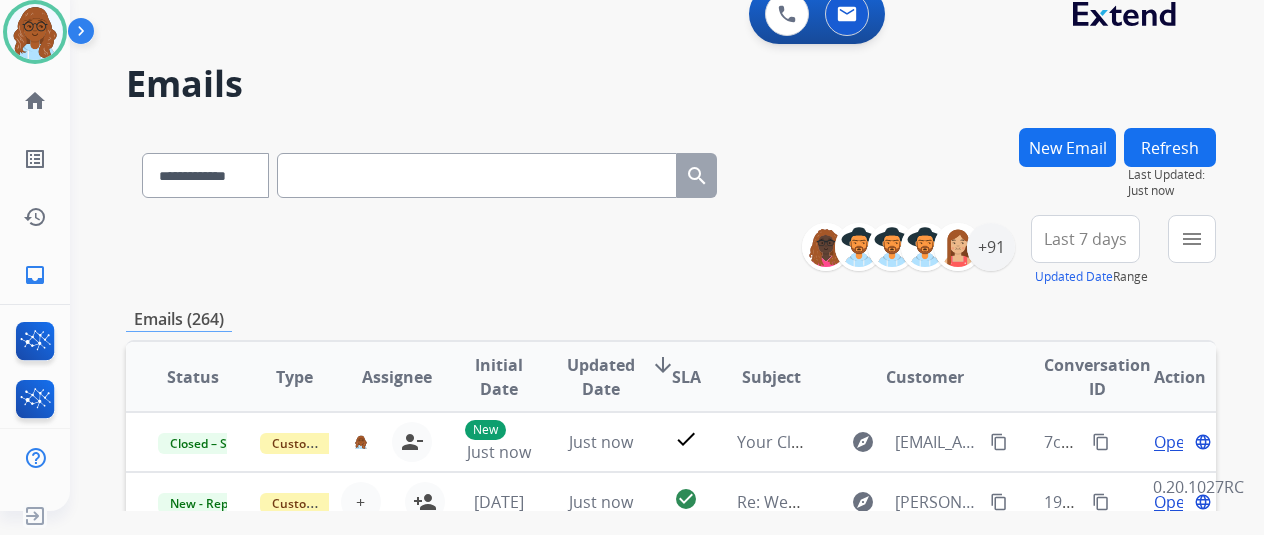 click at bounding box center (477, 175) 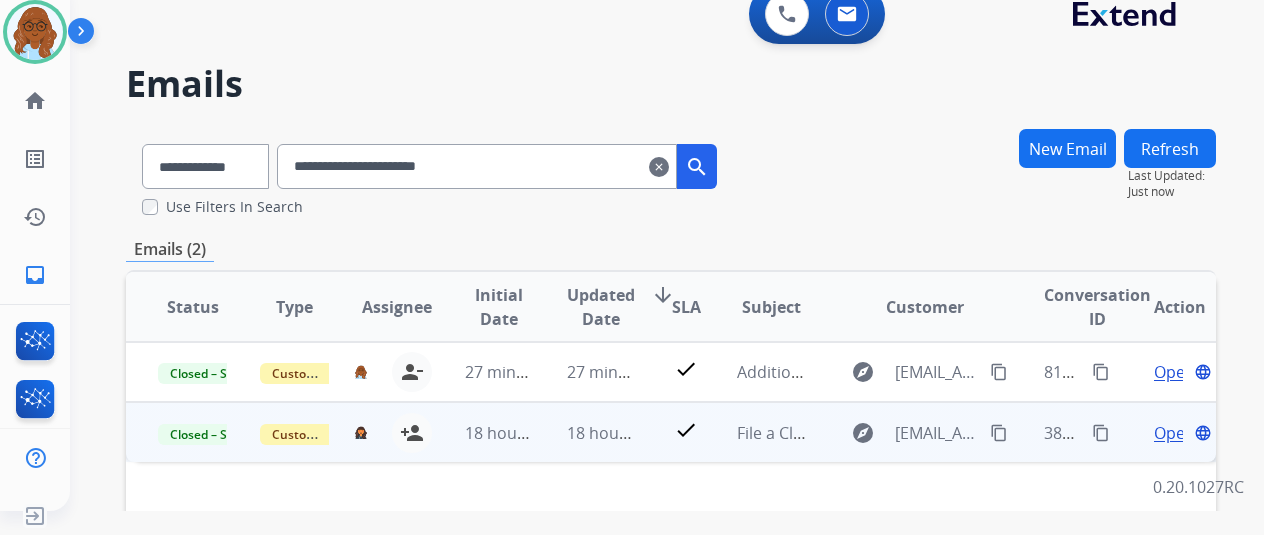 click on "Open" at bounding box center (1174, 433) 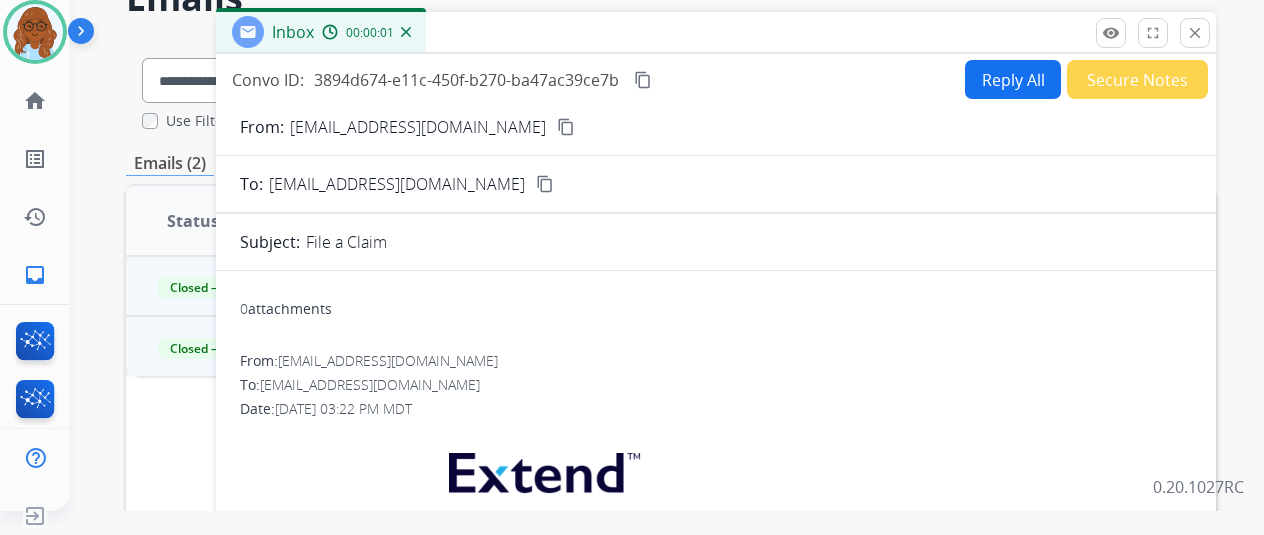 scroll, scrollTop: 200, scrollLeft: 0, axis: vertical 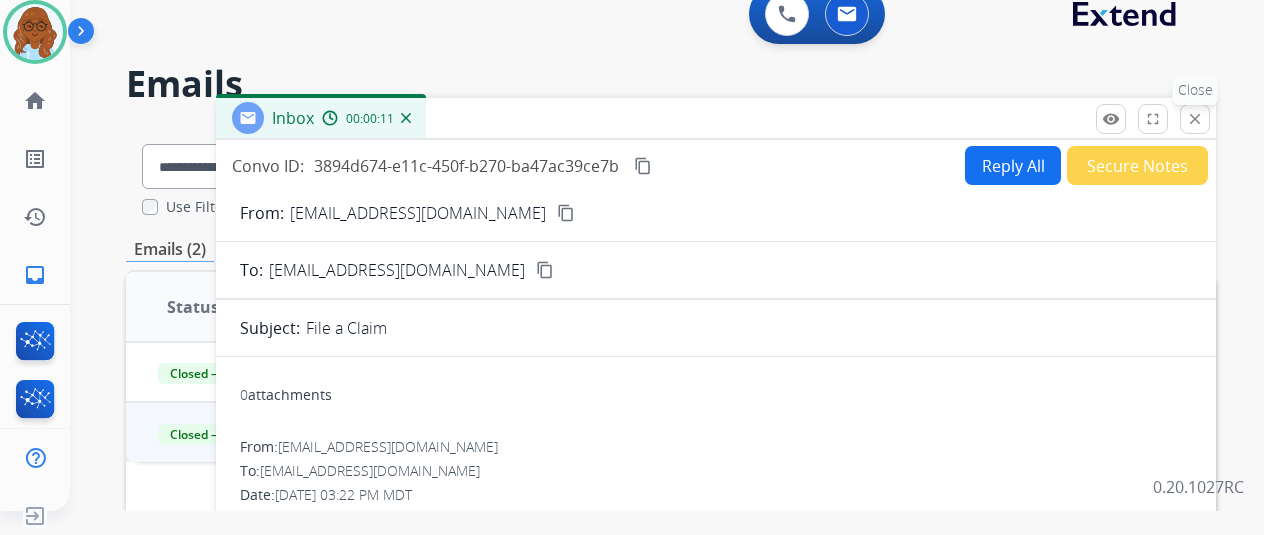 click on "close" at bounding box center (1195, 119) 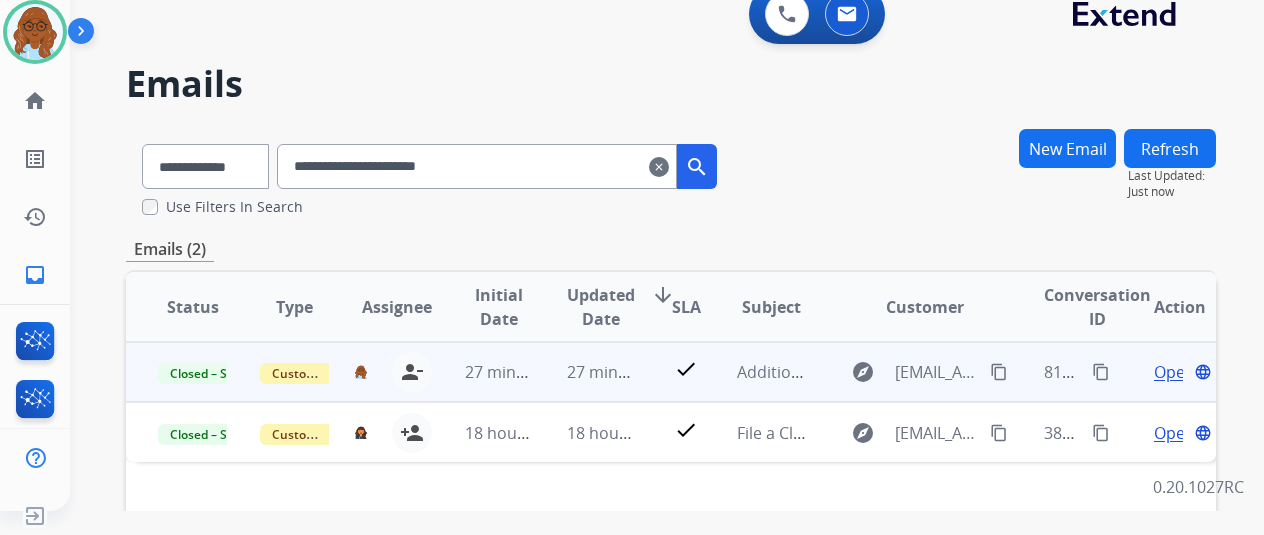 click on "Open" at bounding box center [1174, 372] 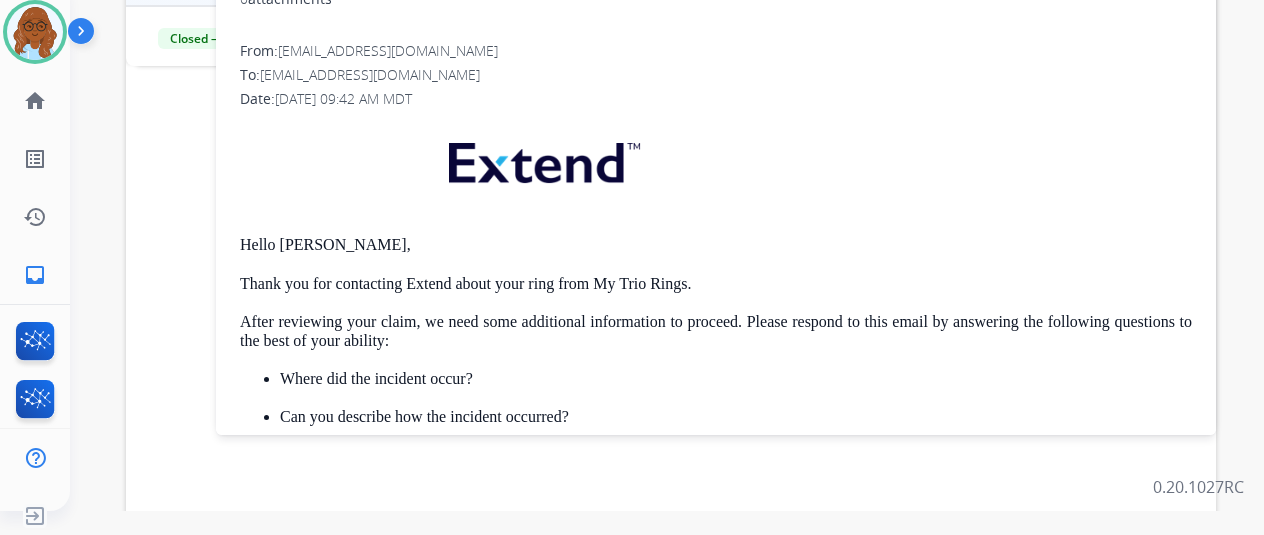 scroll, scrollTop: 500, scrollLeft: 0, axis: vertical 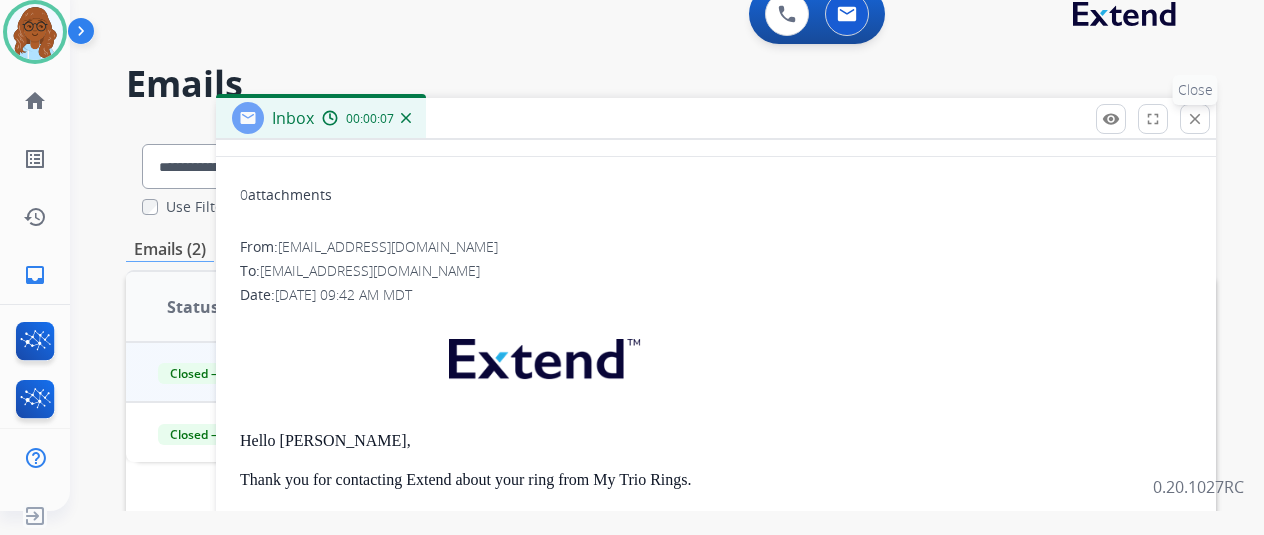 click on "close" at bounding box center (1195, 119) 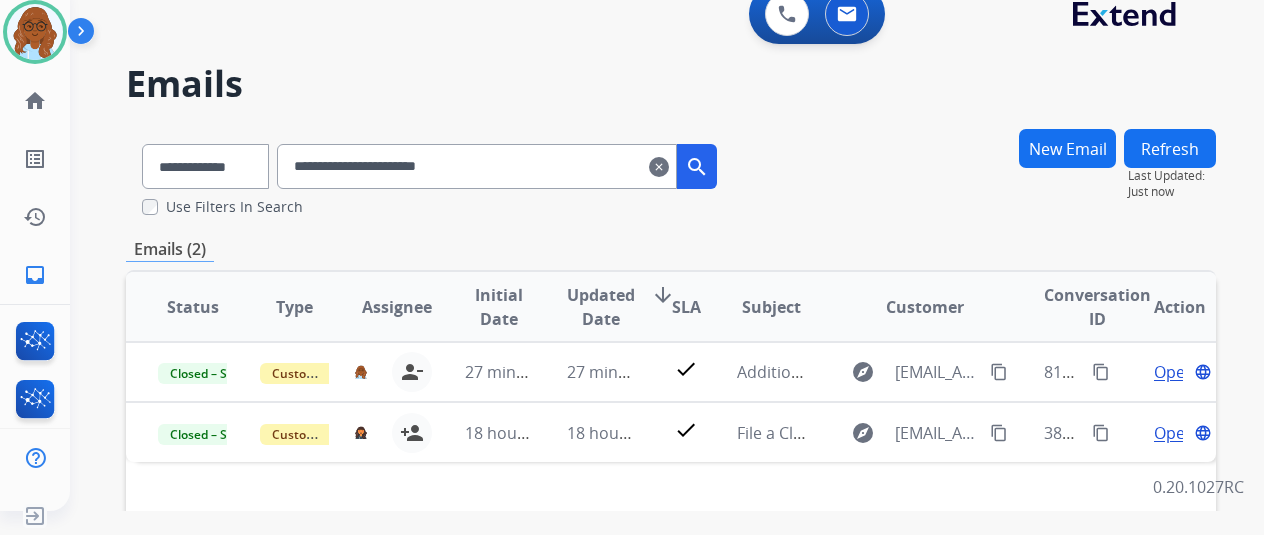 click on "New Email" at bounding box center (1067, 148) 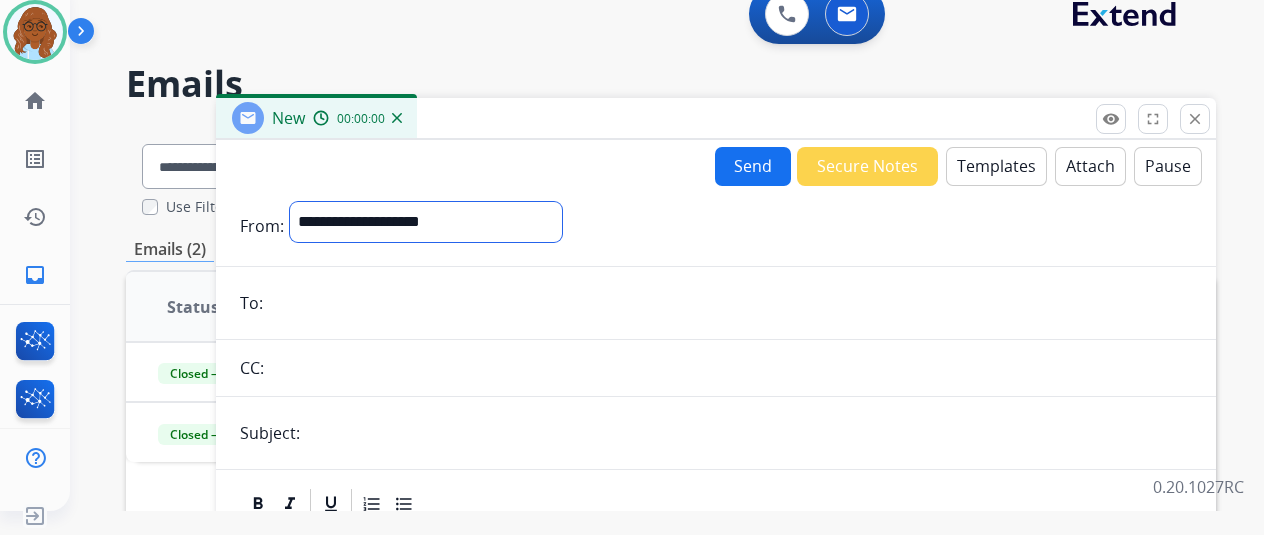 click on "**********" at bounding box center (426, 222) 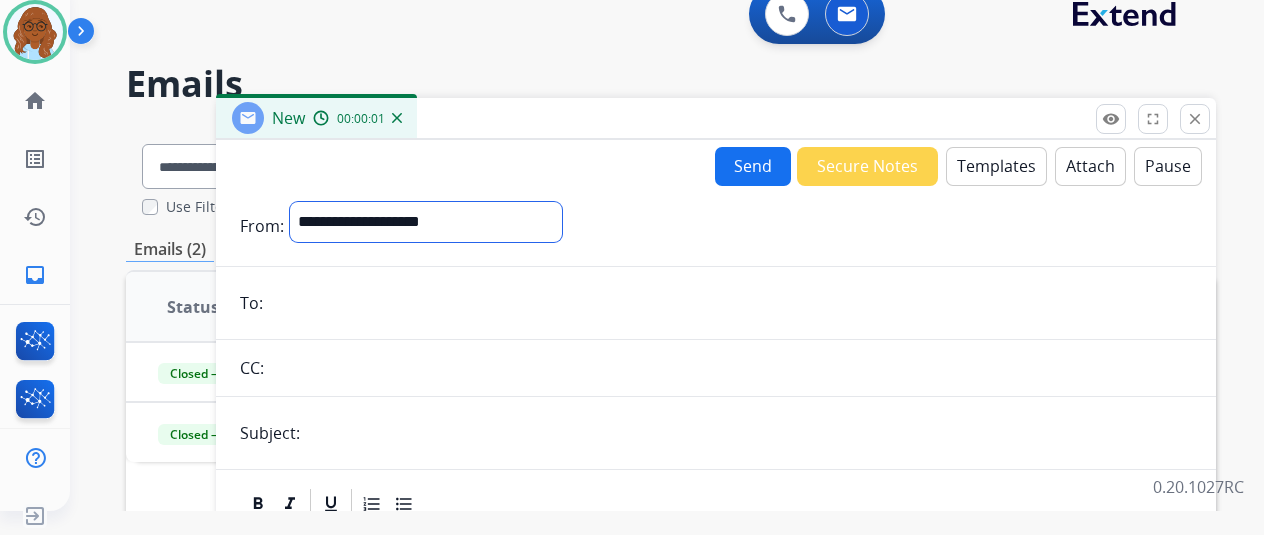 select on "**********" 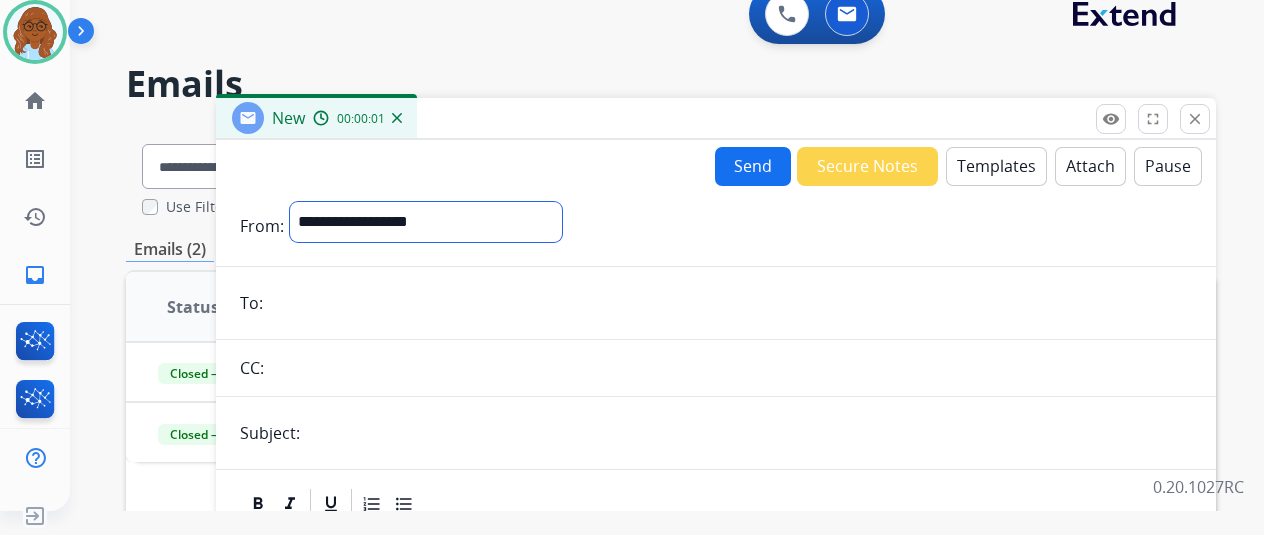 click on "**********" at bounding box center [426, 222] 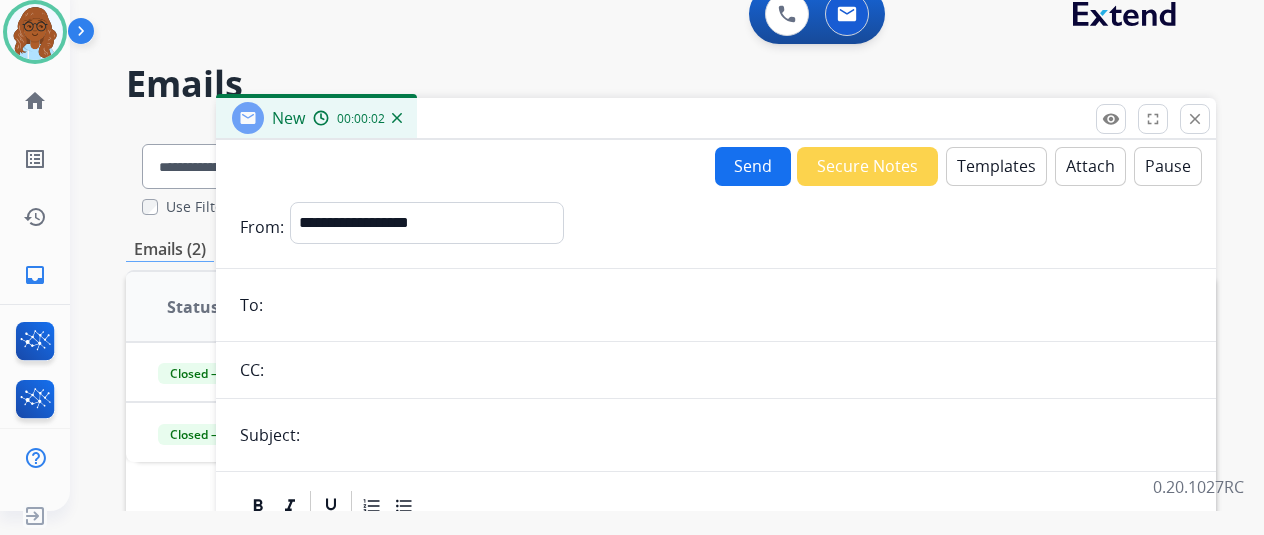 click at bounding box center (730, 305) 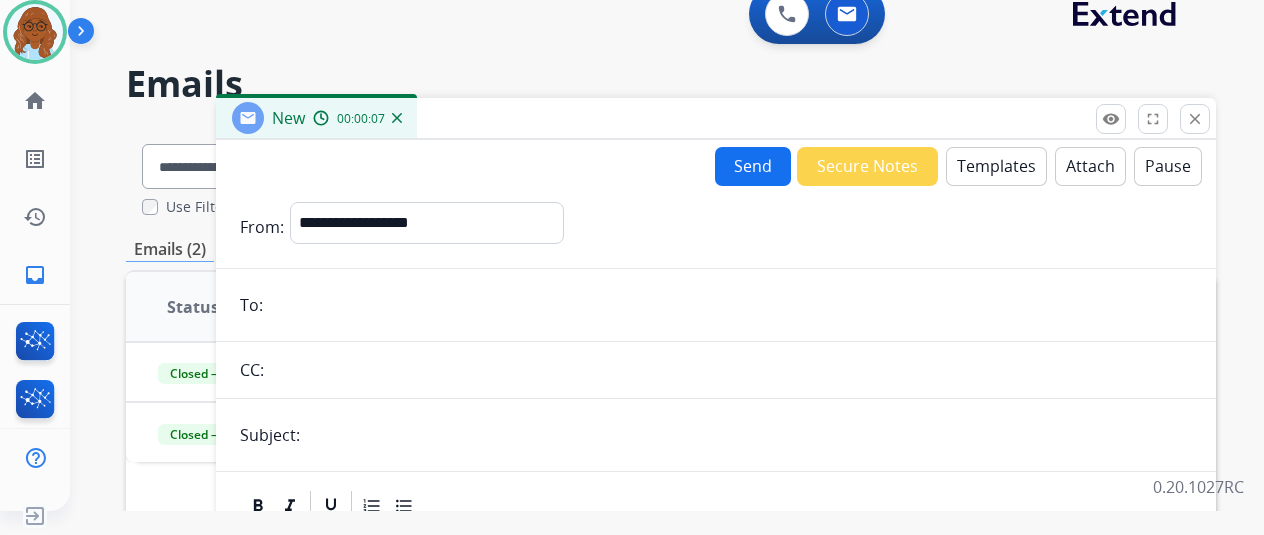click at bounding box center (730, 305) 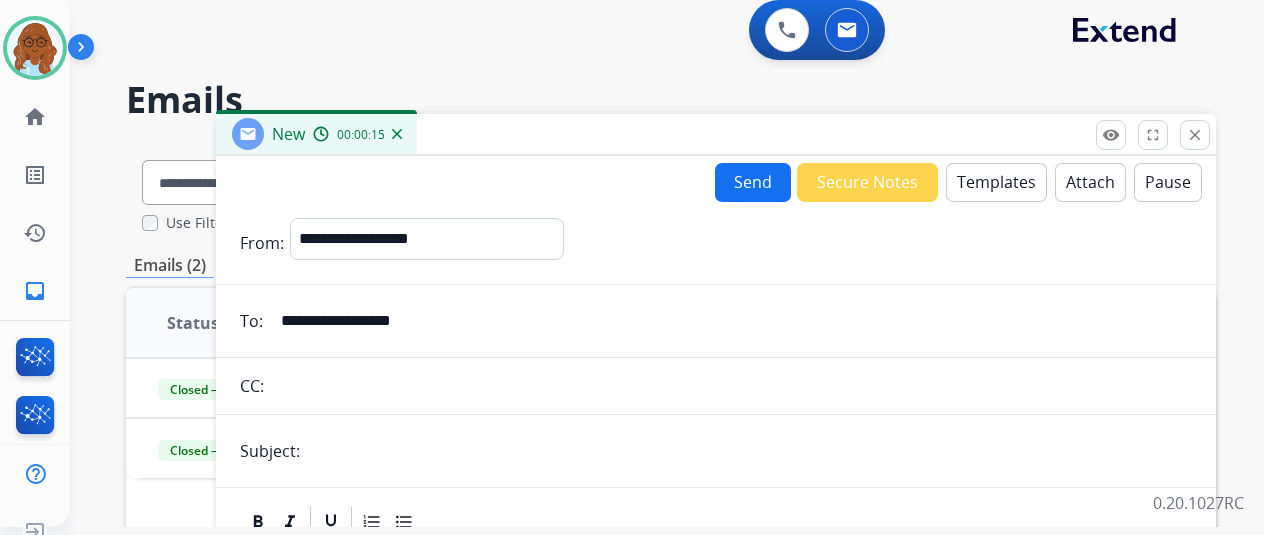 scroll, scrollTop: 0, scrollLeft: 16, axis: horizontal 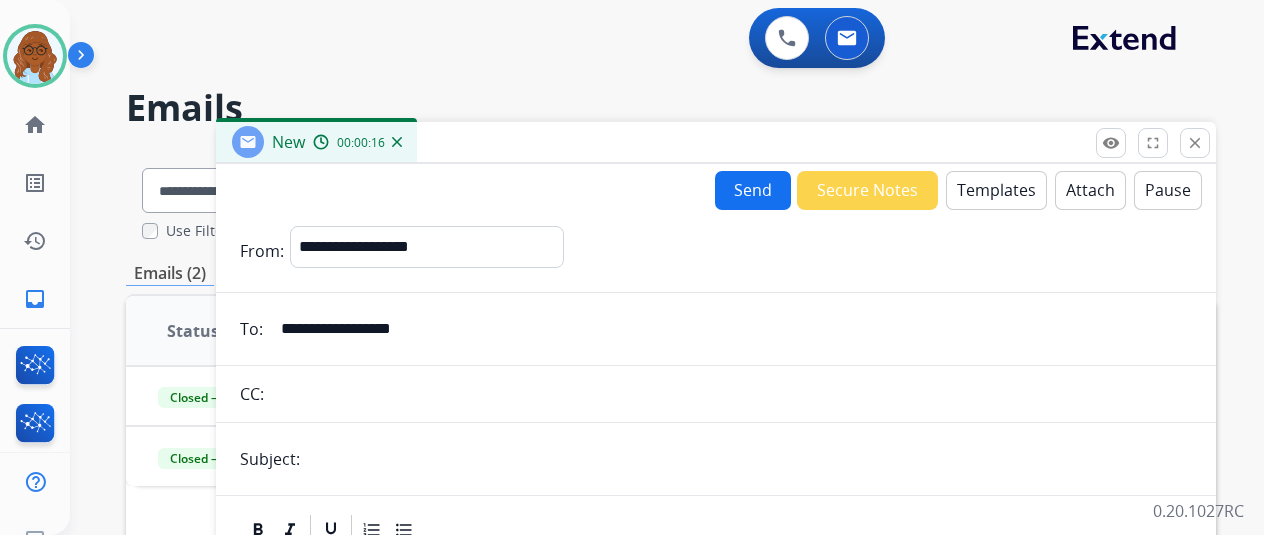 type on "**********" 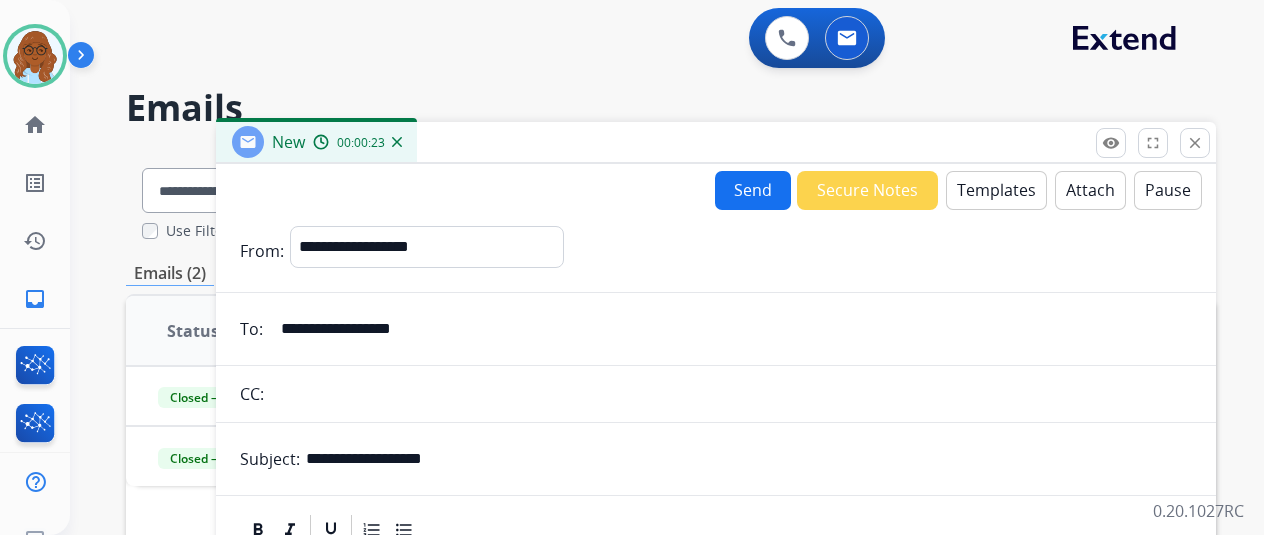 type on "**********" 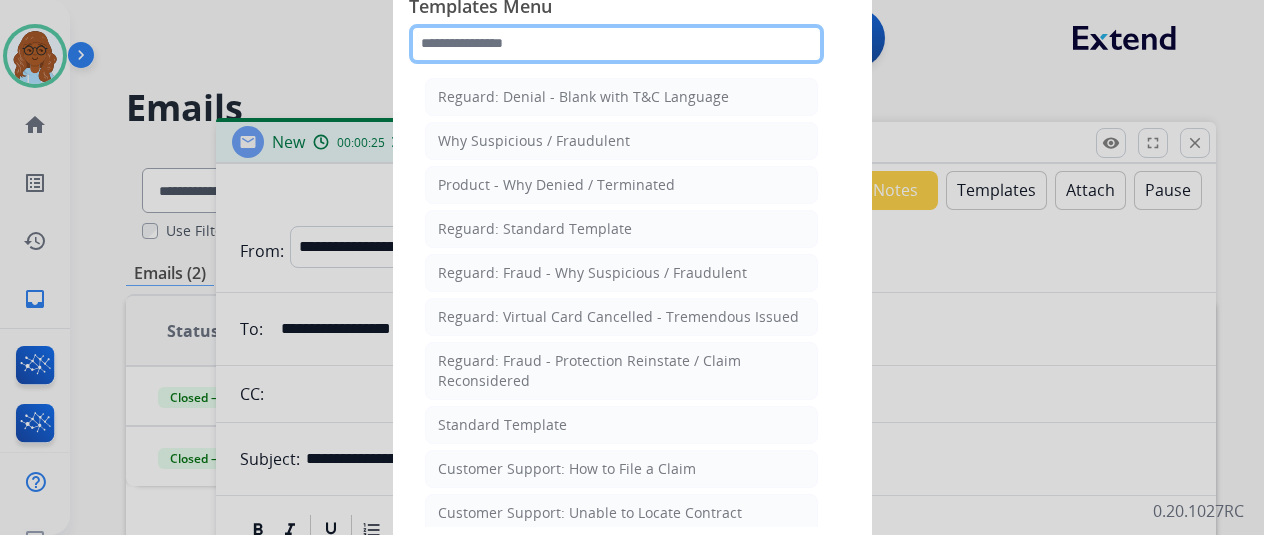 click 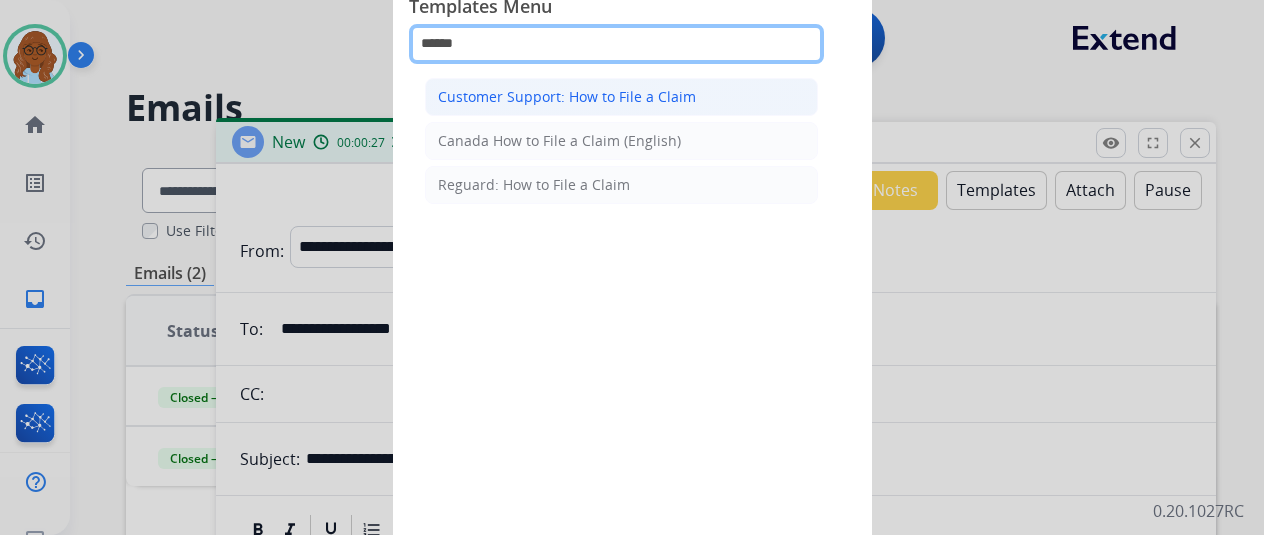 type on "******" 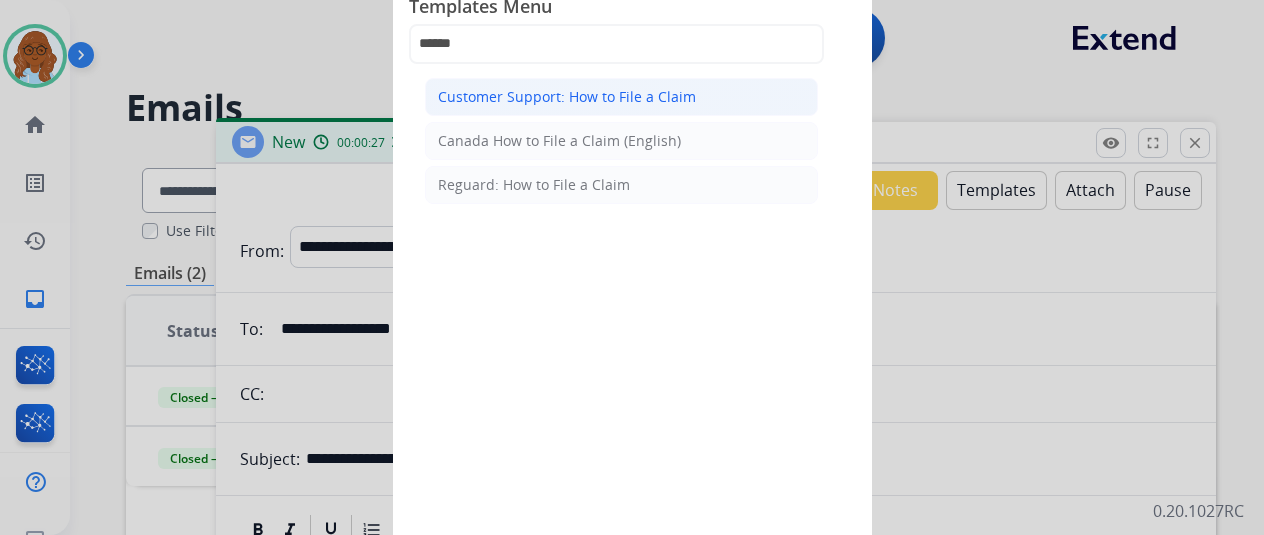 click on "Customer Support: How to File a Claim" 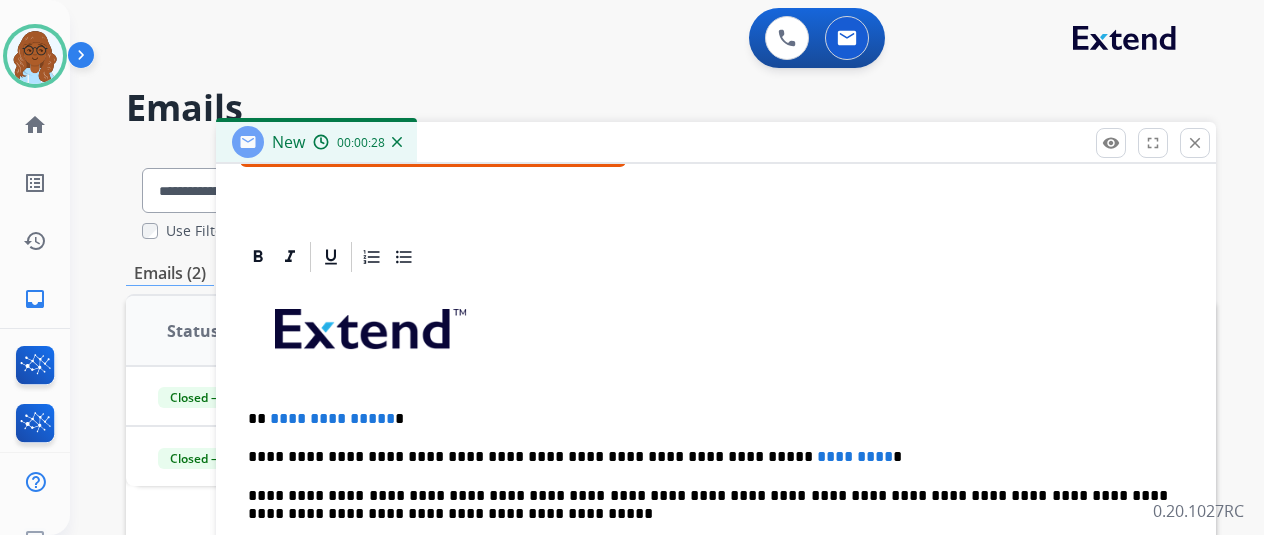 scroll, scrollTop: 439, scrollLeft: 0, axis: vertical 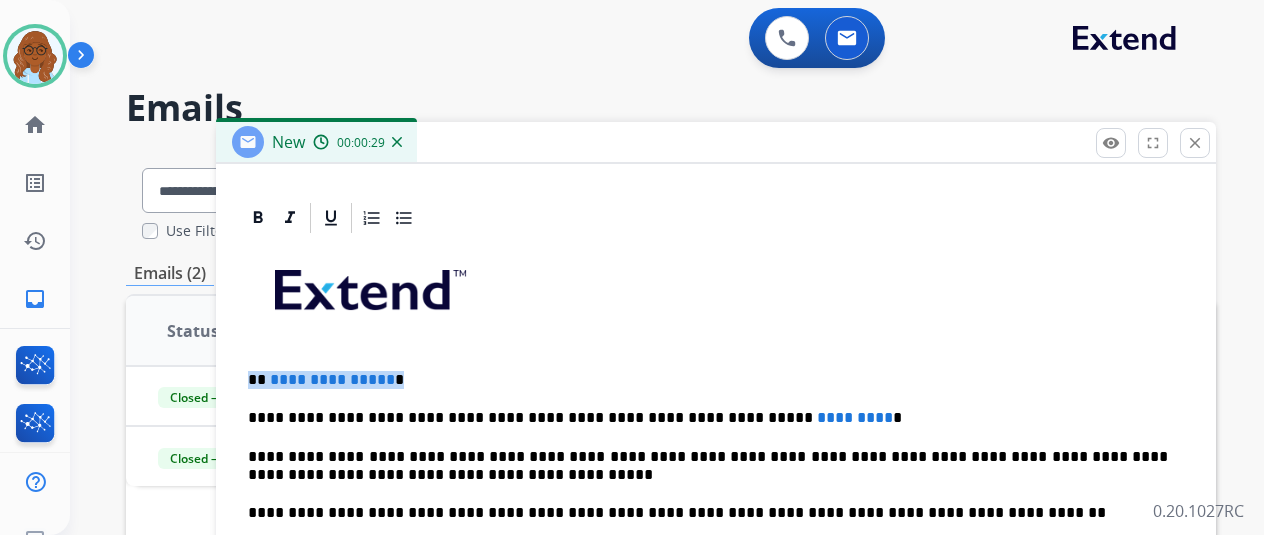 drag, startPoint x: 432, startPoint y: 364, endPoint x: 207, endPoint y: 363, distance: 225.00223 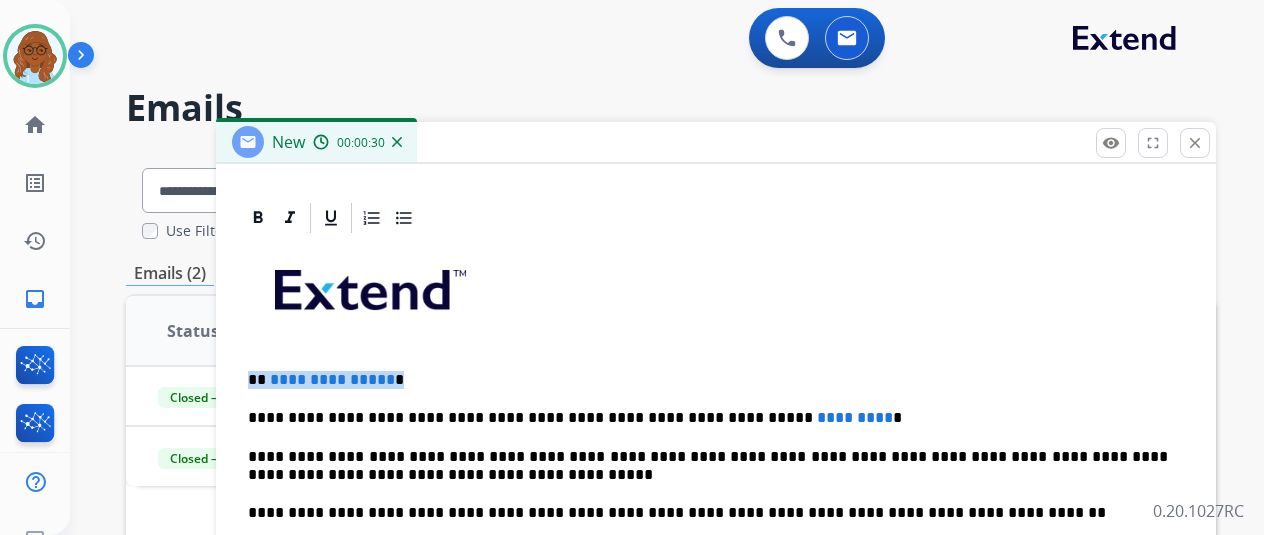 type 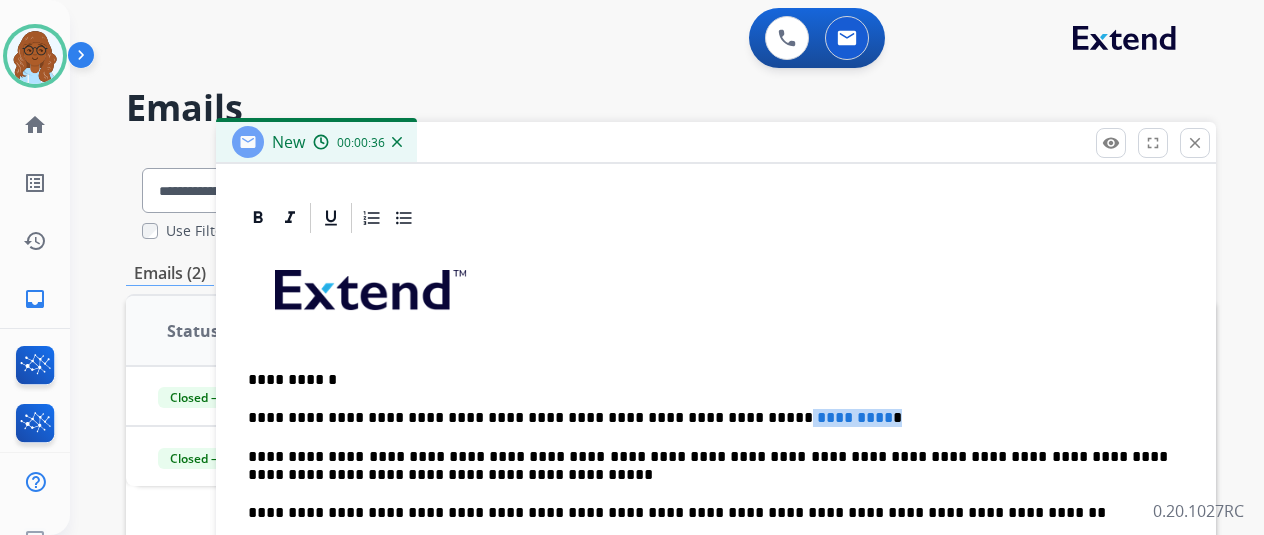 drag, startPoint x: 815, startPoint y: 419, endPoint x: 704, endPoint y: 409, distance: 111.44954 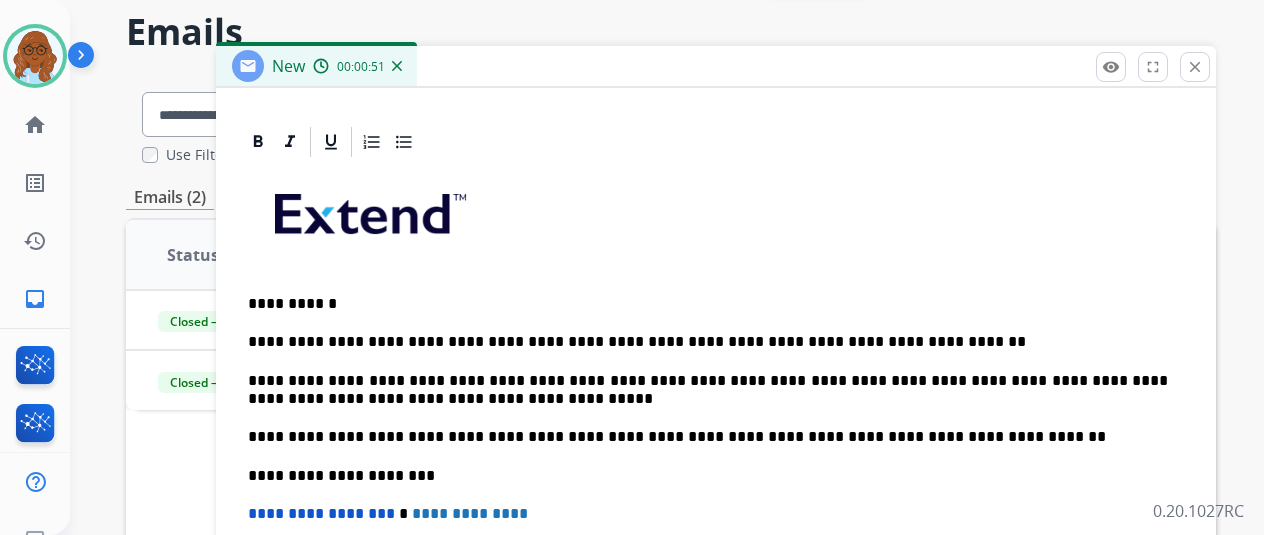scroll, scrollTop: 300, scrollLeft: 0, axis: vertical 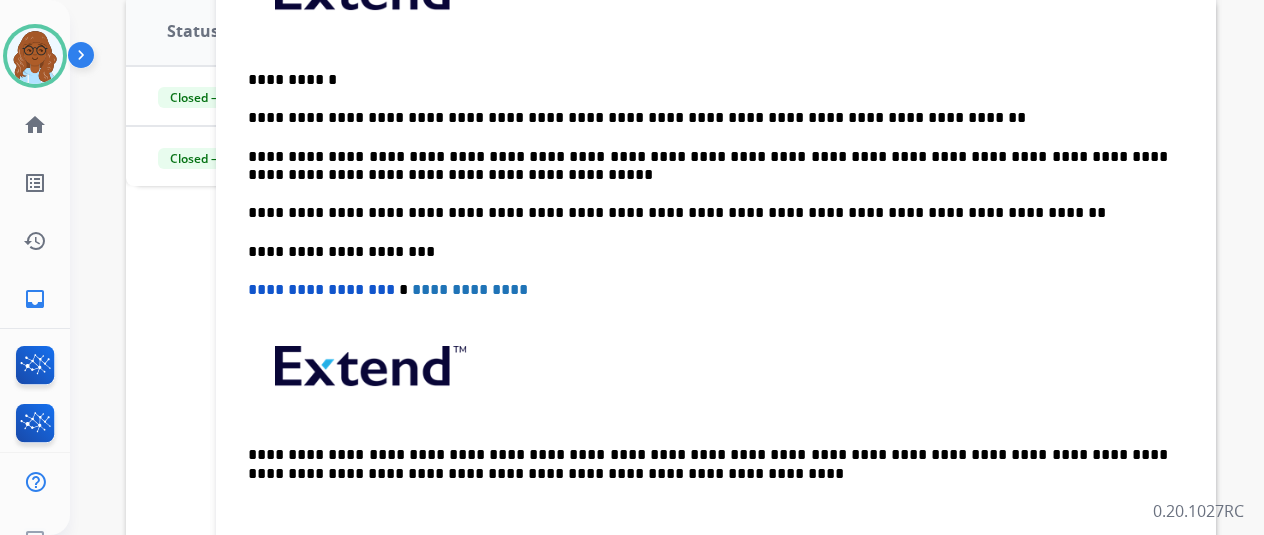 click on "**********" at bounding box center [716, 241] 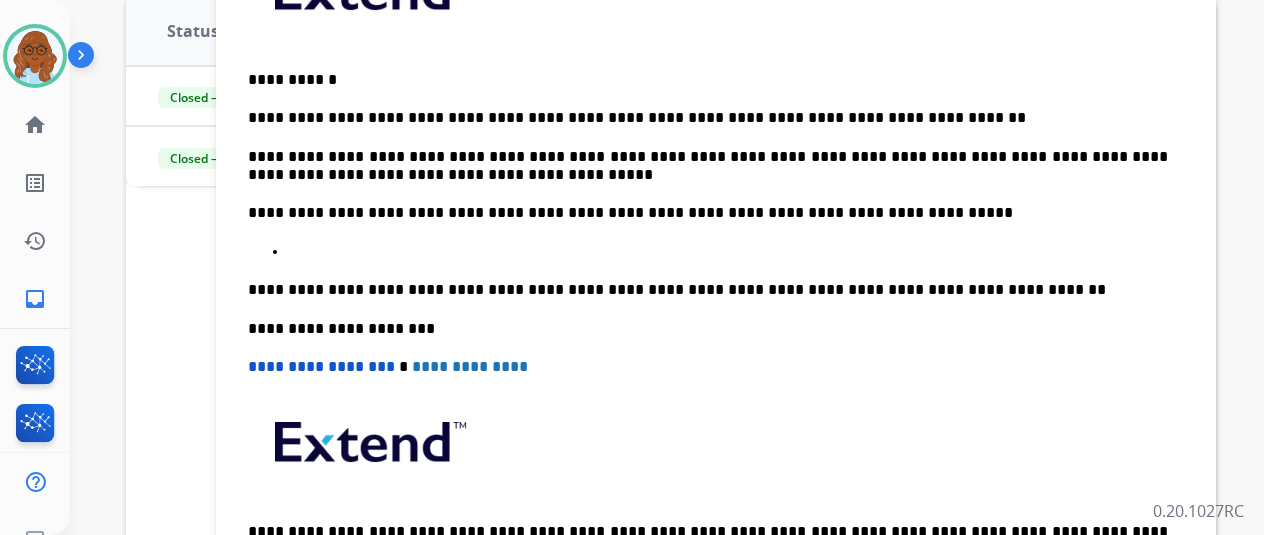click on "**********" at bounding box center (716, 280) 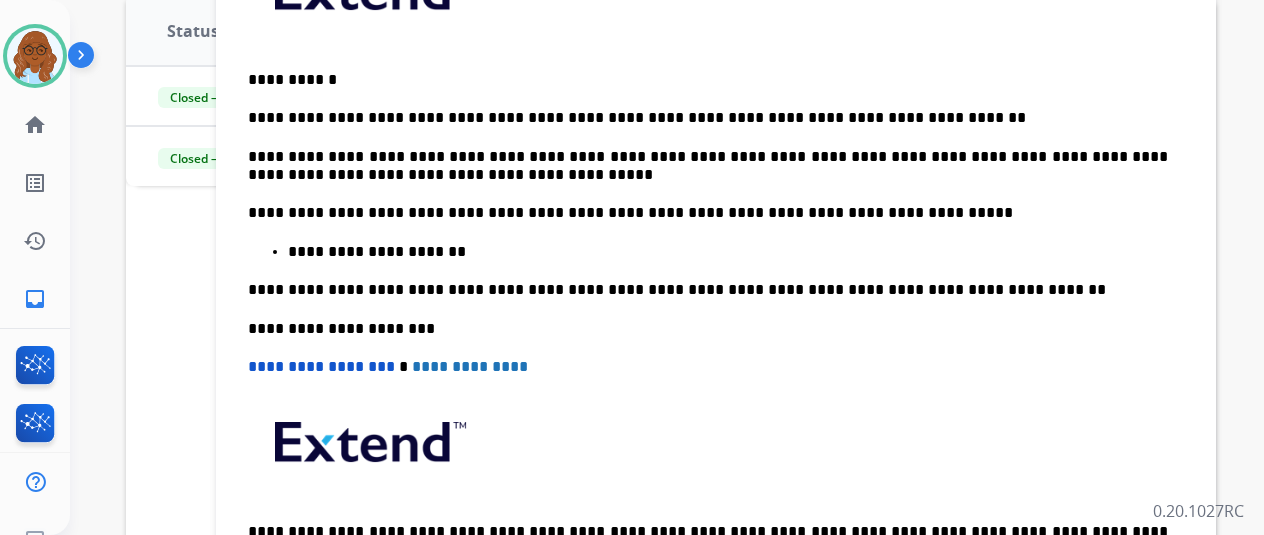 click on "**********" at bounding box center (728, 252) 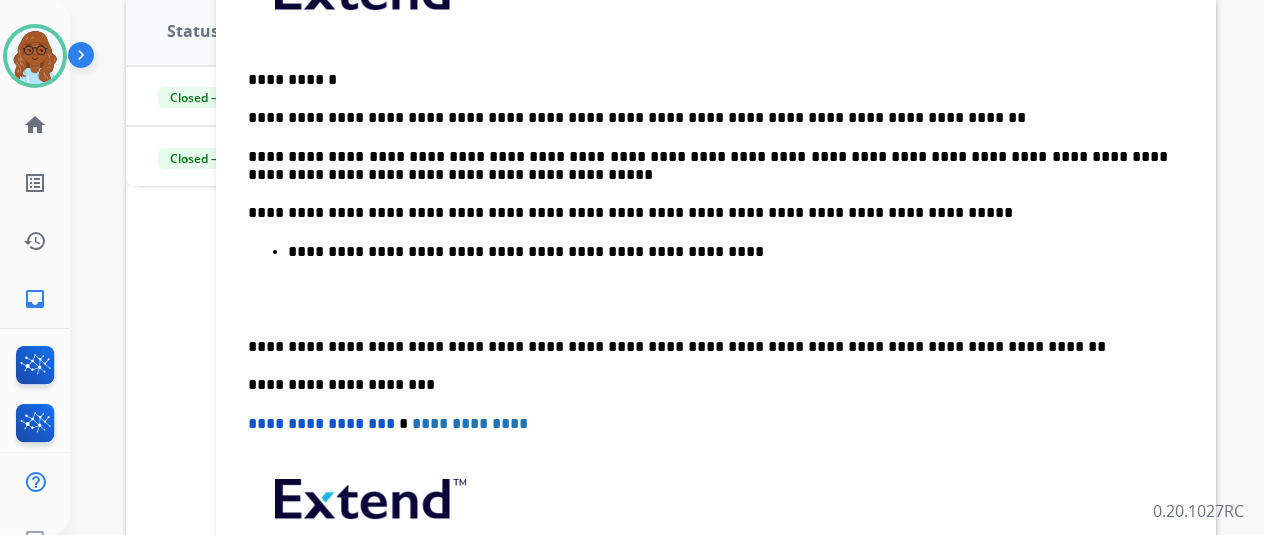 click on "**********" at bounding box center [716, 308] 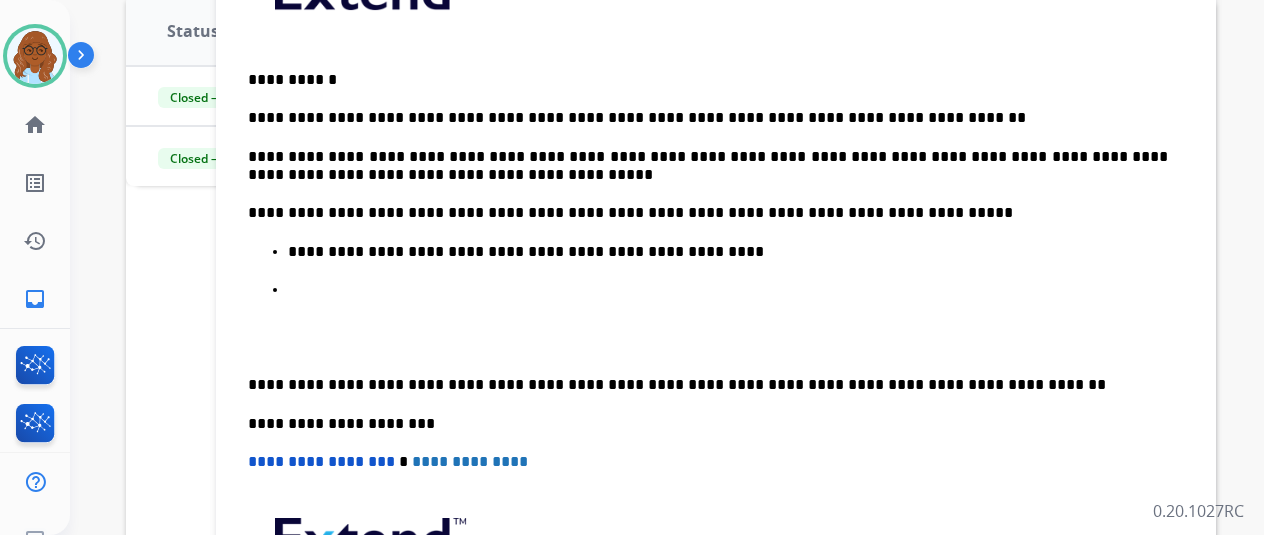 click at bounding box center [736, 290] 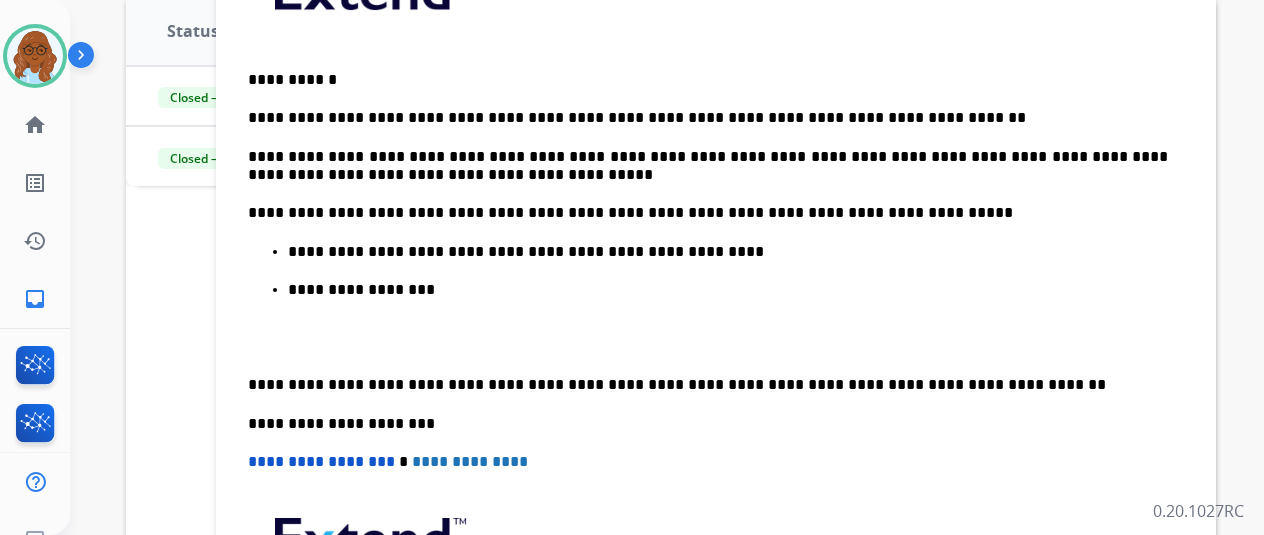 click on "**********" at bounding box center [736, 318] 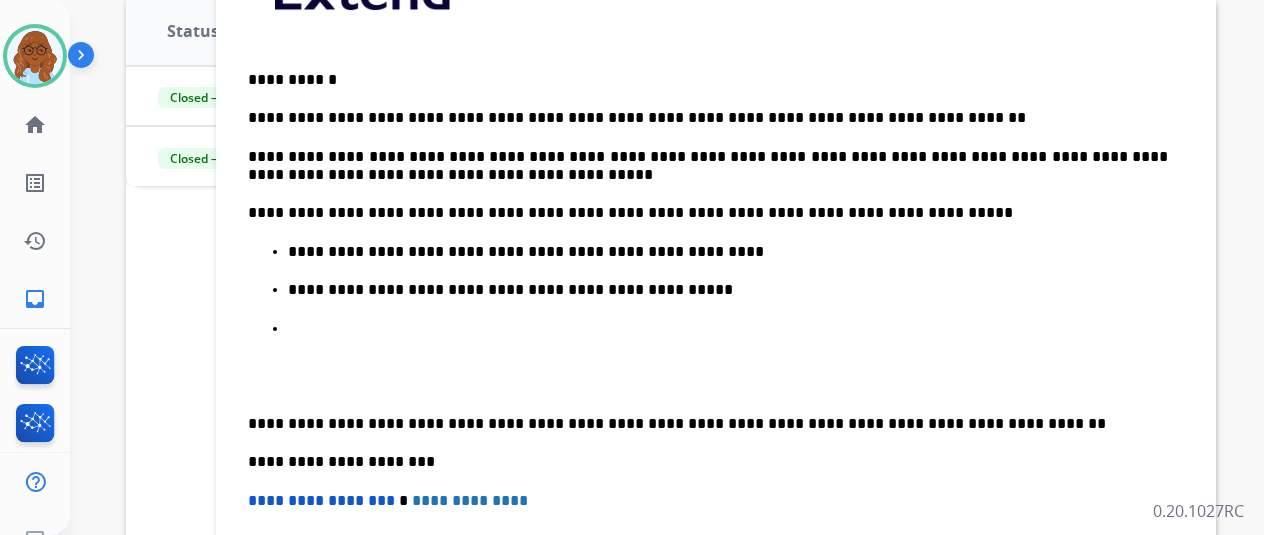 drag, startPoint x: 332, startPoint y: 319, endPoint x: 366, endPoint y: 333, distance: 36.769554 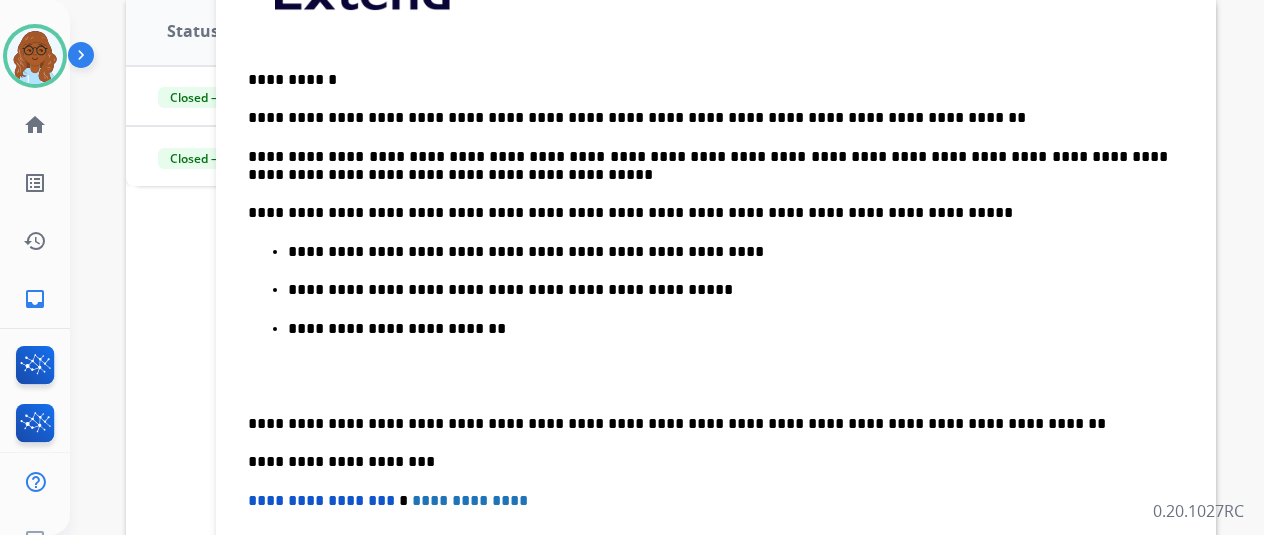 click on "**********" at bounding box center (716, 319) 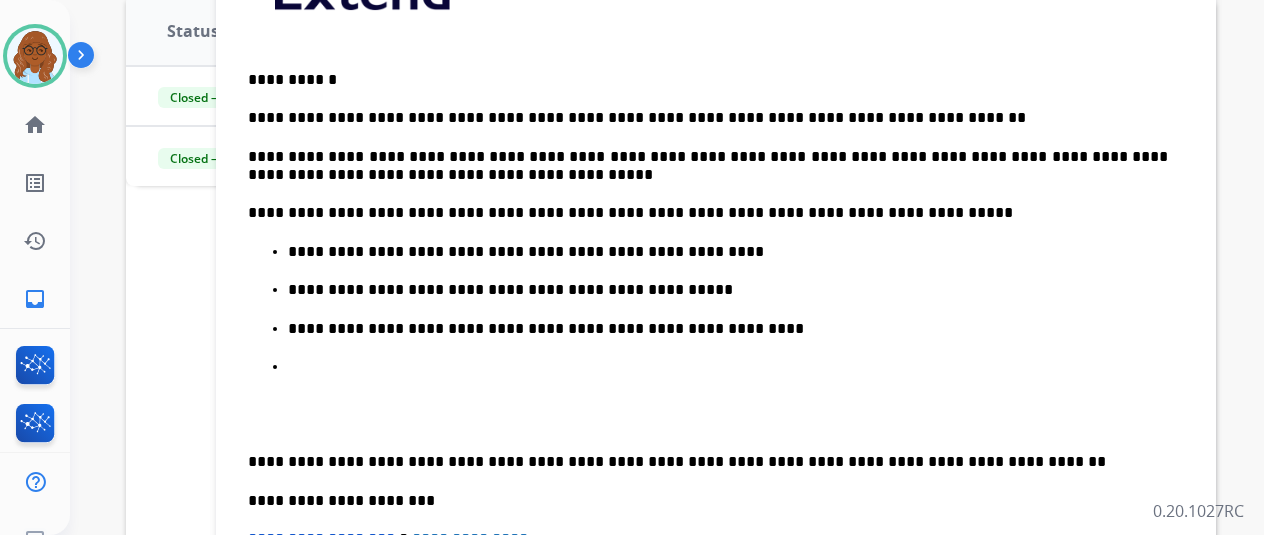 click at bounding box center [736, 367] 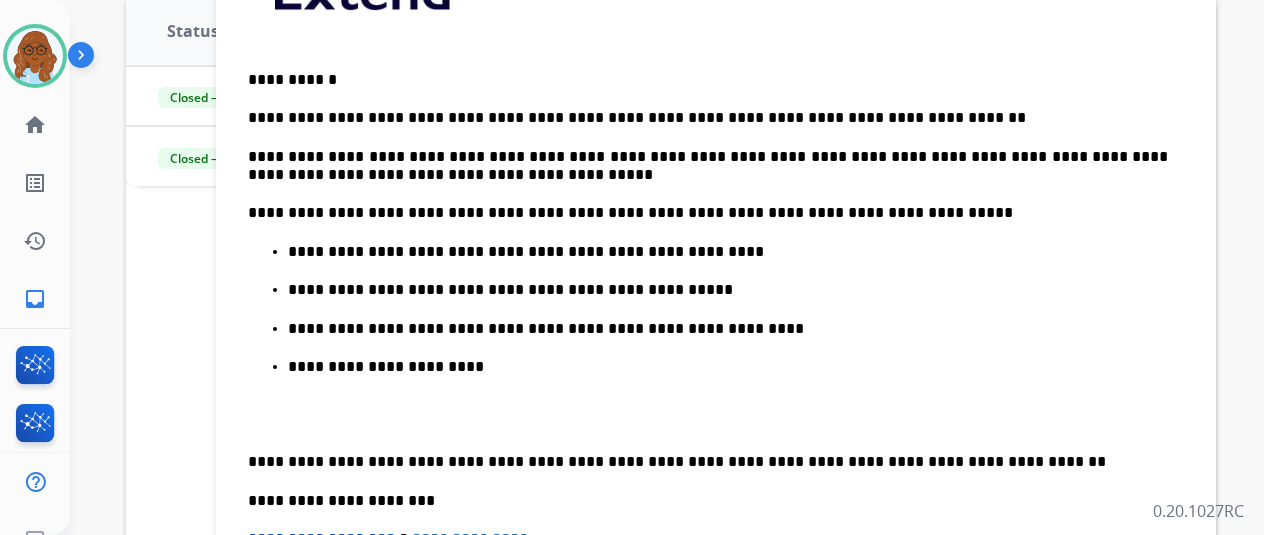 click on "**********" at bounding box center [716, 338] 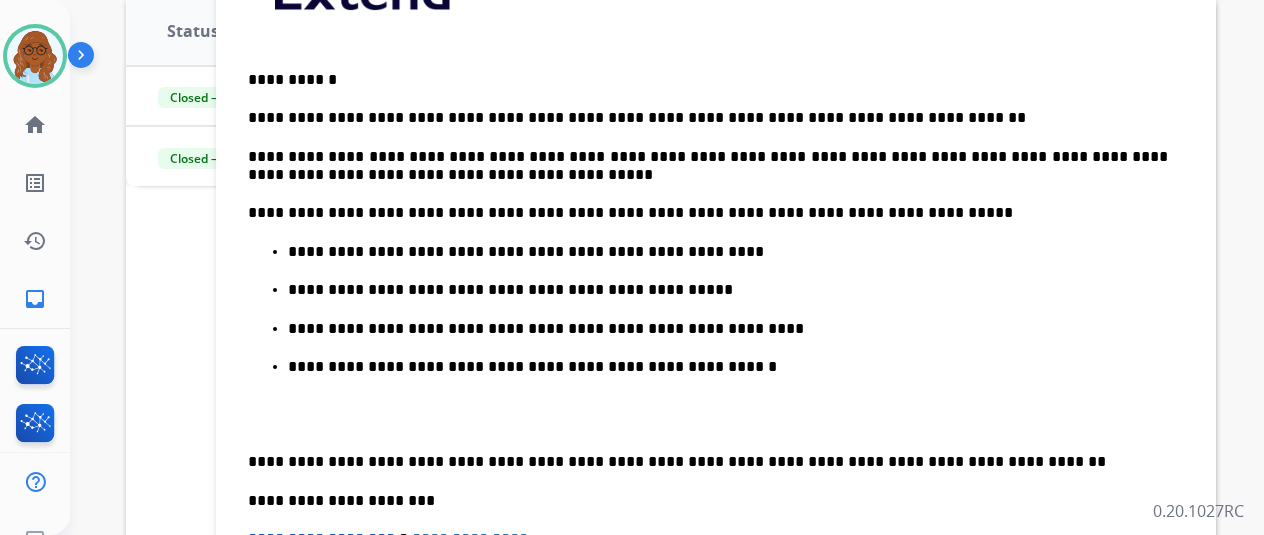 scroll, scrollTop: 139, scrollLeft: 0, axis: vertical 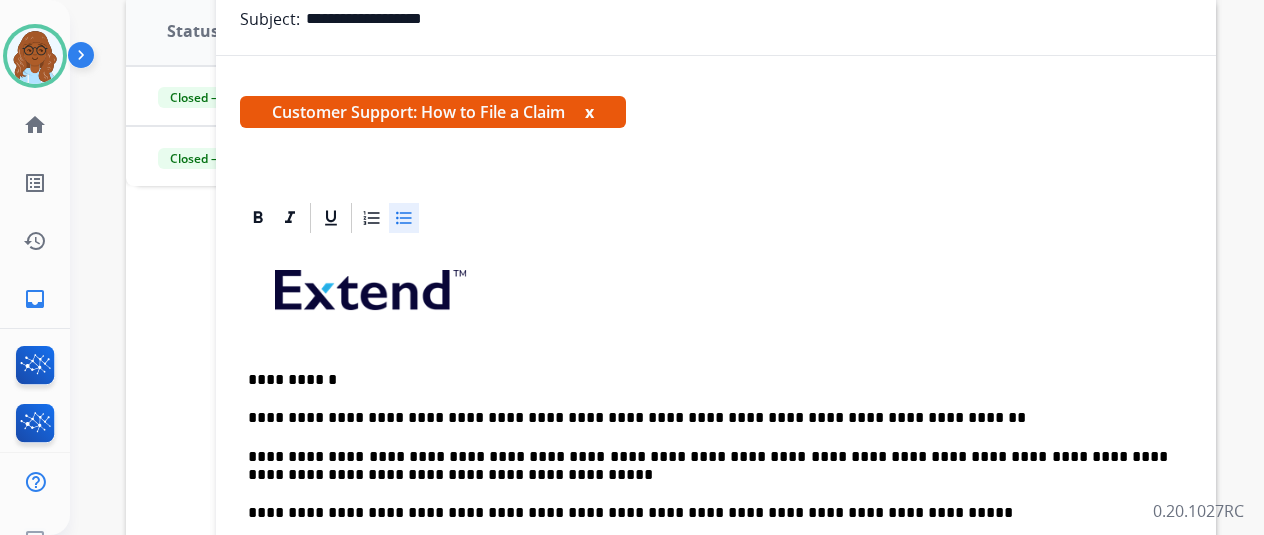 click on "x" at bounding box center (589, 112) 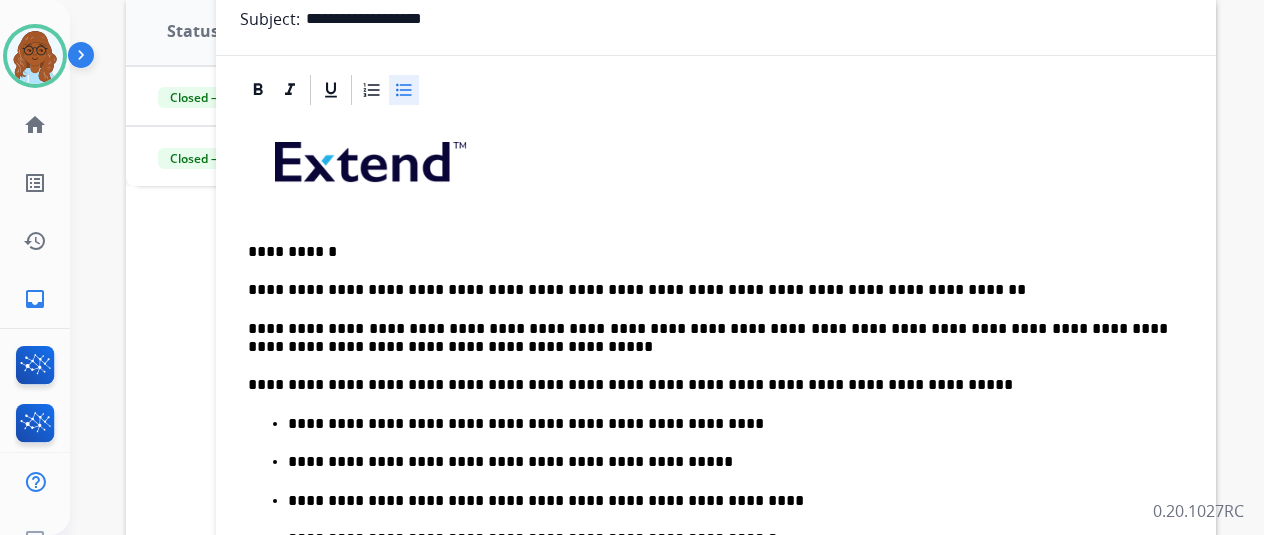 scroll, scrollTop: 500, scrollLeft: 0, axis: vertical 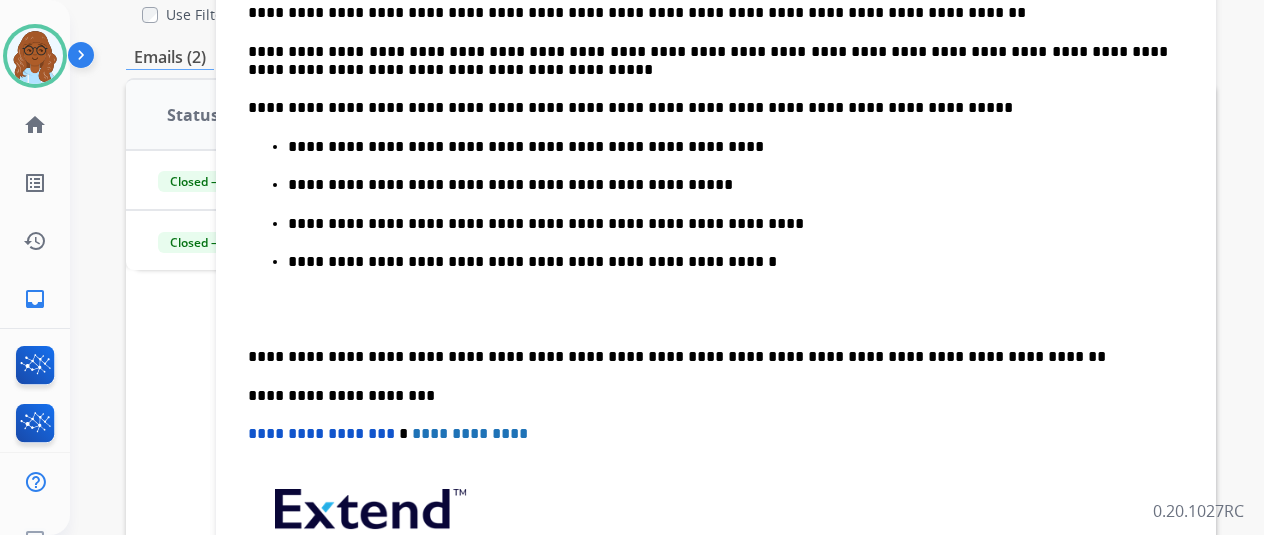 click on "**********" at bounding box center (716, 233) 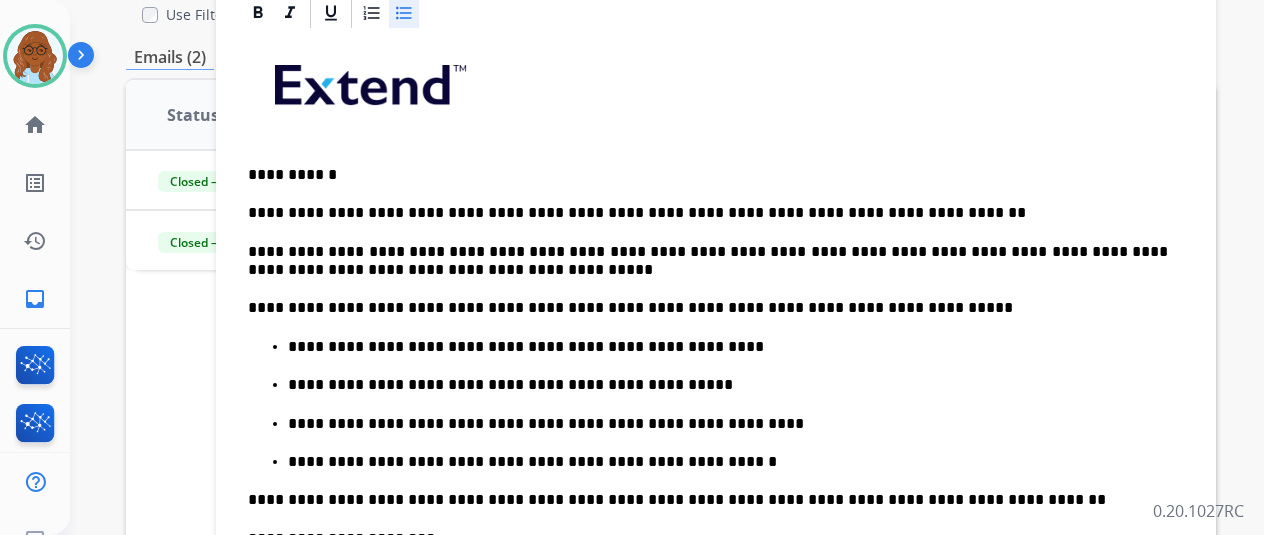 scroll, scrollTop: 300, scrollLeft: 0, axis: vertical 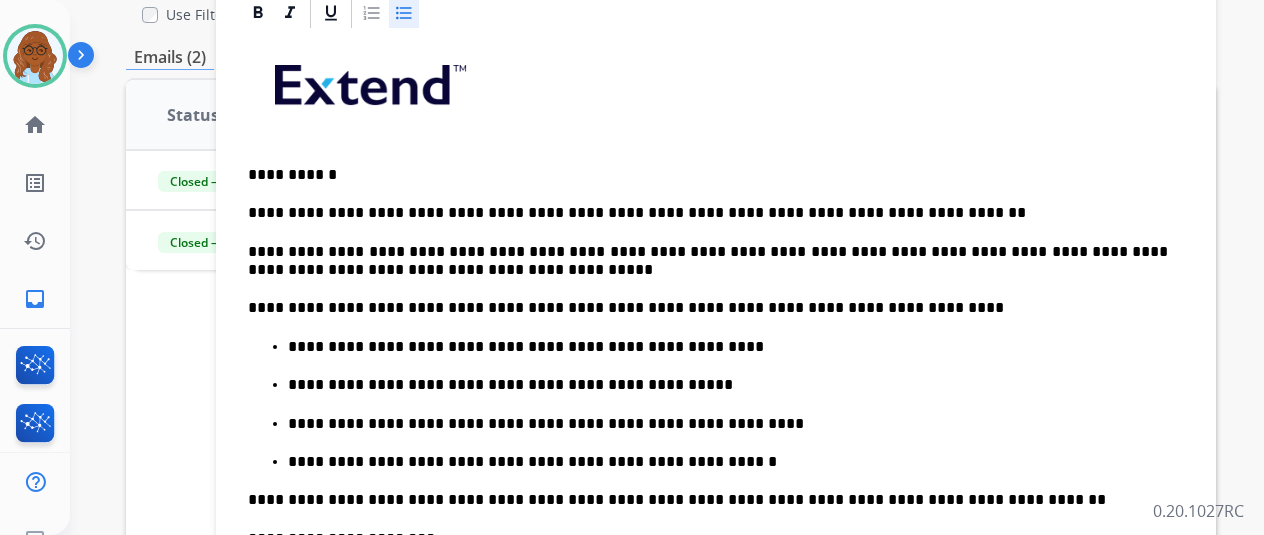 click on "**********" at bounding box center (716, 432) 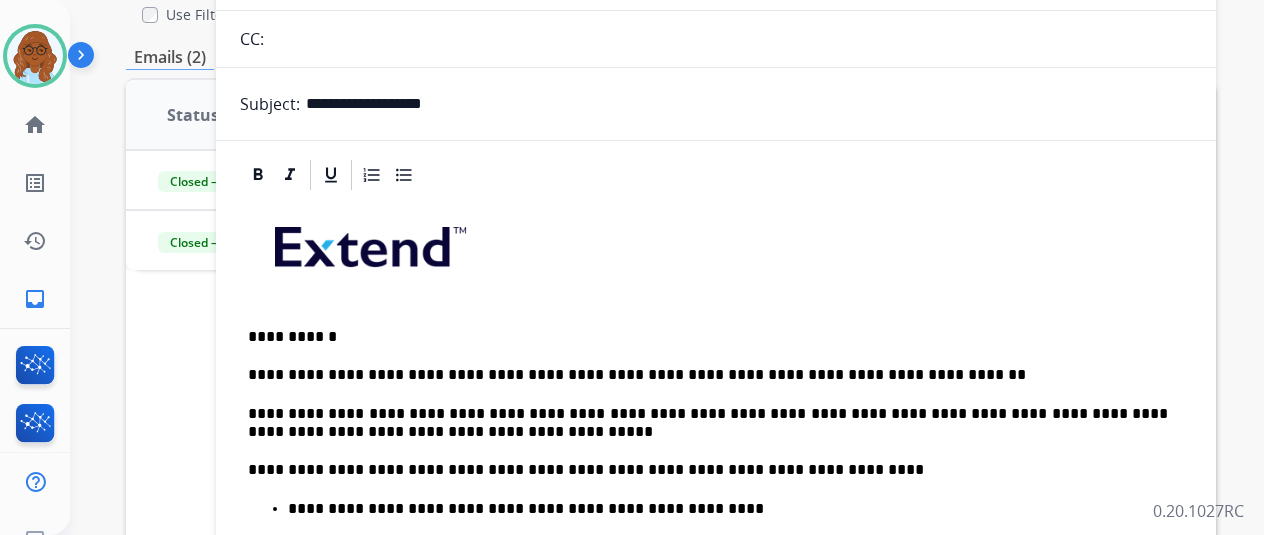 scroll, scrollTop: 0, scrollLeft: 0, axis: both 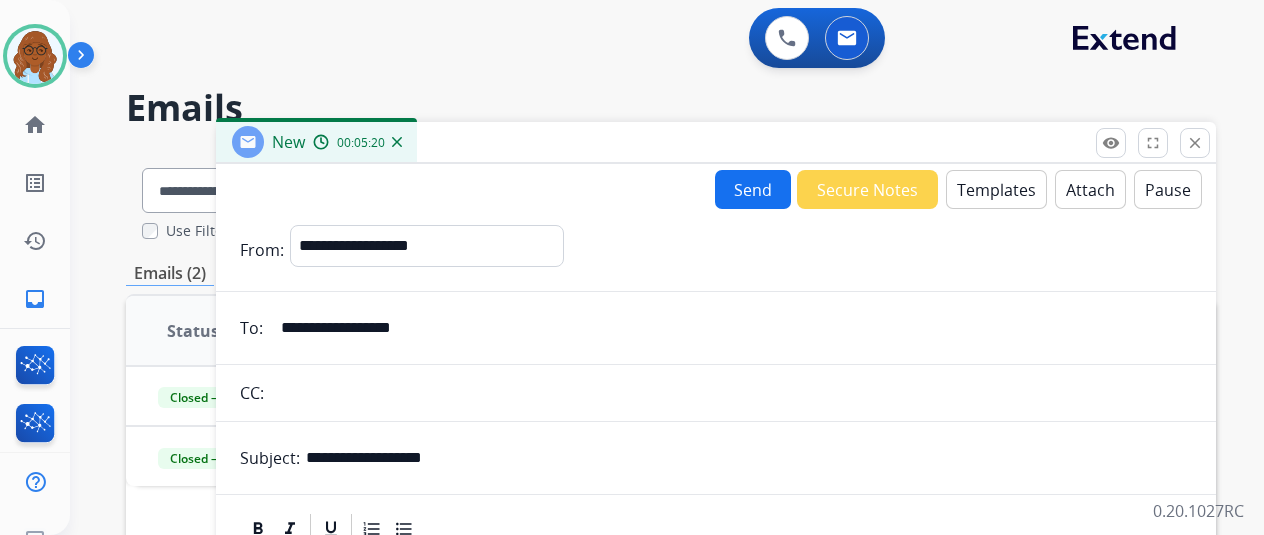 click on "Send" at bounding box center [753, 189] 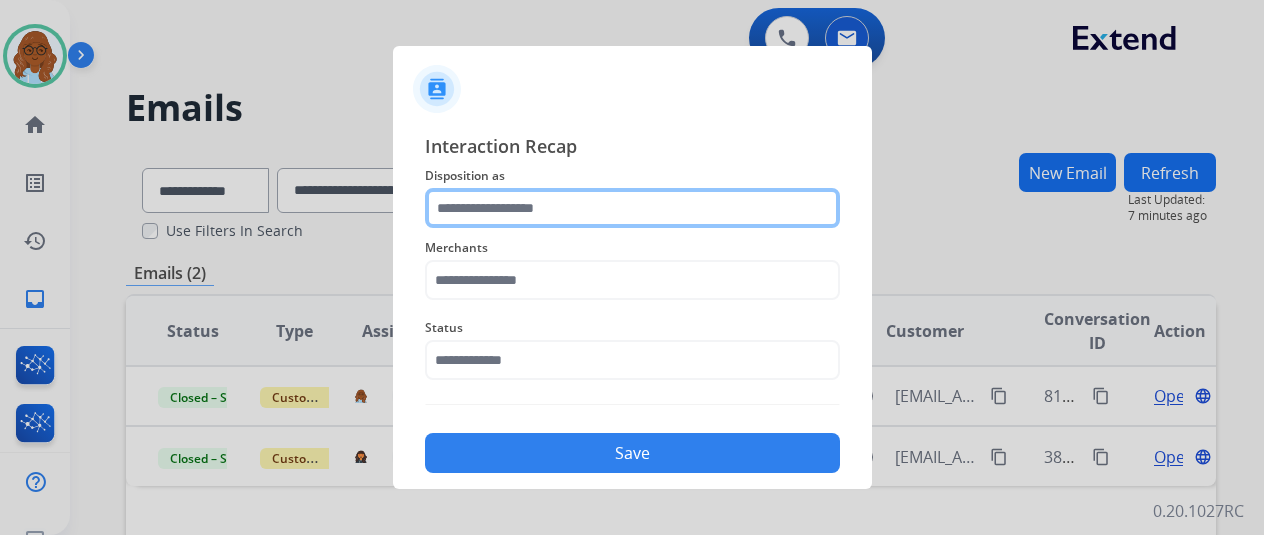 click 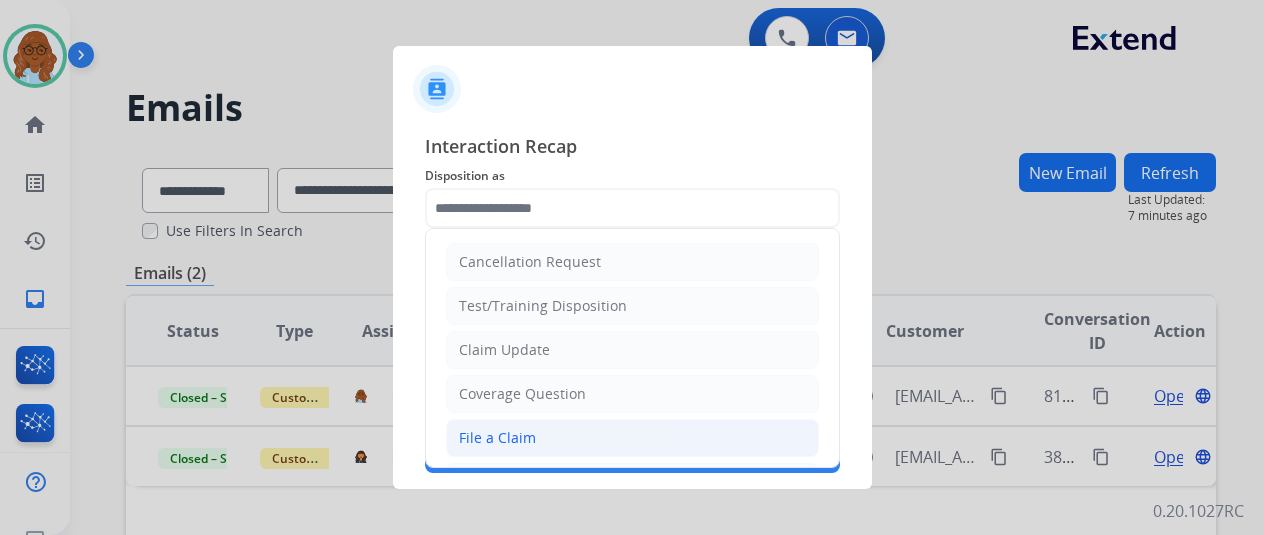 click on "File a Claim" 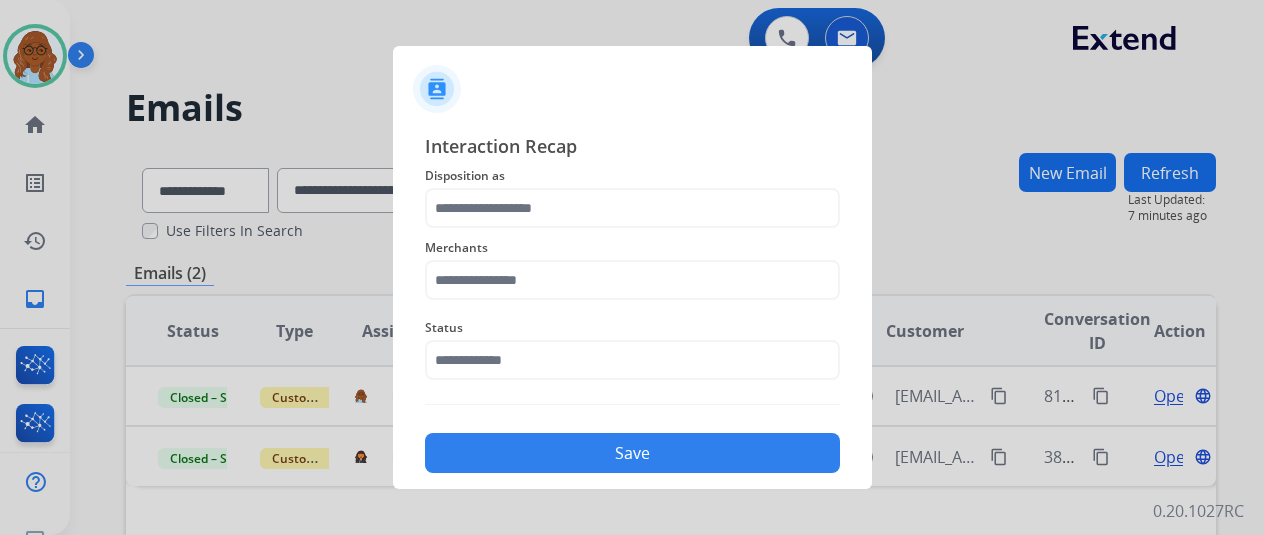 type on "**********" 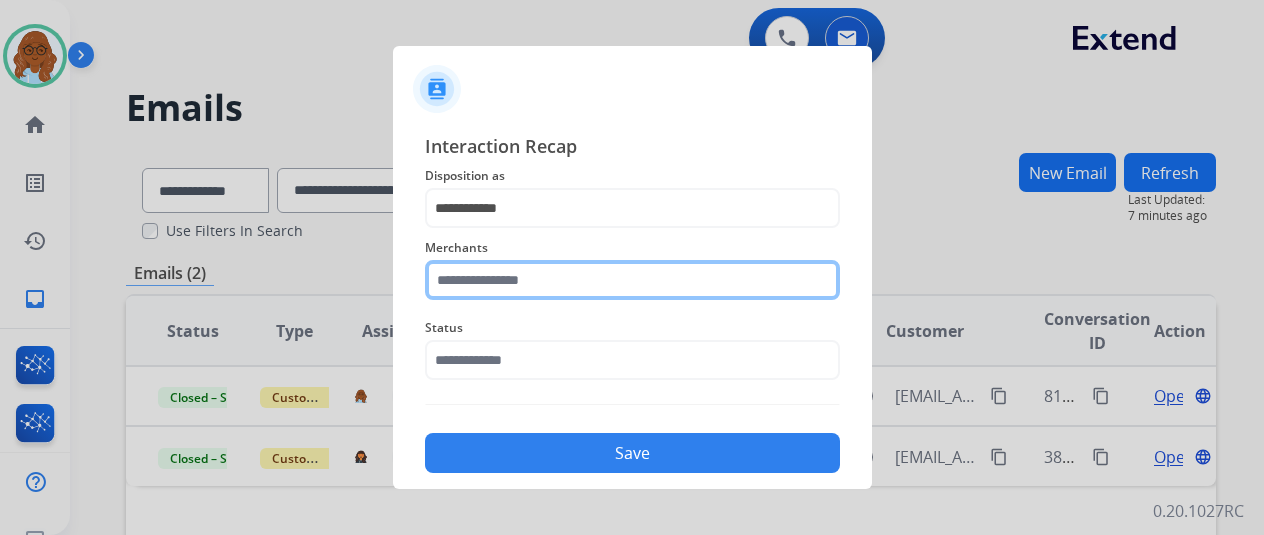 click 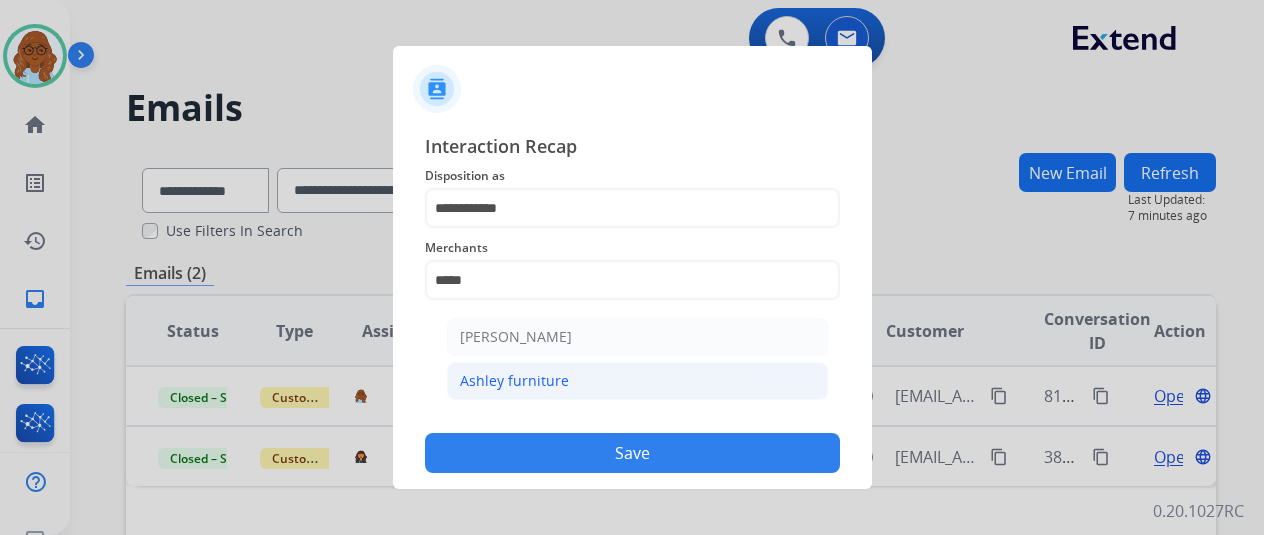 click on "Ashley furniture" 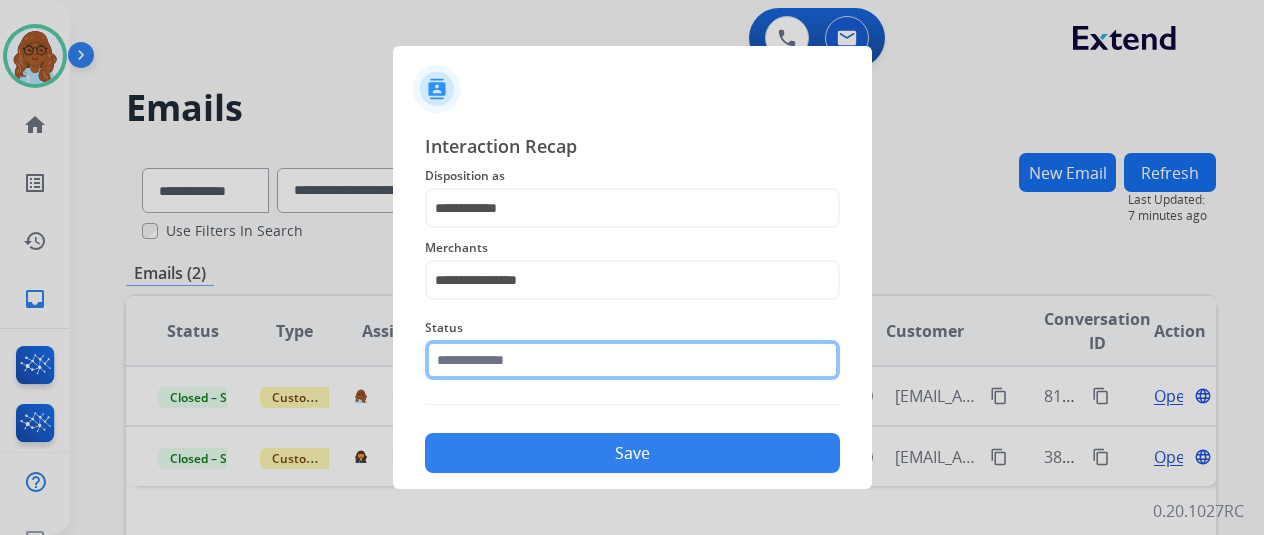 click 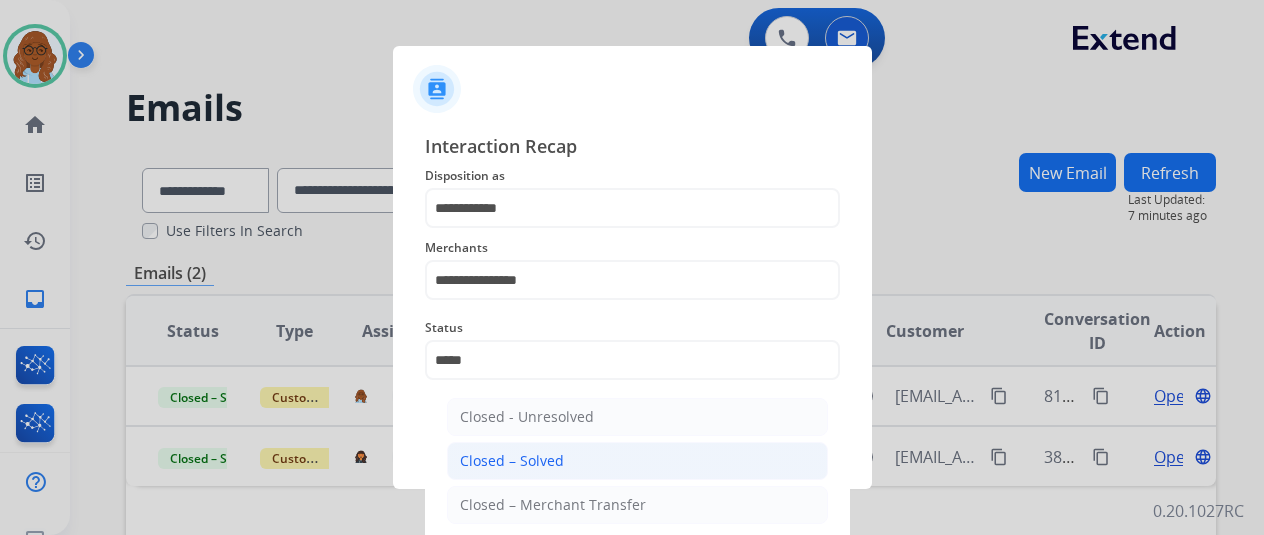 click on "Closed – Solved" 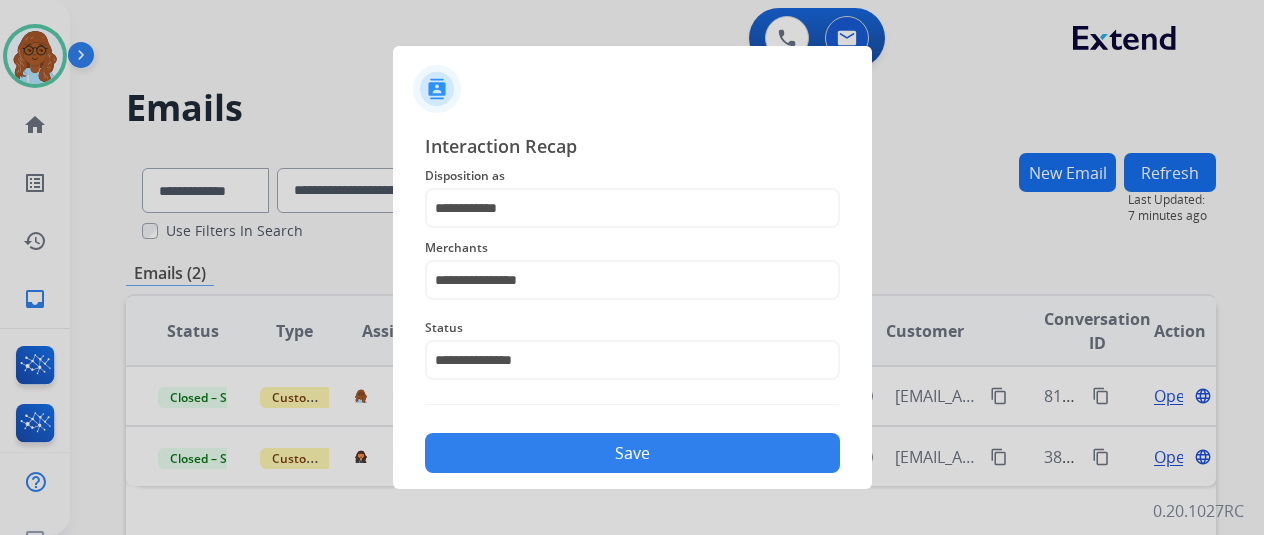 click on "Save" 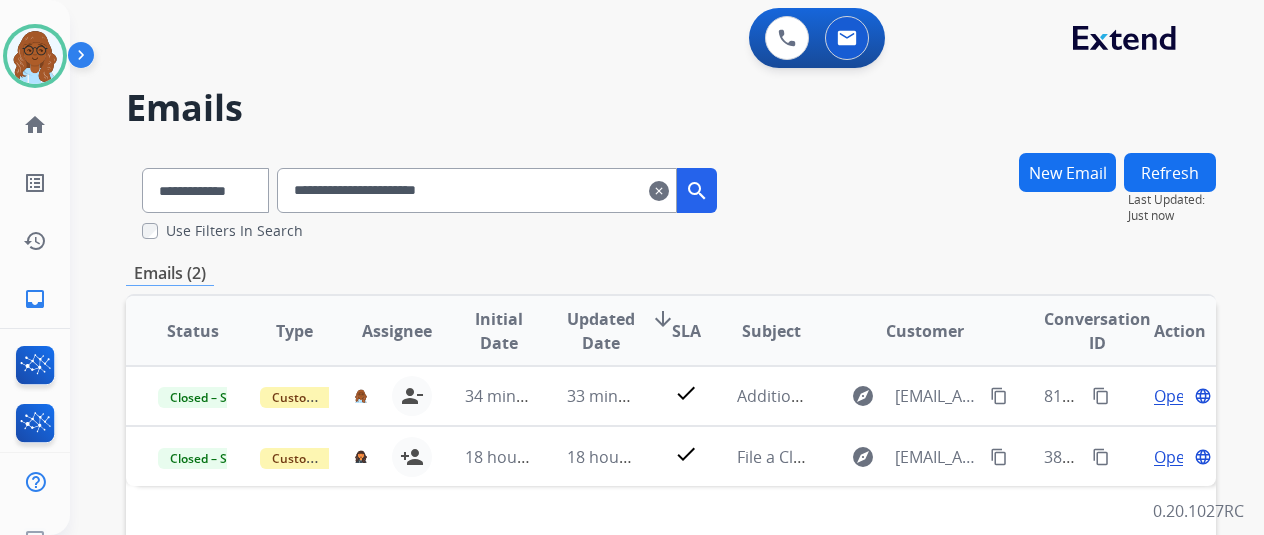 click on "clear" at bounding box center [659, 191] 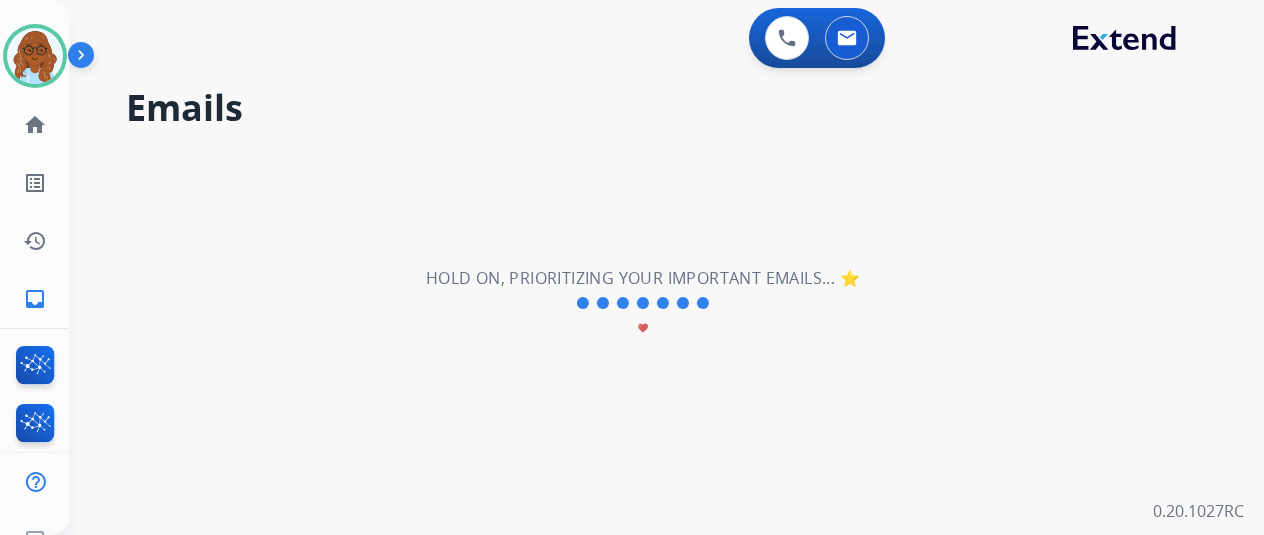 type 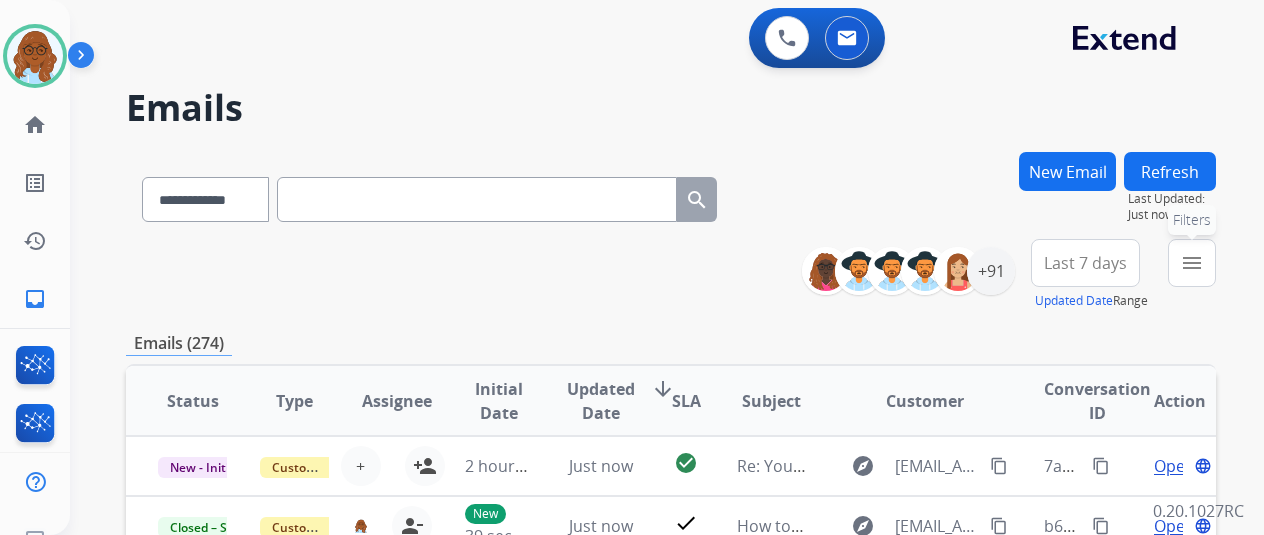 click on "menu  Filters" at bounding box center (1192, 263) 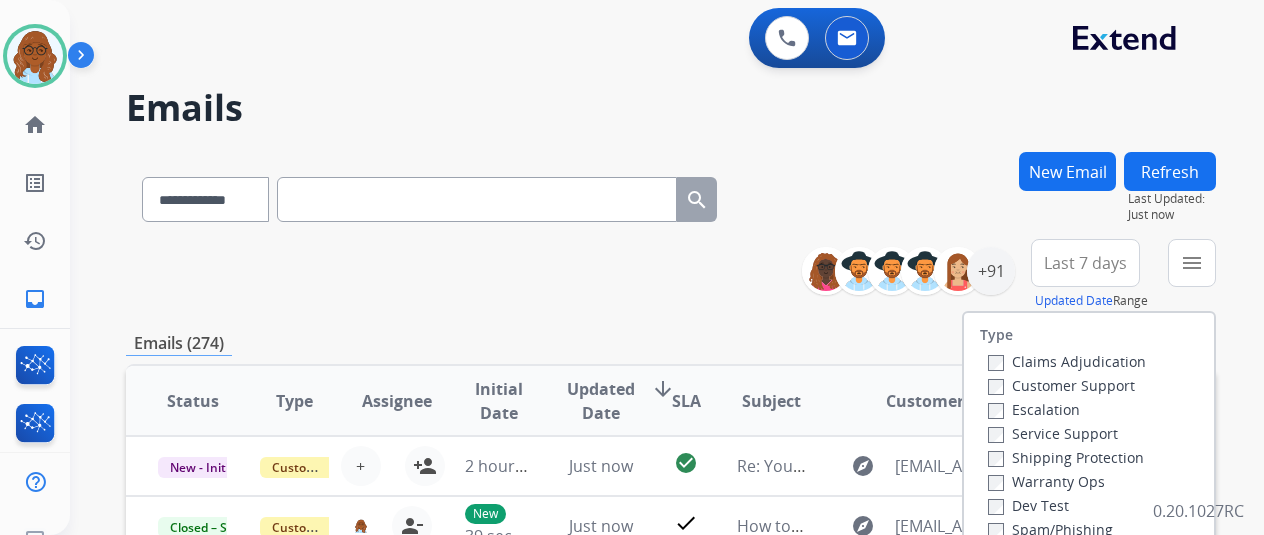 scroll, scrollTop: 200, scrollLeft: 0, axis: vertical 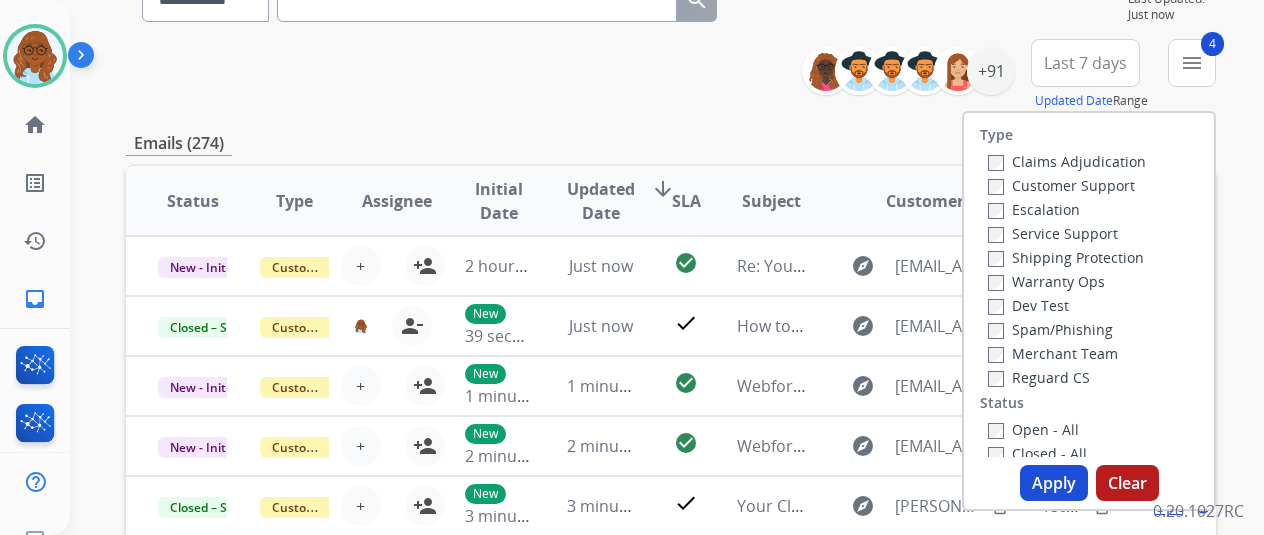 click on "Apply" at bounding box center [1054, 483] 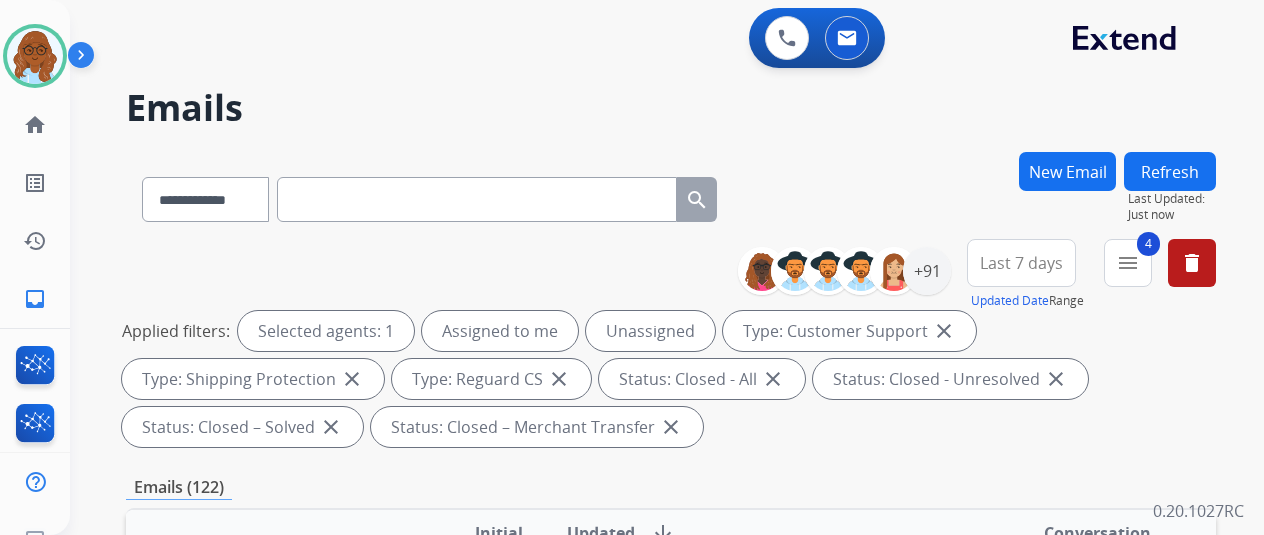 click on "Last 7 days" at bounding box center [1021, 263] 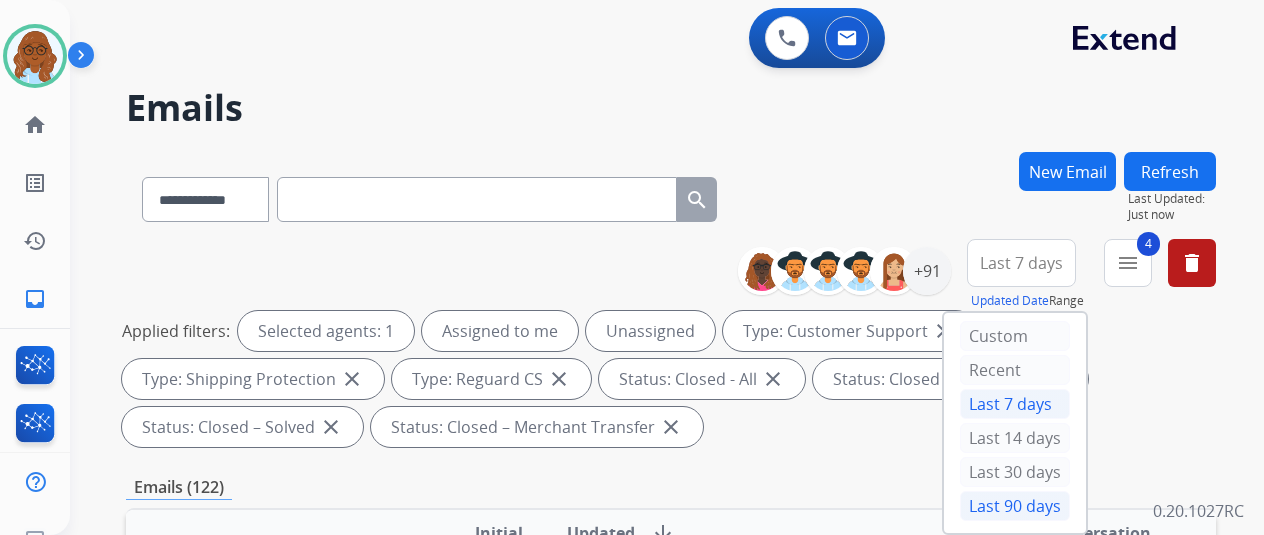 click on "Last 90 days" at bounding box center [1015, 506] 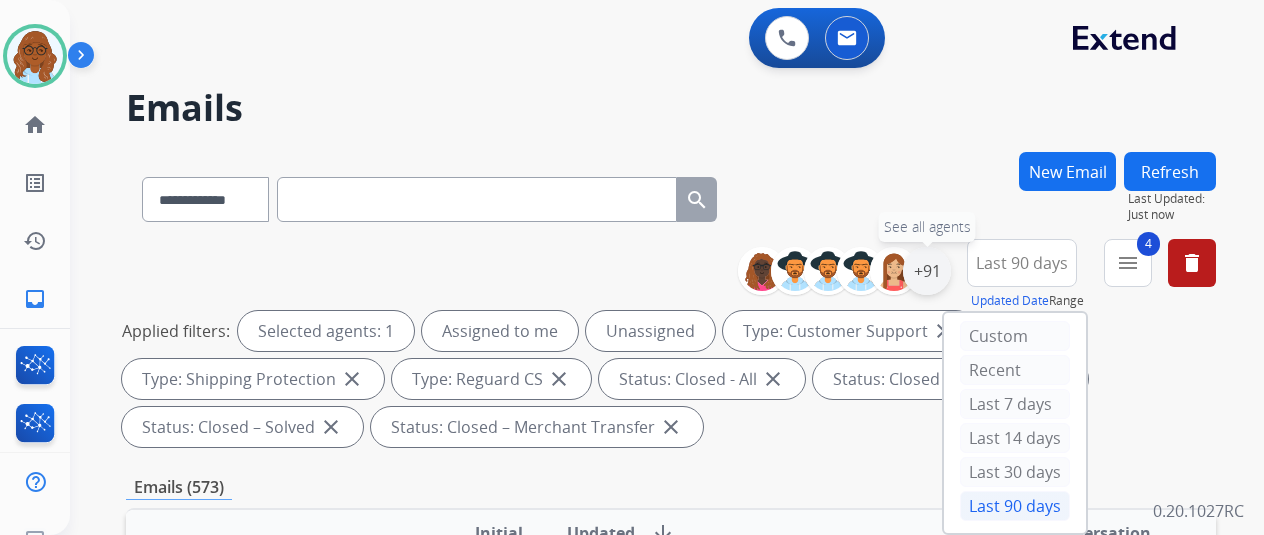 click on "+91" at bounding box center (927, 271) 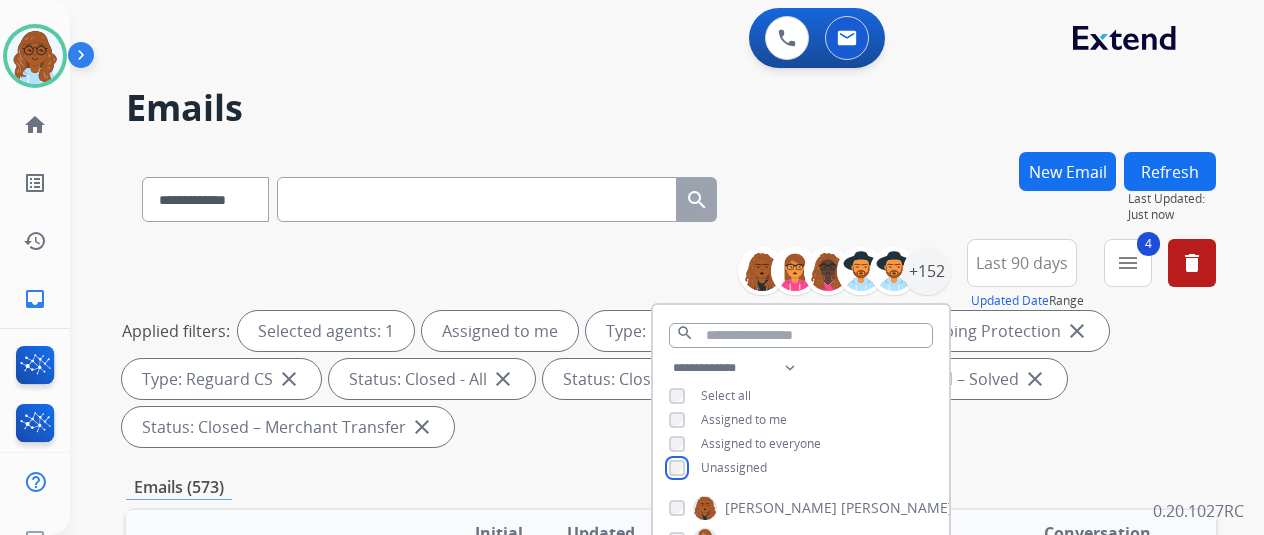 scroll, scrollTop: 300, scrollLeft: 0, axis: vertical 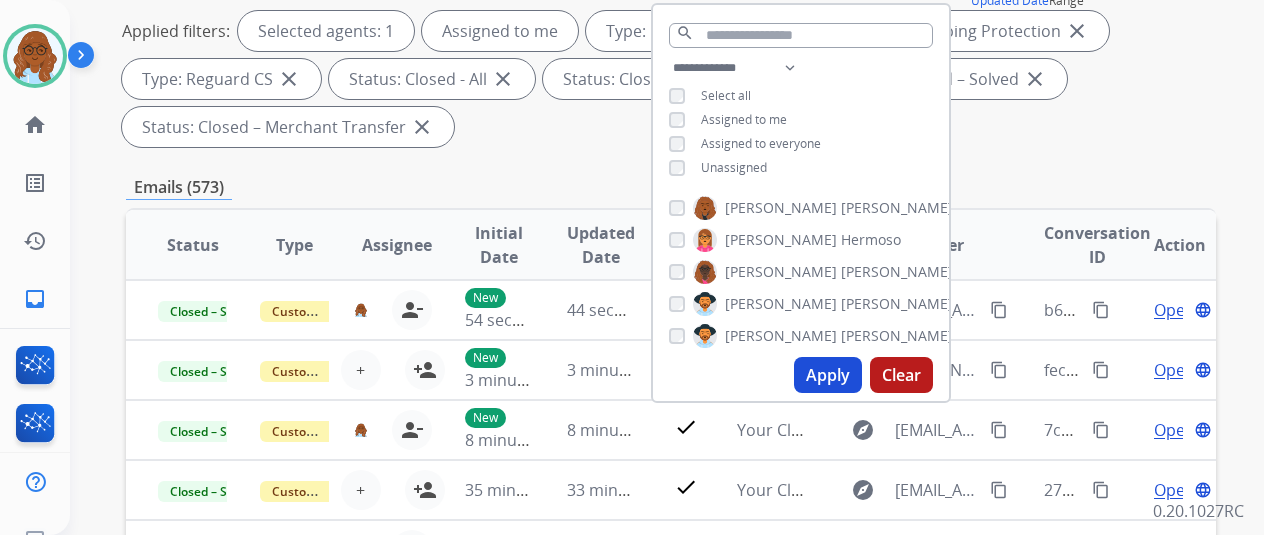 click on "Apply" at bounding box center (828, 375) 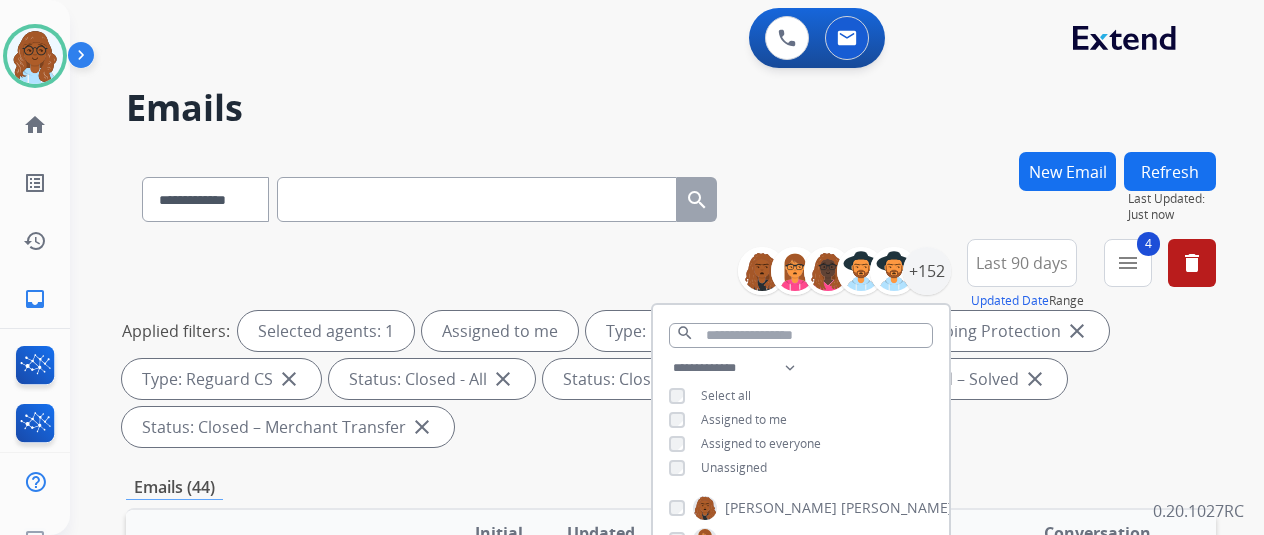 scroll, scrollTop: 300, scrollLeft: 0, axis: vertical 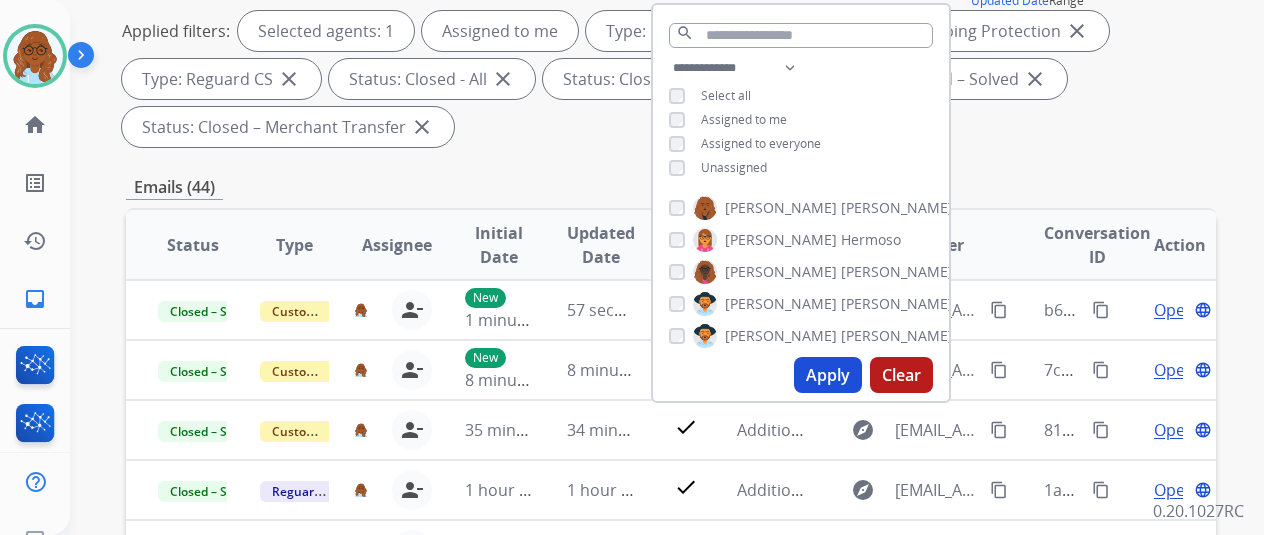 click on "Emails (44)" at bounding box center [671, 187] 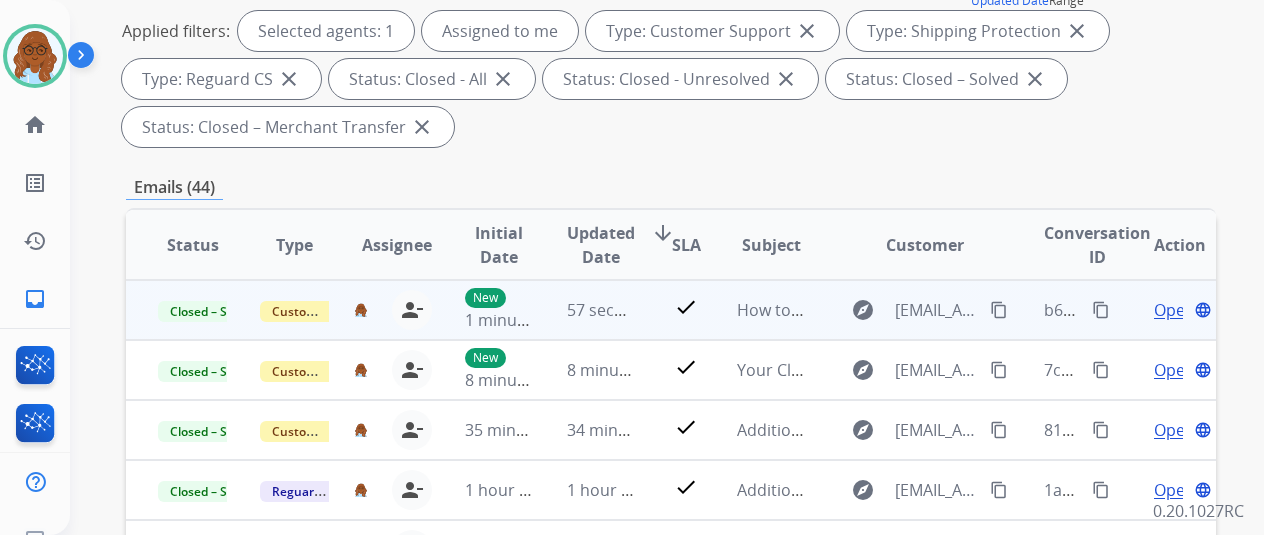 click on "content_copy" at bounding box center [1101, 310] 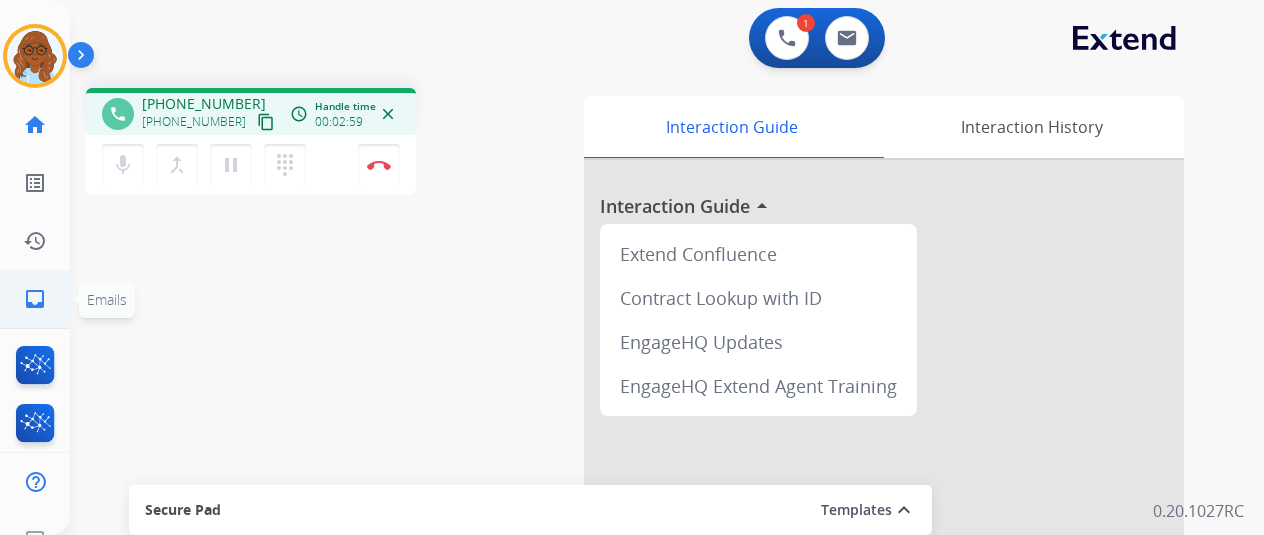 click on "inbox" 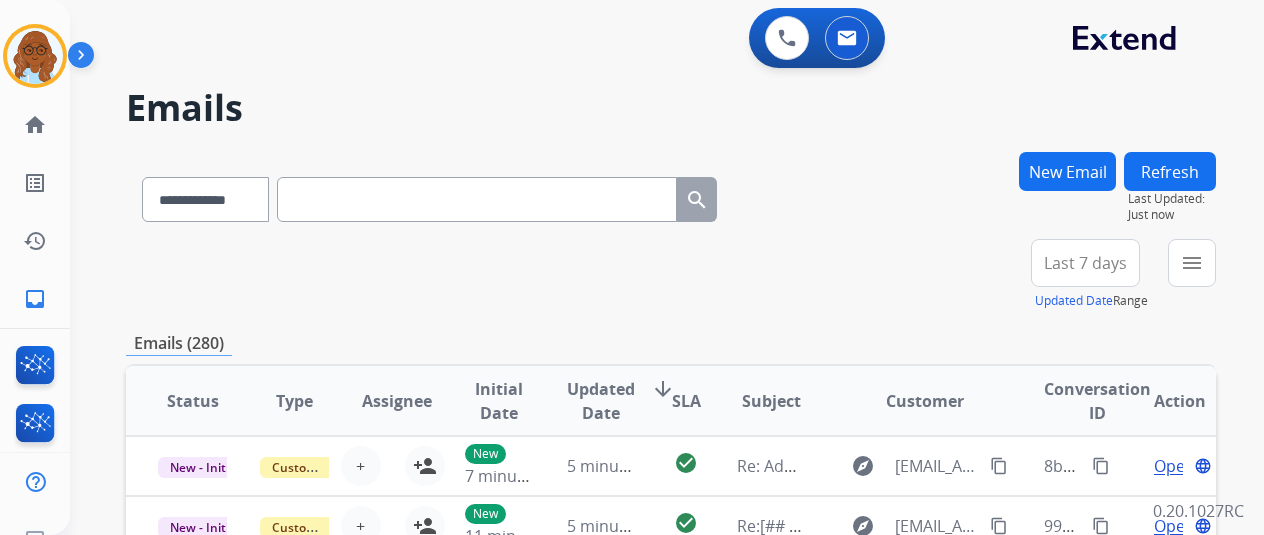click at bounding box center [477, 199] 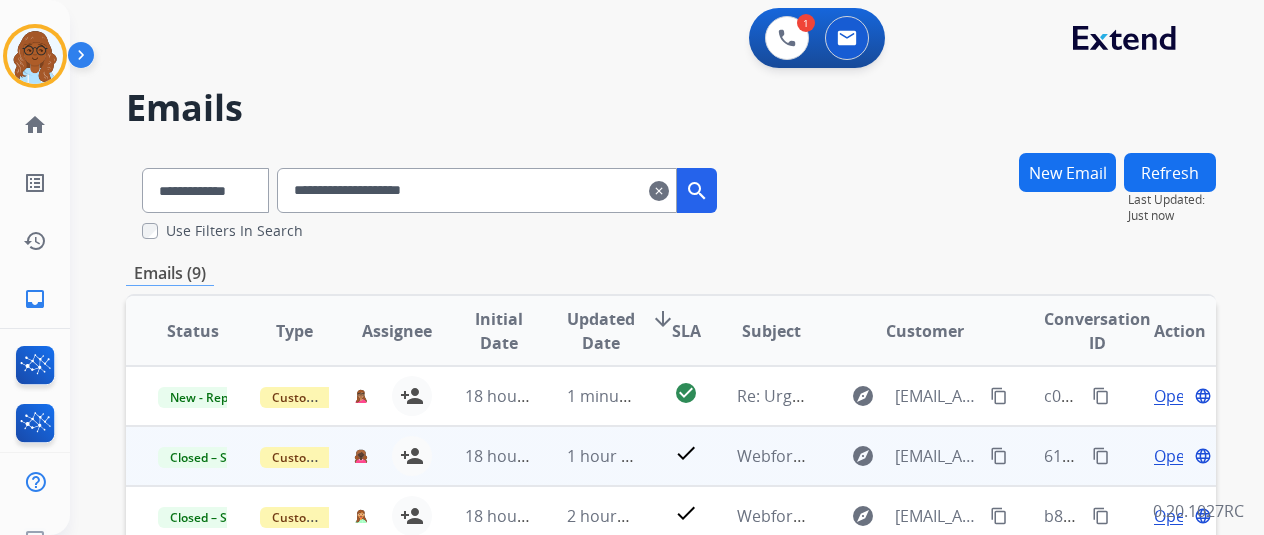 scroll, scrollTop: 200, scrollLeft: 0, axis: vertical 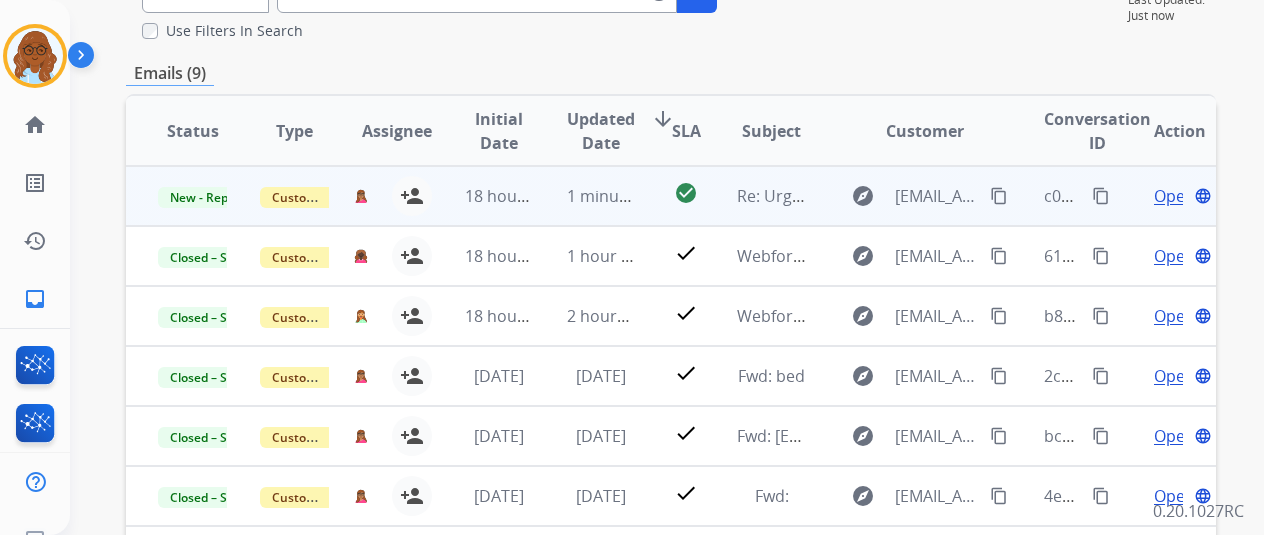 click on "Open" at bounding box center [1174, 196] 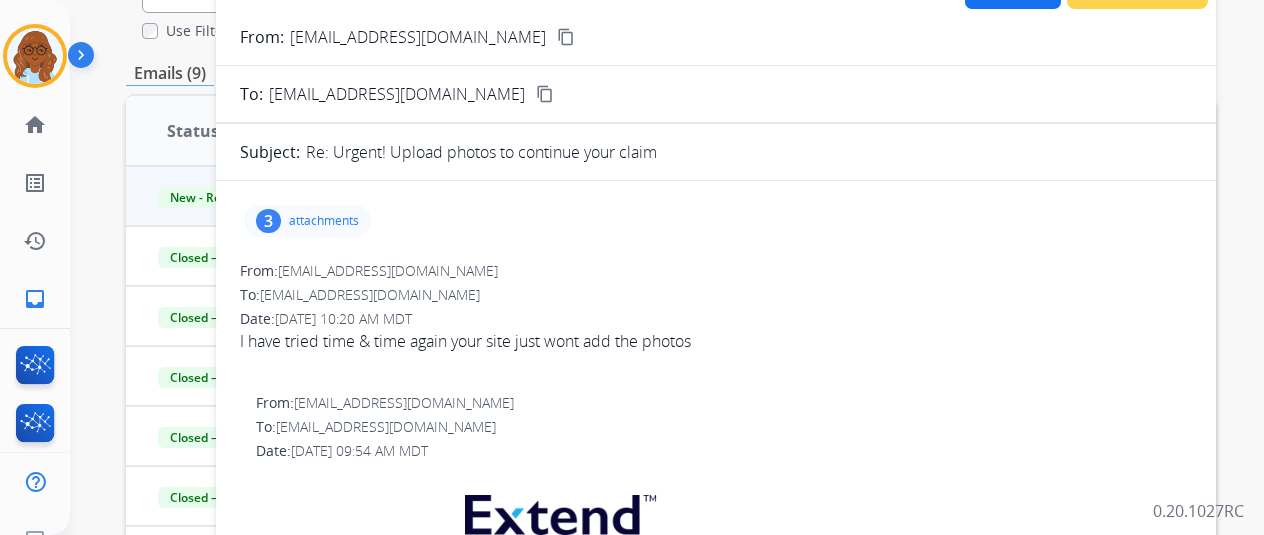 click on "attachments" at bounding box center (324, 221) 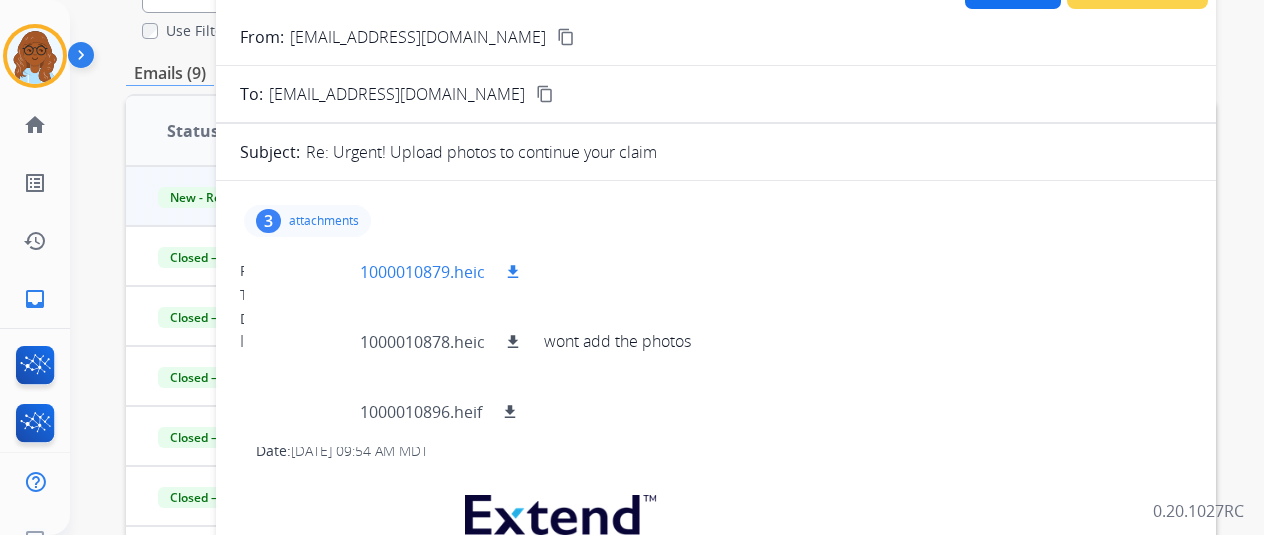click at bounding box center (310, 272) 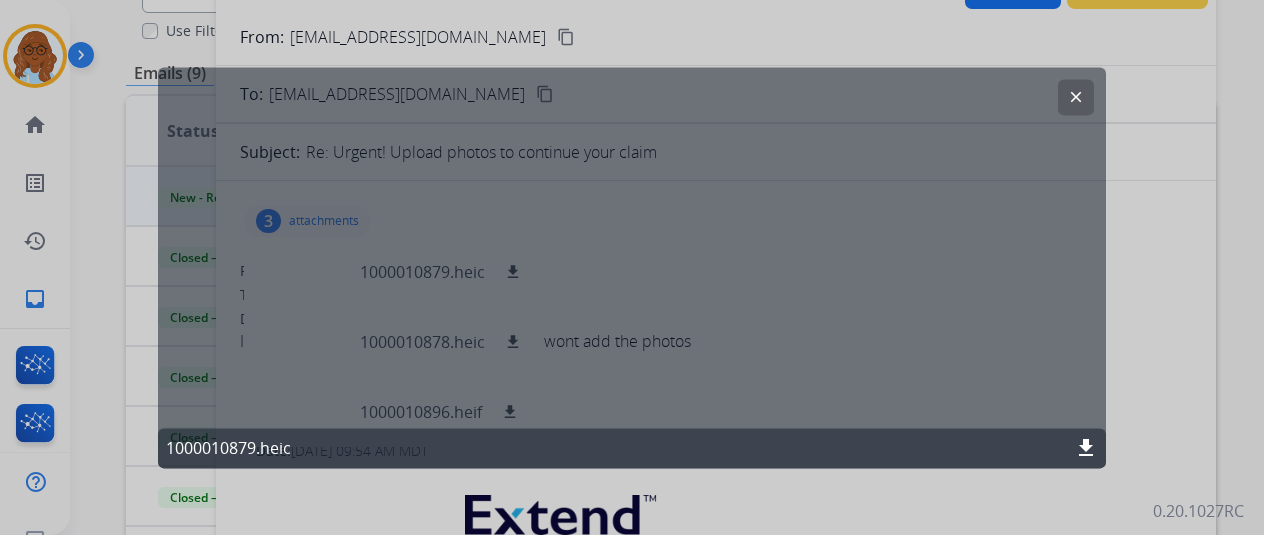 click 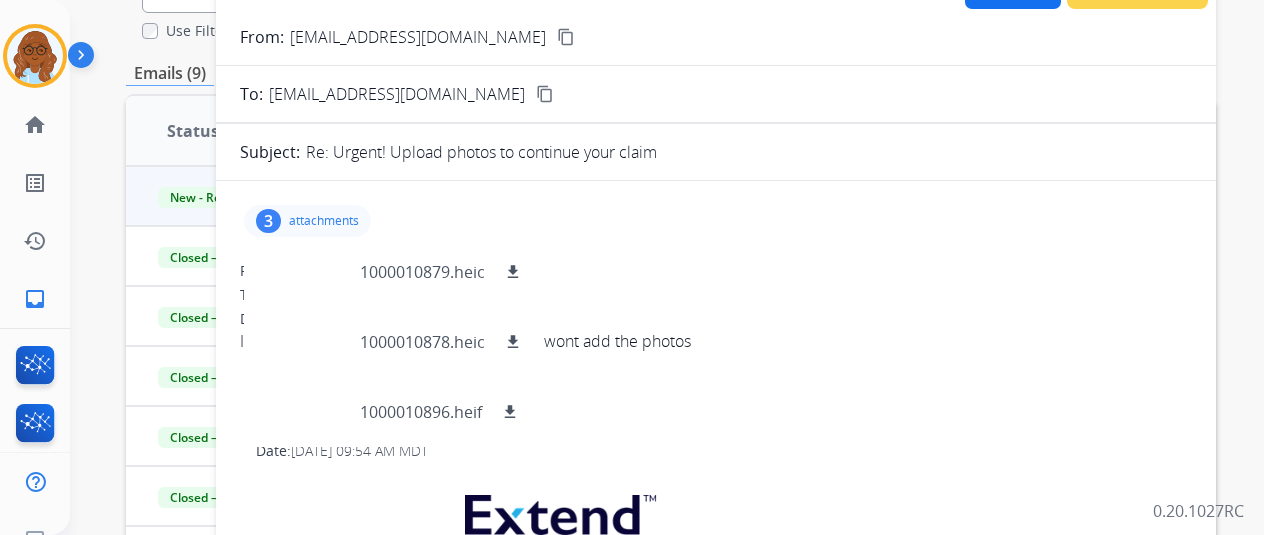 click on "3 attachments  1000010879.heic  download  1000010878.heic  download  1000010896.heif  download" at bounding box center [307, 221] 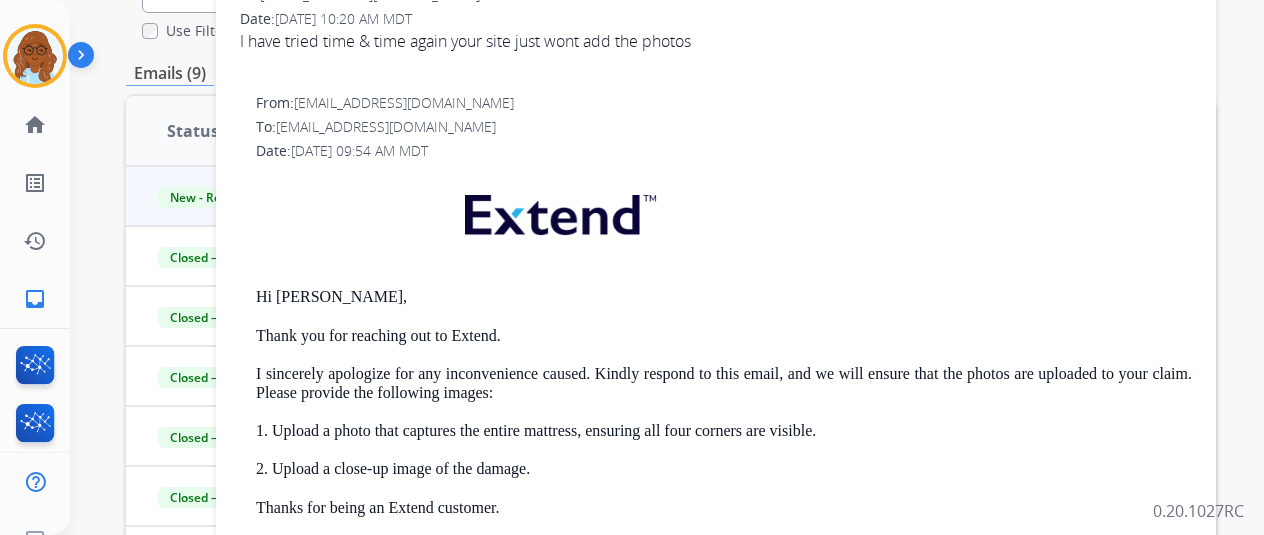 scroll, scrollTop: 0, scrollLeft: 0, axis: both 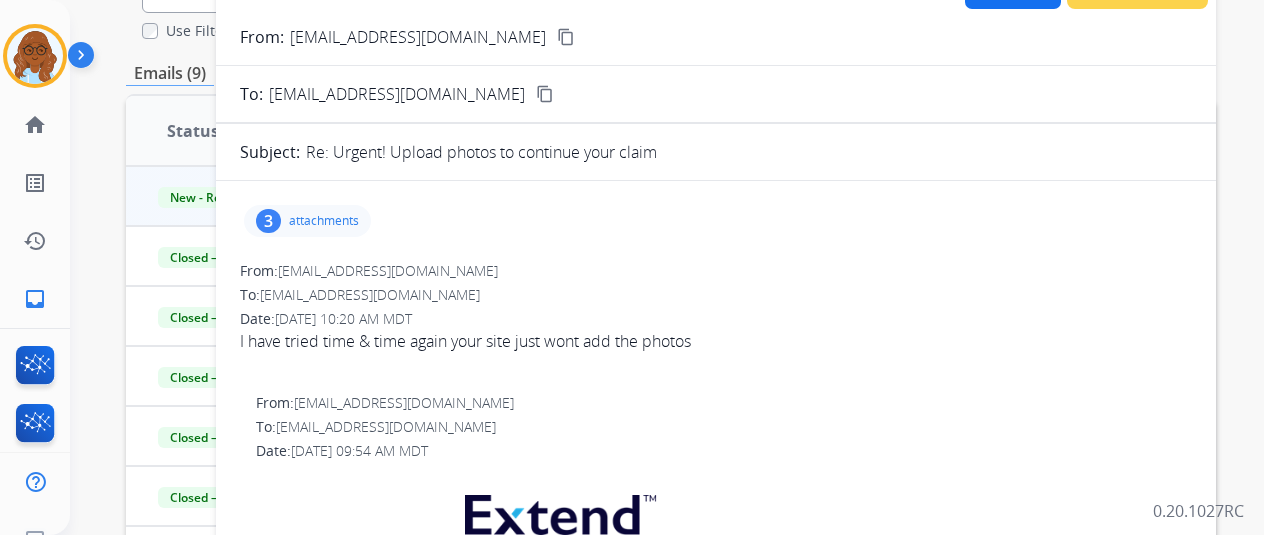 click on "3 attachments" at bounding box center (307, 221) 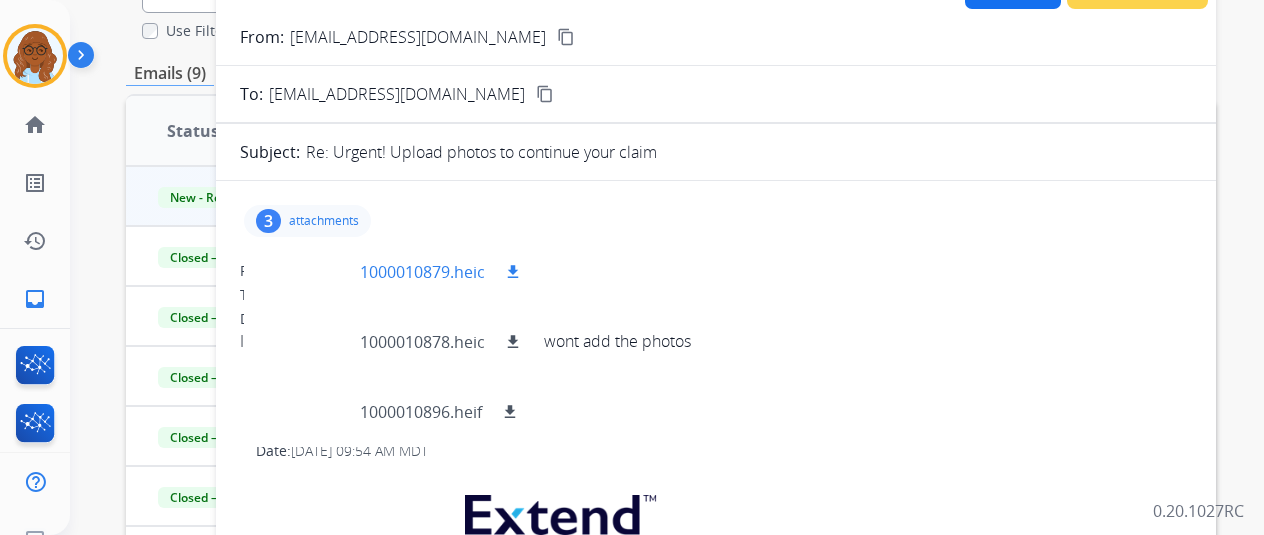 click at bounding box center [310, 272] 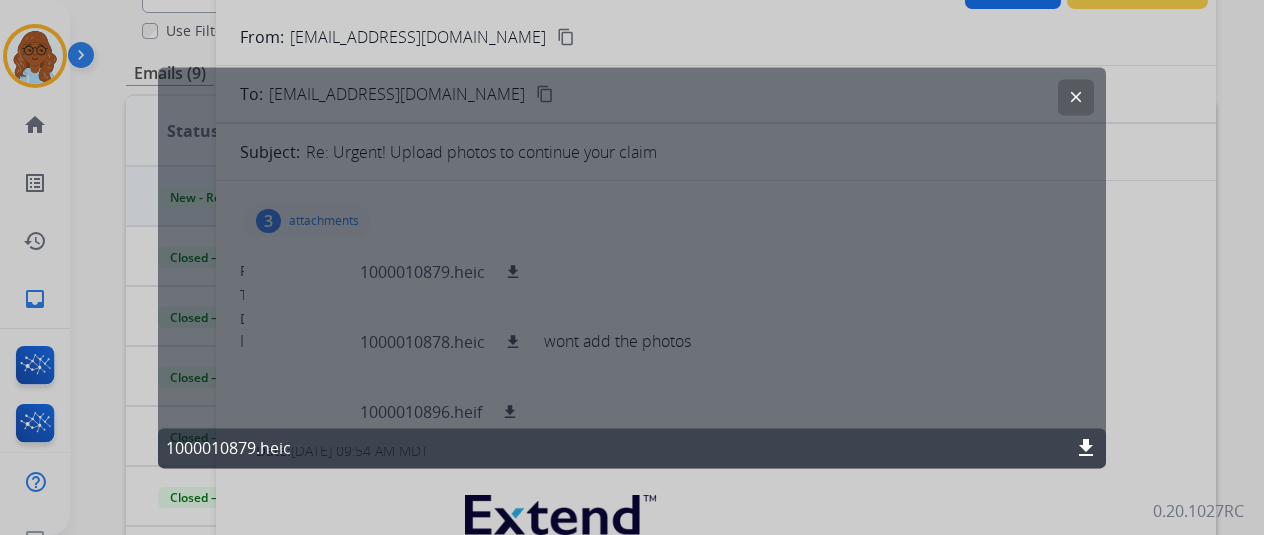 drag, startPoint x: 1134, startPoint y: 324, endPoint x: 483, endPoint y: 275, distance: 652.8415 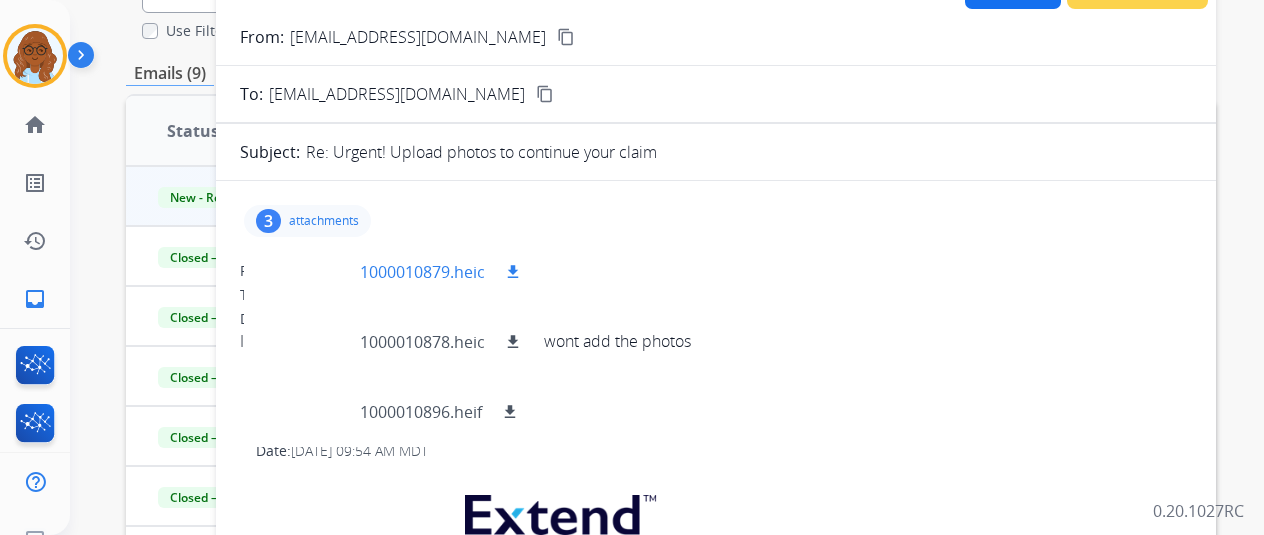 click at bounding box center (310, 272) 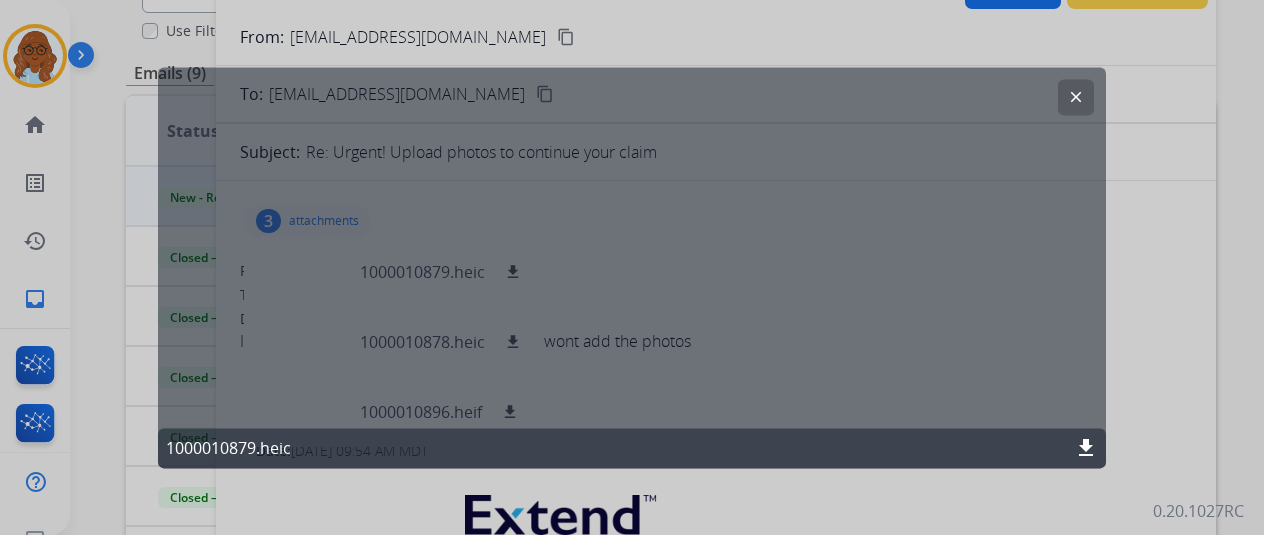 click 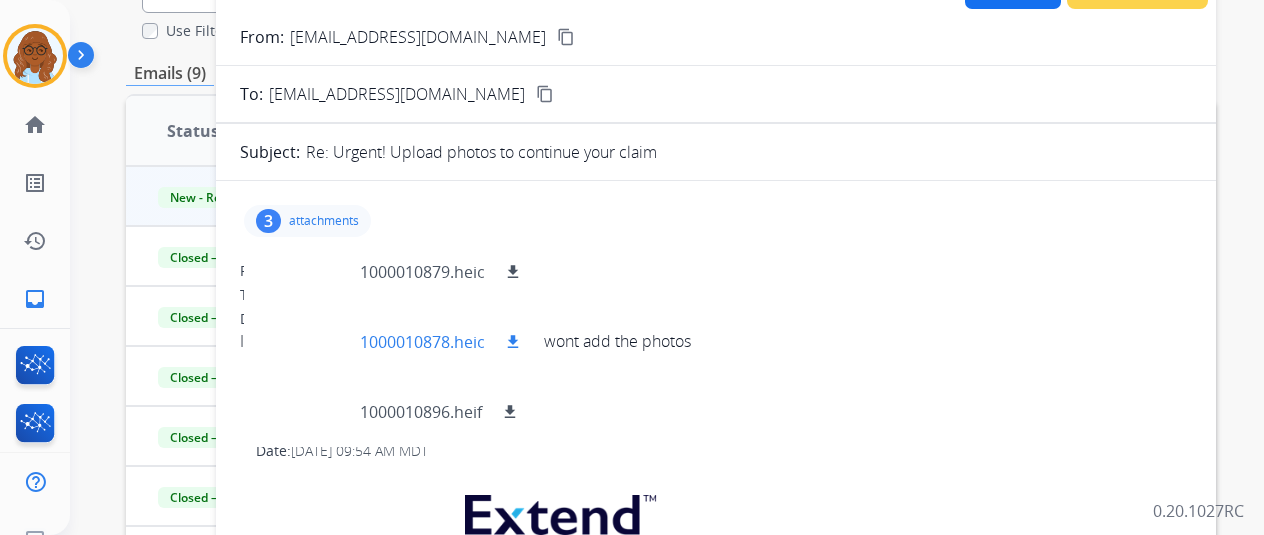 click at bounding box center (310, 342) 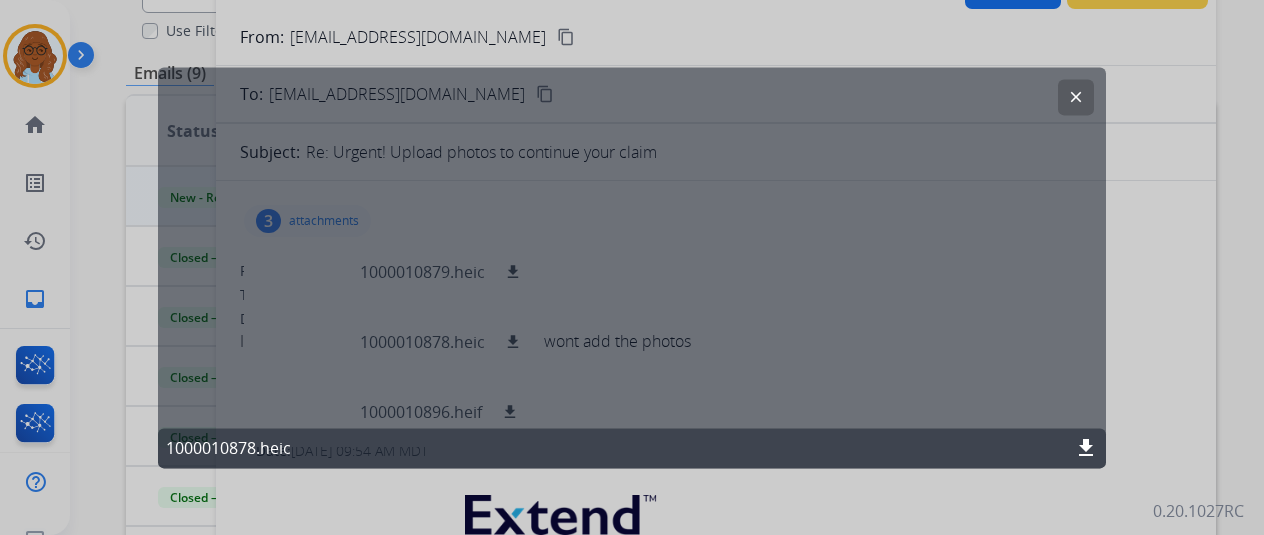 click 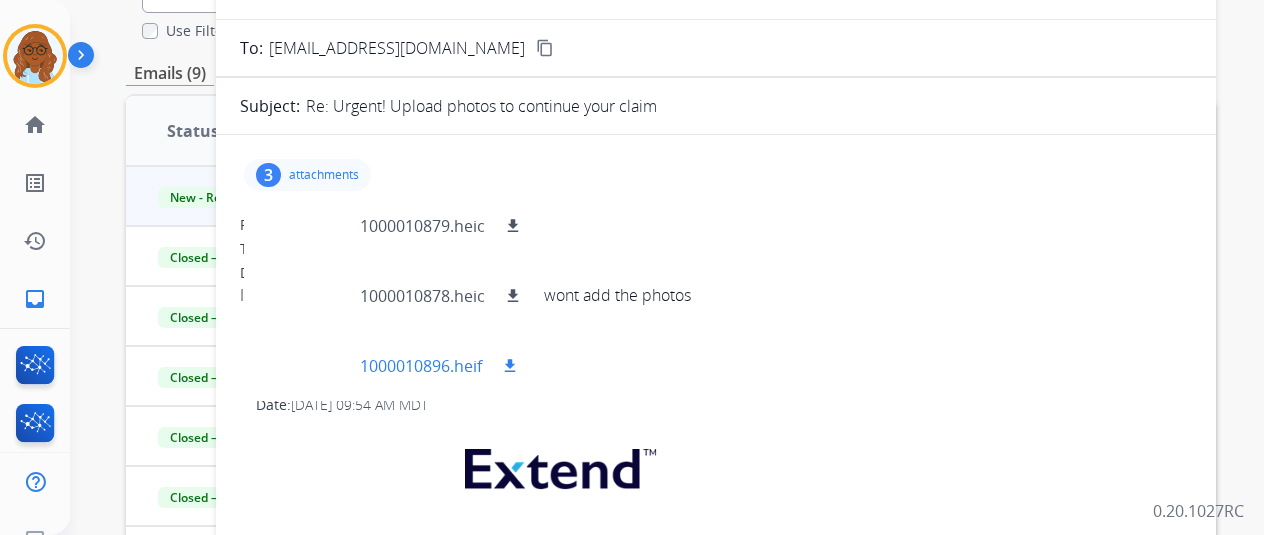 scroll, scrollTop: 0, scrollLeft: 0, axis: both 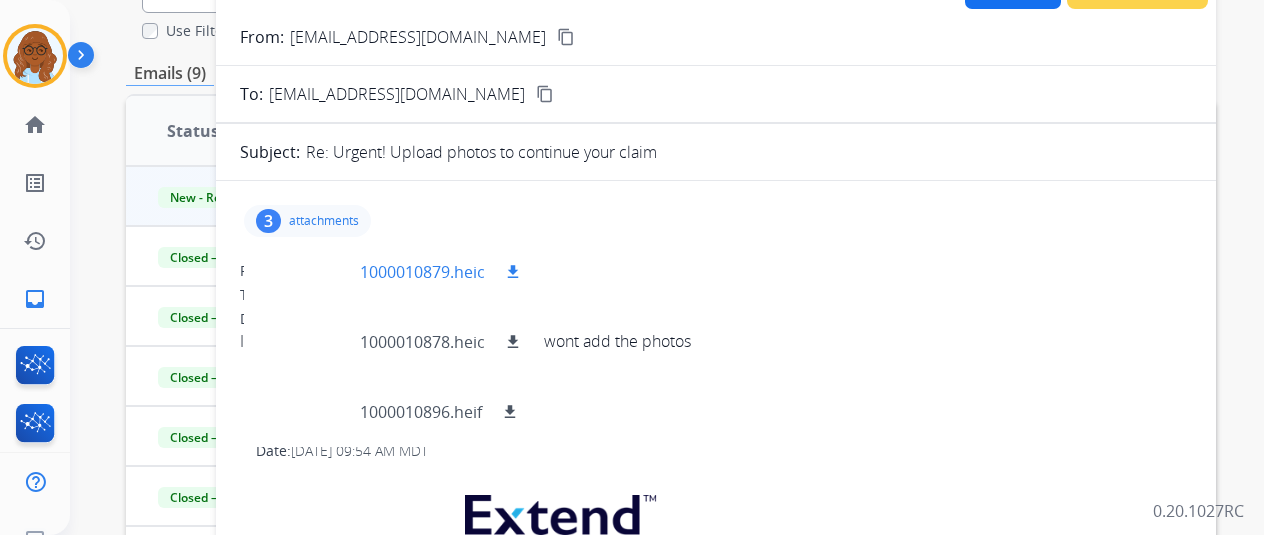 click on "download" at bounding box center [513, 272] 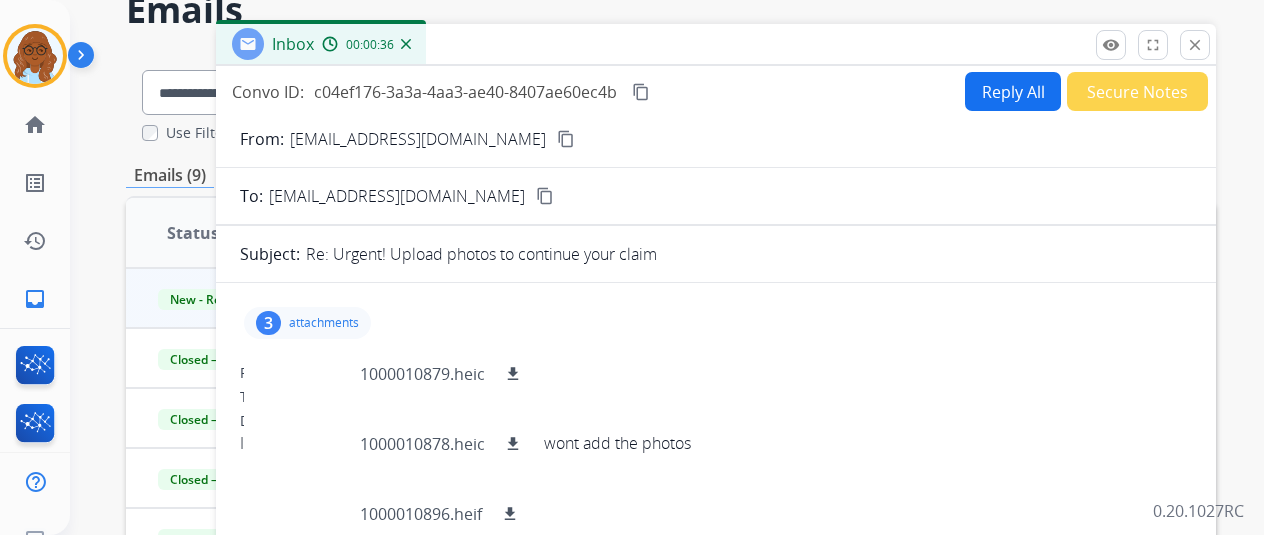 scroll, scrollTop: 0, scrollLeft: 0, axis: both 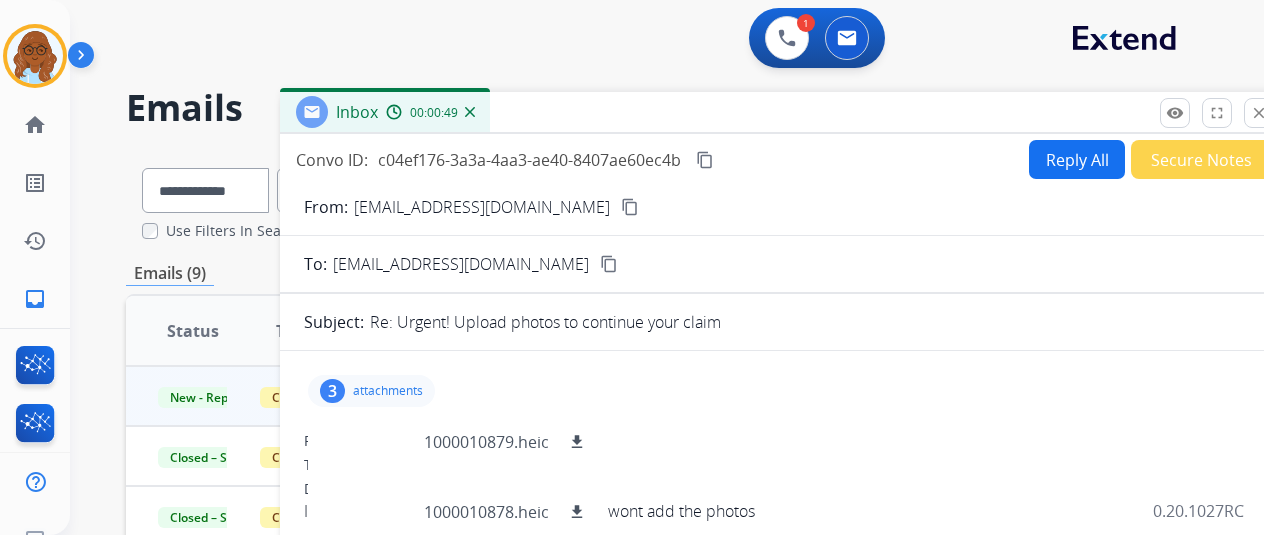 drag, startPoint x: 532, startPoint y: 129, endPoint x: 454, endPoint y: 103, distance: 82.219215 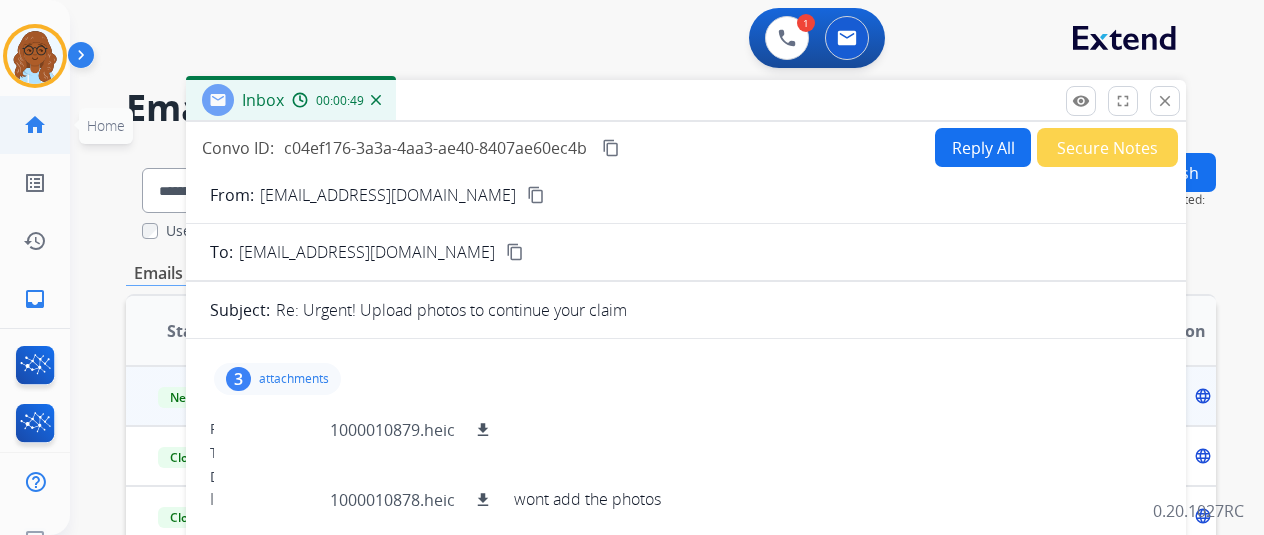 click on "home" 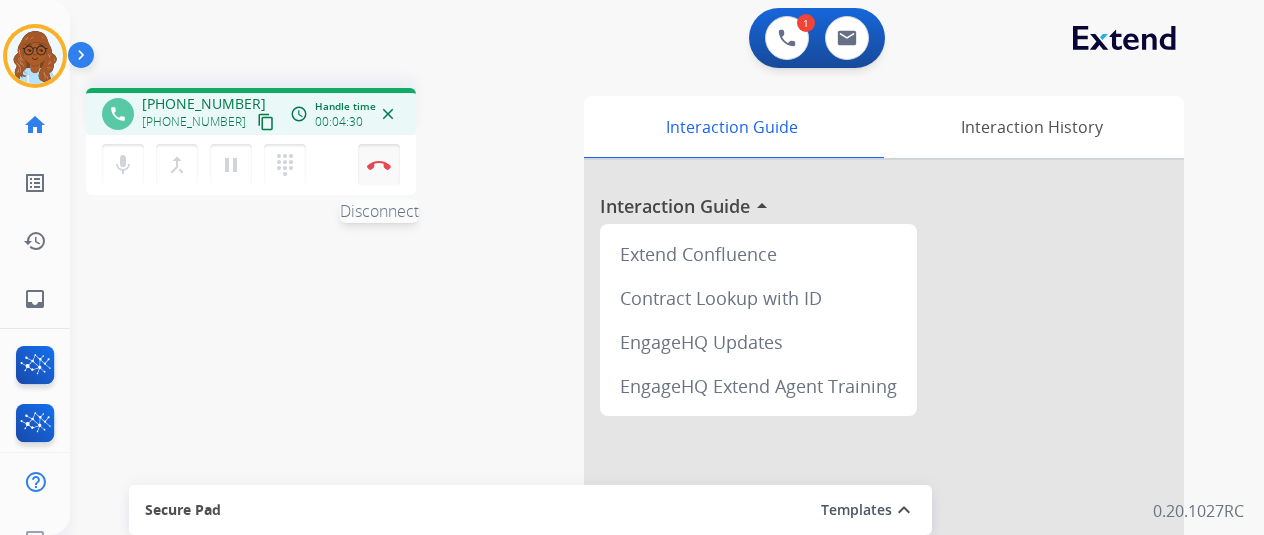 click at bounding box center [379, 165] 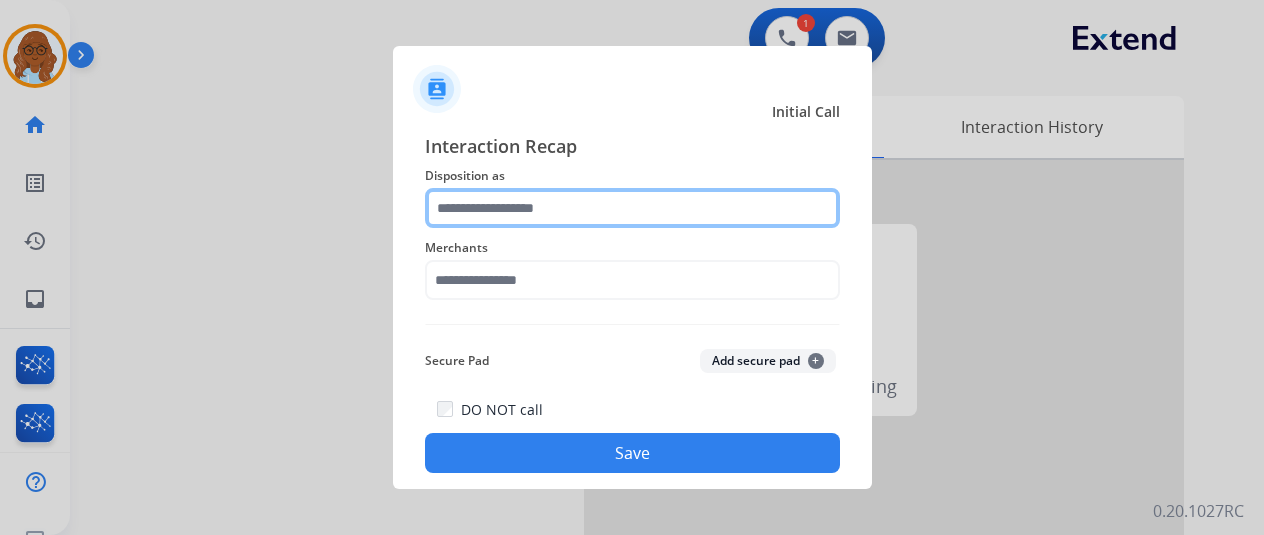 click 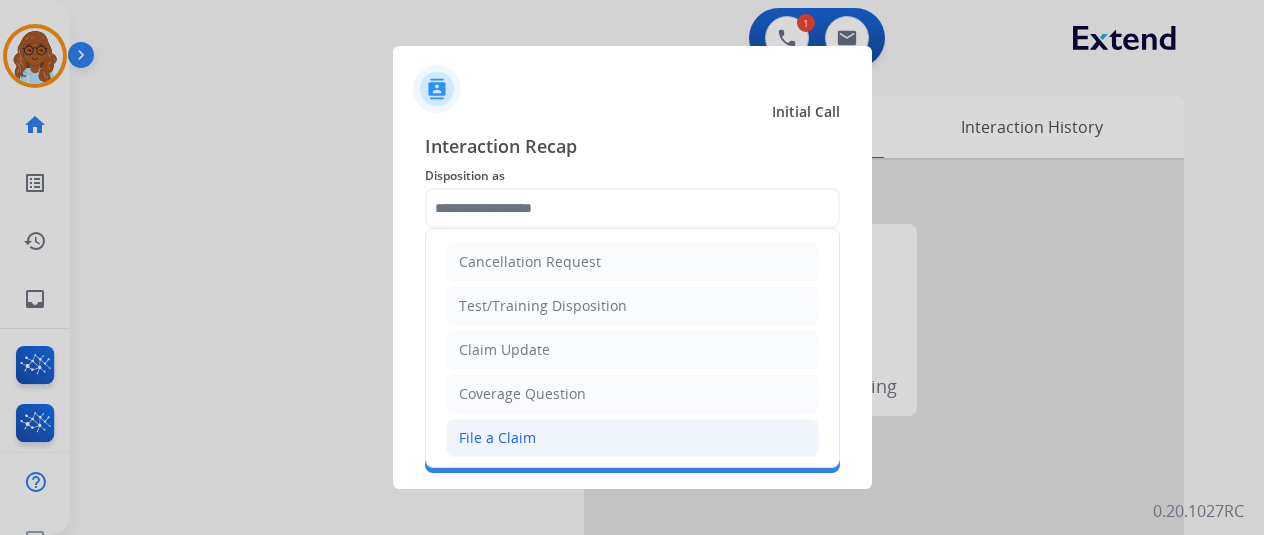 click on "File a Claim" 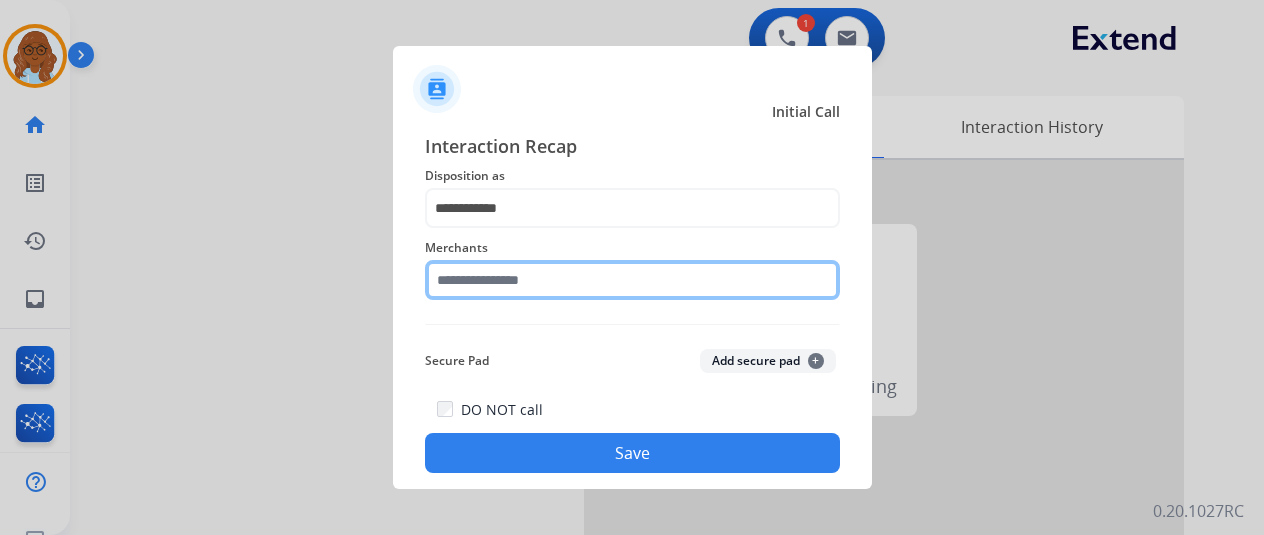 click 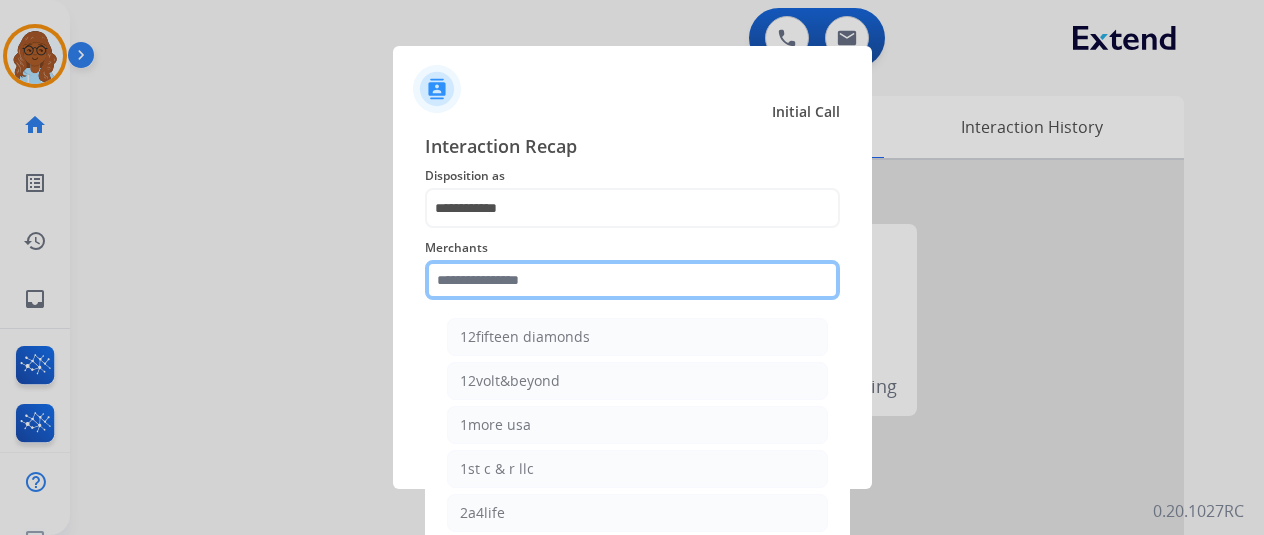 click 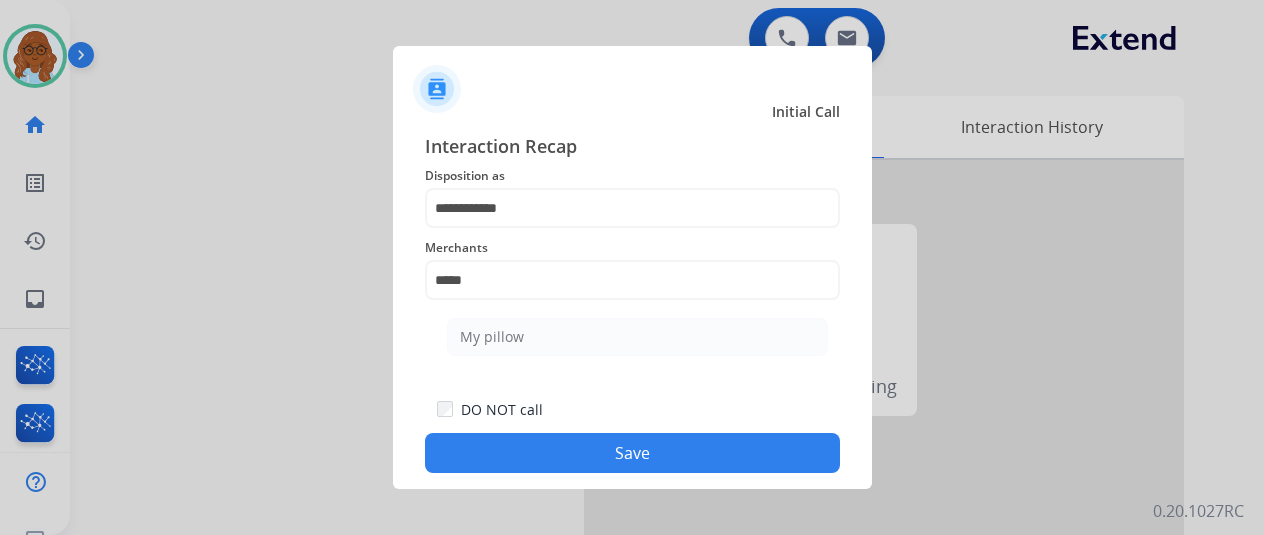 click on "My pillow" 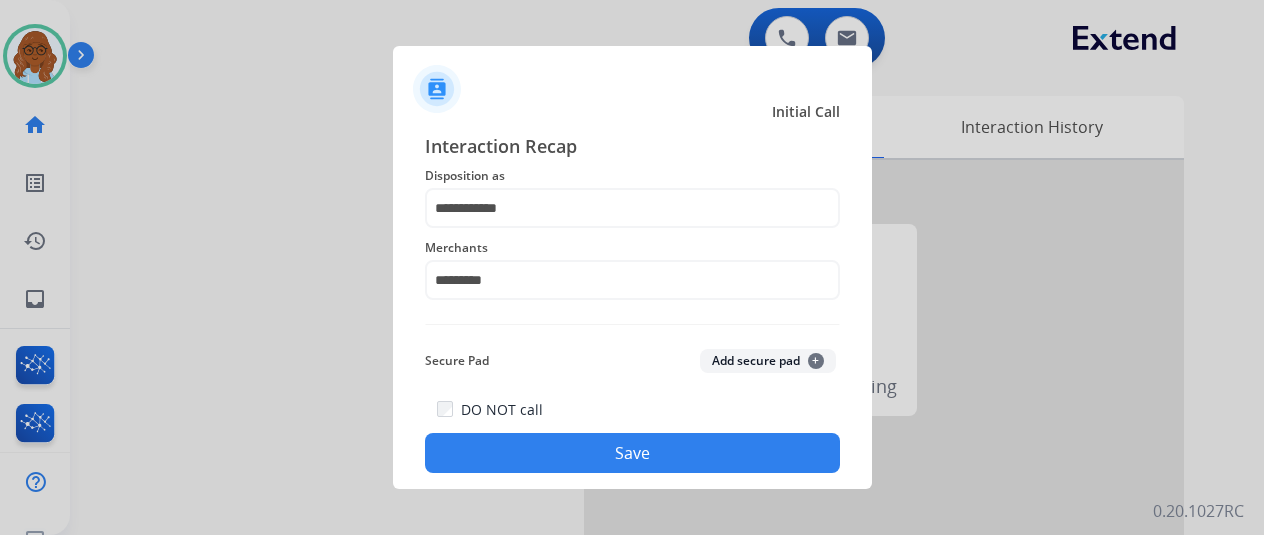 click on "Save" 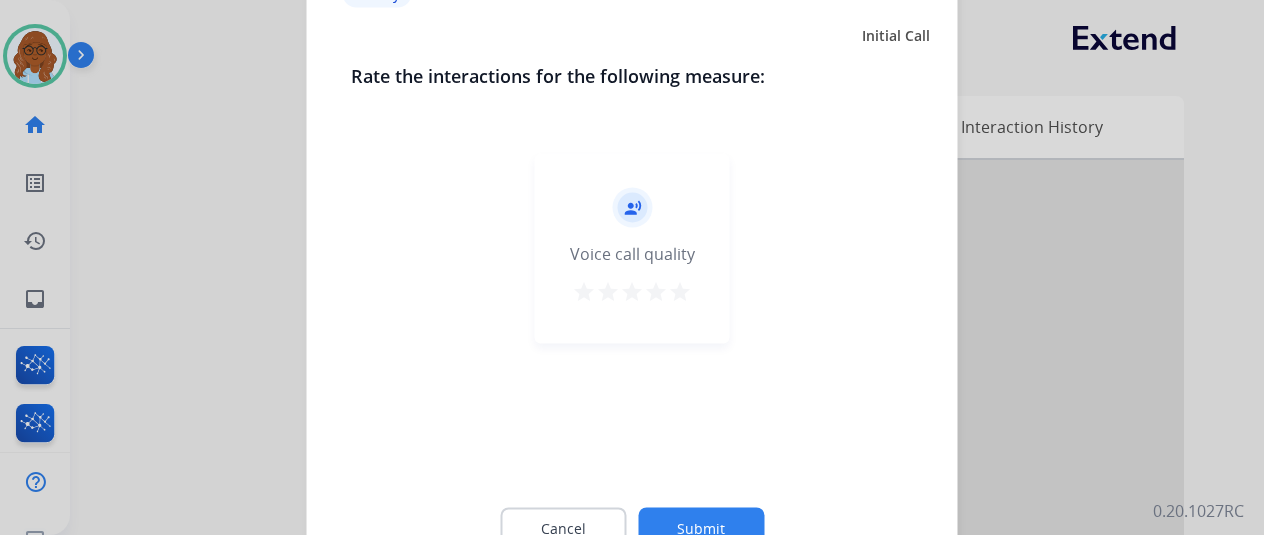 click on "star" at bounding box center (680, 291) 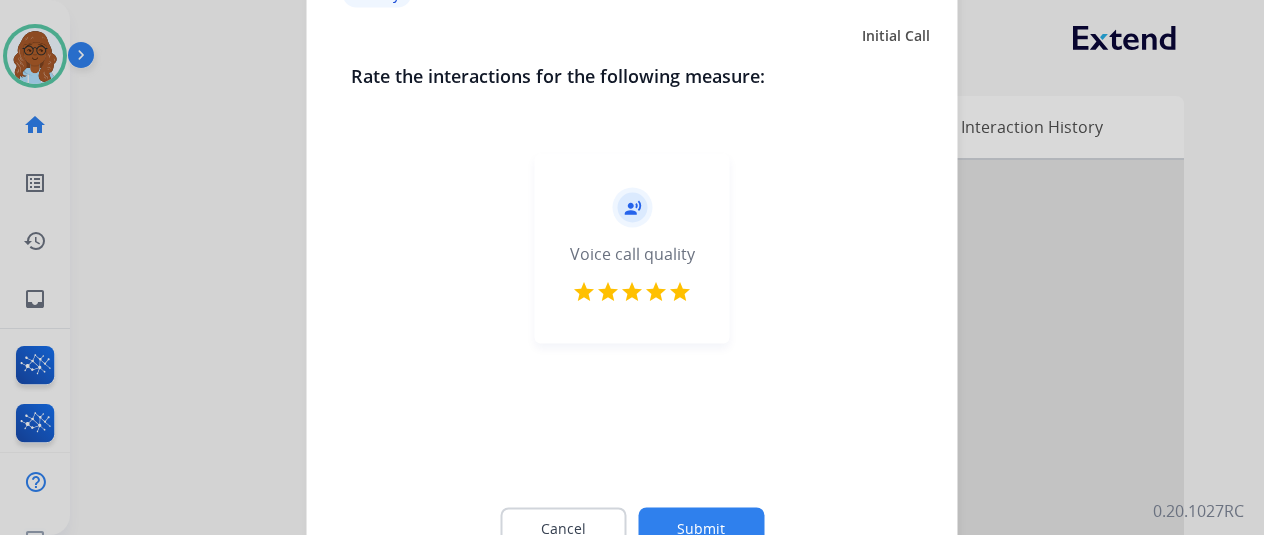 click on "Submit" 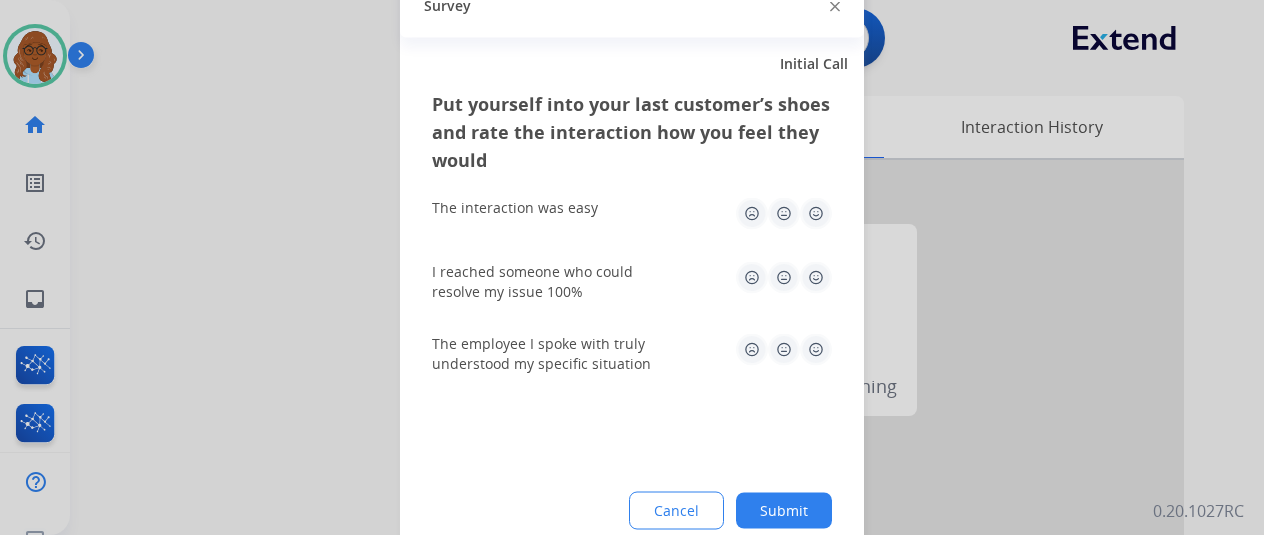 drag, startPoint x: 797, startPoint y: 212, endPoint x: 796, endPoint y: 259, distance: 47.010635 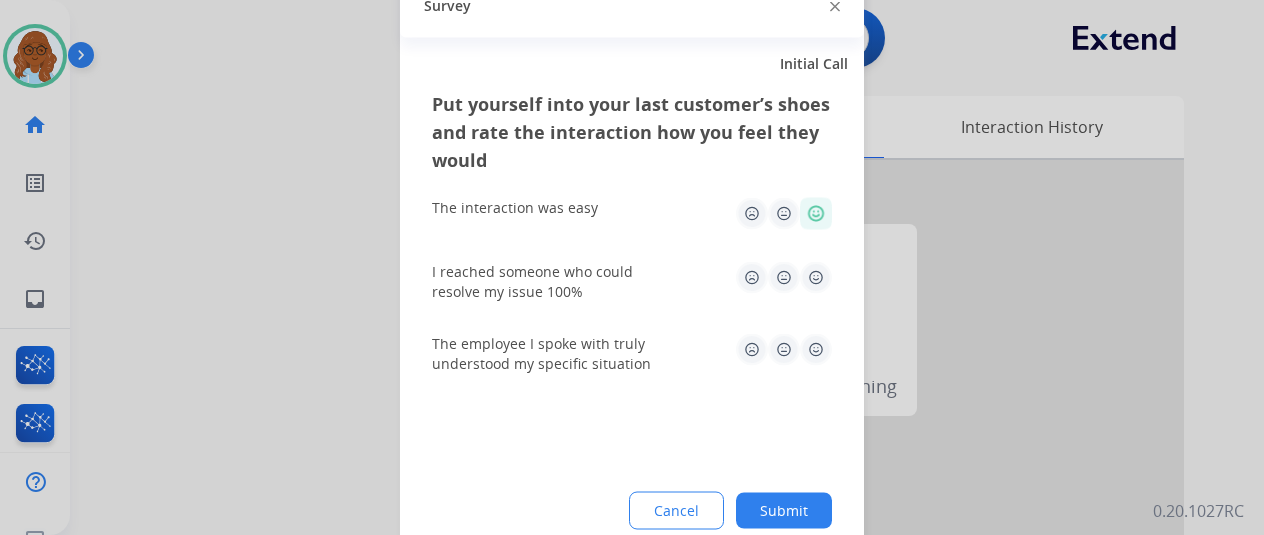 click 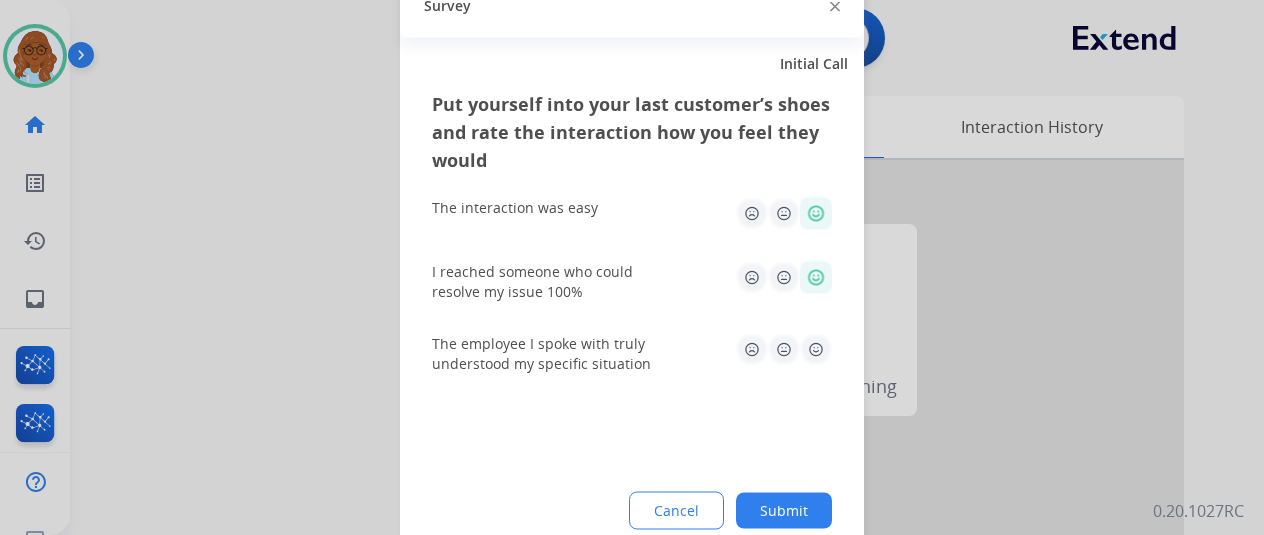 click 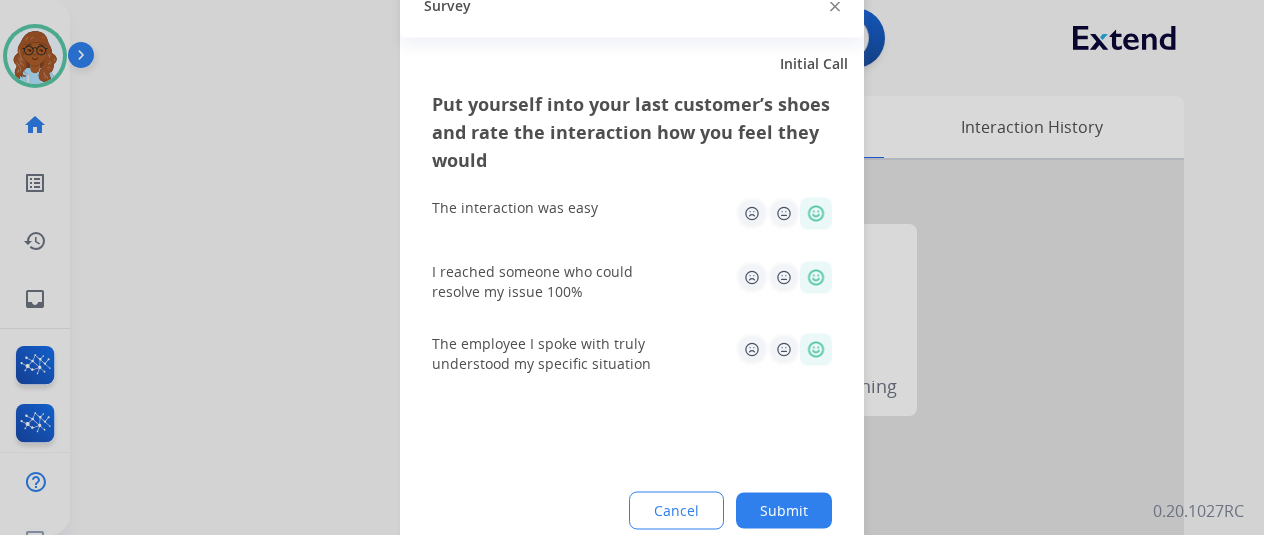 click on "Submit" 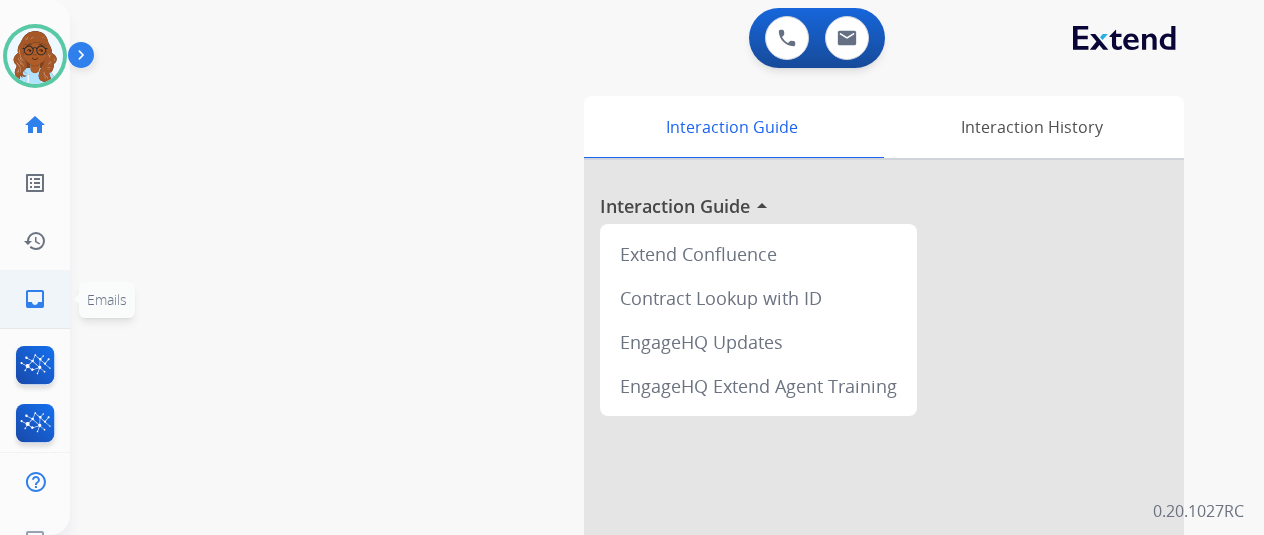 click on "inbox" 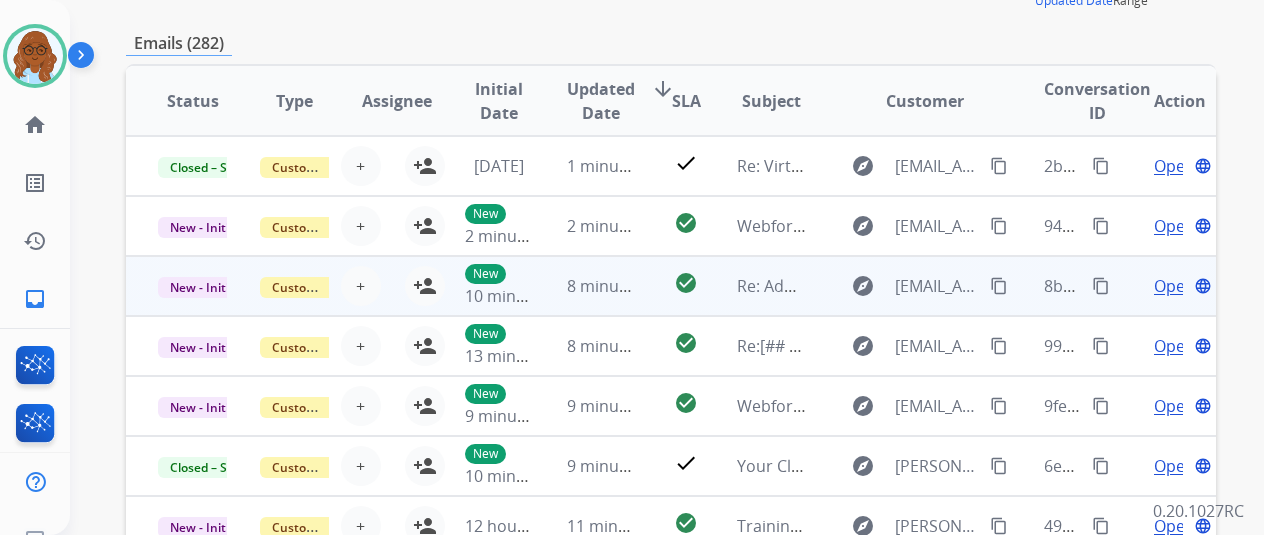 scroll, scrollTop: 0, scrollLeft: 0, axis: both 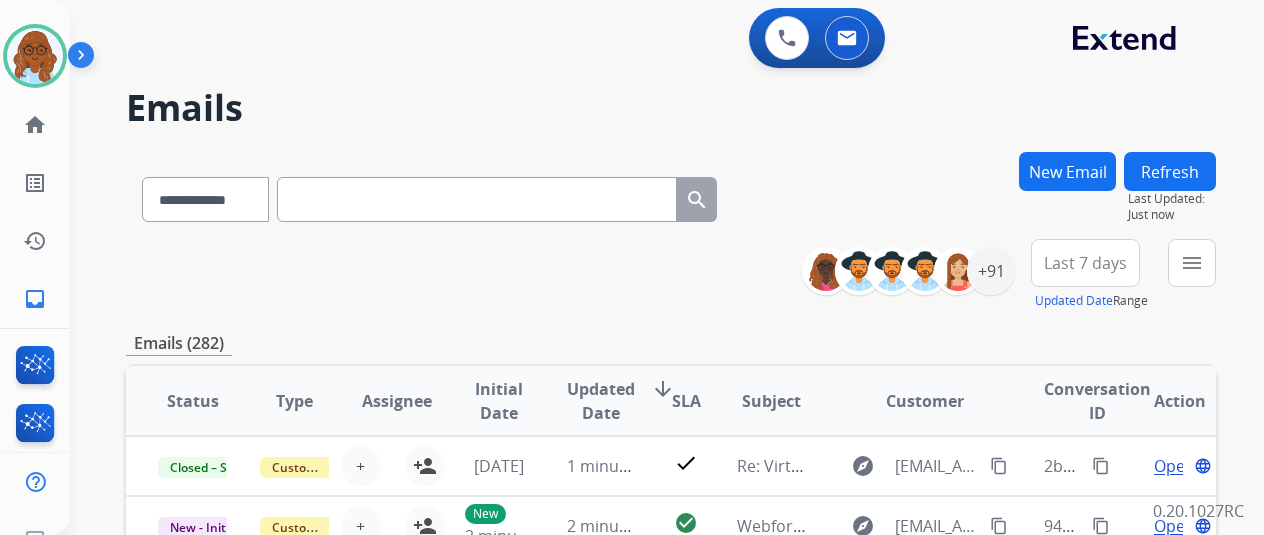 click at bounding box center [477, 199] 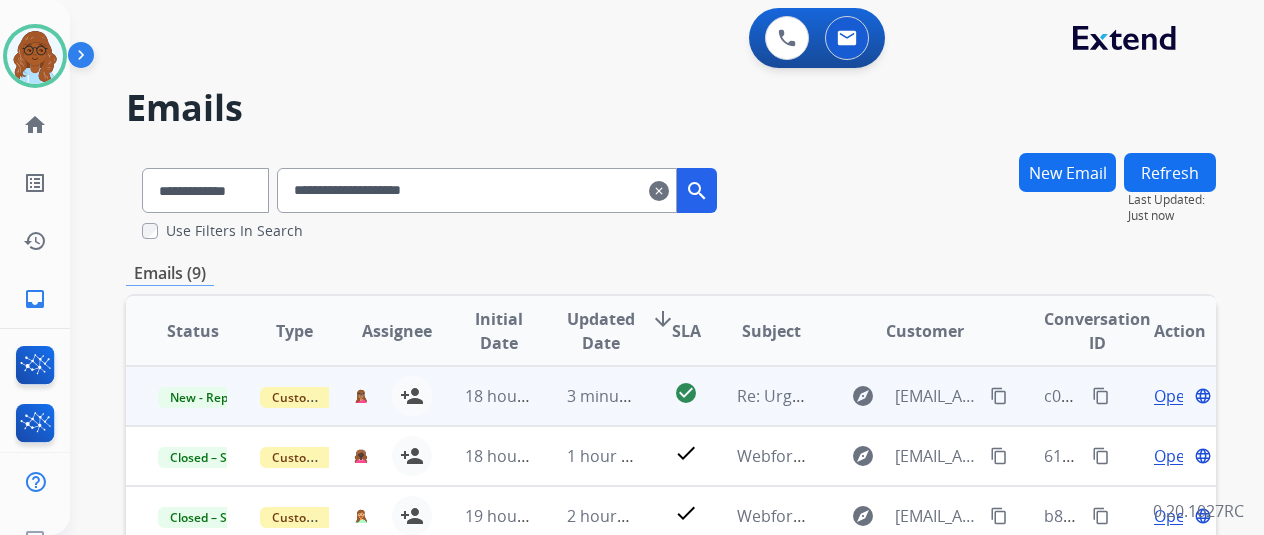click on "Open" at bounding box center [1174, 396] 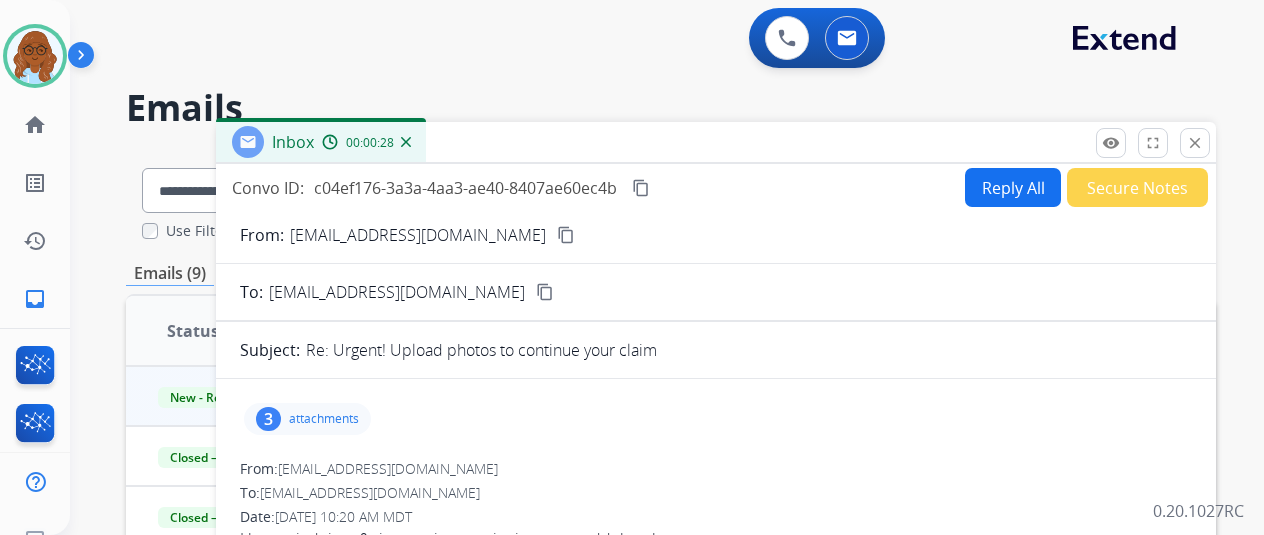 scroll, scrollTop: 0, scrollLeft: 0, axis: both 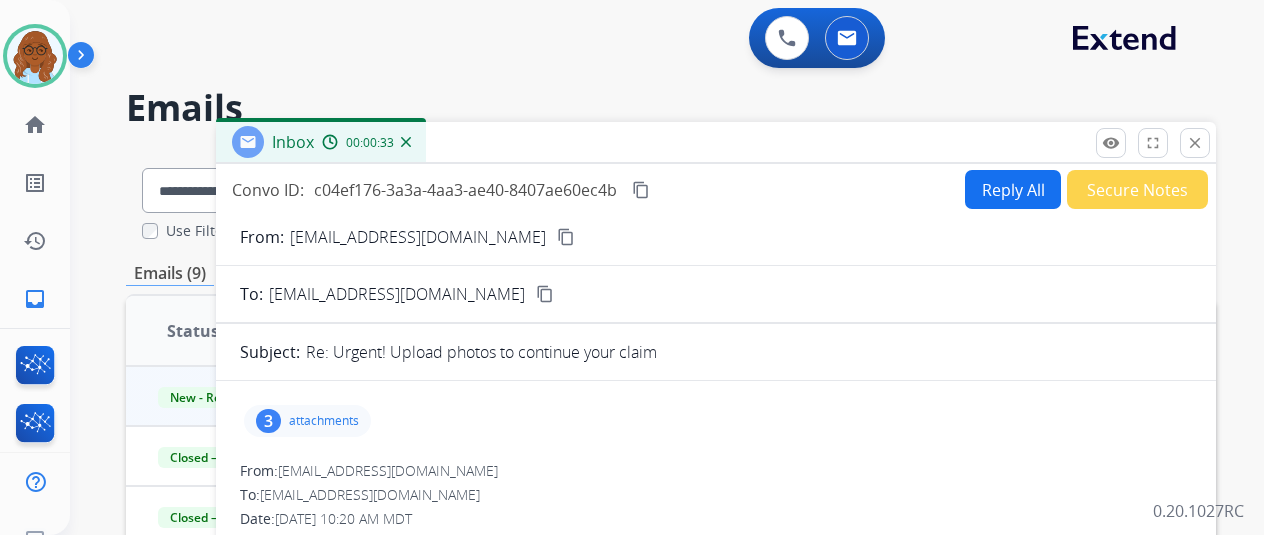 click on "attachments" at bounding box center (324, 421) 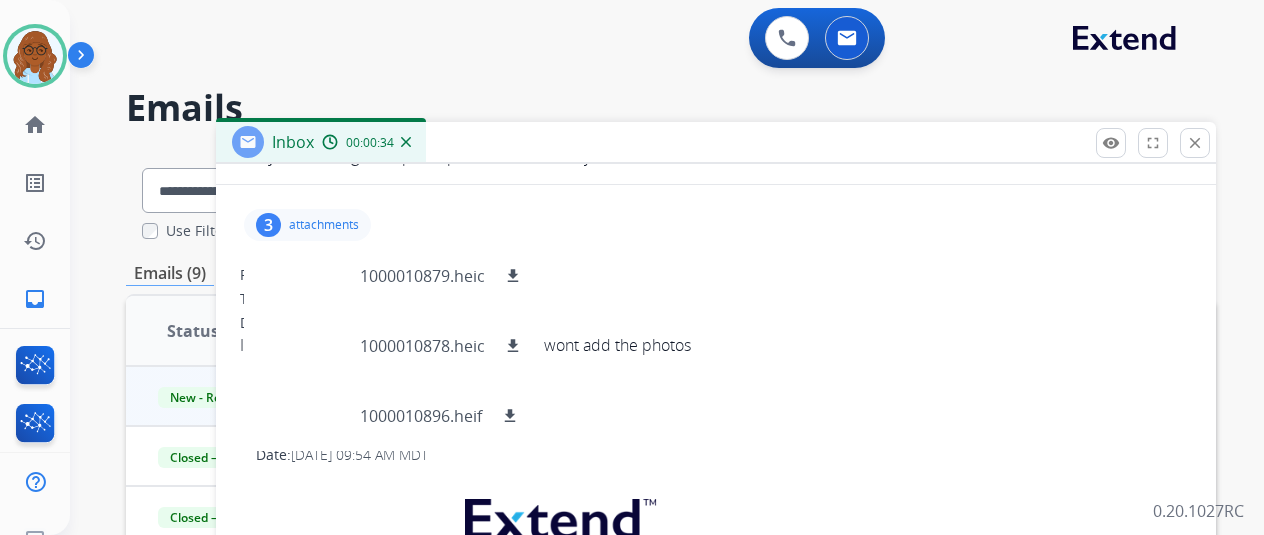 scroll, scrollTop: 200, scrollLeft: 0, axis: vertical 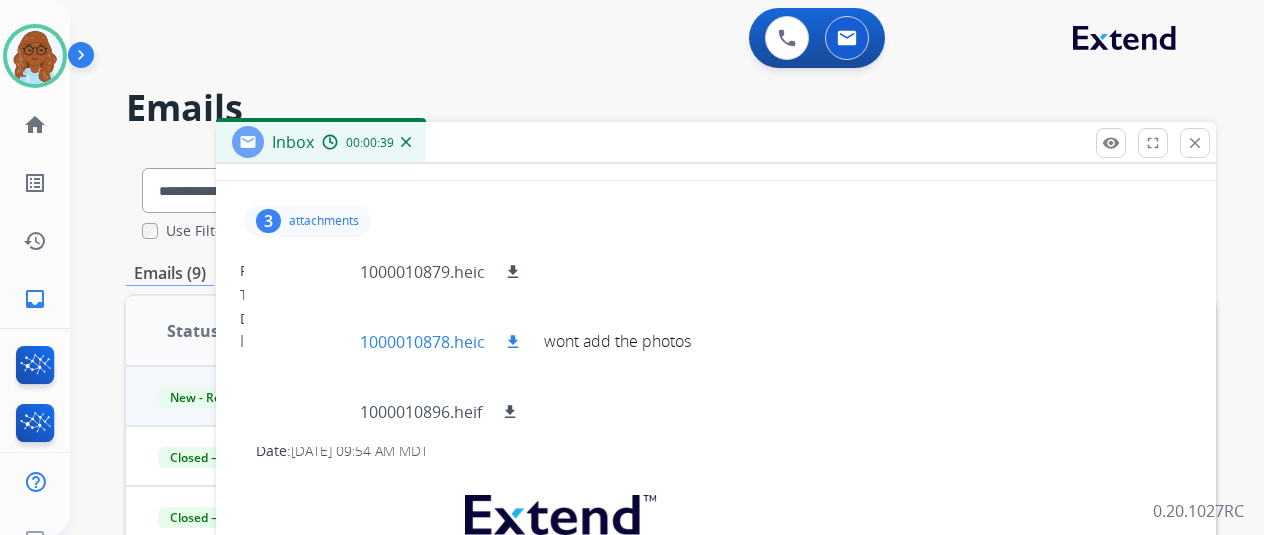 click on "download" at bounding box center (513, 342) 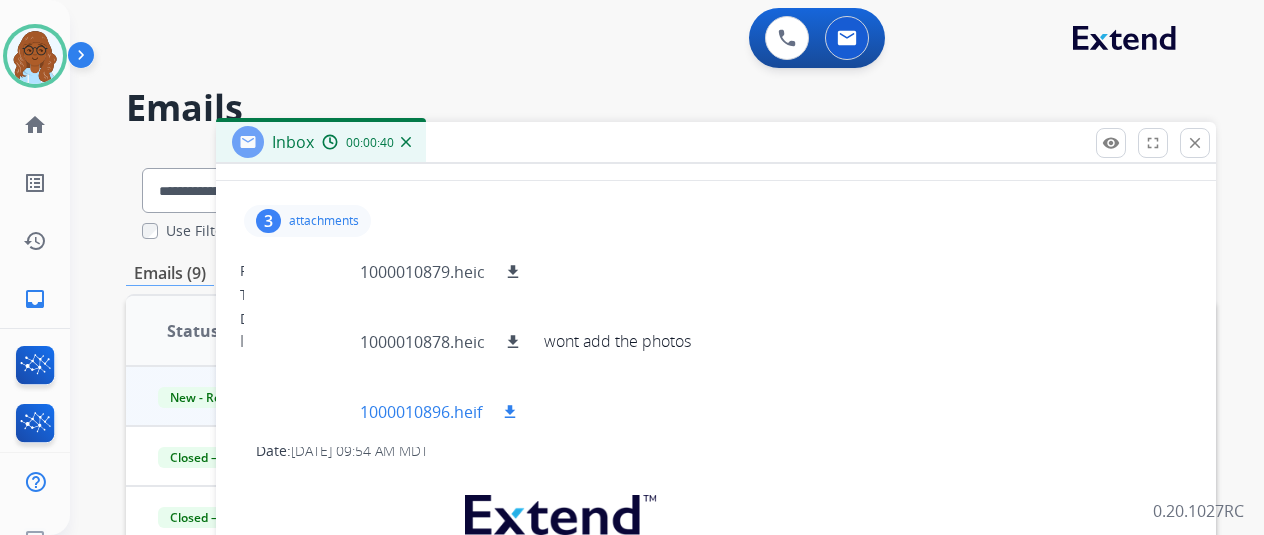 click on "download" at bounding box center (510, 412) 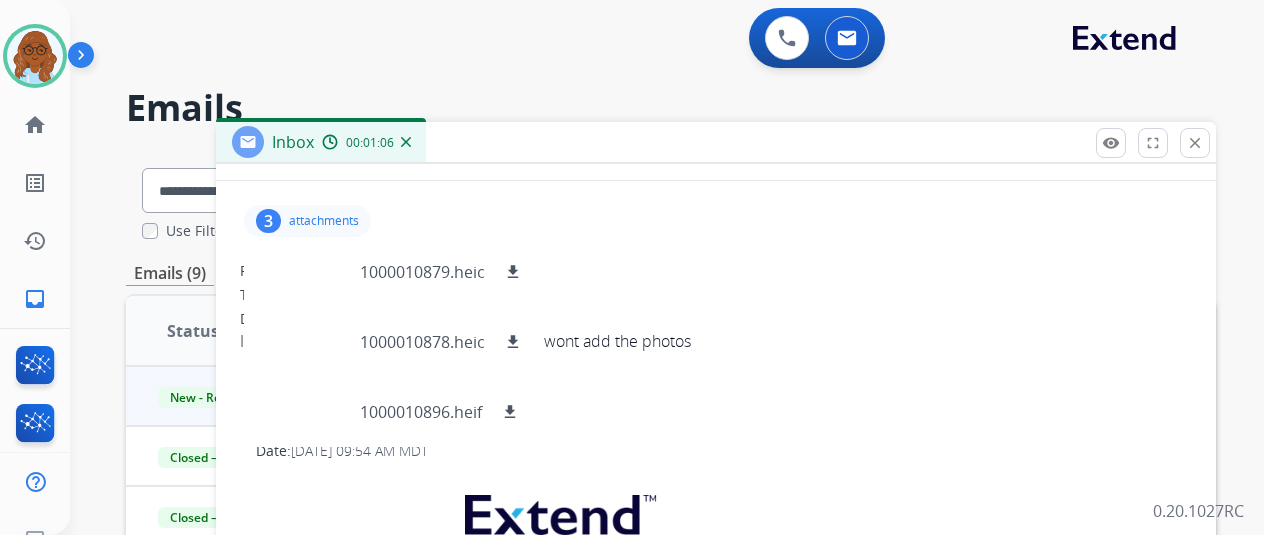 click on "0 Voice Interactions  0  Email Interactions" at bounding box center (655, 40) 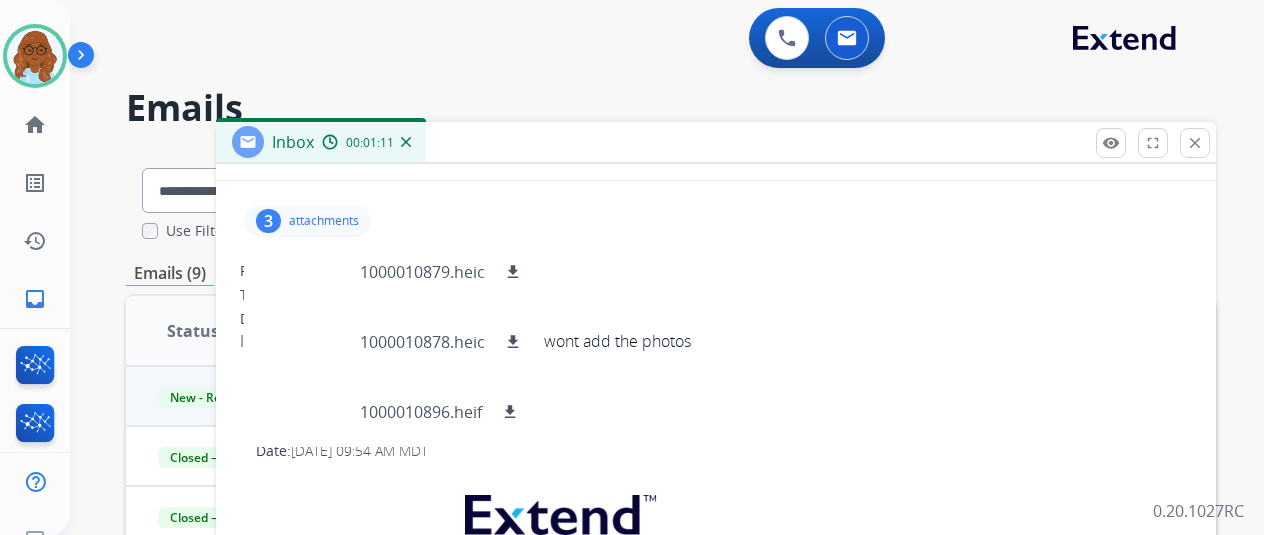click on "3 attachments  1000010879.heic  download  1000010878.heic  download  1000010896.heif  download  From:  [EMAIL_ADDRESS][DOMAIN_NAME]   To:  [EMAIL_ADDRESS][DOMAIN_NAME]  Date:  [DATE] 10:20 AM MDT I have tried time & time again your site just wont add the photos  From:  [EMAIL_ADDRESS][DOMAIN_NAME]   To:  [EMAIL_ADDRESS][DOMAIN_NAME]  Date:  [DATE] 09:54 AM MDT Hi [PERSON_NAME],  Thank you for reaching out to Extend.  I sincerely apologize for any inconvenience caused. Kindly respond to this email, and we will ensure that the photos are uploaded to your claim. Please provide the following images:             1. Upload a photo that captures the entire mattress, ensuring all four corners are visible.             2. Upload a close-up image of the damage. Thanks for being an Extend customer. Extend Customer Support [EMAIL_ADDRESS][DOMAIN_NAME] | [DOMAIN_NAME] If you have any questions or need further assistance, reply to this email or give us a call at [PHONE_NUMBER] [DATE]-[DATE] 9:00AM - 8:00PM EST or Saturdays and Sundays 9:00AM - 2:00PM EST.  To:" at bounding box center (716, 1381) 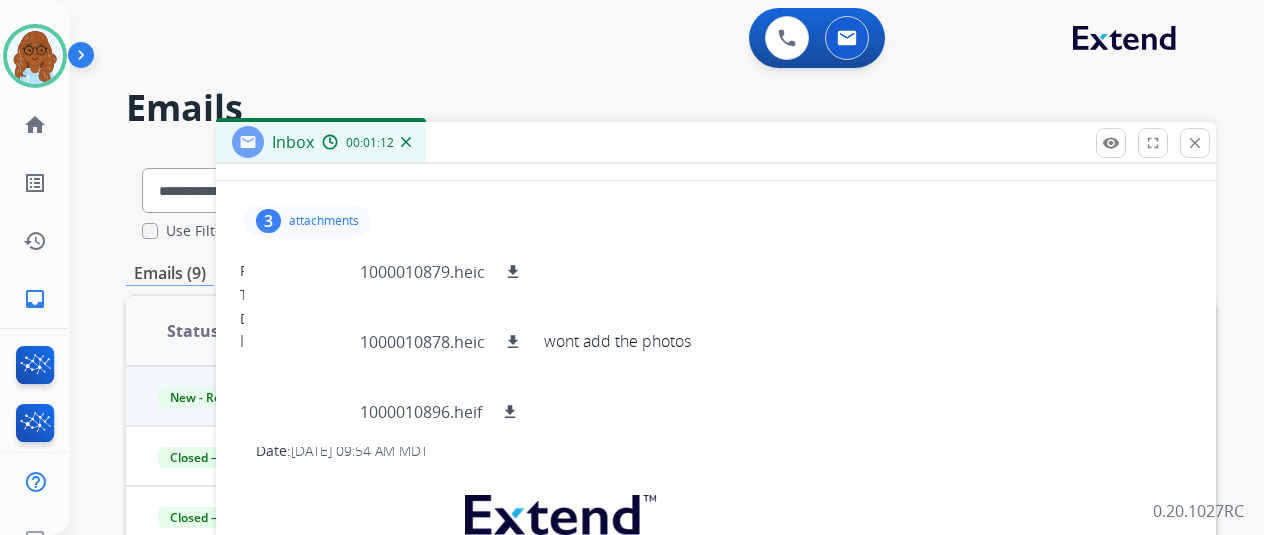 click on "attachments" at bounding box center (324, 221) 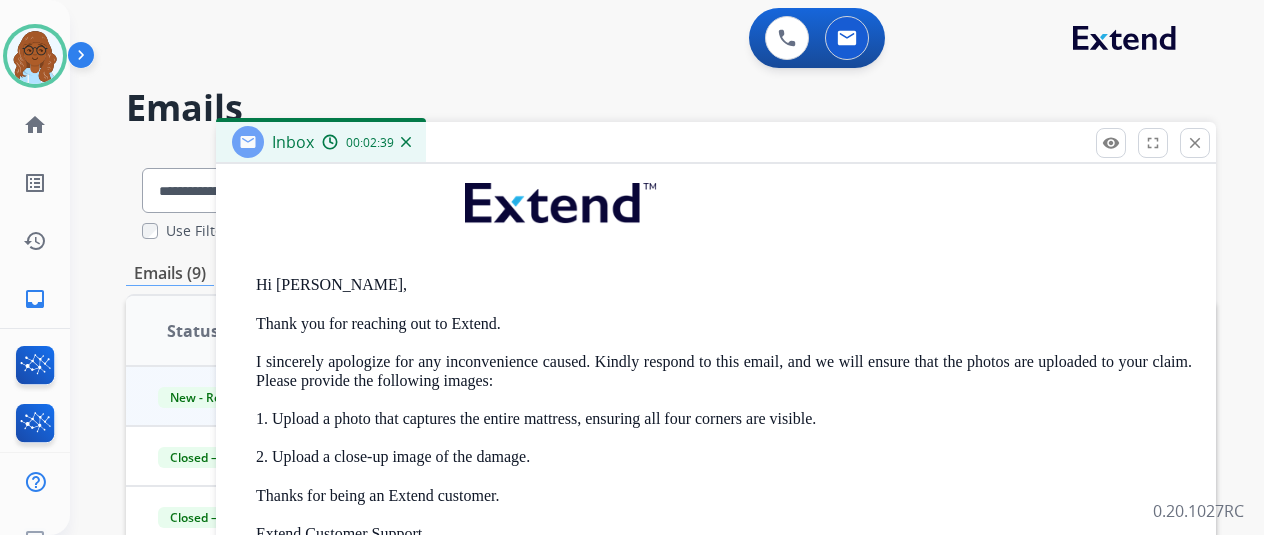 scroll, scrollTop: 500, scrollLeft: 0, axis: vertical 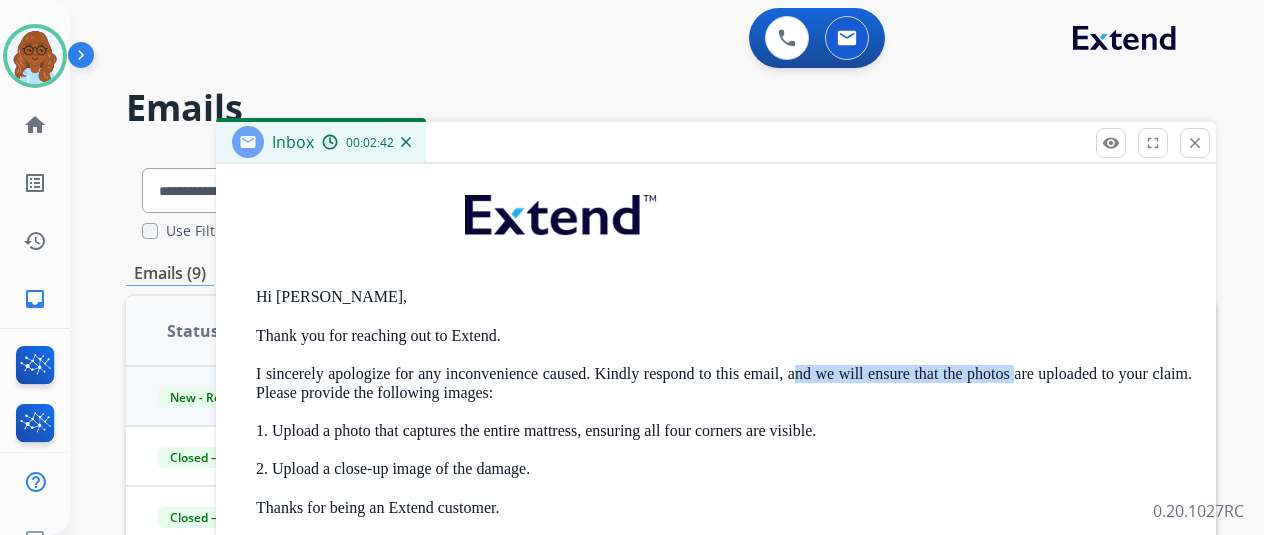 drag, startPoint x: 812, startPoint y: 371, endPoint x: 1036, endPoint y: 375, distance: 224.0357 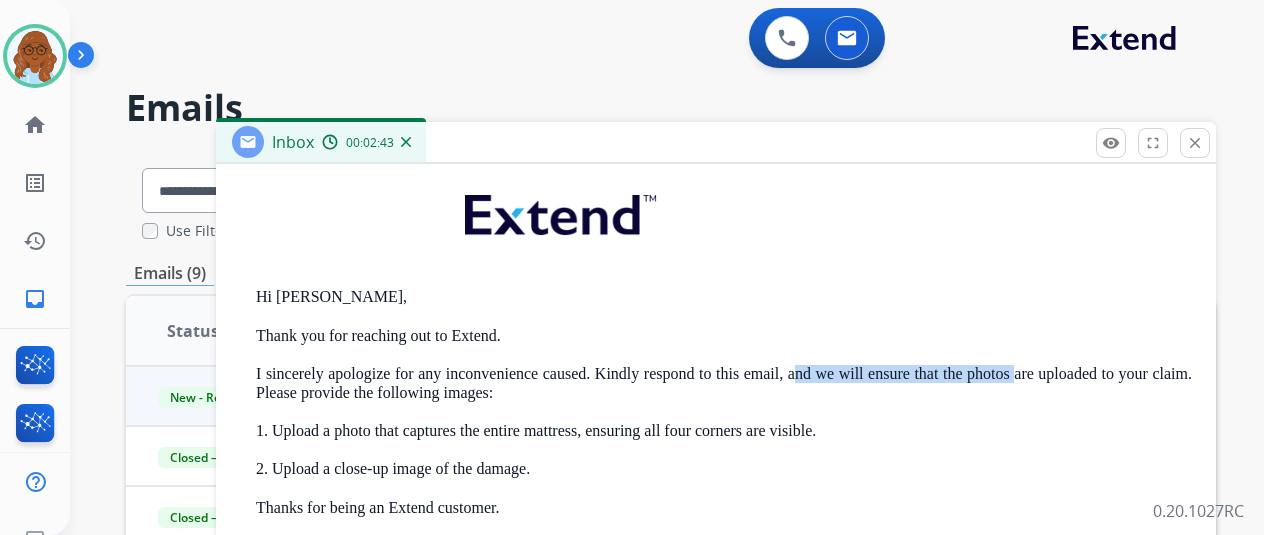 click on "Hi [PERSON_NAME],  Thank you for reaching out to Extend.  I sincerely apologize for any inconvenience caused. Kindly respond to this email, and we will ensure that the photos are uploaded to your claim. Please provide the following images:             1. Upload a photo that captures the entire mattress, ensuring all four corners are visible.             2. Upload a close-up image of the damage. Thanks for being an Extend customer. Extend Customer Support [EMAIL_ADDRESS][DOMAIN_NAME] | [DOMAIN_NAME] If you have any questions or need further assistance, reply to this email or give us a call at [PHONE_NUMBER] [DATE]-[DATE] 9:00AM - 8:00PM EST or Saturdays and Sundays 9:00AM - 2:00PM EST." at bounding box center [724, 485] 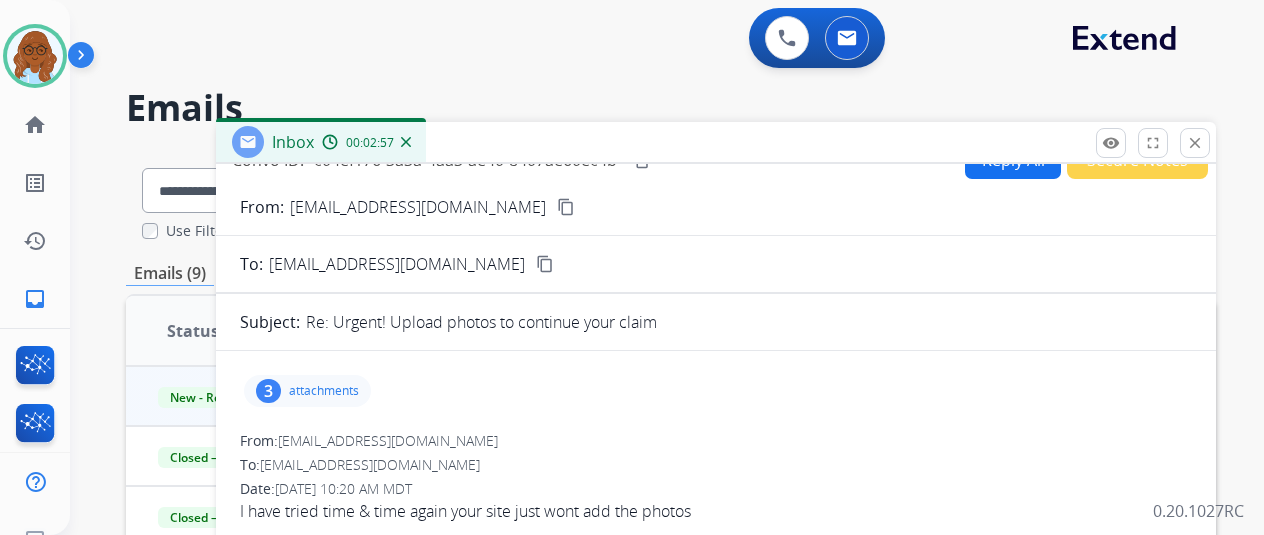 scroll, scrollTop: 0, scrollLeft: 0, axis: both 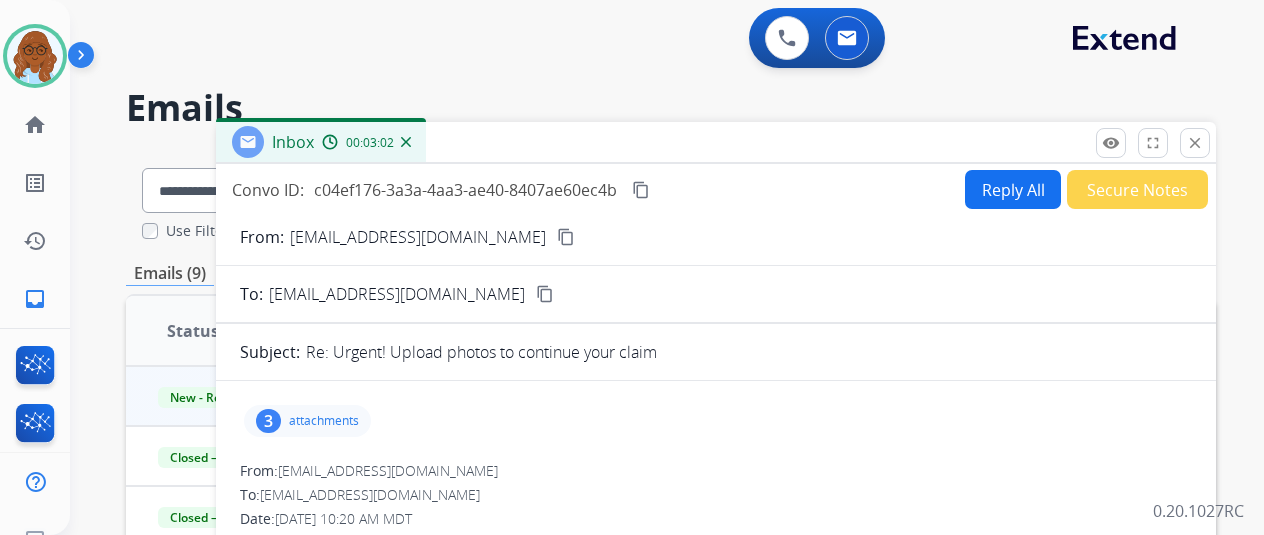 click on "Reply All" at bounding box center [1013, 189] 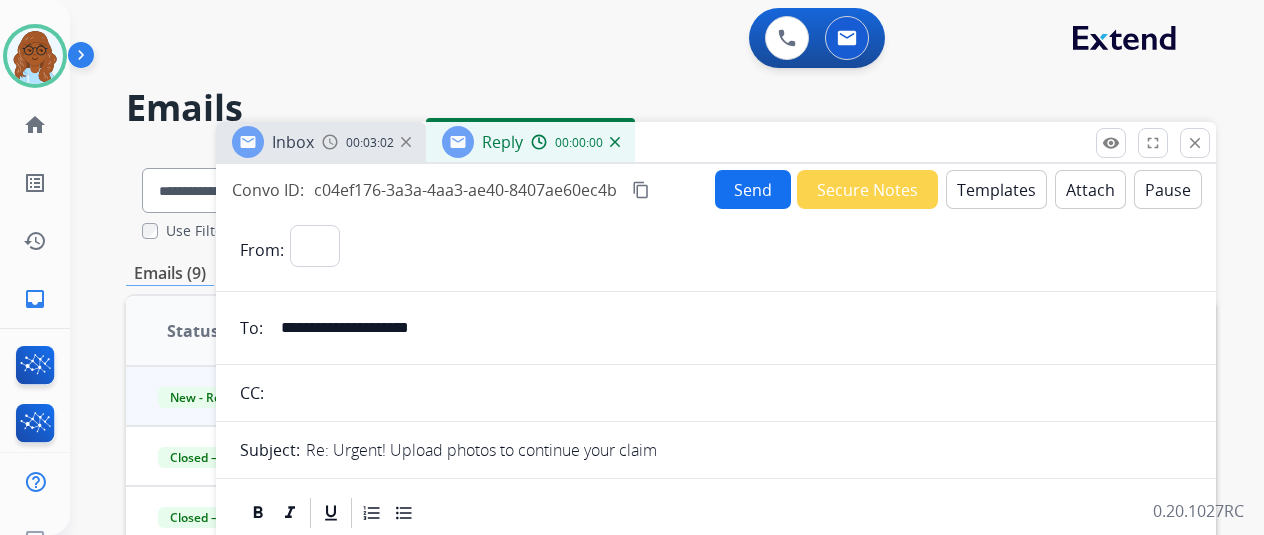 select on "**********" 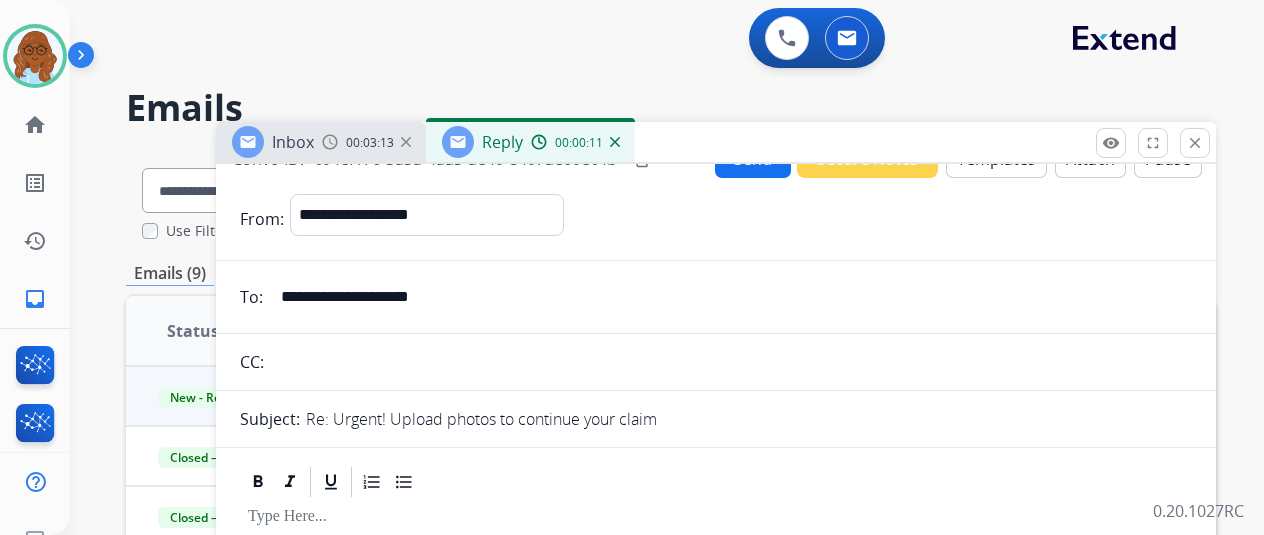 scroll, scrollTop: 0, scrollLeft: 0, axis: both 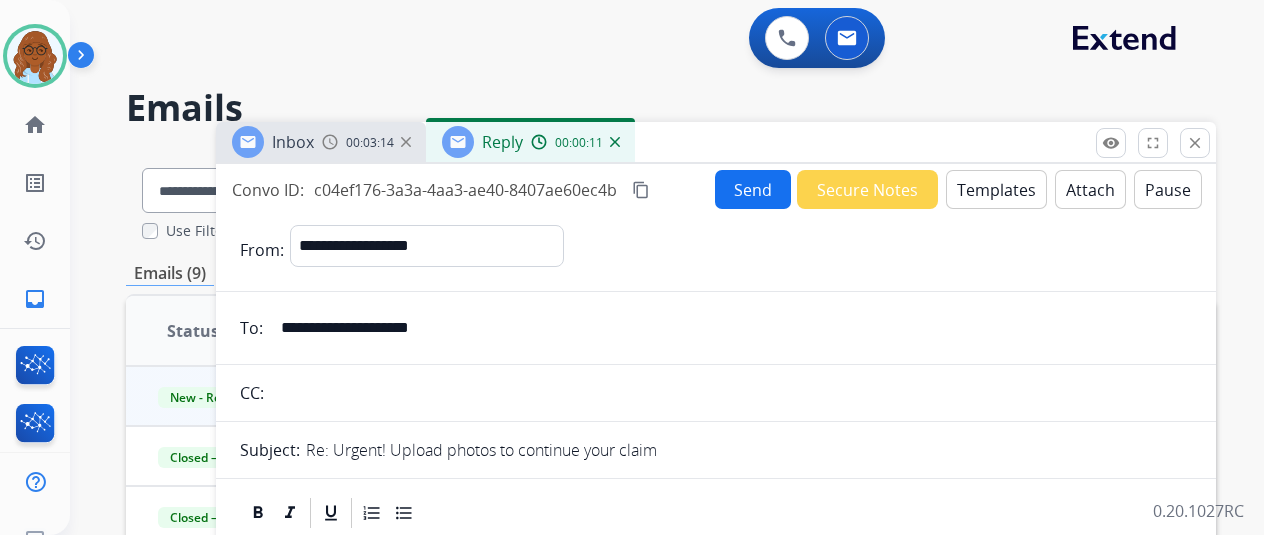 click on "Templates" at bounding box center [996, 189] 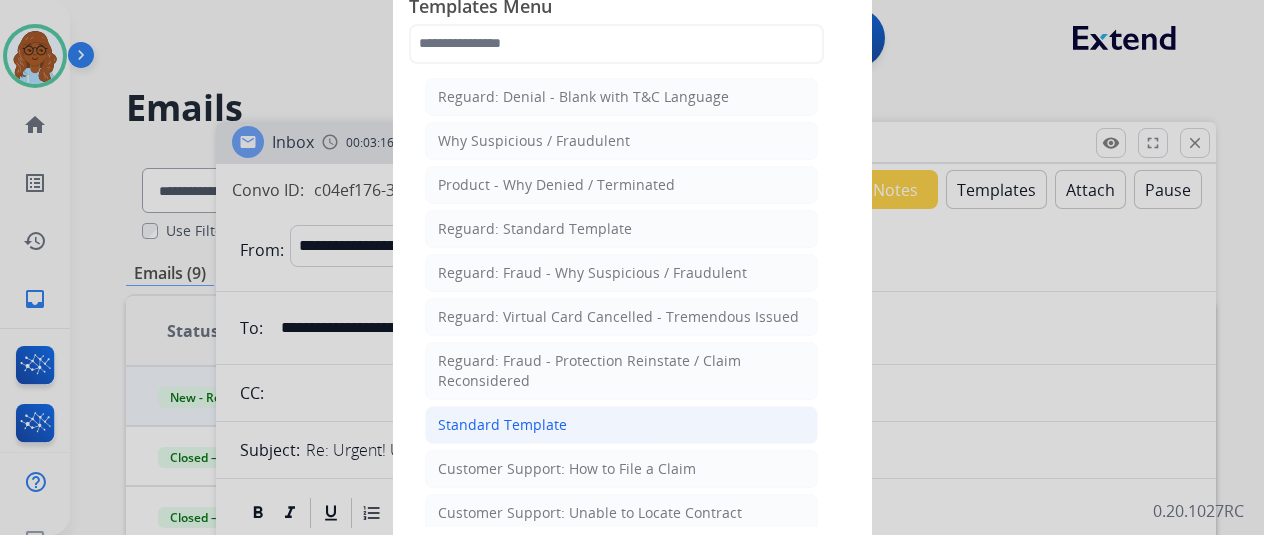 click on "Standard Template" 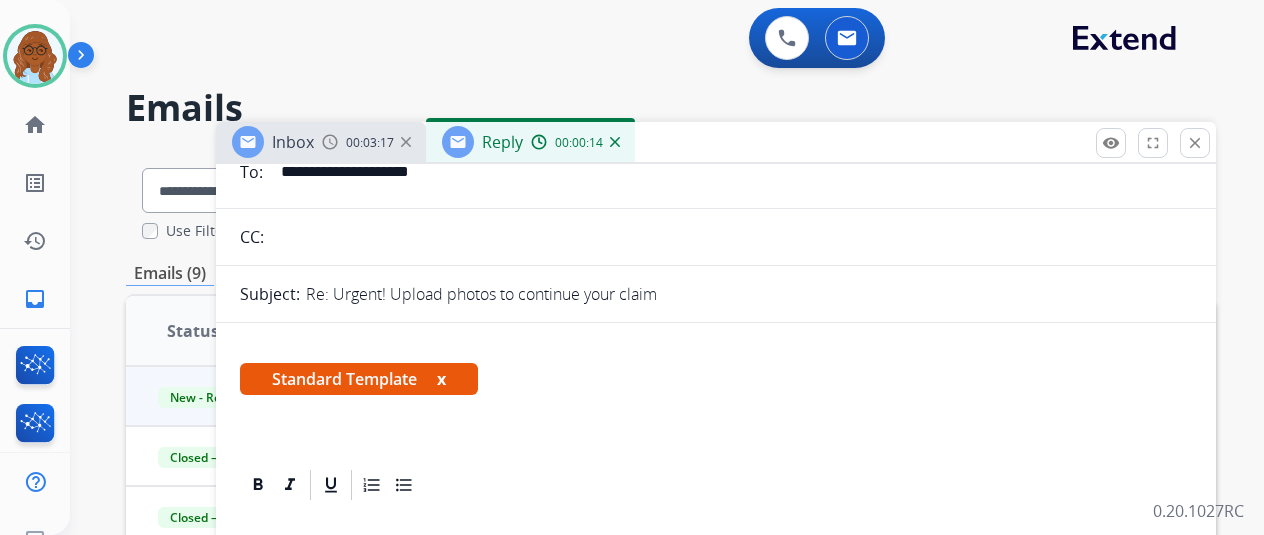 scroll, scrollTop: 300, scrollLeft: 0, axis: vertical 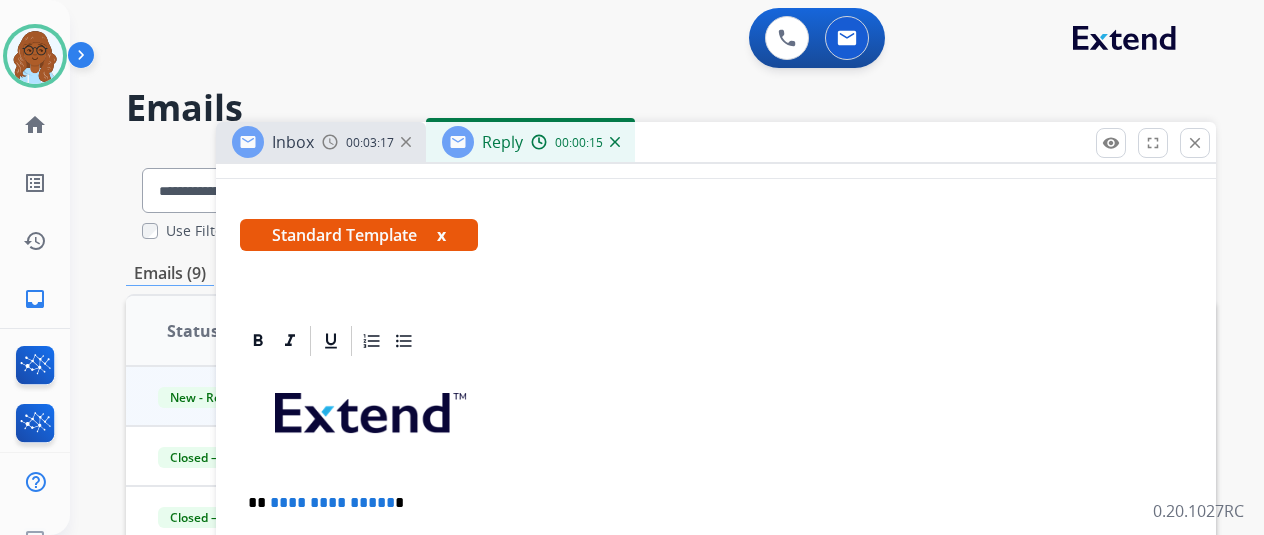 click on "Standard Template   x" at bounding box center (359, 235) 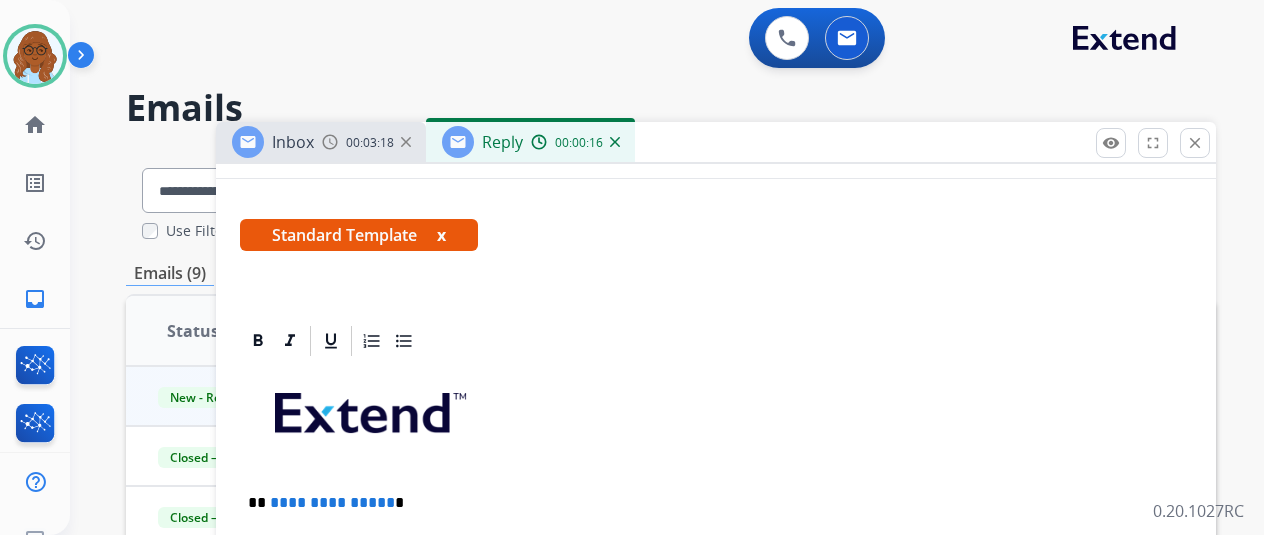 click on "x" at bounding box center [441, 235] 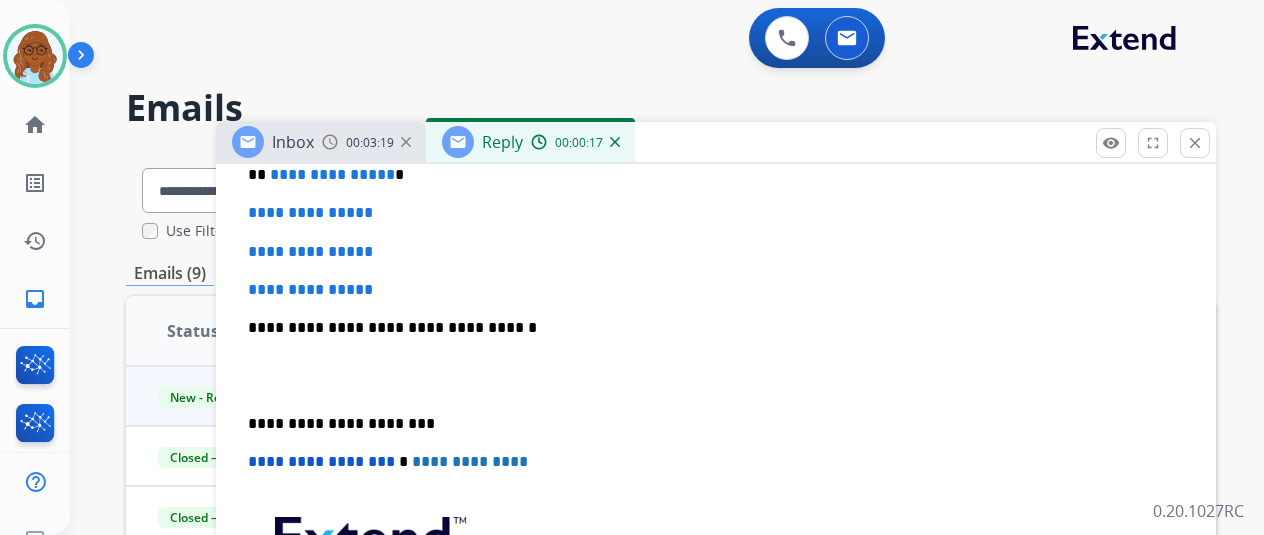 scroll, scrollTop: 300, scrollLeft: 0, axis: vertical 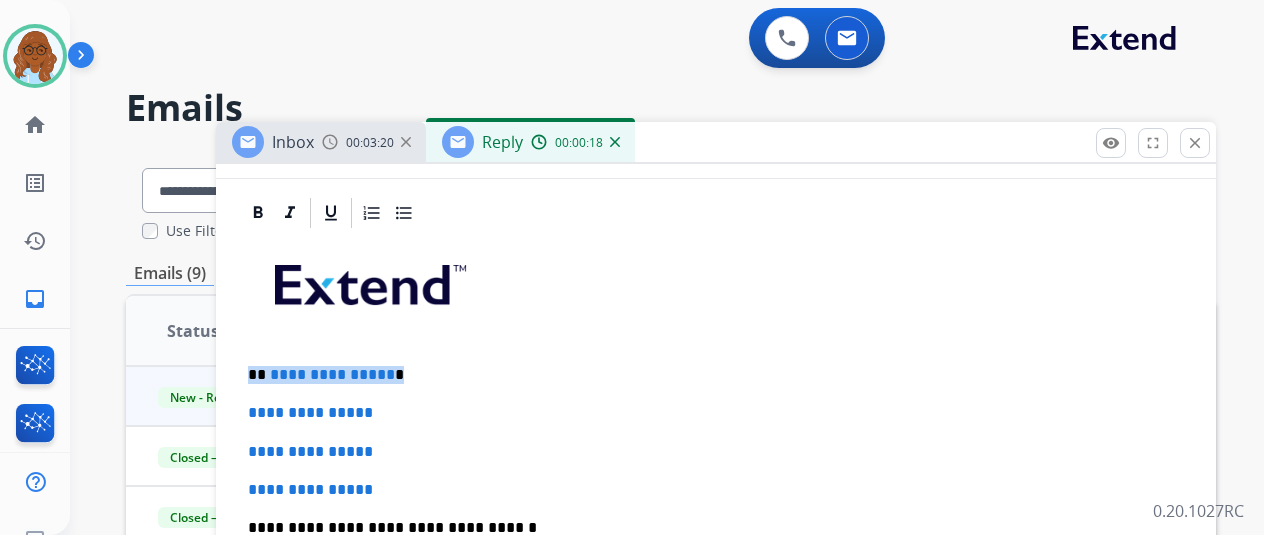 drag, startPoint x: 428, startPoint y: 376, endPoint x: 239, endPoint y: 377, distance: 189.00264 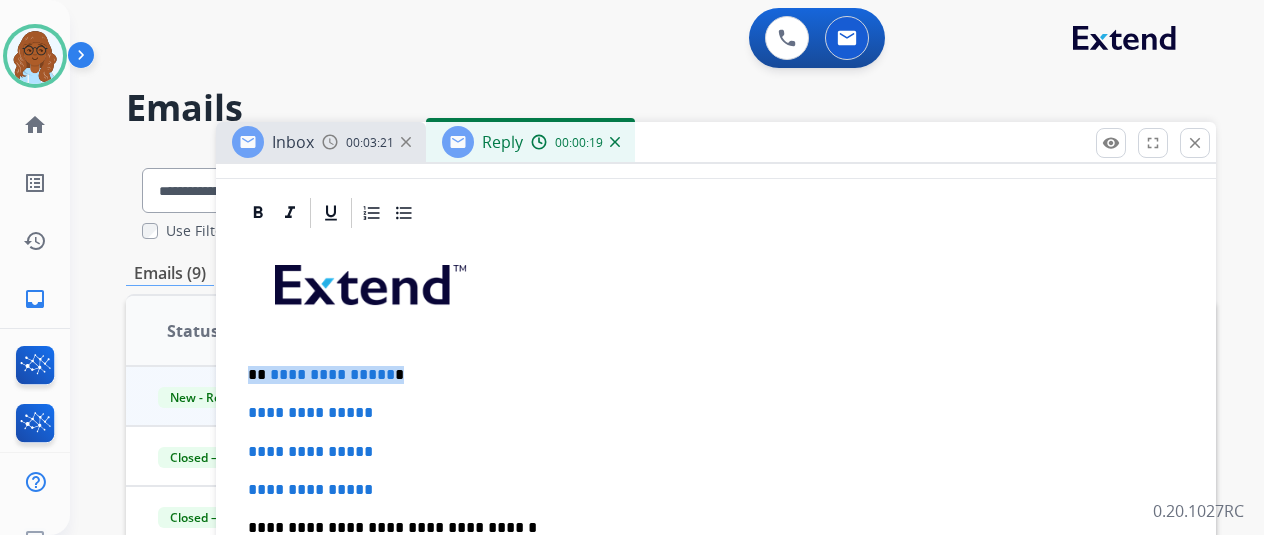 type 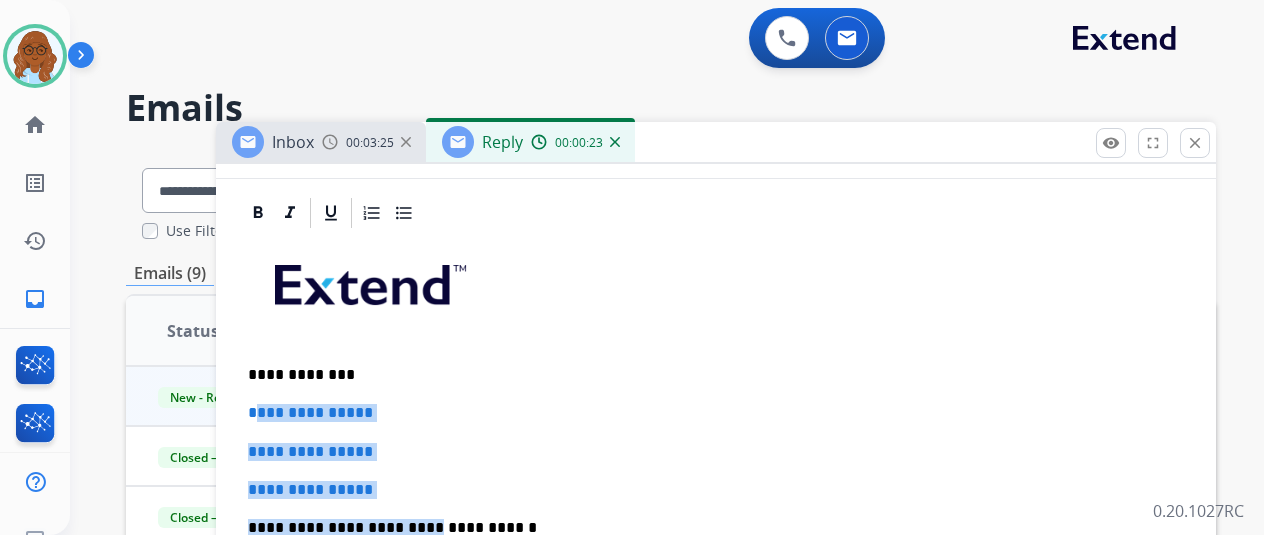 drag, startPoint x: 408, startPoint y: 497, endPoint x: 256, endPoint y: 419, distance: 170.84496 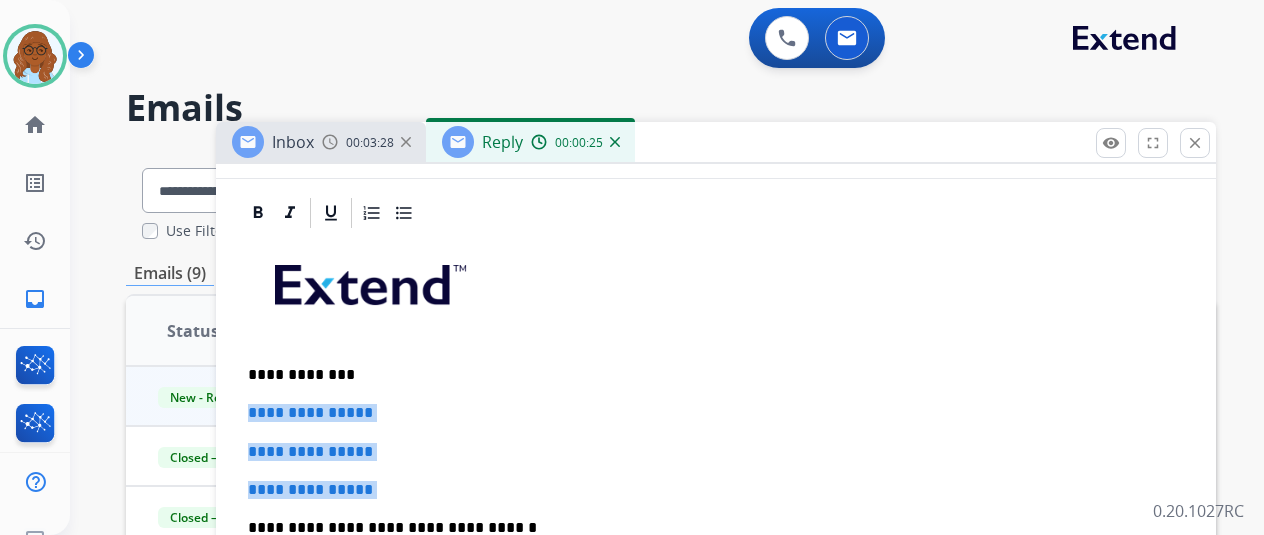 drag, startPoint x: 400, startPoint y: 490, endPoint x: 246, endPoint y: 418, distance: 170 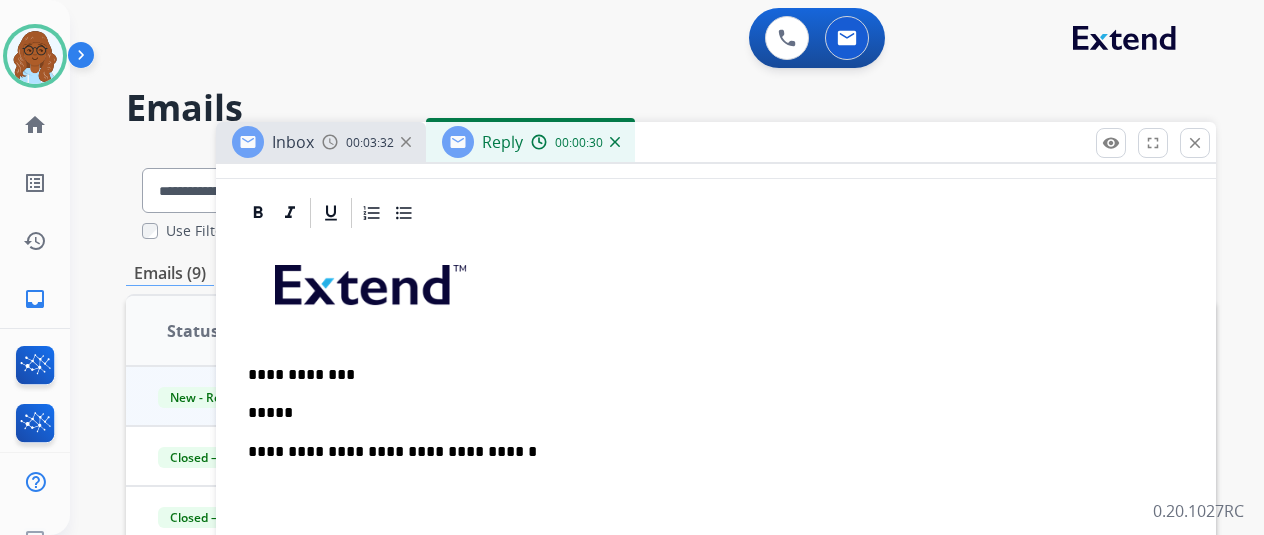 click on "*****" at bounding box center [708, 413] 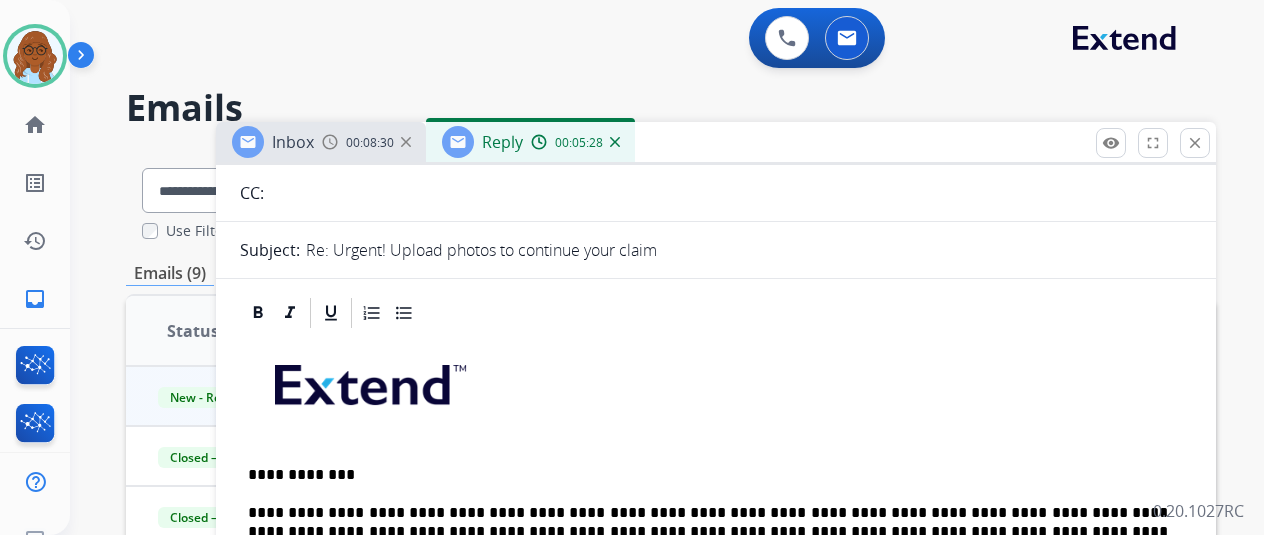 scroll, scrollTop: 0, scrollLeft: 0, axis: both 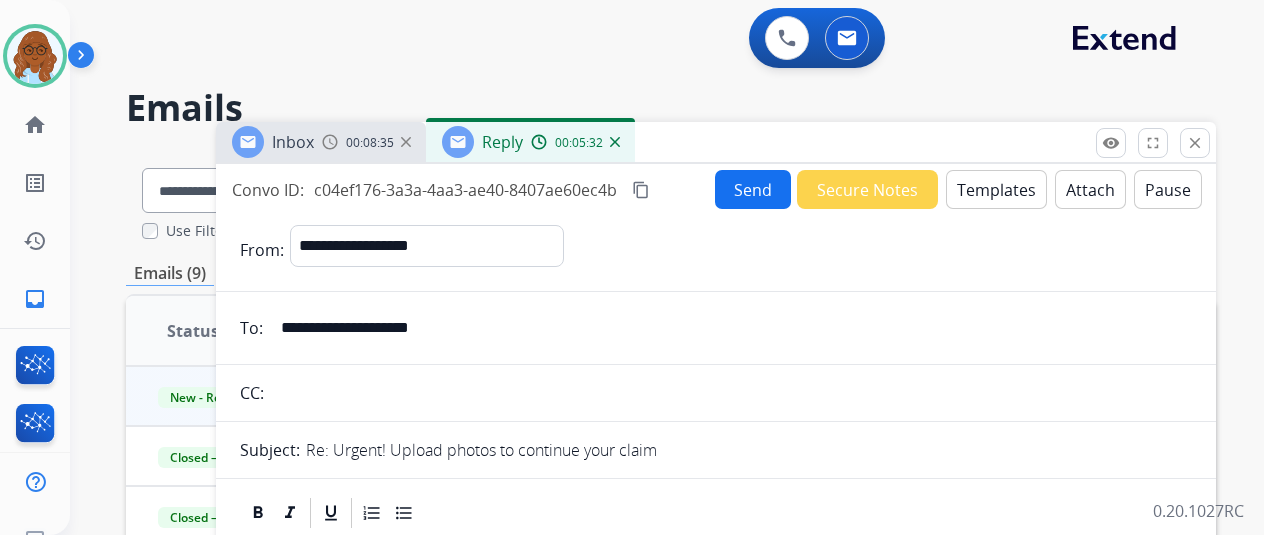 click on "content_copy" at bounding box center (641, 190) 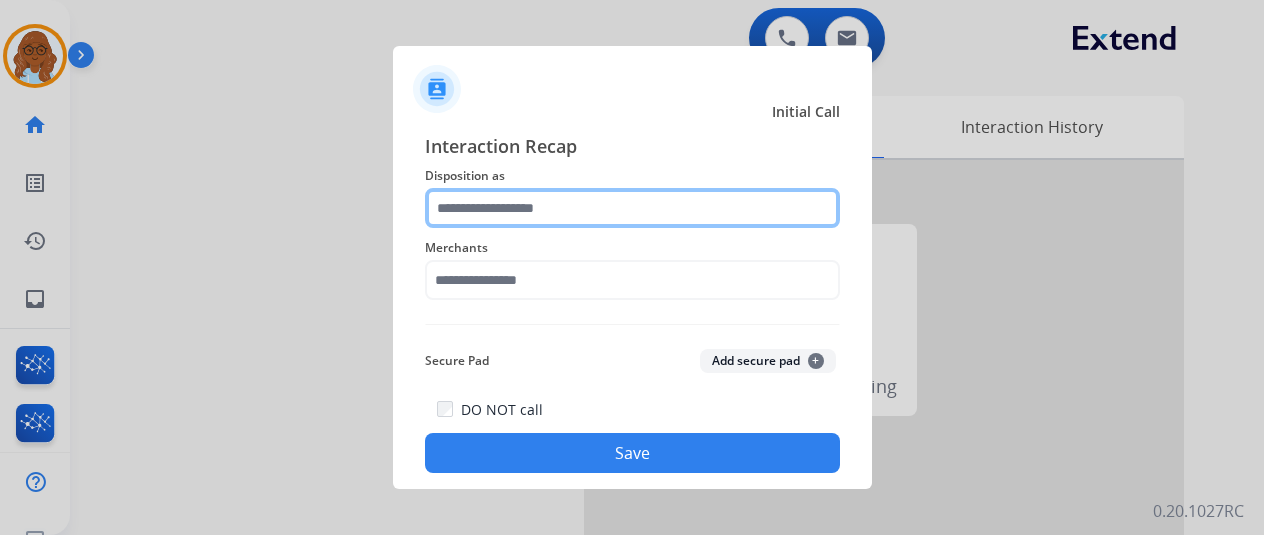 drag, startPoint x: 690, startPoint y: 193, endPoint x: 676, endPoint y: 196, distance: 14.3178215 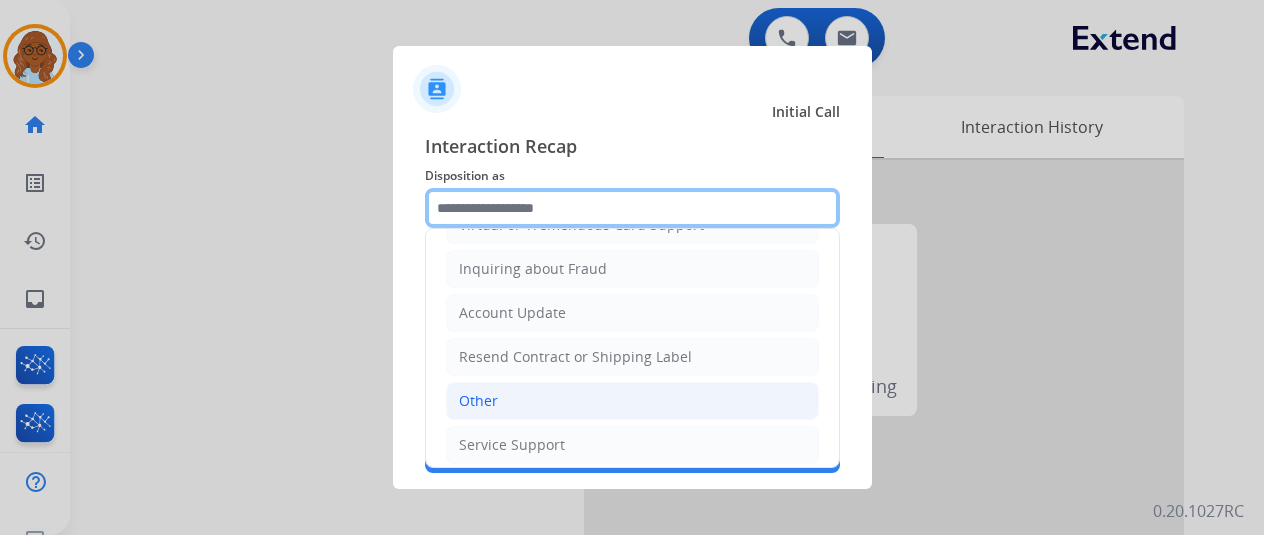 scroll, scrollTop: 303, scrollLeft: 0, axis: vertical 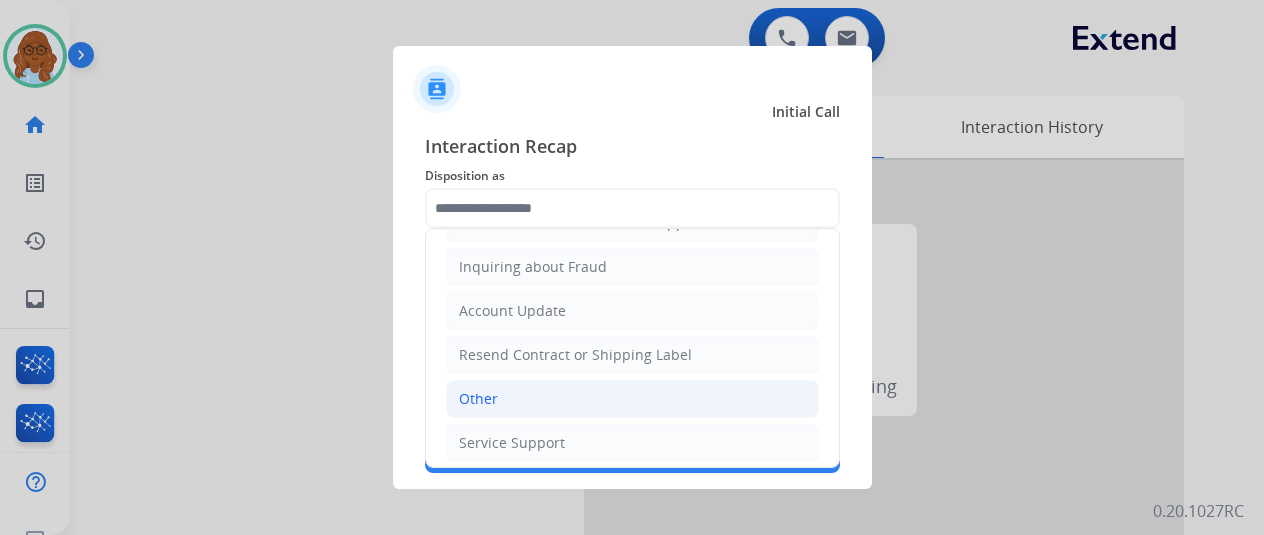 click on "Other" 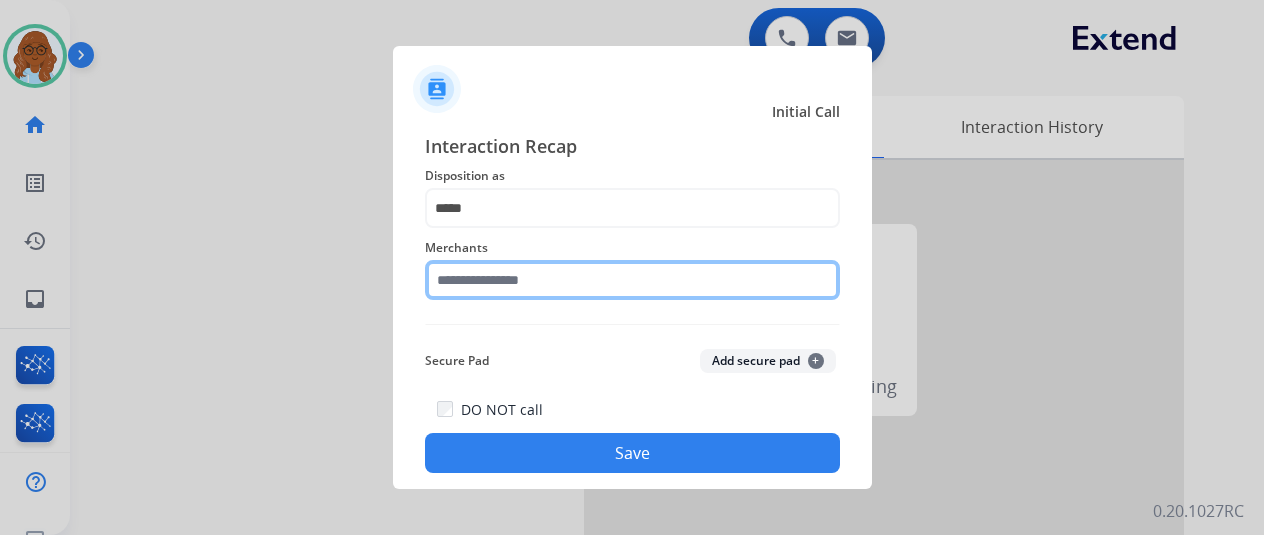 click 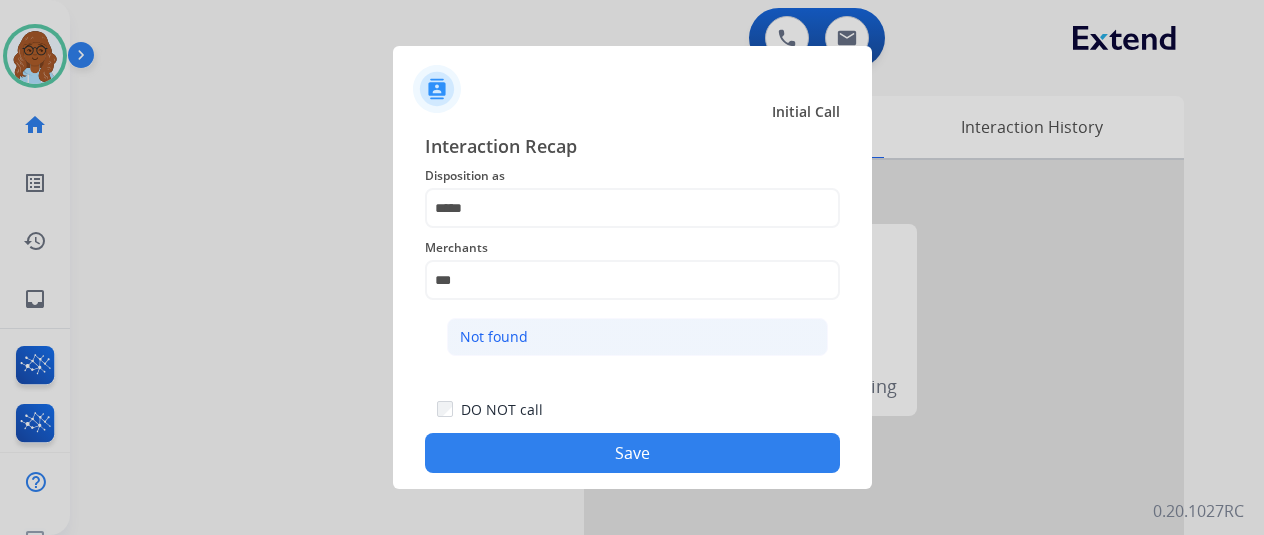 click on "Not found" 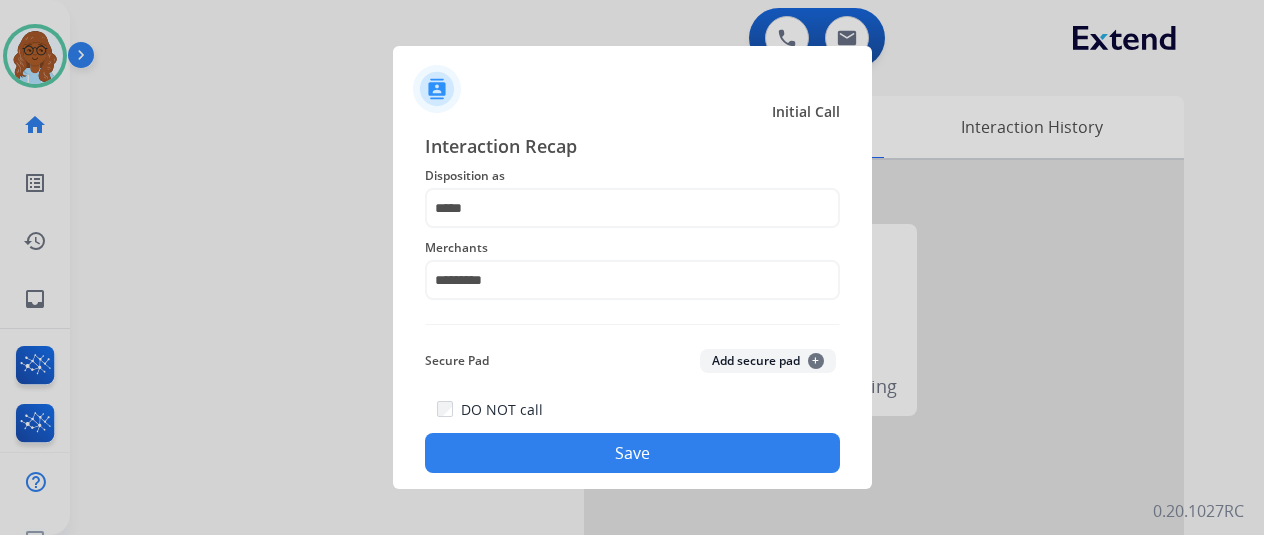 click on "Save" 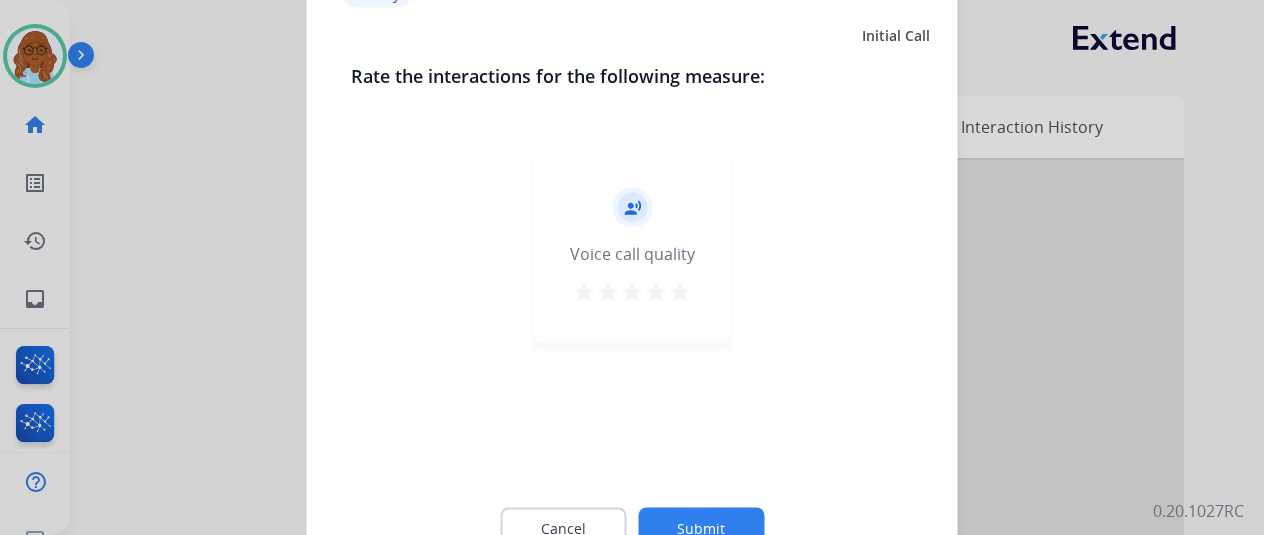 click on "star" at bounding box center [680, 291] 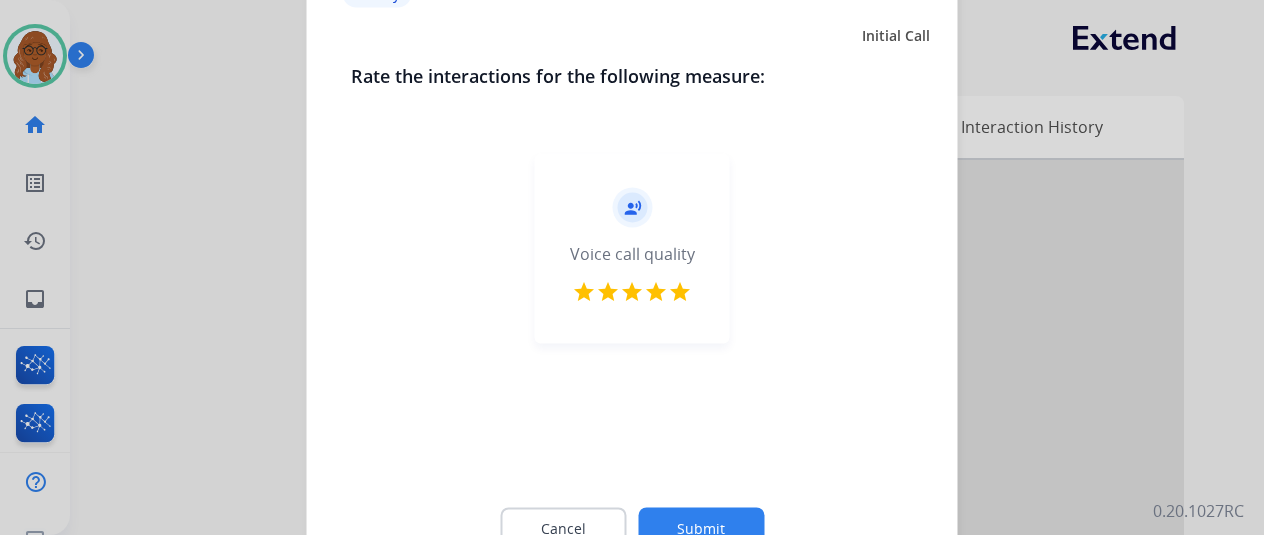 click on "Submit" 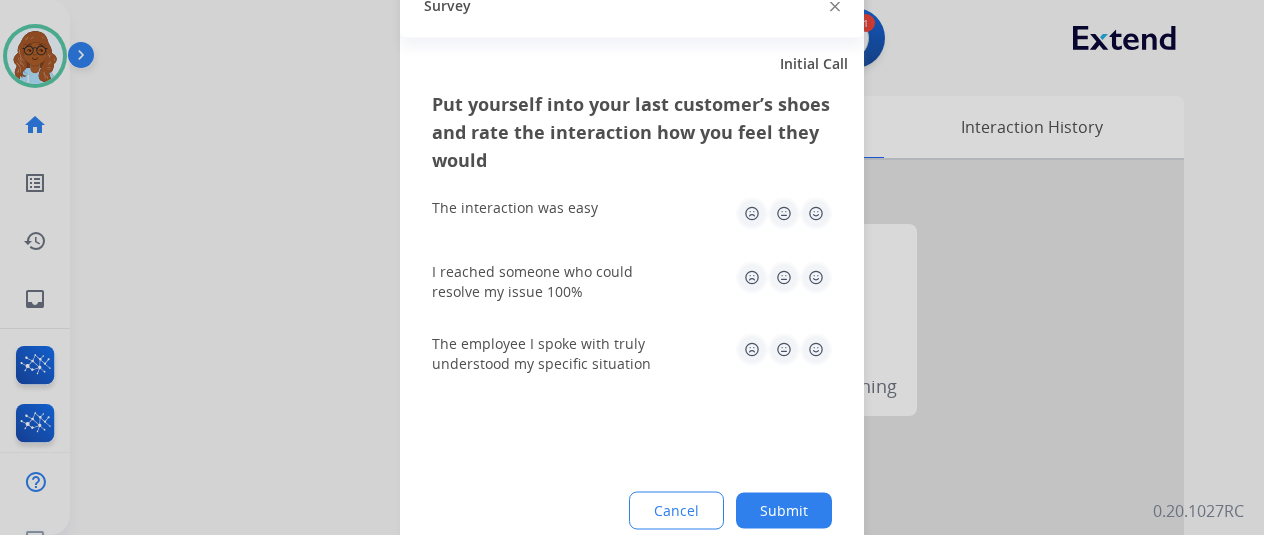 click 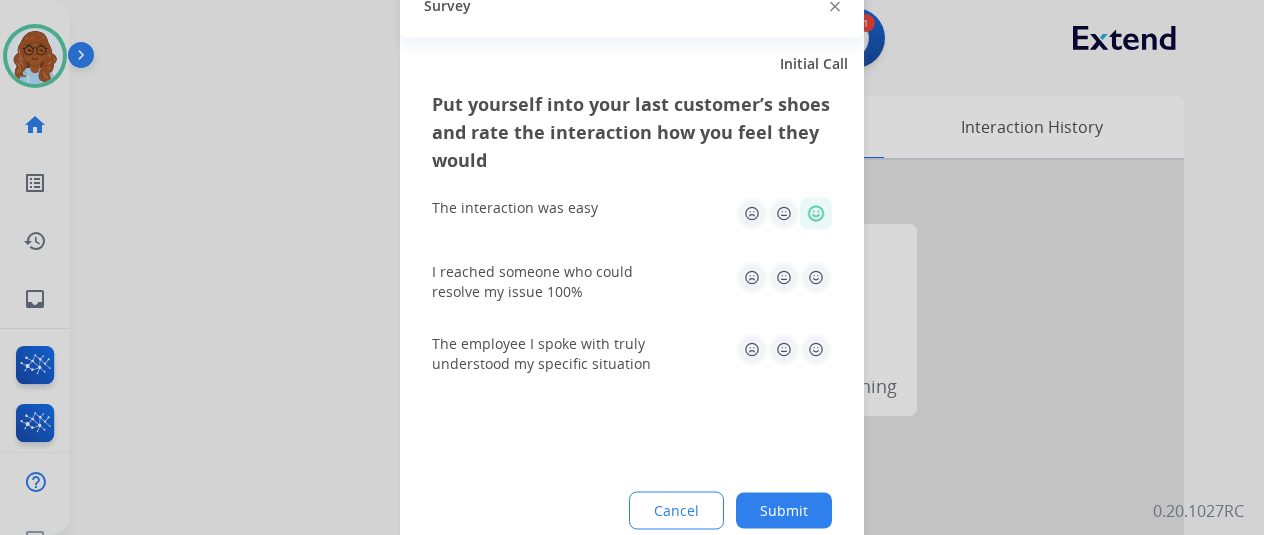 click on "I reached someone who could resolve my issue 100%" 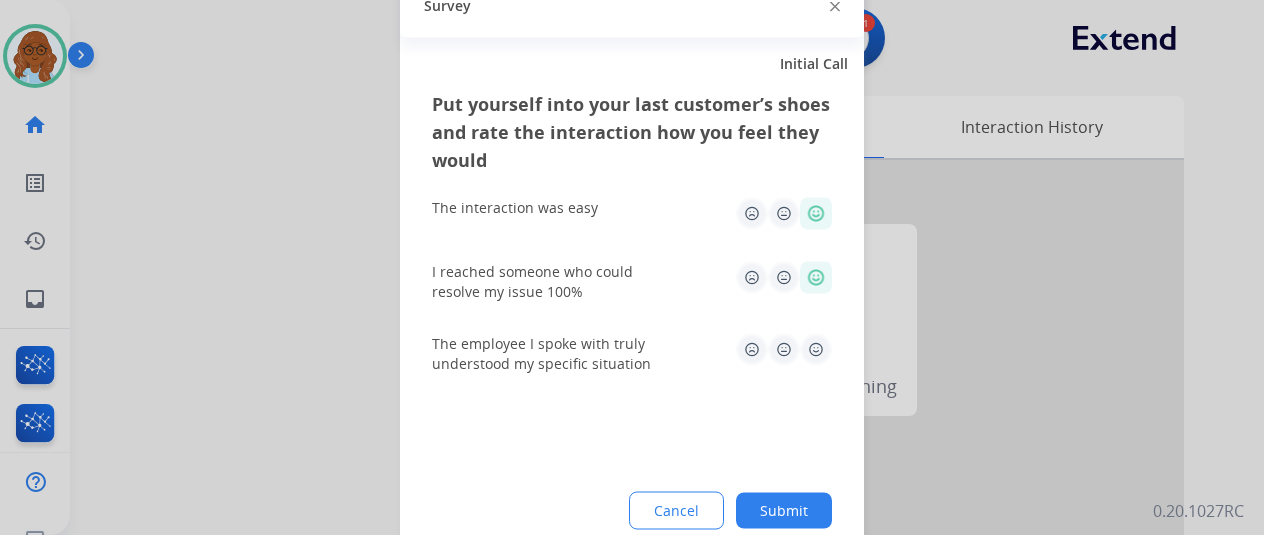 click 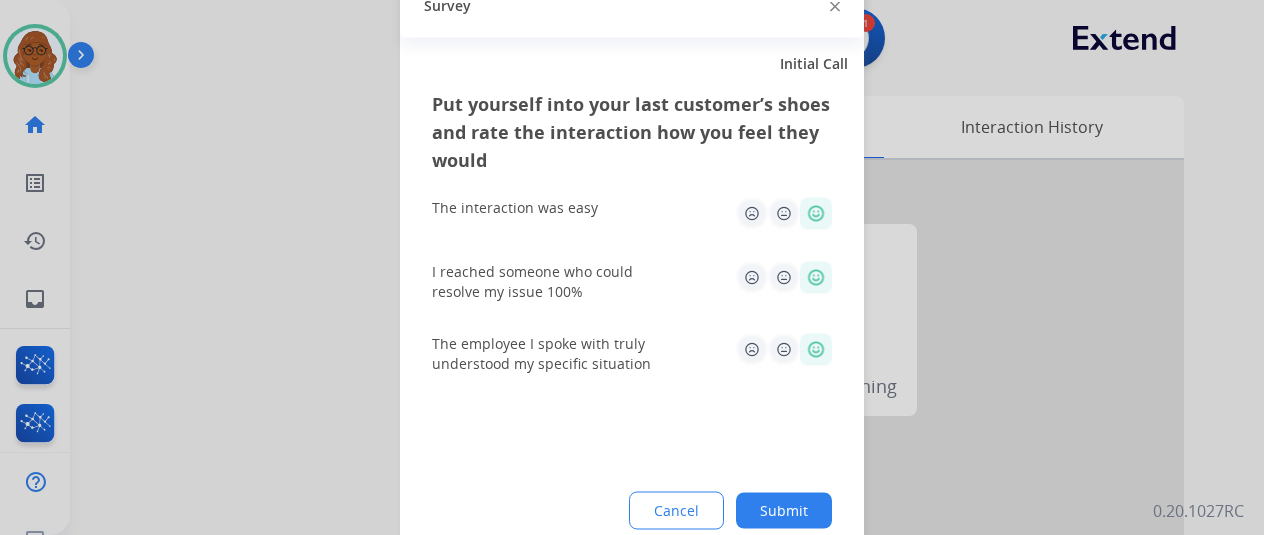 drag, startPoint x: 762, startPoint y: 489, endPoint x: 776, endPoint y: 486, distance: 14.3178215 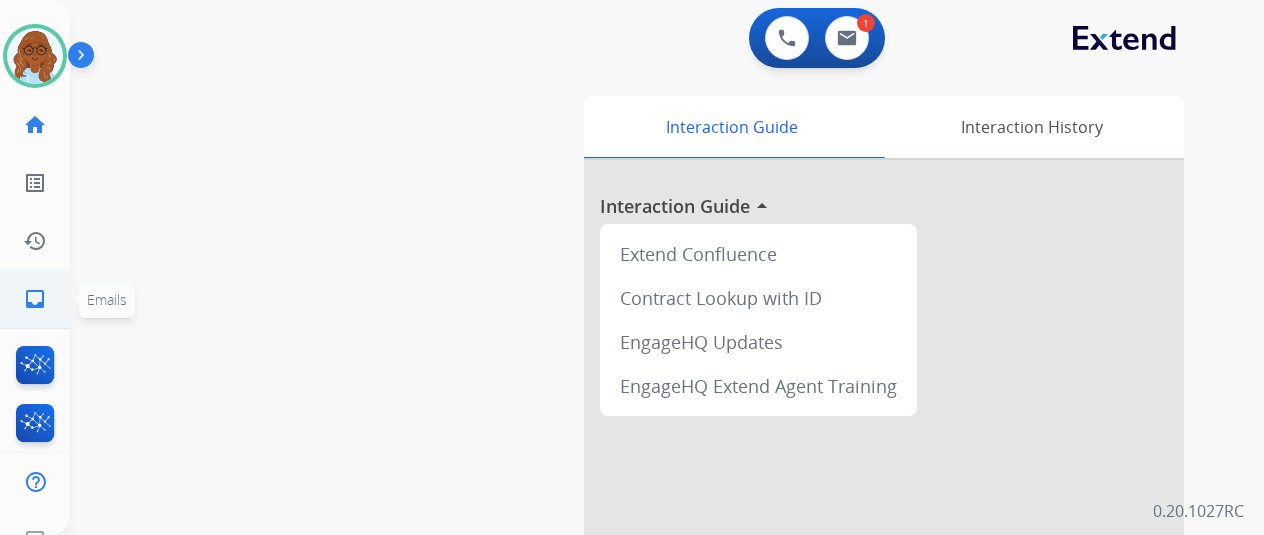 click on "inbox" 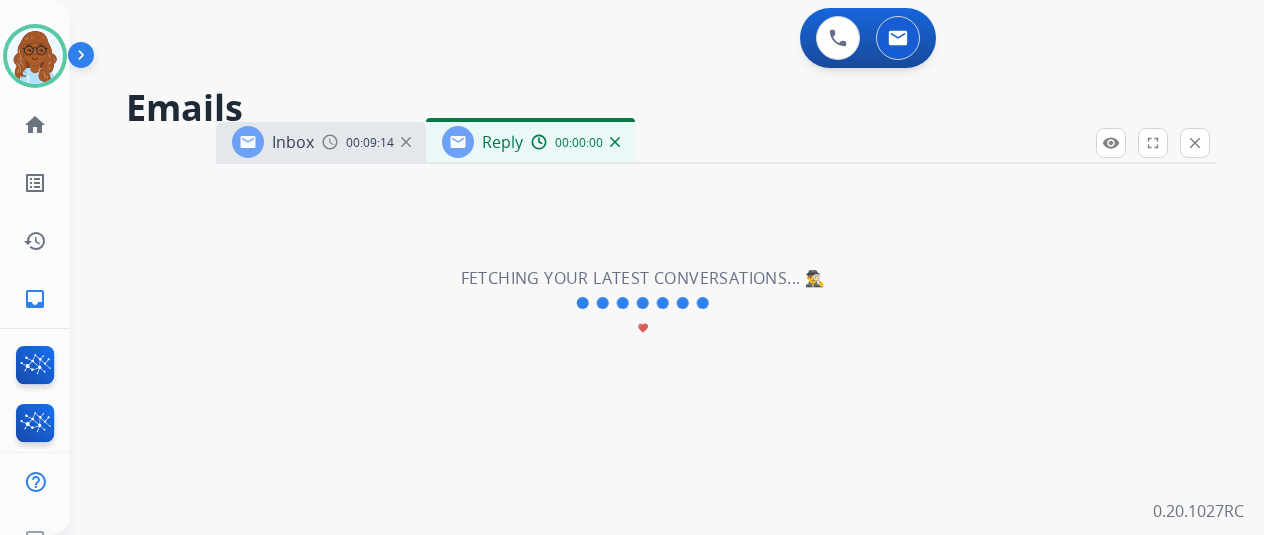 select on "**********" 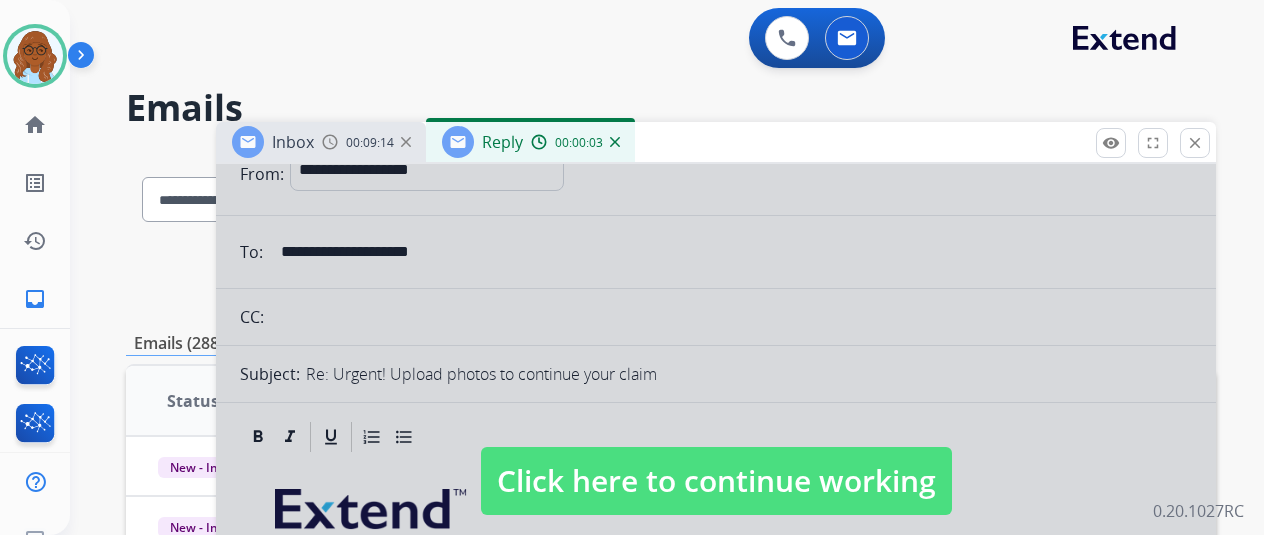 scroll, scrollTop: 200, scrollLeft: 0, axis: vertical 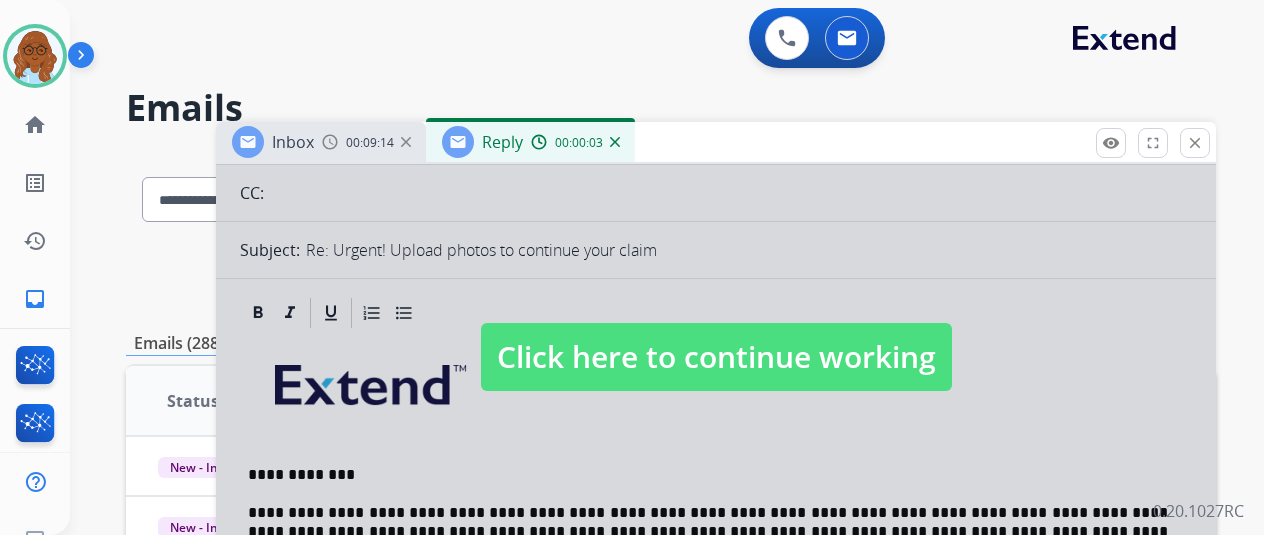 click on "Click here to continue working" at bounding box center (716, 357) 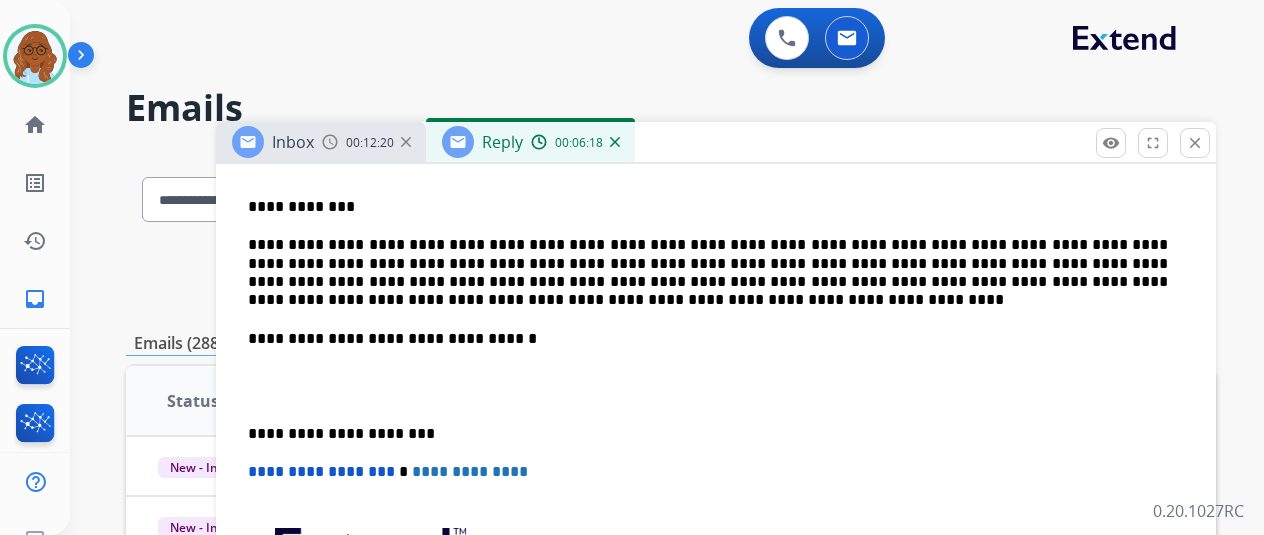 scroll, scrollTop: 500, scrollLeft: 0, axis: vertical 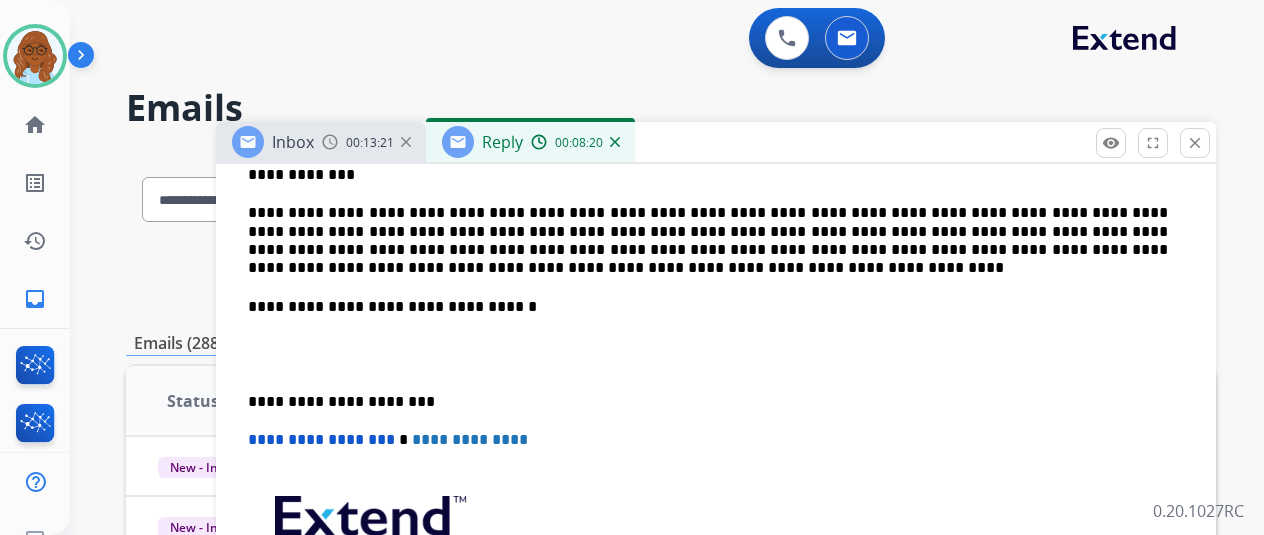 click on "**********" at bounding box center (716, 364) 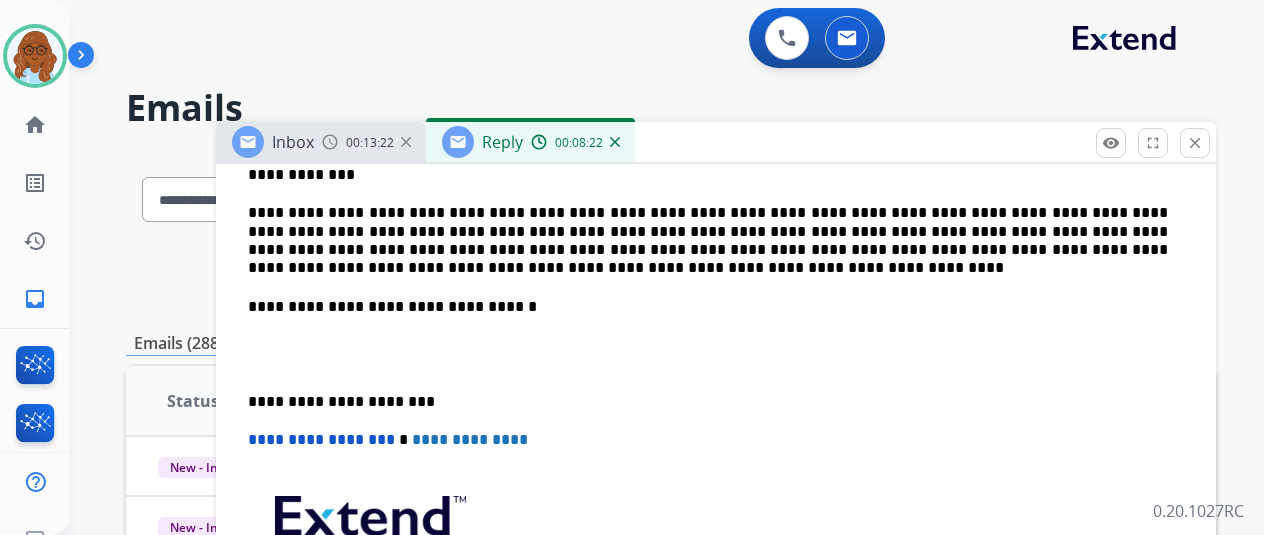click on "**********" at bounding box center (708, 241) 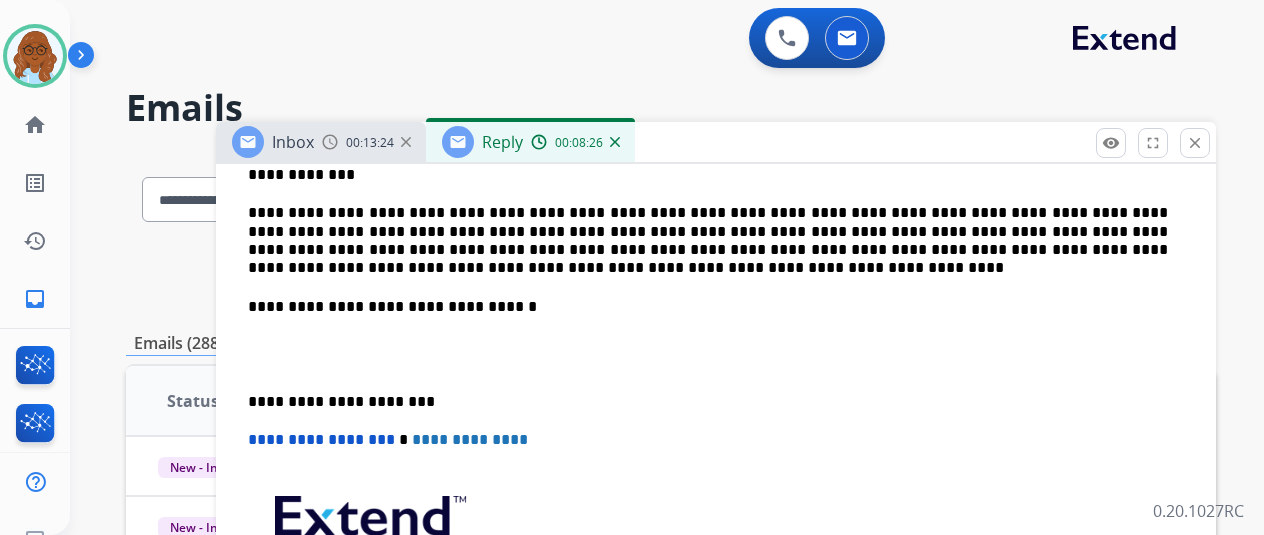 type 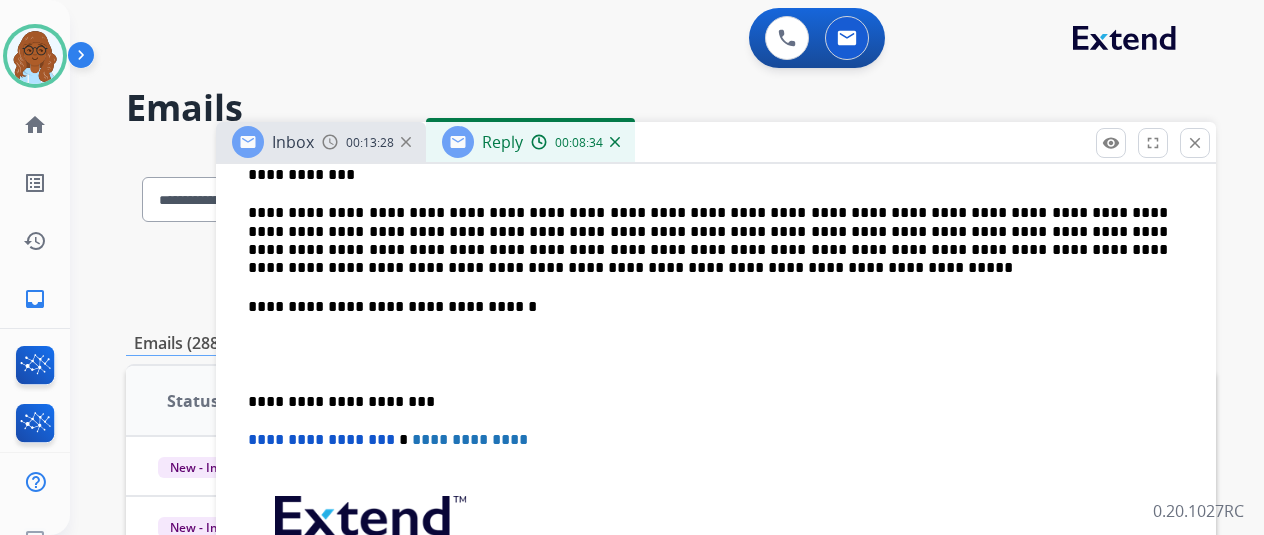 drag, startPoint x: 1101, startPoint y: 255, endPoint x: 1129, endPoint y: 273, distance: 33.286633 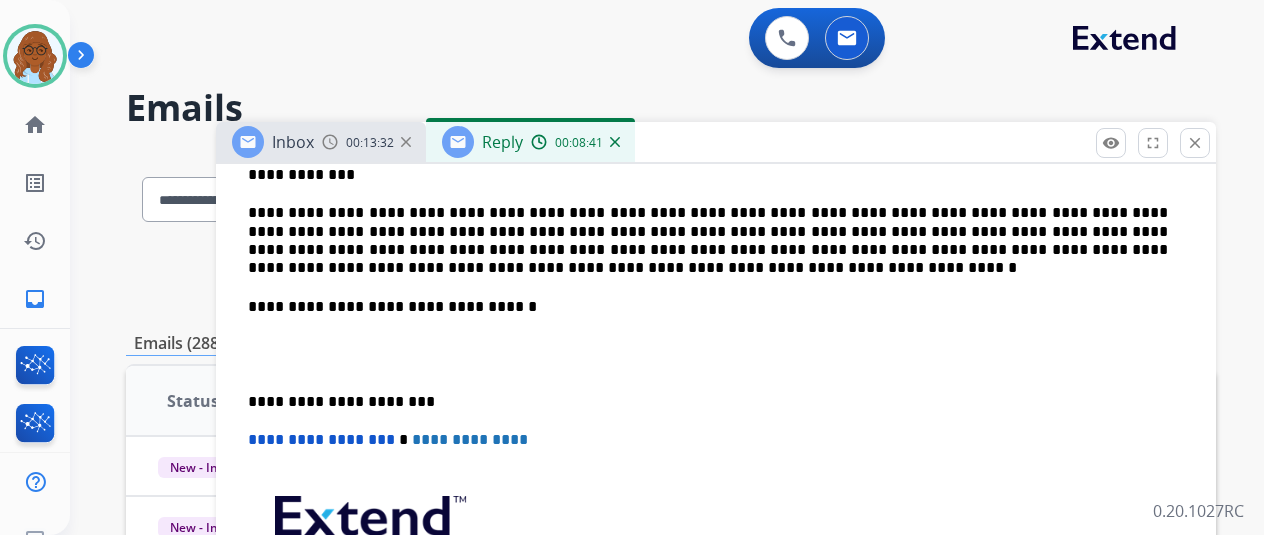 click on "**********" at bounding box center (716, 364) 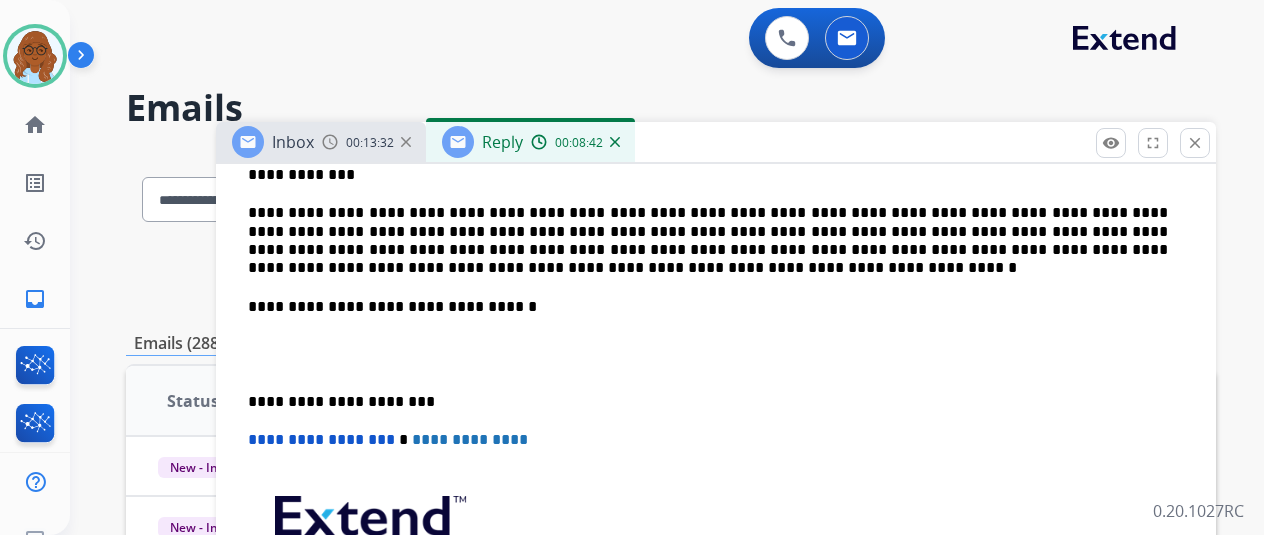click on "**********" at bounding box center (708, 241) 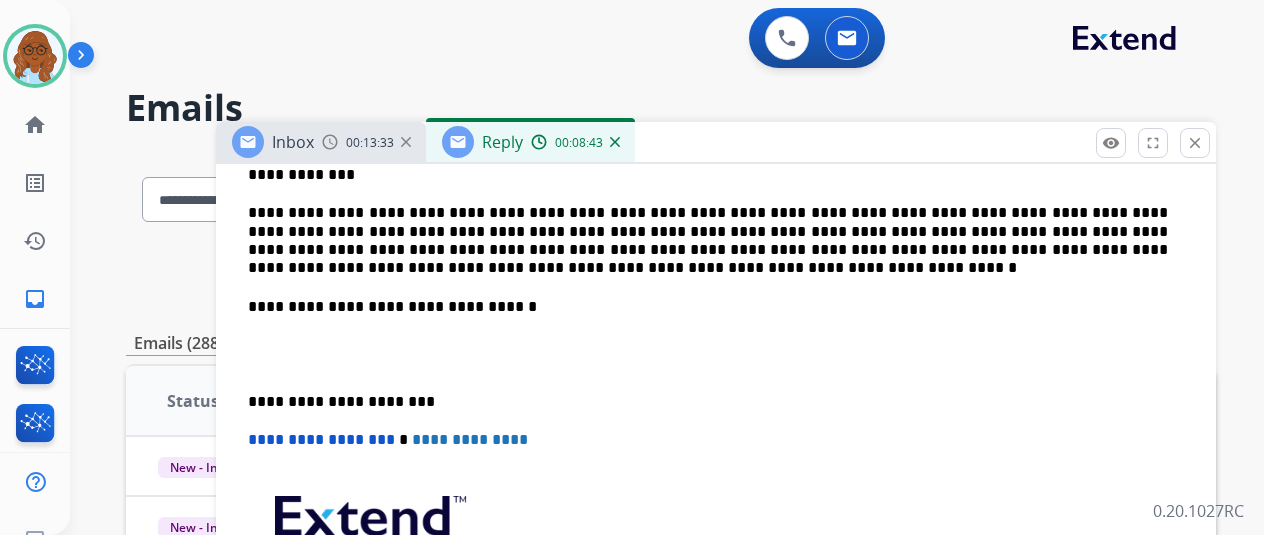 click on "**********" at bounding box center [708, 241] 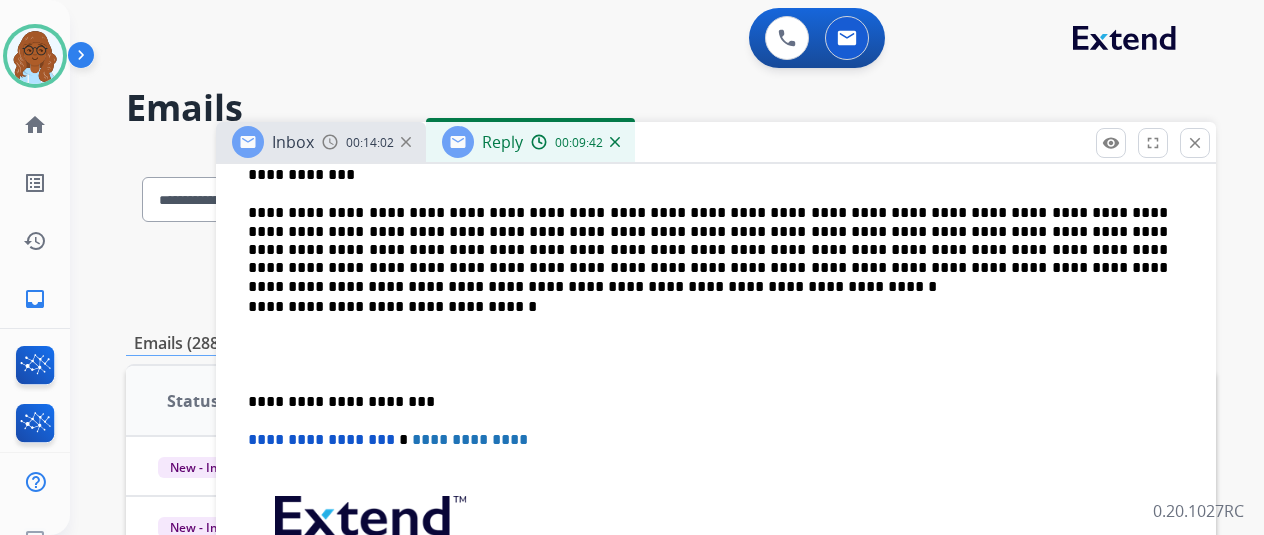 click on "**********" at bounding box center [716, 1496] 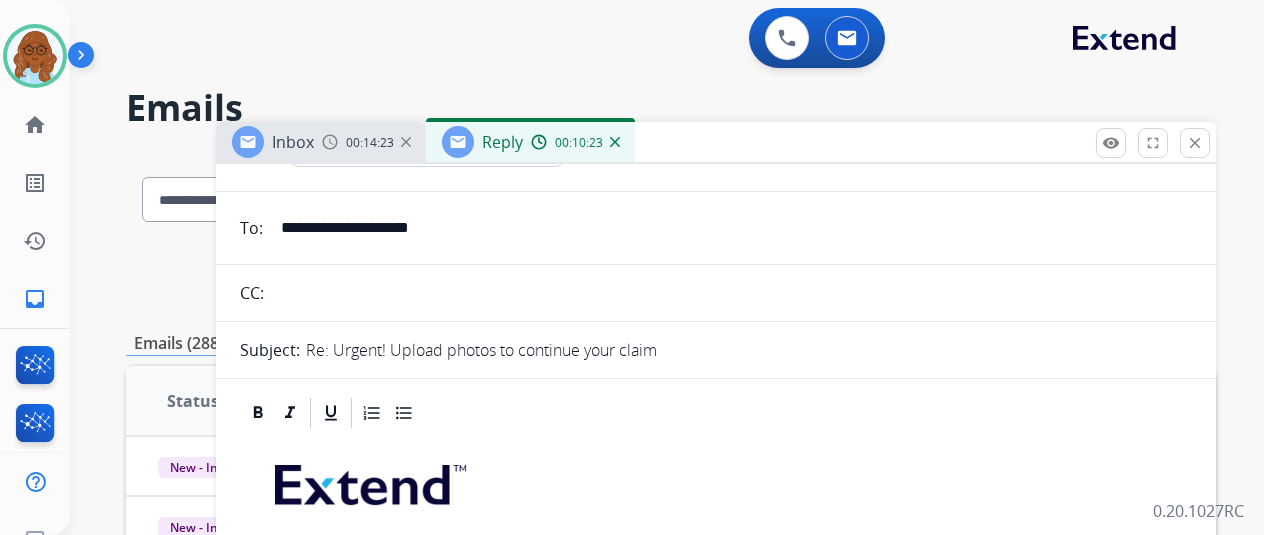 scroll, scrollTop: 0, scrollLeft: 0, axis: both 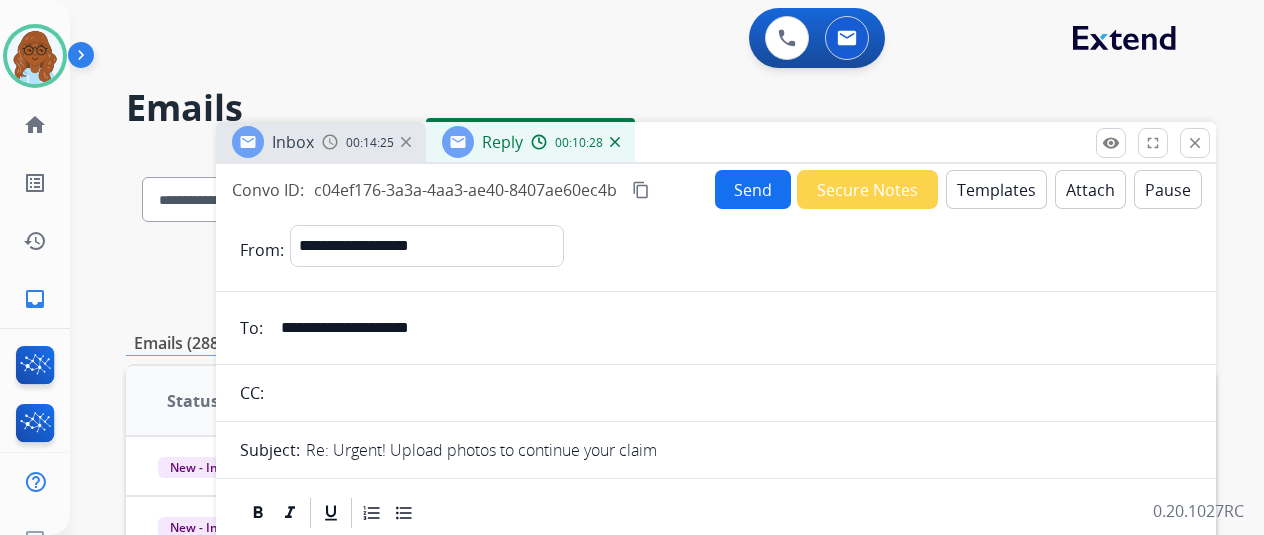 click on "Send" at bounding box center [753, 189] 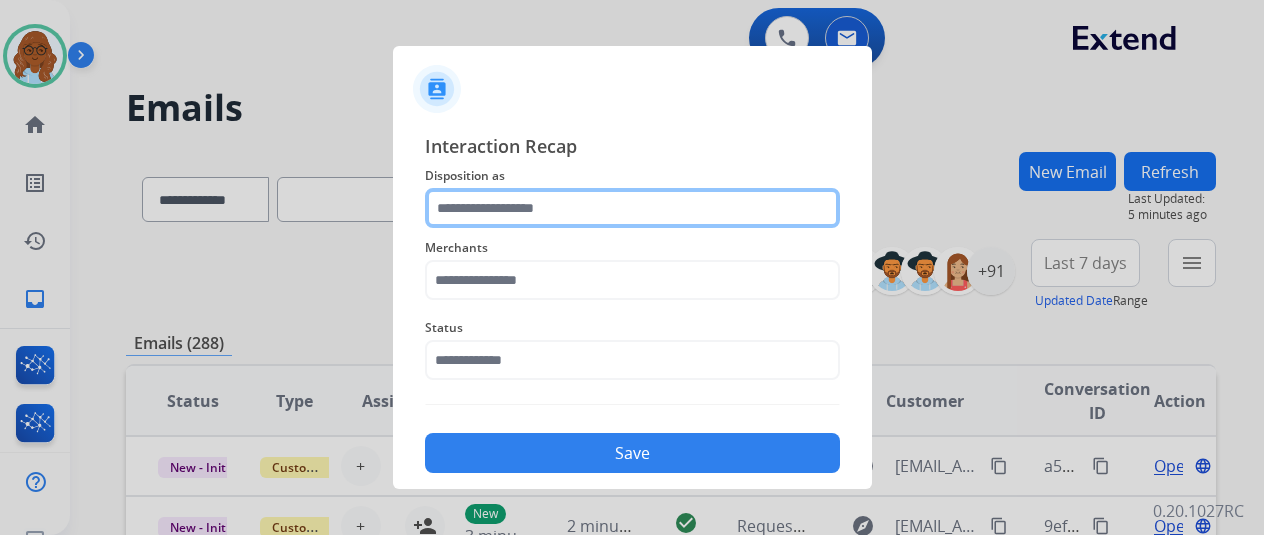 click 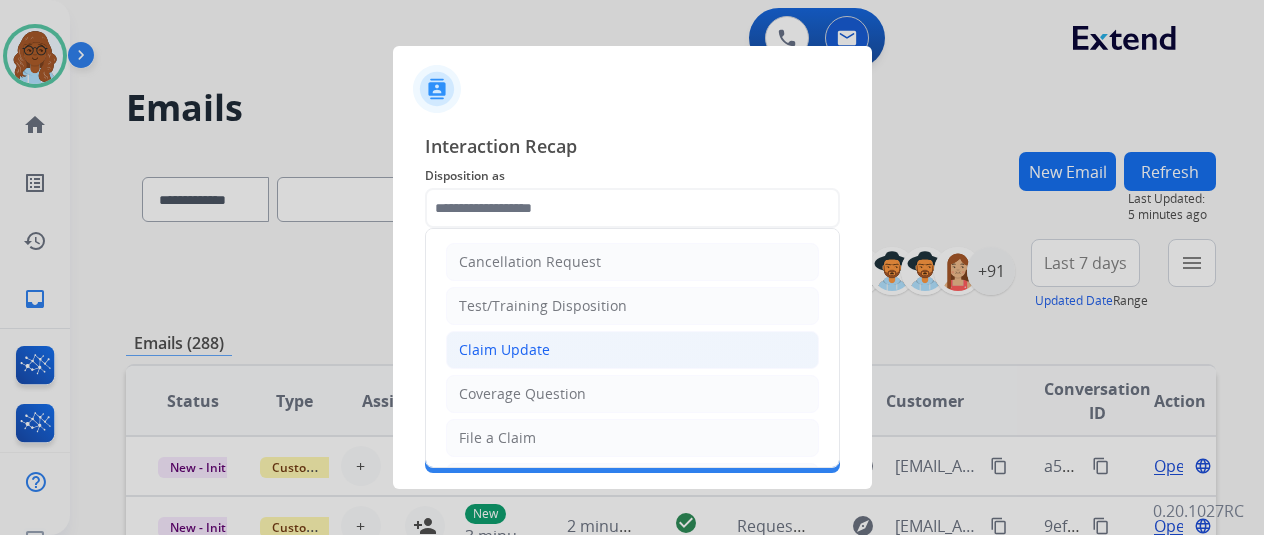 click on "Claim Update" 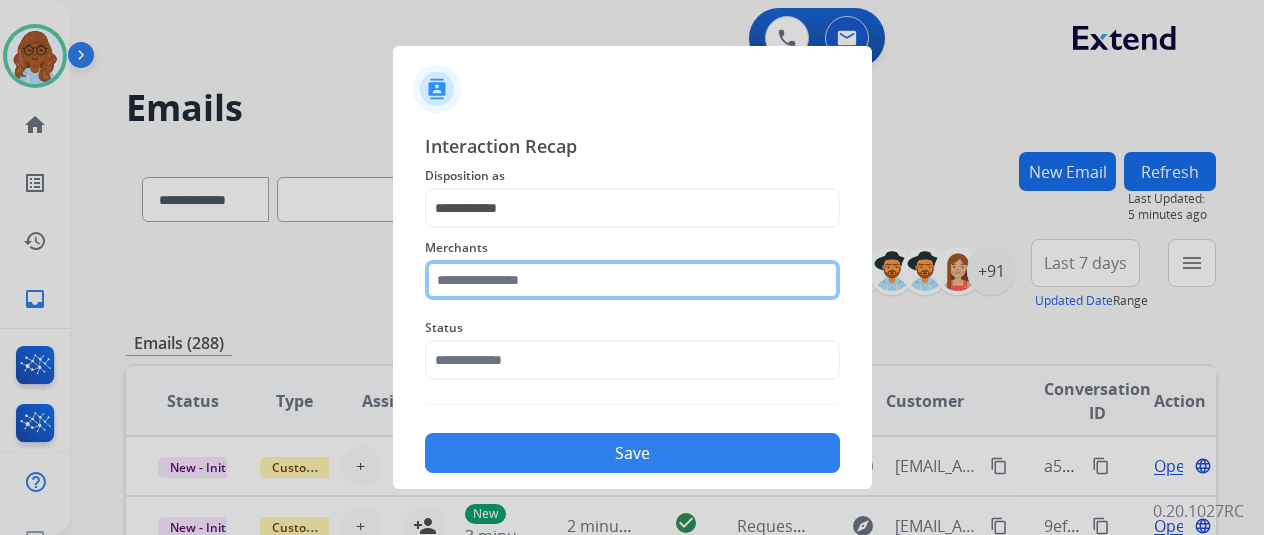 click 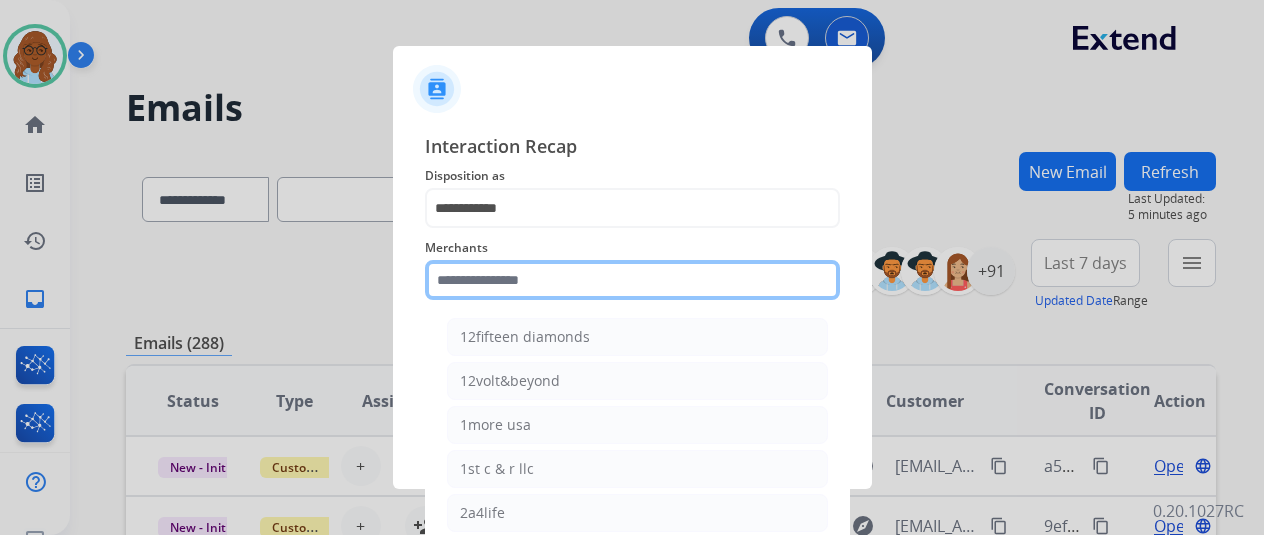 click 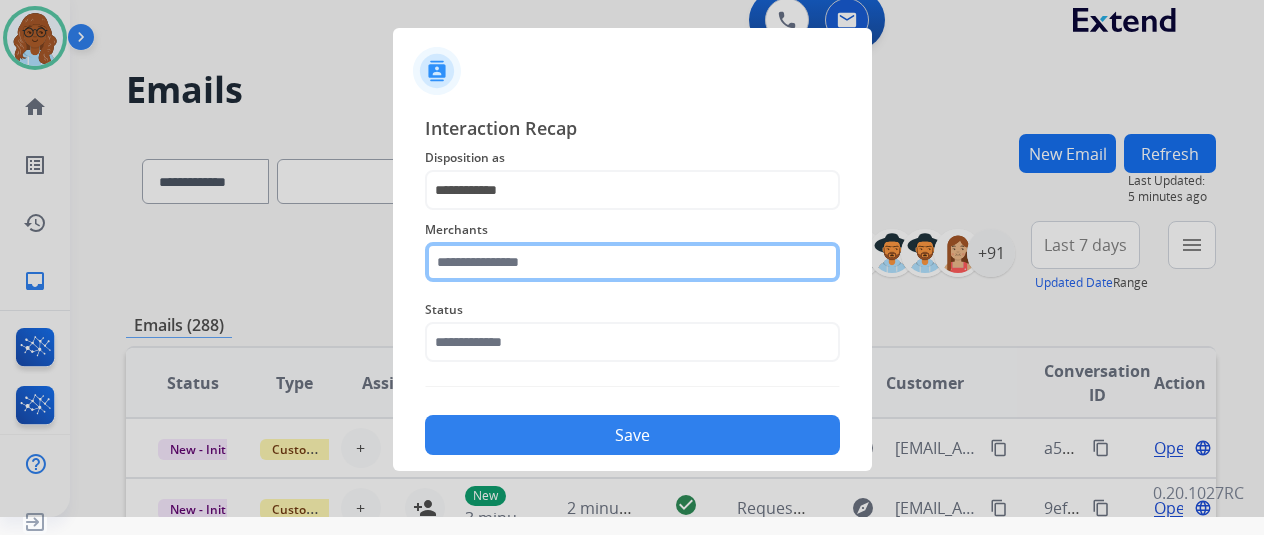 scroll, scrollTop: 24, scrollLeft: 16, axis: both 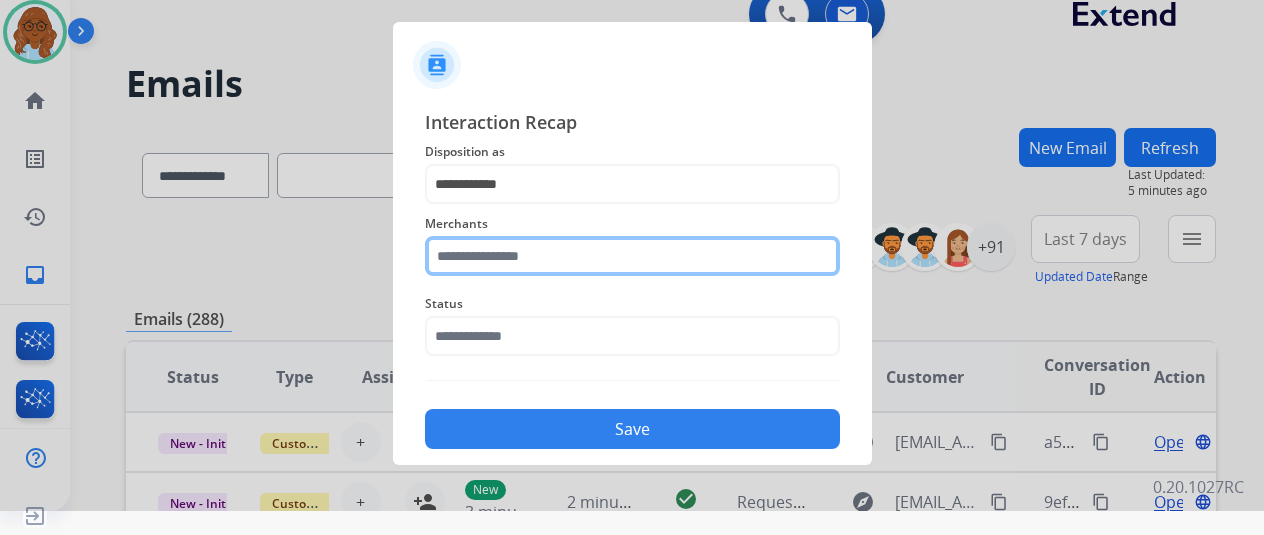 click 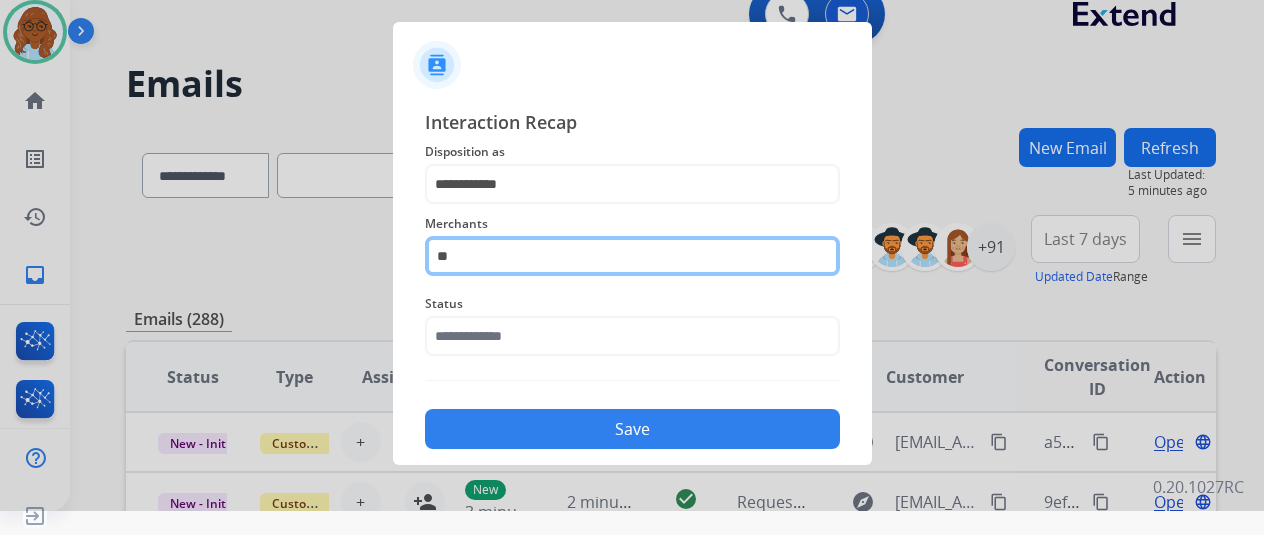 type on "*" 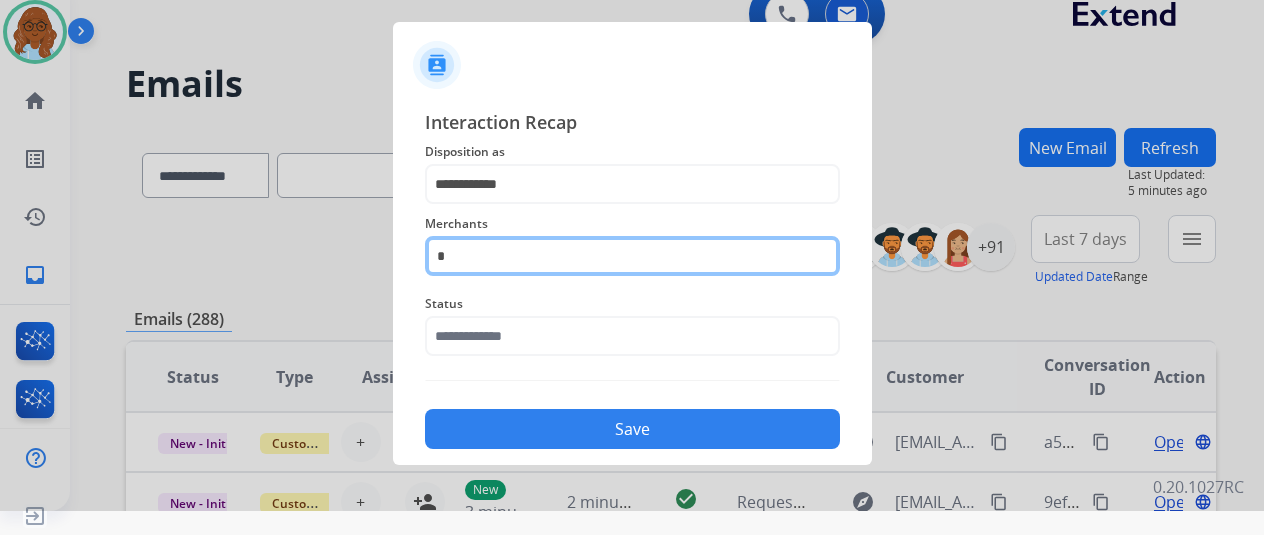type 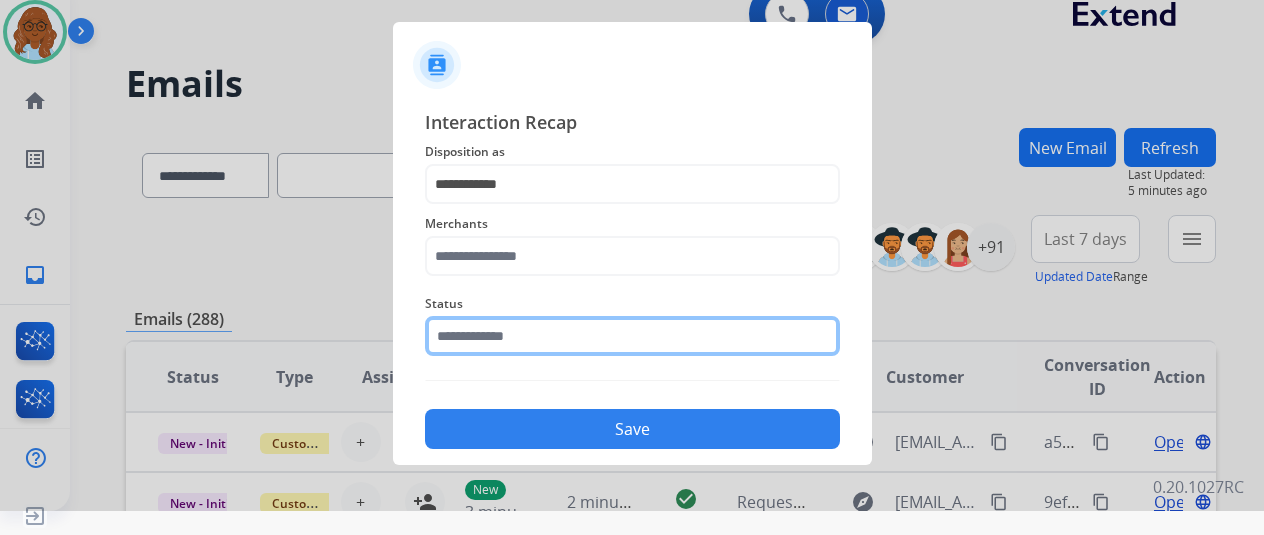 click 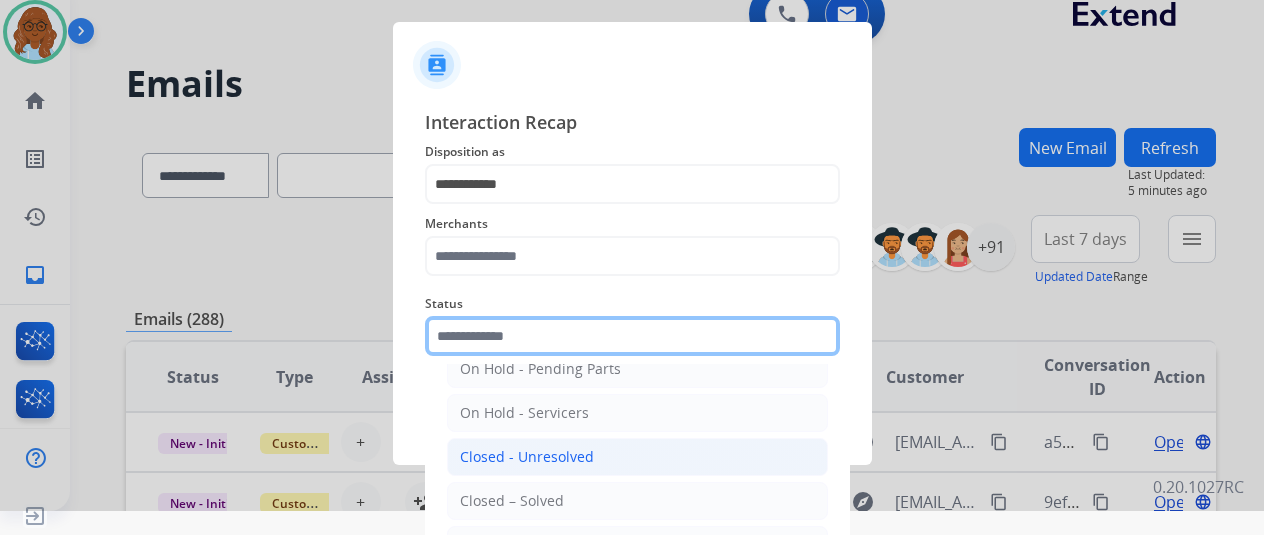 scroll, scrollTop: 114, scrollLeft: 0, axis: vertical 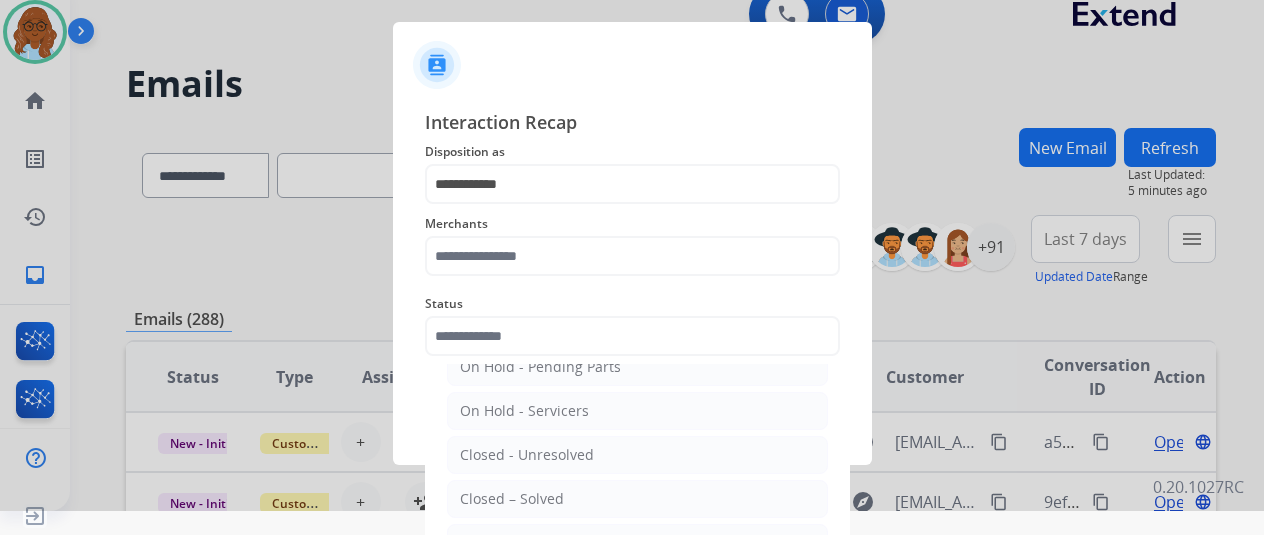 click on "Closed – Solved" 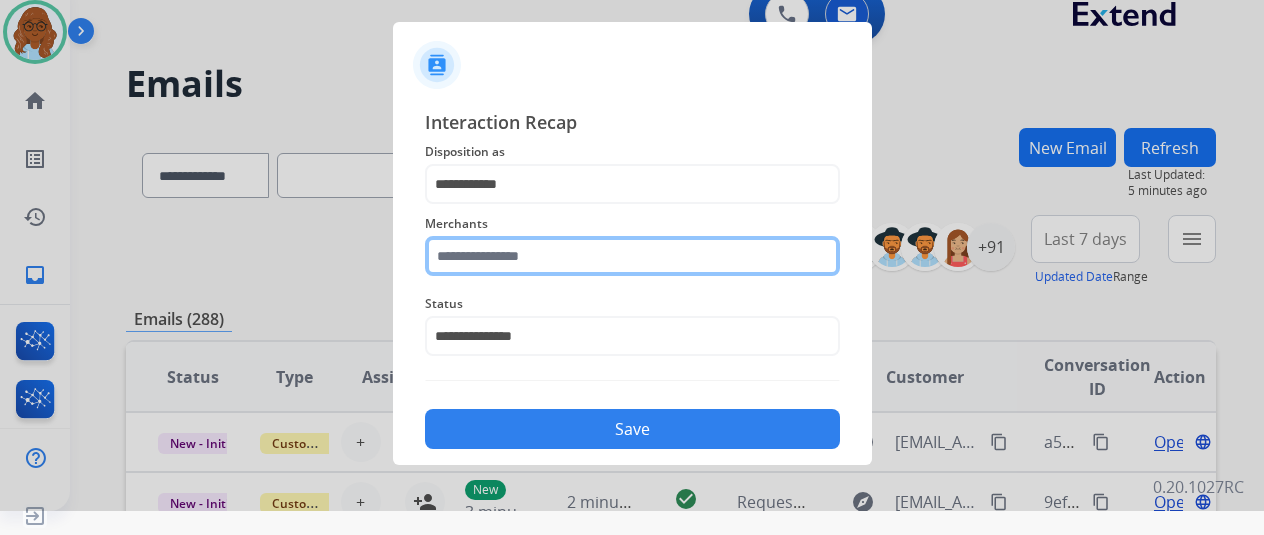click 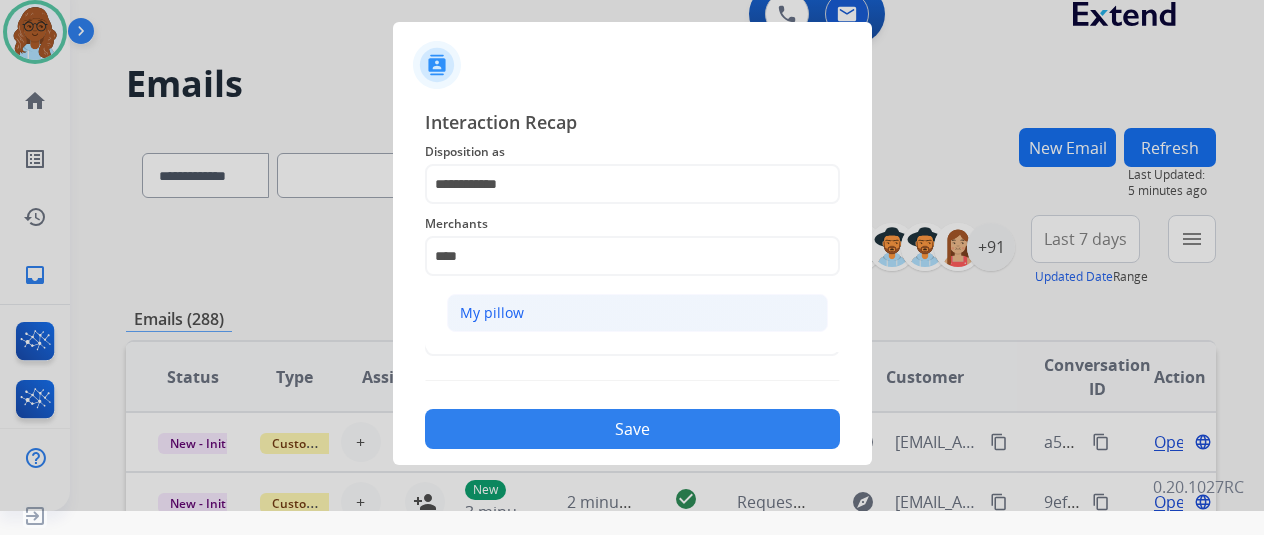 click on "My pillow" 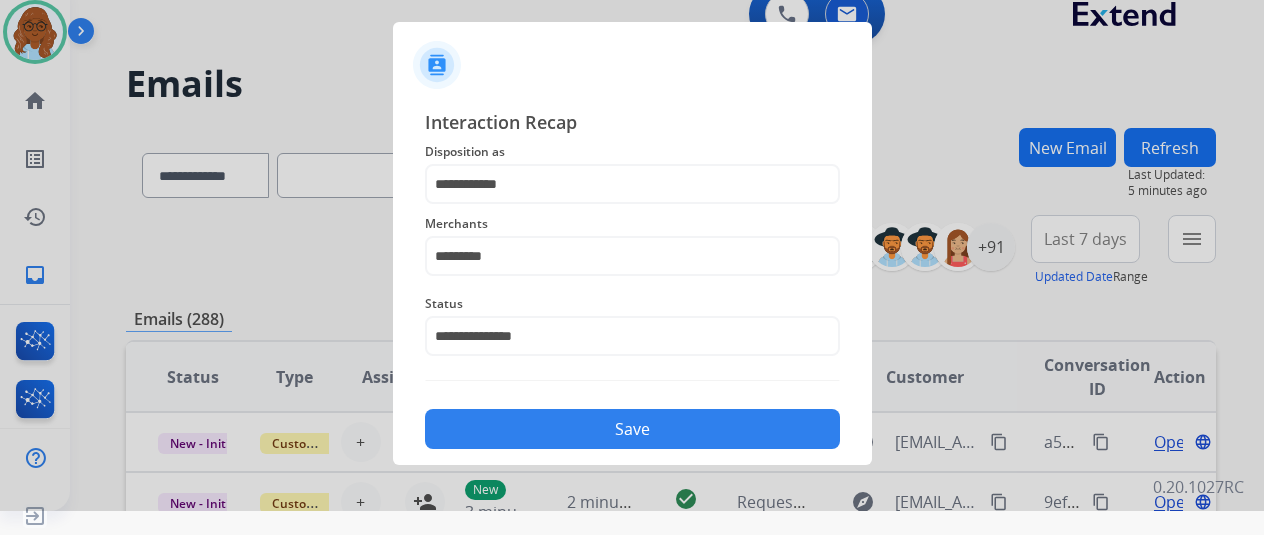 click on "Save" 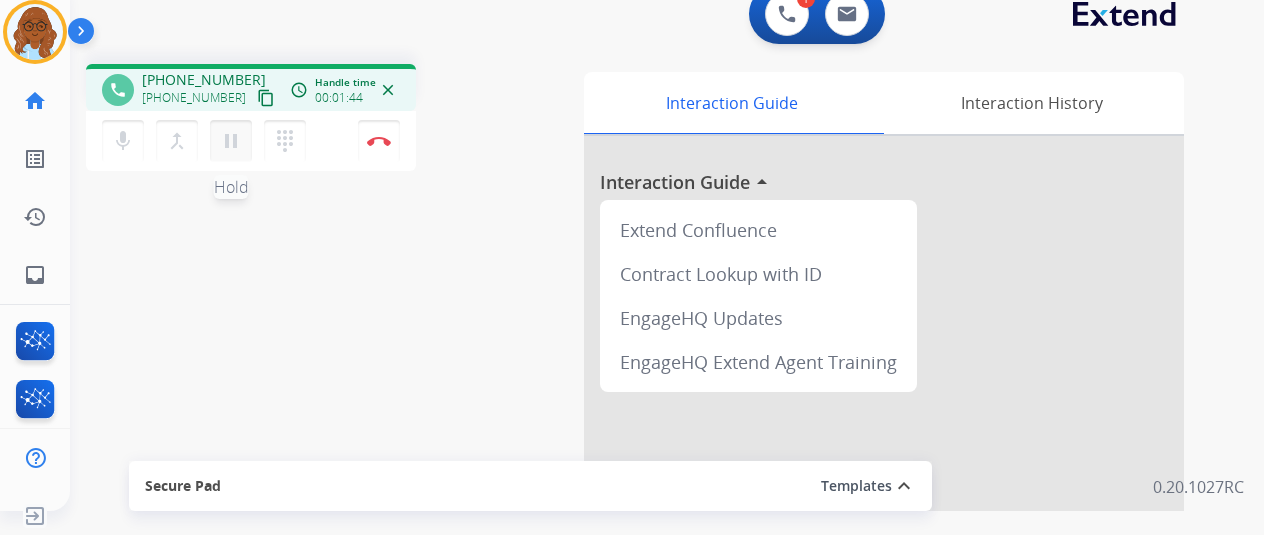 click on "pause" at bounding box center (231, 141) 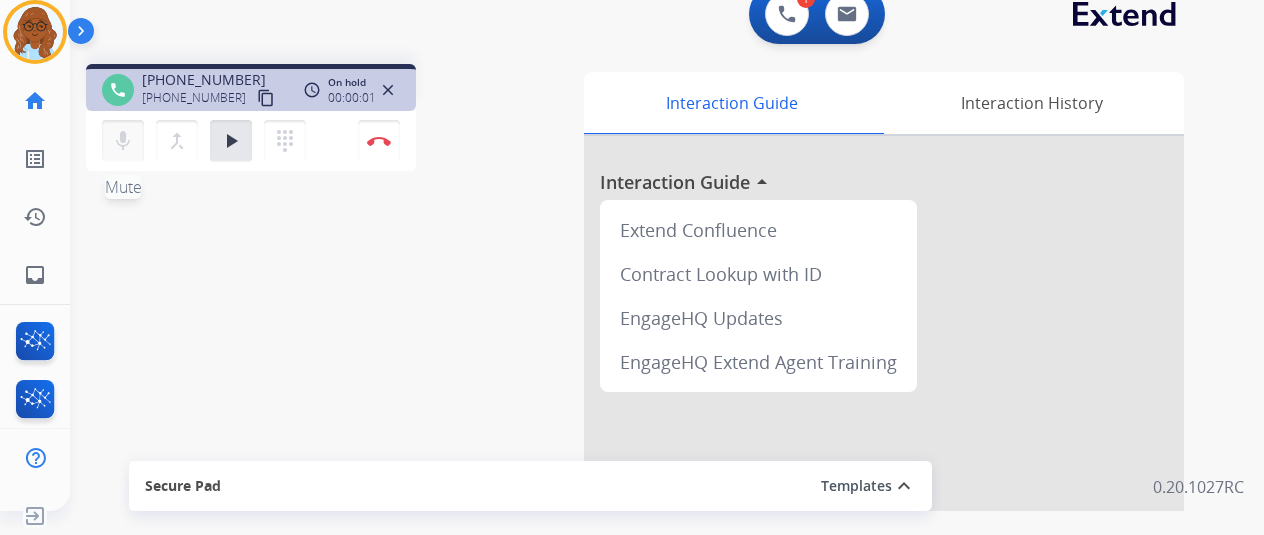 click on "mic" at bounding box center (123, 141) 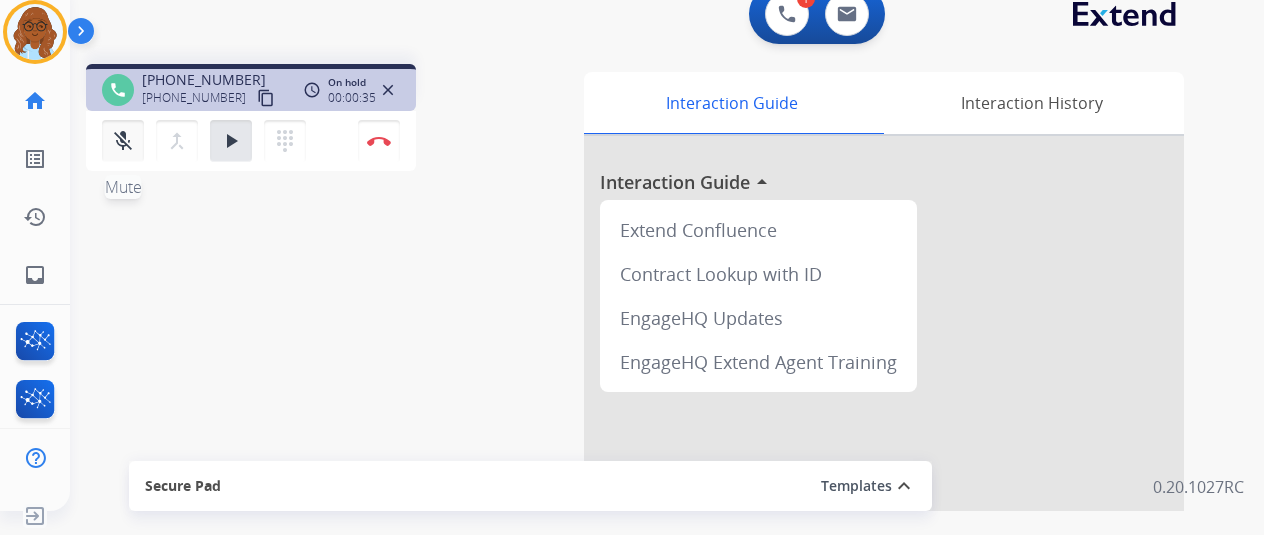 click on "mic_off" at bounding box center [123, 141] 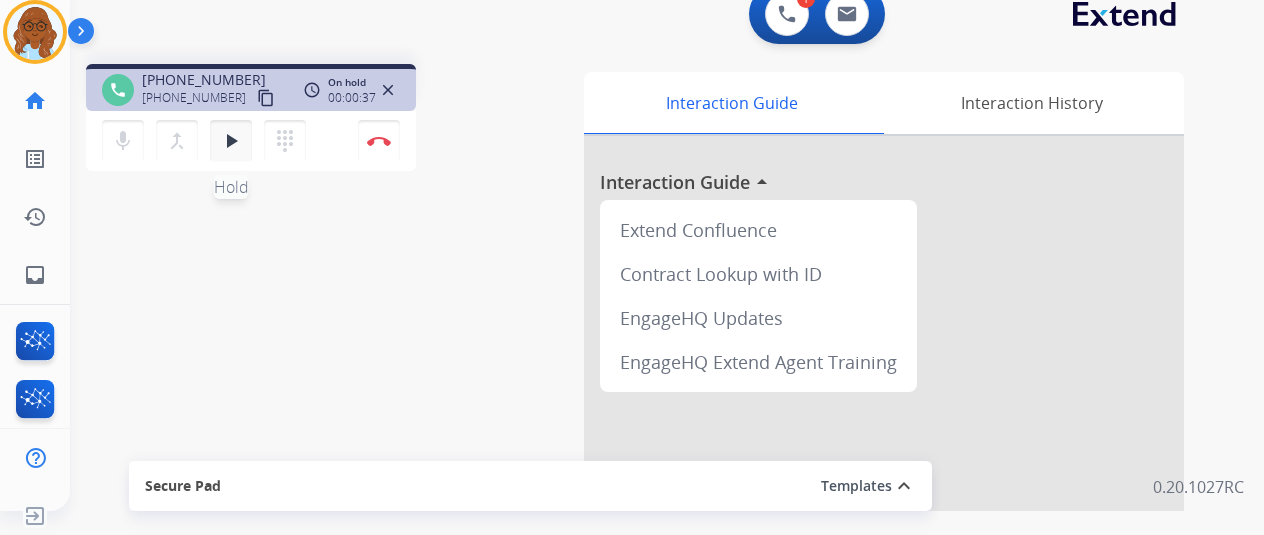 click on "play_arrow" at bounding box center (231, 141) 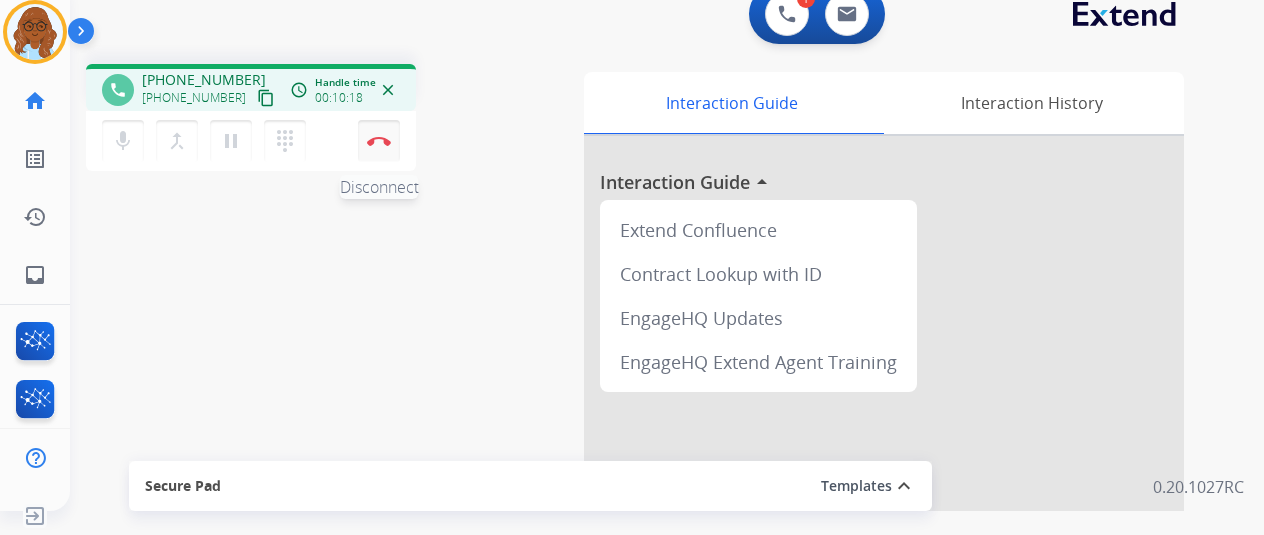 click on "Disconnect" at bounding box center (379, 141) 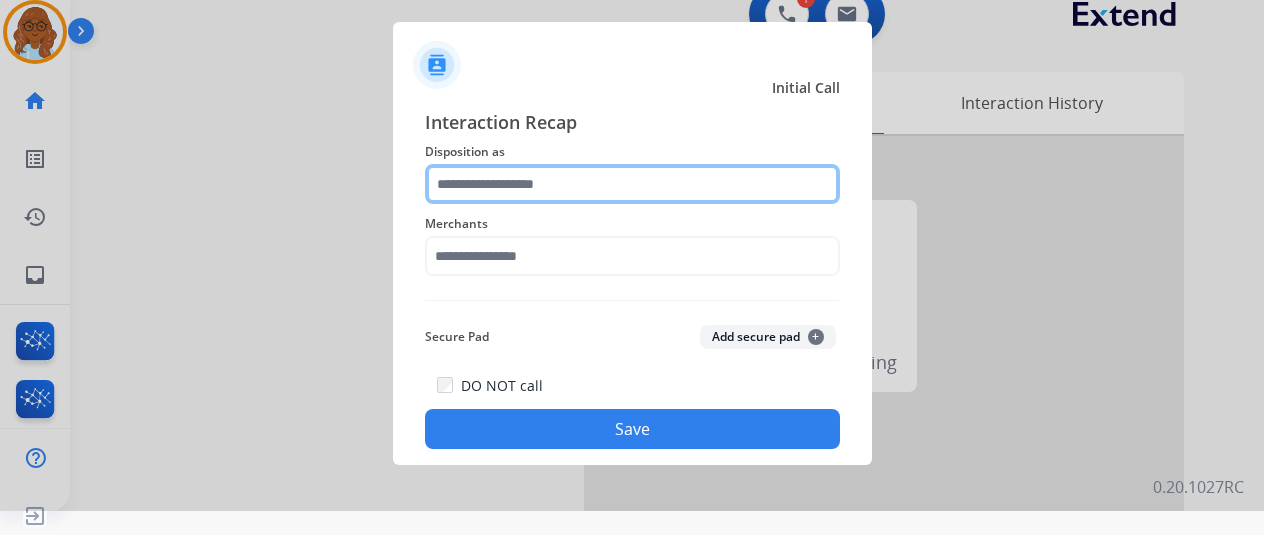 click 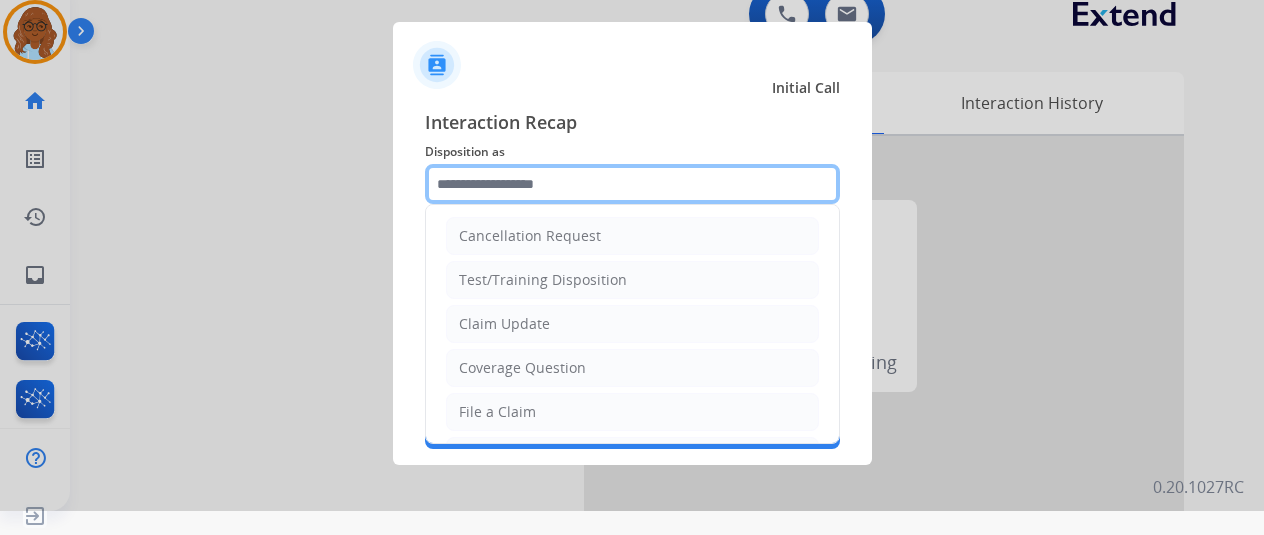 scroll, scrollTop: 0, scrollLeft: 0, axis: both 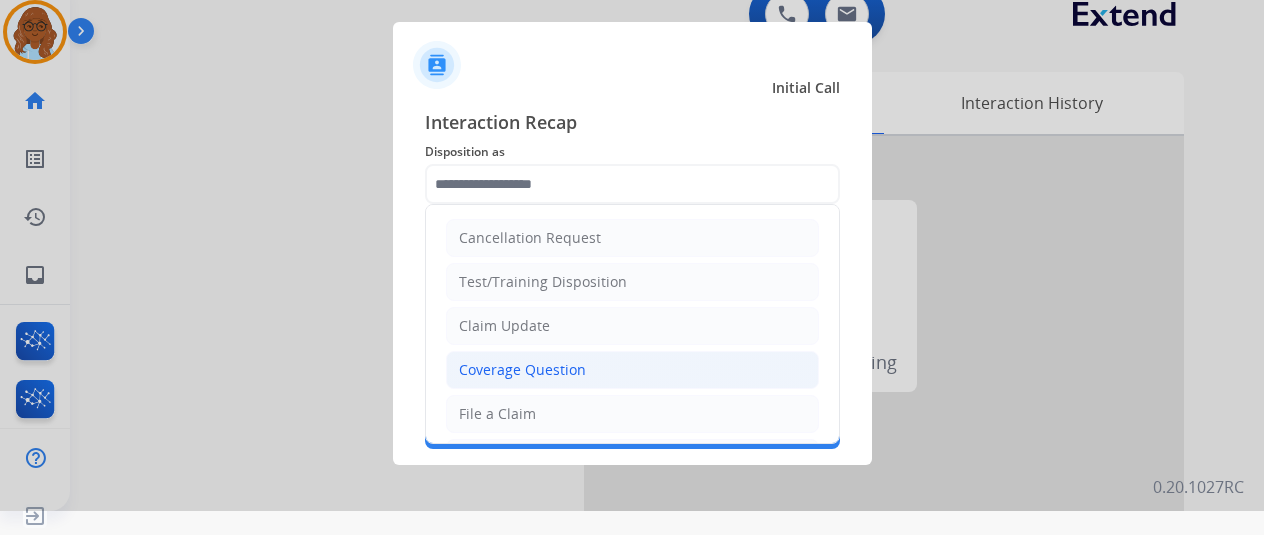 click on "Coverage Question" 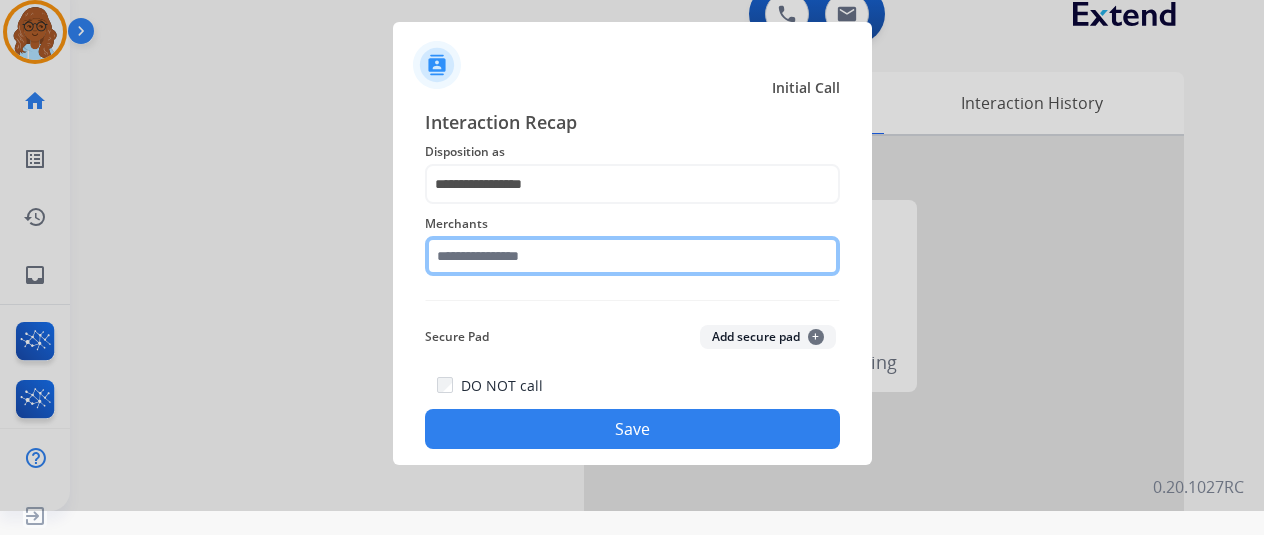 click 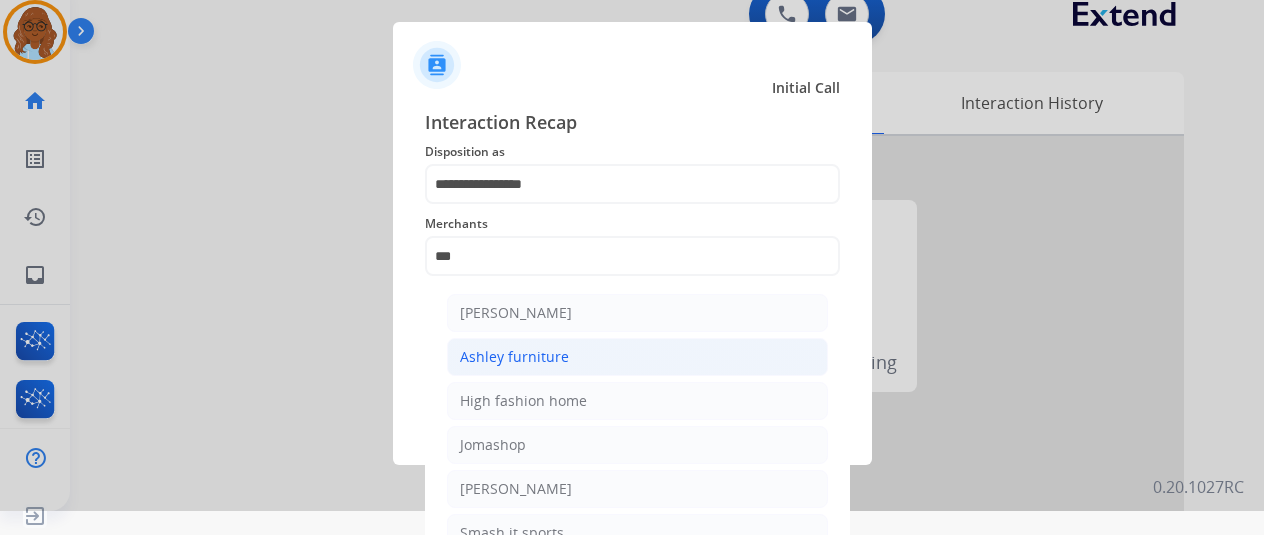 click on "Ashley furniture" 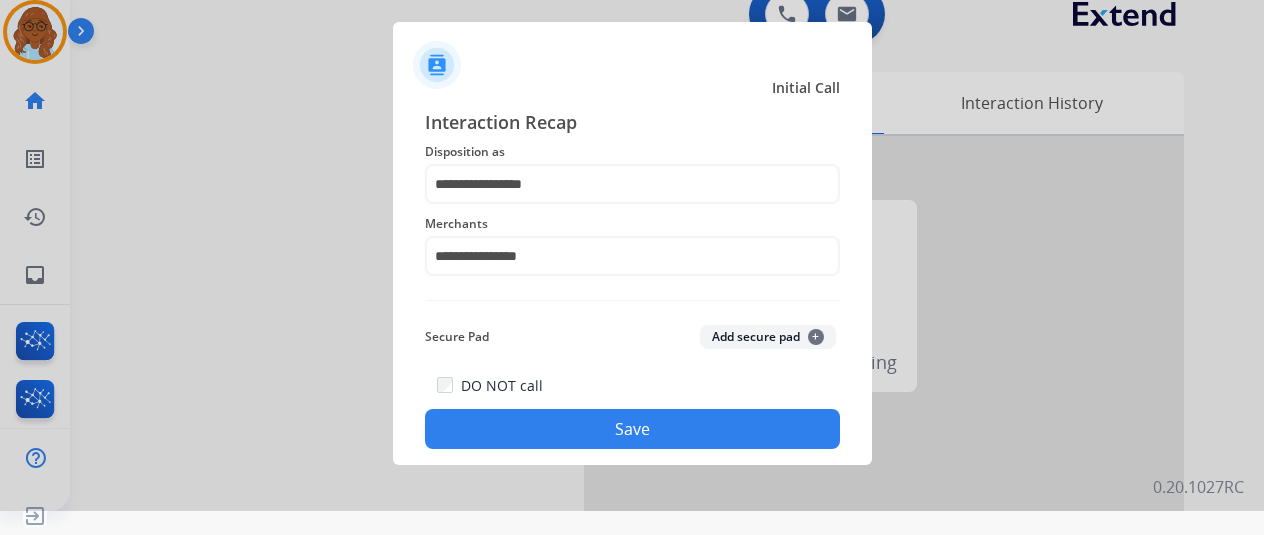 click on "Save" 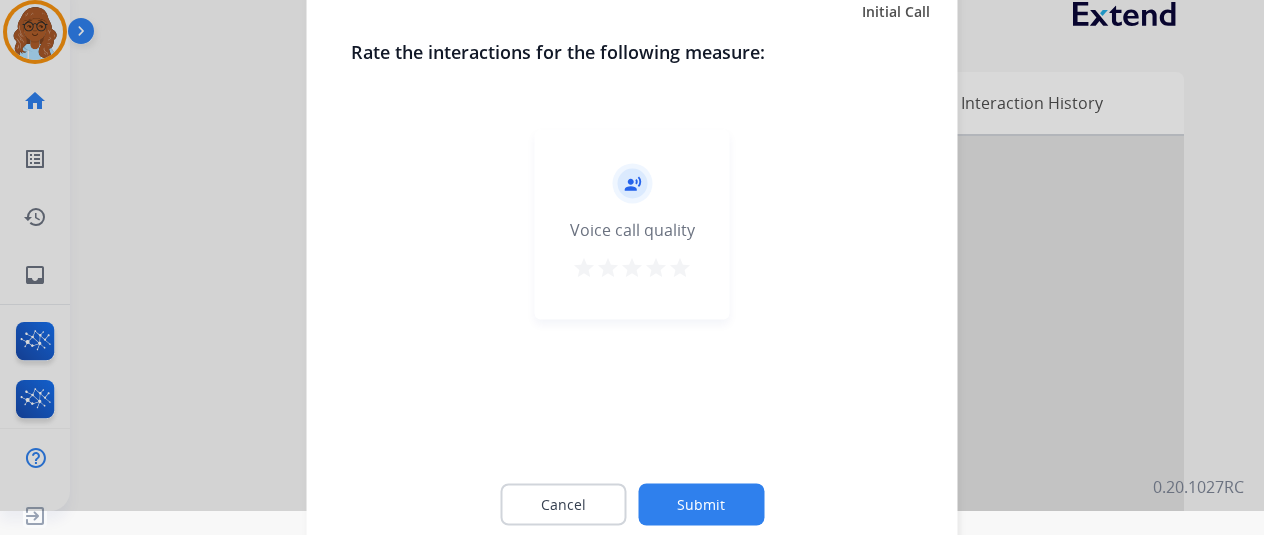 click on "star" at bounding box center (680, 267) 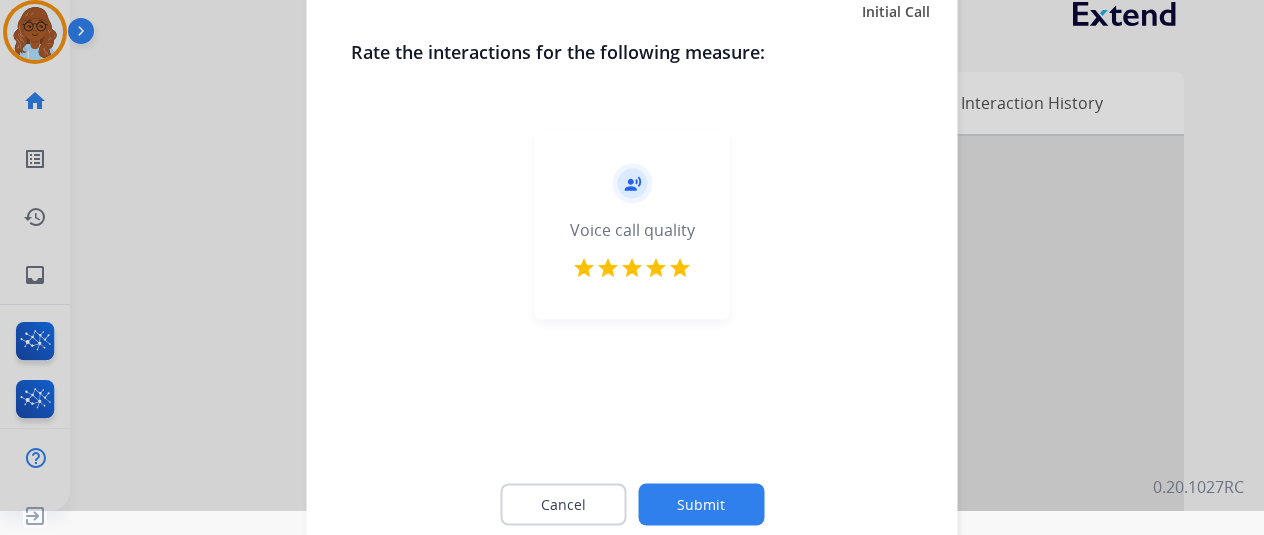 click on "Submit" 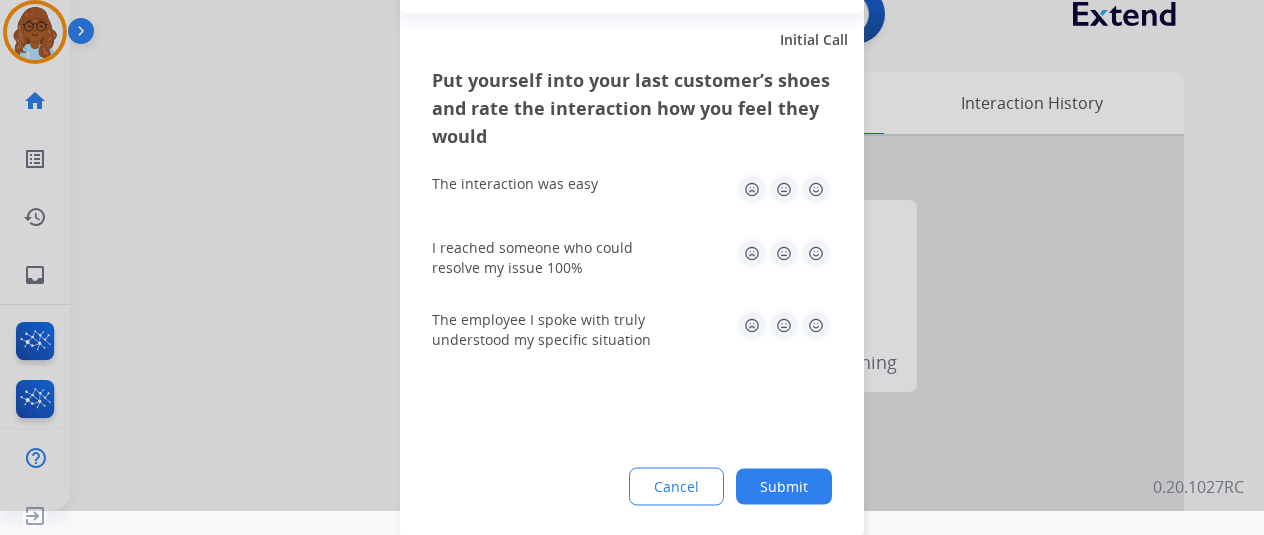 click 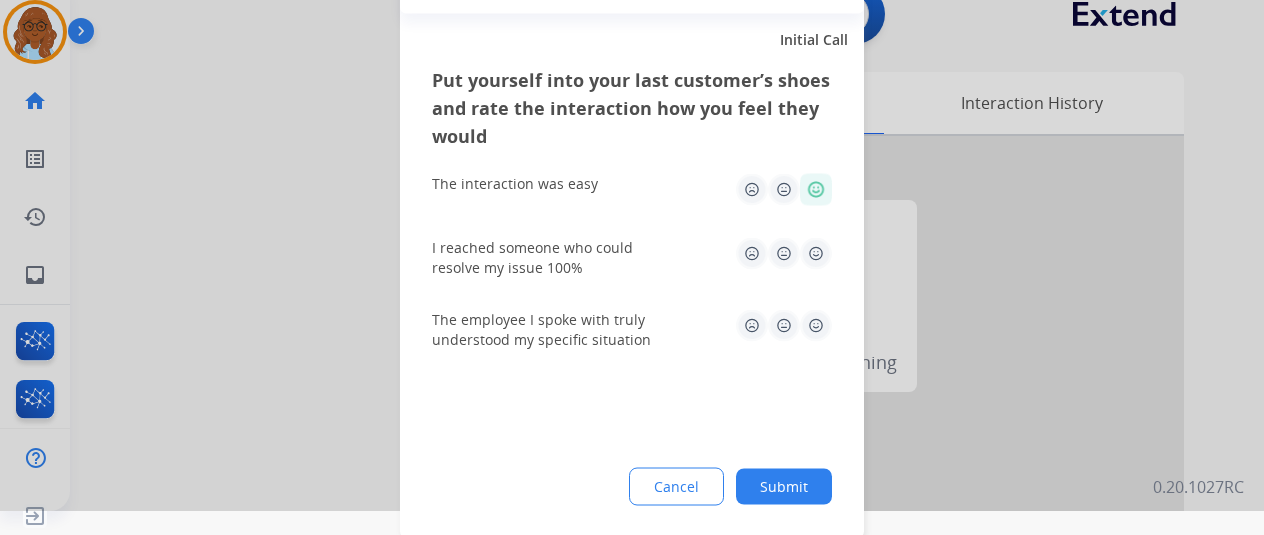 click 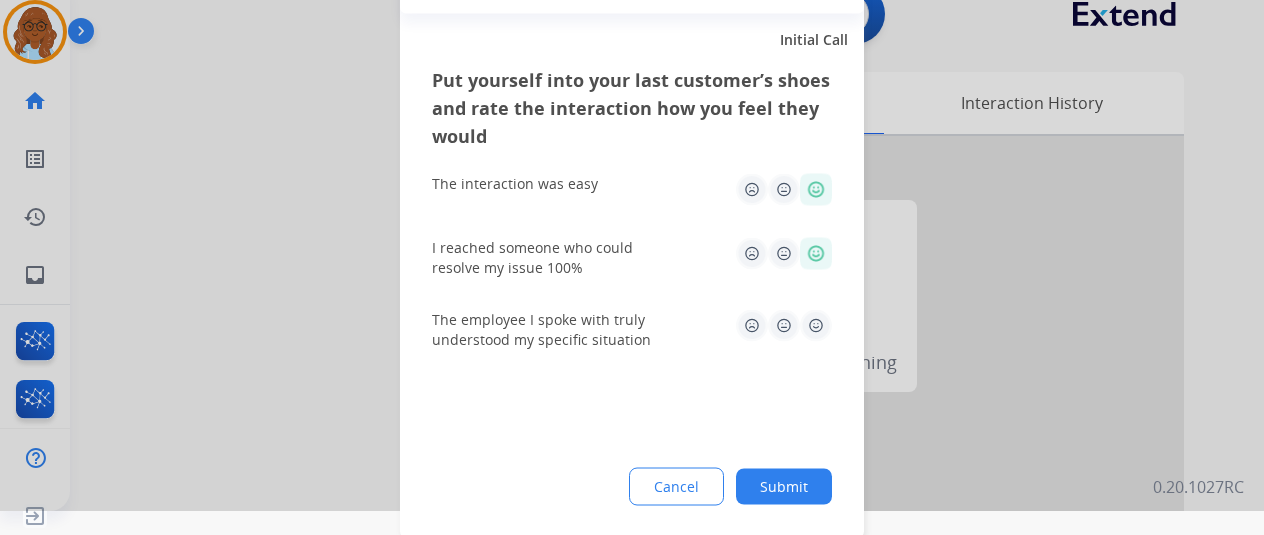 click 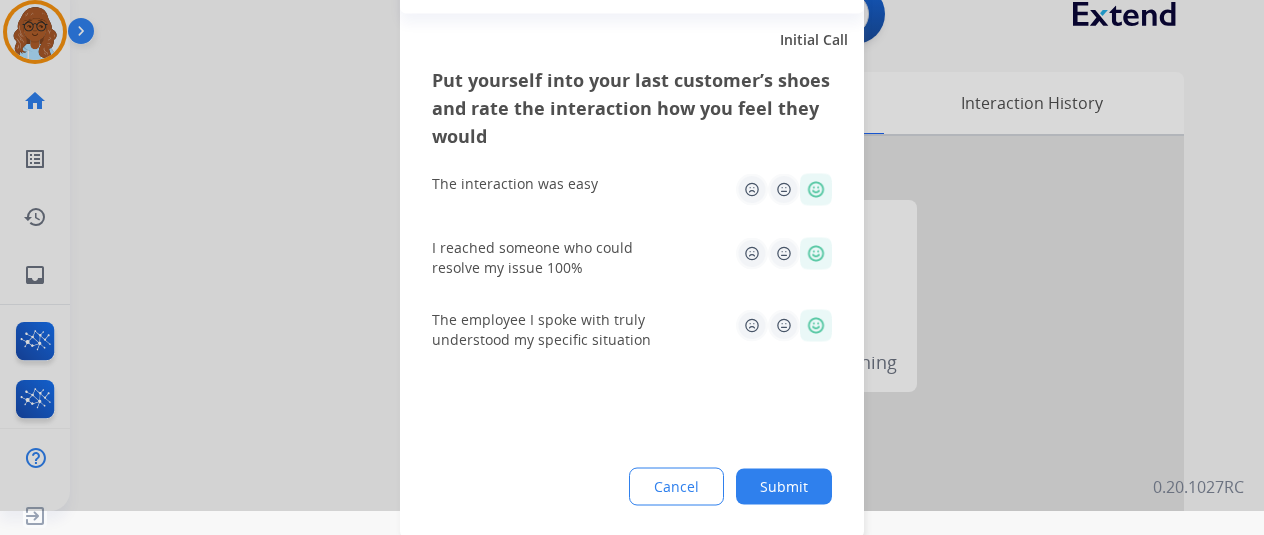 click on "Submit" 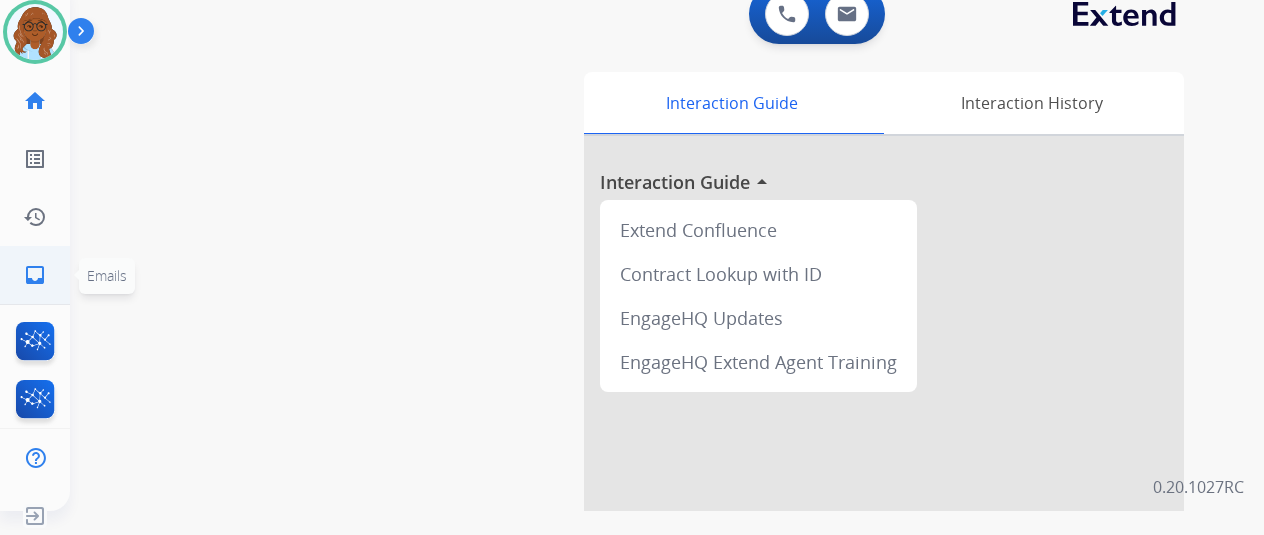 click on "inbox" 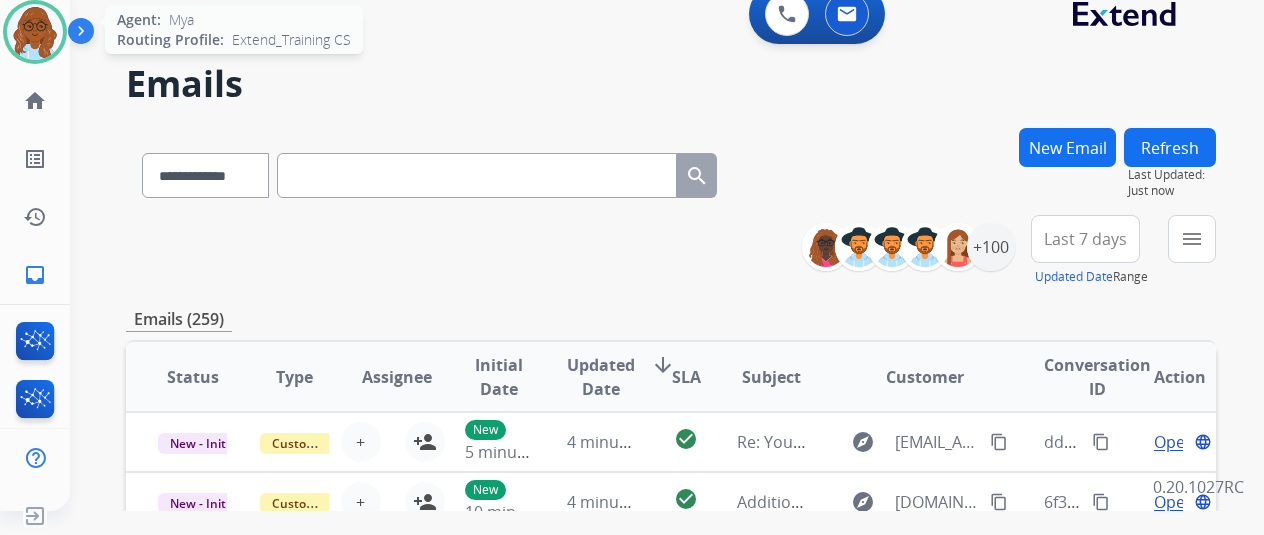 click at bounding box center (35, 32) 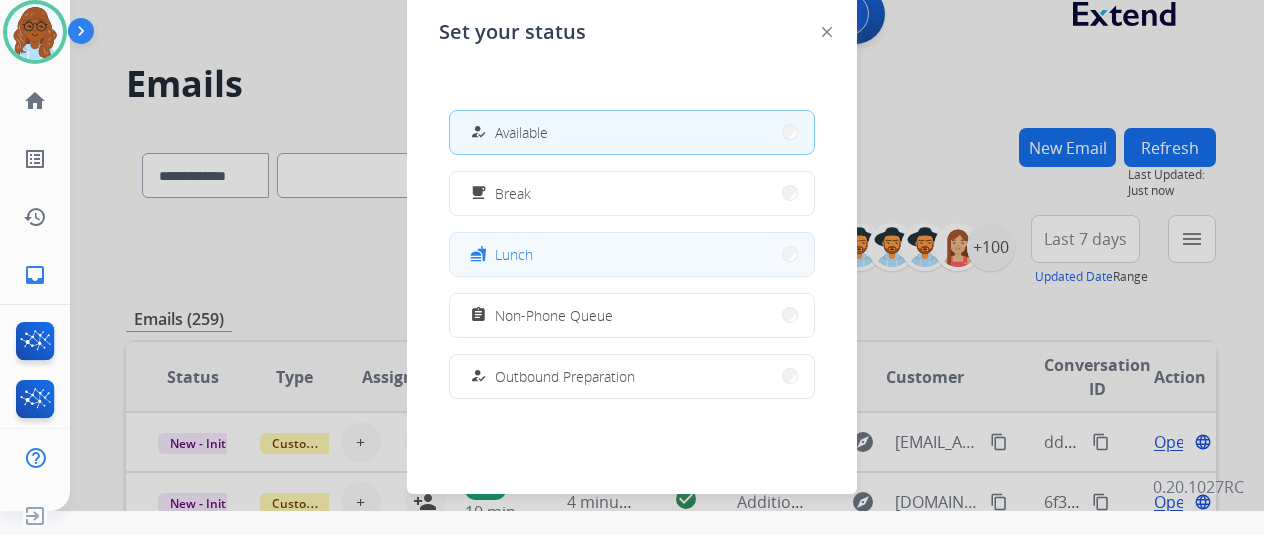 click on "fastfood Lunch" at bounding box center [632, 254] 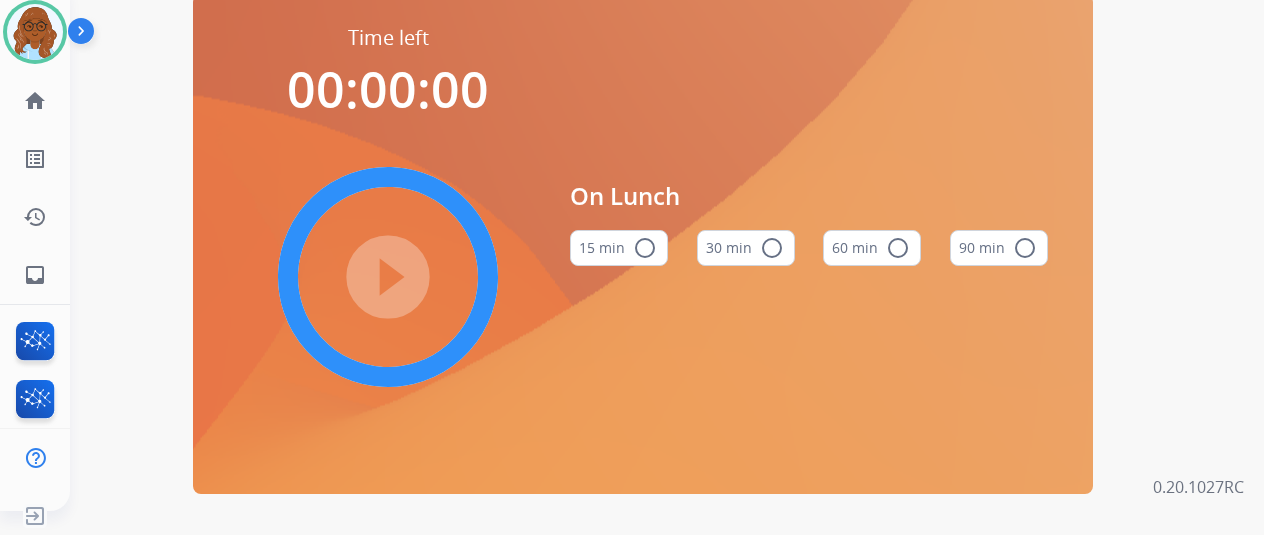 scroll, scrollTop: 0, scrollLeft: 16, axis: horizontal 